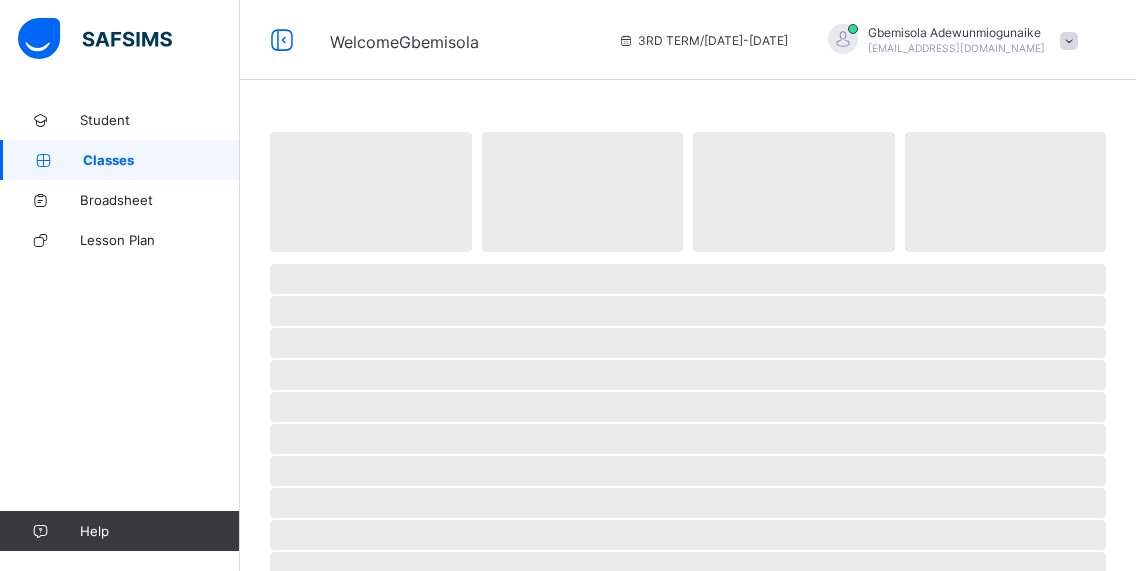 scroll, scrollTop: 0, scrollLeft: 0, axis: both 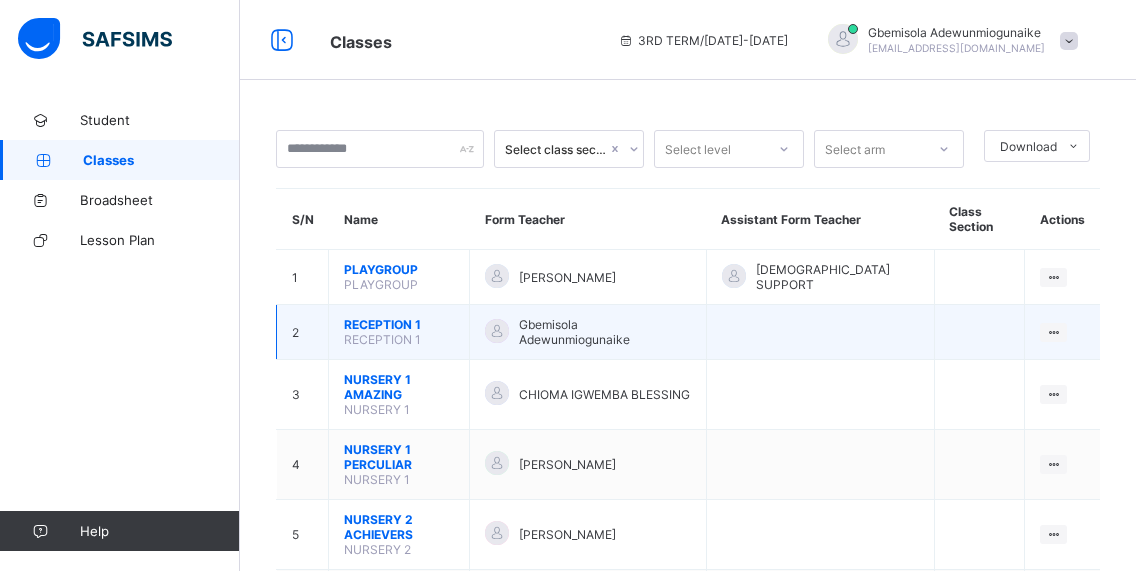 click on "RECEPTION 1" at bounding box center (399, 324) 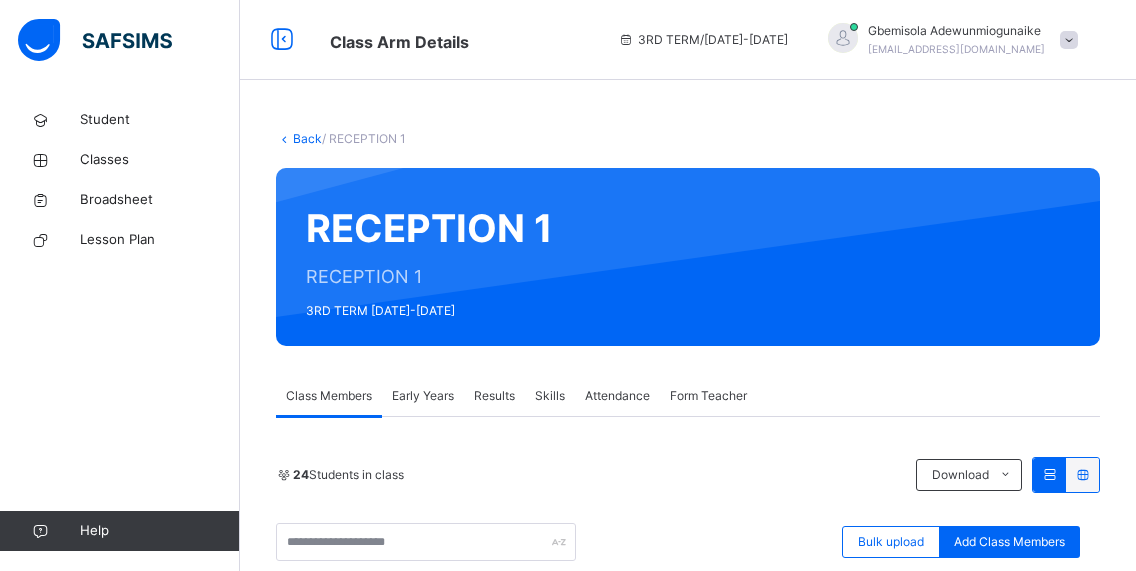 click on "Early Years" at bounding box center [423, 396] 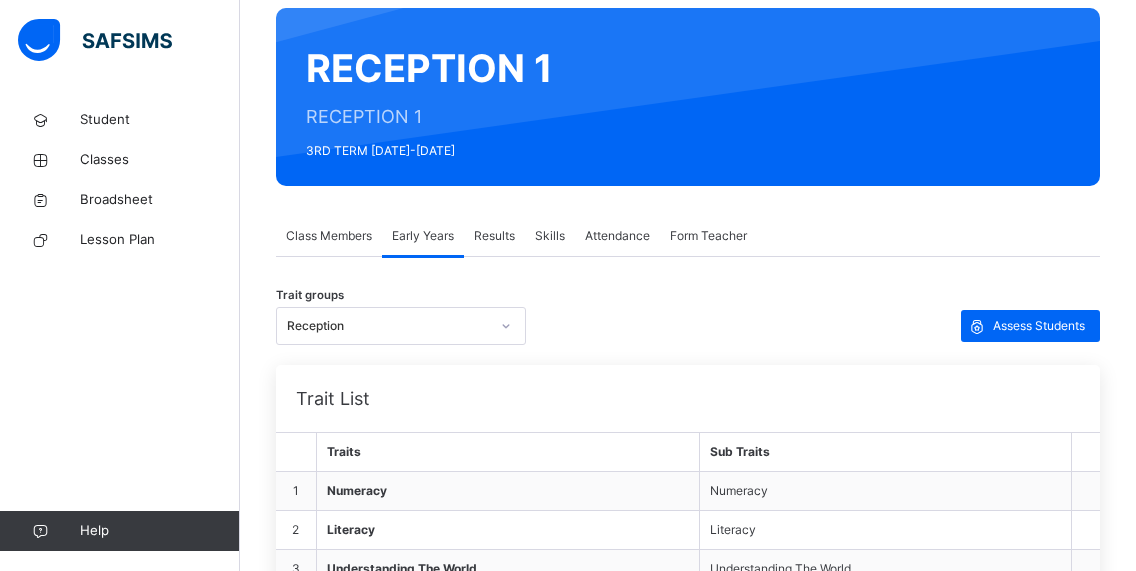 scroll, scrollTop: 200, scrollLeft: 0, axis: vertical 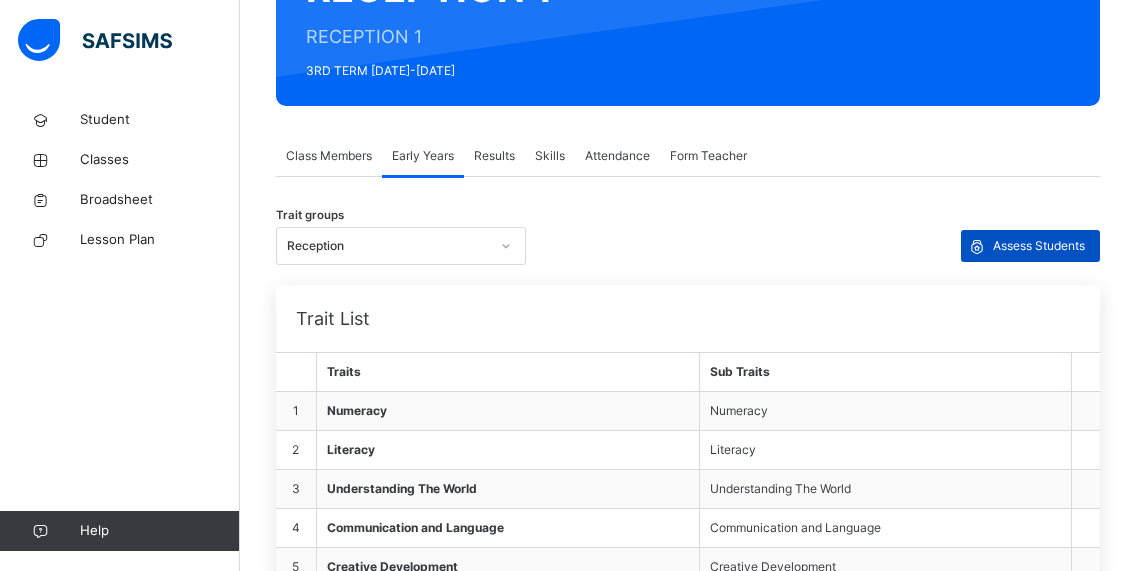 click on "Assess Students" at bounding box center (1039, 246) 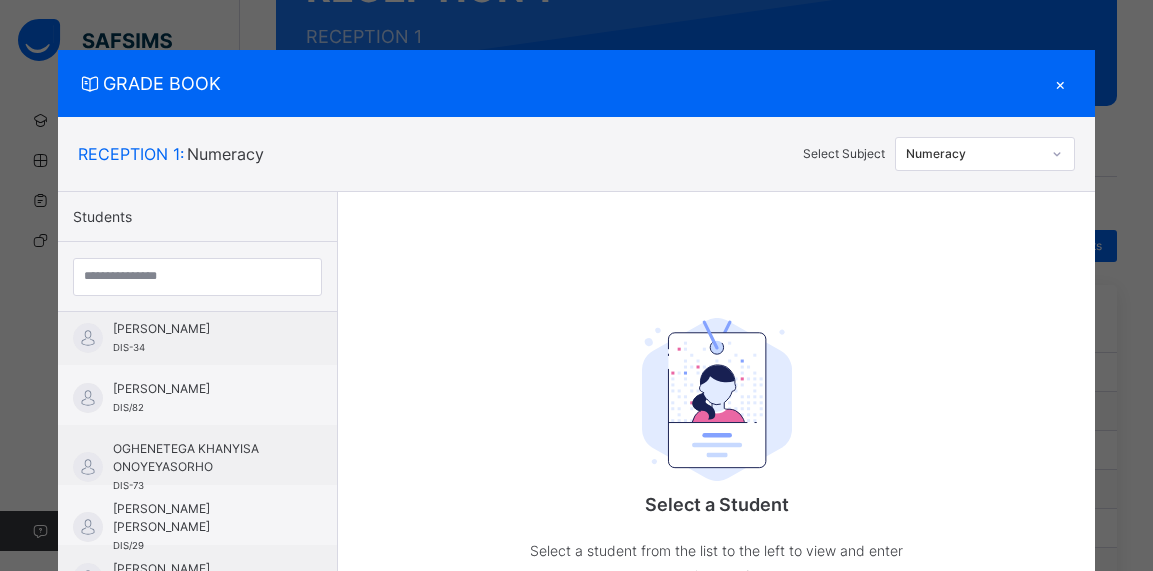 scroll, scrollTop: 469, scrollLeft: 0, axis: vertical 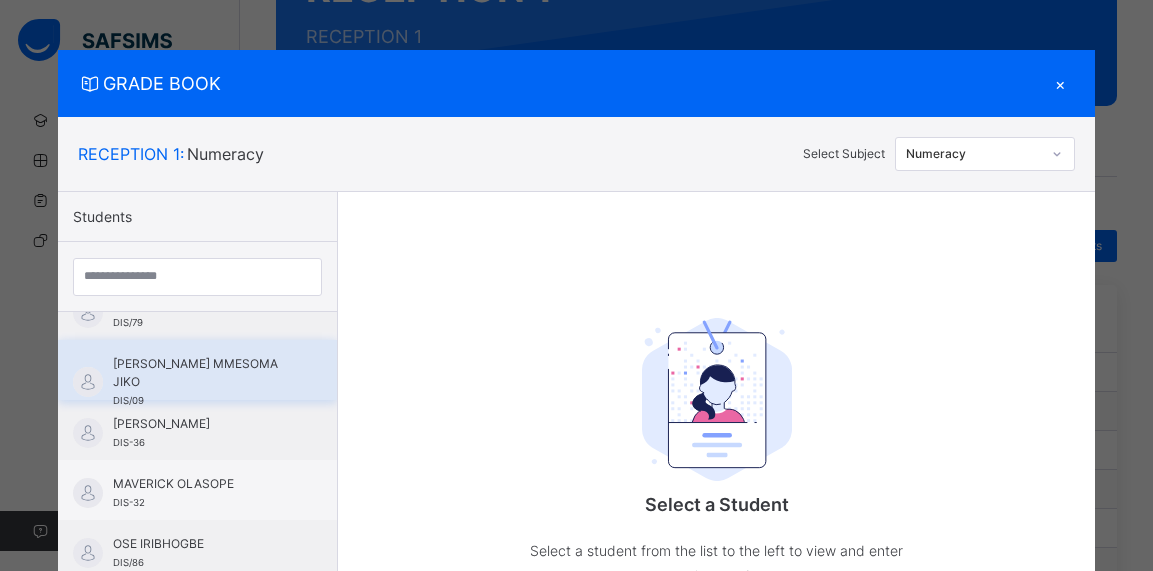 click on "[PERSON_NAME] MMESOMA JIKO" at bounding box center (202, 373) 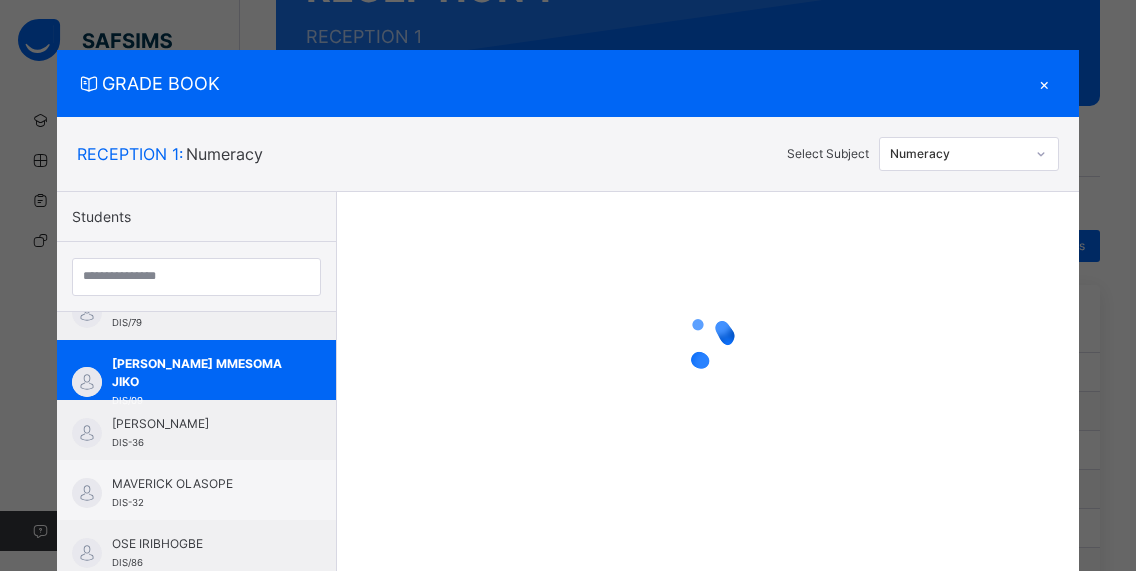 click 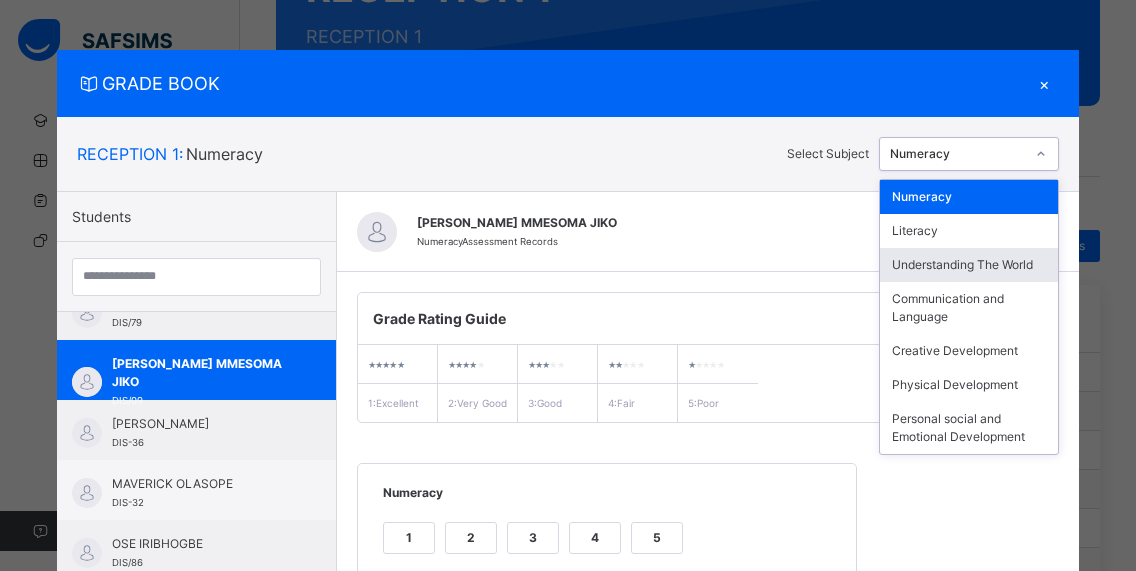 click on "Understanding The World" at bounding box center [969, 265] 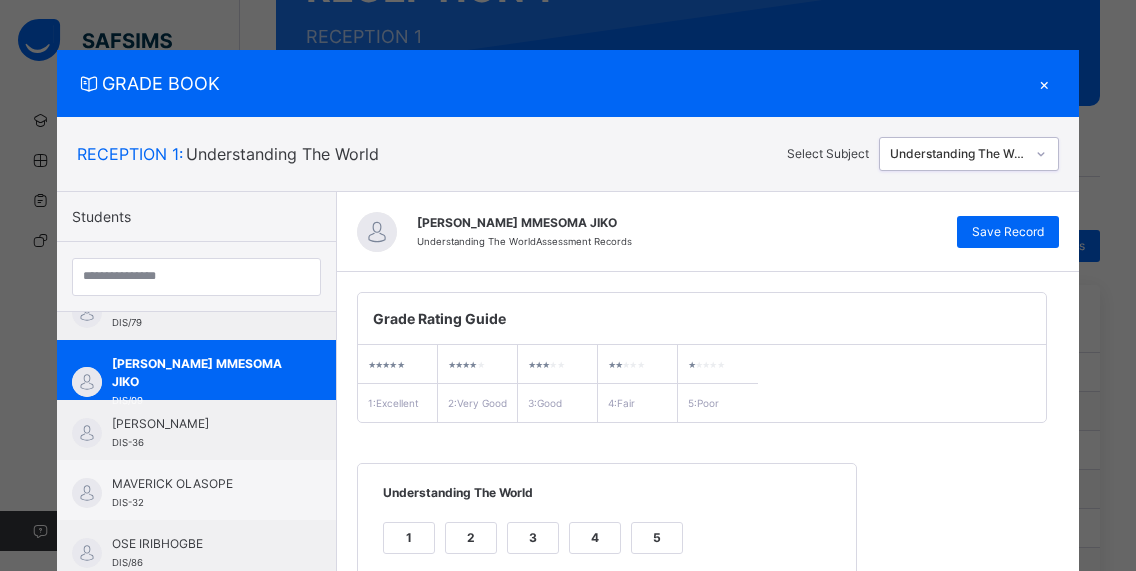 click on "×" at bounding box center [1044, 83] 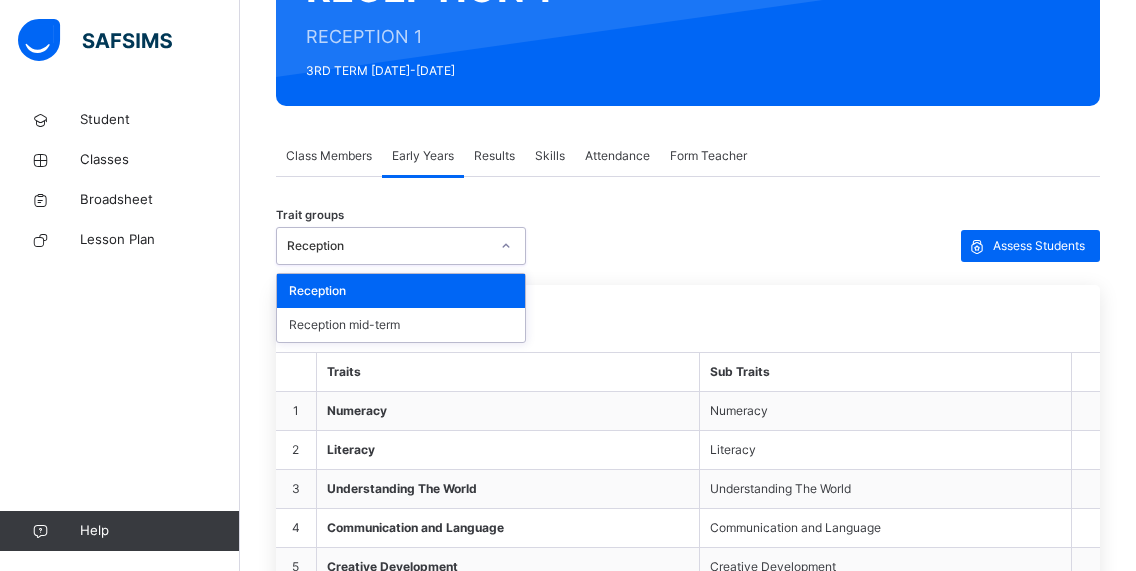 click 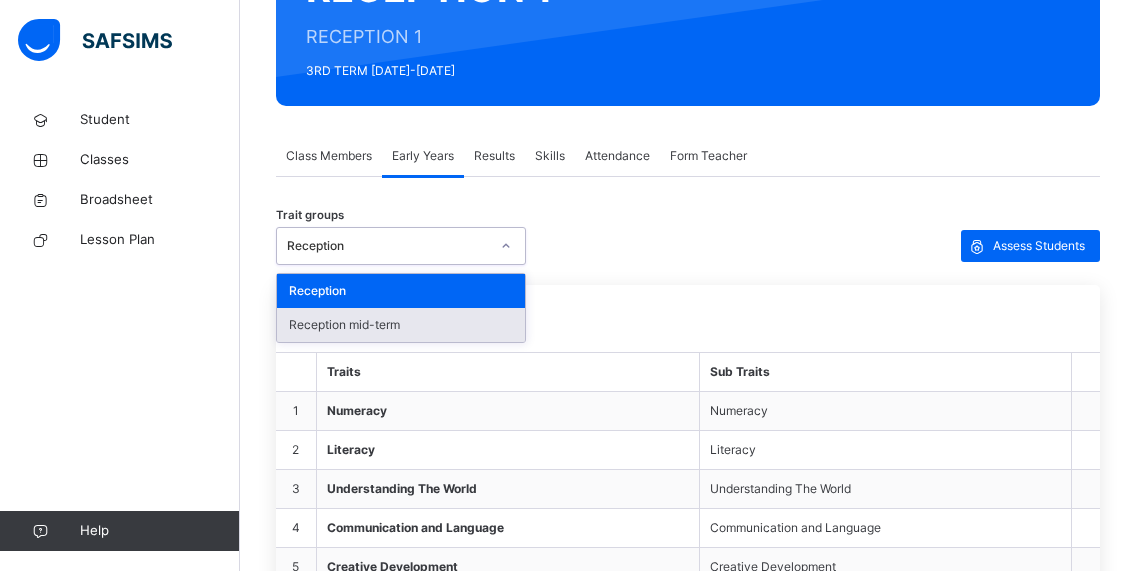 click on "Reception mid-term" at bounding box center (401, 325) 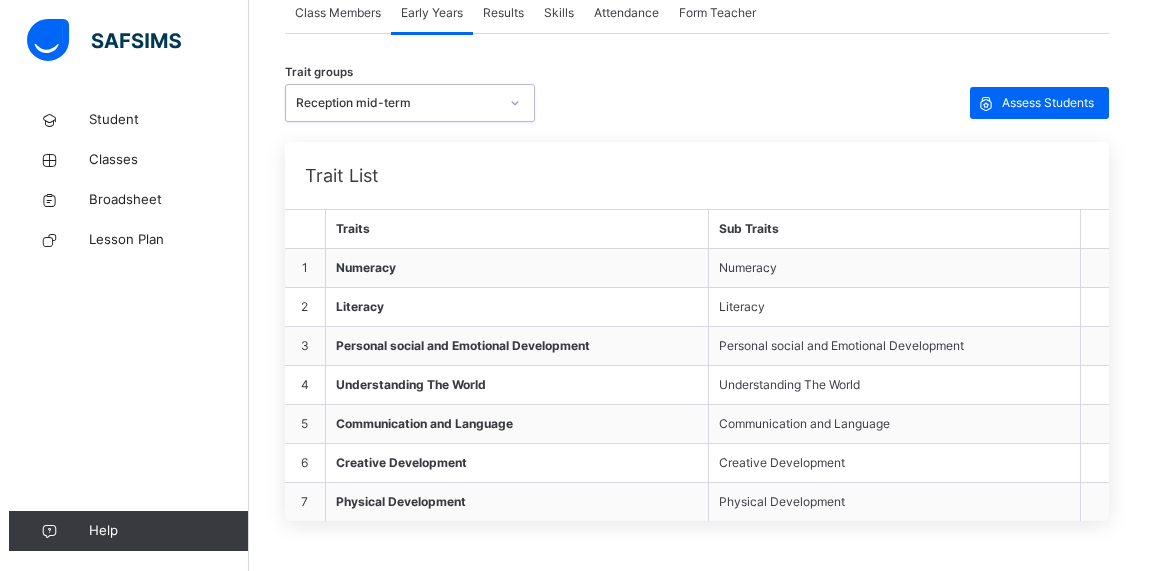 scroll, scrollTop: 383, scrollLeft: 0, axis: vertical 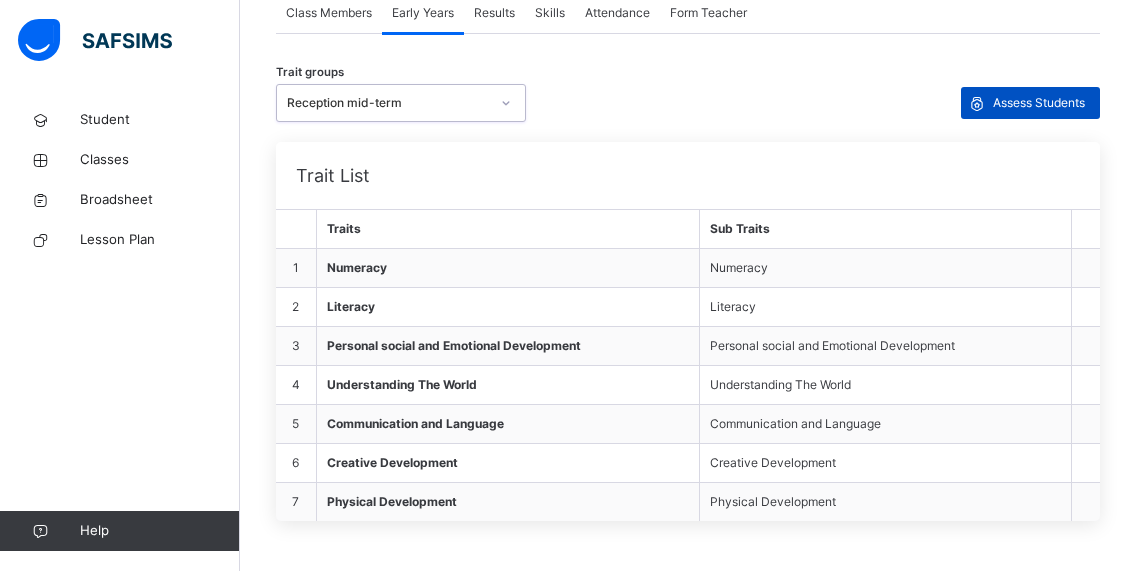 click on "Assess Students" at bounding box center (1039, 103) 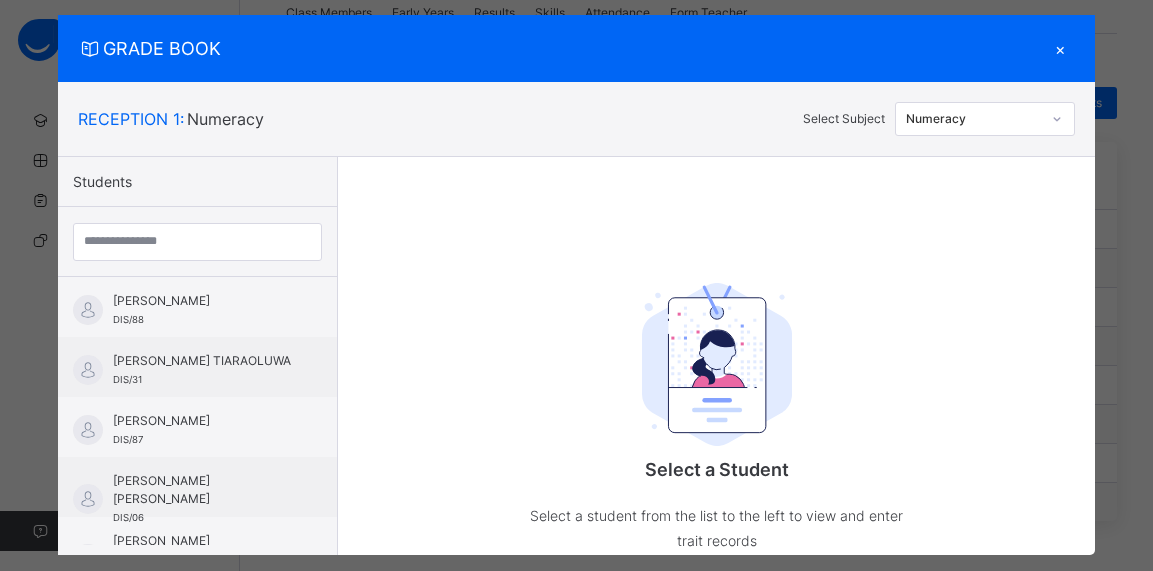 scroll, scrollTop: 69, scrollLeft: 0, axis: vertical 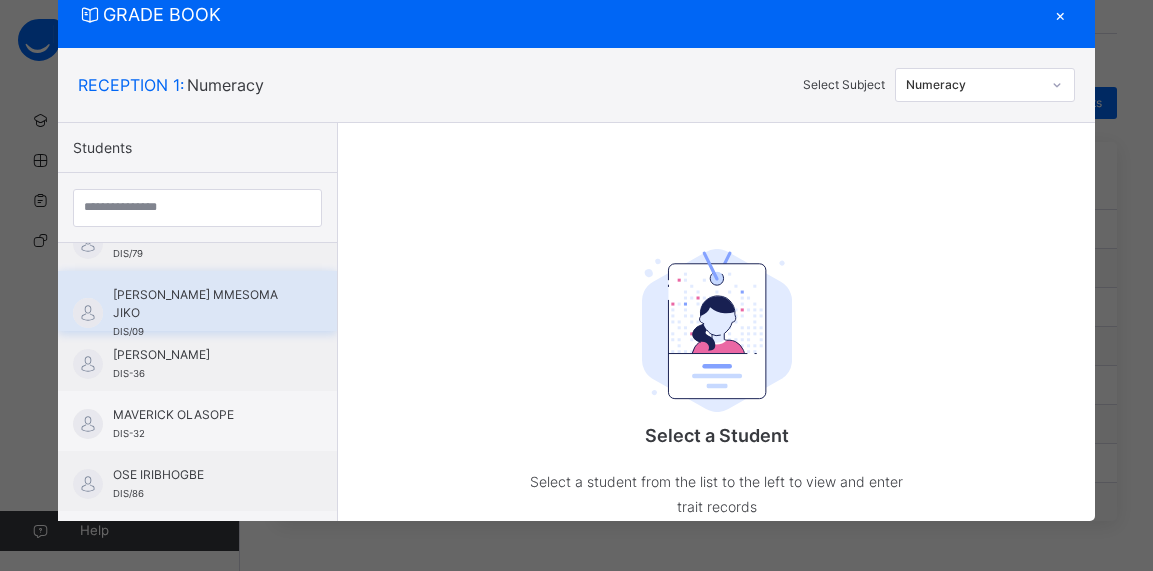 click on "[PERSON_NAME] MMESOMA JIKO DIS/09" at bounding box center (202, 313) 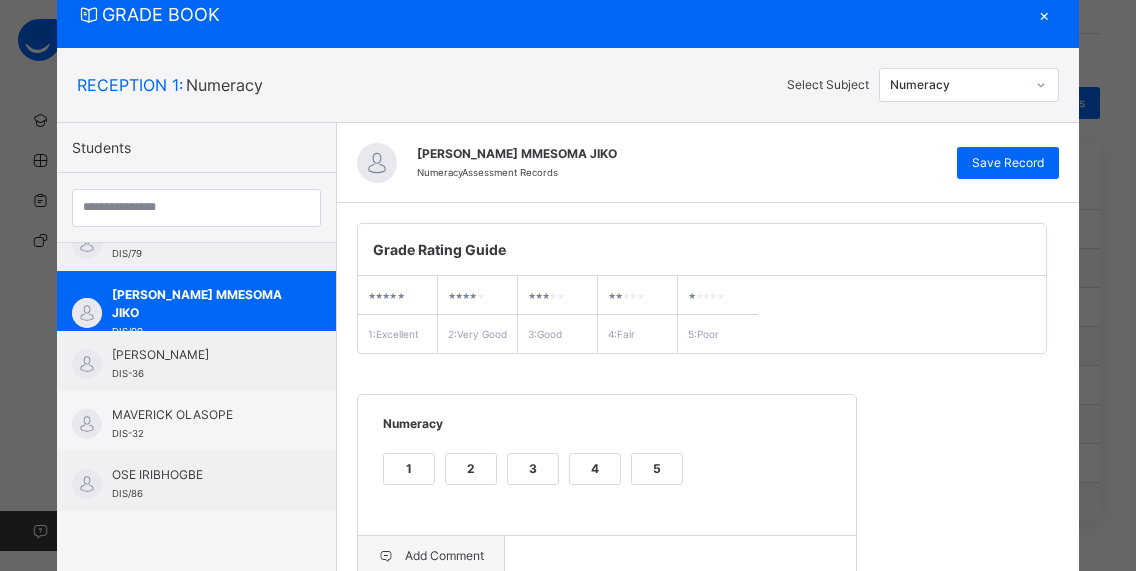 click 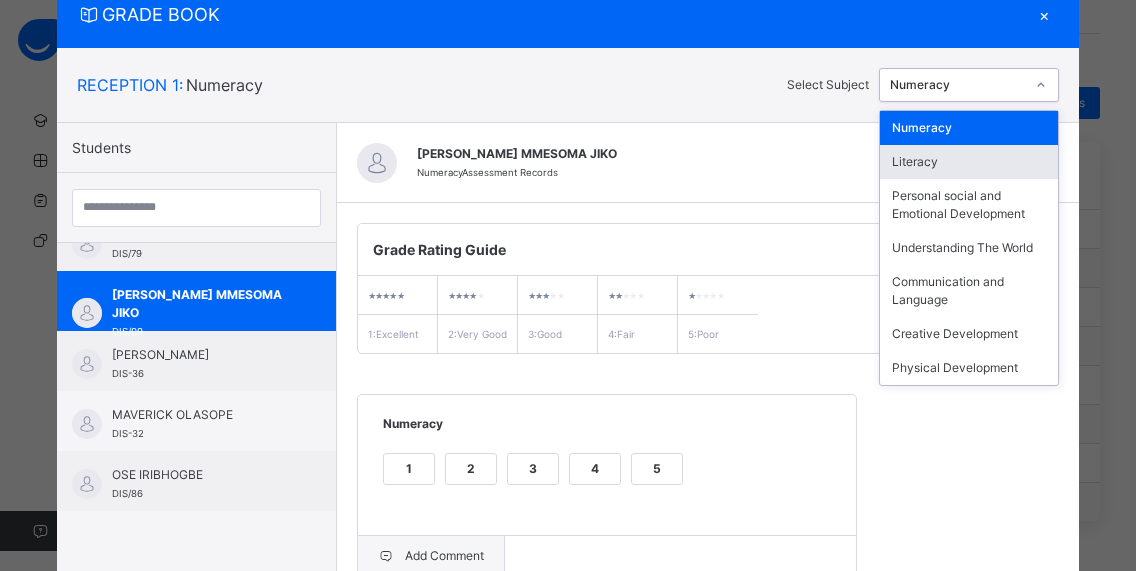 click on "Literacy" at bounding box center [969, 162] 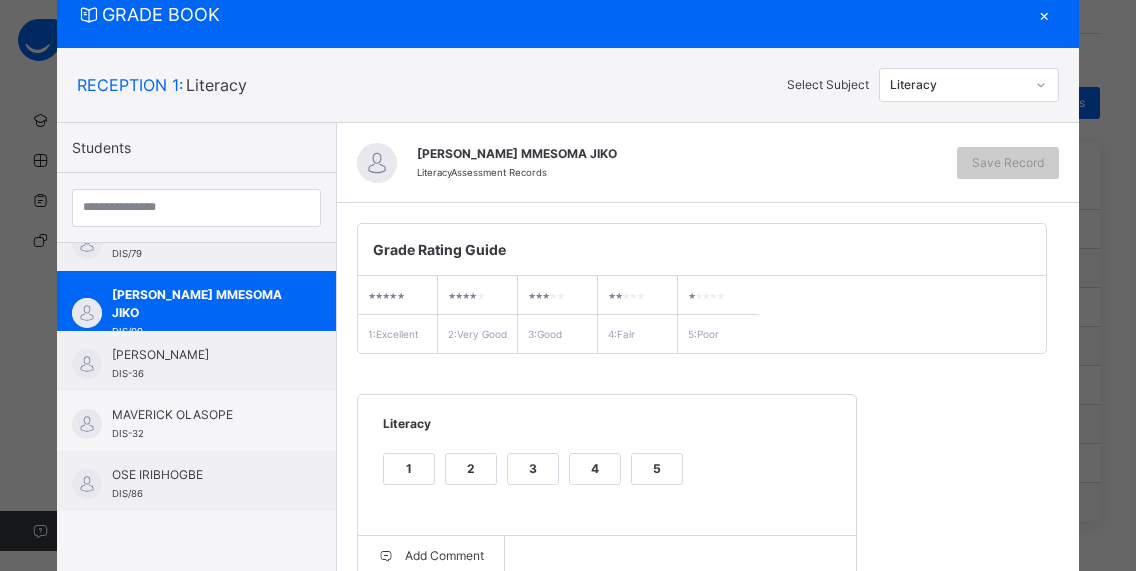 click on "×" at bounding box center (1044, 14) 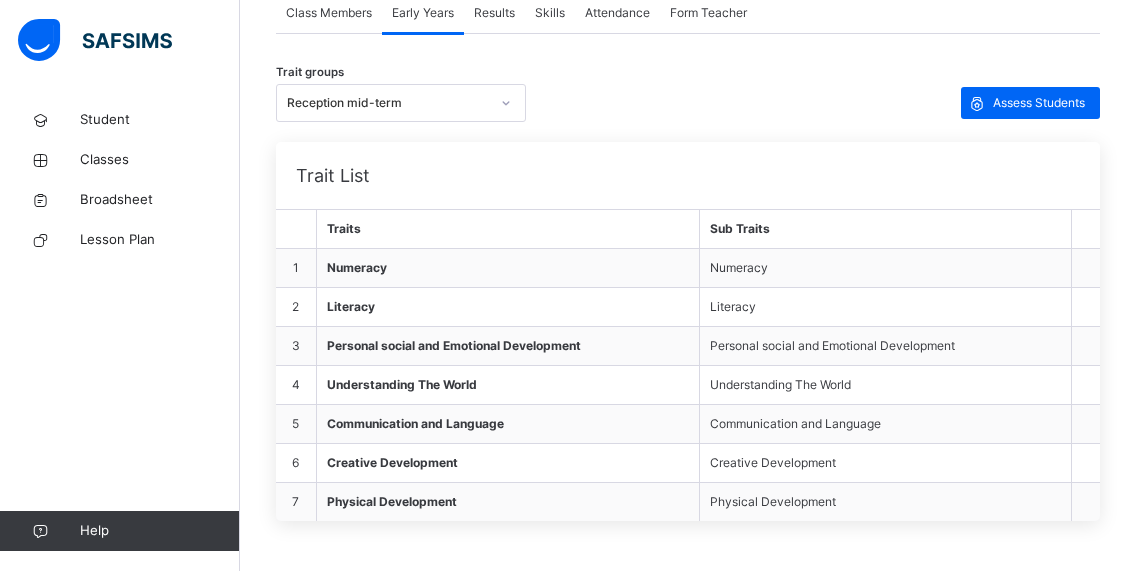 click 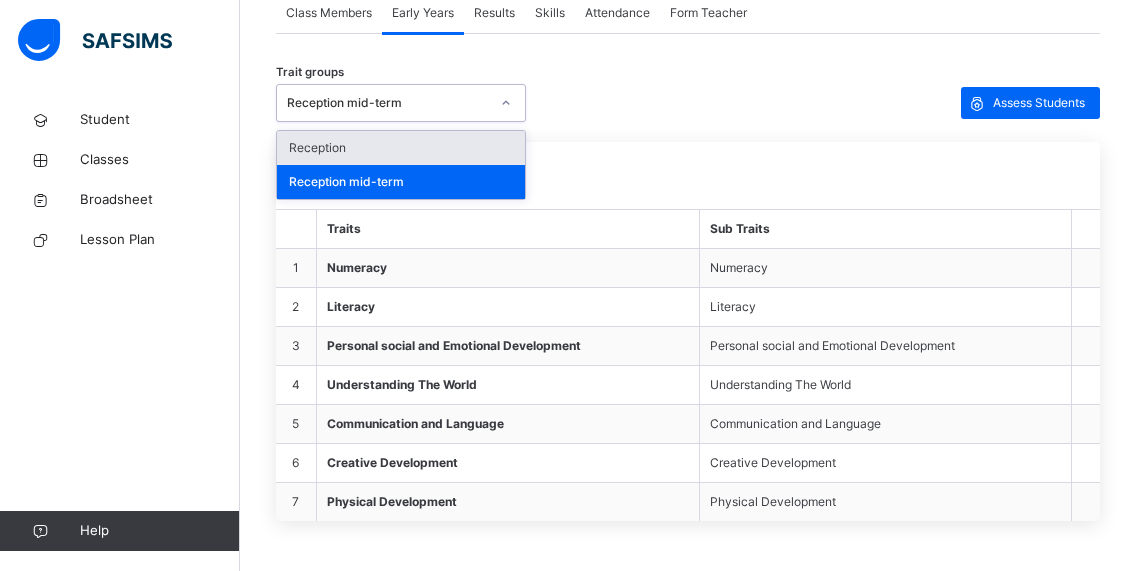click on "Reception" at bounding box center (401, 148) 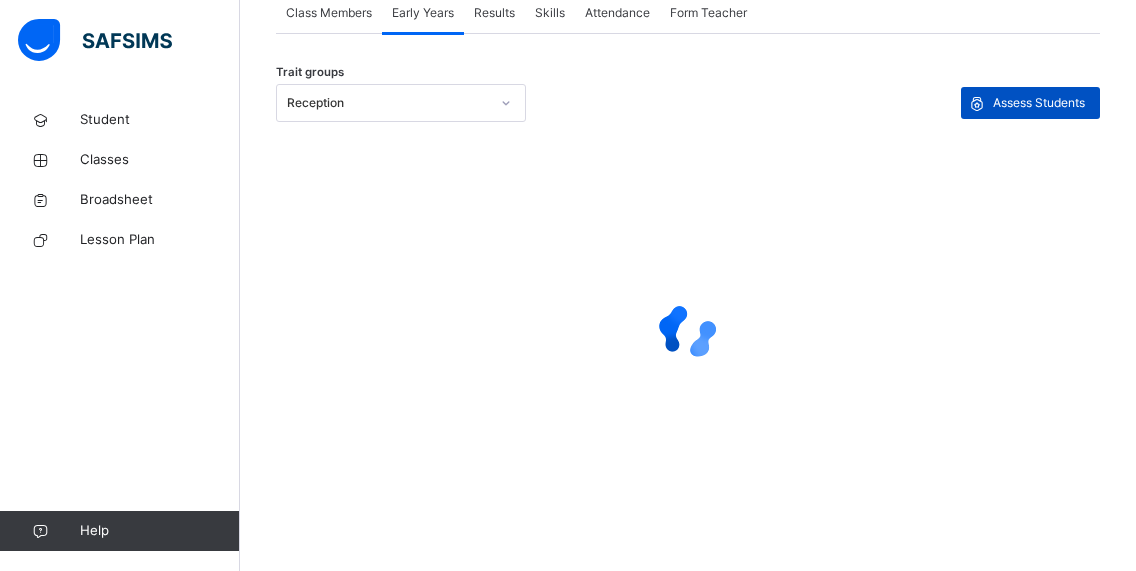 click on "Assess Students" at bounding box center [1039, 103] 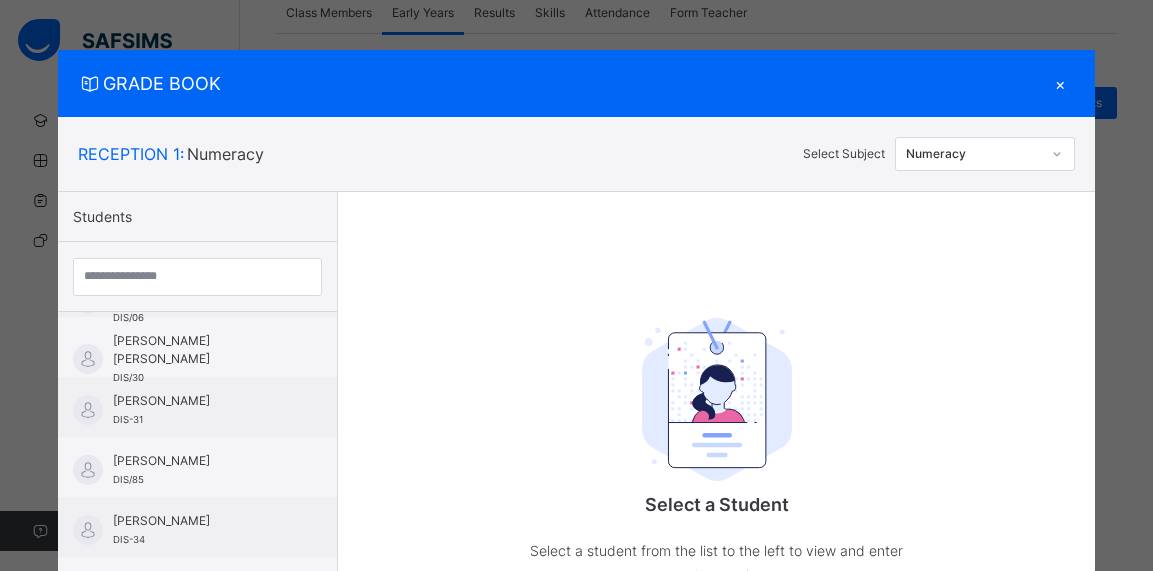 scroll, scrollTop: 469, scrollLeft: 0, axis: vertical 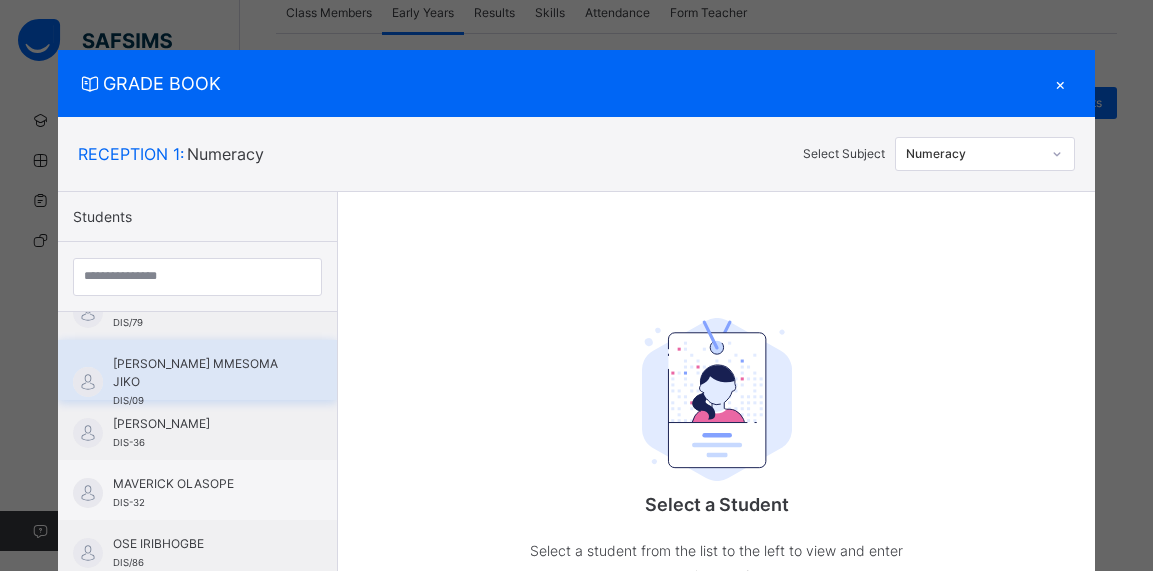 click on "[PERSON_NAME] MMESOMA JIKO" at bounding box center (202, 373) 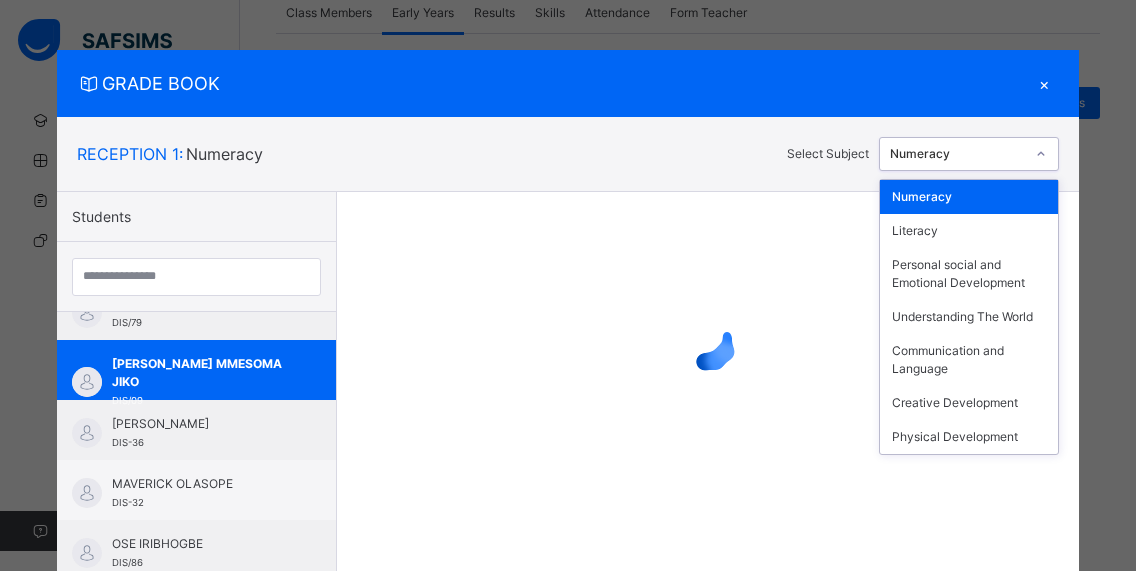 click 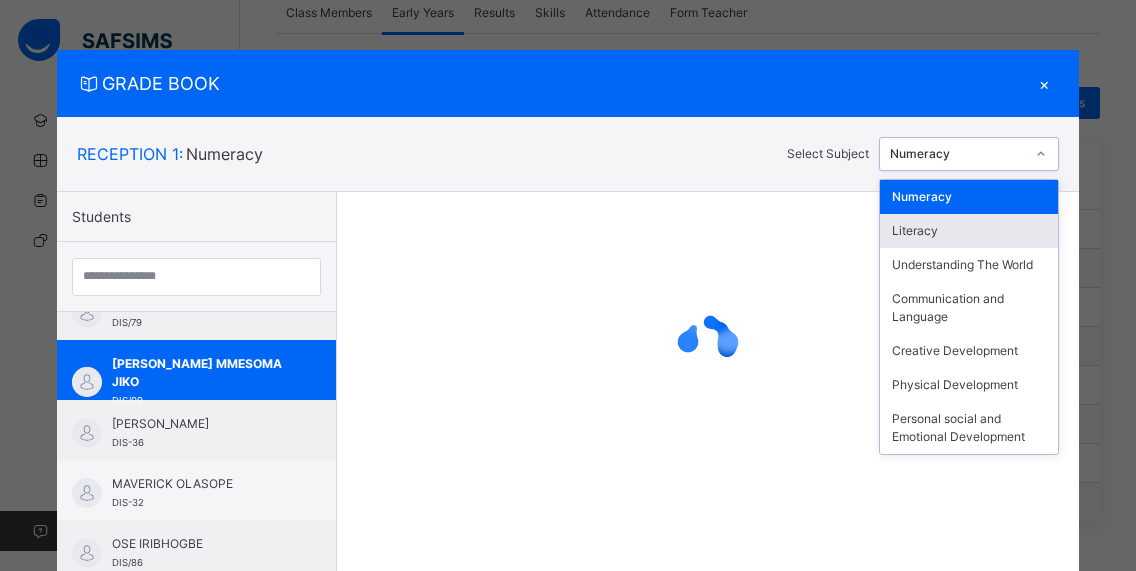 click on "Literacy" at bounding box center (969, 231) 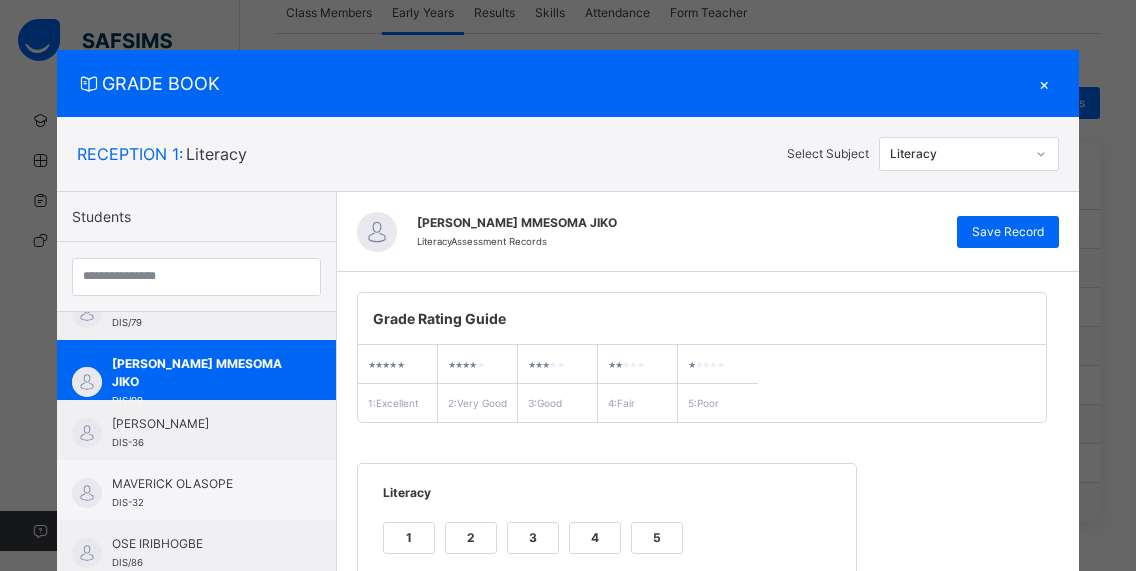 click on "GRADE BOOK × RECEPTION 1 :   Literacy Select Subject Literacy Students [PERSON_NAME] DIS/88 [PERSON_NAME] TIARAOLUWA DIS/31 [PERSON_NAME] DIS/87 [PERSON_NAME] [PERSON_NAME] DIS/06 [PERSON_NAME] [PERSON_NAME] DIS/30 [PERSON_NAME] DIS-31 [PERSON_NAME] DIS/85 [PERSON_NAME] DIS-34 [PERSON_NAME] DIS/82 [PERSON_NAME] ONOYEYASORHO  DIS-73 [PERSON_NAME] [PERSON_NAME] DIS/29 [PERSON_NAME] DIS/81 KINGDAVID  [PERSON_NAME] DIS-35 [PERSON_NAME] DIS/80 ANNABELLE MUNACHIMSO OBI DIS/11 [PERSON_NAME] DIS-33 [PERSON_NAME] DIS/89 ROYAL  ATOYEBI DIS/92 [PERSON_NAME] DIS/84 [PERSON_NAME] DIS/79 [PERSON_NAME] MMESOMA JIKO DIS/09 [PERSON_NAME] DIS-36 MAVERICK  OLASOPE DIS-32 OSE  IRIBHOGBE DIS/86 [PERSON_NAME] MMESOMA JIKO Literacy  Assessment Records Save Record   Grade Rating Guide   ★ ★ ★ ★ ★ 1  :  Excellent ★ ★ ★ ★ ★ 2  :  Very Good ★ ★ ★ ★ ★ 3  :  Good ★ ★ ★ ★ ★ 4  :  Fair ★ ★ ★ ★ ★ 5  :  Poor Literacy   1 2 3 4 5  Add Comment  General subject Comment on   Literacy" at bounding box center [568, 285] 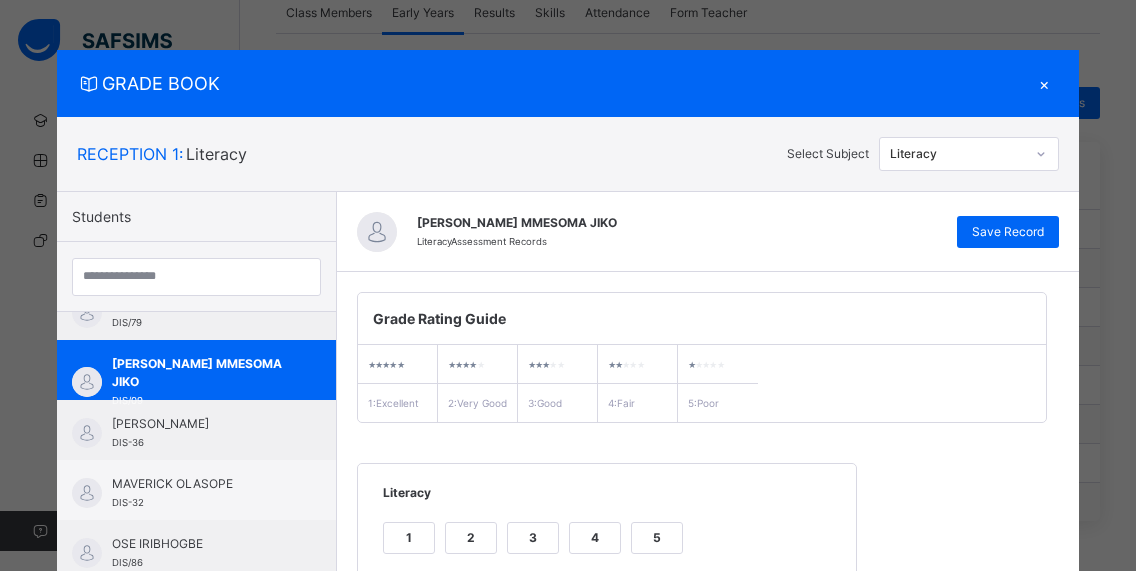 scroll, scrollTop: 407, scrollLeft: 0, axis: vertical 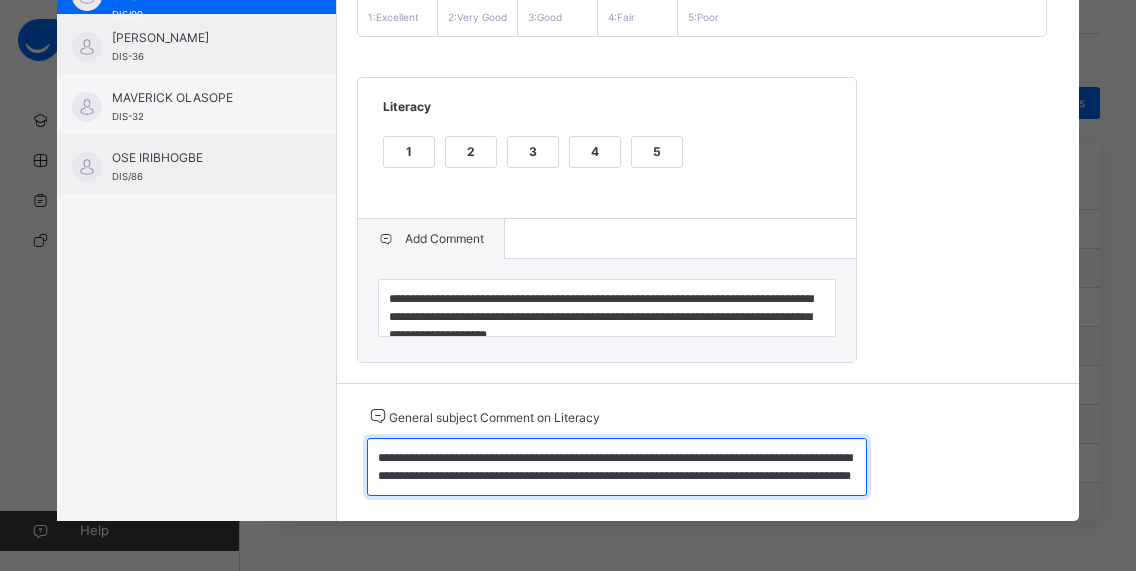 click on "**********" at bounding box center [617, 467] 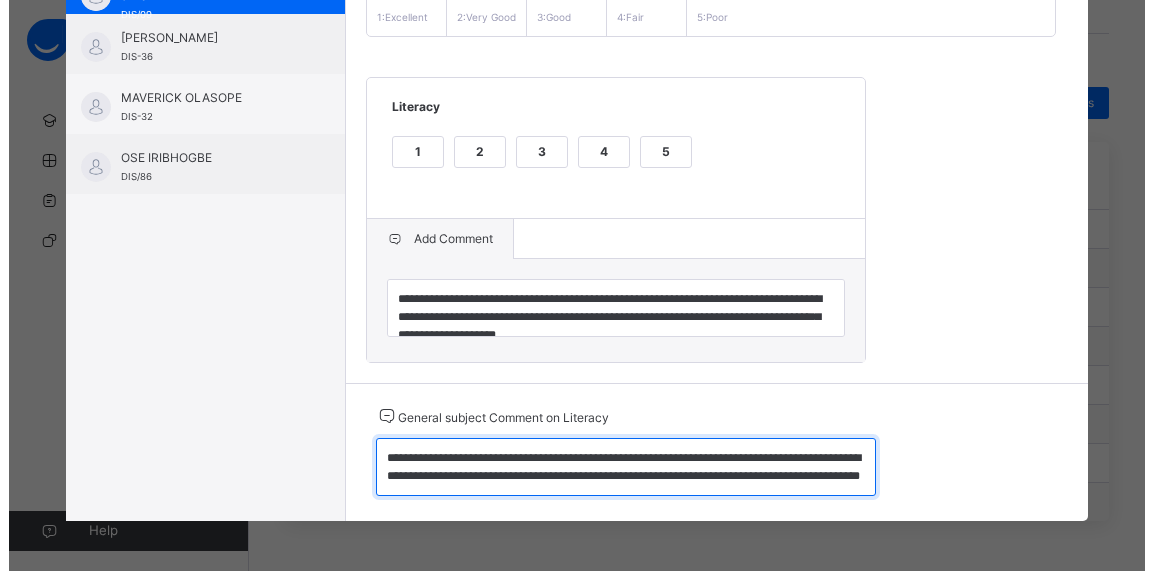 scroll, scrollTop: 0, scrollLeft: 0, axis: both 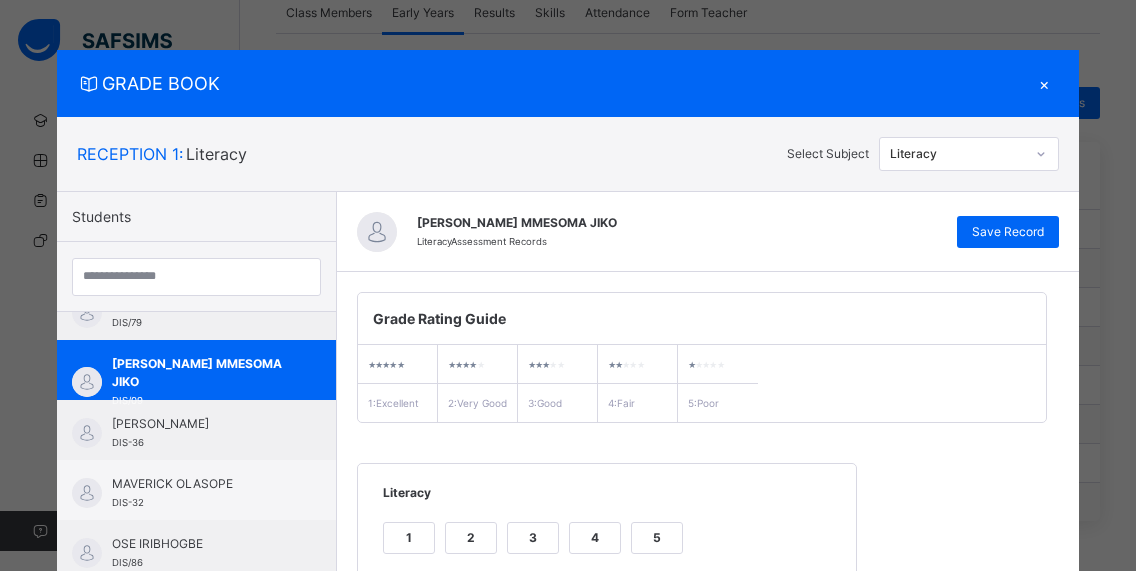 click on "×" at bounding box center [1044, 83] 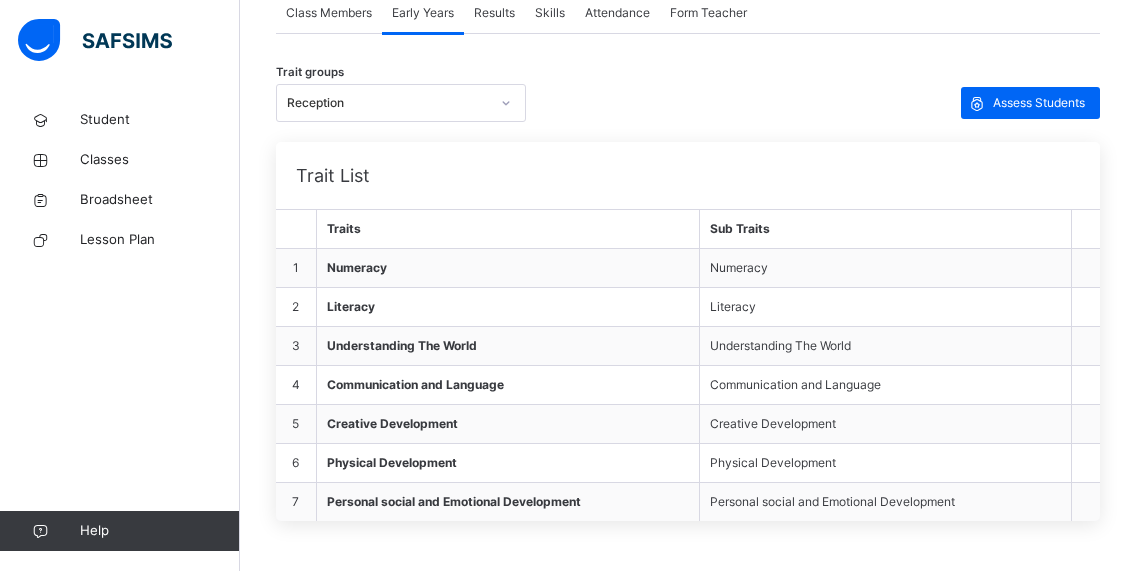 click 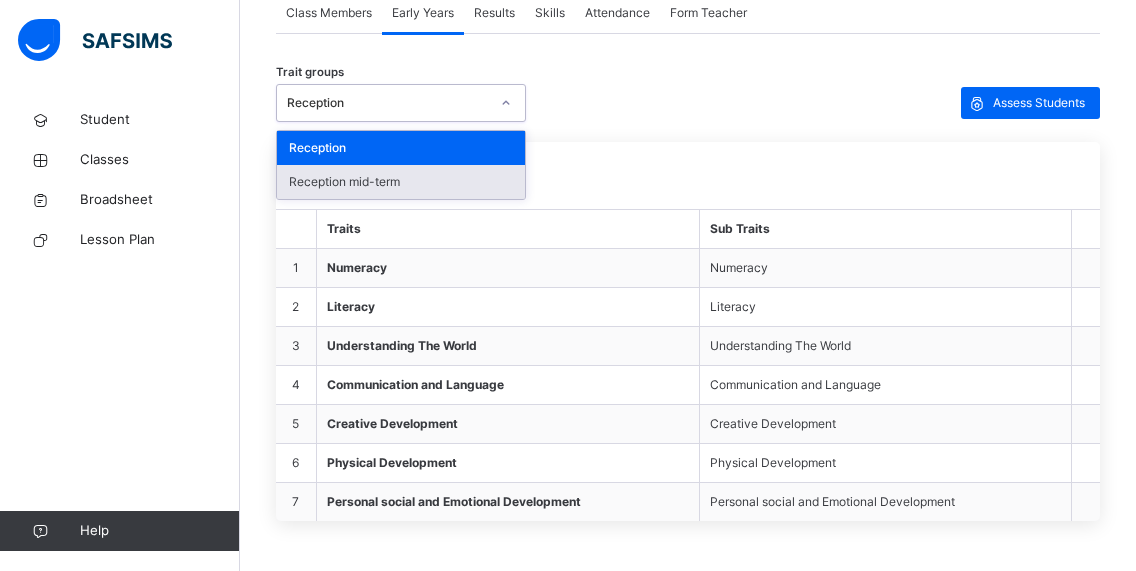 click on "Reception mid-term" at bounding box center [401, 182] 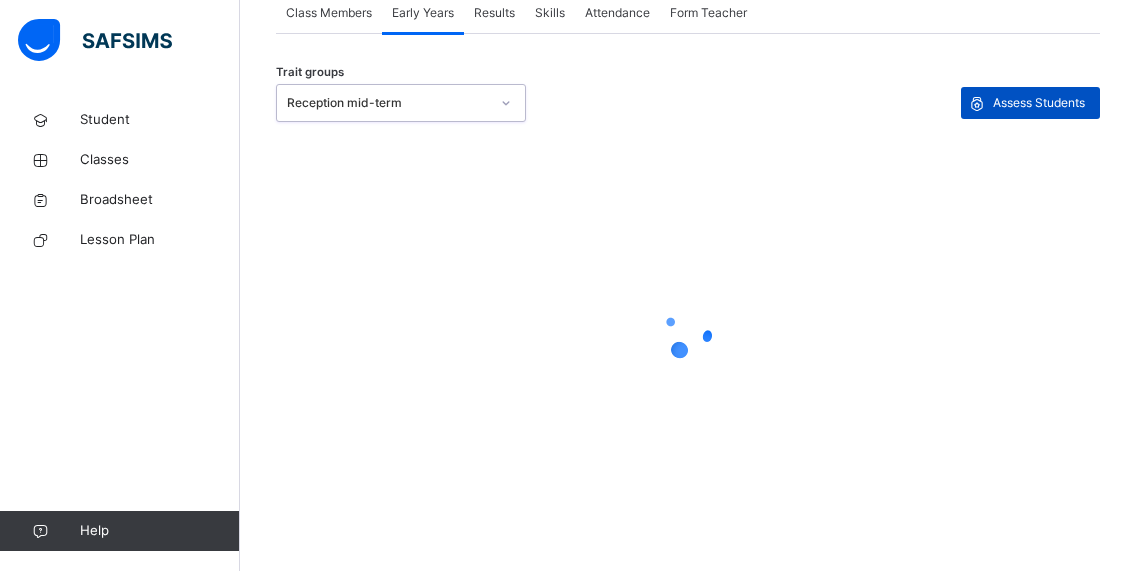 click on "Assess Students" at bounding box center (1039, 103) 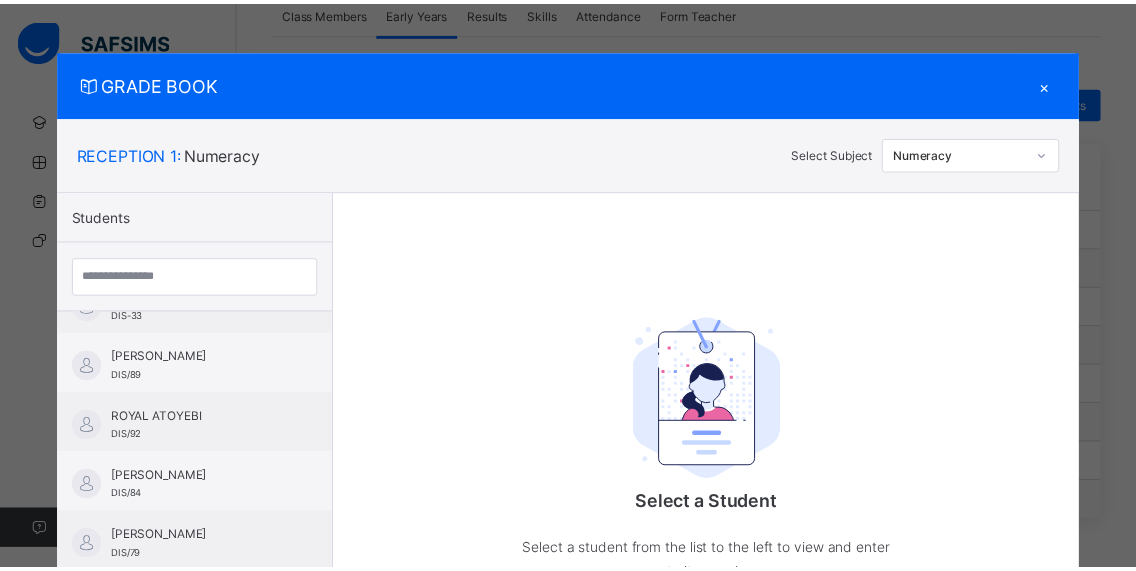 scroll, scrollTop: 1172, scrollLeft: 0, axis: vertical 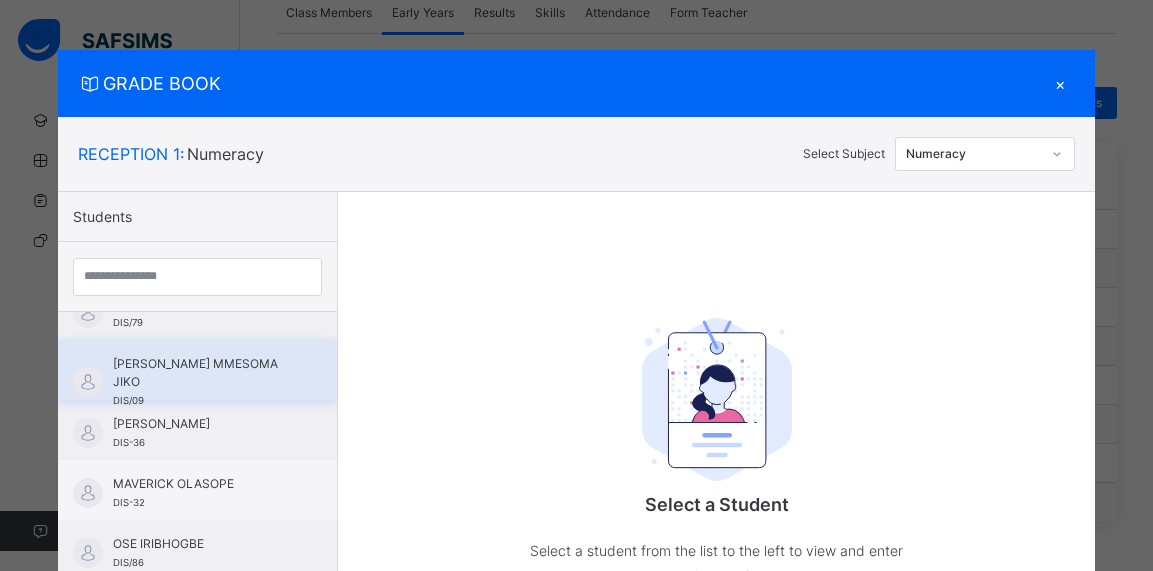 click on "[PERSON_NAME] MMESOMA JIKO" at bounding box center [202, 373] 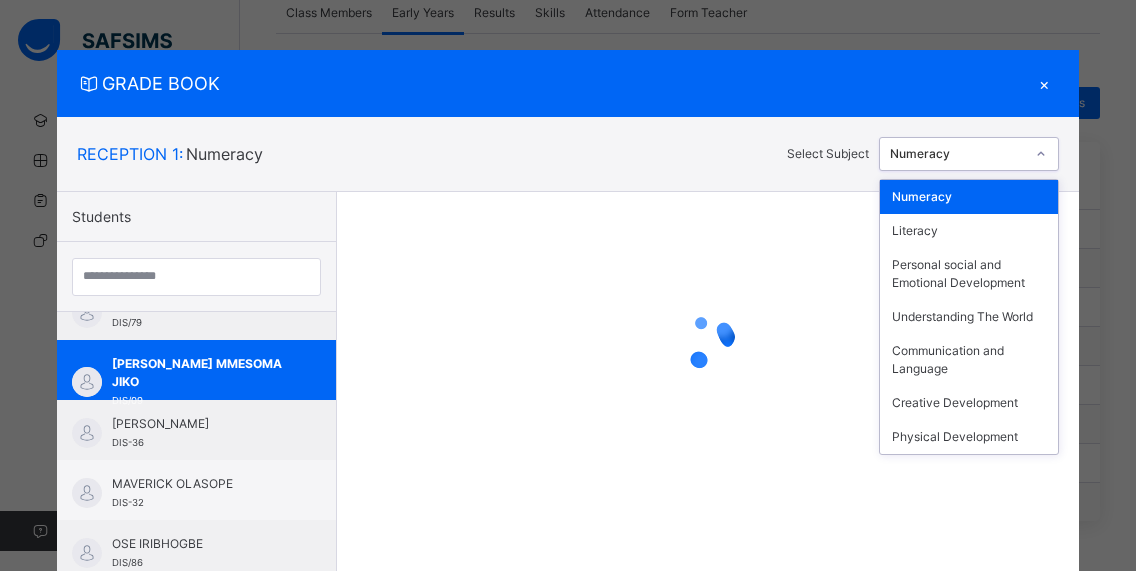 click at bounding box center (1041, 154) 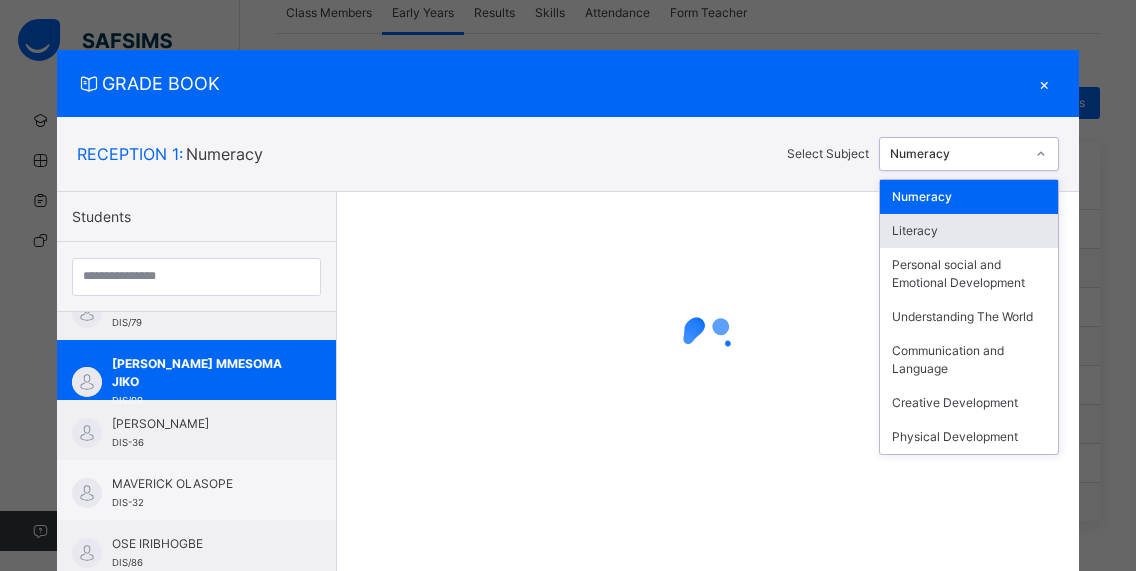 click on "Literacy" at bounding box center [969, 231] 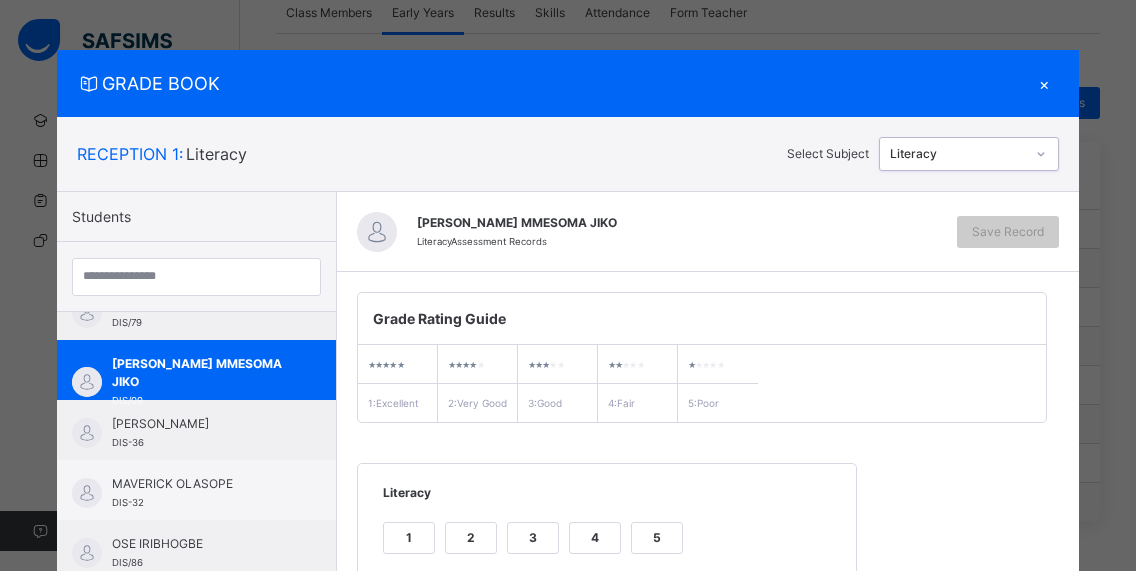 scroll, scrollTop: 301, scrollLeft: 0, axis: vertical 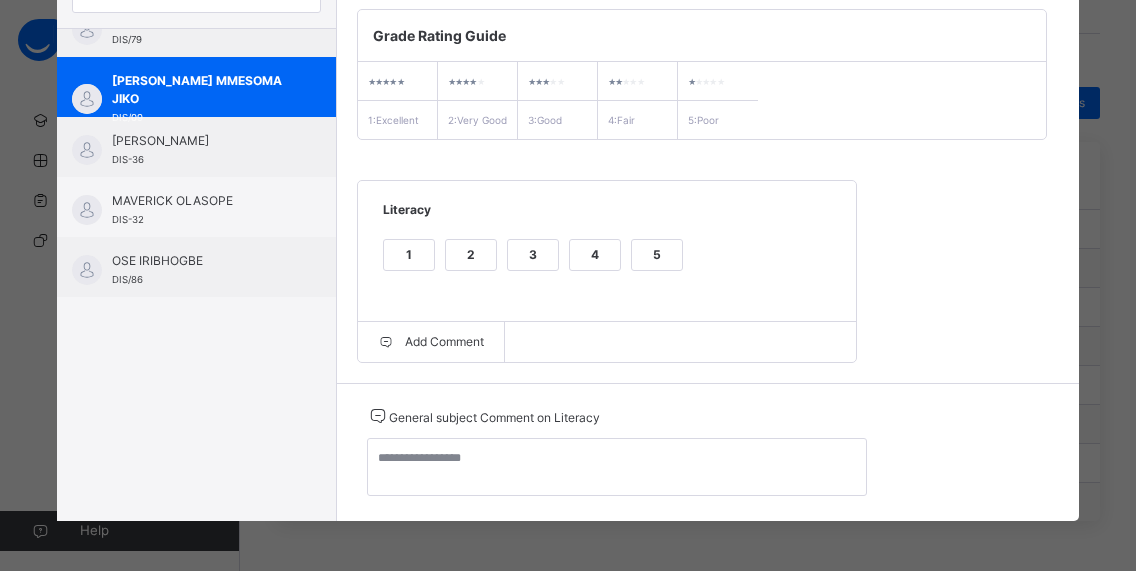 click on "2" at bounding box center (471, 255) 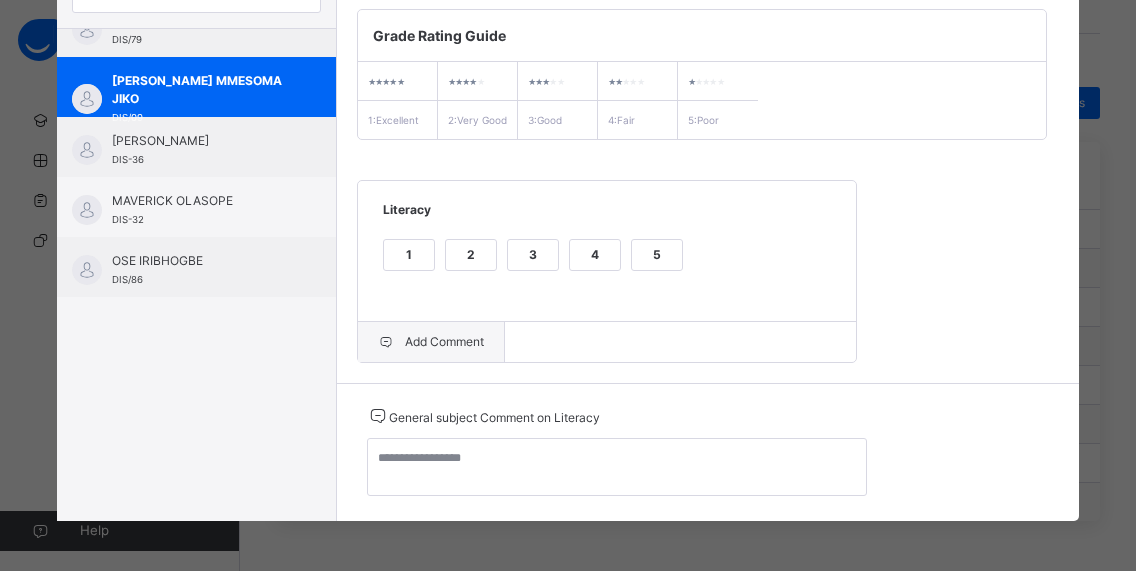 click on "Add Comment" at bounding box center [431, 342] 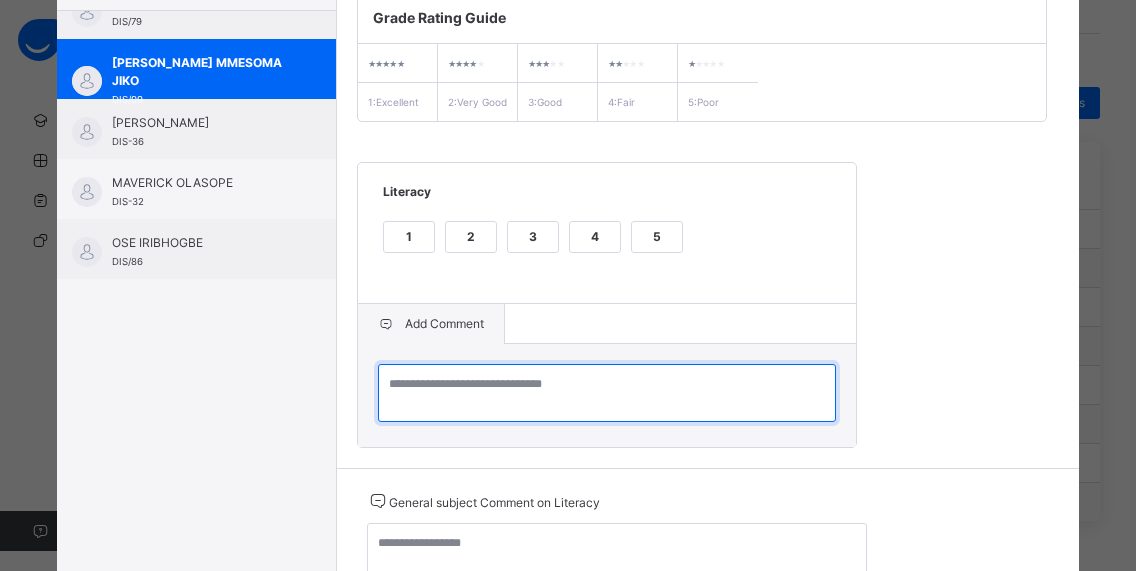 click at bounding box center (607, 393) 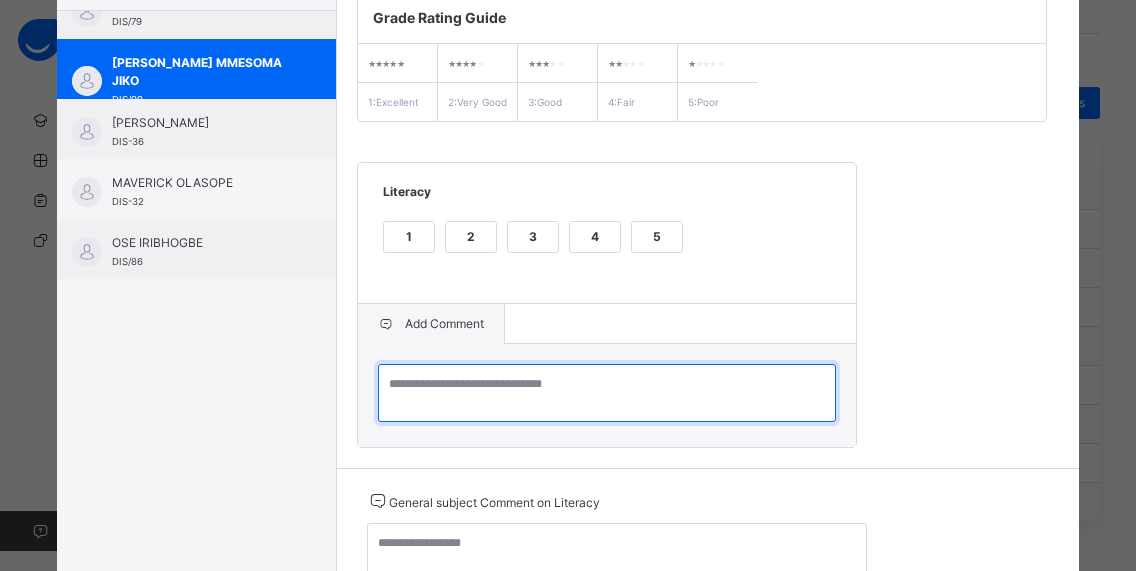 paste on "**********" 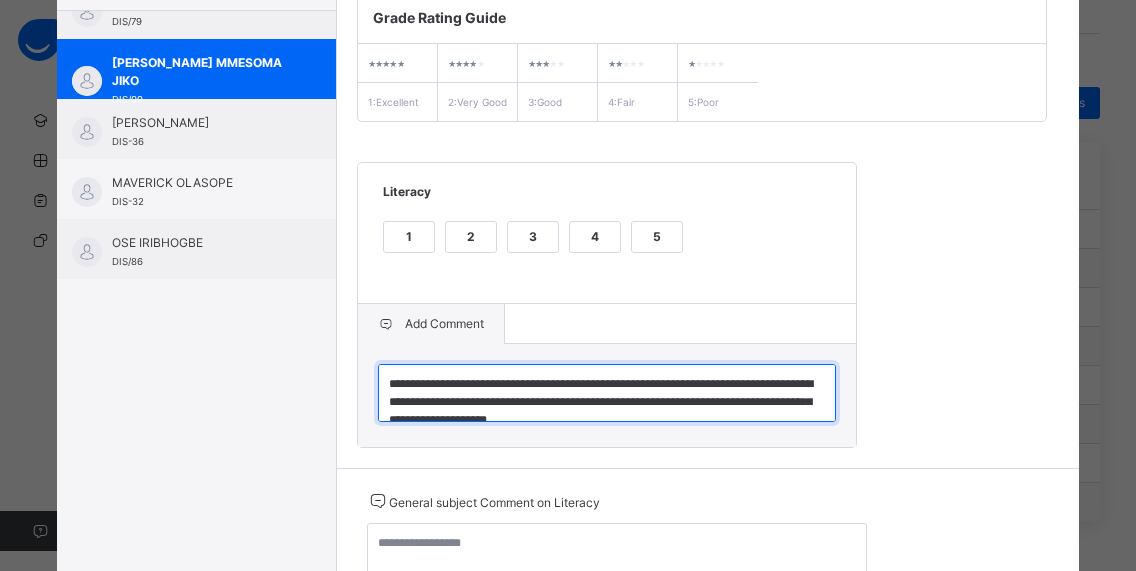 scroll, scrollTop: 6, scrollLeft: 0, axis: vertical 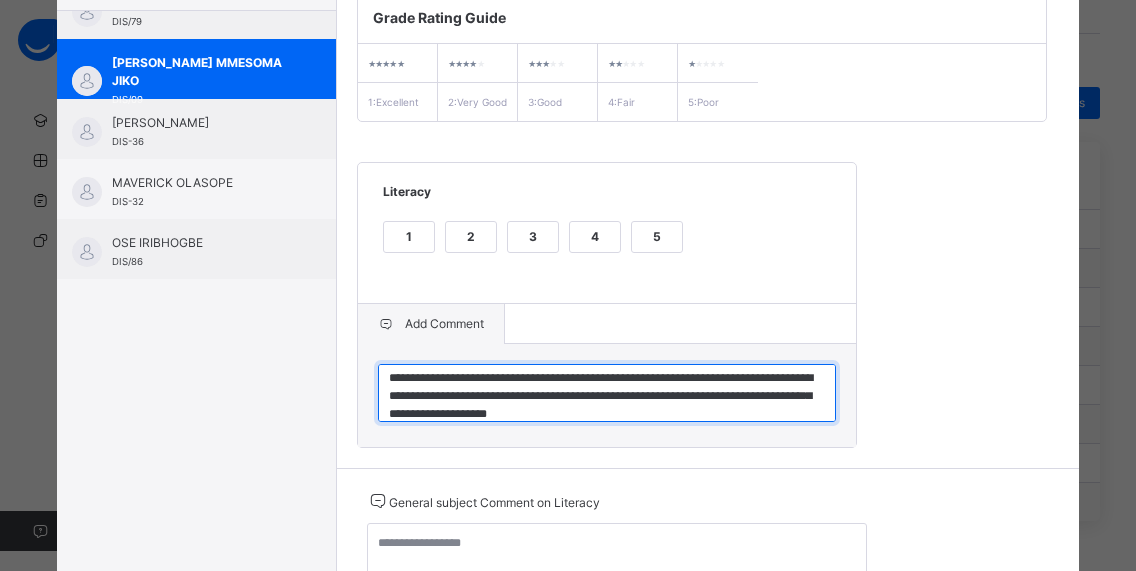 type on "**********" 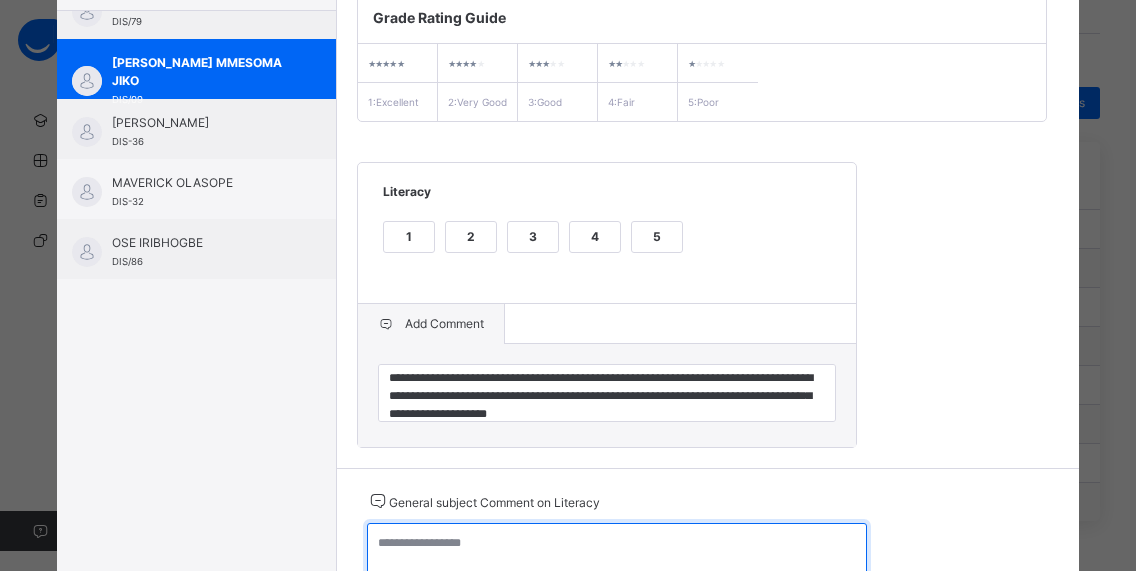 click at bounding box center [617, 552] 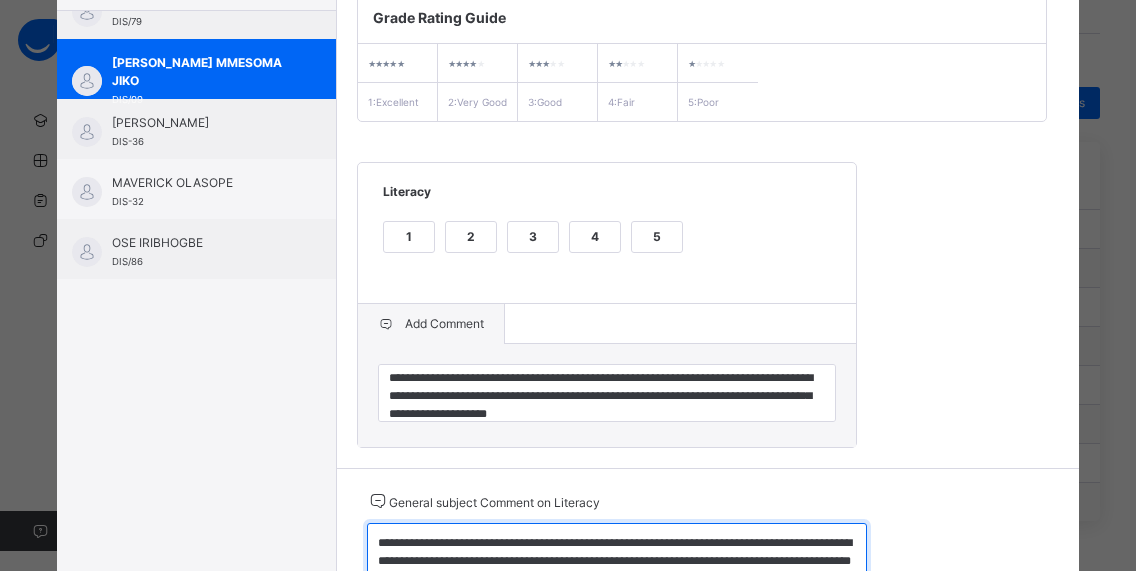 scroll, scrollTop: 331, scrollLeft: 0, axis: vertical 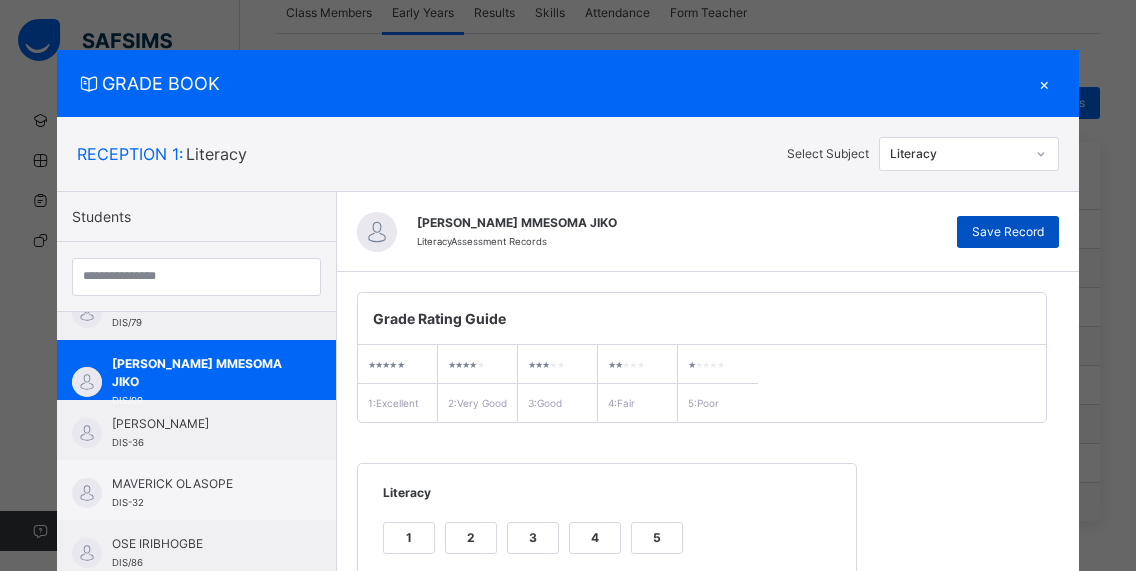 type on "**********" 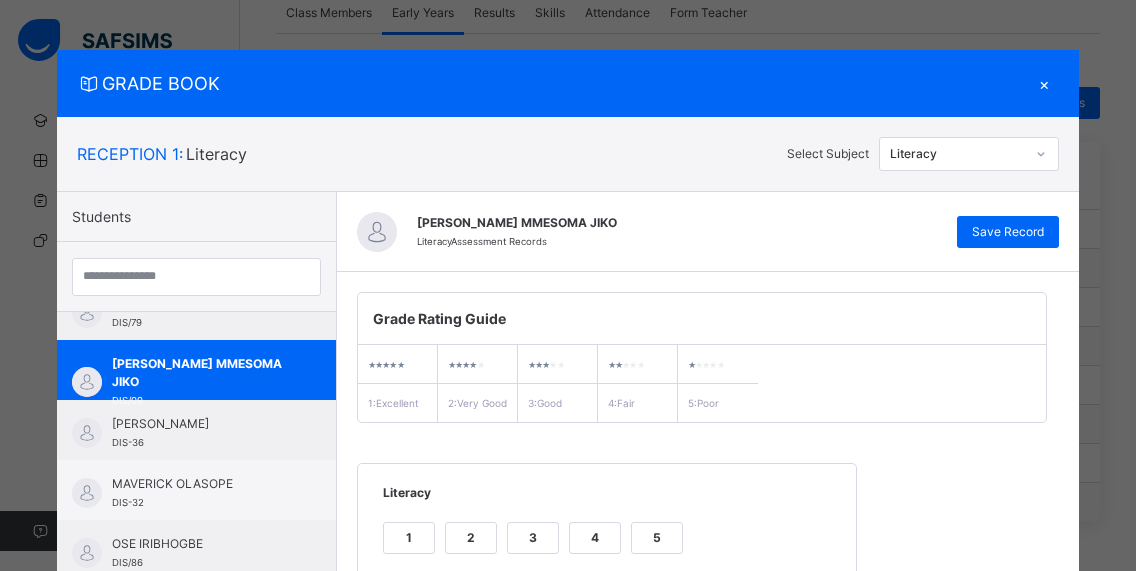 click on "×" at bounding box center [1044, 83] 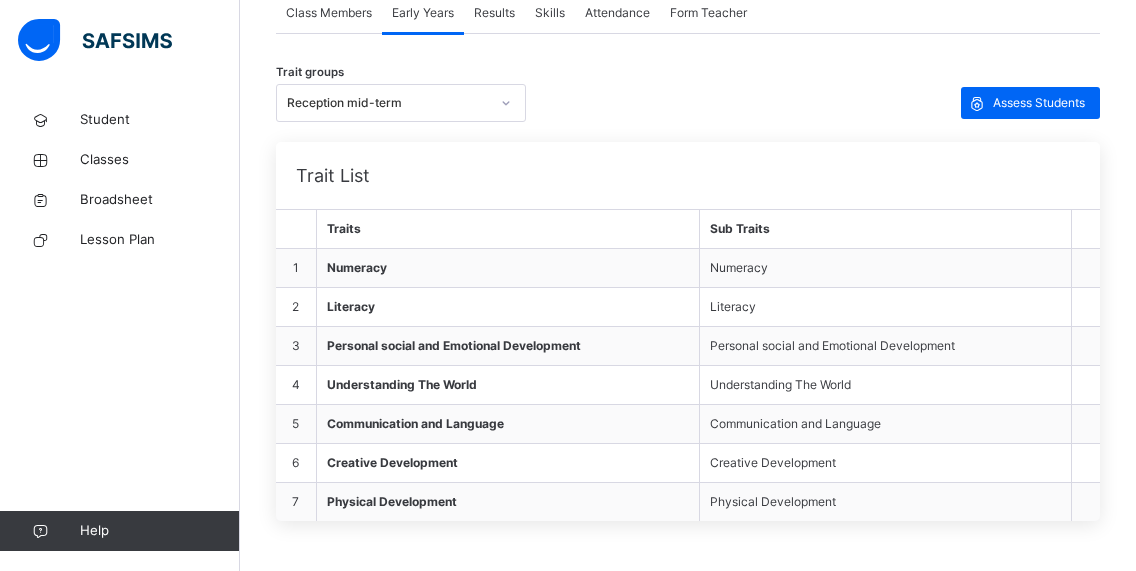 click 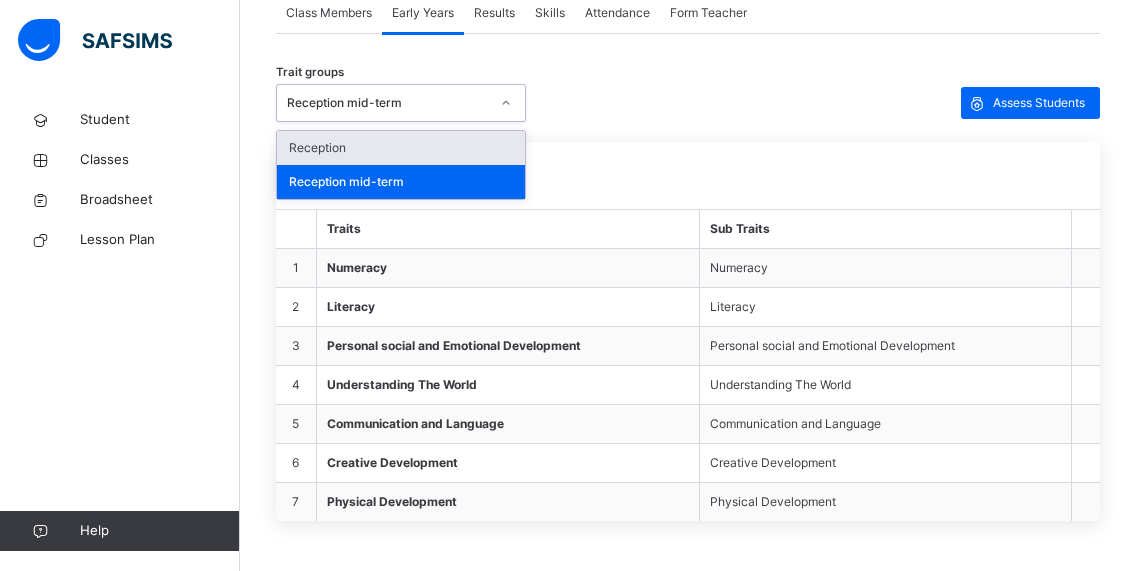 click on "Reception" at bounding box center [401, 148] 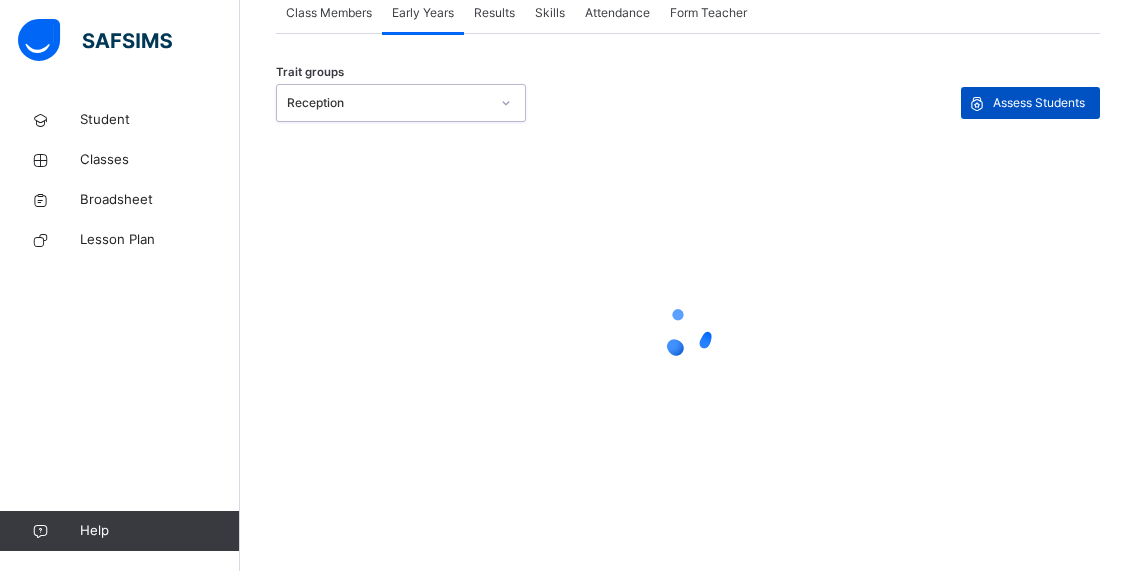 click on "Assess Students" at bounding box center [1039, 103] 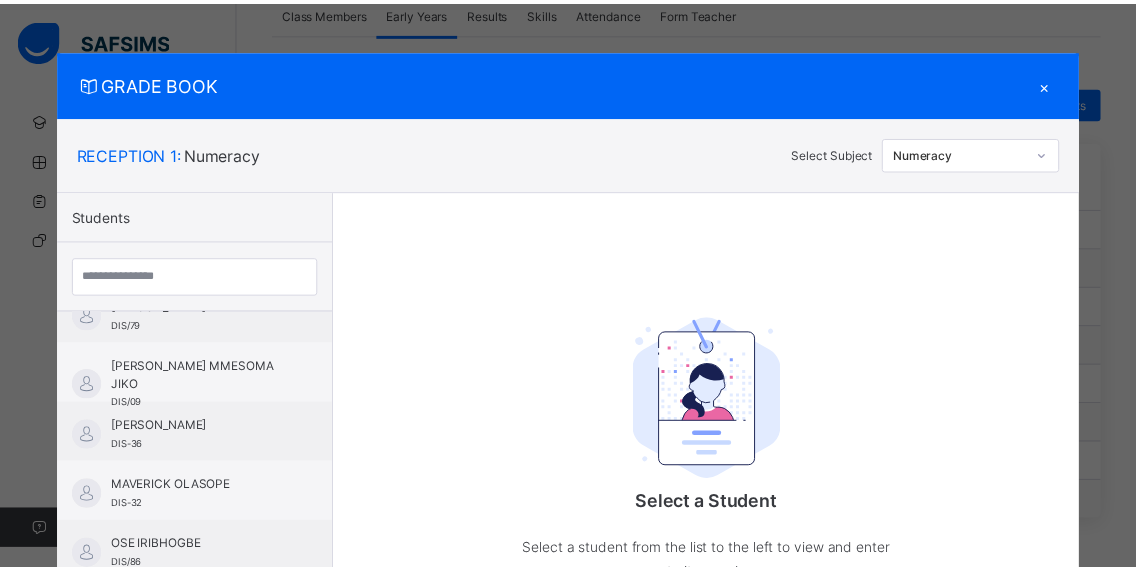 scroll, scrollTop: 1172, scrollLeft: 0, axis: vertical 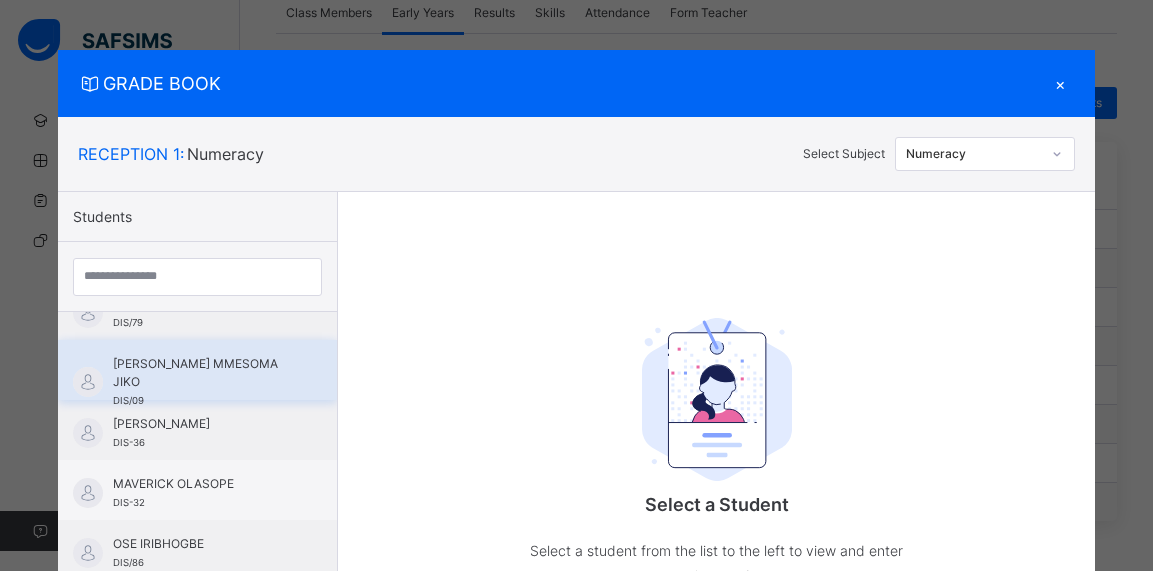 click on "[PERSON_NAME] MMESOMA JIKO DIS/09" at bounding box center (197, 370) 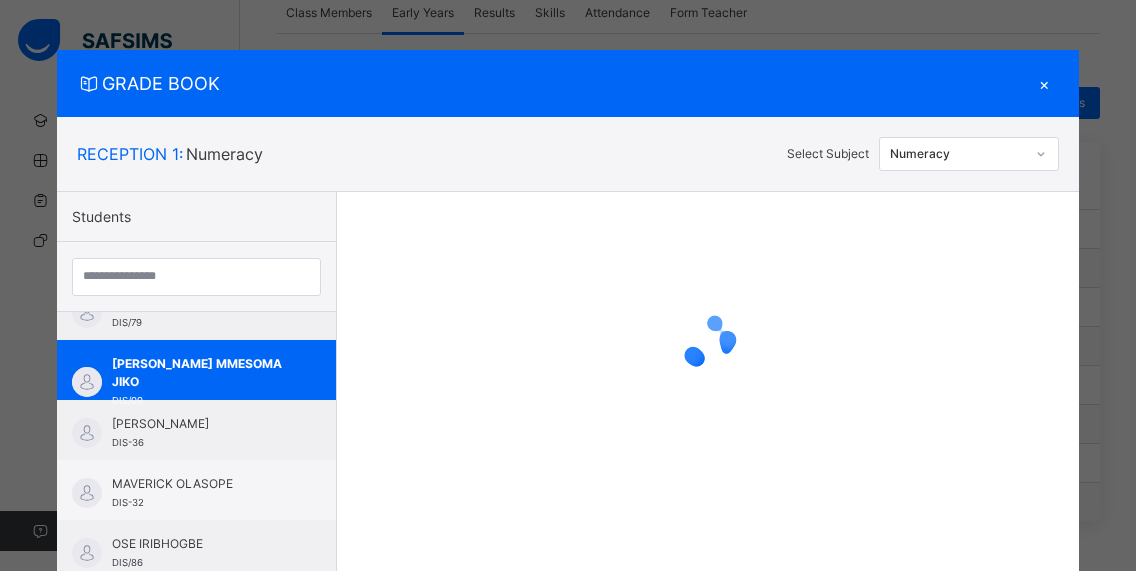 click 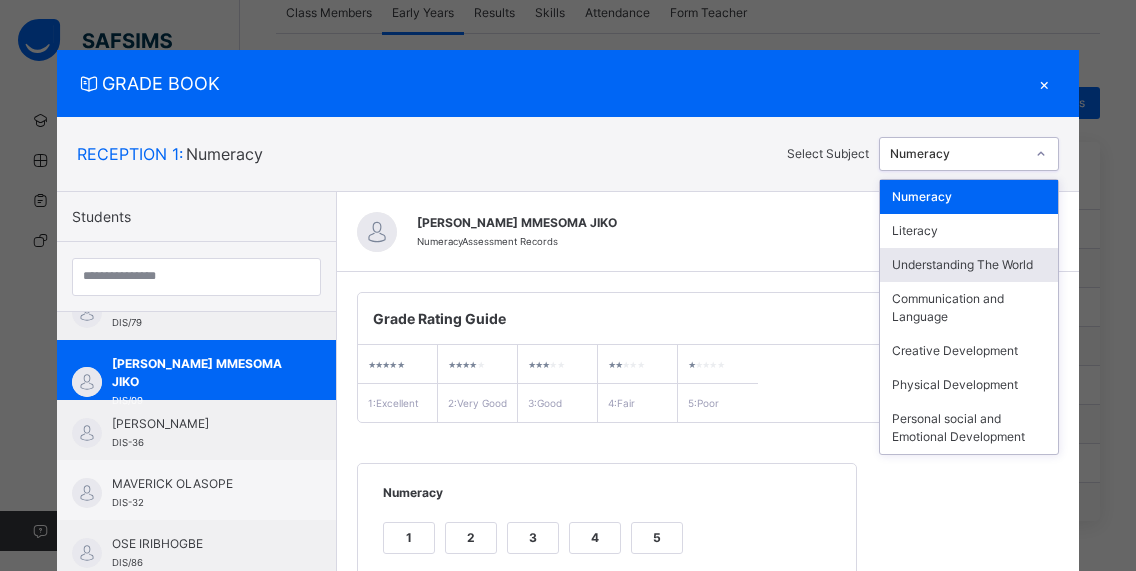 click on "Understanding The World" at bounding box center (969, 265) 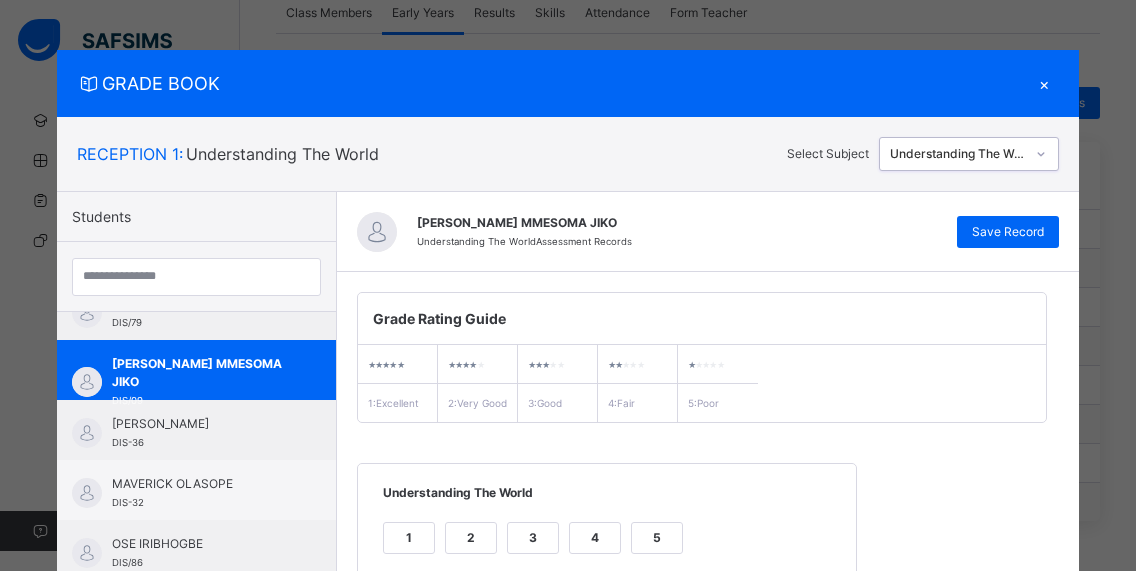 scroll, scrollTop: 407, scrollLeft: 0, axis: vertical 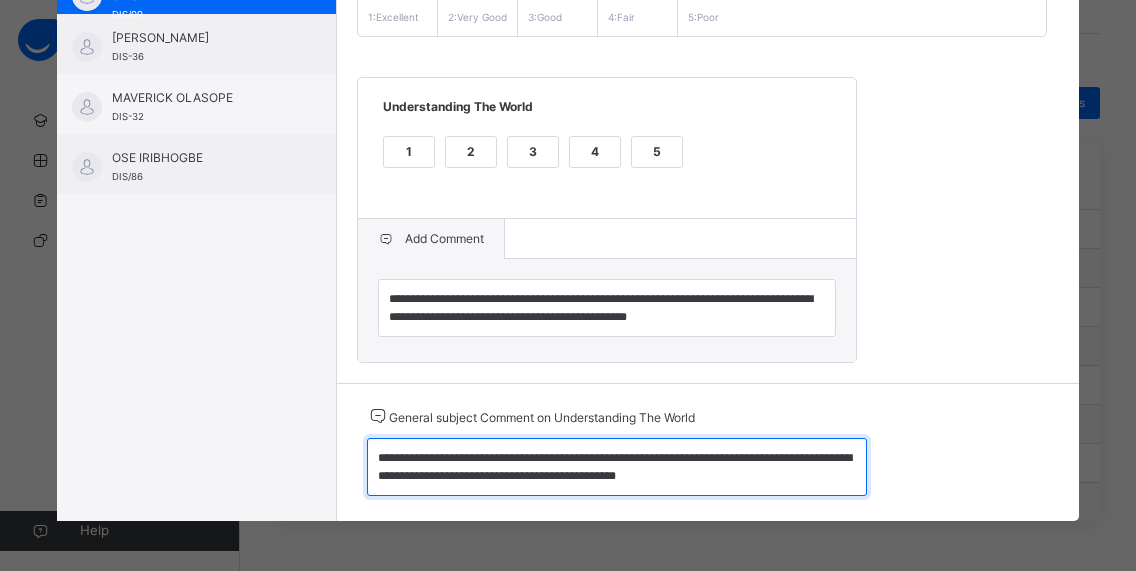 click on "**********" at bounding box center [617, 467] 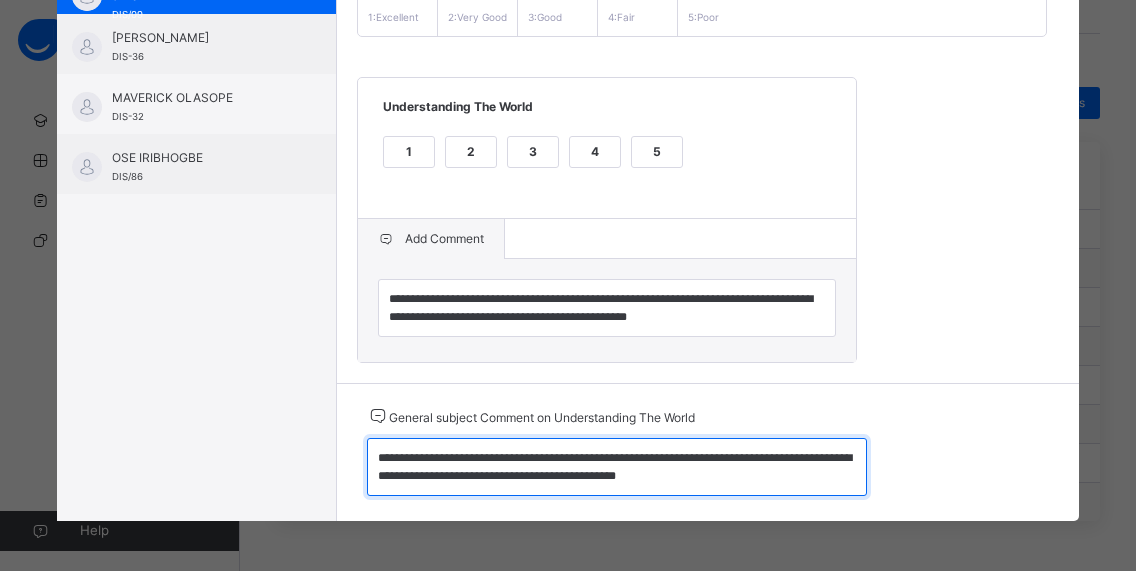 drag, startPoint x: 364, startPoint y: 454, endPoint x: 667, endPoint y: 480, distance: 304.11346 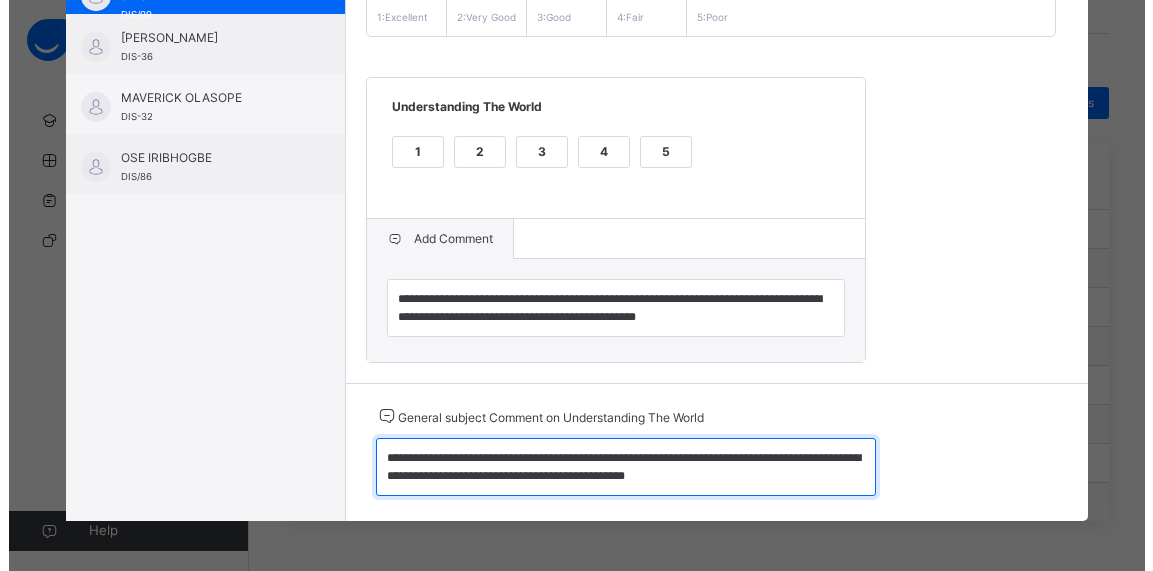 scroll, scrollTop: 0, scrollLeft: 0, axis: both 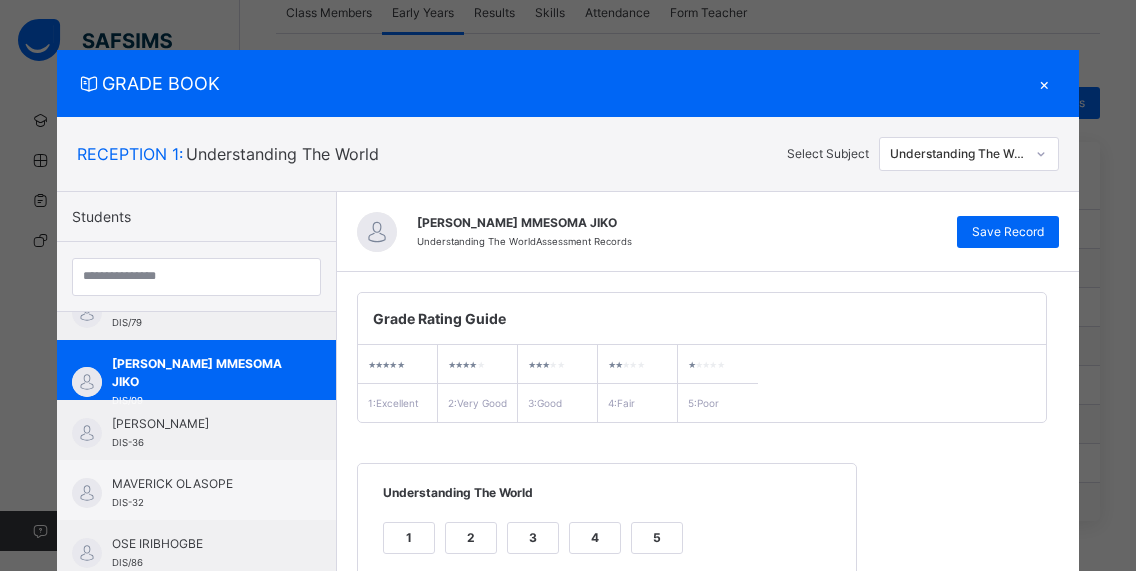 click on "×" at bounding box center (1044, 83) 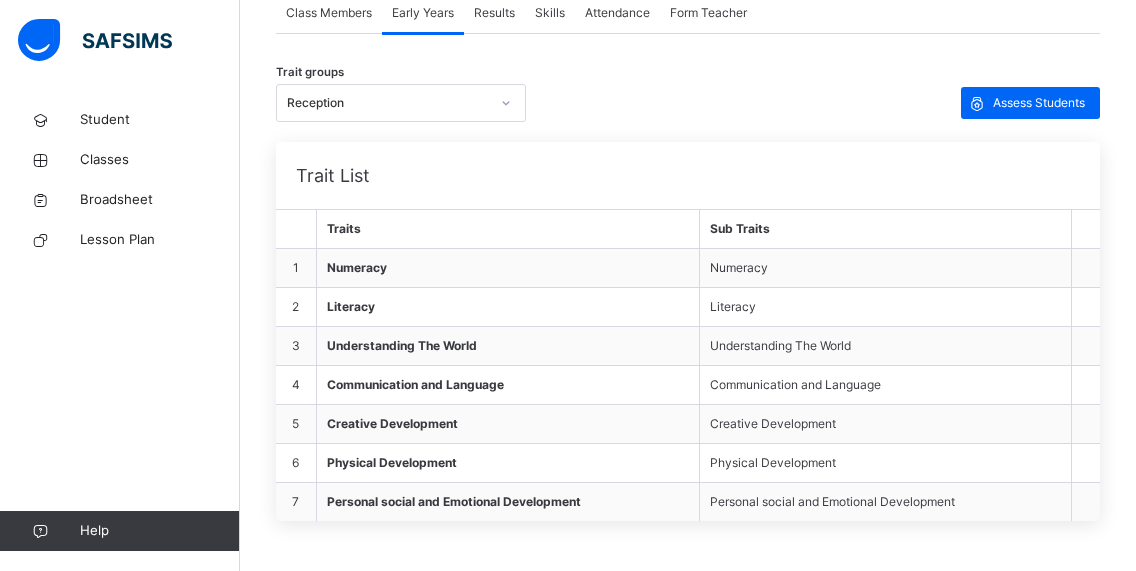 click 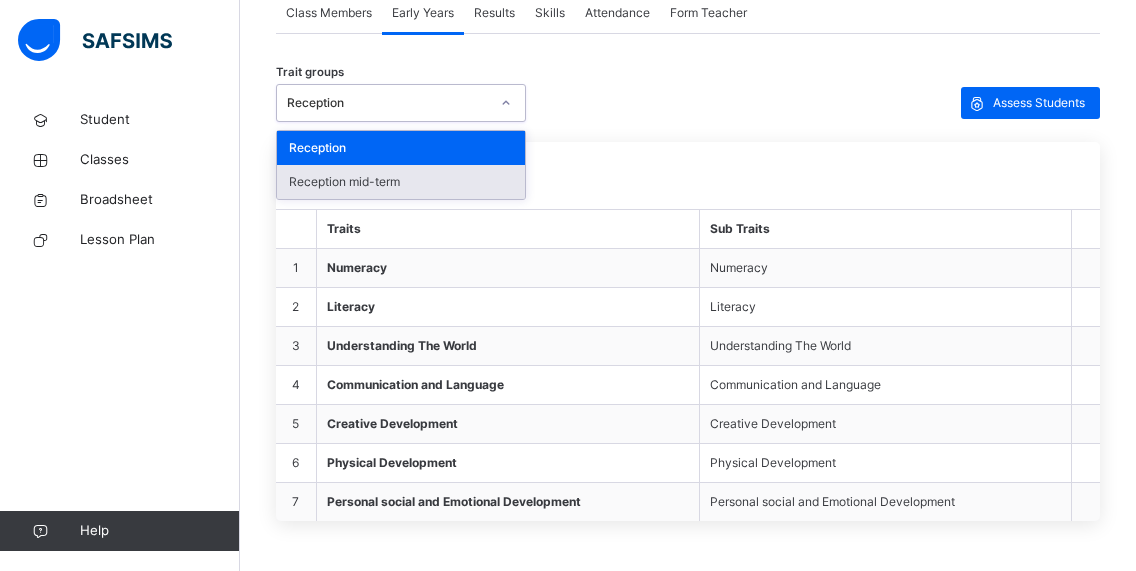 click on "Reception mid-term" at bounding box center (401, 182) 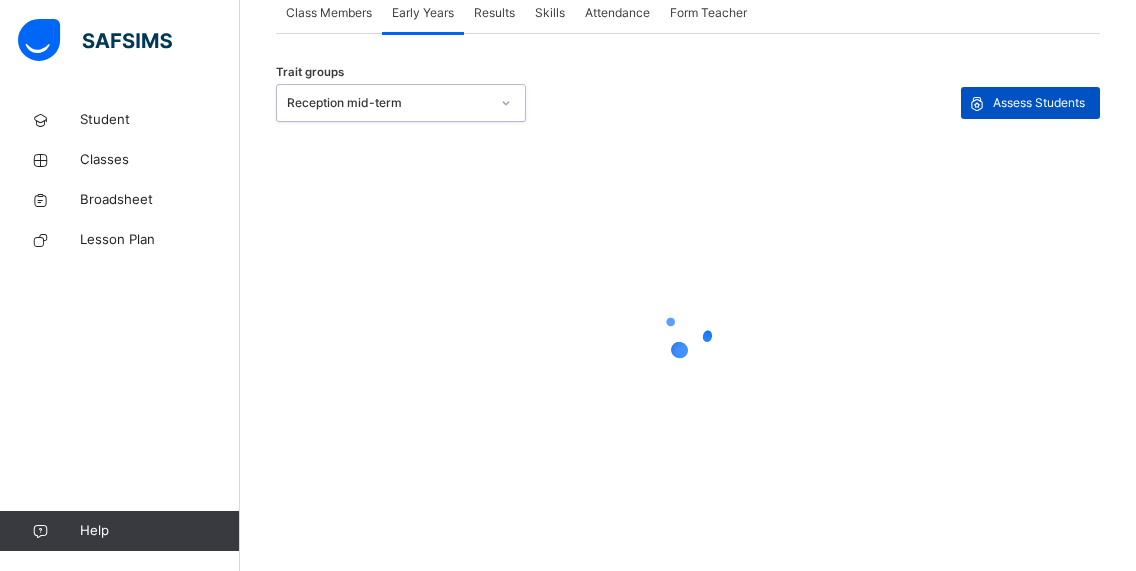 click on "Assess Students" at bounding box center [1039, 103] 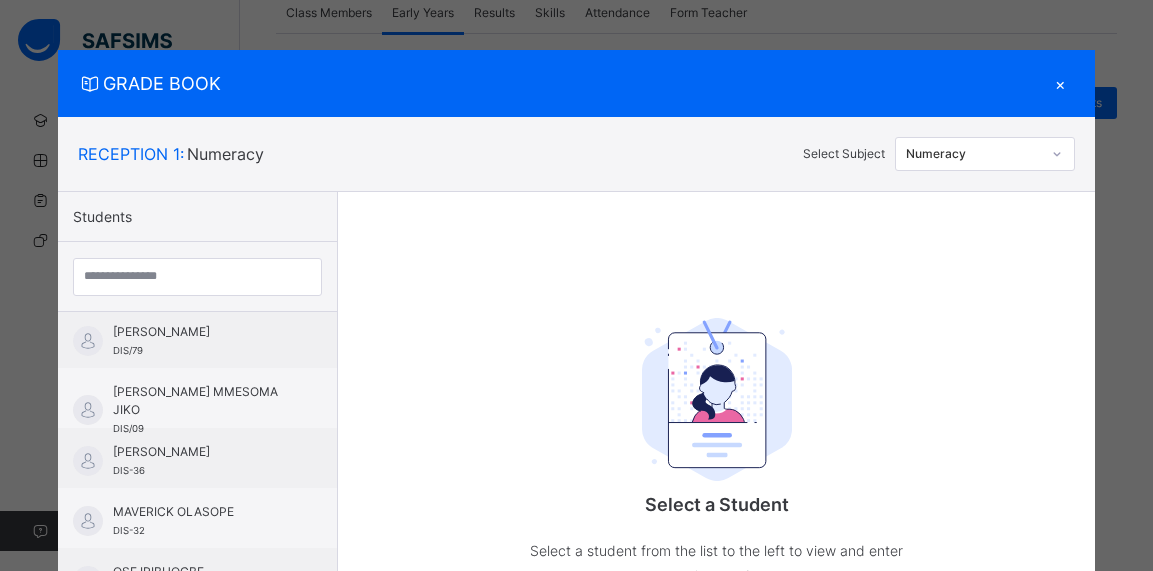 scroll, scrollTop: 1172, scrollLeft: 0, axis: vertical 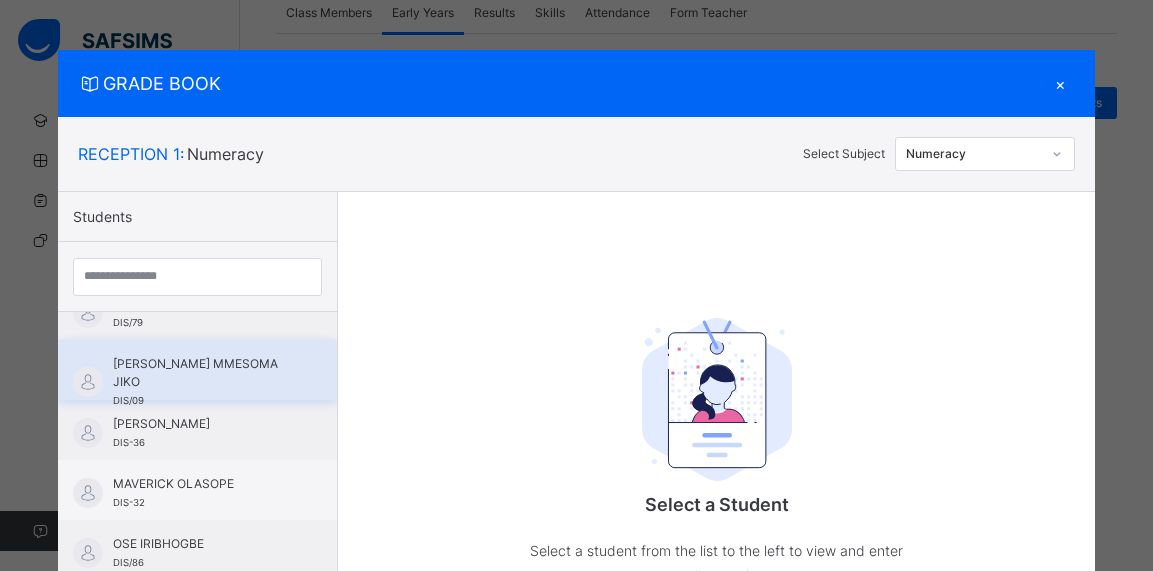 click on "[PERSON_NAME] MMESOMA JIKO" at bounding box center [202, 373] 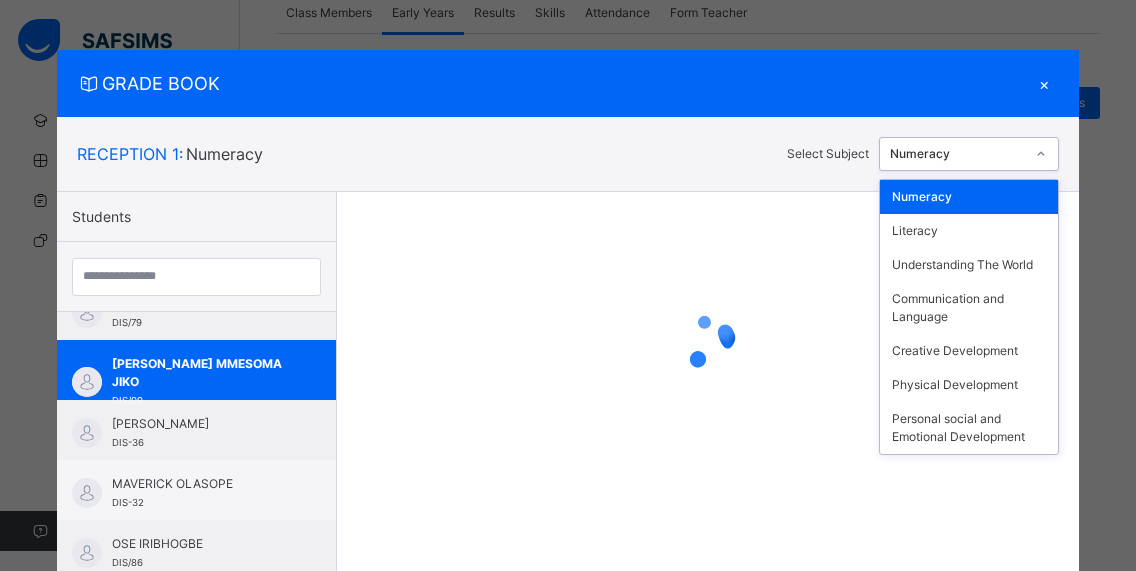 click 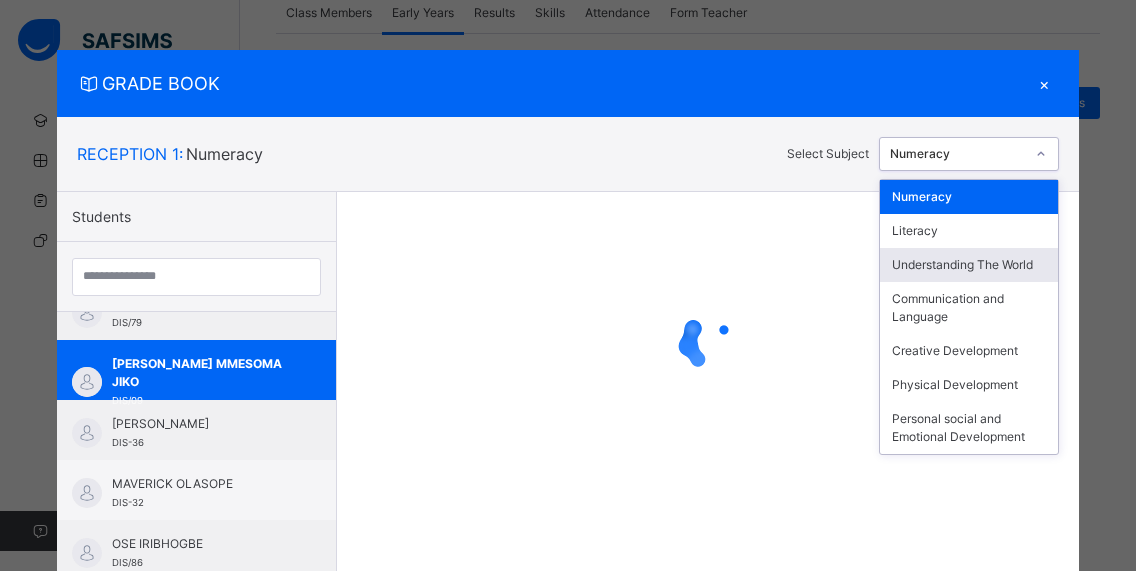 click on "Understanding The World" at bounding box center (969, 265) 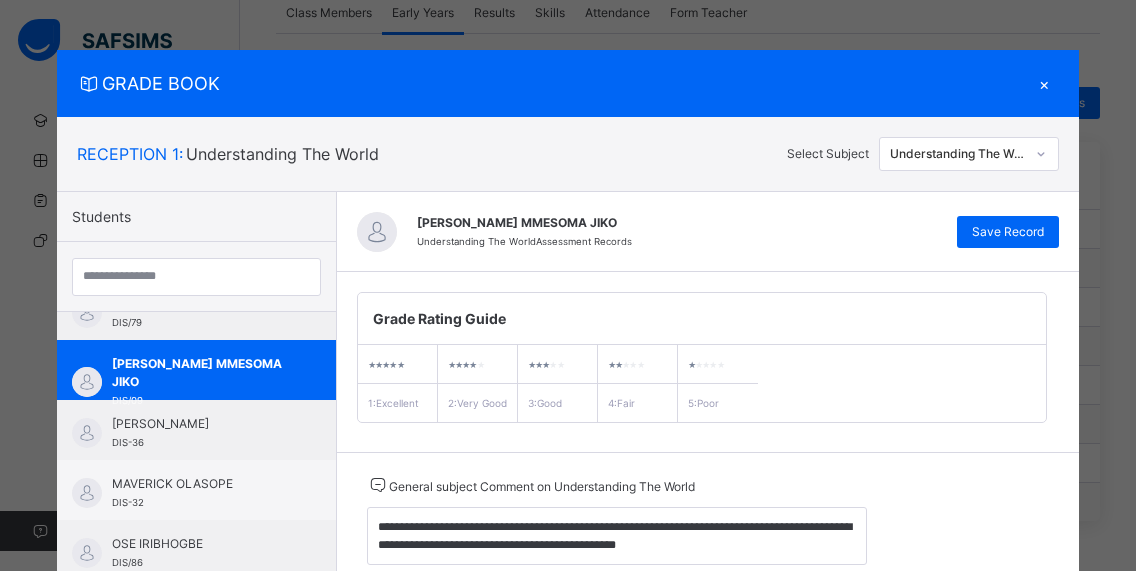 click on "×" at bounding box center [1044, 83] 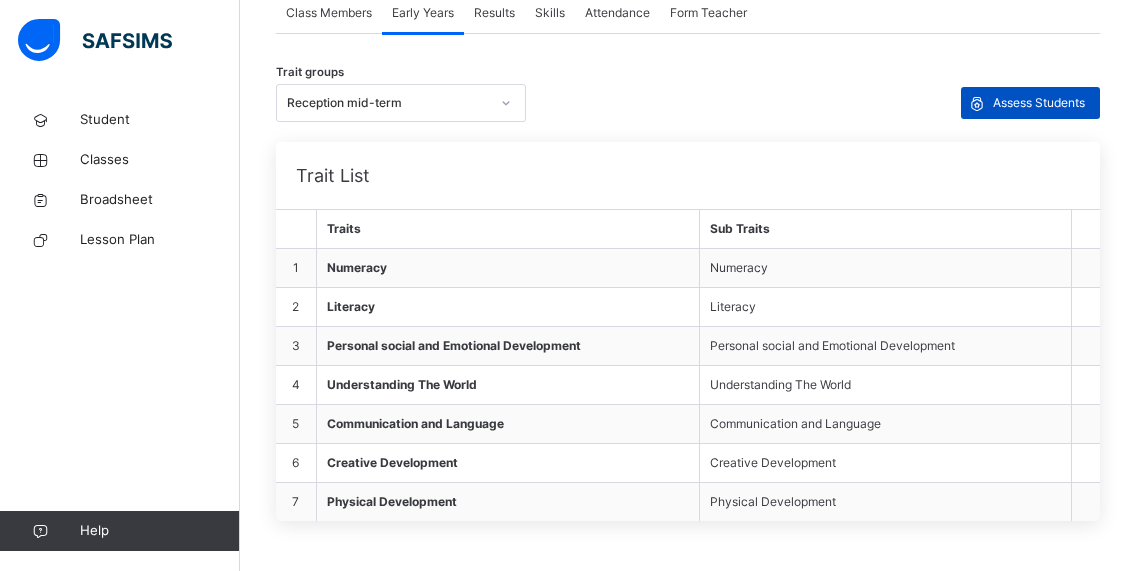 click on "Assess Students" at bounding box center [1039, 103] 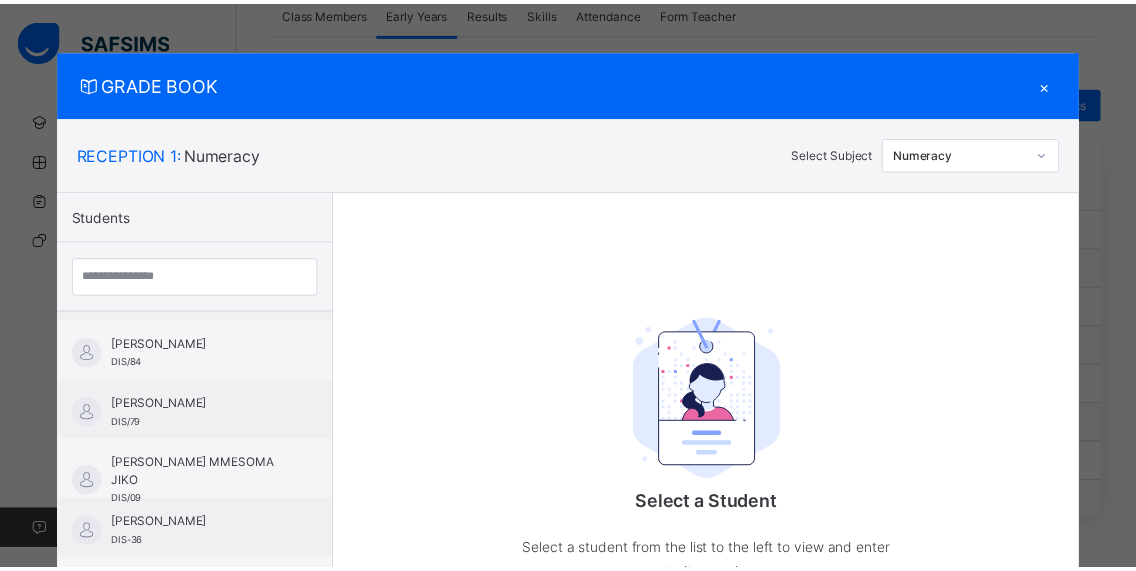 scroll, scrollTop: 1172, scrollLeft: 0, axis: vertical 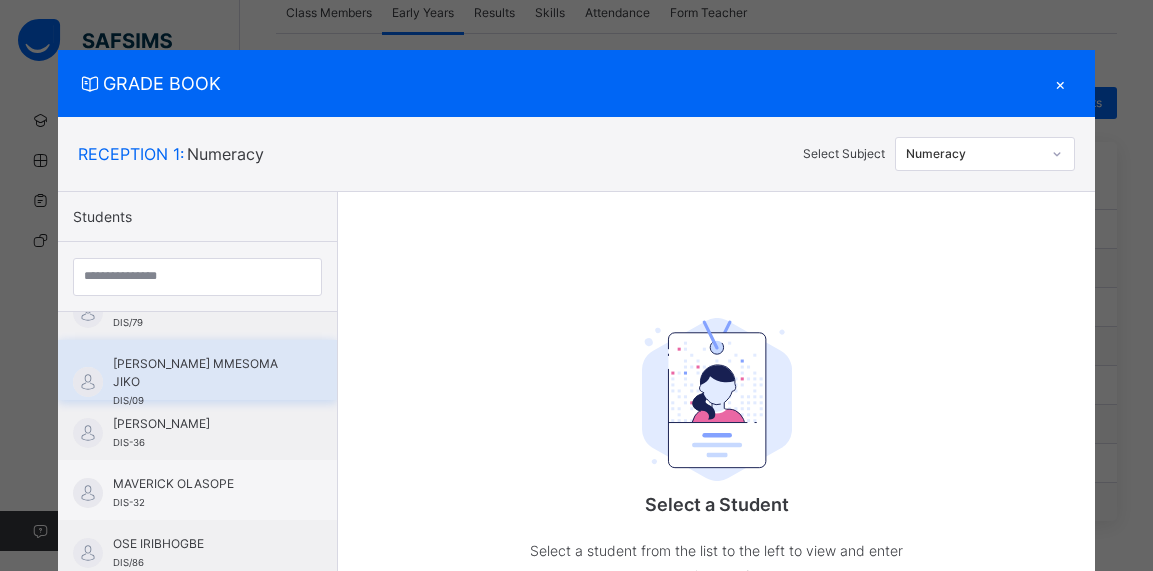 click on "[PERSON_NAME] MMESOMA JIKO" at bounding box center (202, 373) 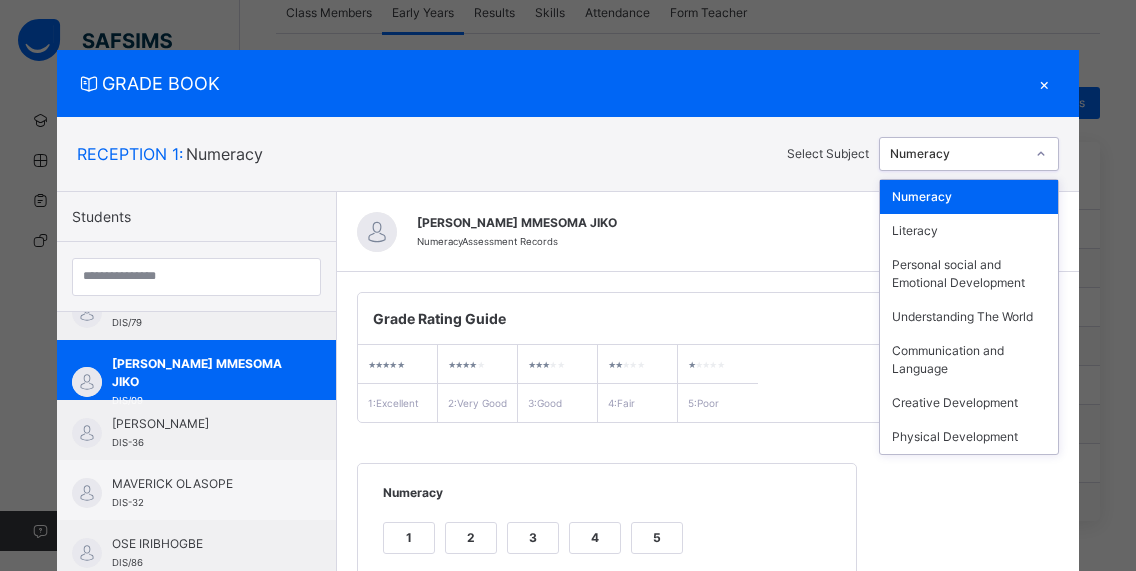 click 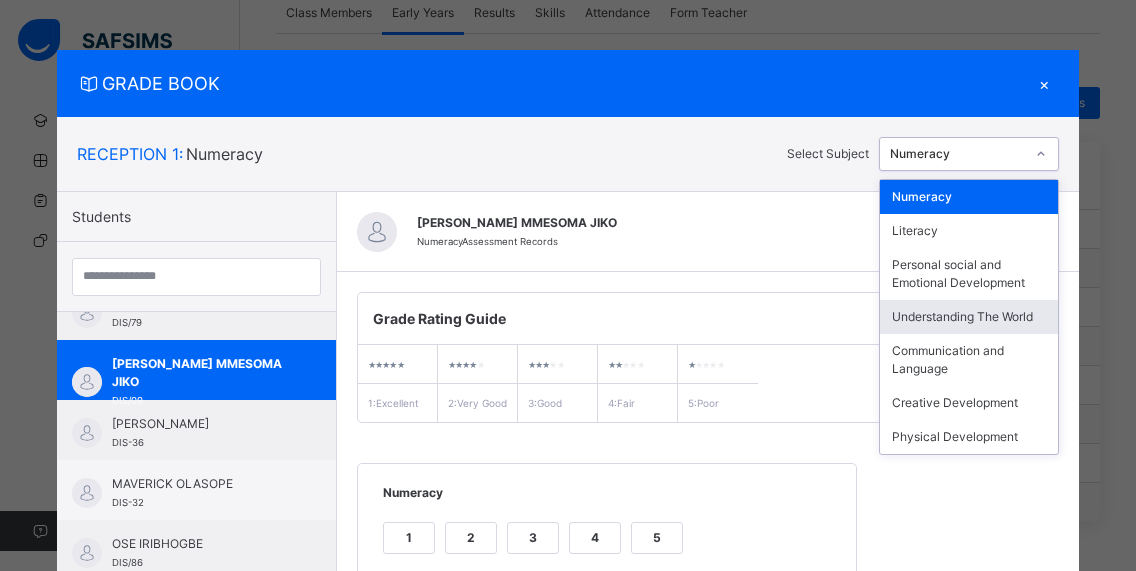 click on "Understanding The World" at bounding box center (969, 317) 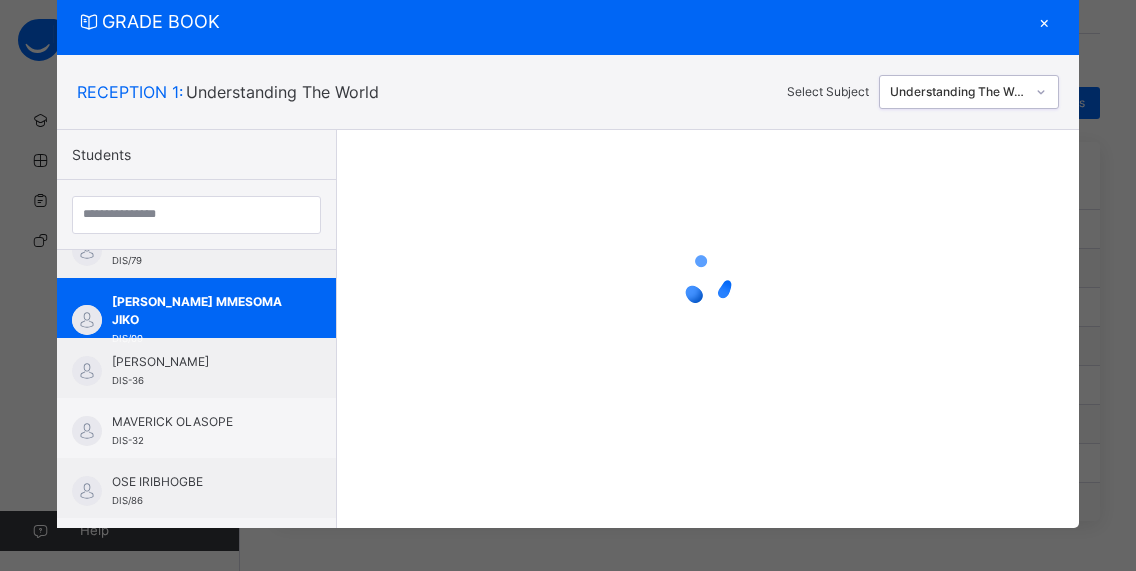 scroll, scrollTop: 69, scrollLeft: 0, axis: vertical 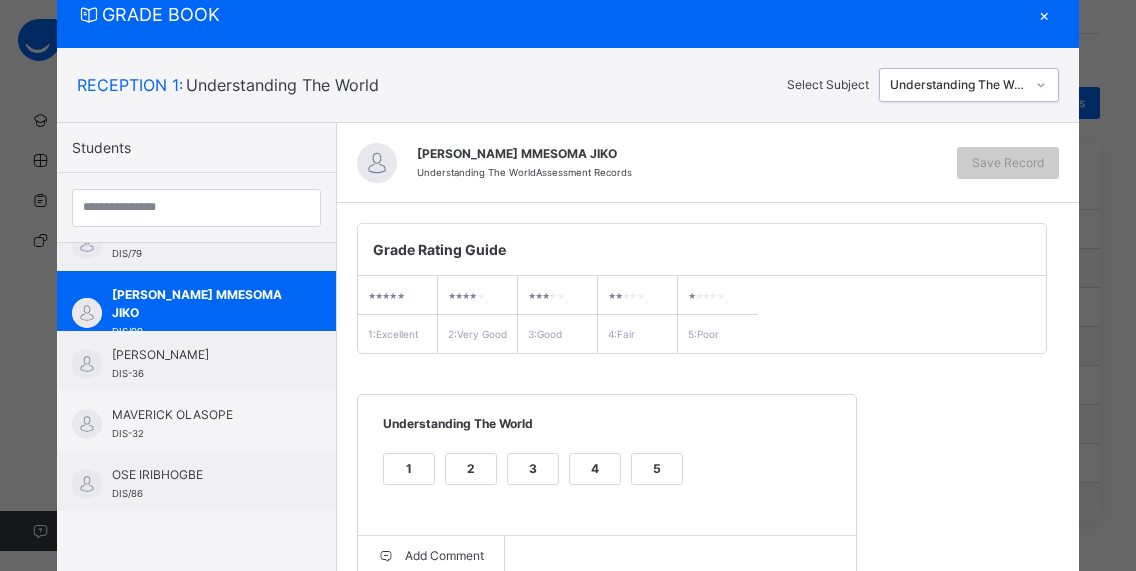 click on "2" at bounding box center (471, 469) 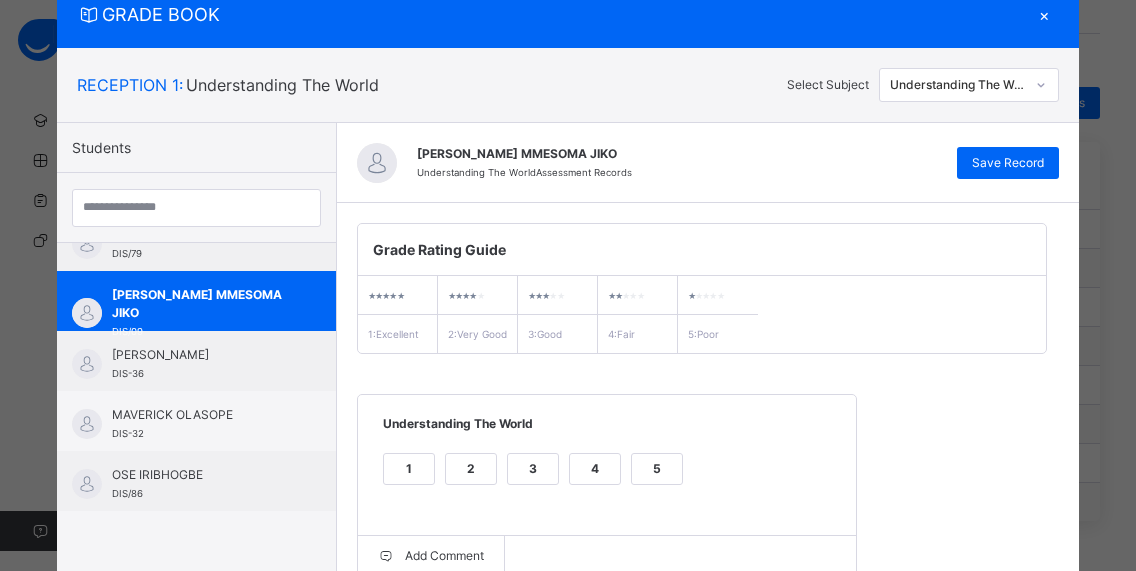 scroll, scrollTop: 304, scrollLeft: 0, axis: vertical 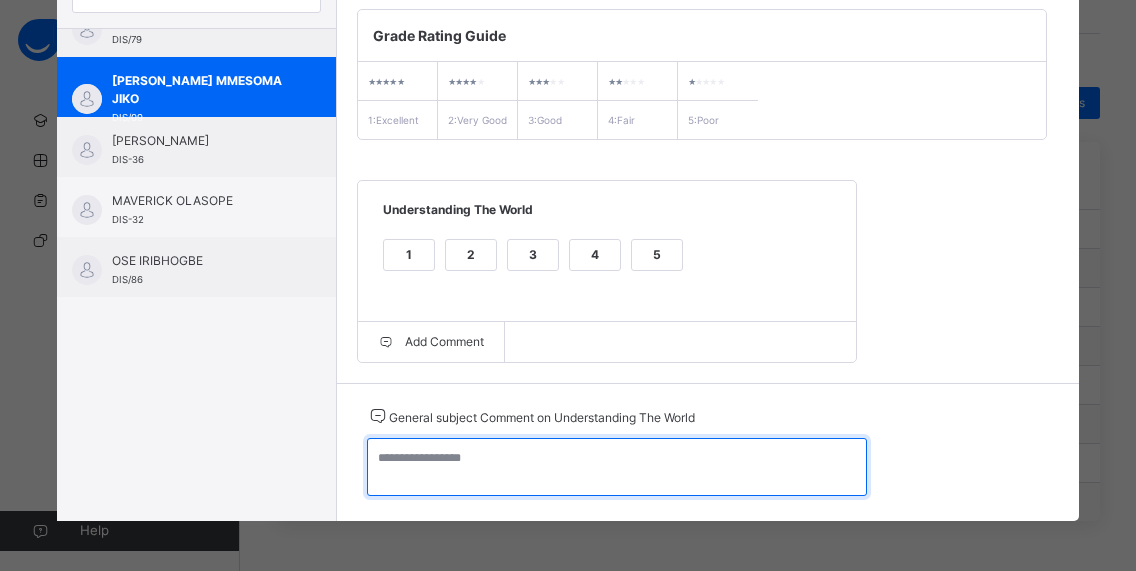 click at bounding box center [617, 467] 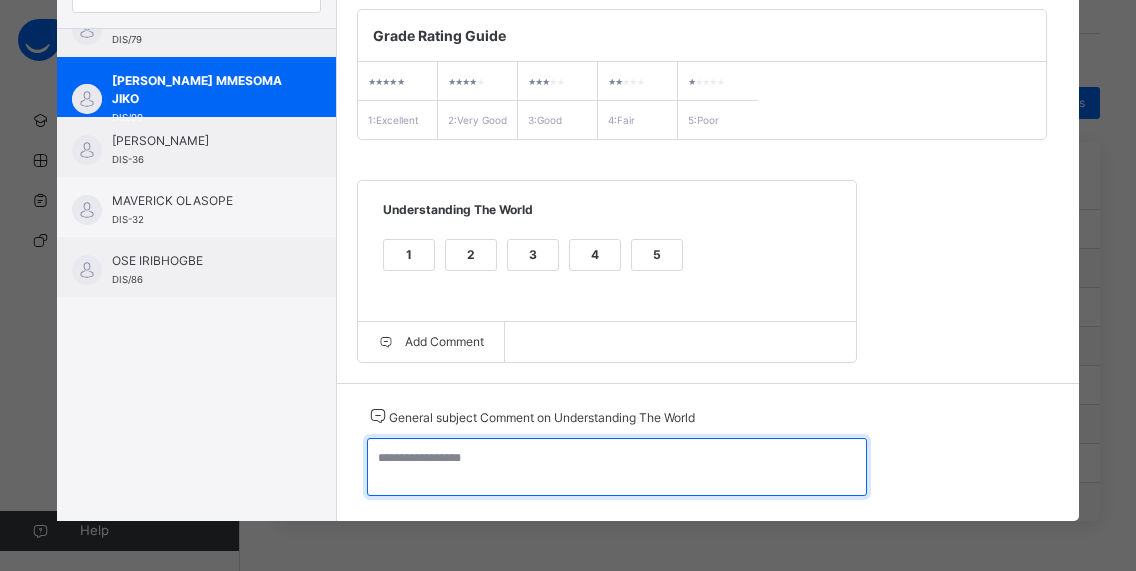 paste on "**********" 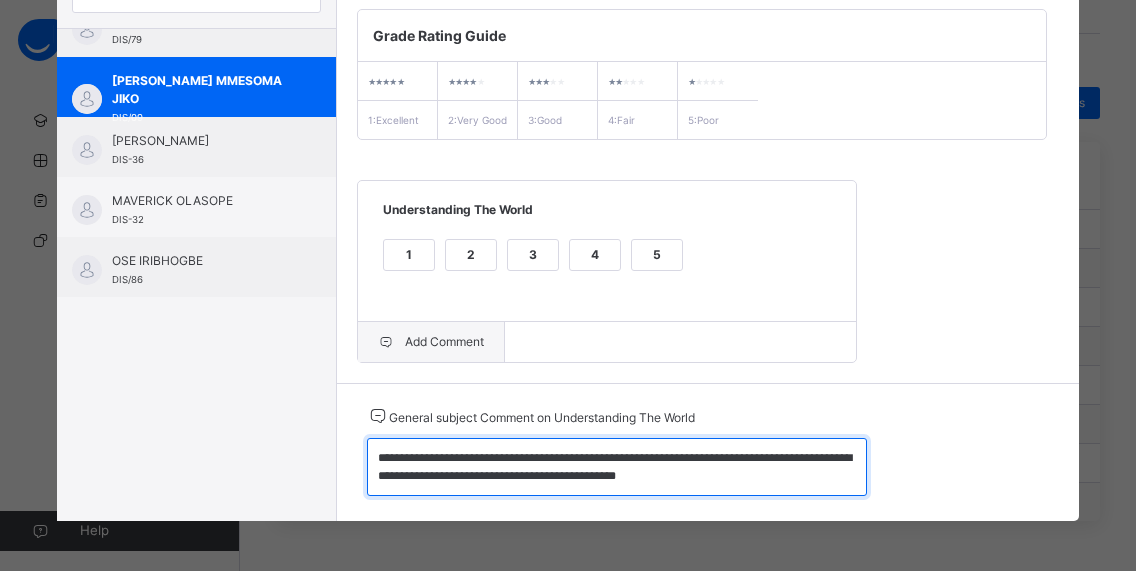 type on "**********" 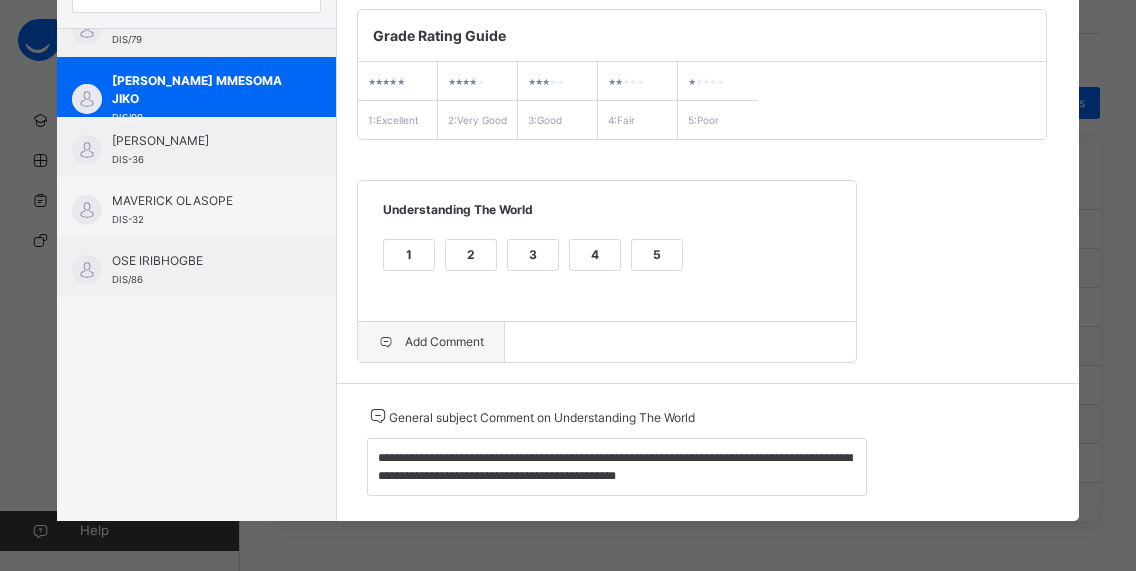 click on "Add Comment" at bounding box center (431, 342) 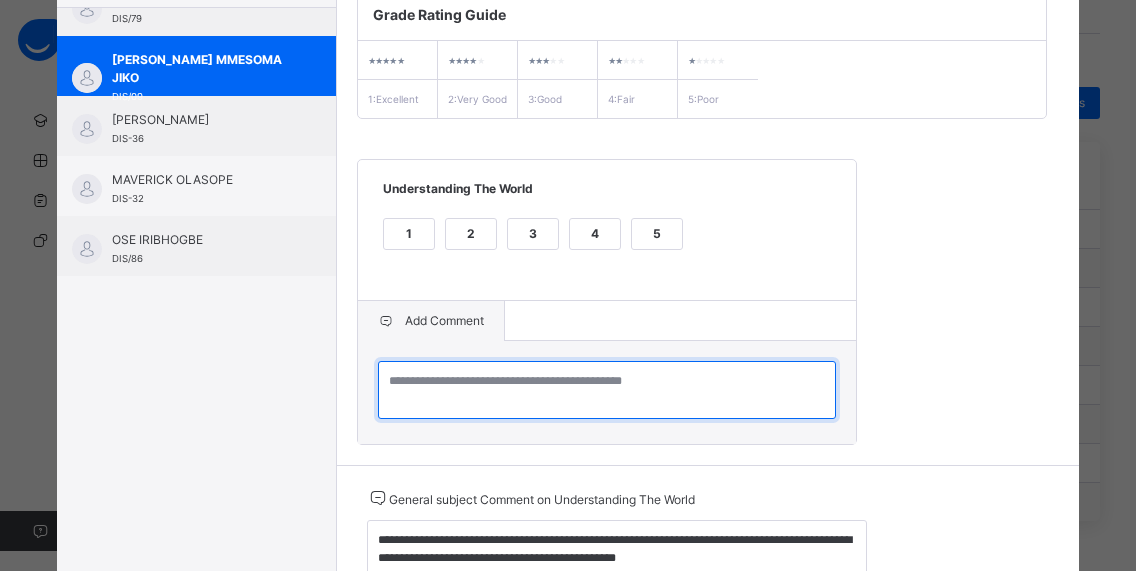 click at bounding box center (607, 390) 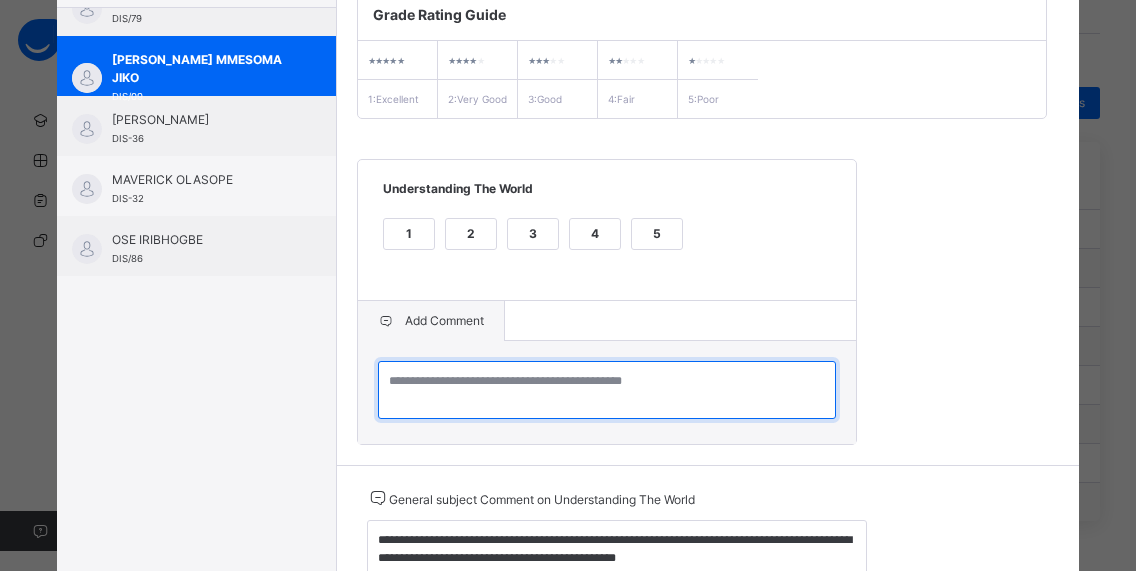 paste on "**********" 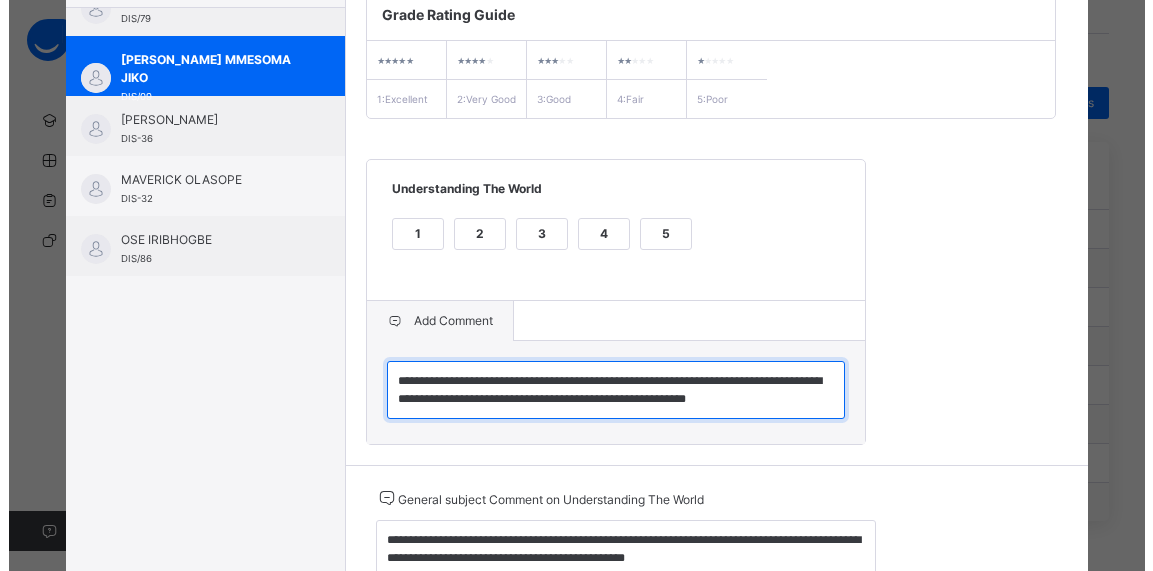 scroll, scrollTop: 0, scrollLeft: 0, axis: both 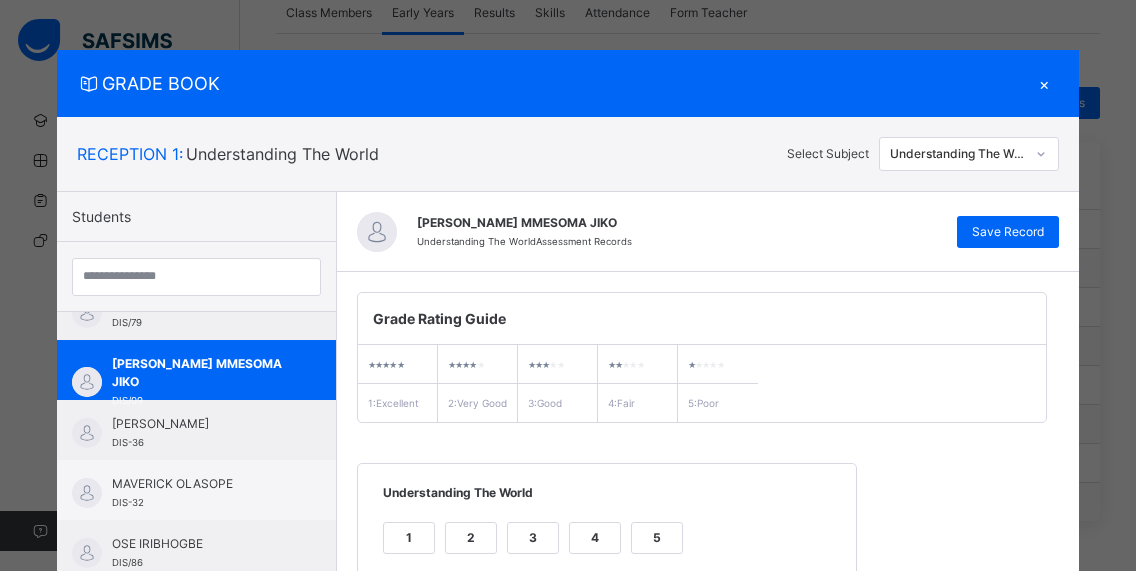 type on "**********" 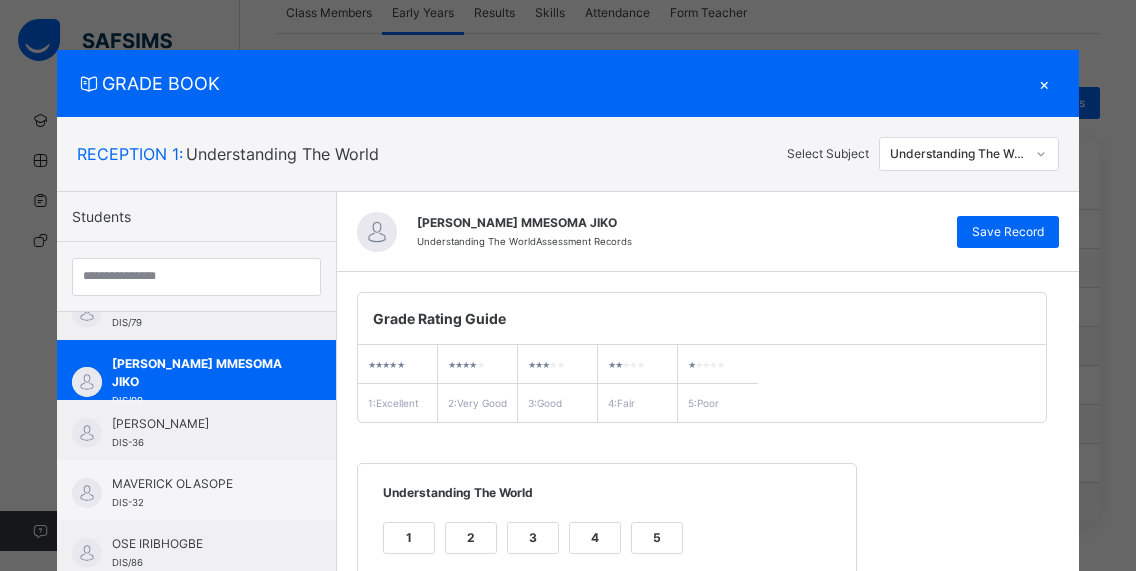click on "×" at bounding box center (1044, 83) 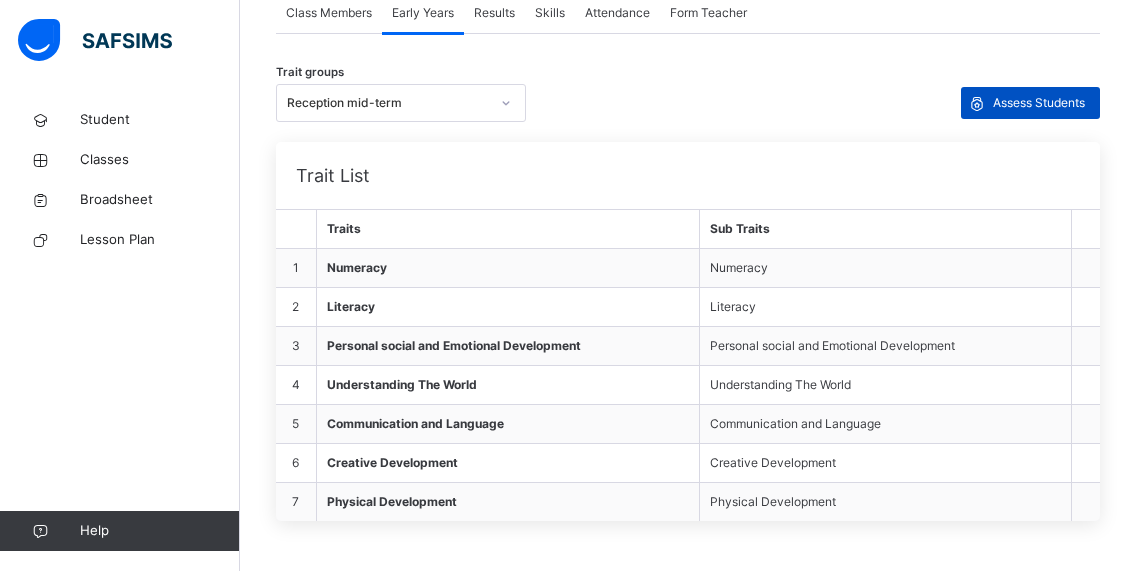click on "Assess Students" at bounding box center [1039, 103] 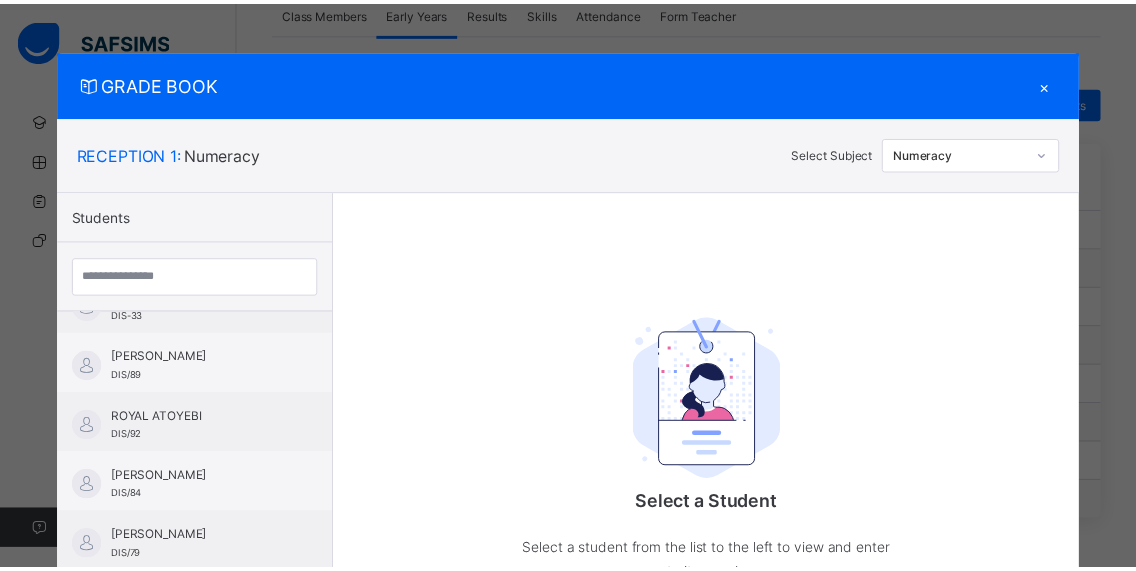 scroll, scrollTop: 1172, scrollLeft: 0, axis: vertical 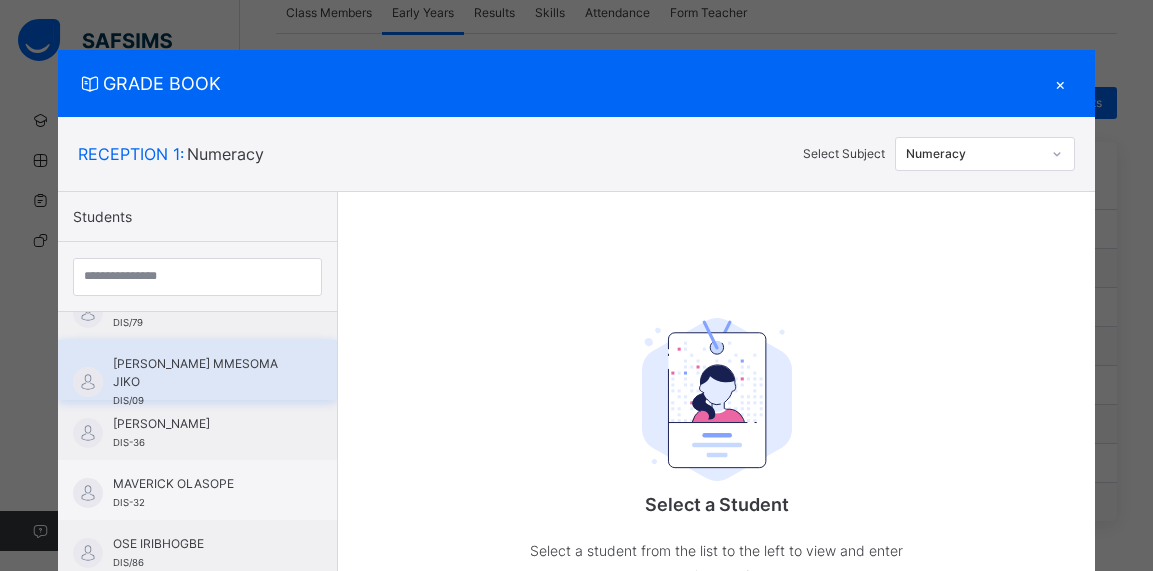 click on "[PERSON_NAME] MMESOMA JIKO DIS/09" at bounding box center (197, 370) 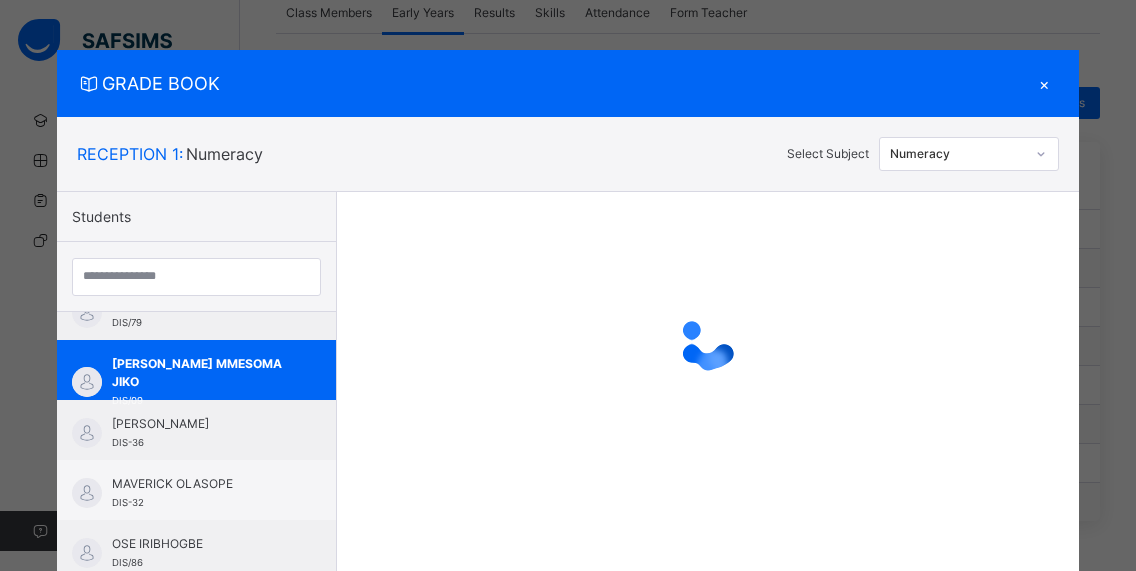 click 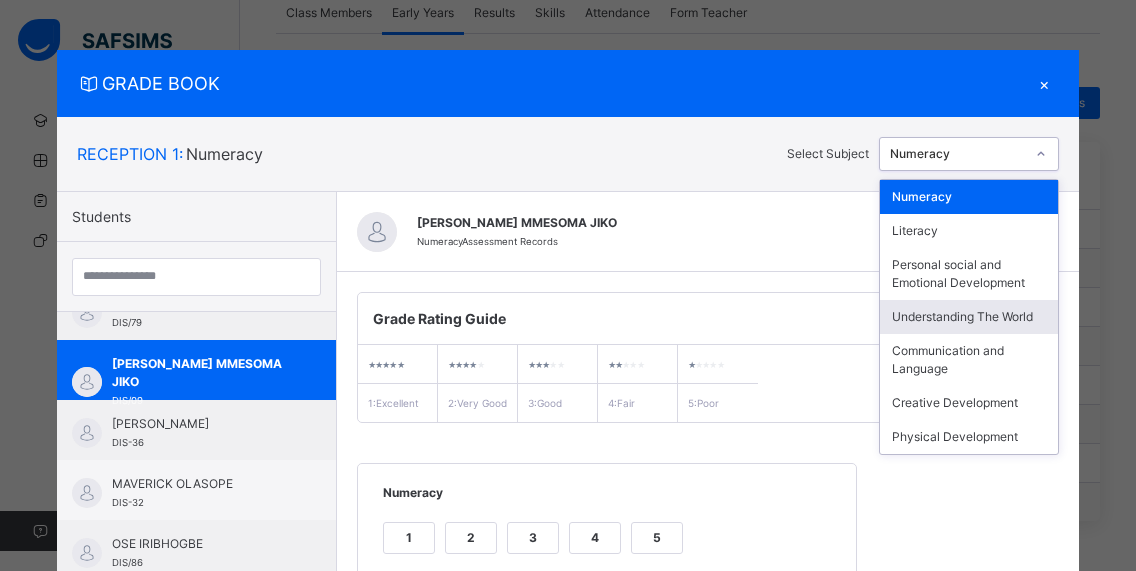 click on "Understanding The World" at bounding box center [969, 317] 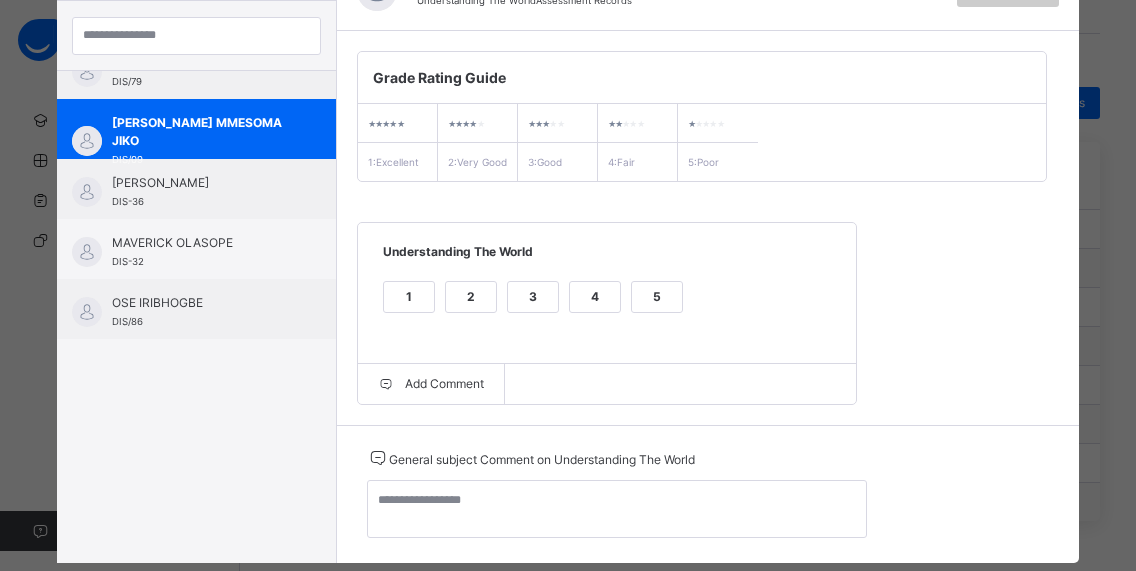 scroll, scrollTop: 301, scrollLeft: 0, axis: vertical 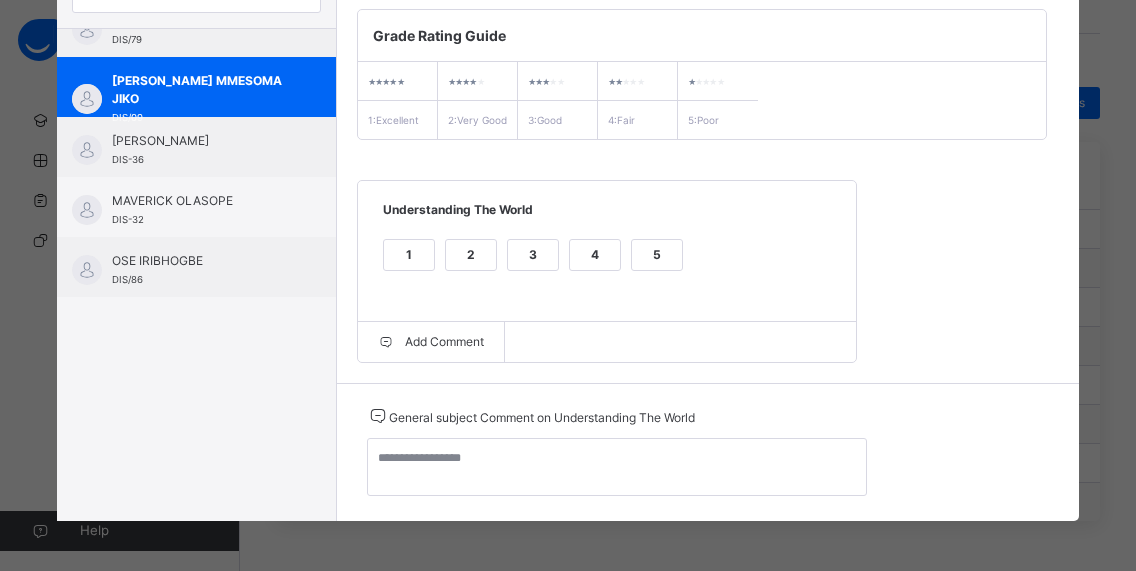 click on "2" at bounding box center (471, 255) 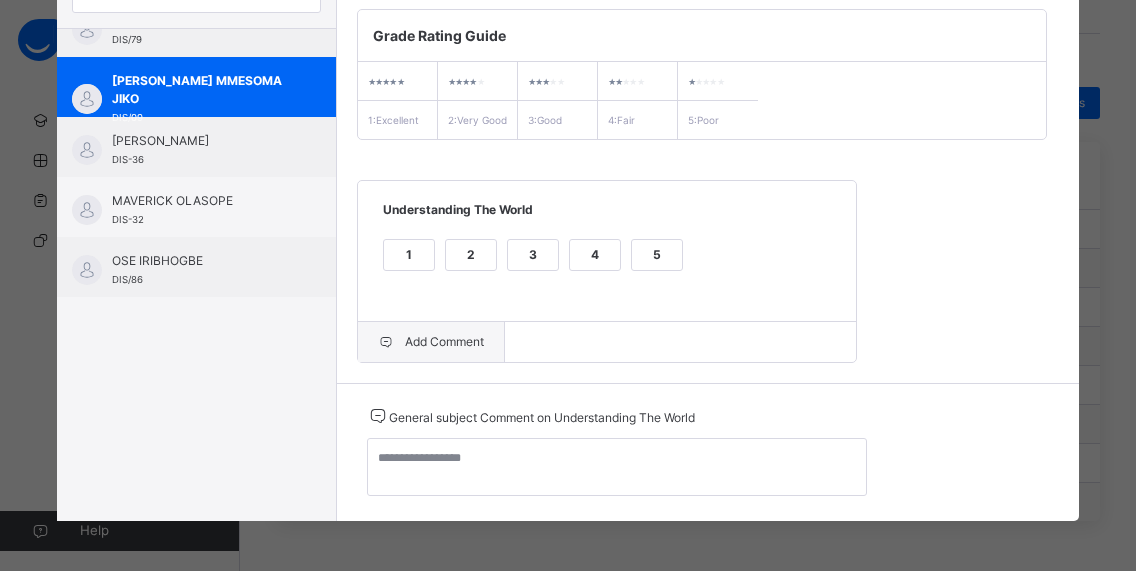 click on "Add Comment" at bounding box center (431, 342) 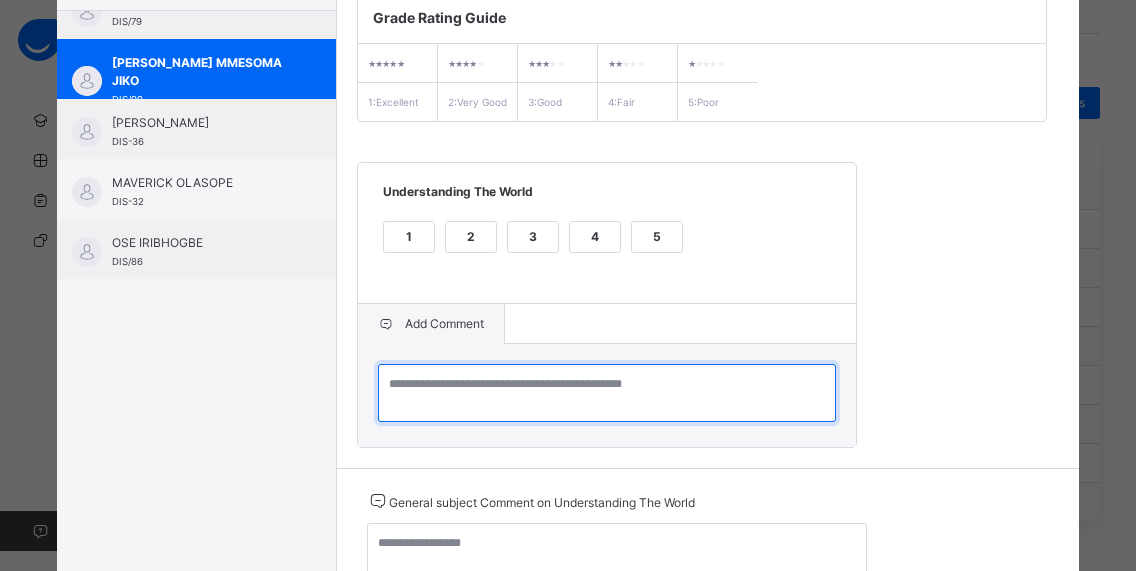 click at bounding box center [607, 393] 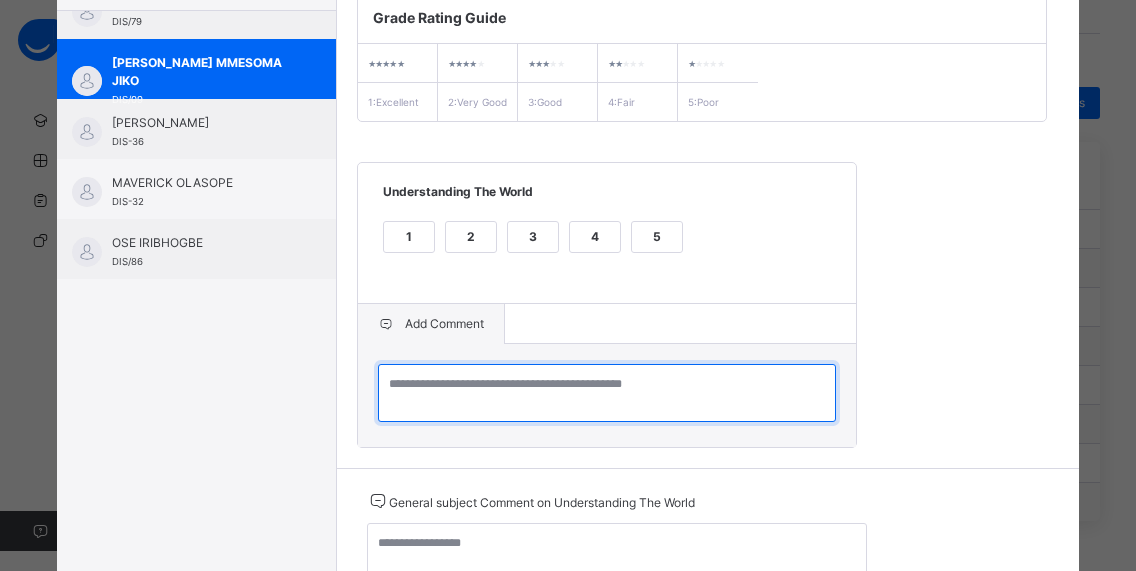 paste on "**********" 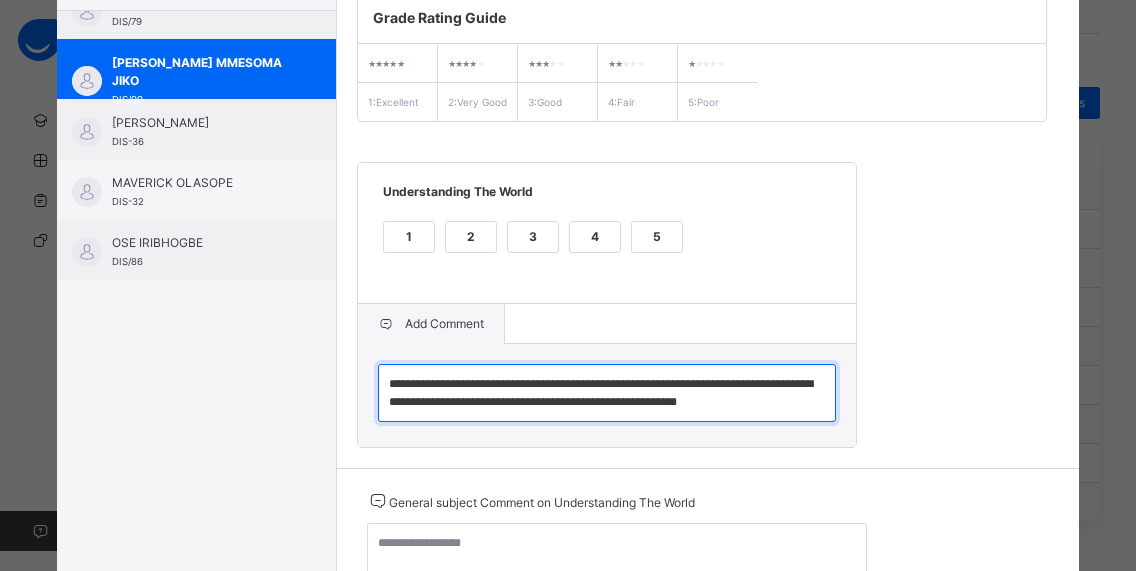 type on "**********" 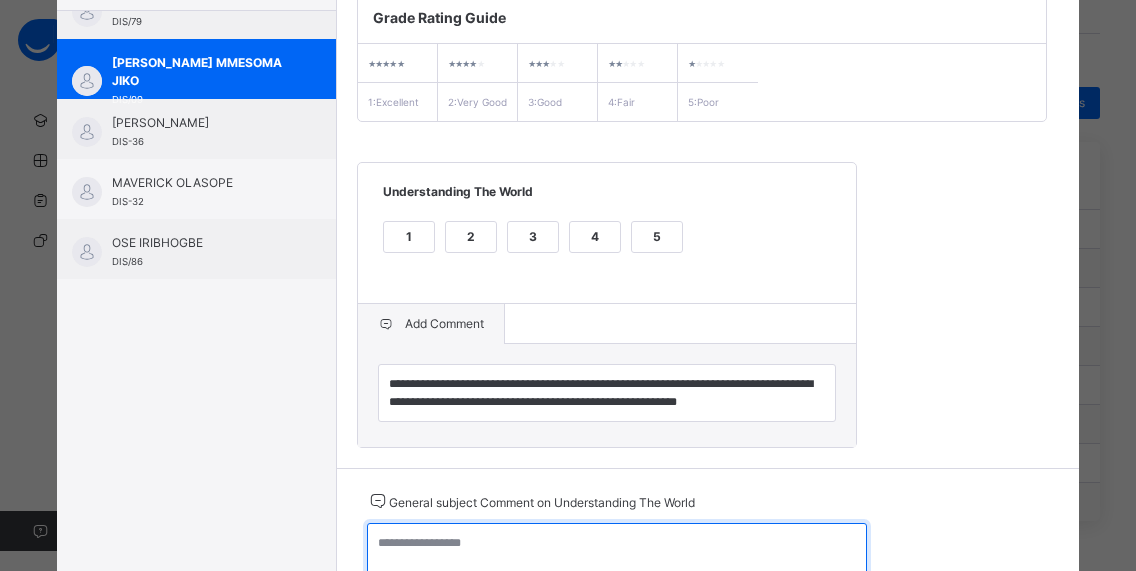click at bounding box center [617, 552] 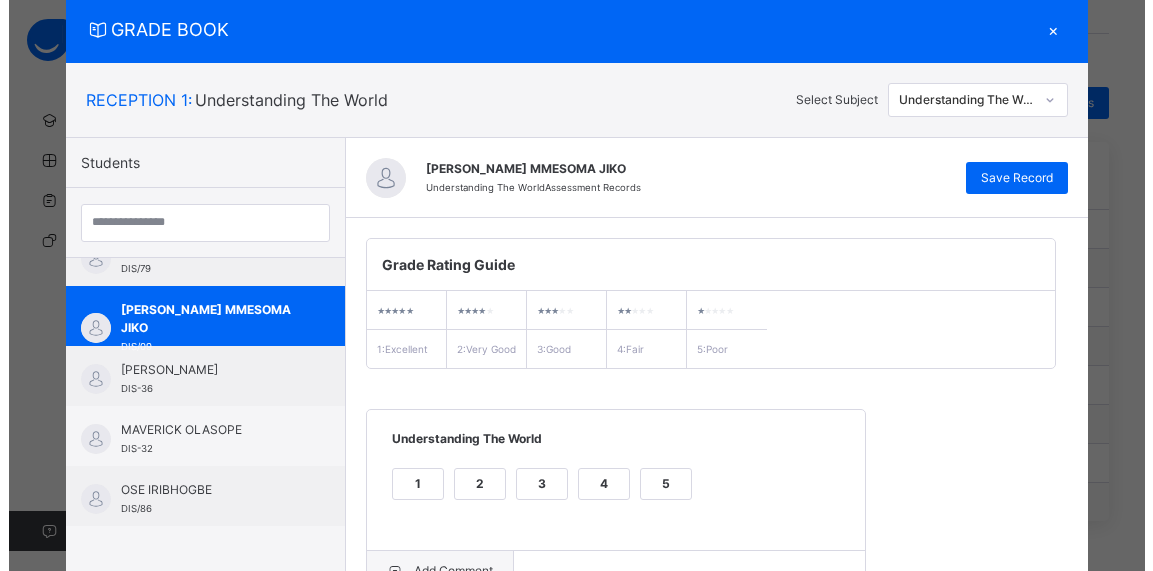 scroll, scrollTop: 0, scrollLeft: 0, axis: both 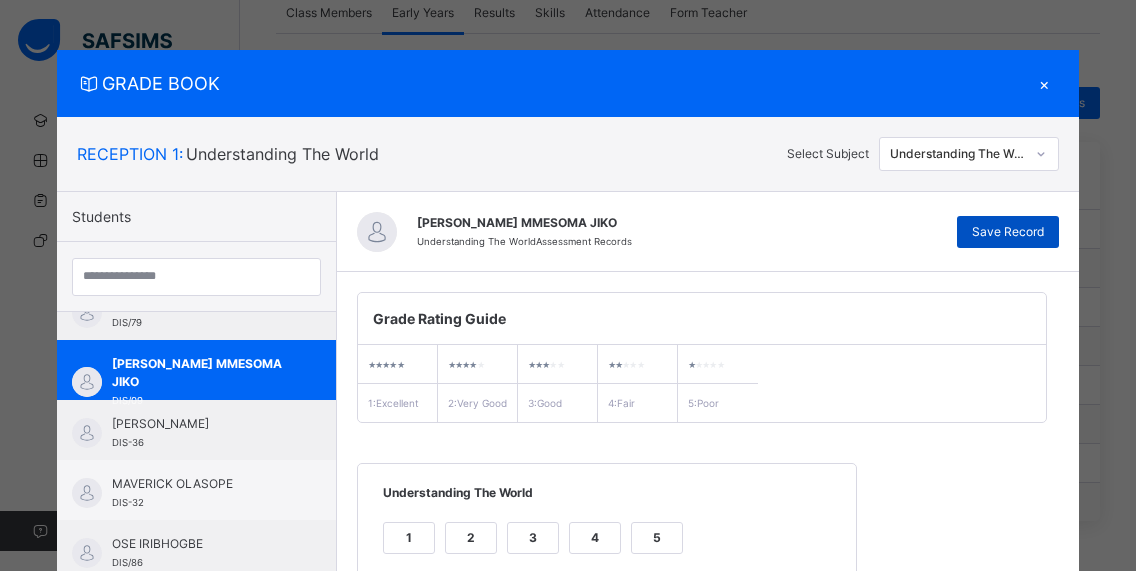 type on "**********" 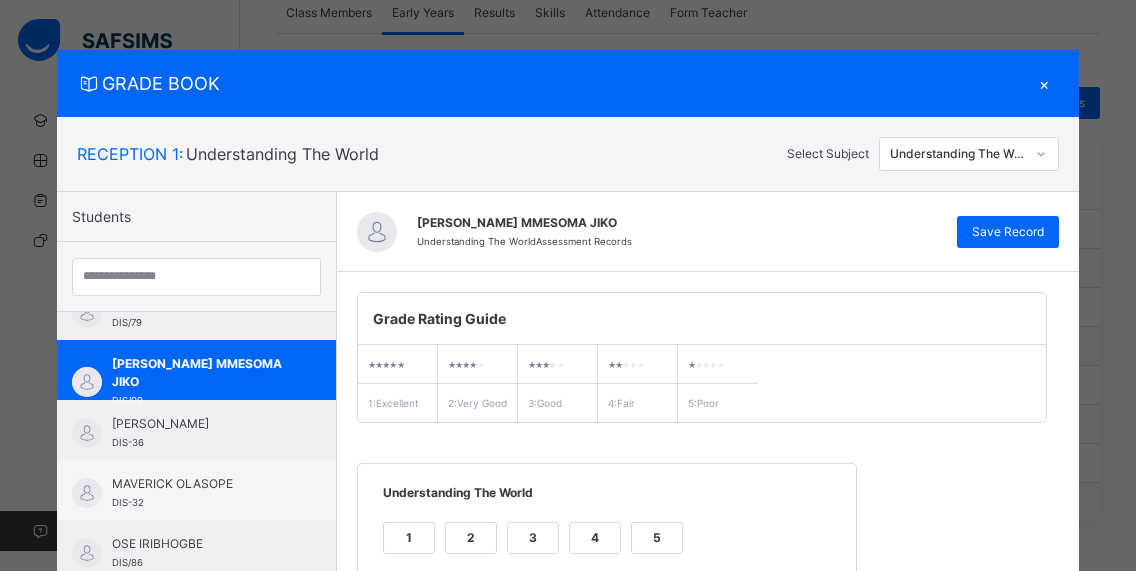 click on "×" at bounding box center [1044, 83] 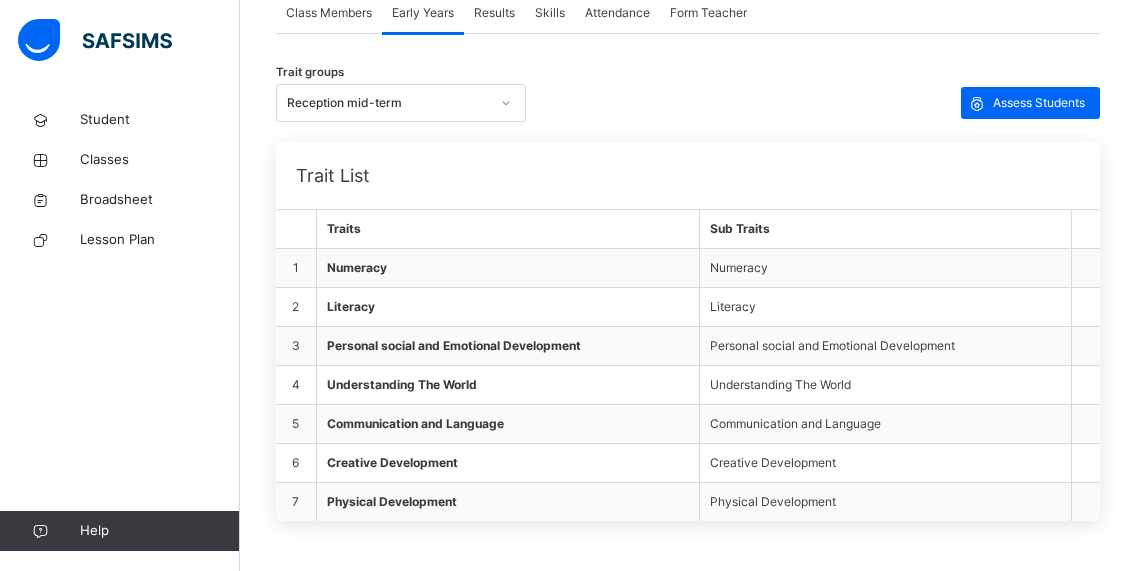 click 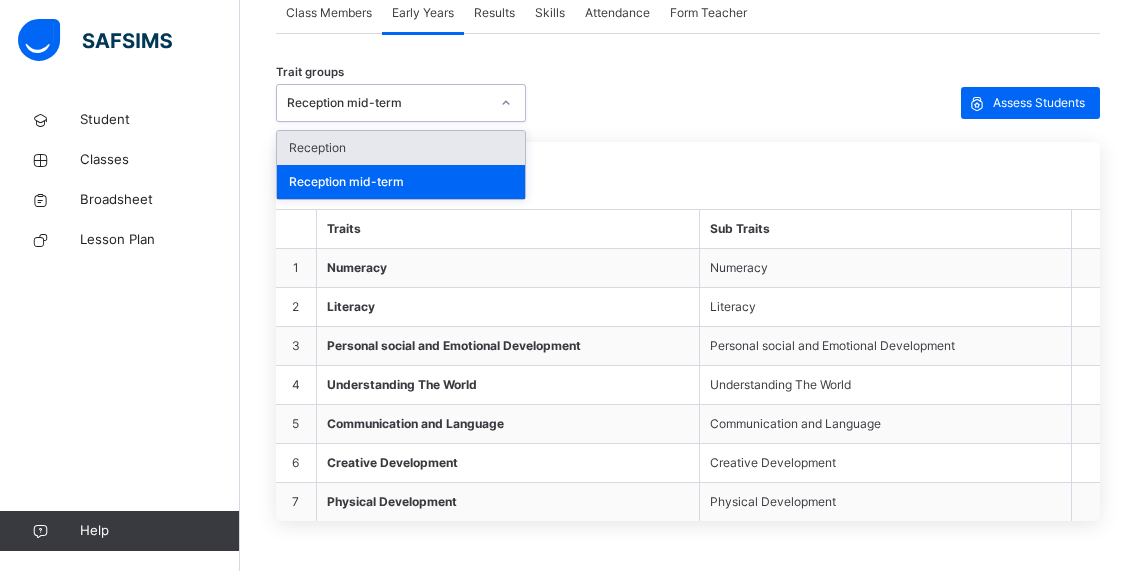 click on "Reception" at bounding box center (401, 148) 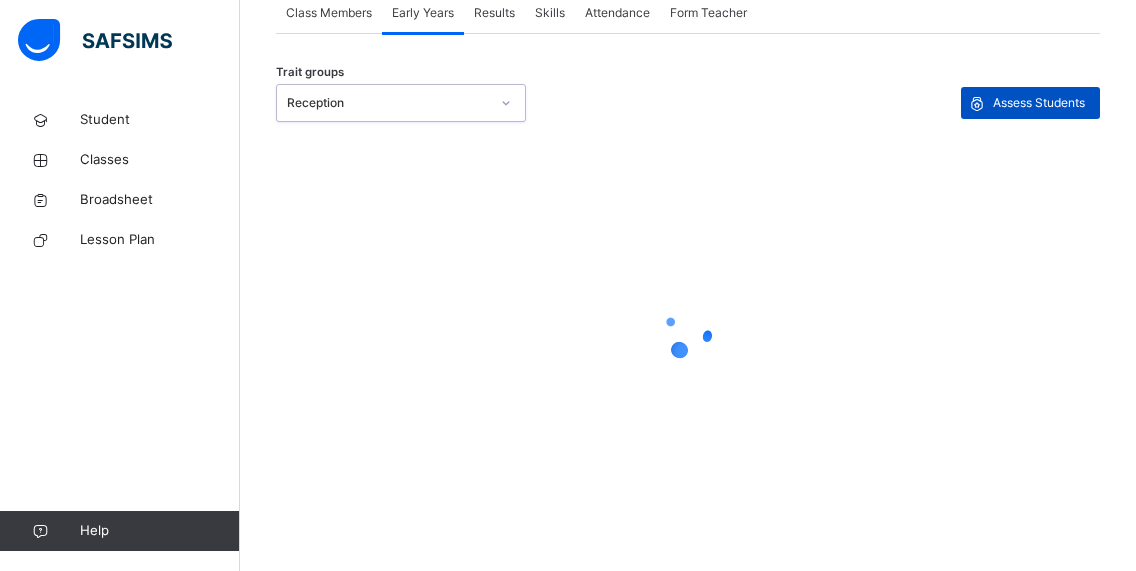 click on "Assess Students" at bounding box center [1039, 103] 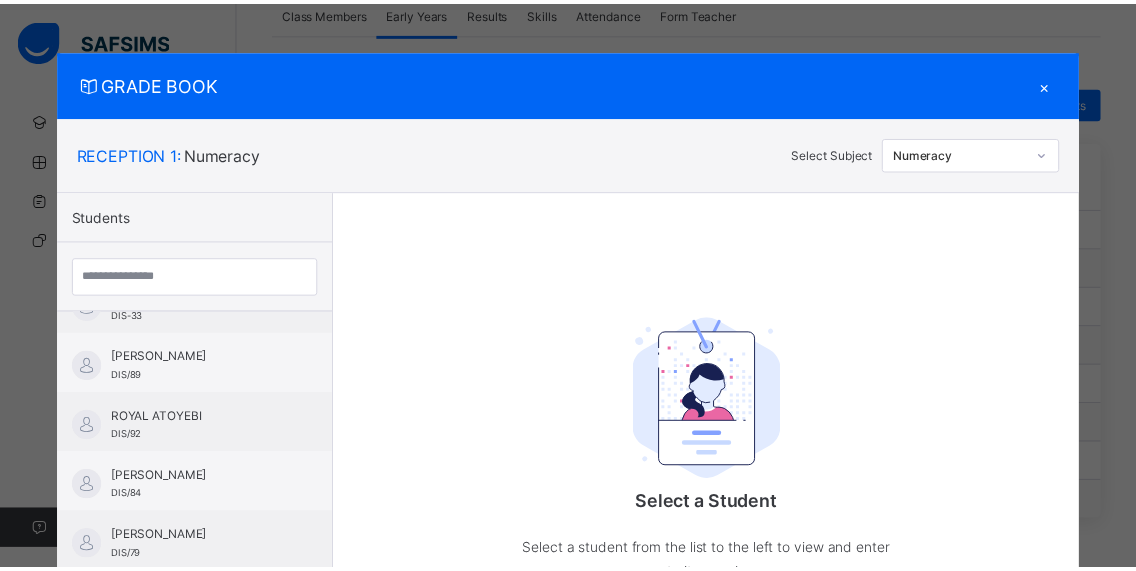 scroll, scrollTop: 1172, scrollLeft: 0, axis: vertical 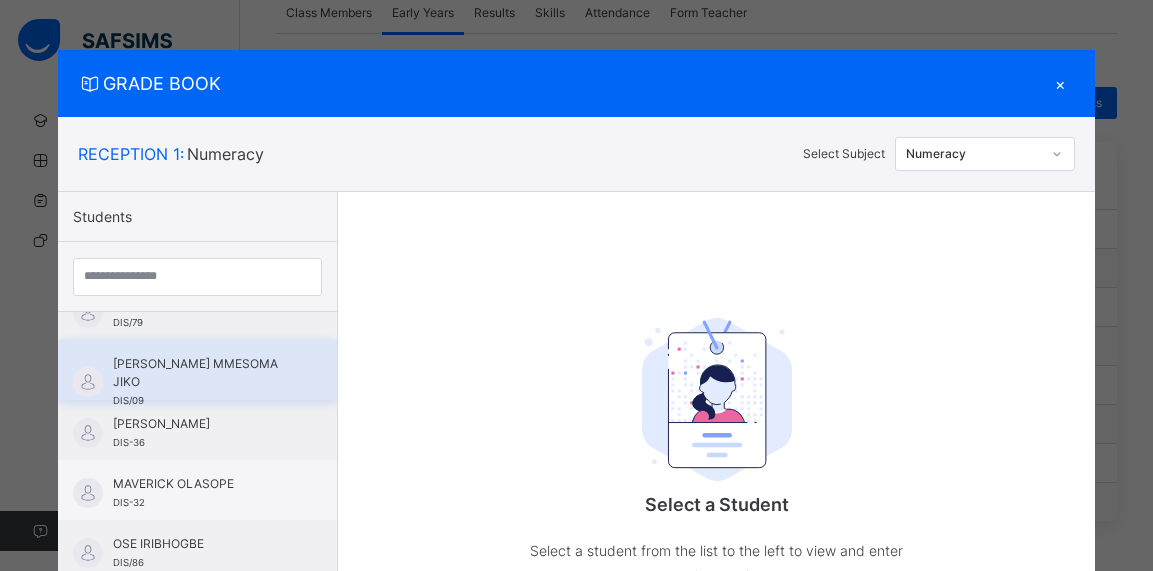 click on "[PERSON_NAME] MMESOMA JIKO" at bounding box center (202, 373) 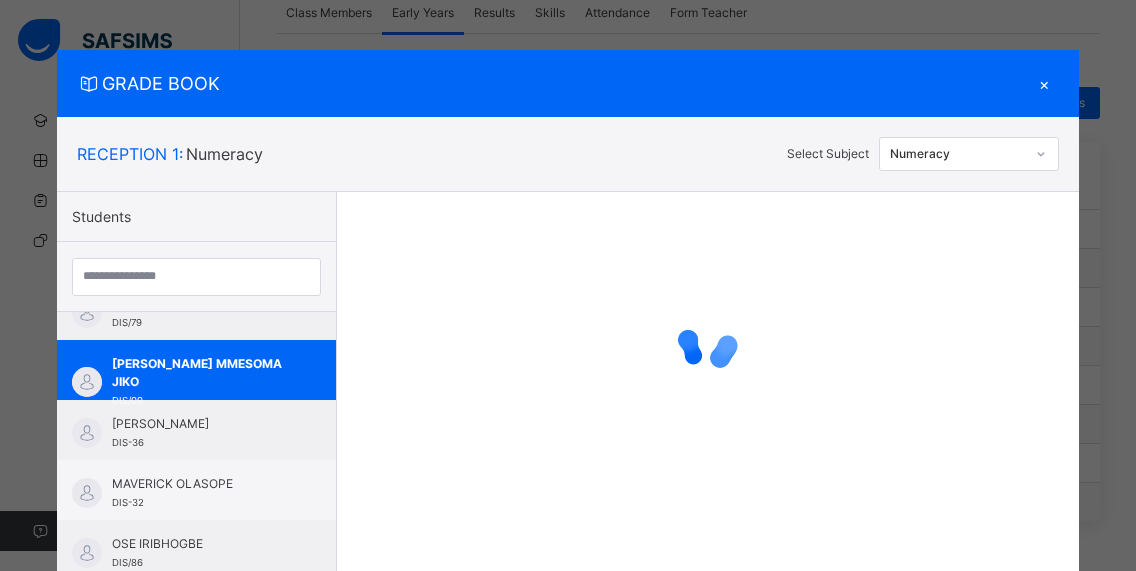 click at bounding box center (1041, 154) 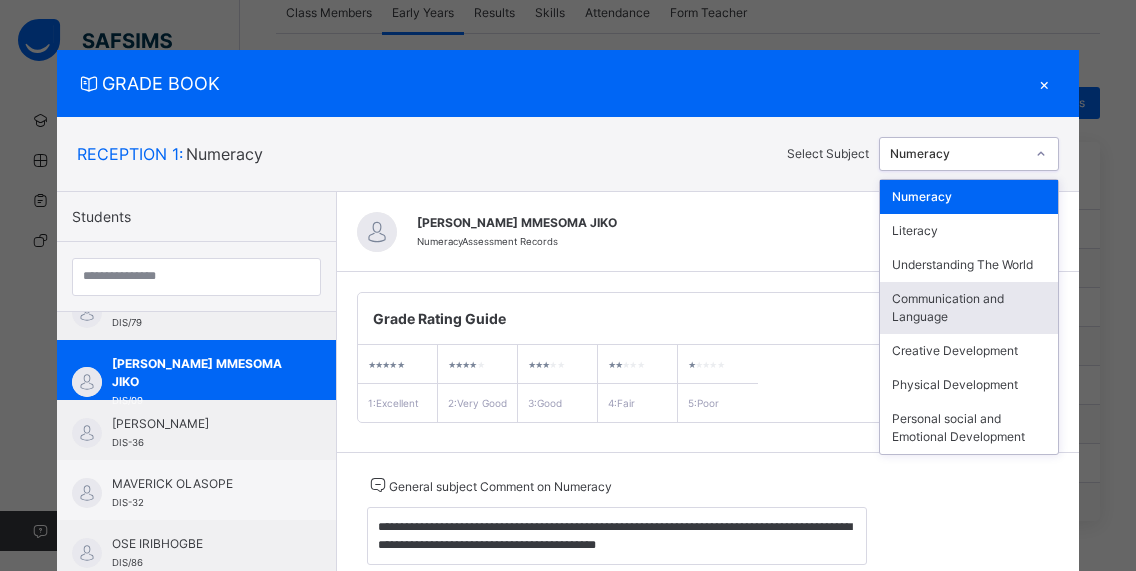 click on "Communication and Language" at bounding box center (969, 308) 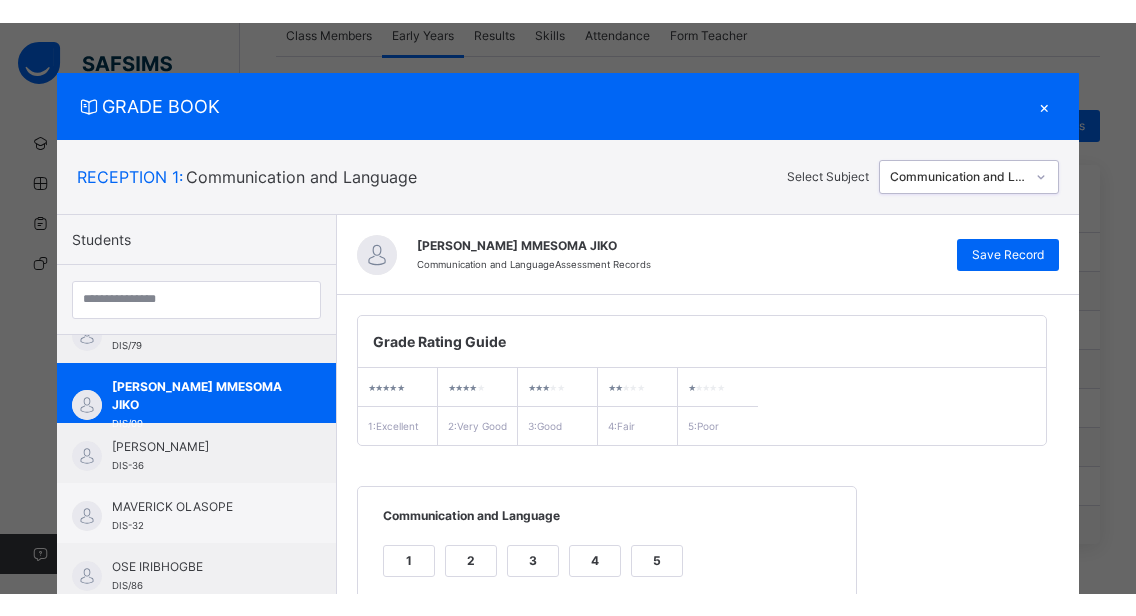 scroll, scrollTop: 338, scrollLeft: 0, axis: vertical 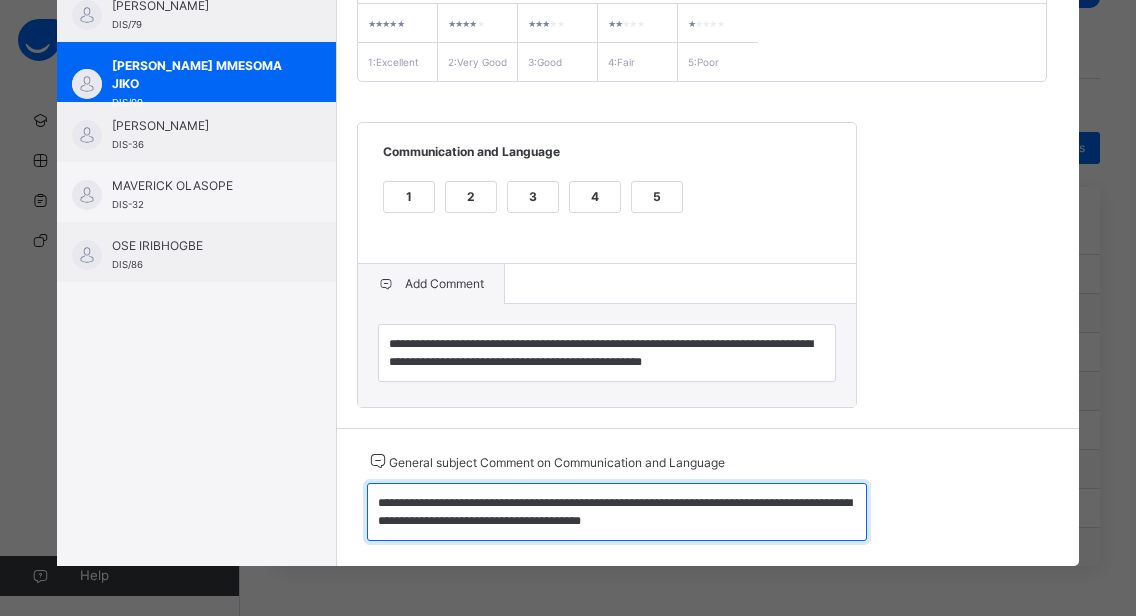 click on "**********" at bounding box center (617, 512) 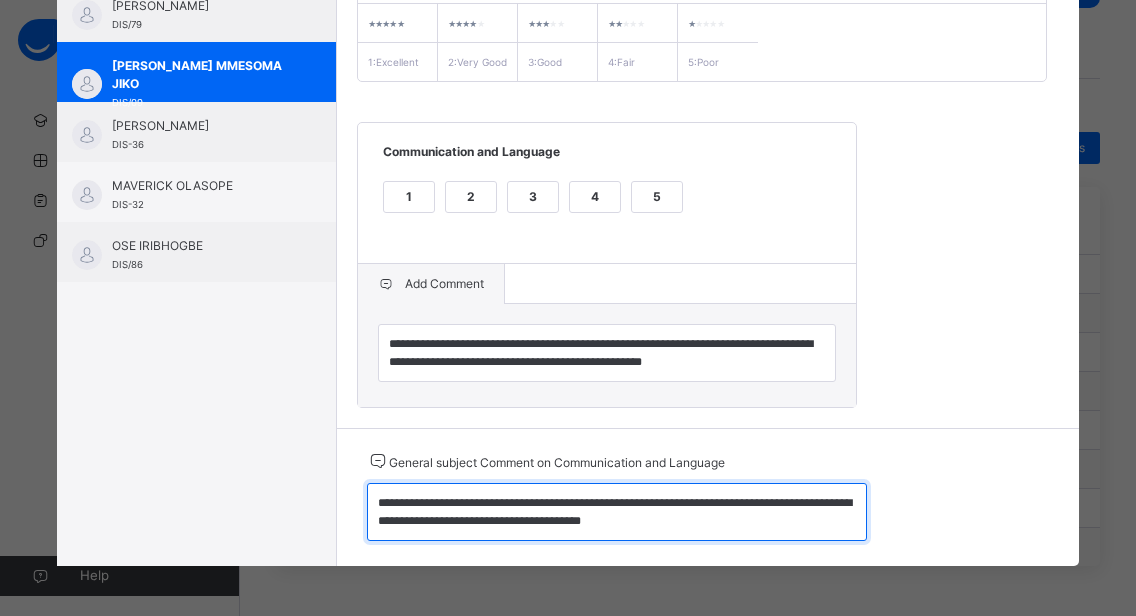 drag, startPoint x: 364, startPoint y: 501, endPoint x: 700, endPoint y: 522, distance: 336.6556 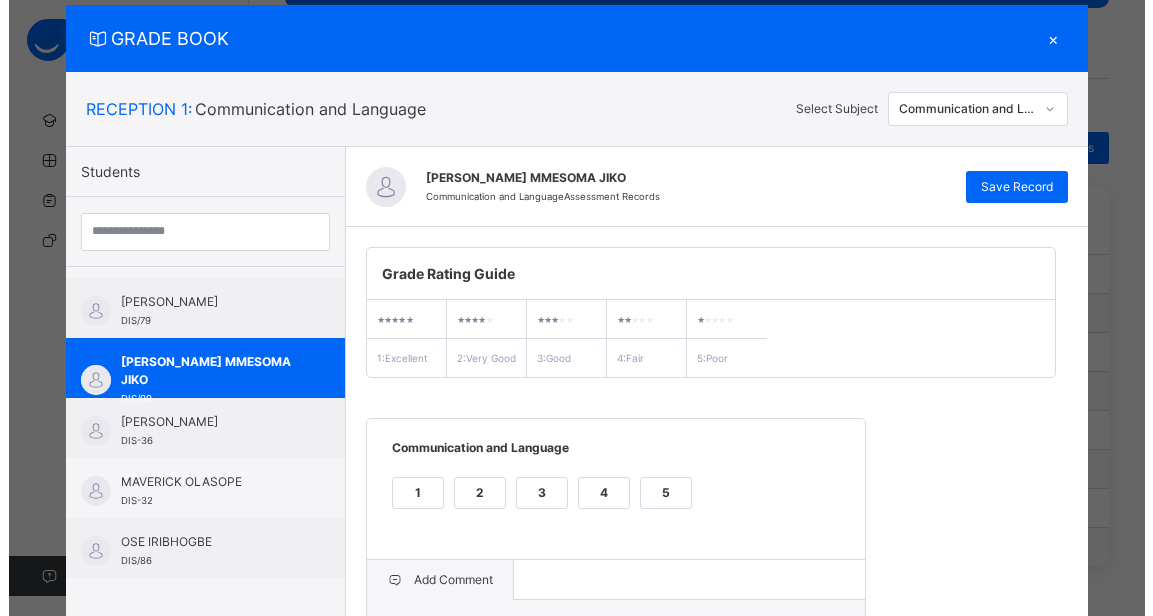 scroll, scrollTop: 0, scrollLeft: 0, axis: both 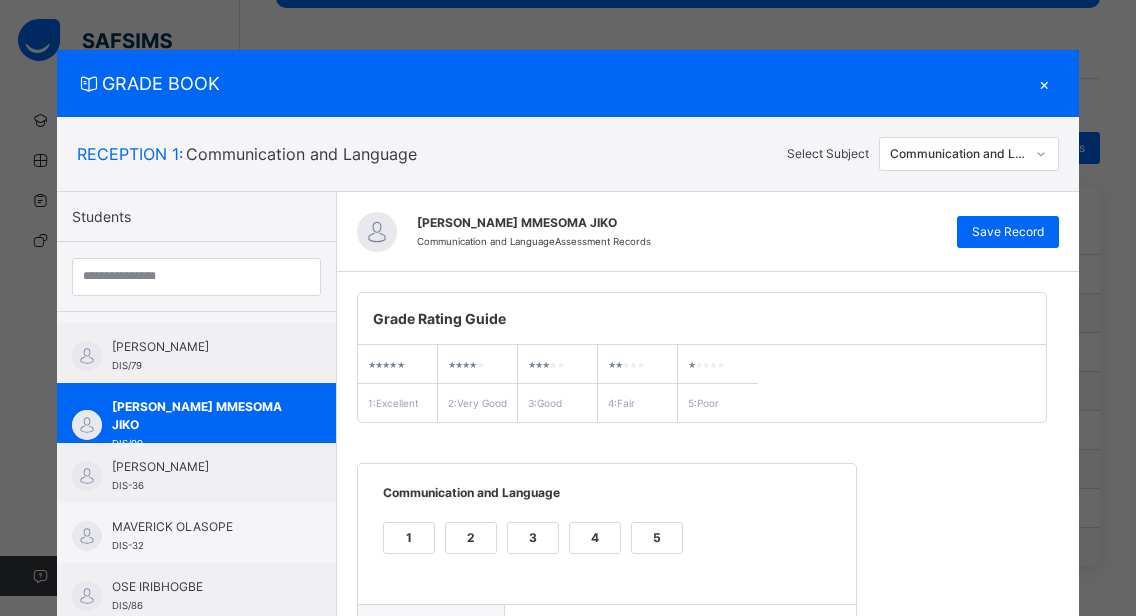 click on "×" at bounding box center (1044, 83) 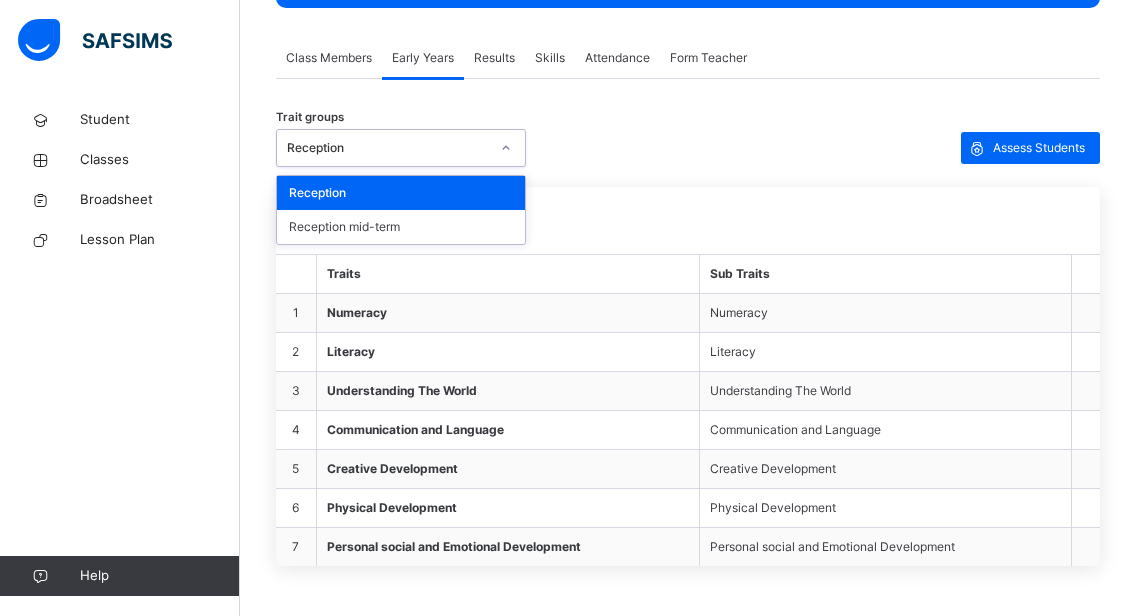 click 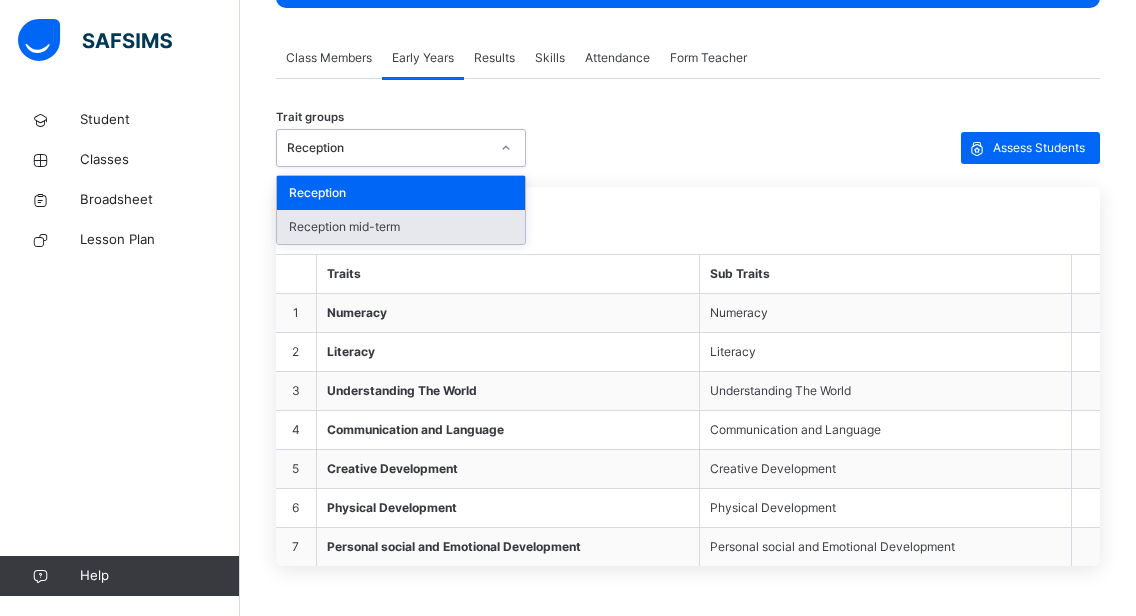 click on "Reception mid-term" at bounding box center (401, 227) 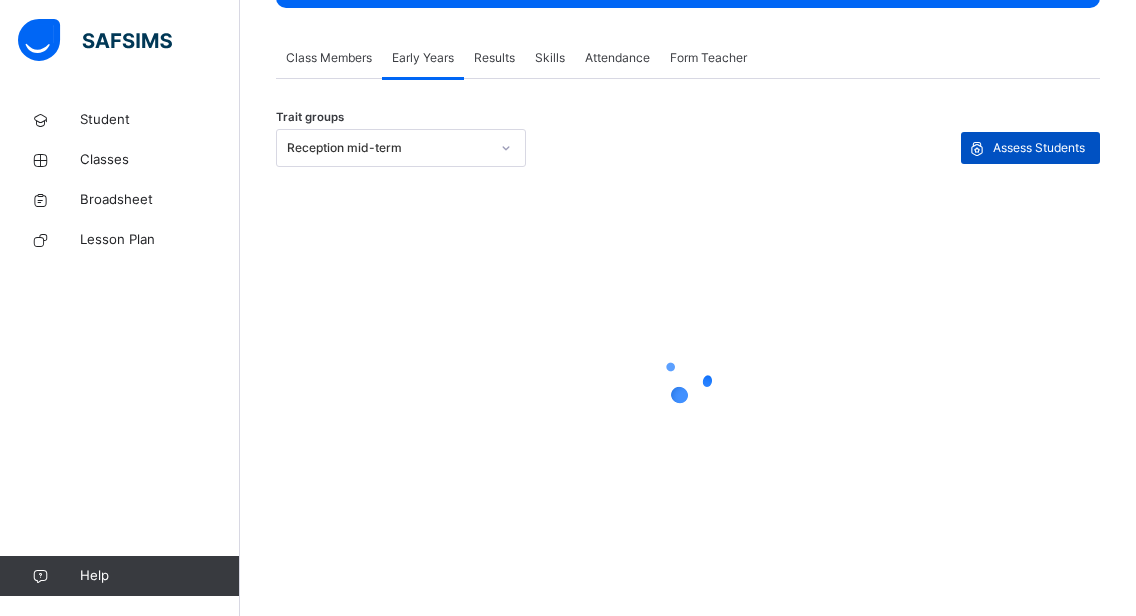 click on "Assess Students" at bounding box center (1030, 148) 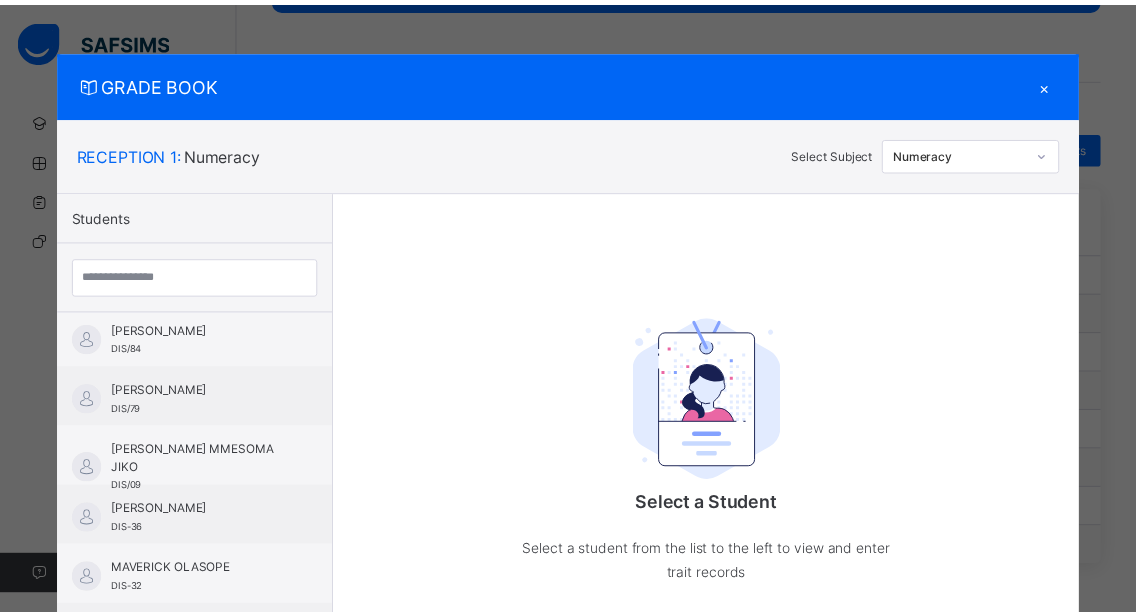 scroll, scrollTop: 1089, scrollLeft: 0, axis: vertical 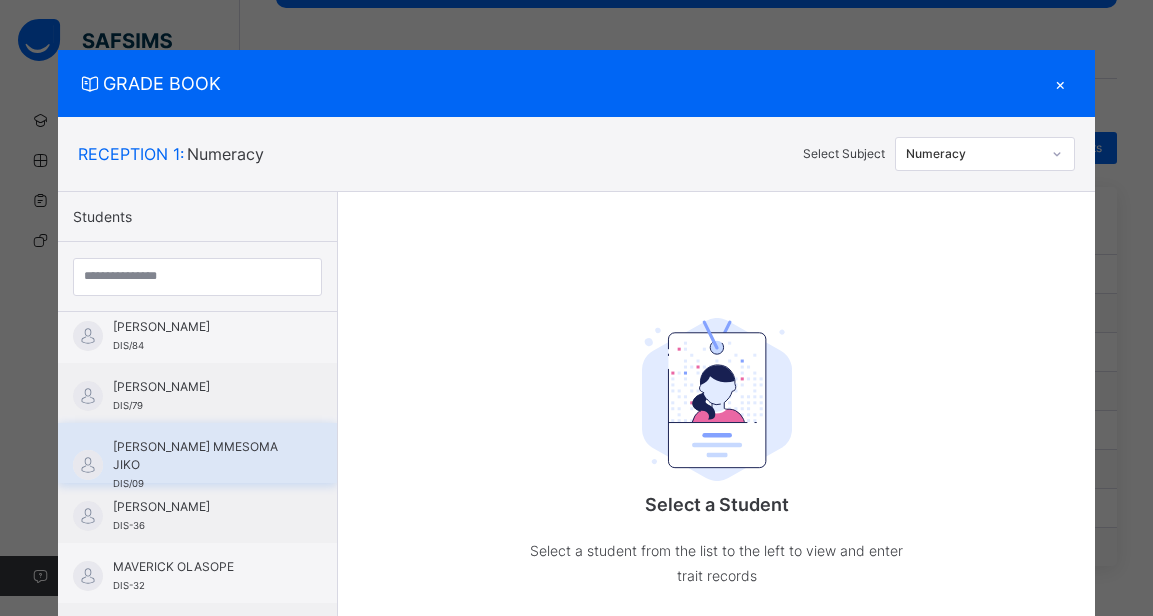 click on "[PERSON_NAME] MMESOMA JIKO DIS/09" at bounding box center (197, 453) 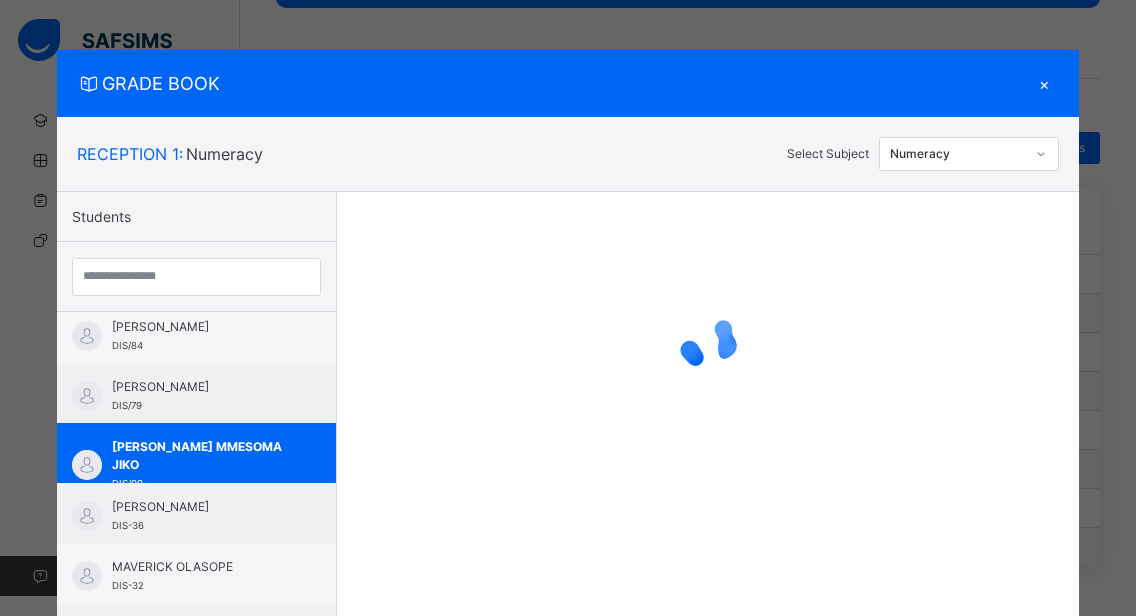 click 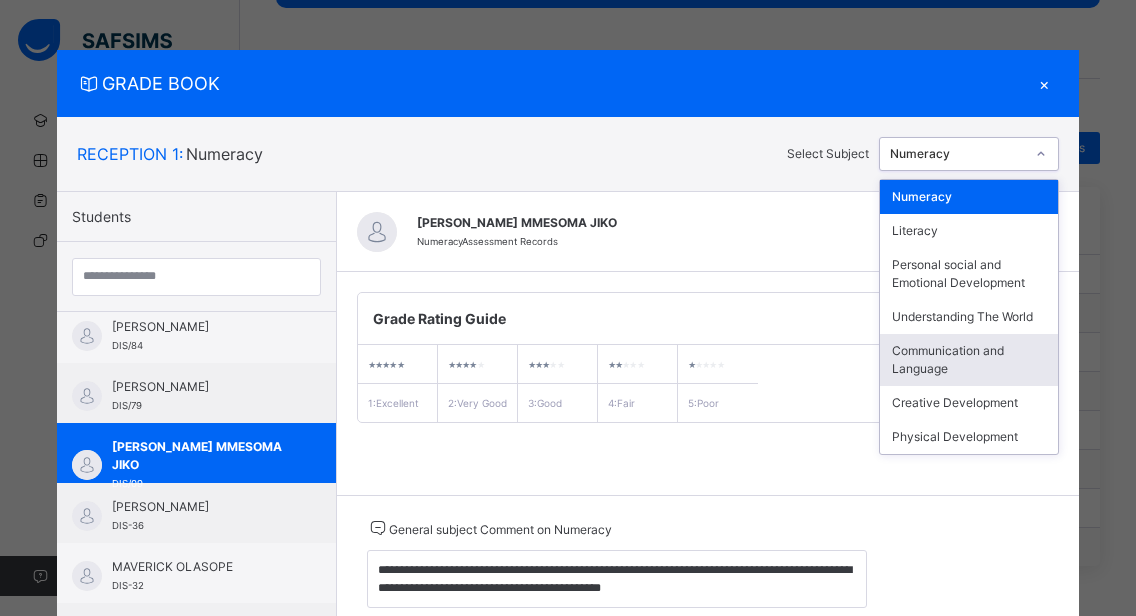 click on "Communication and Language" at bounding box center (969, 360) 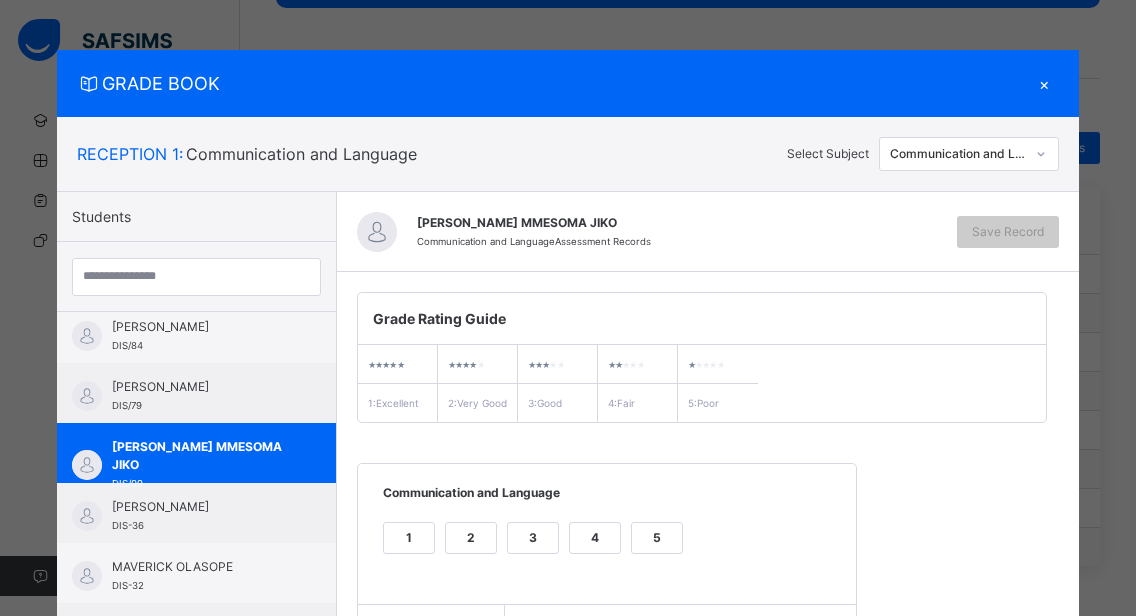 click on "2" at bounding box center (471, 538) 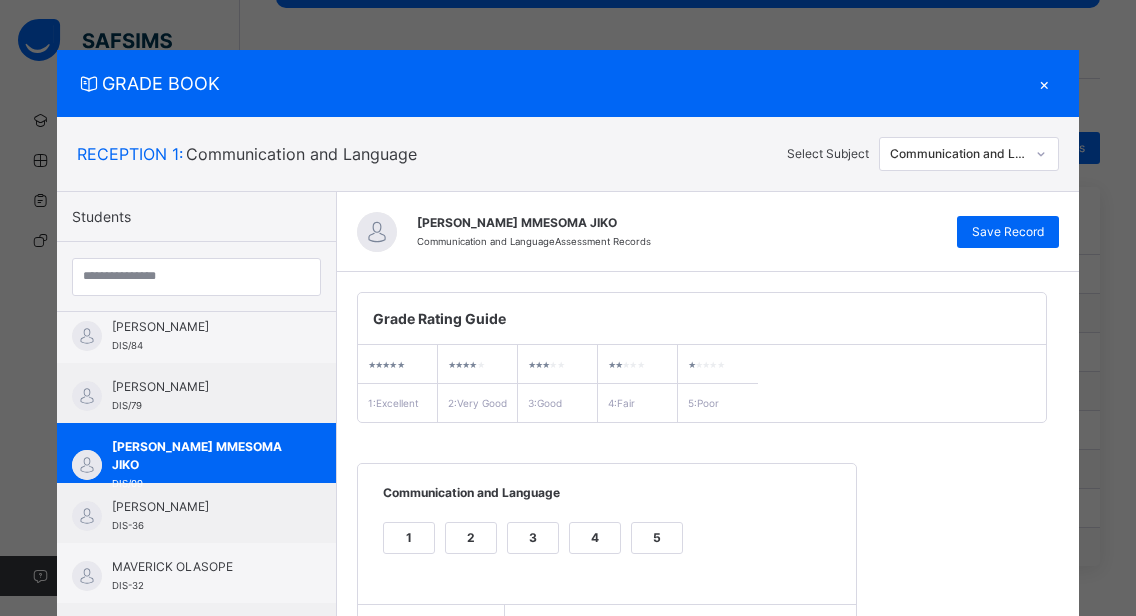 scroll, scrollTop: 259, scrollLeft: 0, axis: vertical 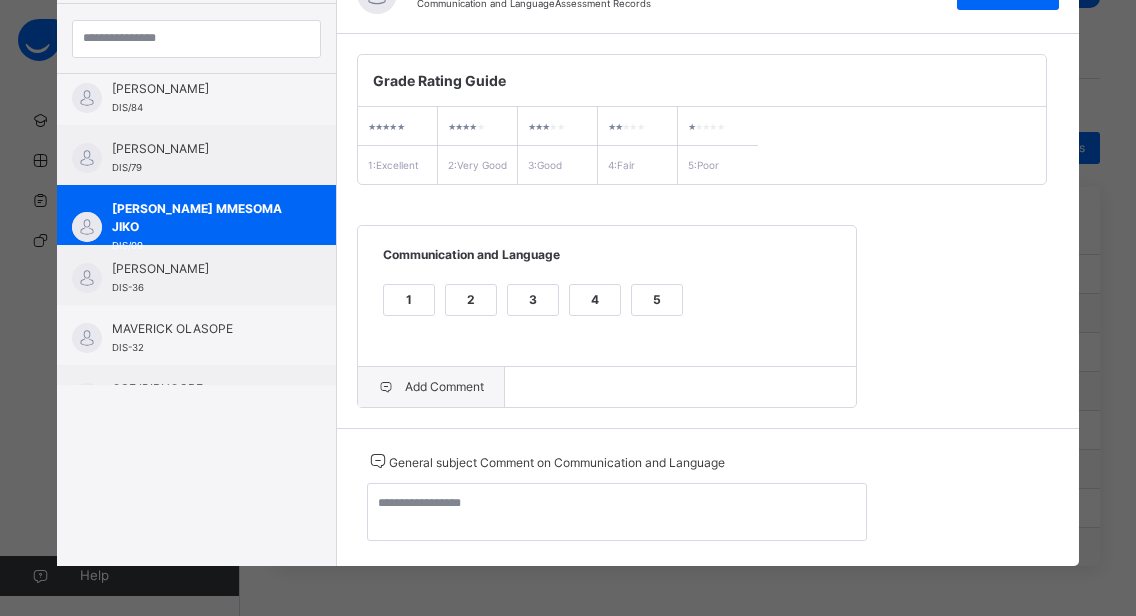 click on "Add Comment" at bounding box center (431, 387) 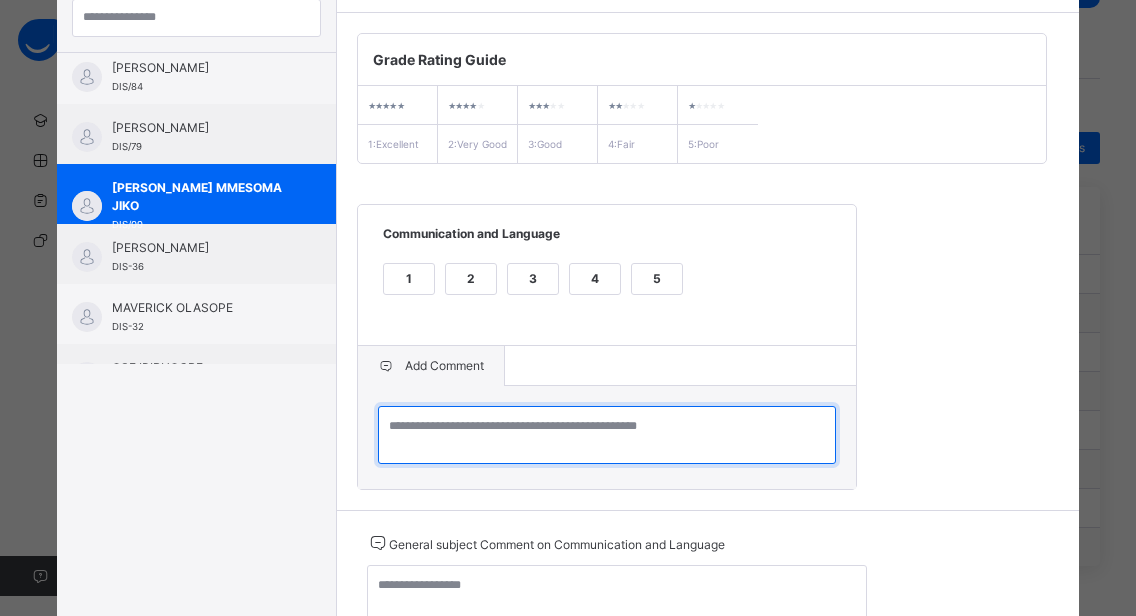 click at bounding box center [607, 435] 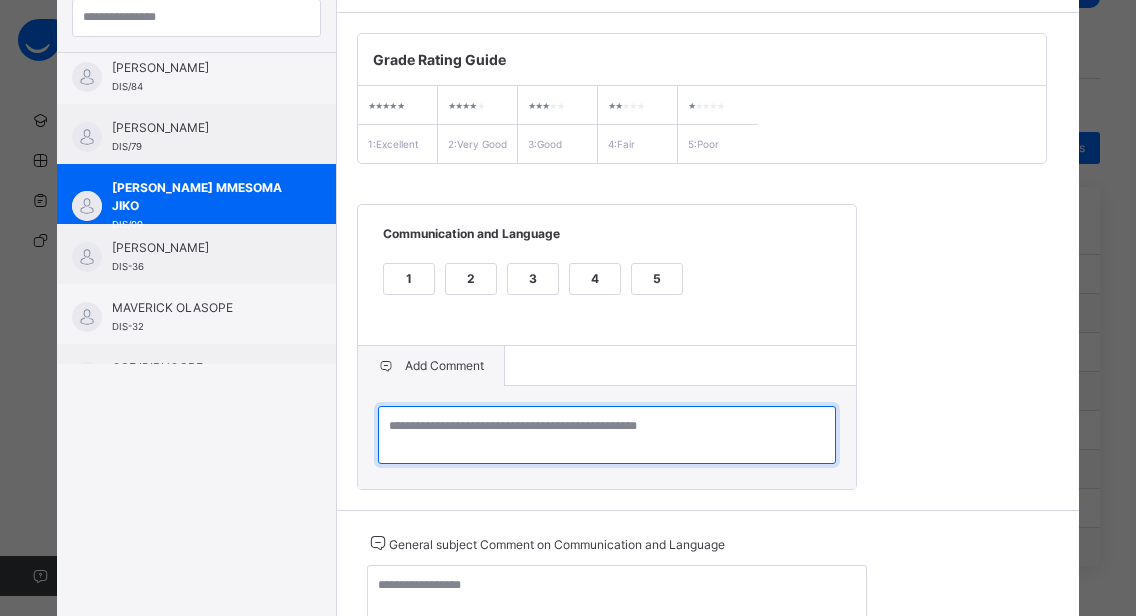 paste on "**********" 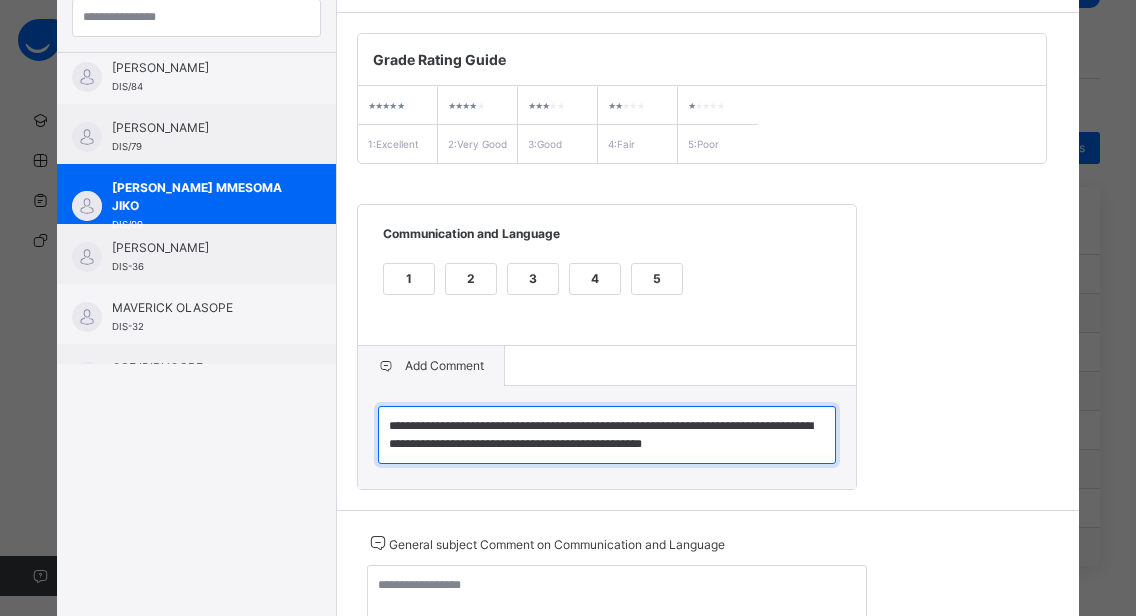 type on "**********" 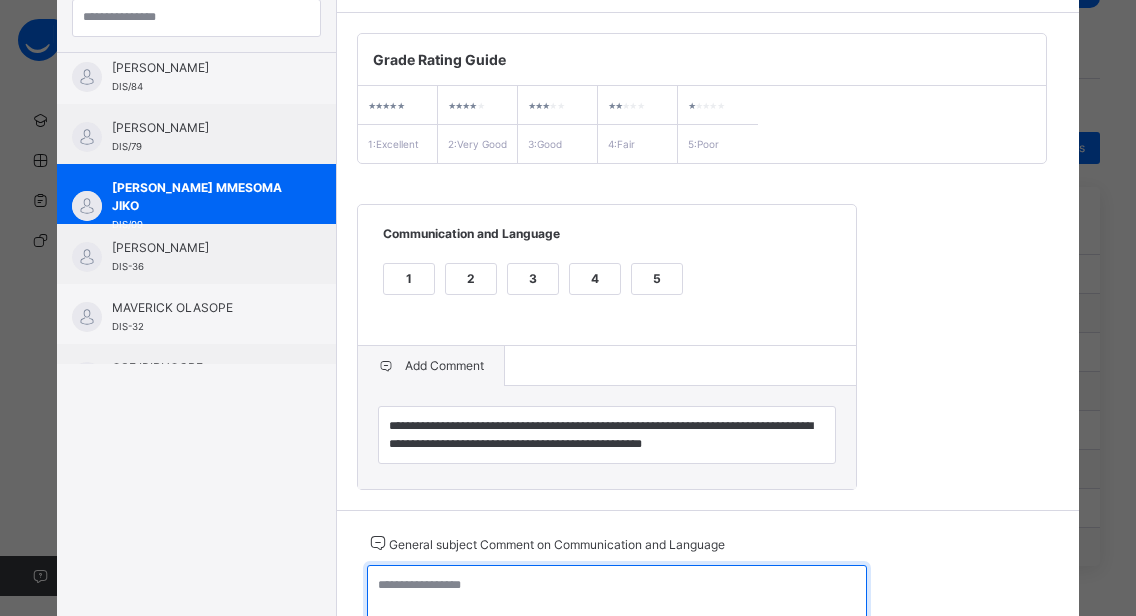 click at bounding box center (617, 594) 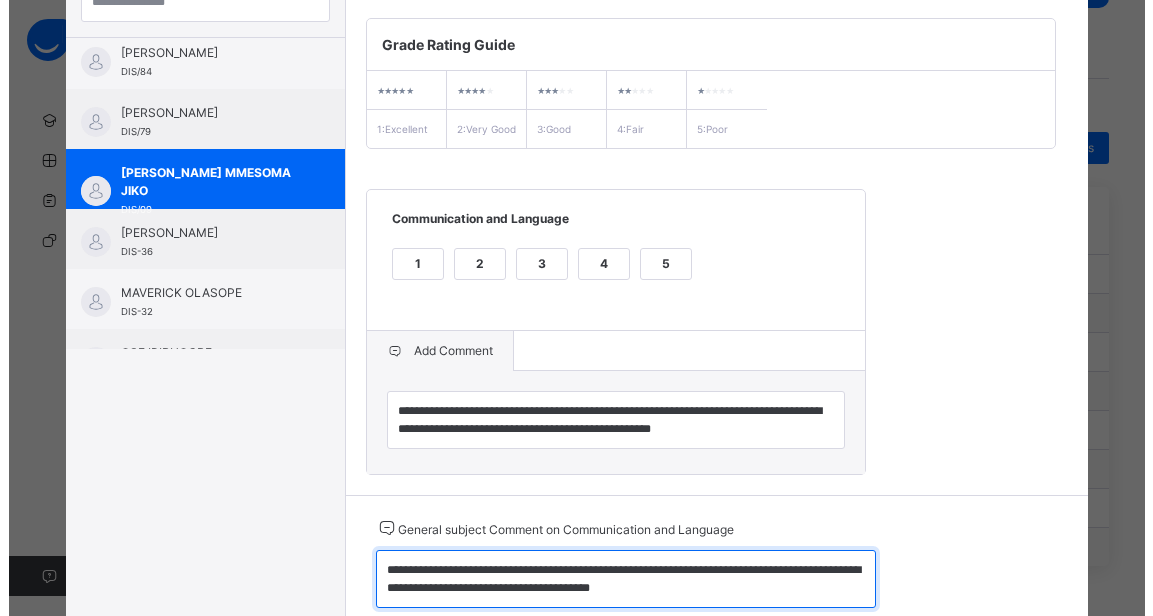 scroll, scrollTop: 0, scrollLeft: 0, axis: both 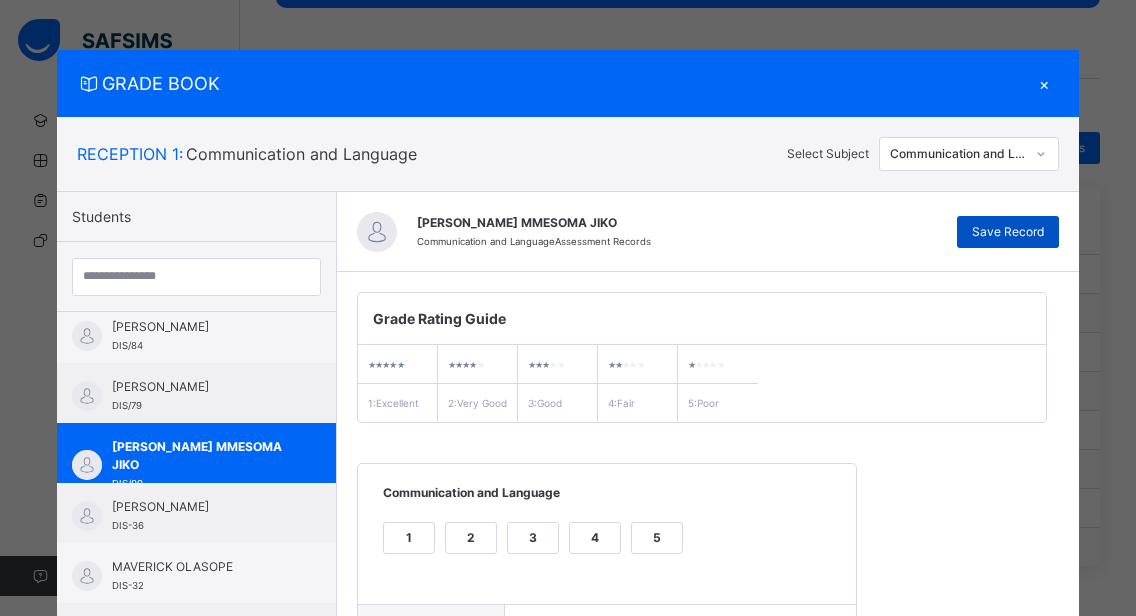 type on "**********" 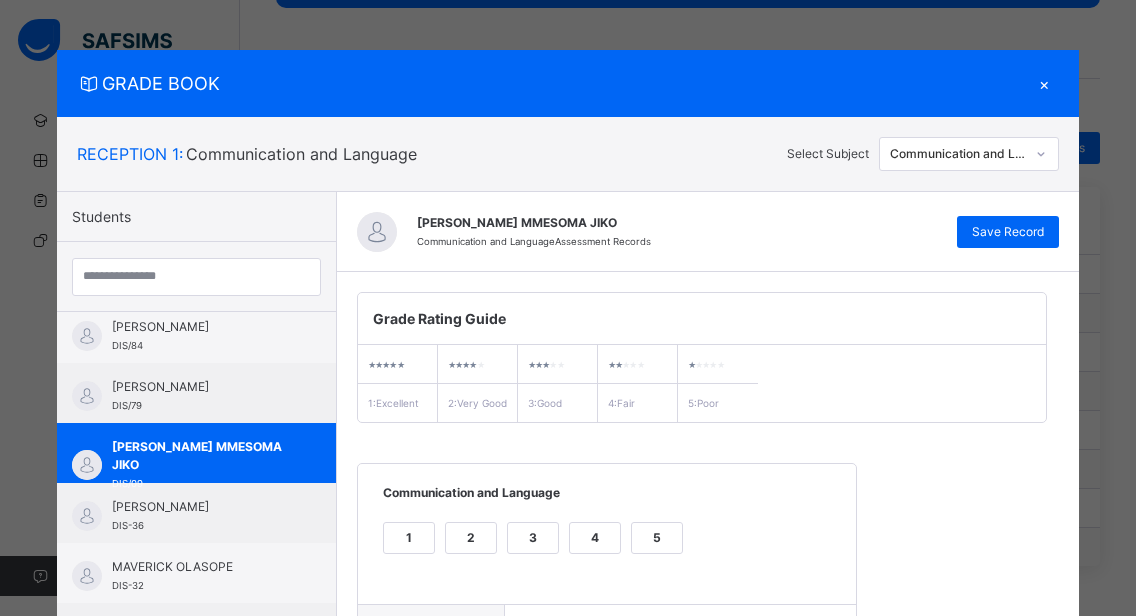 click on "×" at bounding box center [1044, 83] 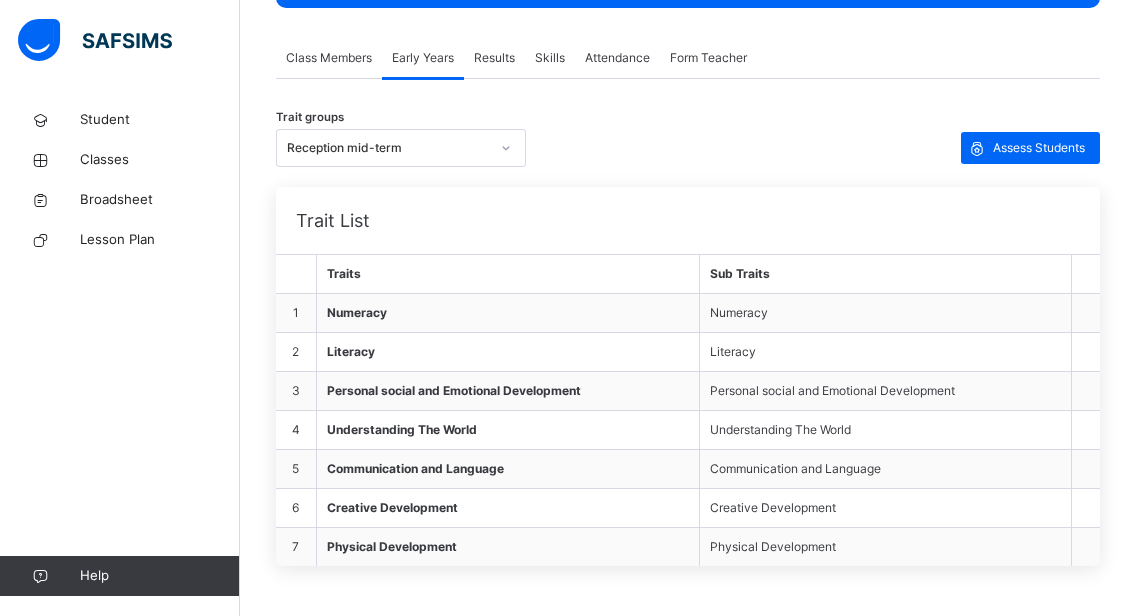 click 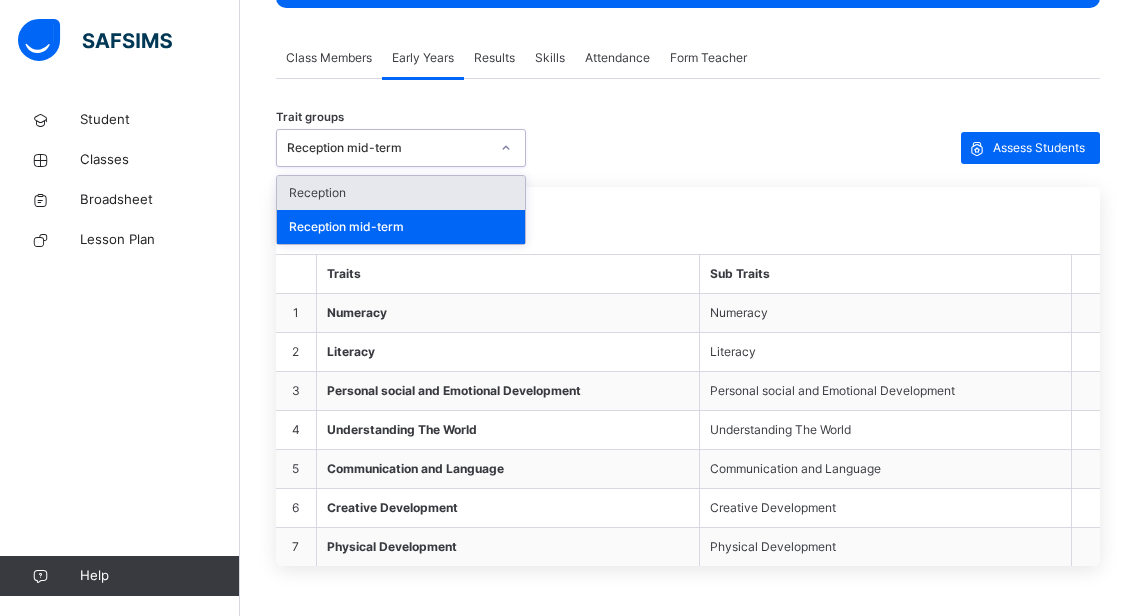click on "Reception" at bounding box center [401, 193] 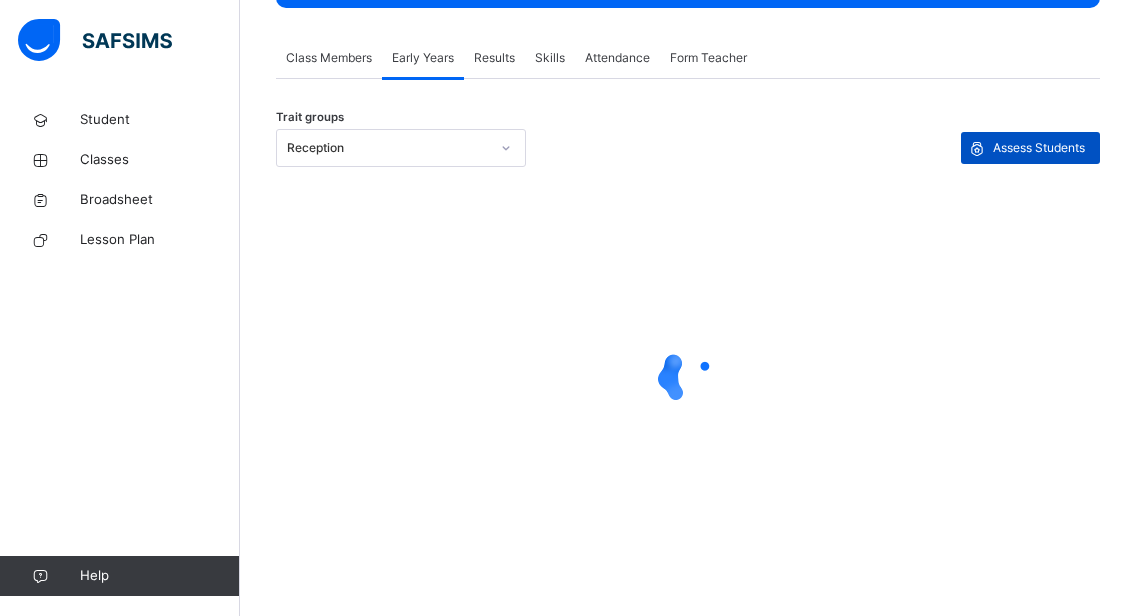click on "Assess Students" at bounding box center [1039, 148] 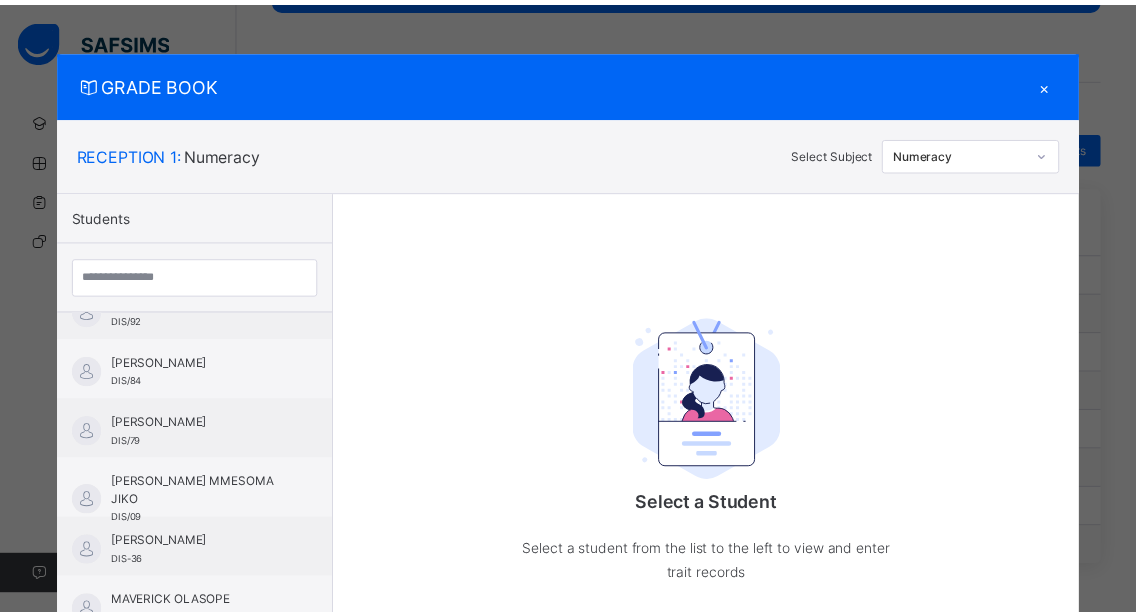 scroll, scrollTop: 1089, scrollLeft: 0, axis: vertical 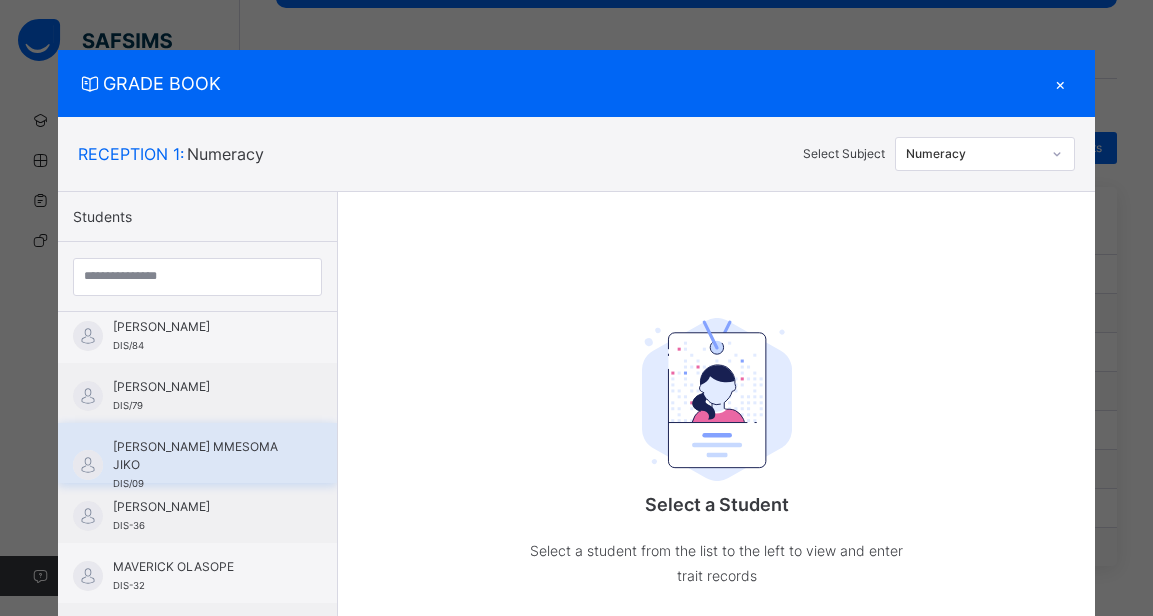 click on "[PERSON_NAME] MMESOMA JIKO" at bounding box center [202, 456] 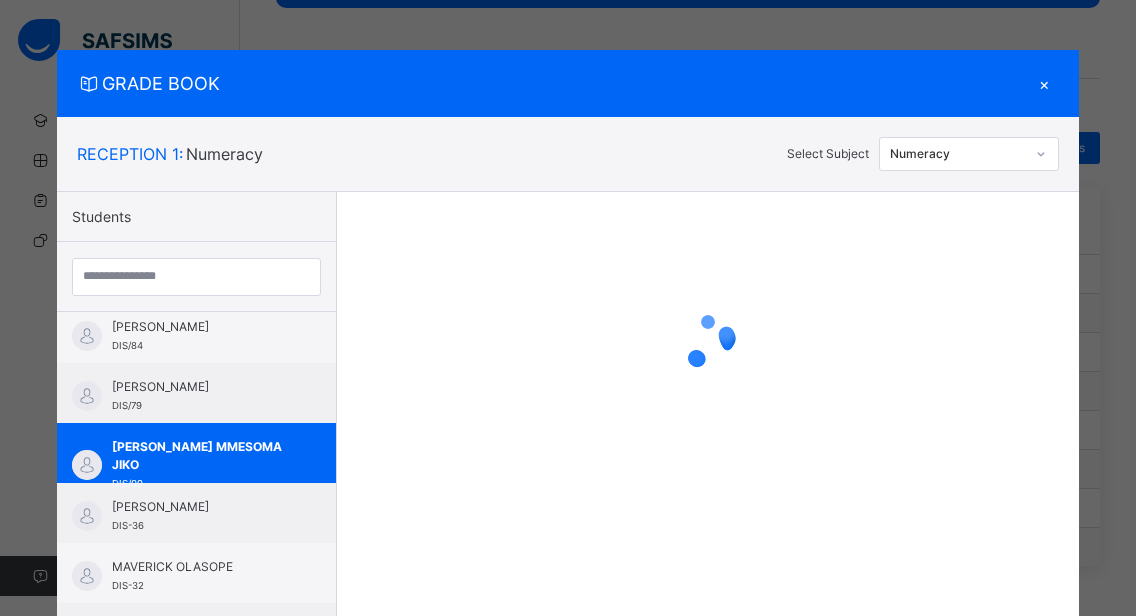 click 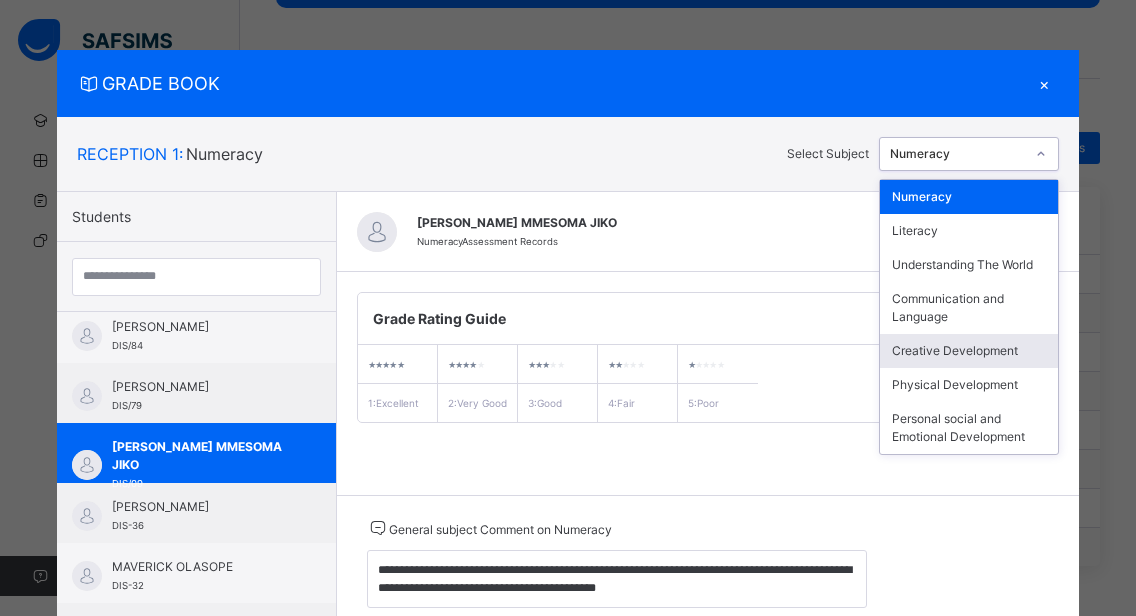 click on "Creative Development" at bounding box center [969, 351] 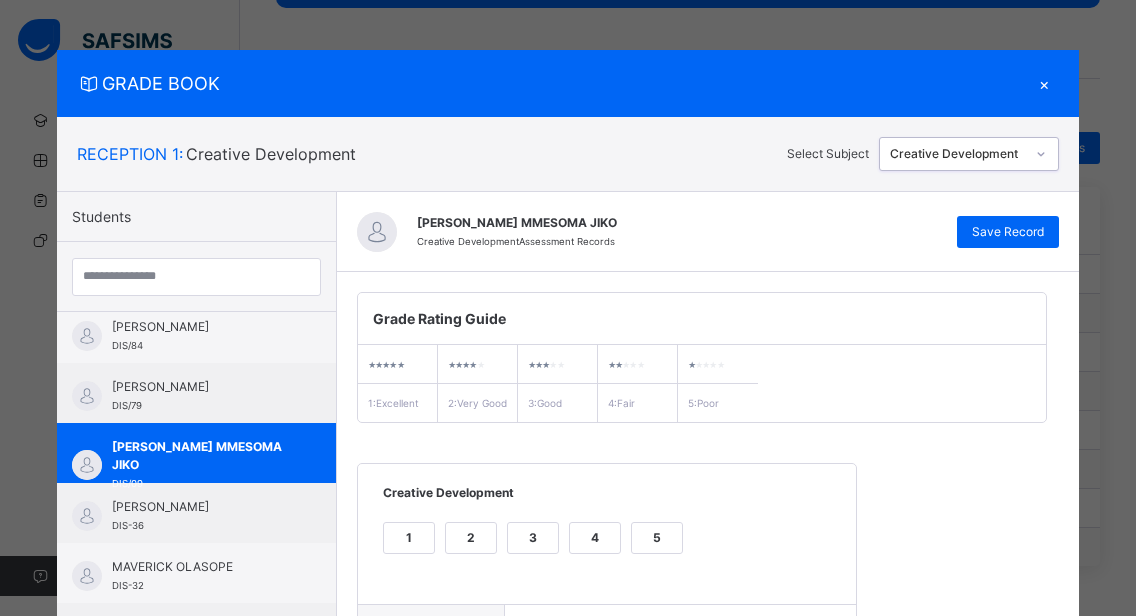 scroll, scrollTop: 362, scrollLeft: 0, axis: vertical 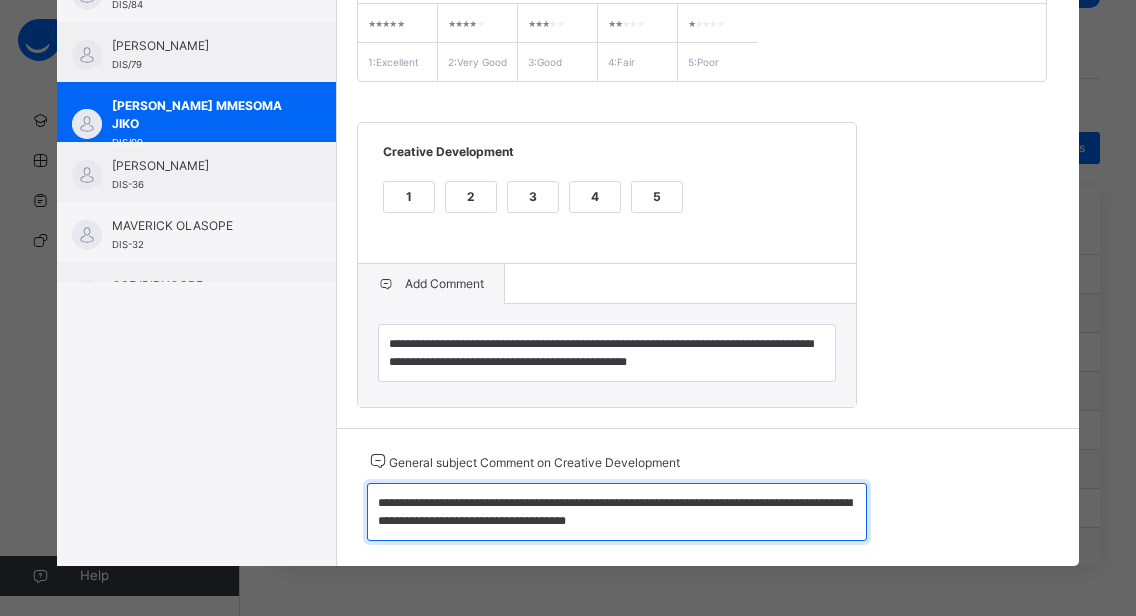click on "**********" at bounding box center (617, 512) 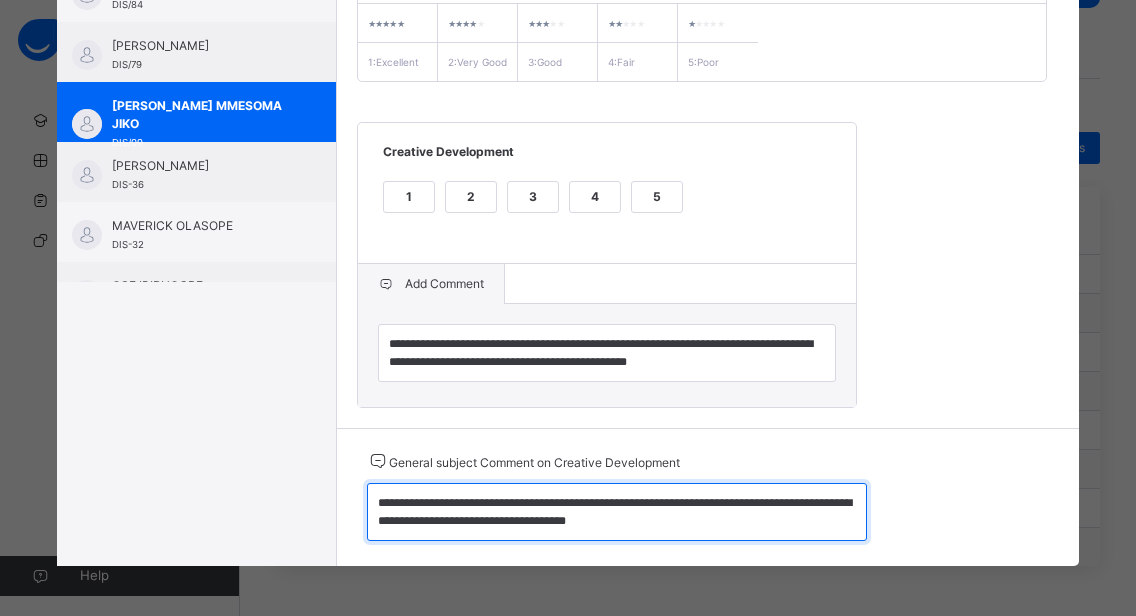 drag, startPoint x: 364, startPoint y: 501, endPoint x: 642, endPoint y: 519, distance: 278.58212 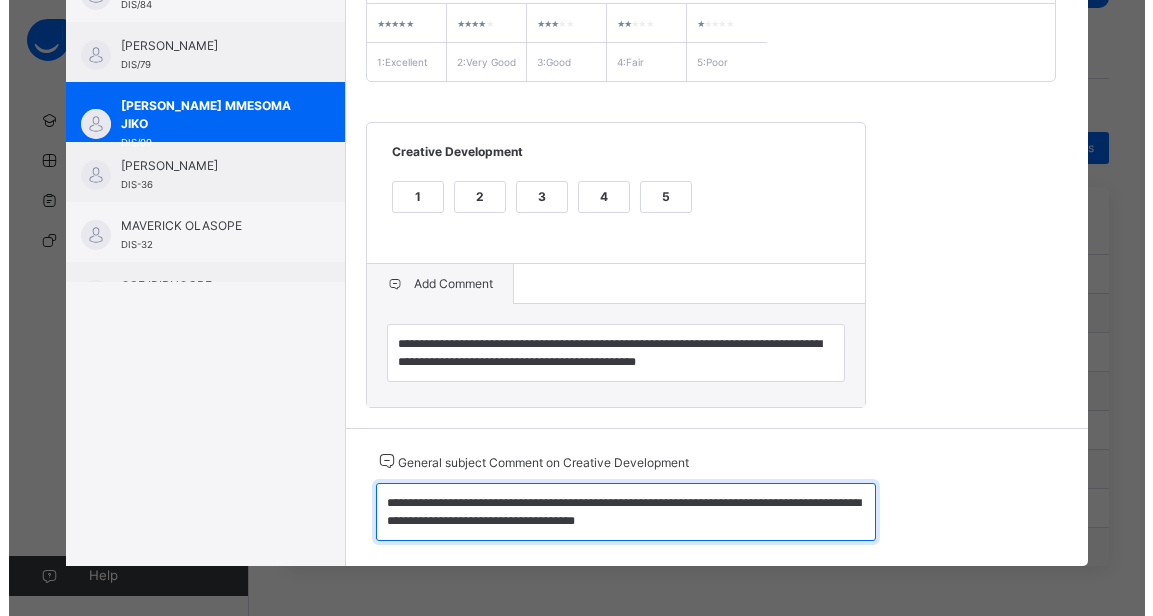 scroll, scrollTop: 0, scrollLeft: 0, axis: both 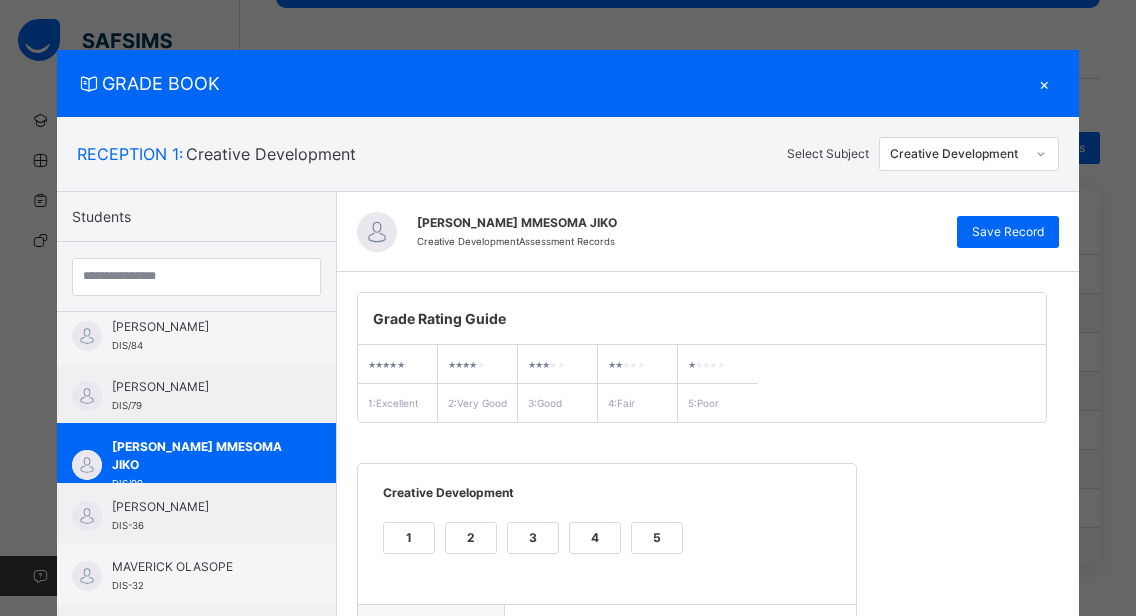 click on "×" at bounding box center (1044, 83) 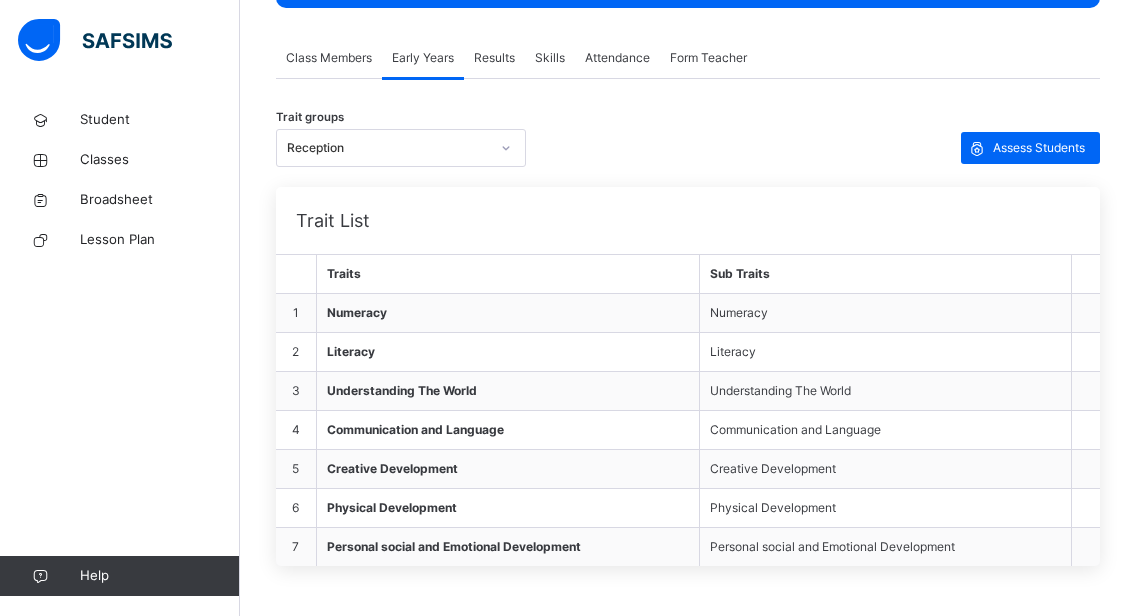 click 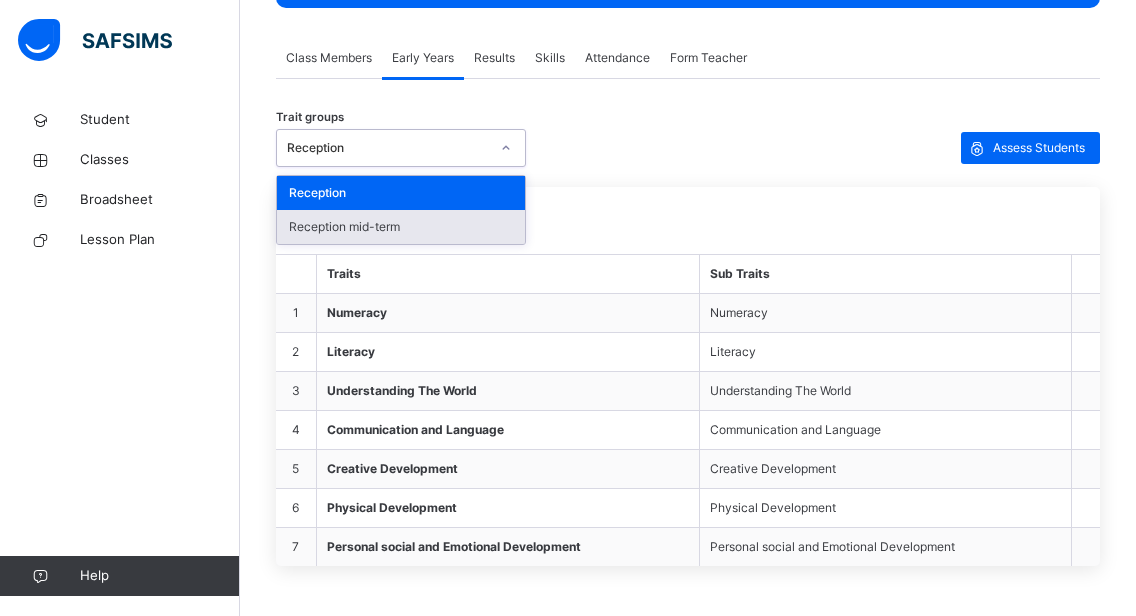 click on "Reception mid-term" at bounding box center (401, 227) 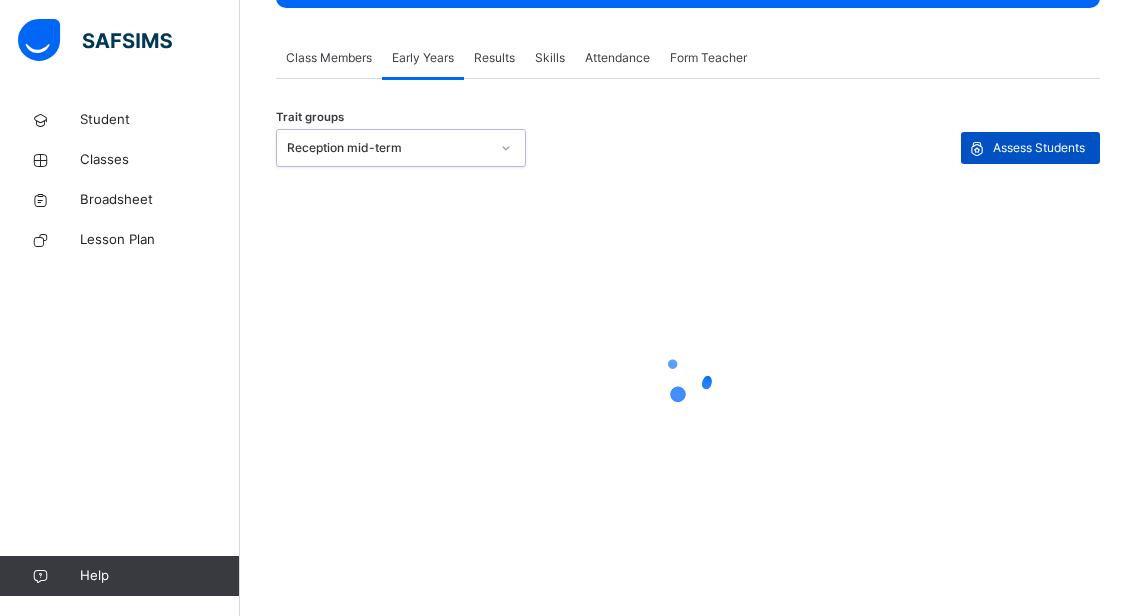 click on "Assess Students" at bounding box center (1039, 148) 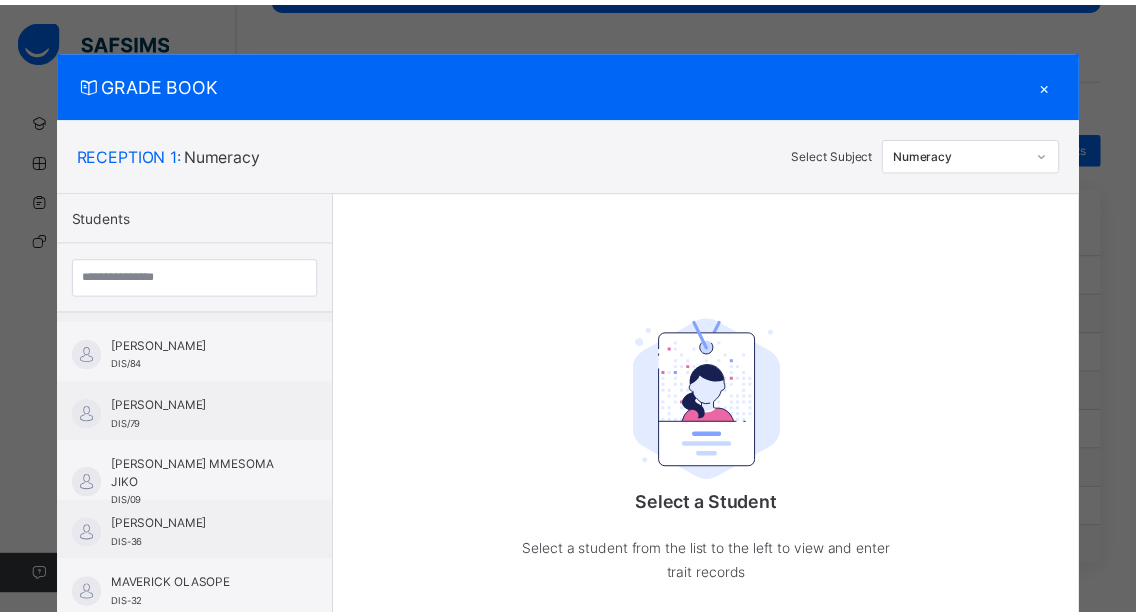 scroll, scrollTop: 1089, scrollLeft: 0, axis: vertical 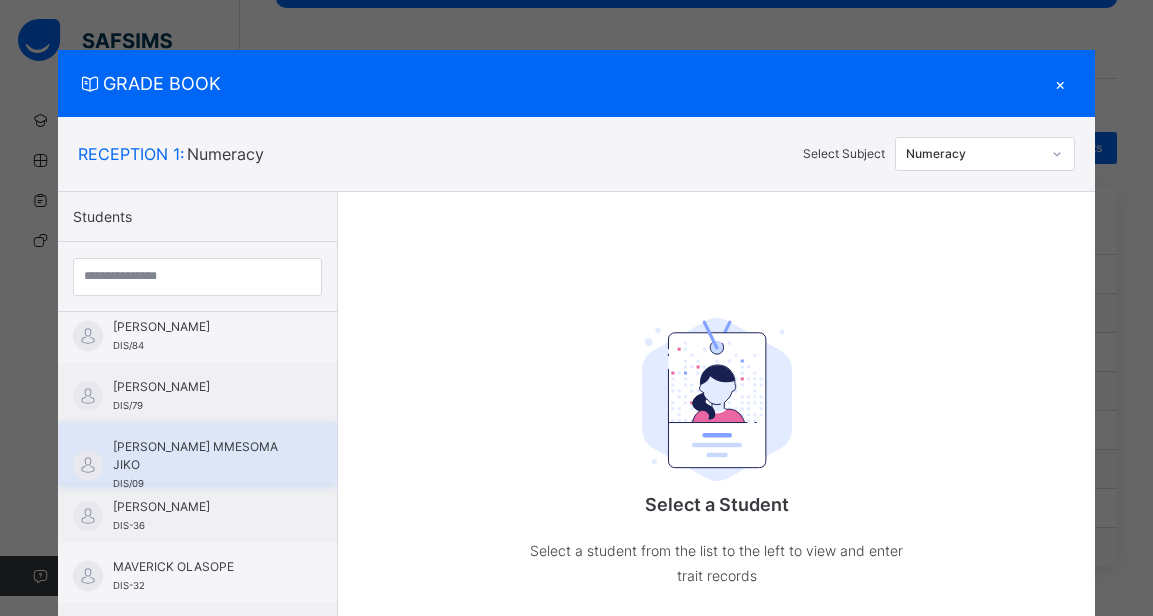 click on "[PERSON_NAME] MMESOMA JIKO" at bounding box center [202, 456] 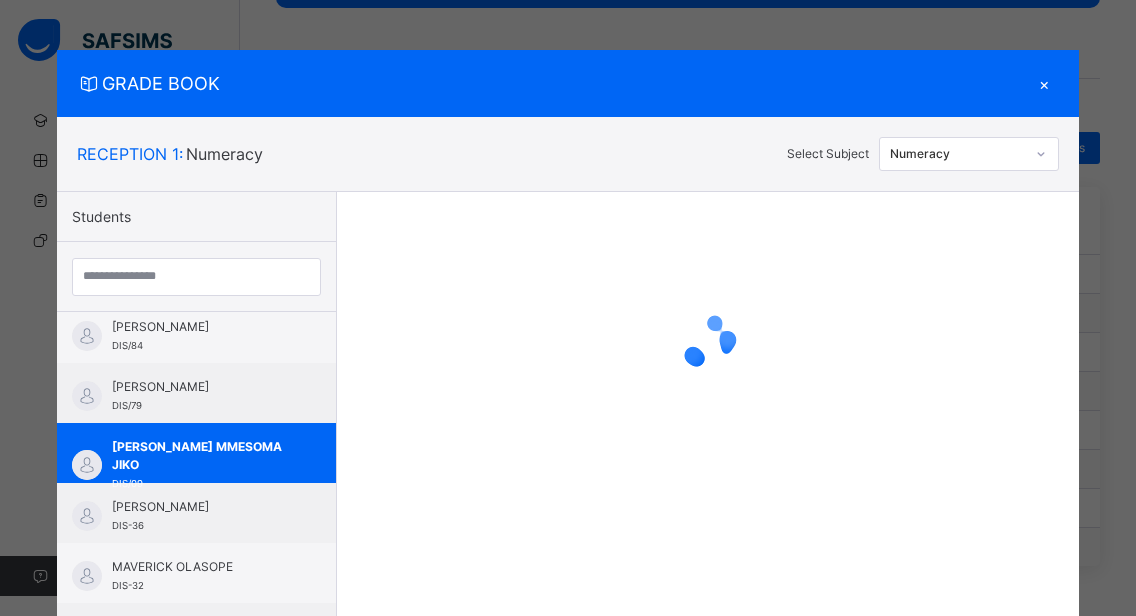 click at bounding box center [1041, 154] 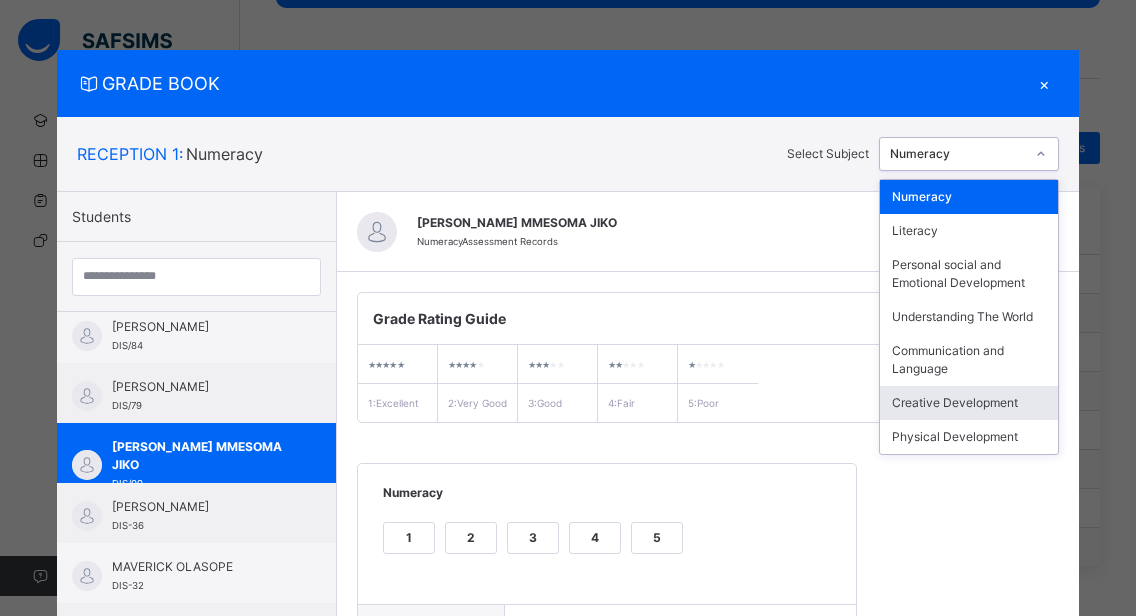click on "Creative Development" at bounding box center [969, 403] 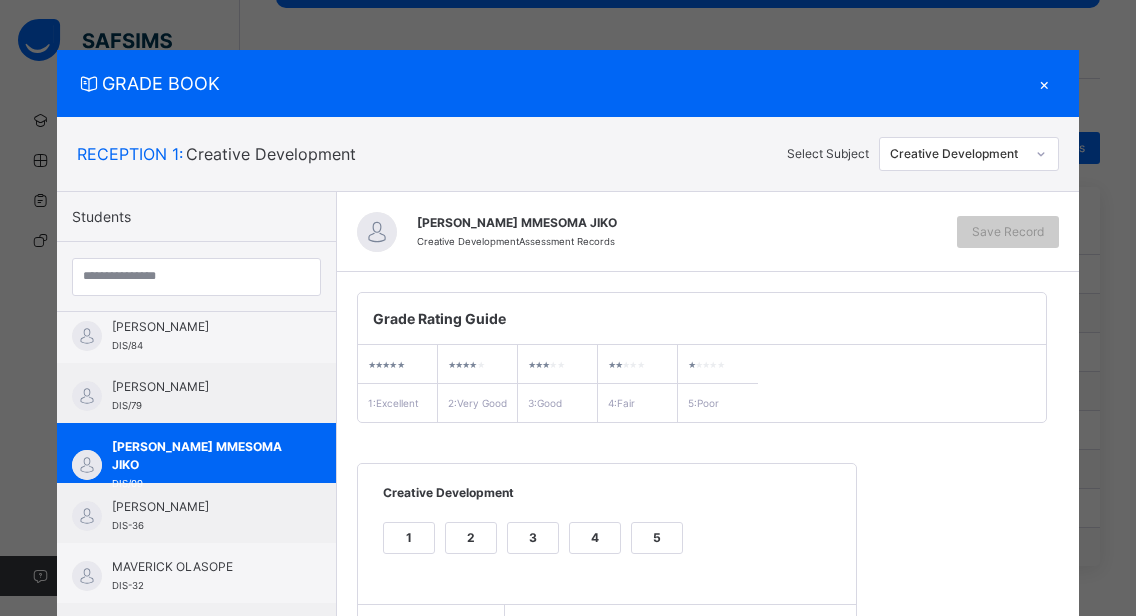 click on "2" at bounding box center [471, 538] 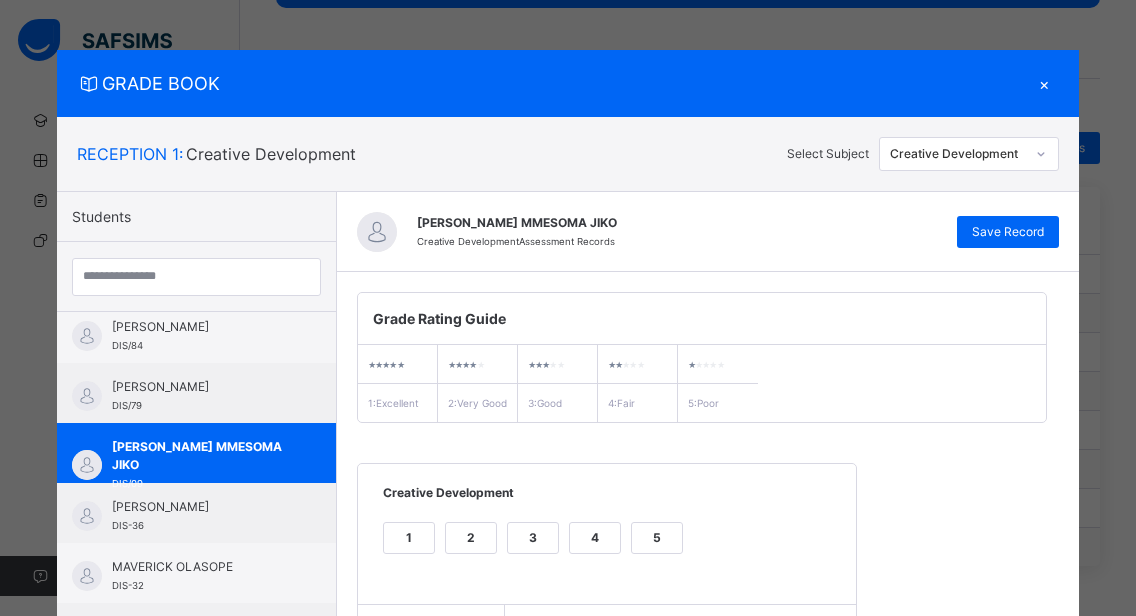 scroll, scrollTop: 259, scrollLeft: 0, axis: vertical 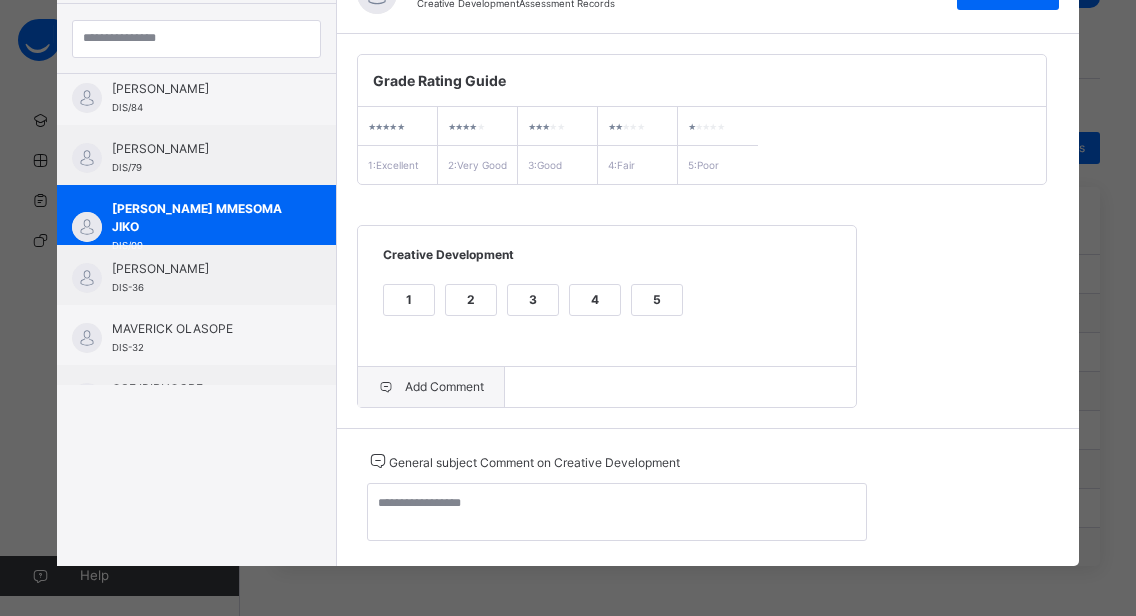 click on "Add Comment" at bounding box center (431, 387) 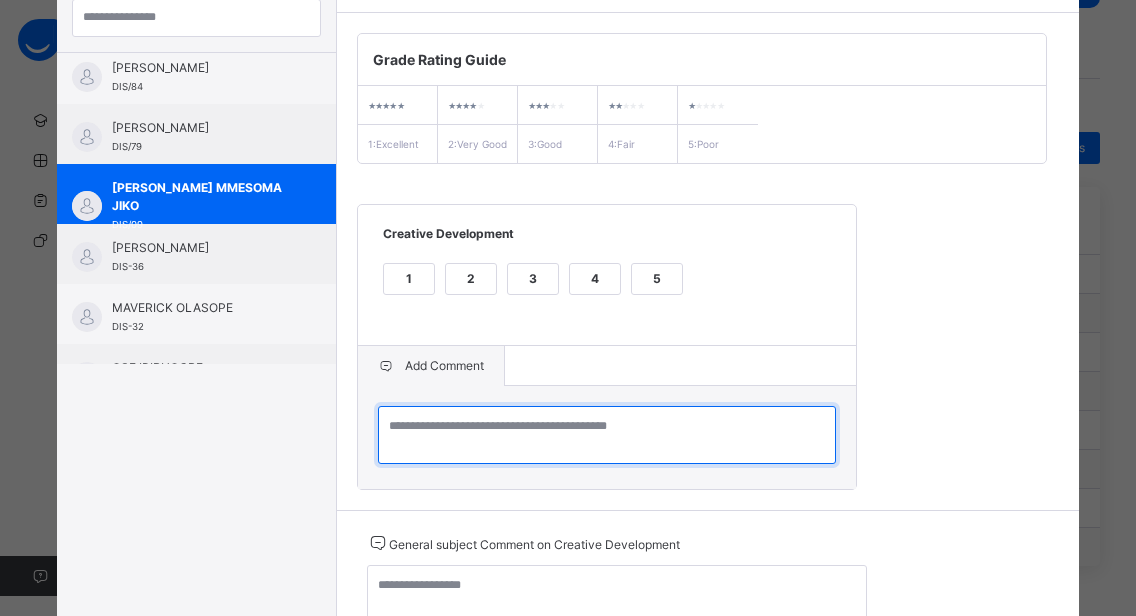 click at bounding box center [607, 435] 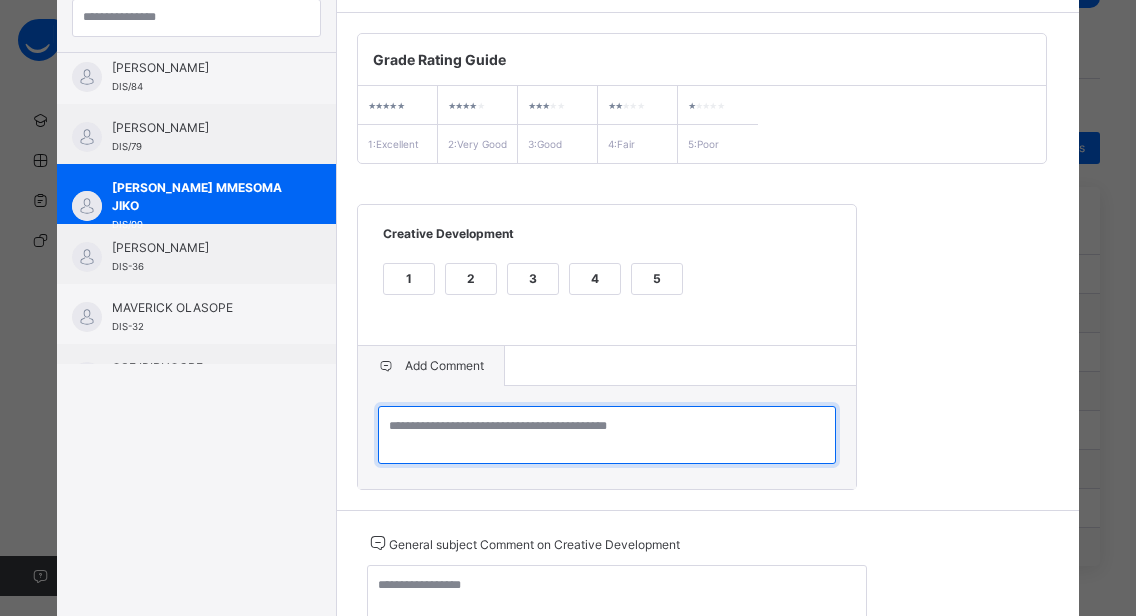 paste on "**********" 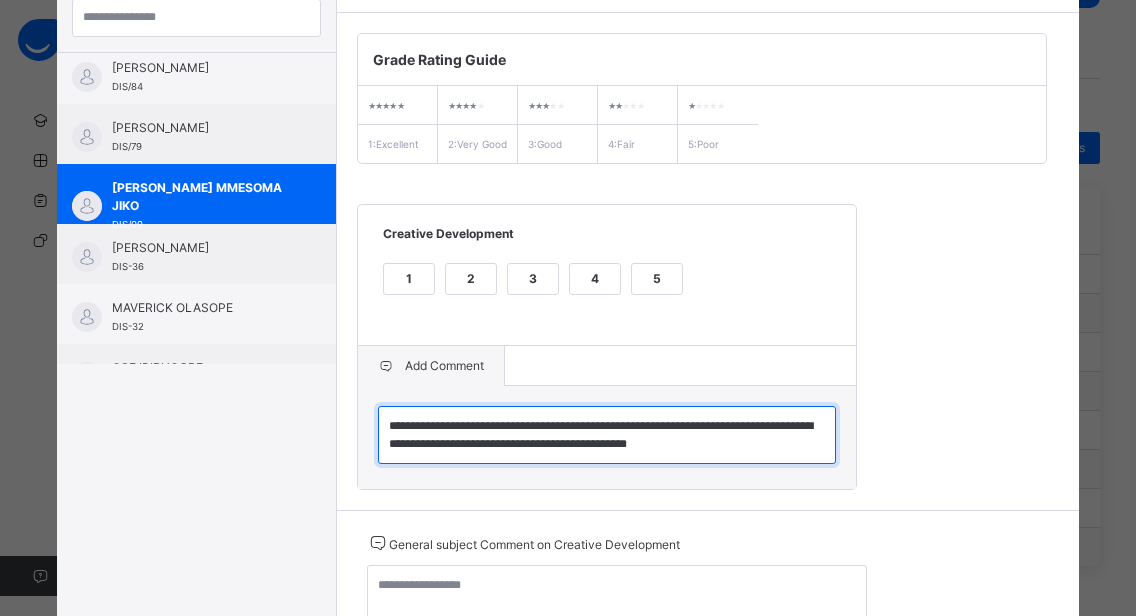 type on "**********" 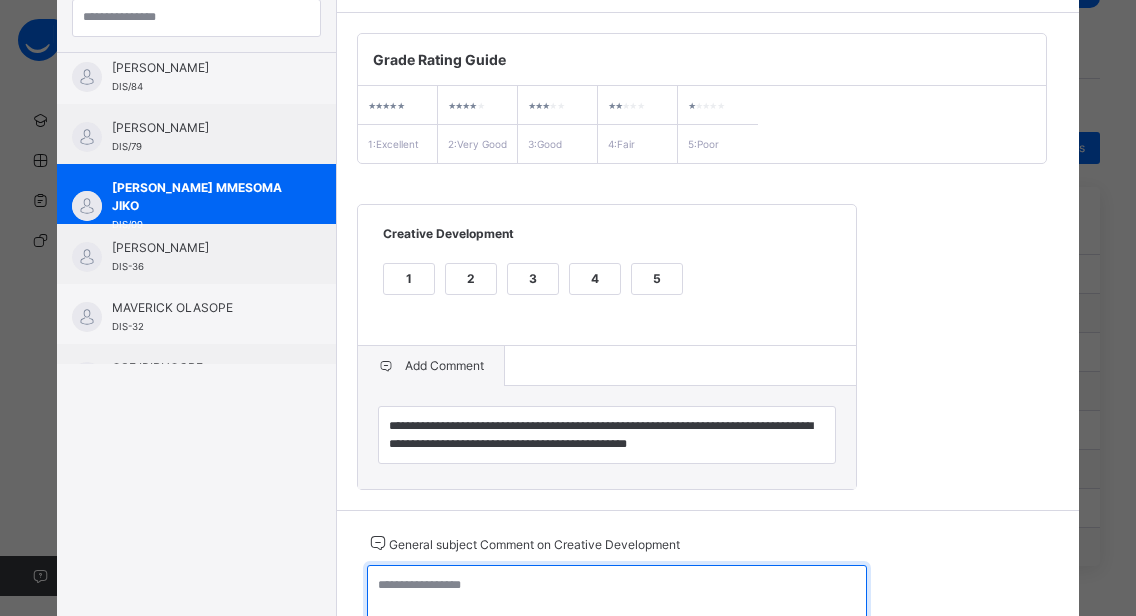 click at bounding box center [617, 594] 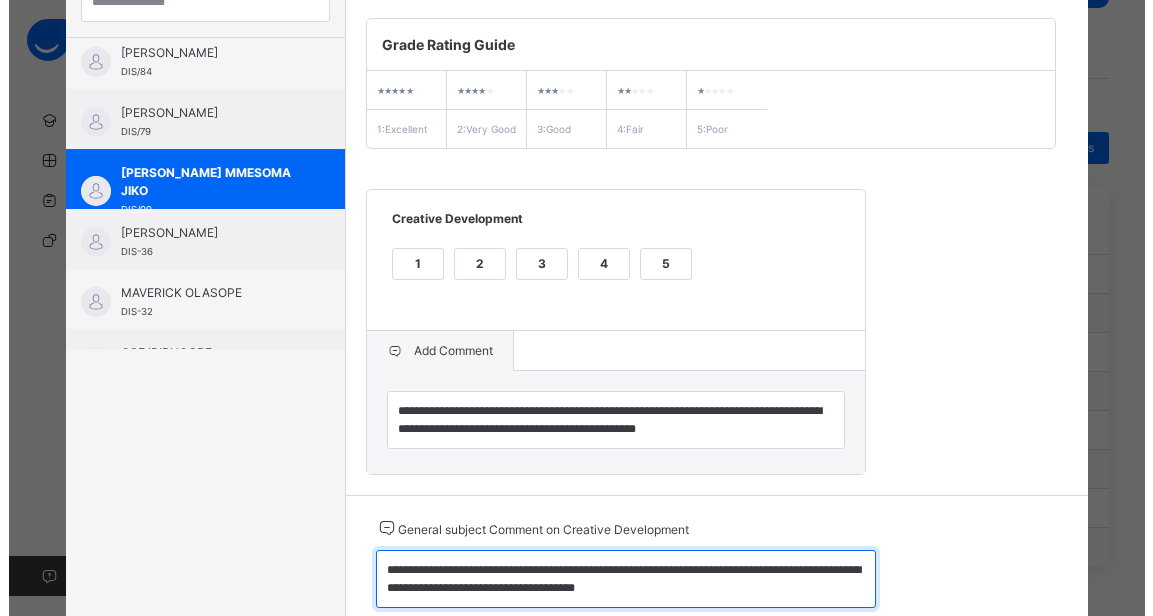 scroll, scrollTop: 0, scrollLeft: 0, axis: both 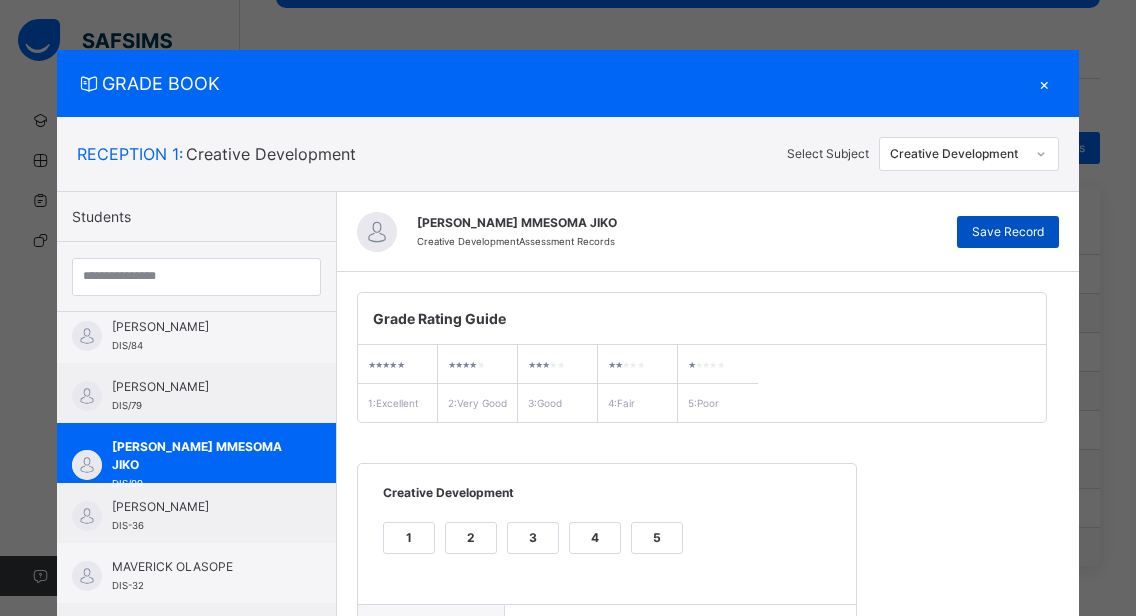 type on "**********" 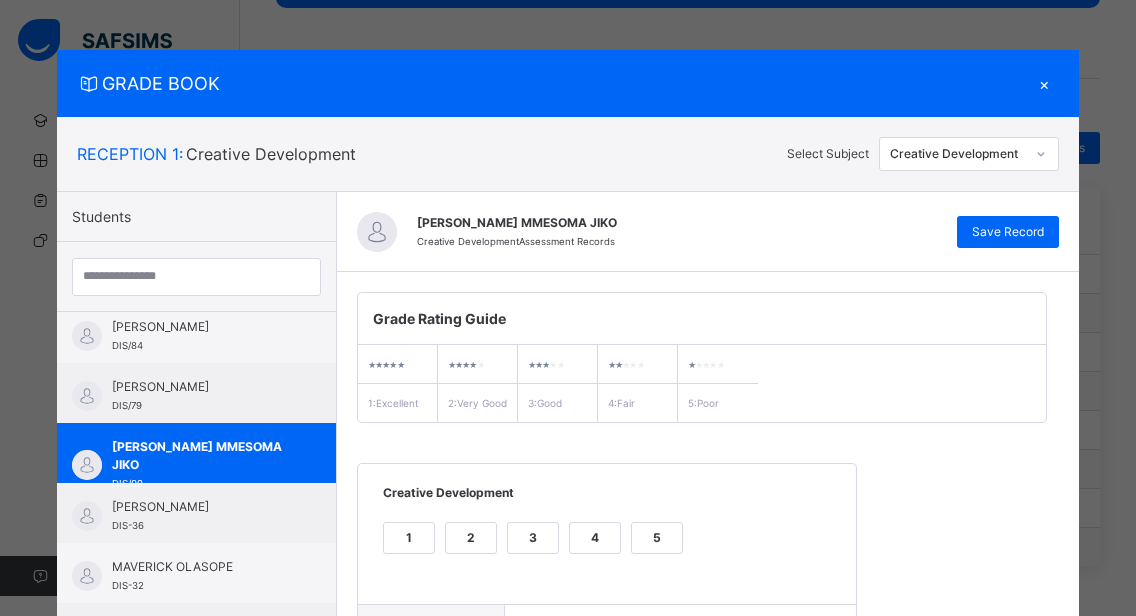 click on "×" at bounding box center [1044, 83] 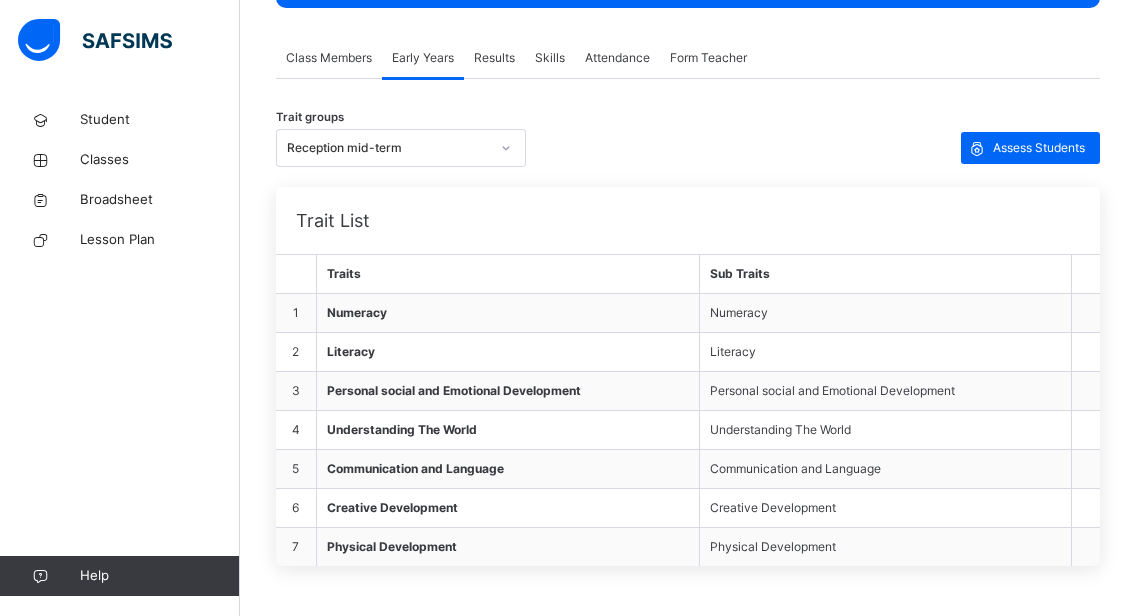 click 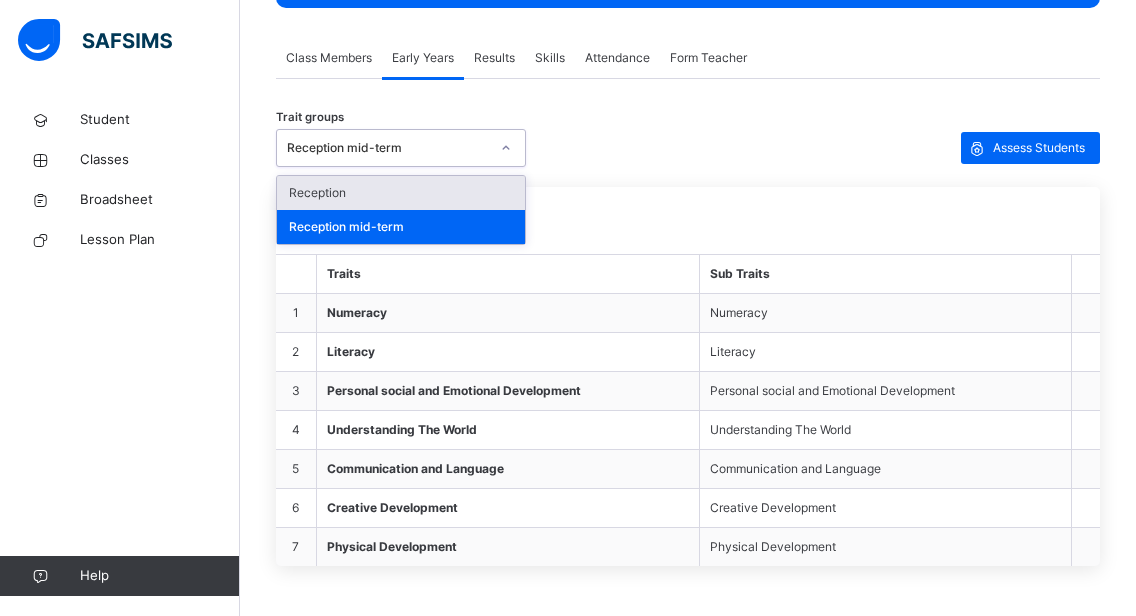 click on "Reception" at bounding box center [401, 193] 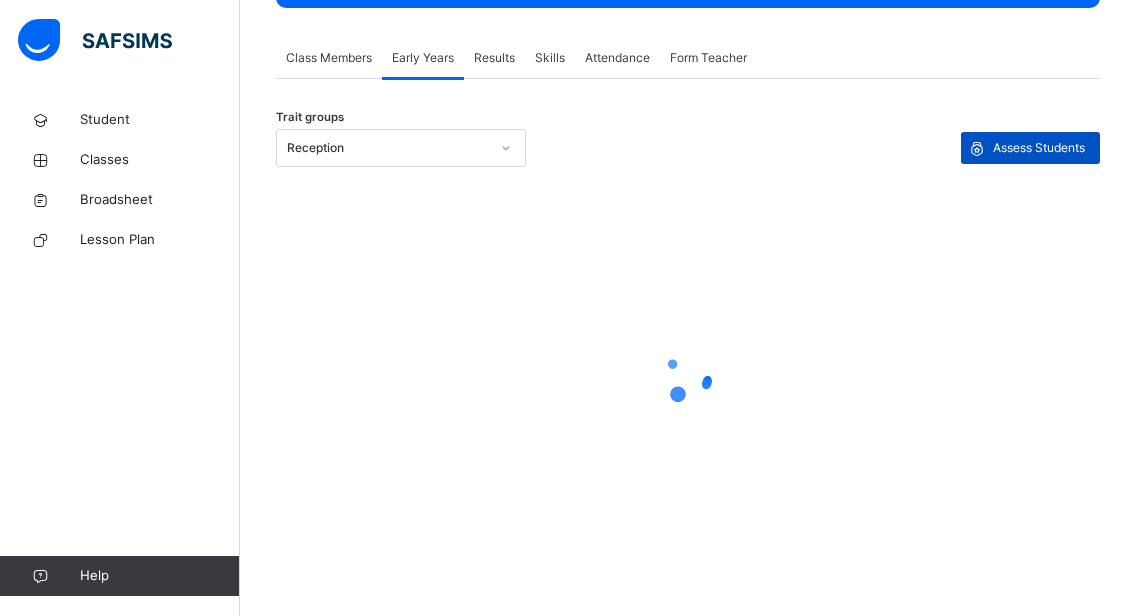click on "Assess Students" at bounding box center [1039, 148] 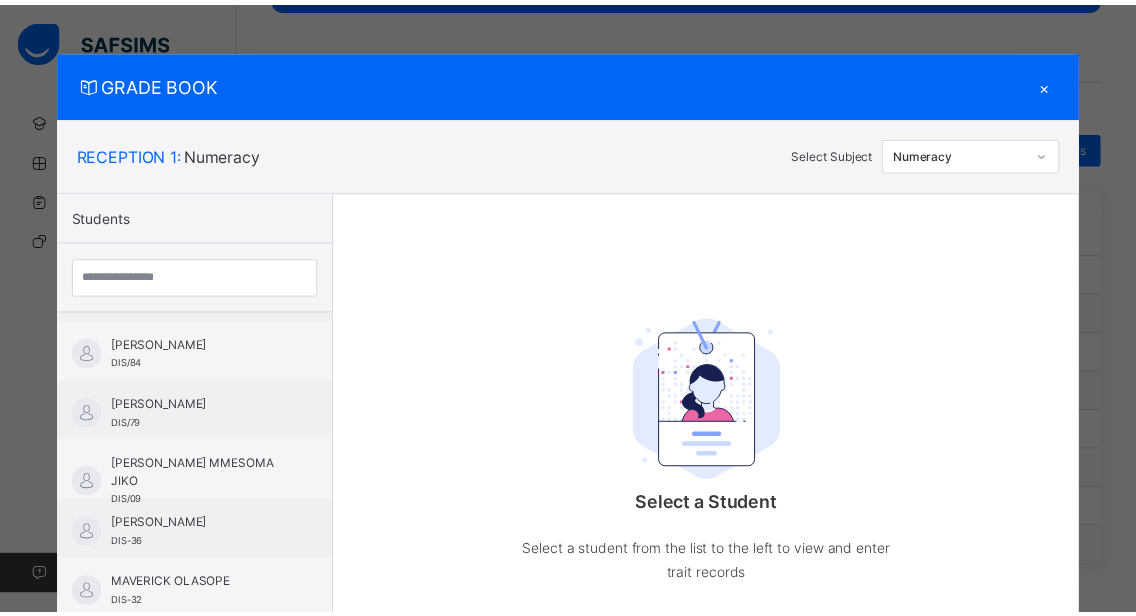 scroll, scrollTop: 1089, scrollLeft: 0, axis: vertical 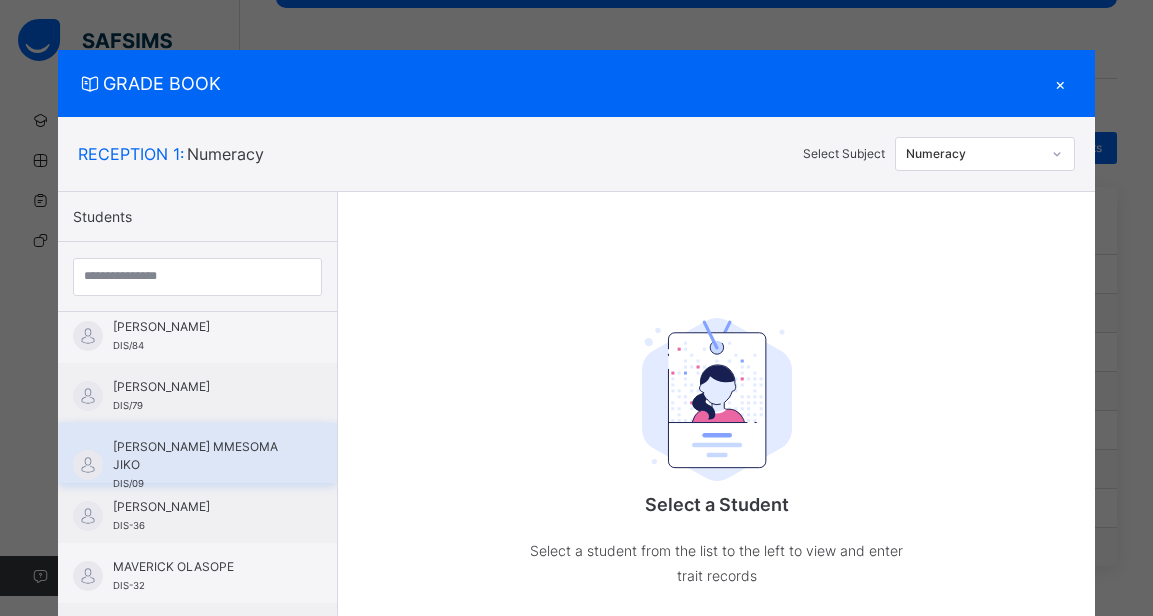 click on "[PERSON_NAME] MMESOMA JIKO DIS/09" at bounding box center (197, 453) 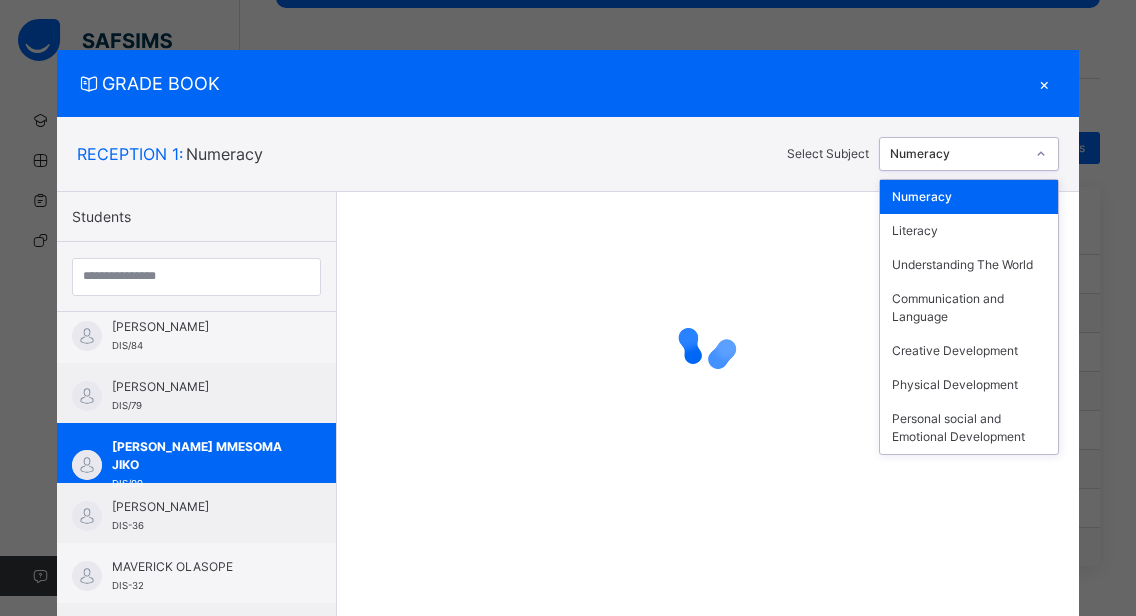 click 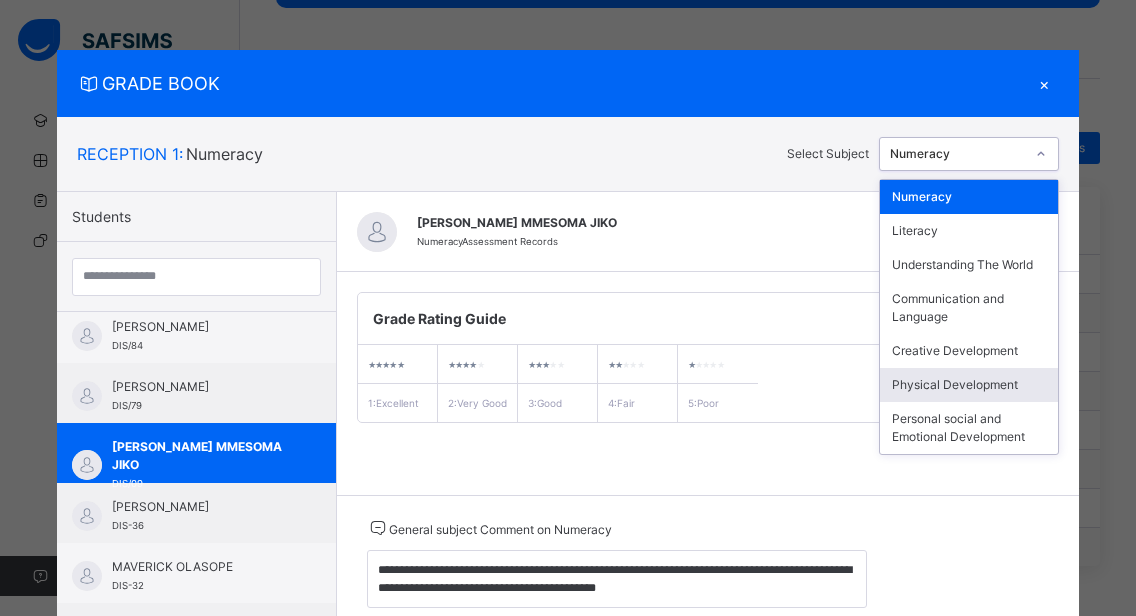 click on "Physical Development" at bounding box center [969, 385] 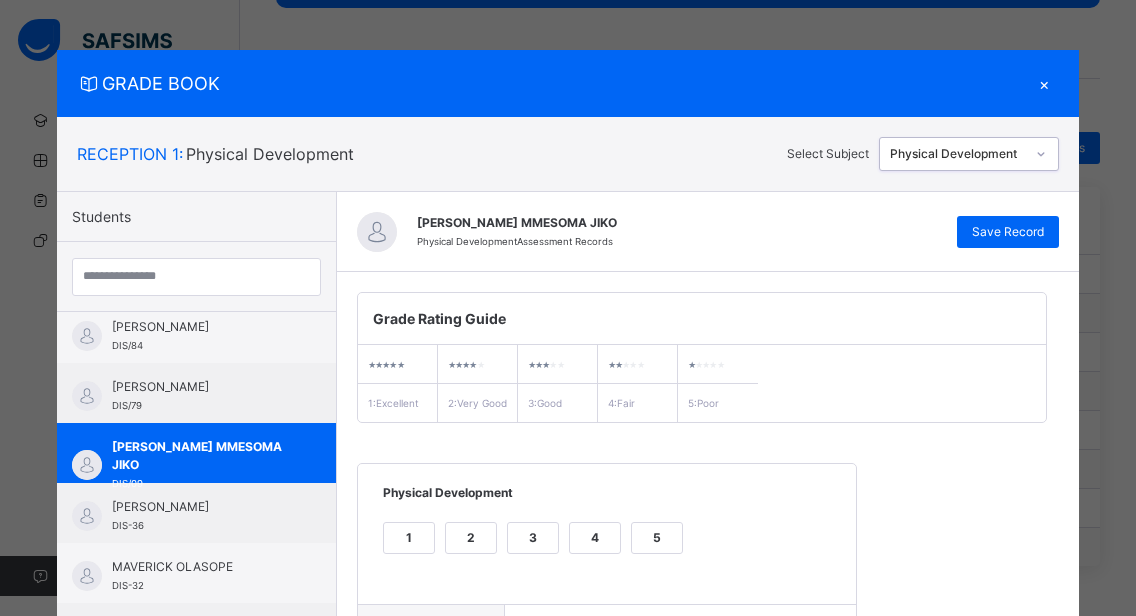 scroll, scrollTop: 362, scrollLeft: 0, axis: vertical 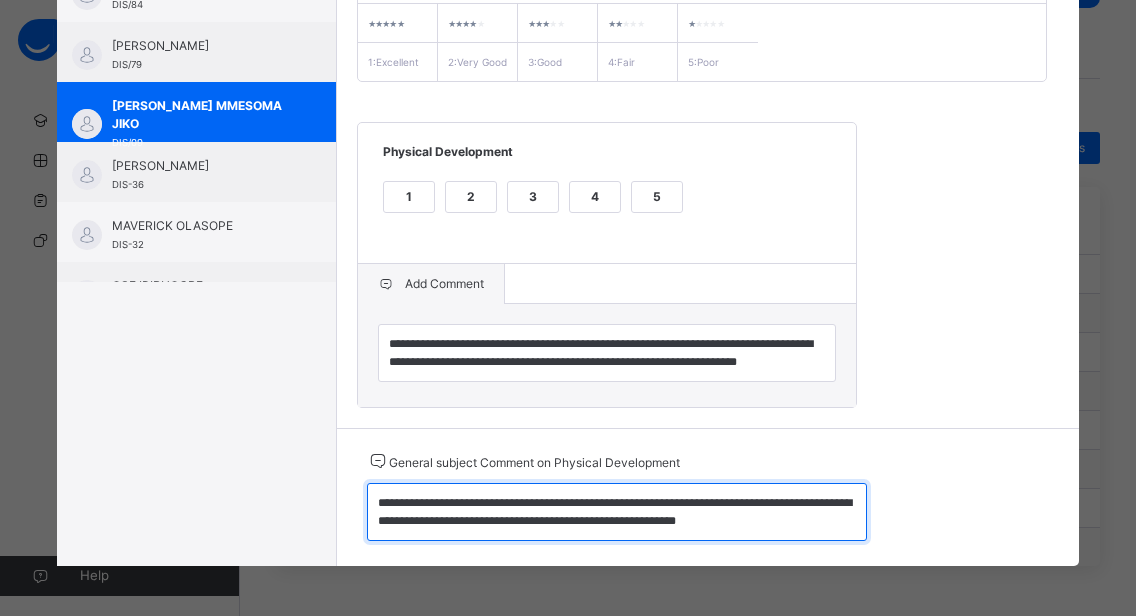 click on "**********" at bounding box center [617, 512] 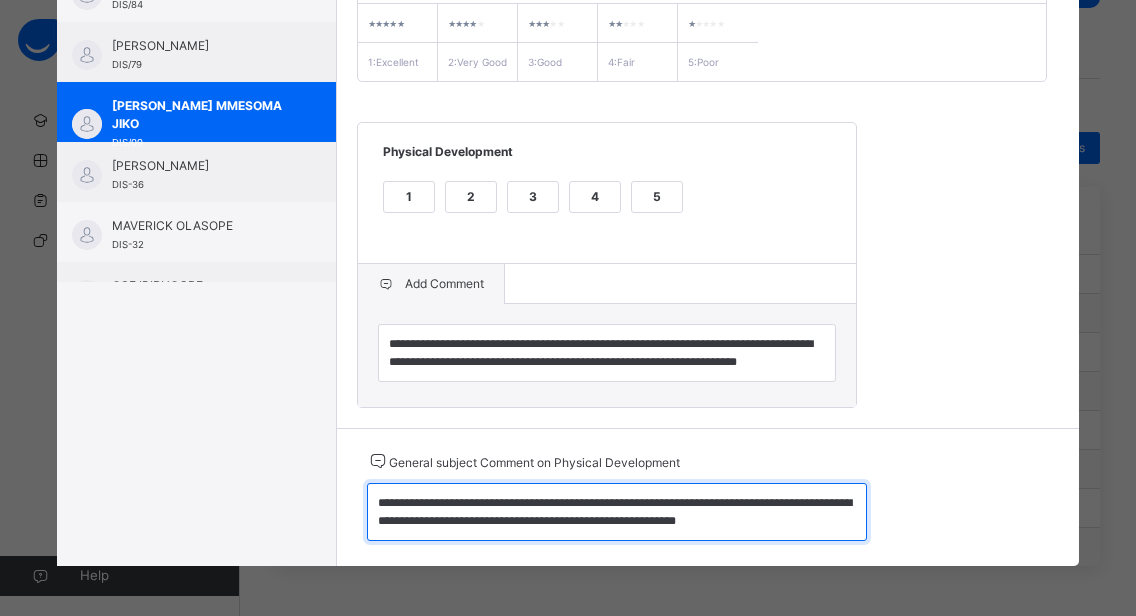 drag, startPoint x: 365, startPoint y: 501, endPoint x: 817, endPoint y: 519, distance: 452.35828 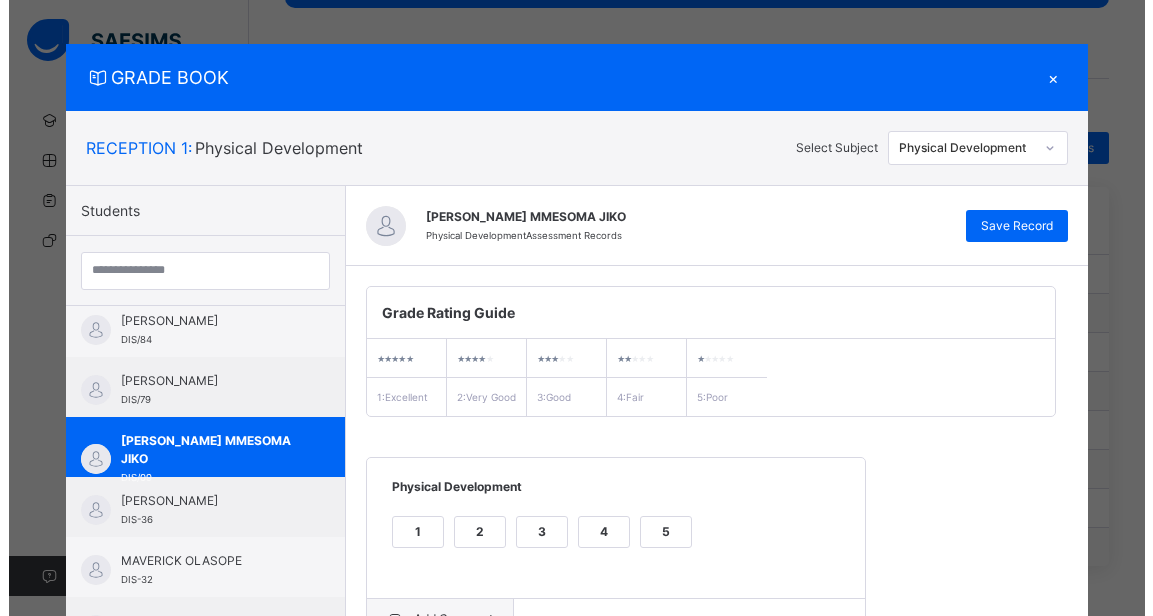 scroll, scrollTop: 0, scrollLeft: 0, axis: both 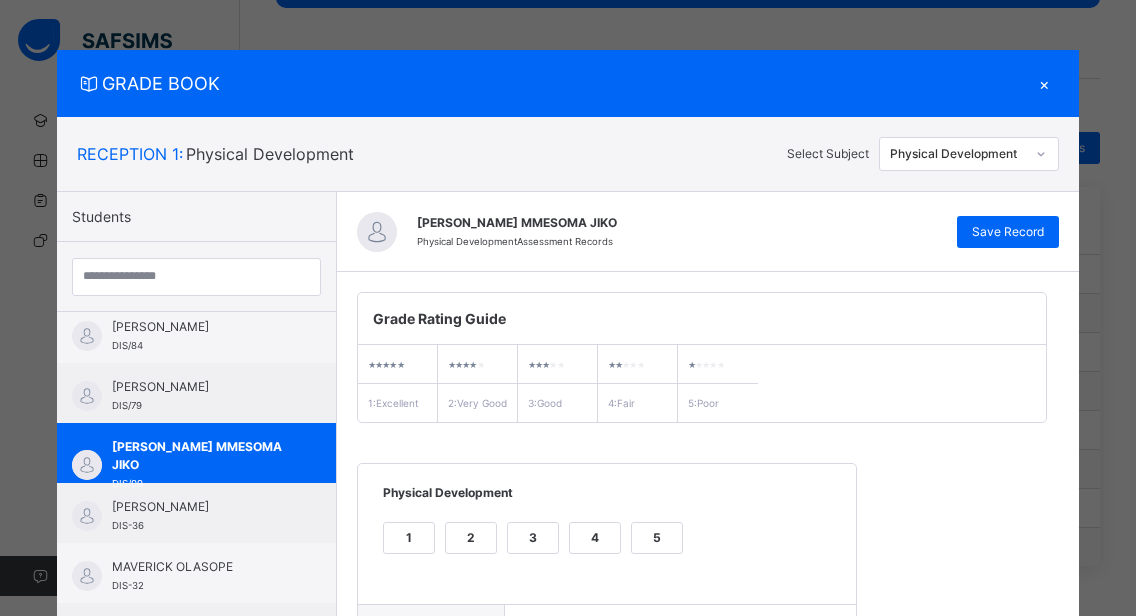 click on "×" at bounding box center [1044, 83] 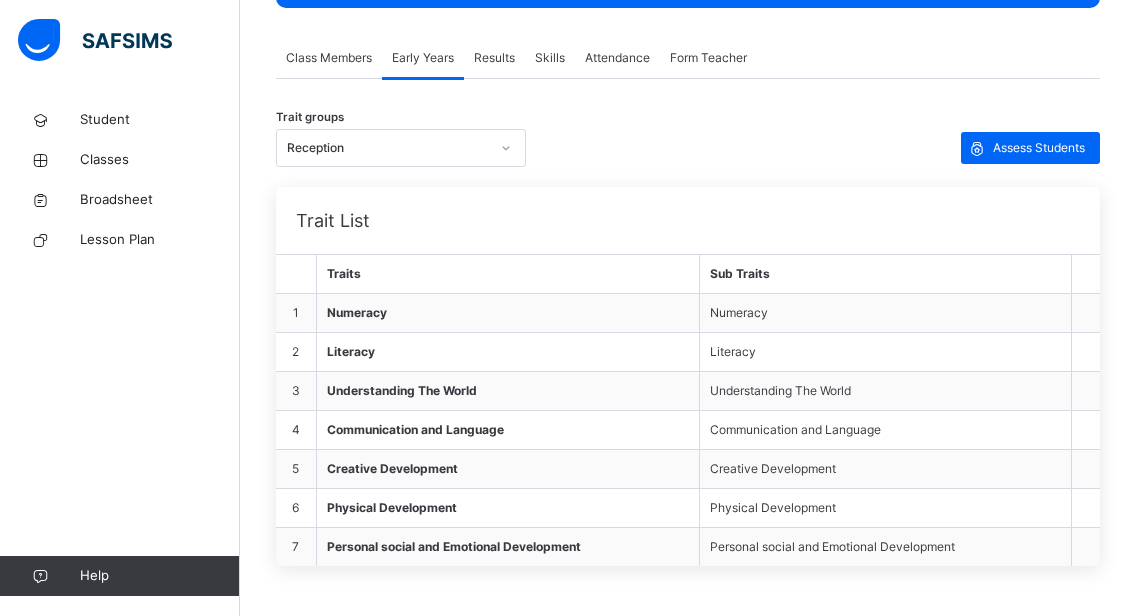 click 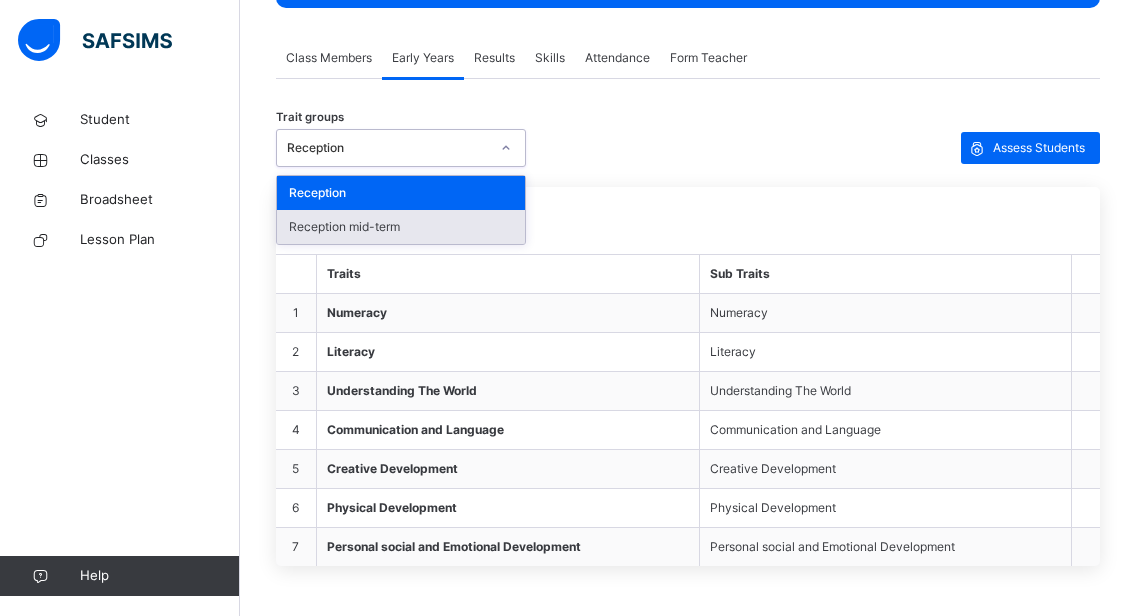 click on "Reception mid-term" at bounding box center [401, 227] 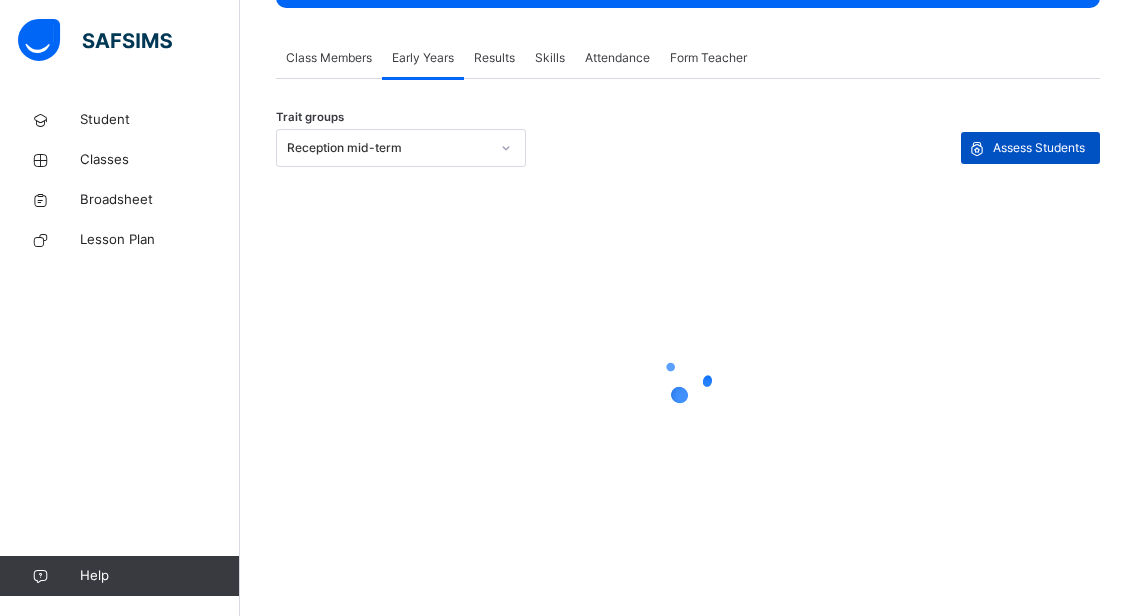 click on "Assess Students" at bounding box center (1039, 148) 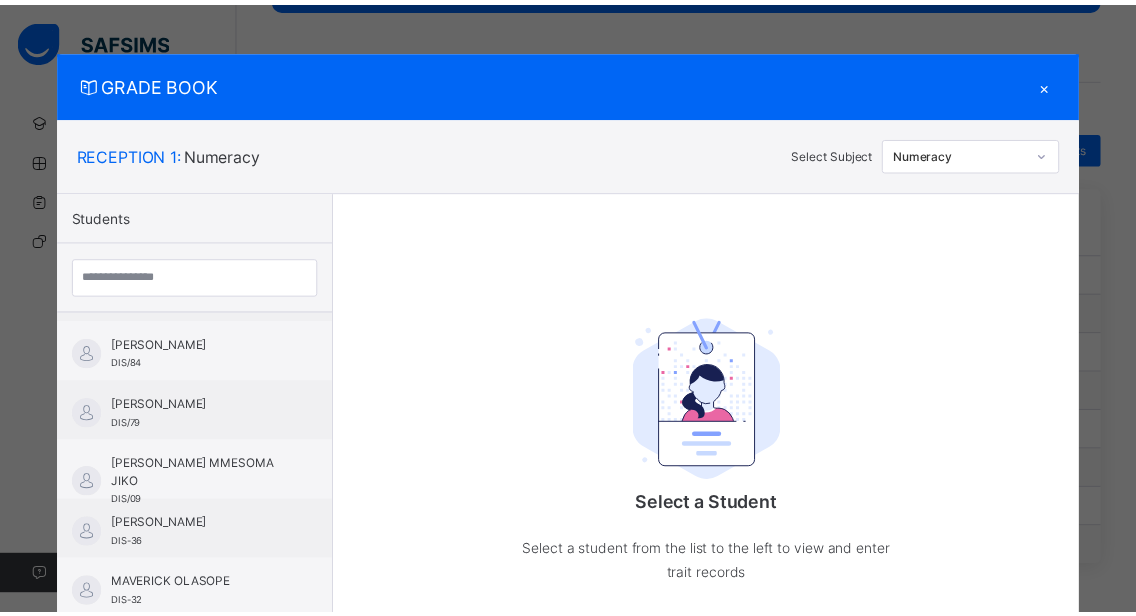 scroll, scrollTop: 1089, scrollLeft: 0, axis: vertical 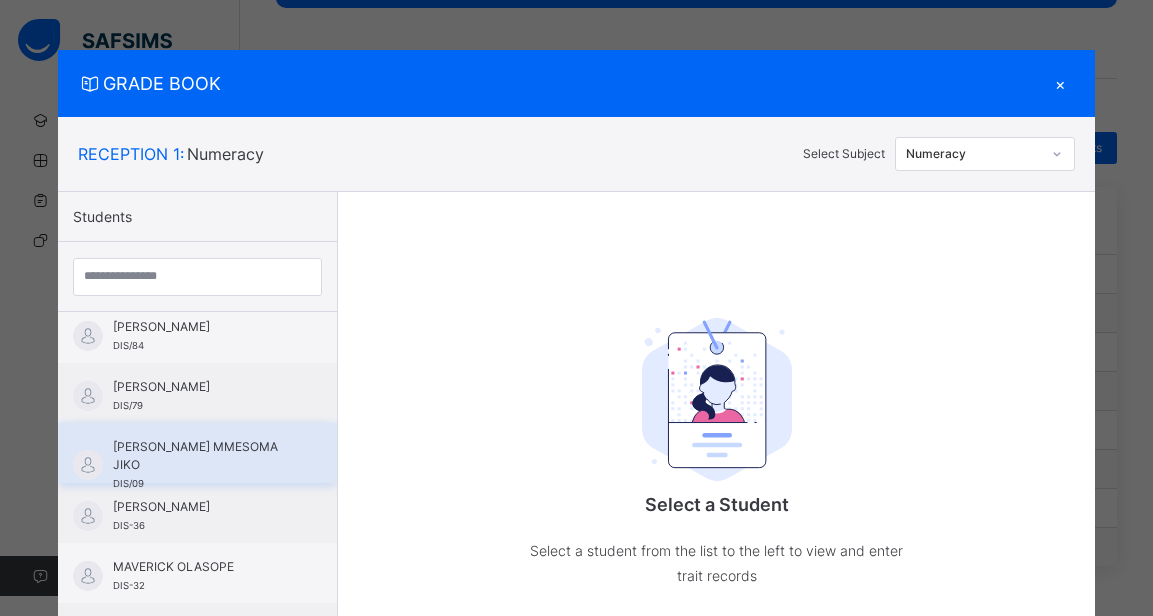 click on "[PERSON_NAME] MMESOMA JIKO" at bounding box center (202, 456) 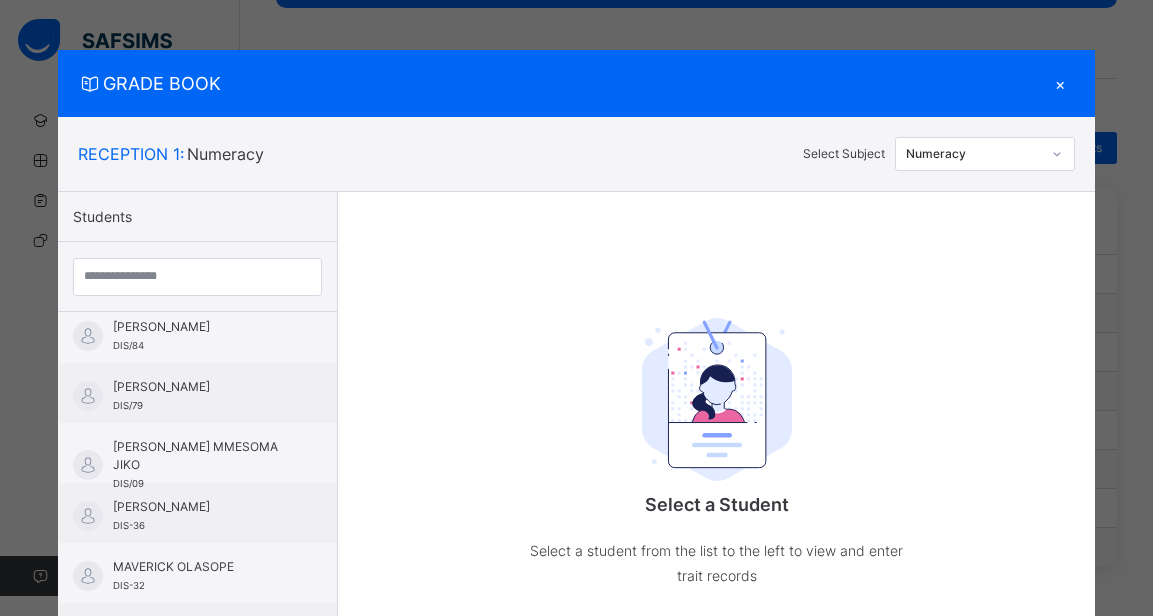 click at bounding box center (1057, 154) 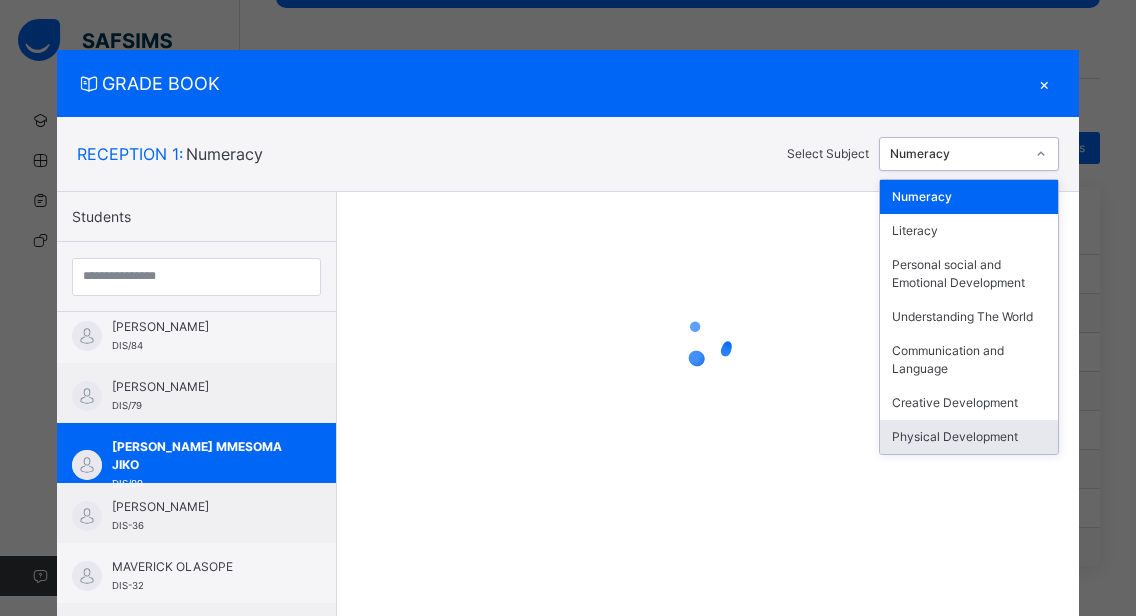 click on "Physical Development" at bounding box center (969, 437) 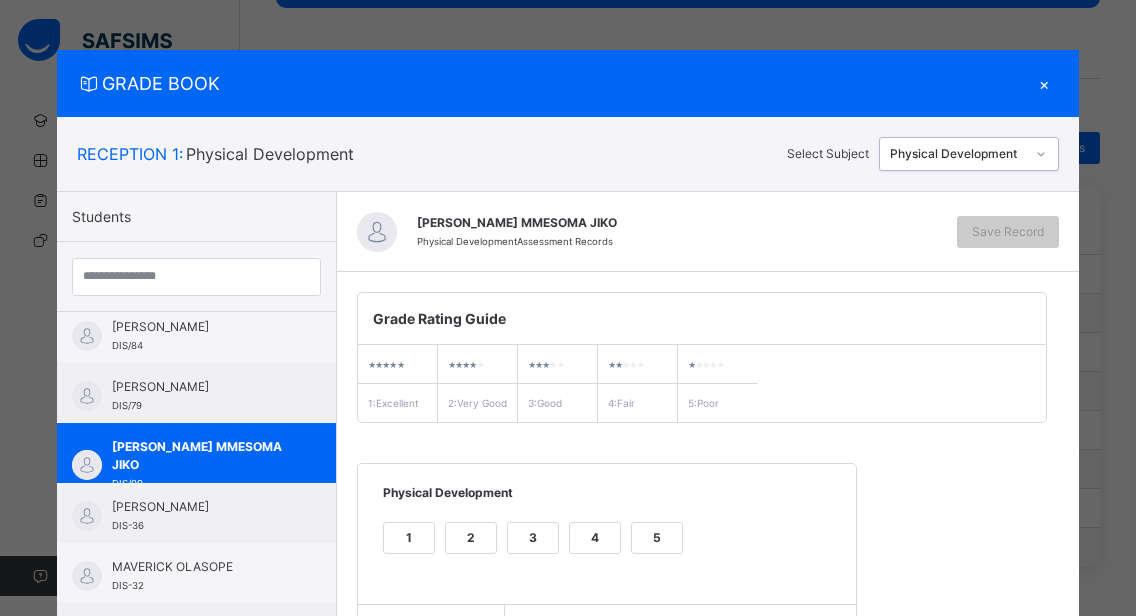 click on "2" at bounding box center (471, 538) 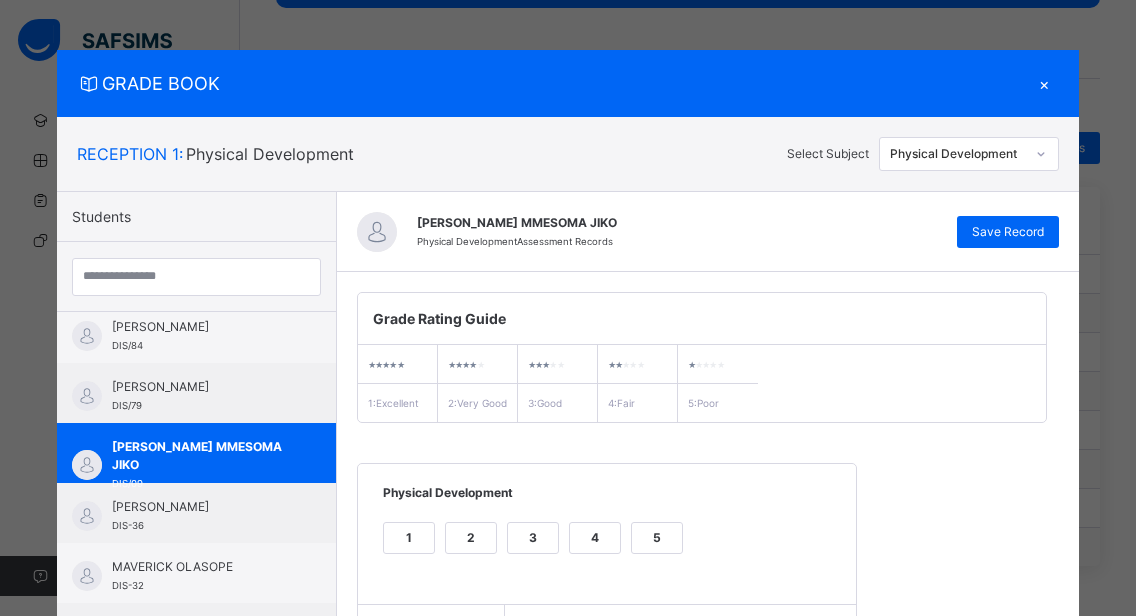 scroll, scrollTop: 259, scrollLeft: 0, axis: vertical 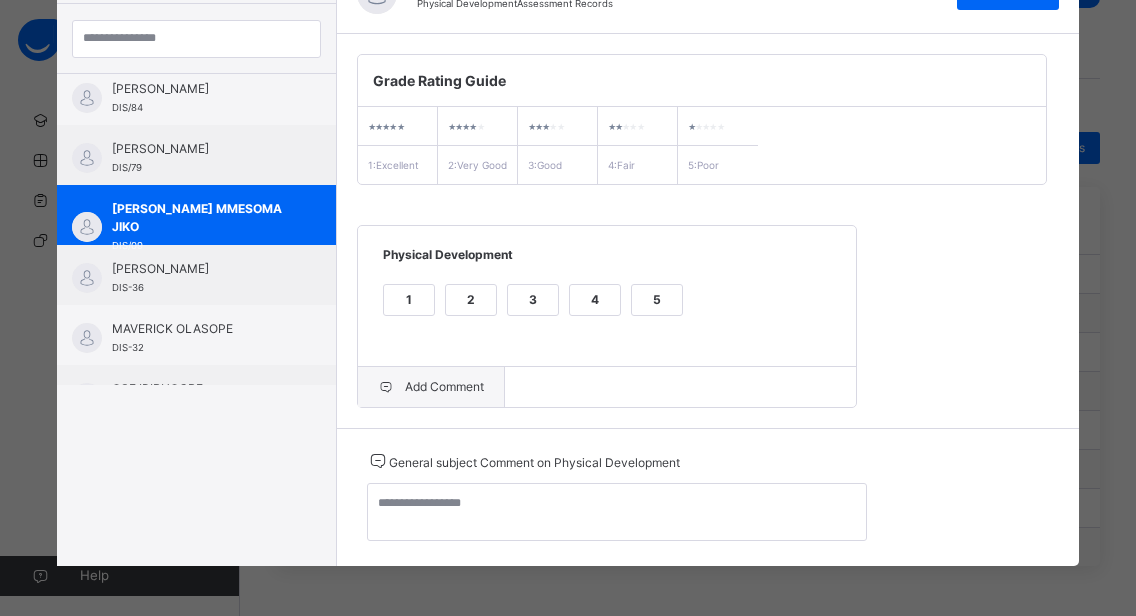 click on "Add Comment" at bounding box center [431, 387] 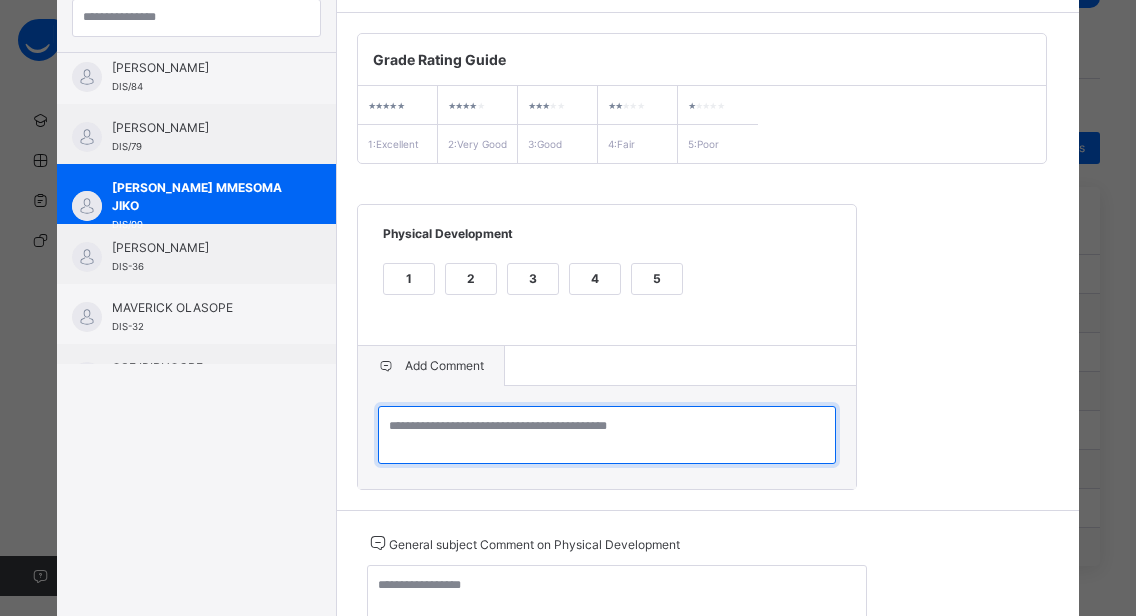 click at bounding box center [607, 435] 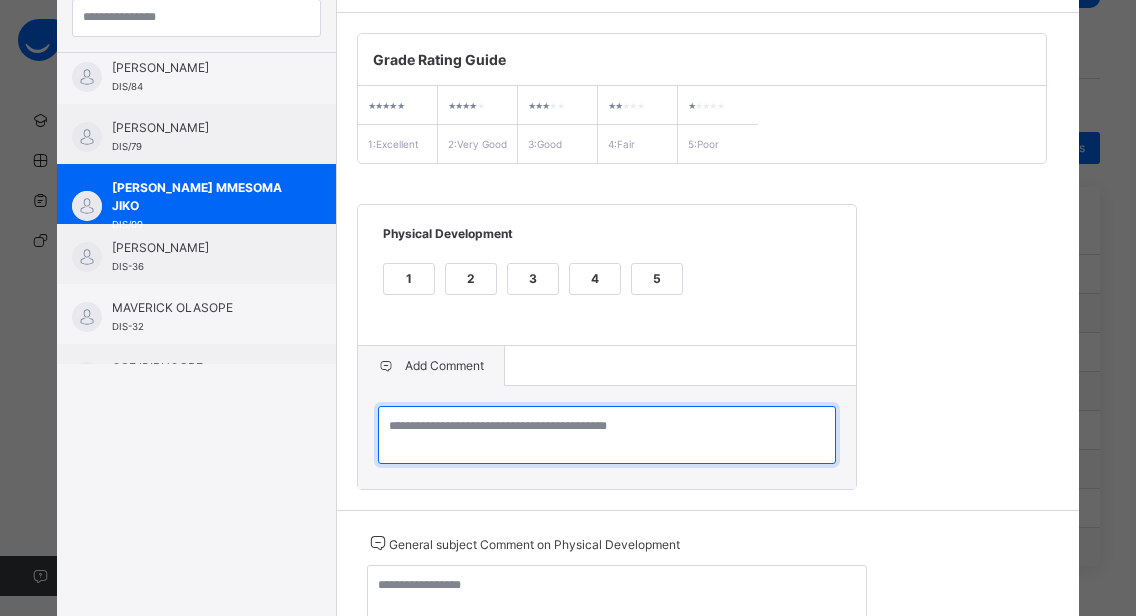 paste on "**********" 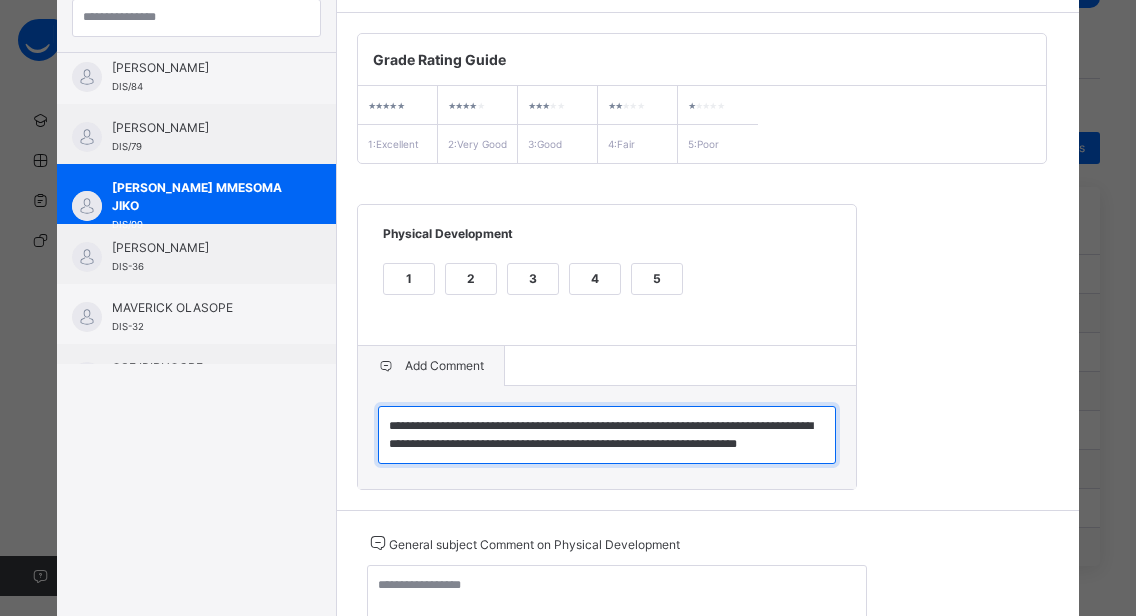 type on "**********" 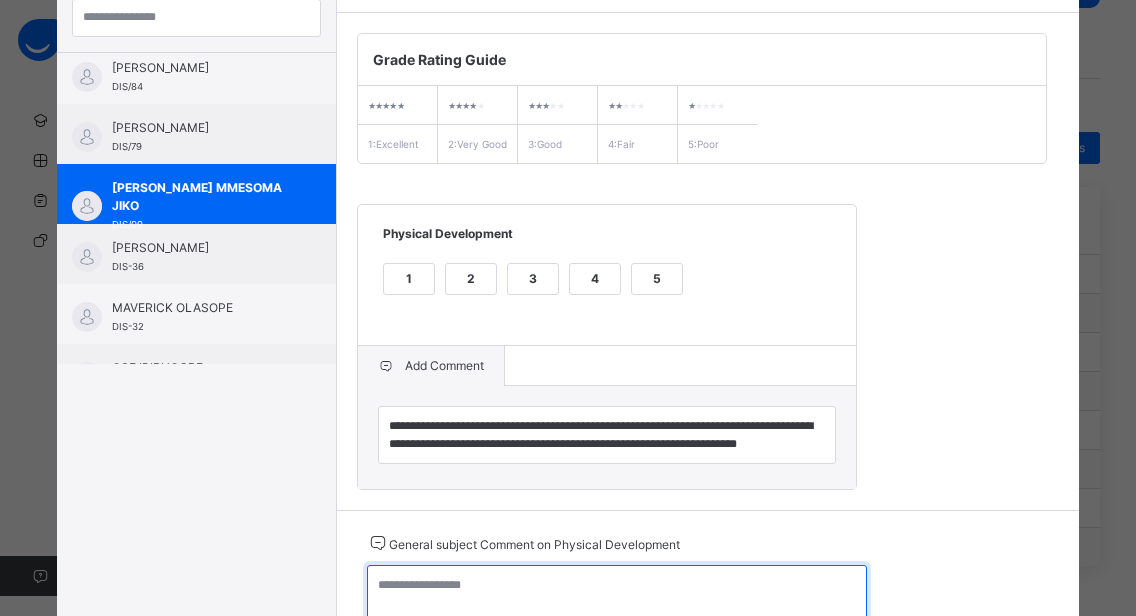 click at bounding box center (617, 594) 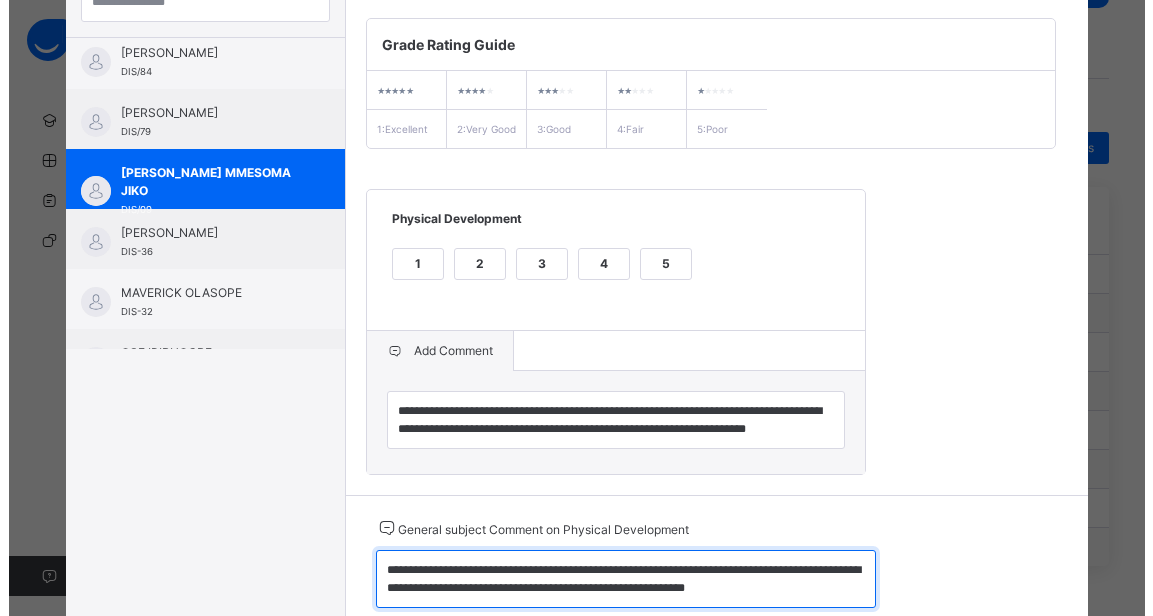 scroll, scrollTop: 0, scrollLeft: 0, axis: both 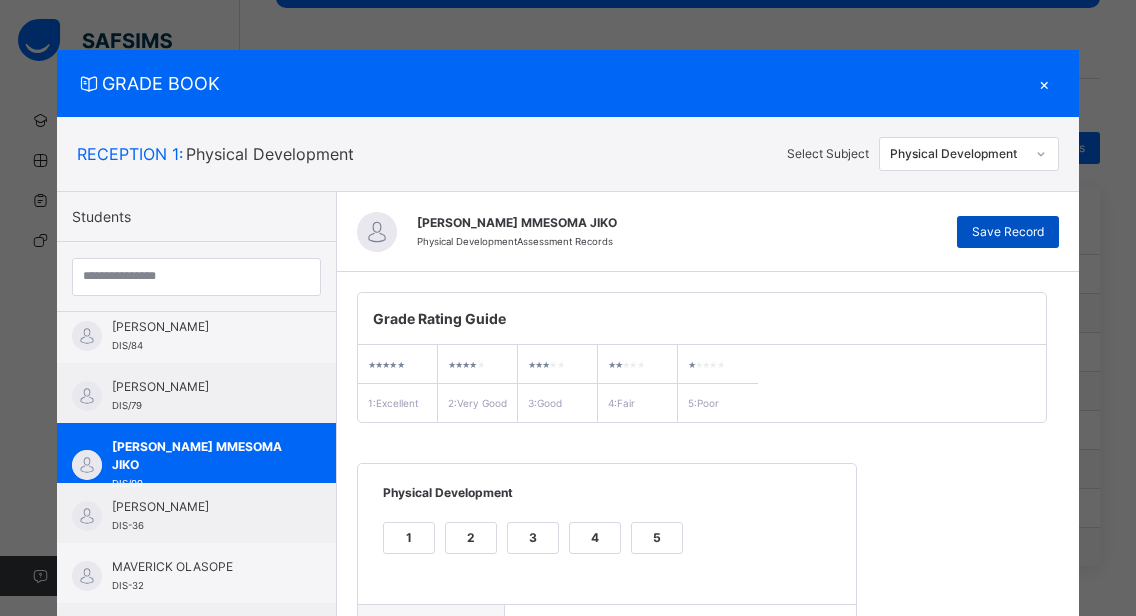 type on "**********" 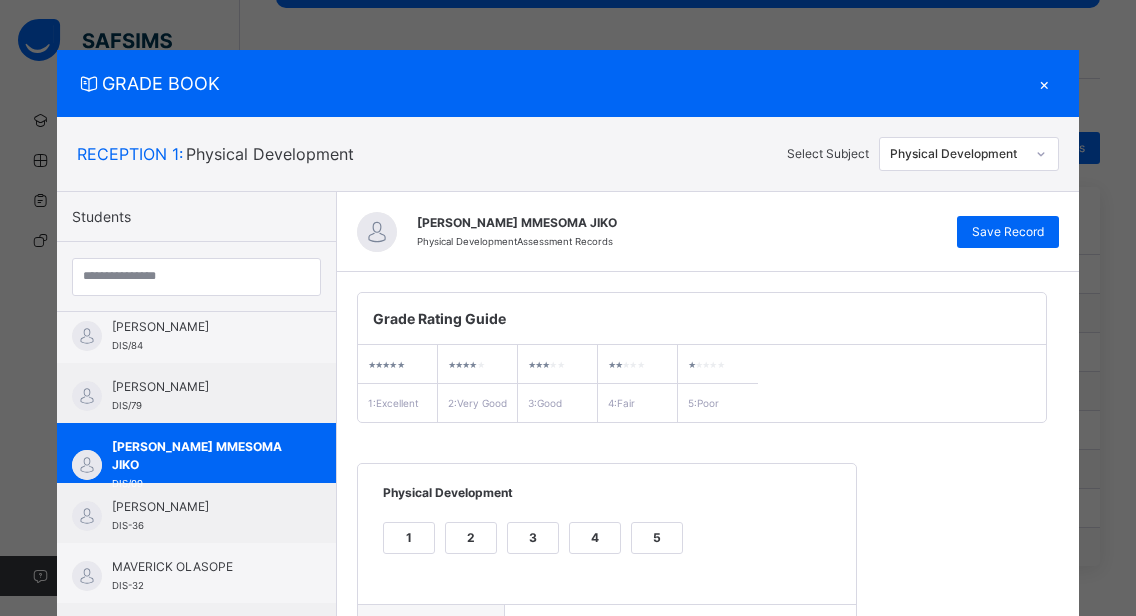 click on "×" at bounding box center [1044, 83] 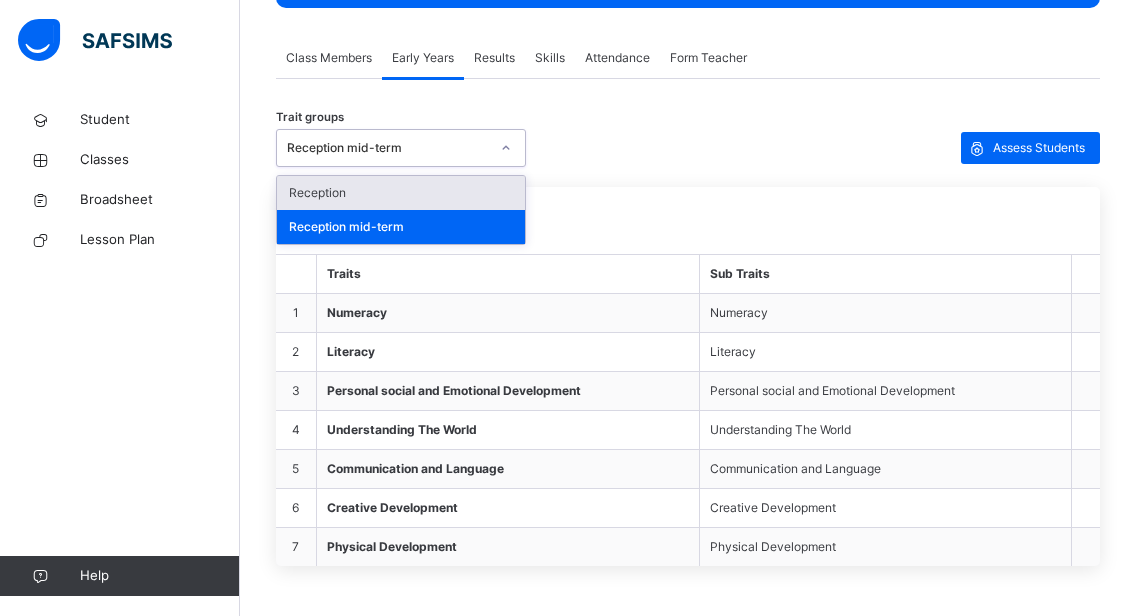 click 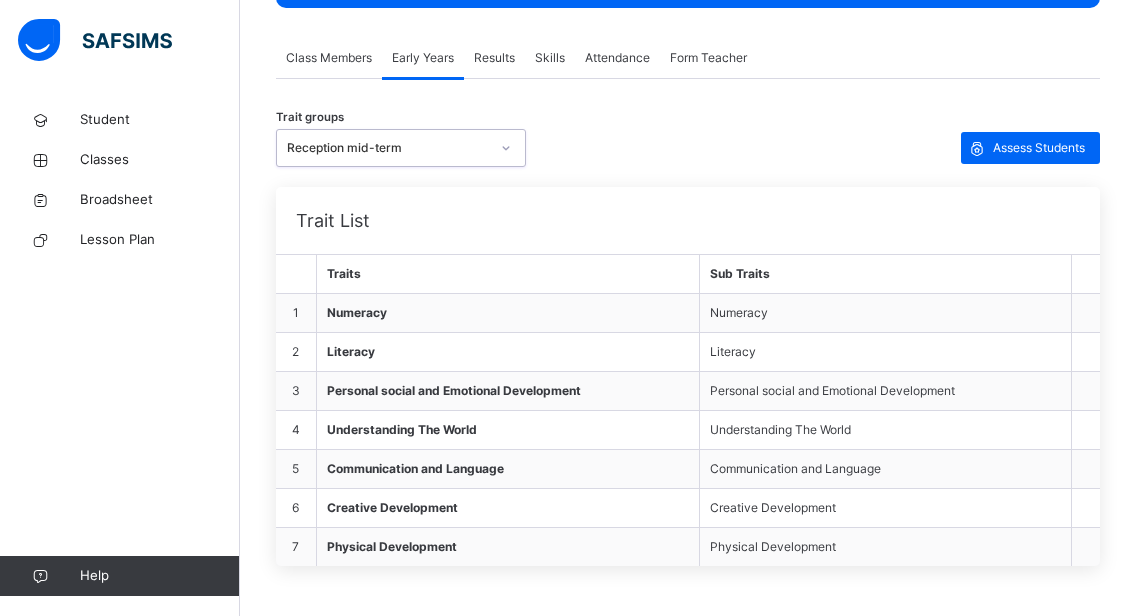 click 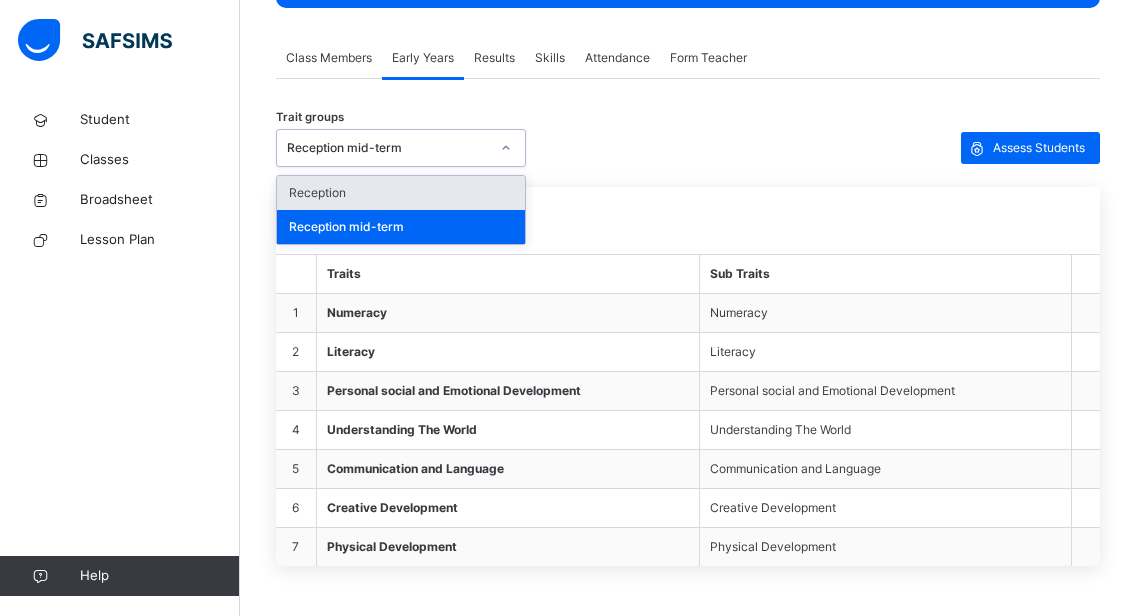 click on "Reception" at bounding box center (401, 193) 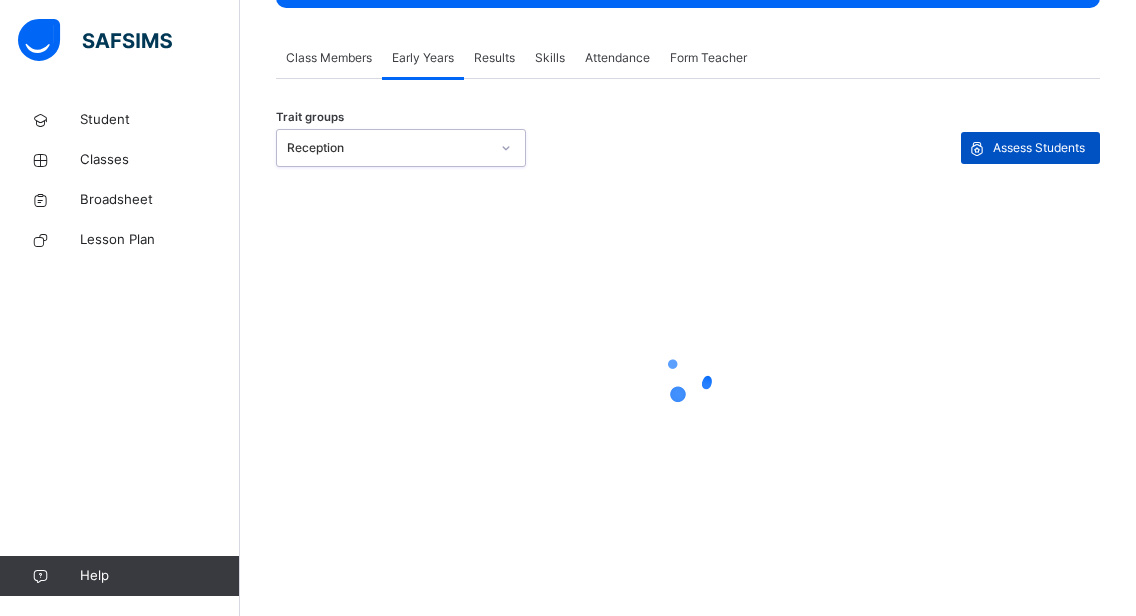 click on "Assess Students" at bounding box center (1039, 148) 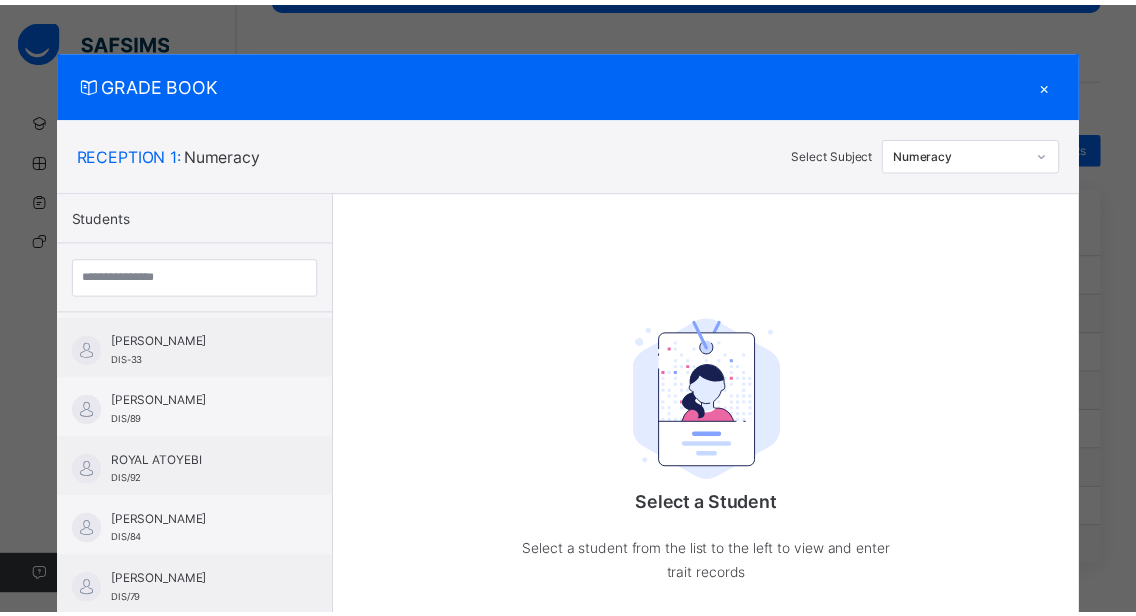 scroll, scrollTop: 1089, scrollLeft: 0, axis: vertical 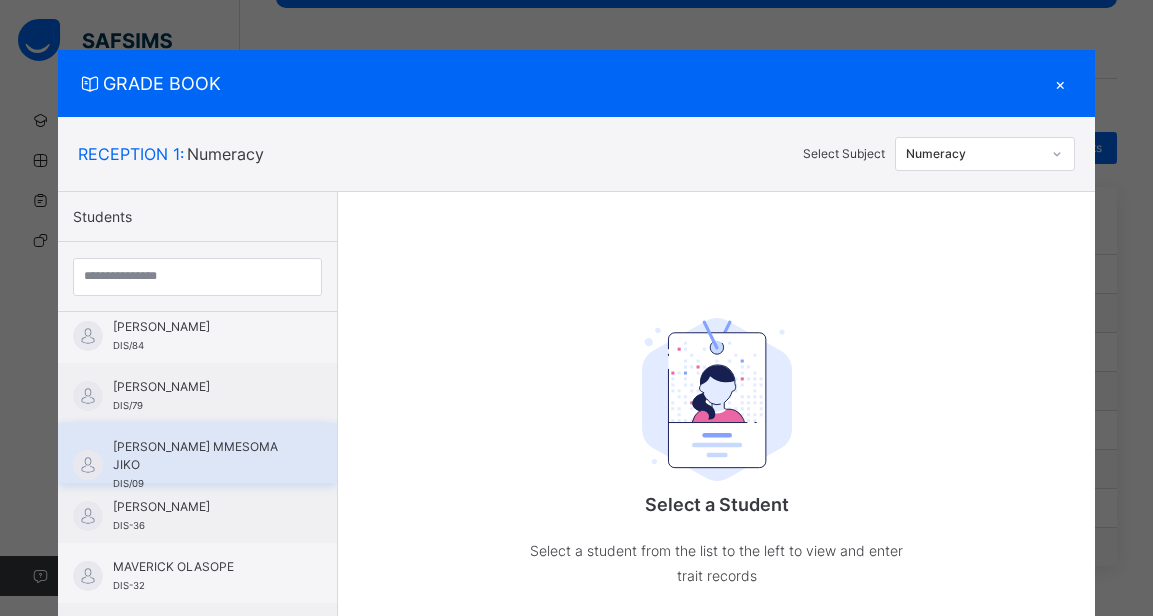 click on "[PERSON_NAME] MMESOMA JIKO DIS/09" at bounding box center (197, 453) 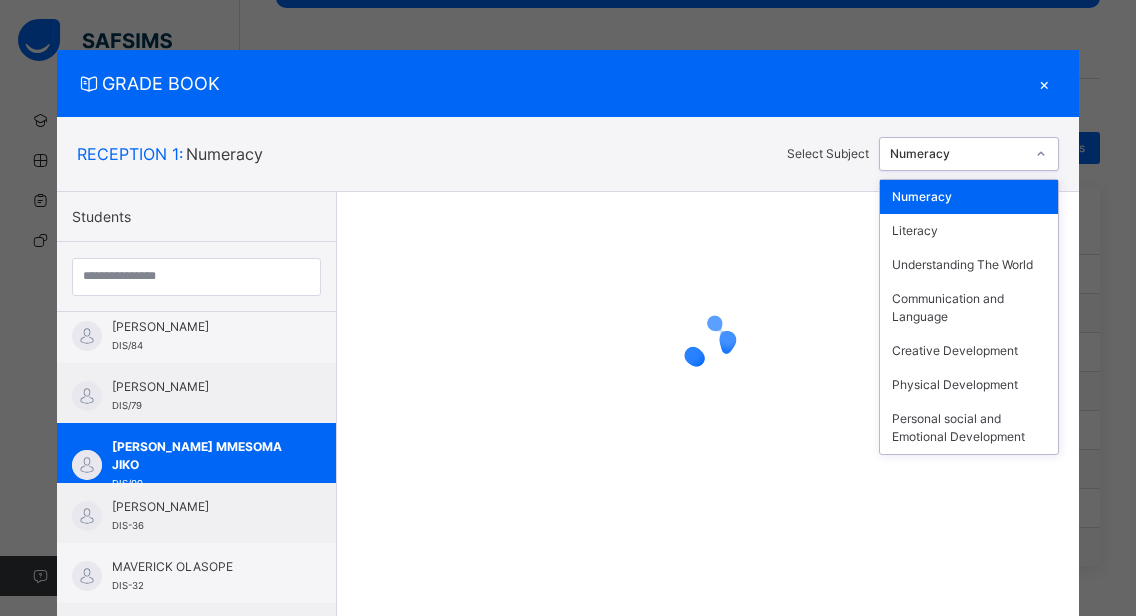 click 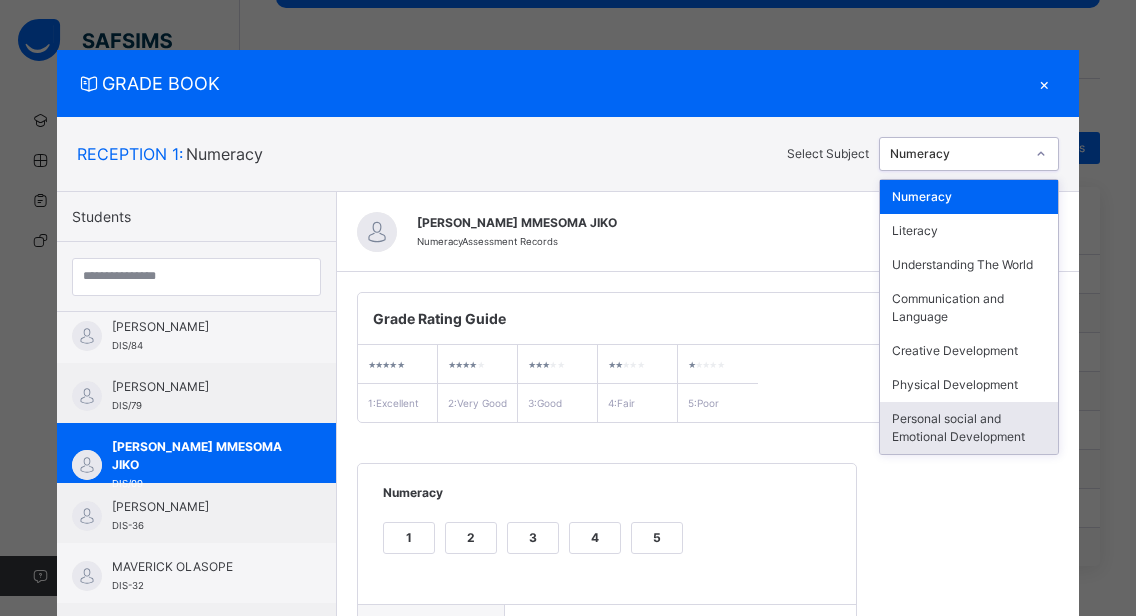 click on "Personal social and Emotional Development" at bounding box center [969, 428] 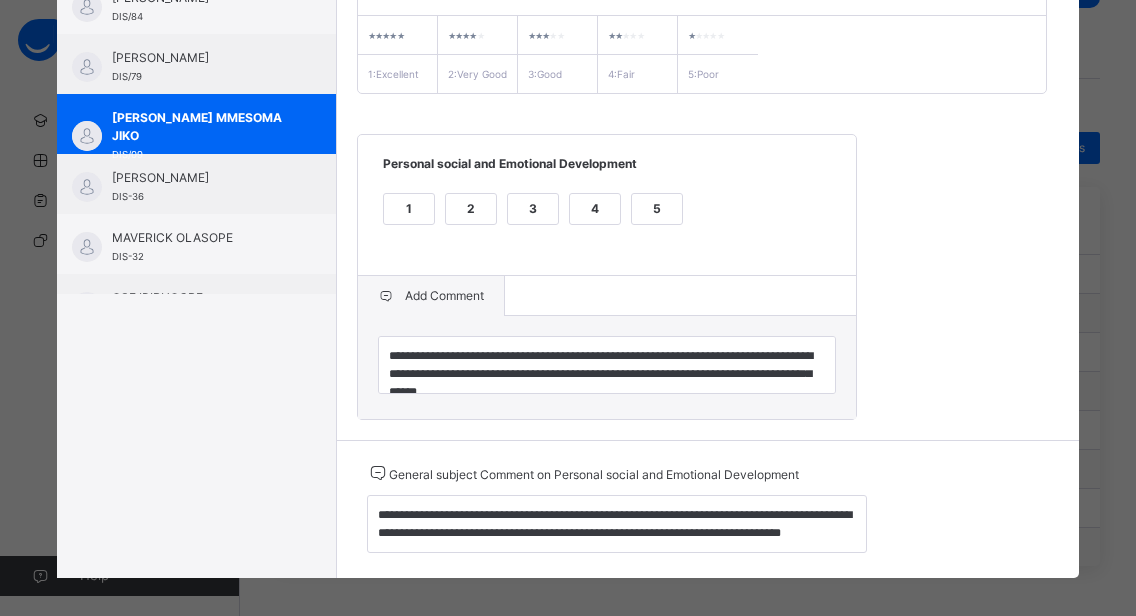 scroll, scrollTop: 362, scrollLeft: 0, axis: vertical 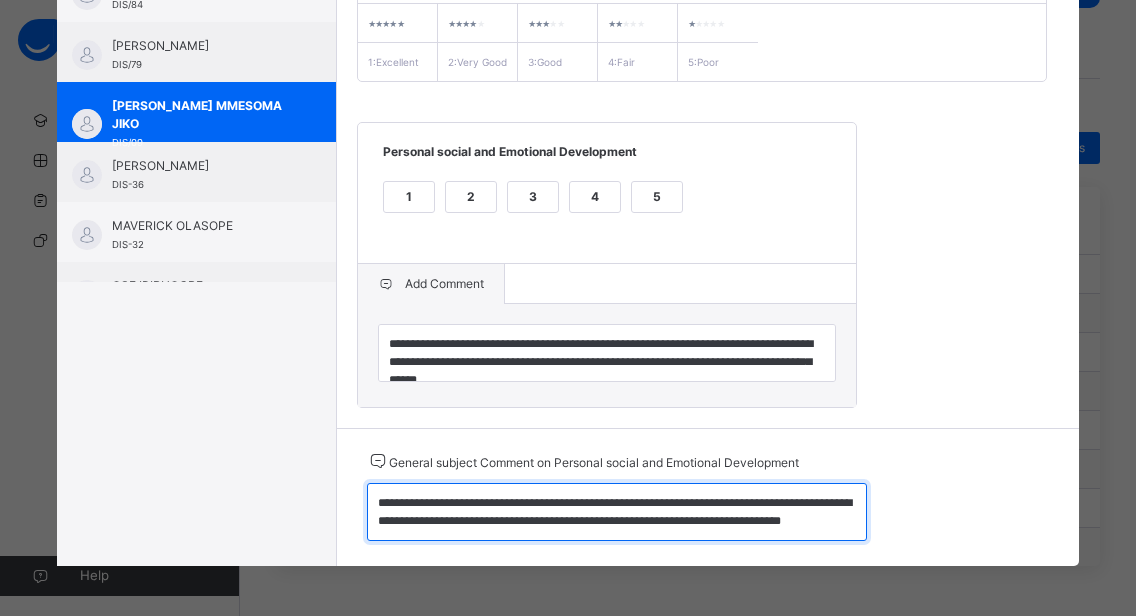 click on "**********" at bounding box center (617, 512) 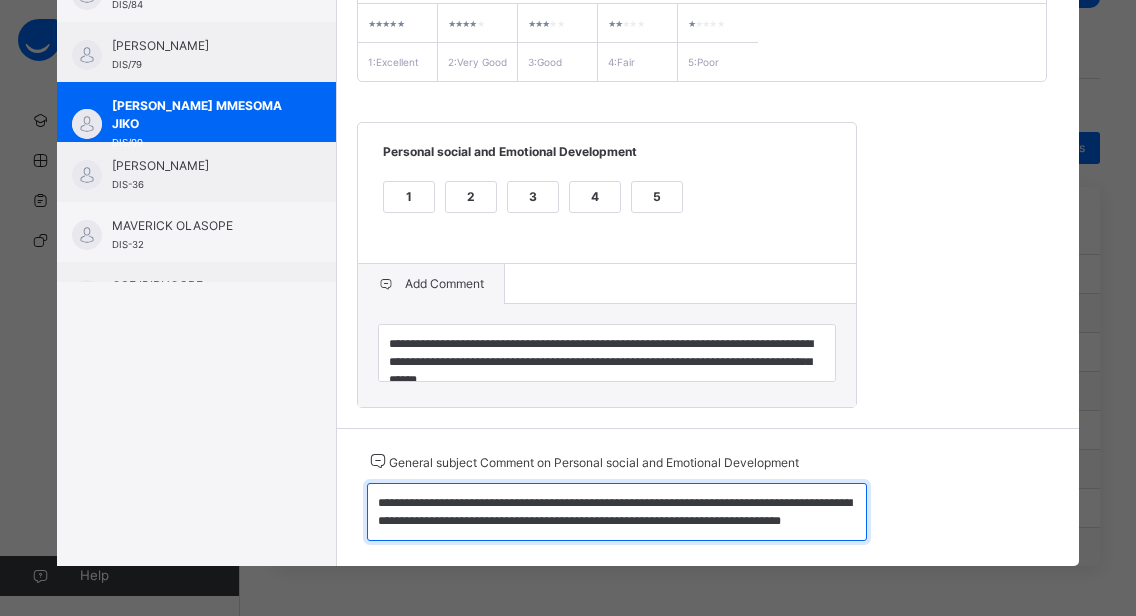 scroll, scrollTop: 18, scrollLeft: 0, axis: vertical 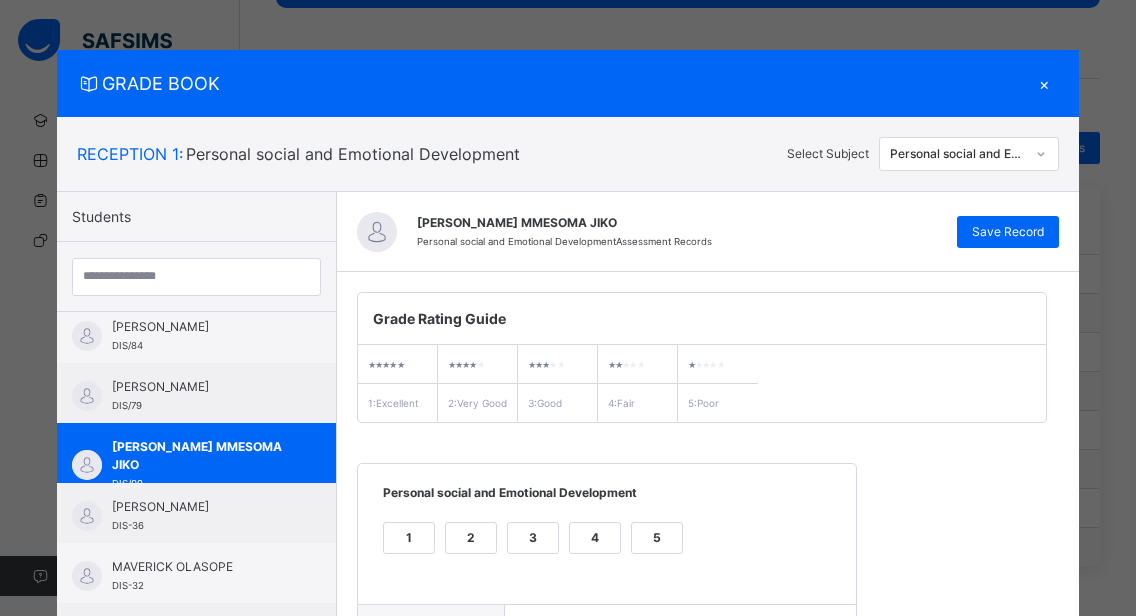 click on "×" at bounding box center (1044, 83) 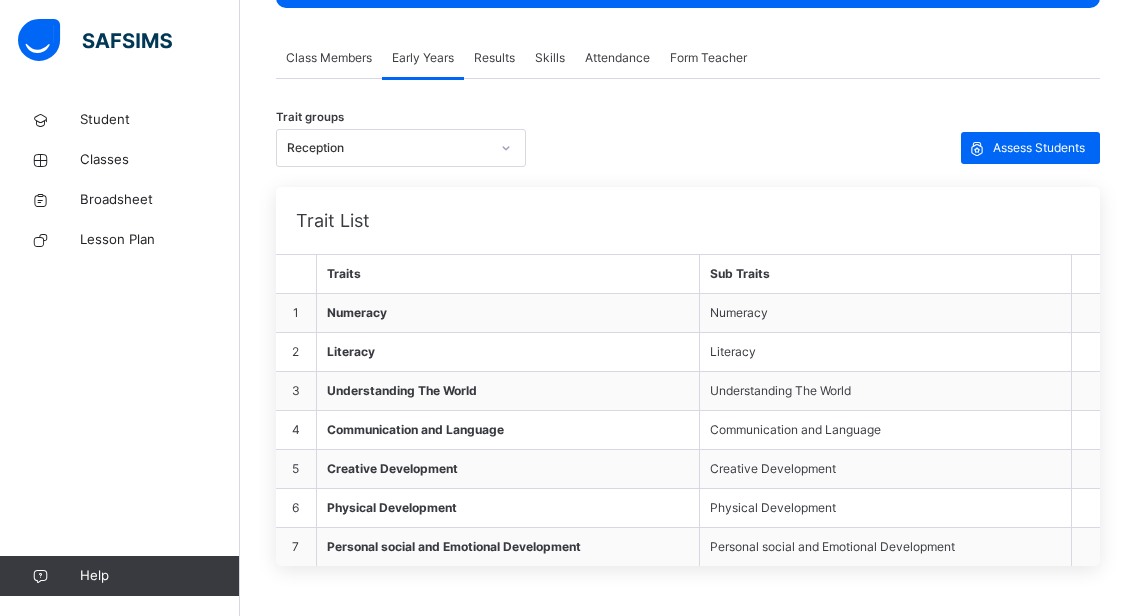 click on "Trait groups Reception Assess Students Trait List Traits Sub Traits 1 Numeracy Numeracy 2 Literacy Literacy 3 Understanding The World Understanding The World 4 Communication and Language Communication and Language 5 Creative Development Creative Development 6 Physical Development Physical Development 7 Personal social and Emotional Development Personal social and Emotional Development" at bounding box center (688, 322) 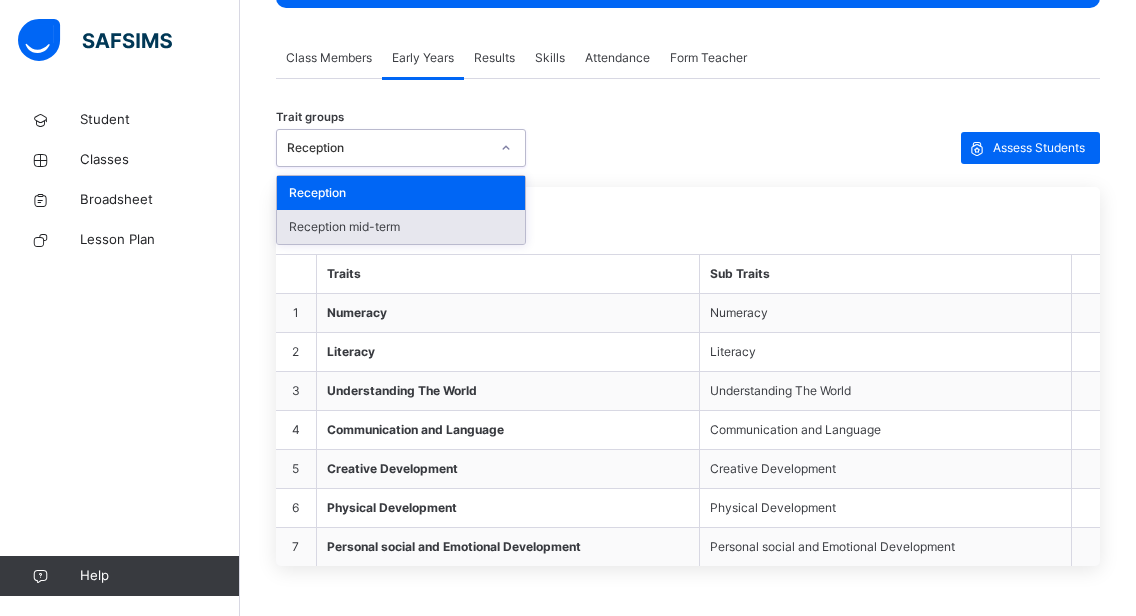 click on "Reception mid-term" at bounding box center [401, 227] 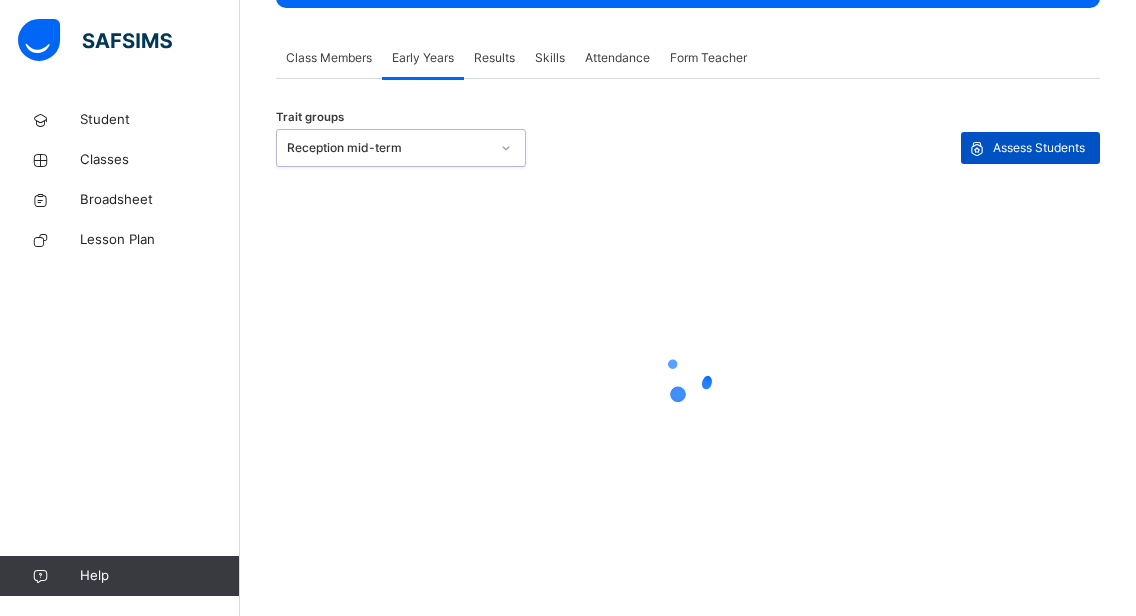 click on "Assess Students" at bounding box center [1039, 148] 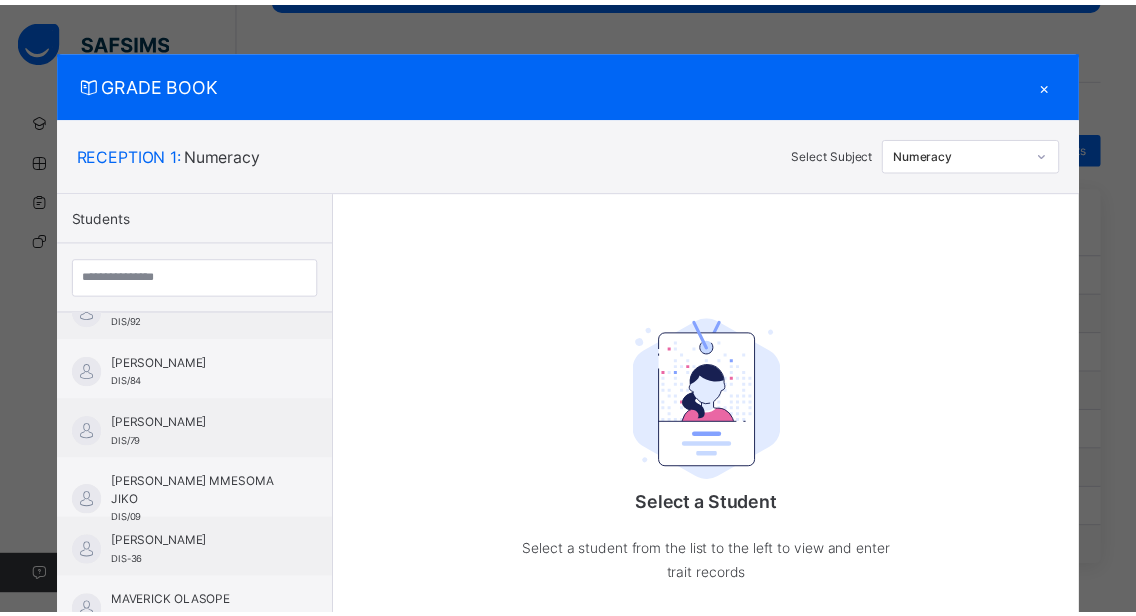 scroll, scrollTop: 1089, scrollLeft: 0, axis: vertical 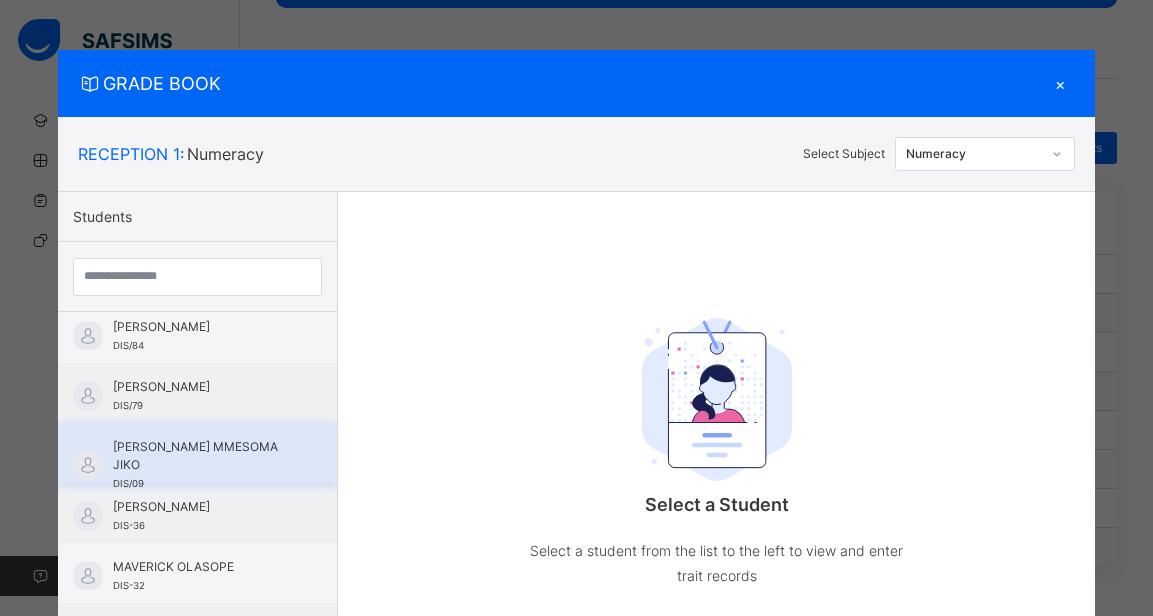 click on "[PERSON_NAME] MMESOMA JIKO DIS/09" at bounding box center (197, 453) 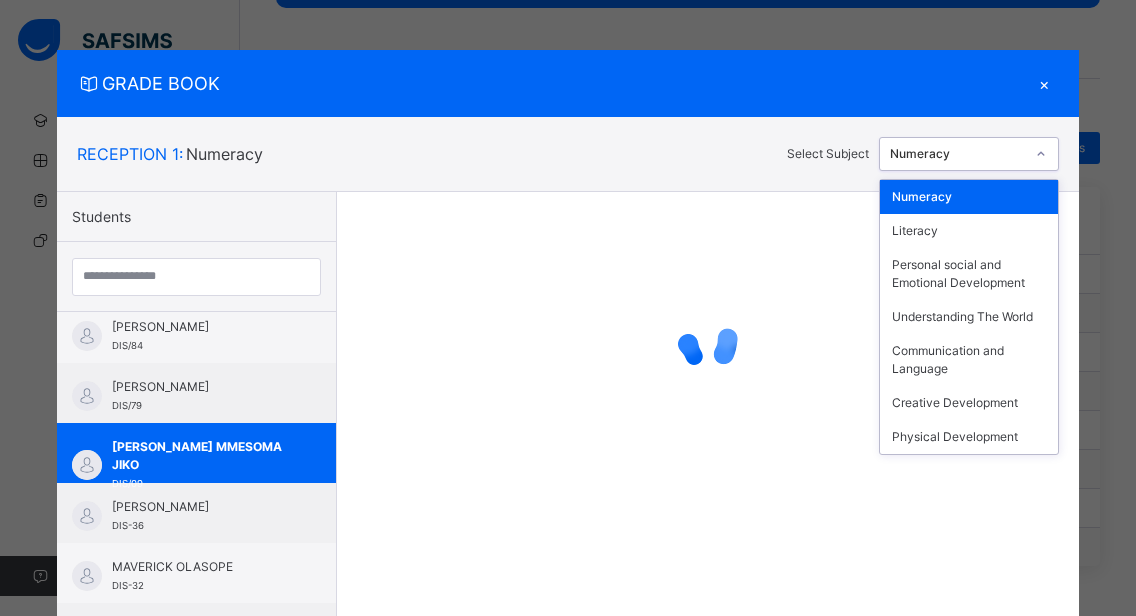 click at bounding box center (1041, 154) 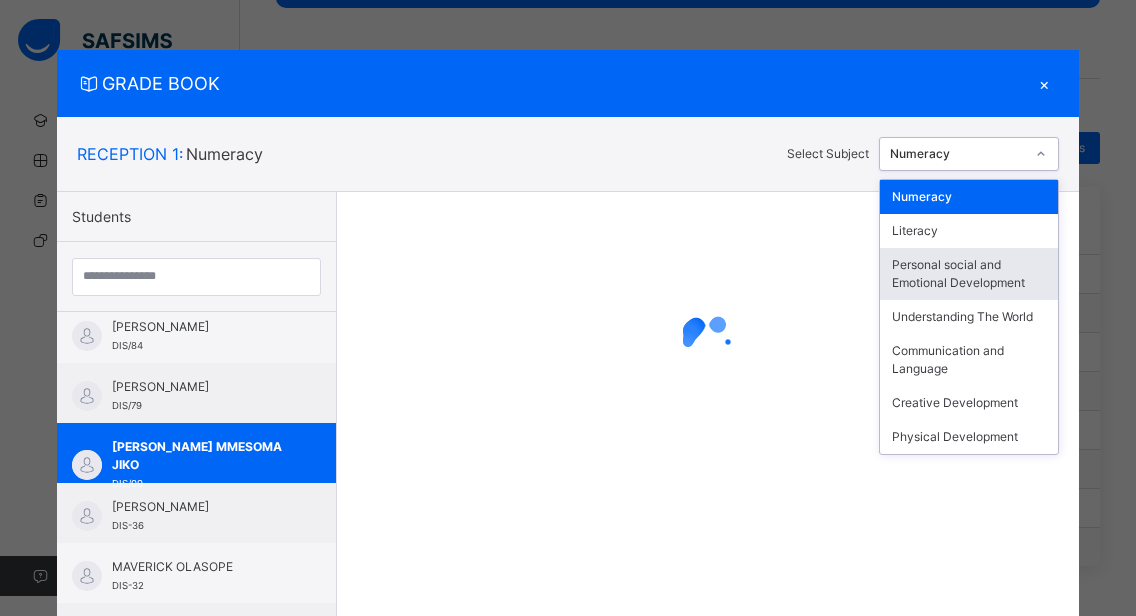 click on "Personal social and Emotional Development" at bounding box center (969, 274) 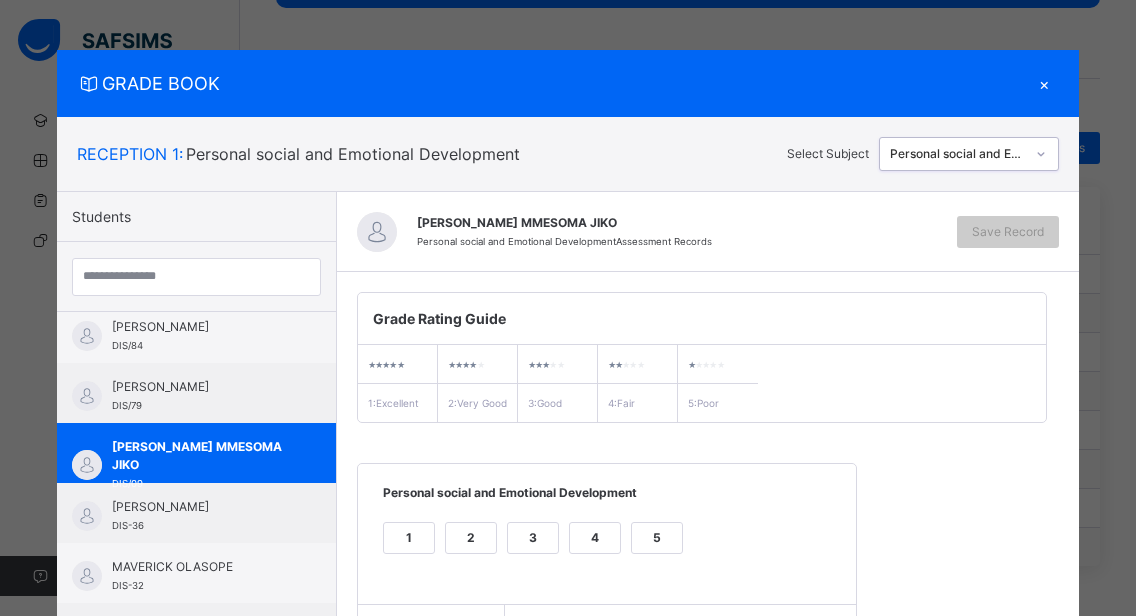 click on "2" at bounding box center [471, 538] 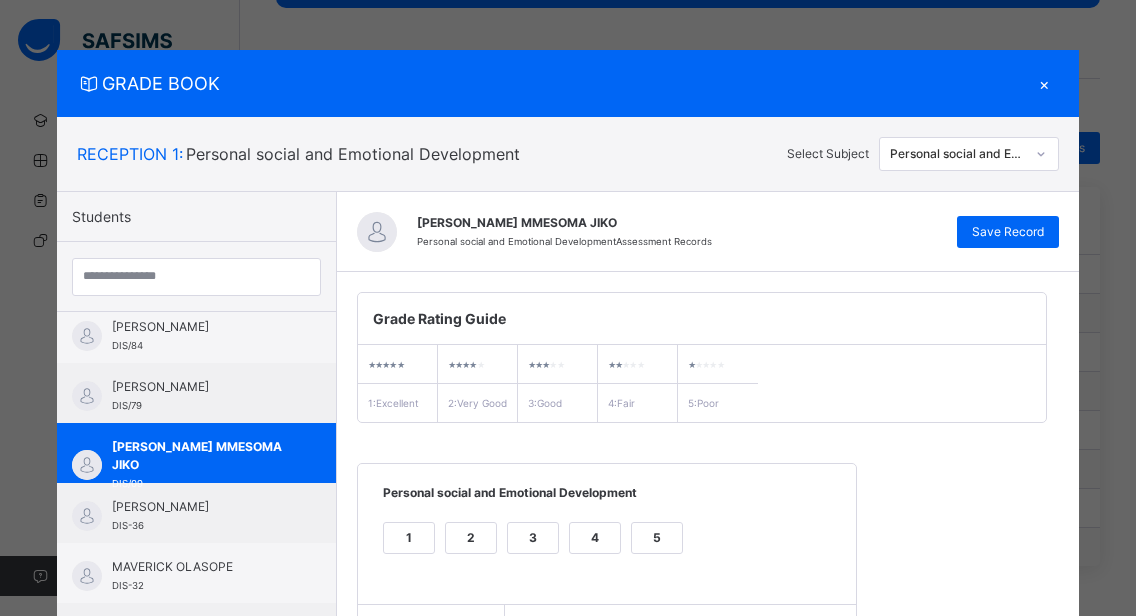 scroll, scrollTop: 259, scrollLeft: 0, axis: vertical 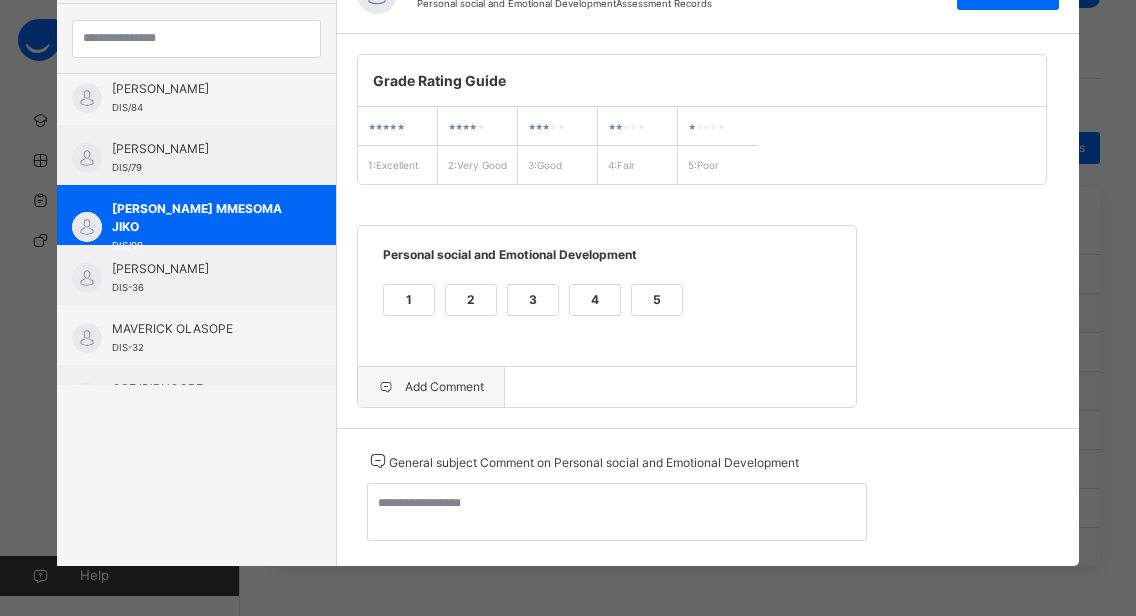 click on "Add Comment" at bounding box center (431, 387) 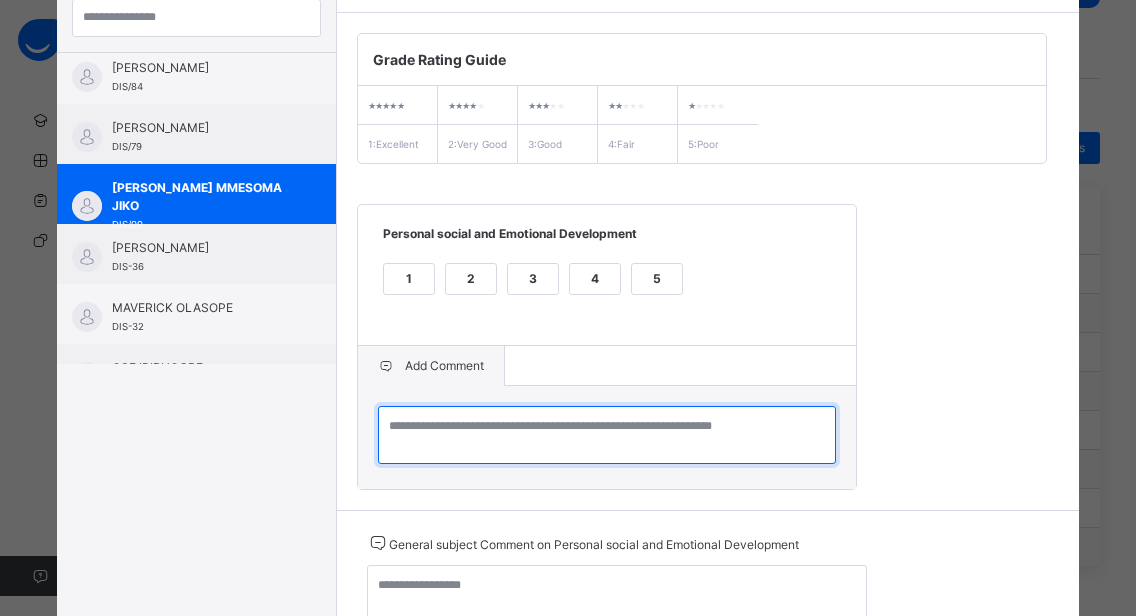 click at bounding box center (607, 435) 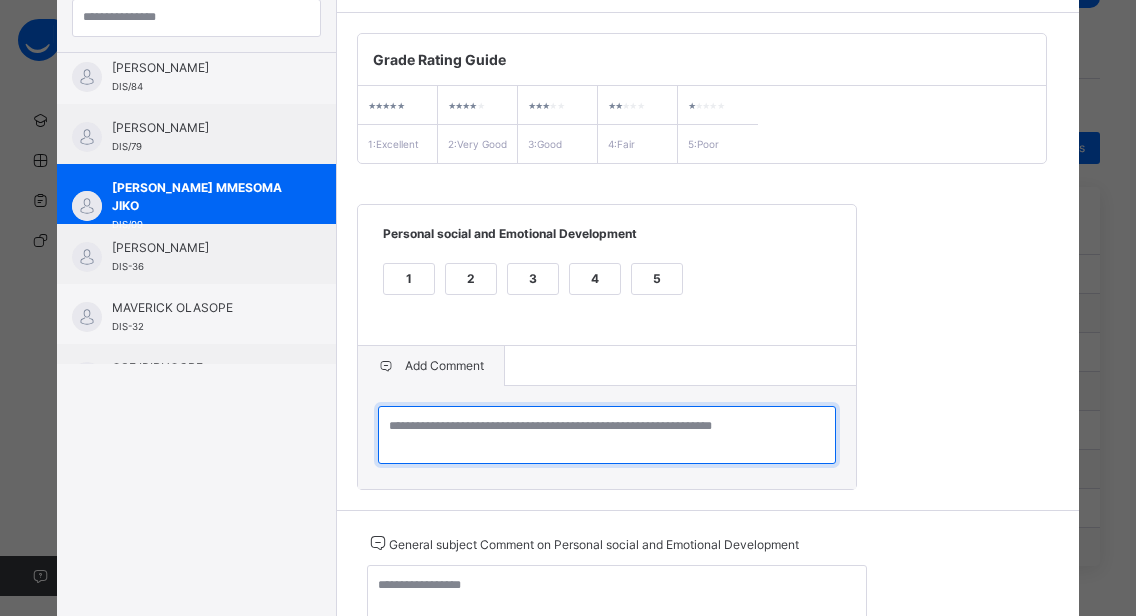 paste on "**********" 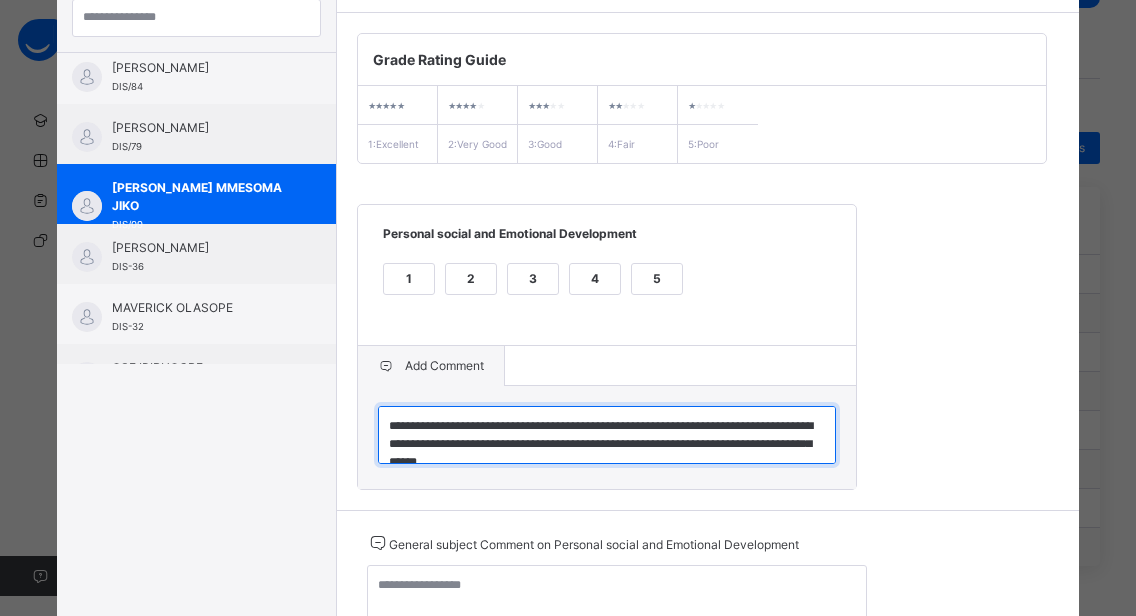 scroll, scrollTop: 6, scrollLeft: 0, axis: vertical 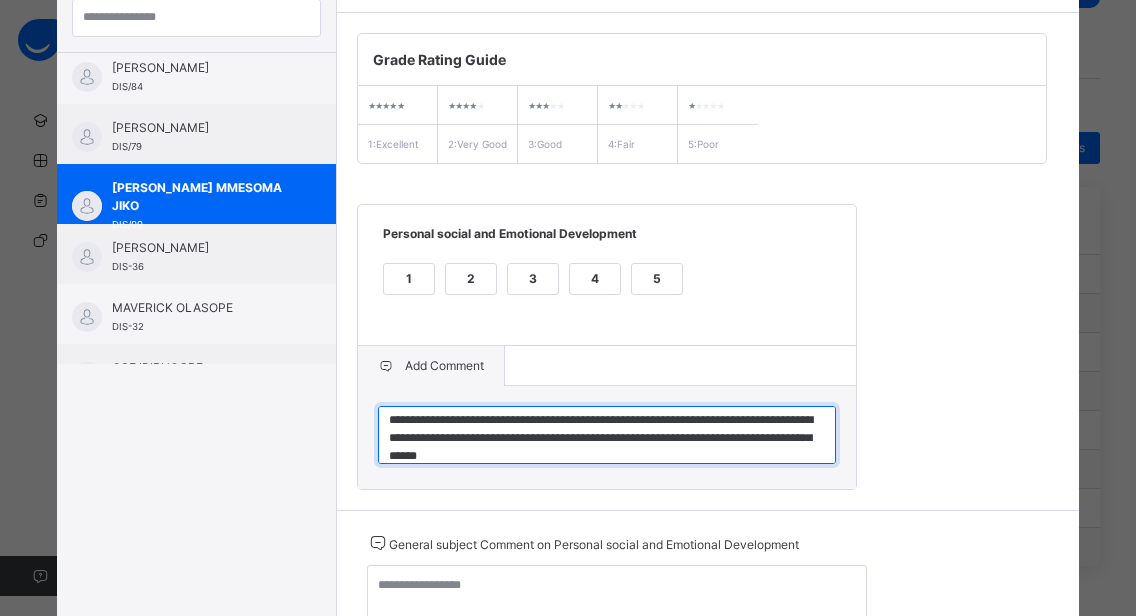 type on "**********" 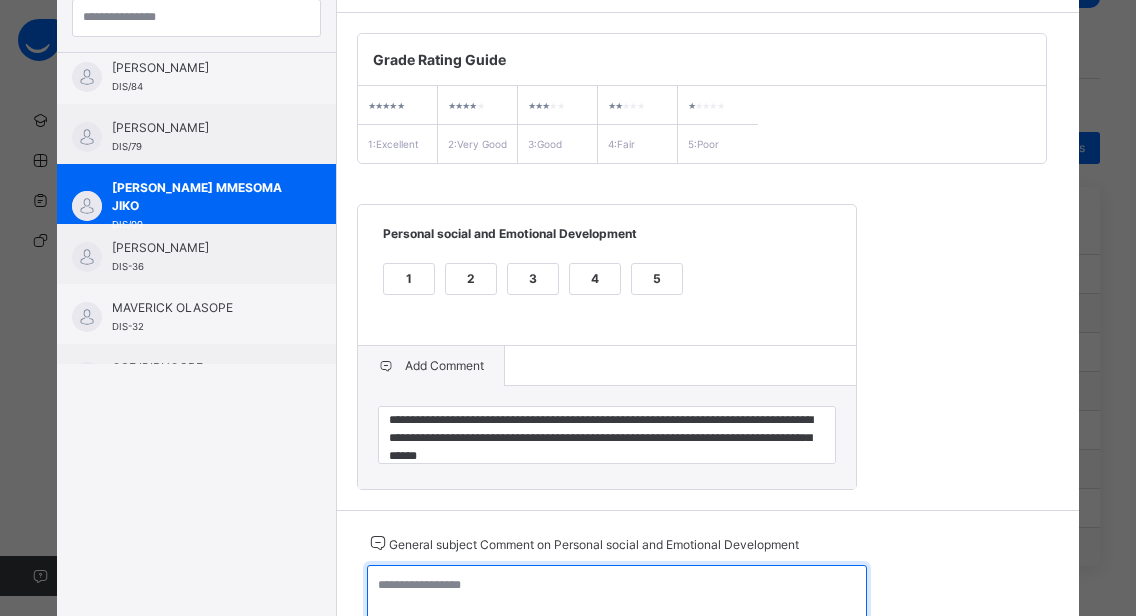 click at bounding box center [617, 594] 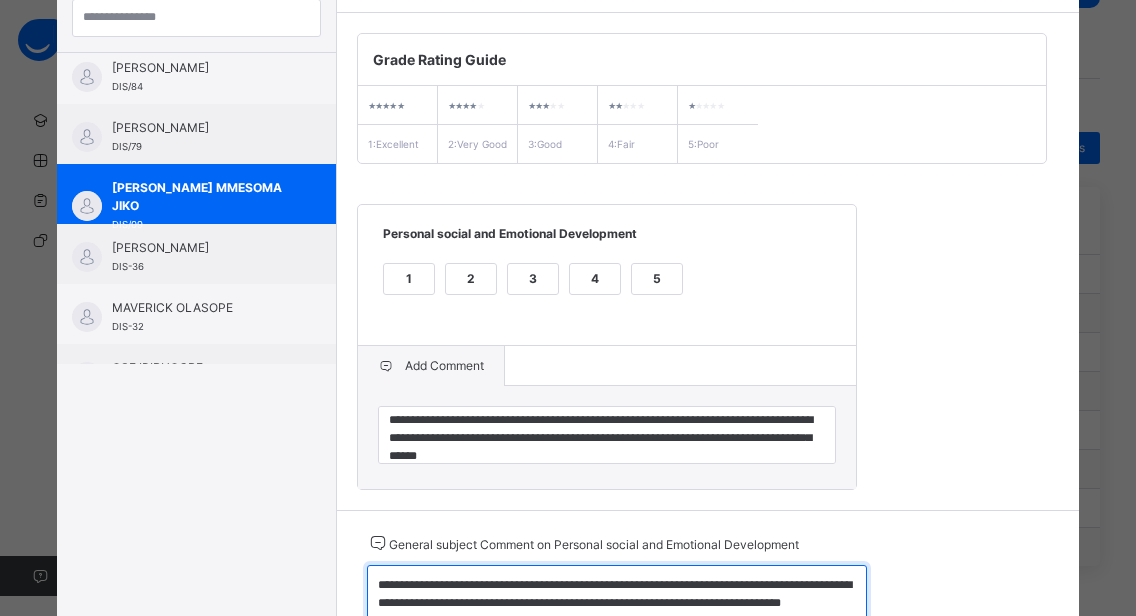 scroll, scrollTop: 286, scrollLeft: 0, axis: vertical 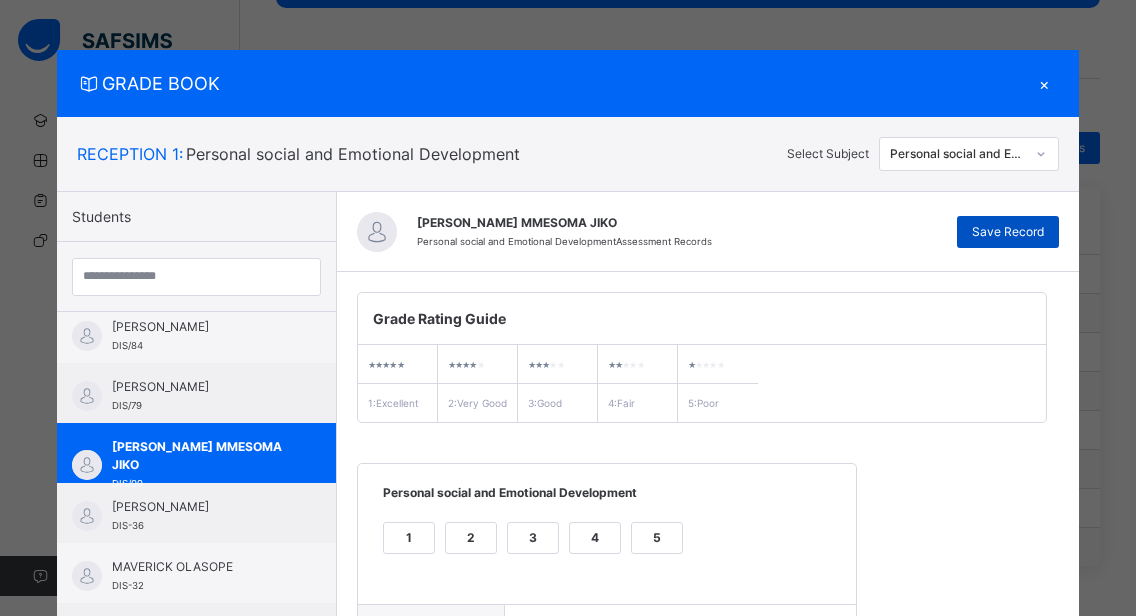 type on "**********" 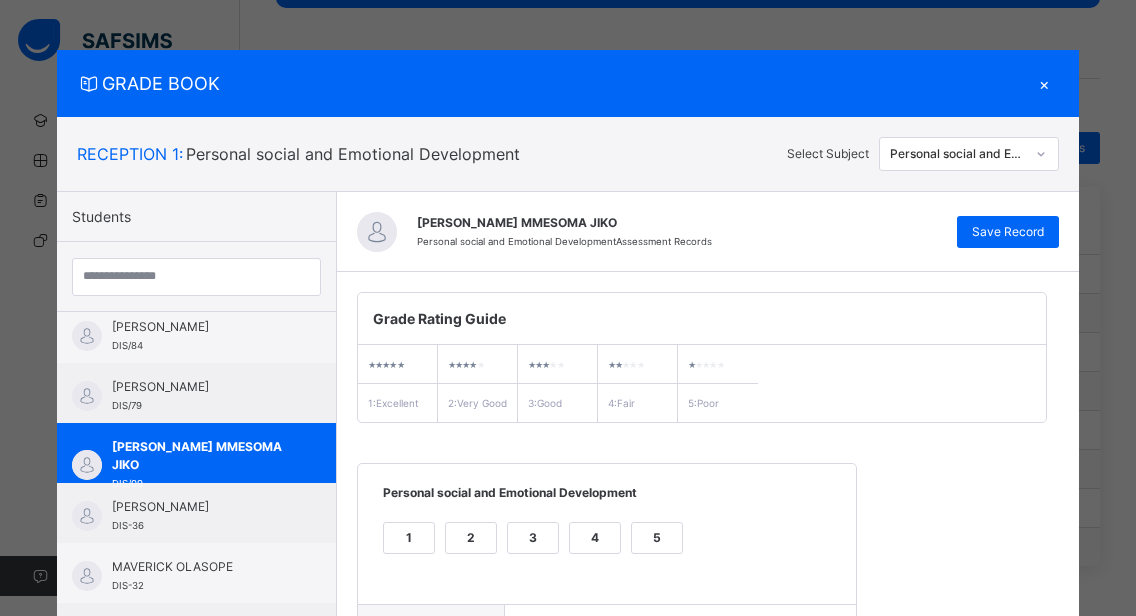 click on "×" at bounding box center [1044, 83] 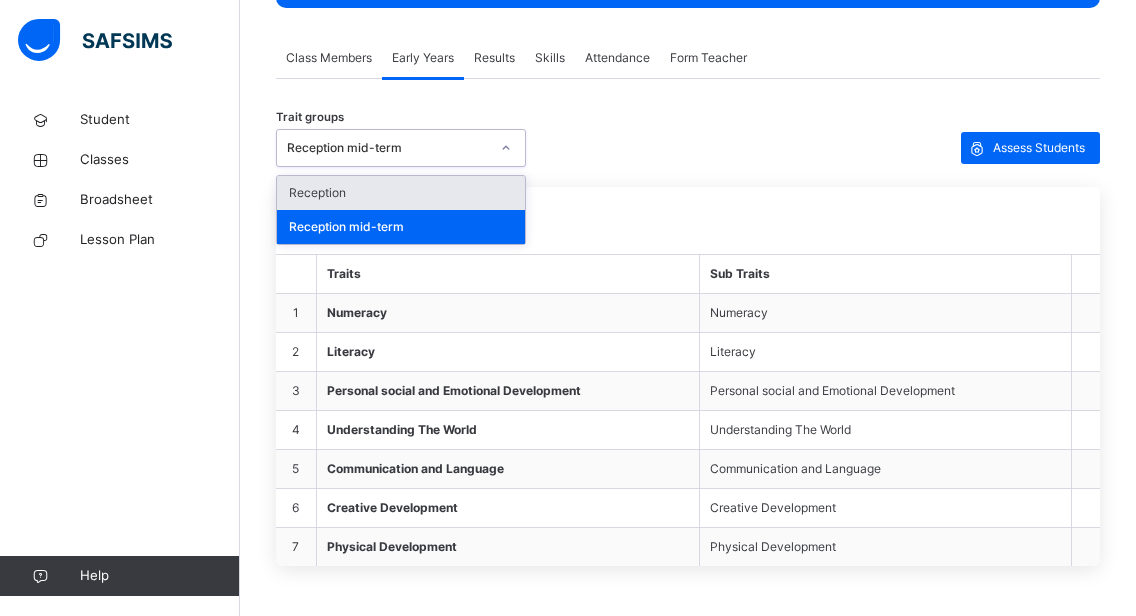 click 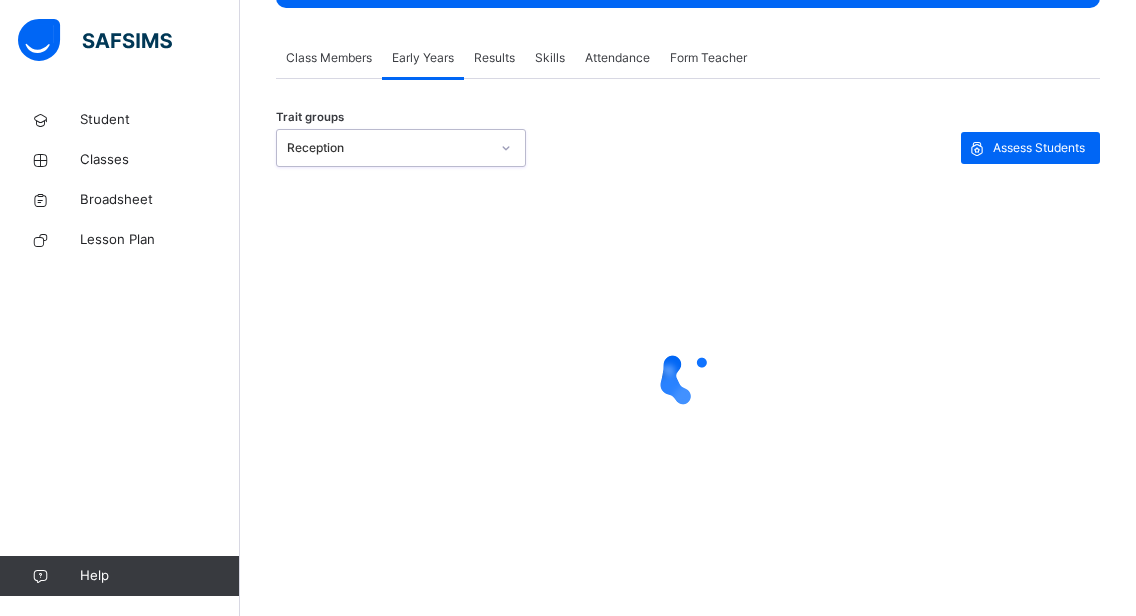 click on "Results" at bounding box center (494, 58) 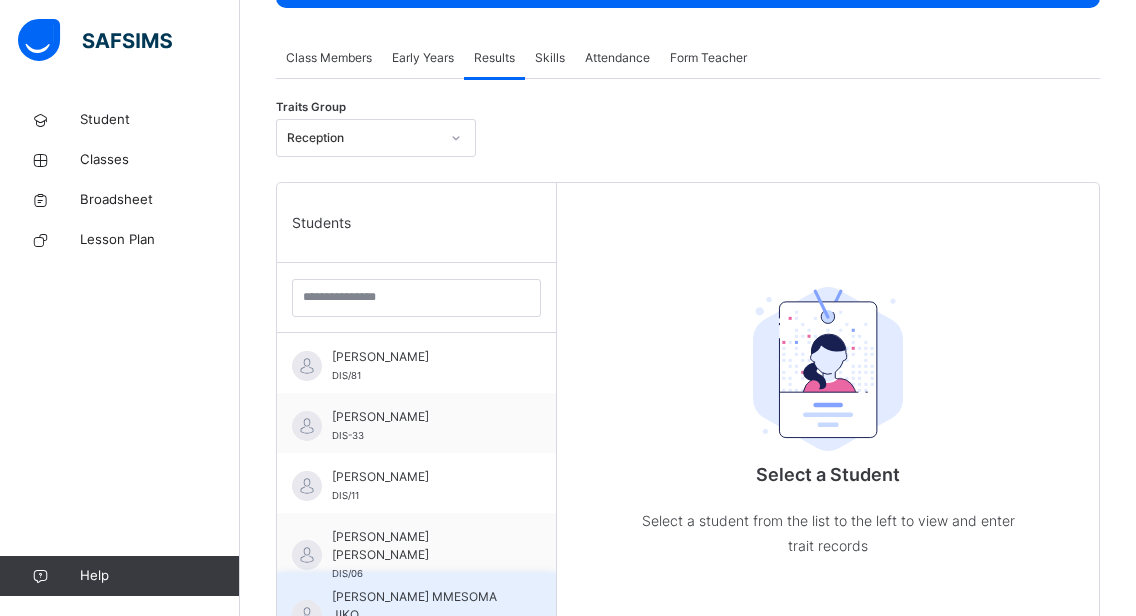 click on "[PERSON_NAME] MMESOMA JIKO" at bounding box center (421, 606) 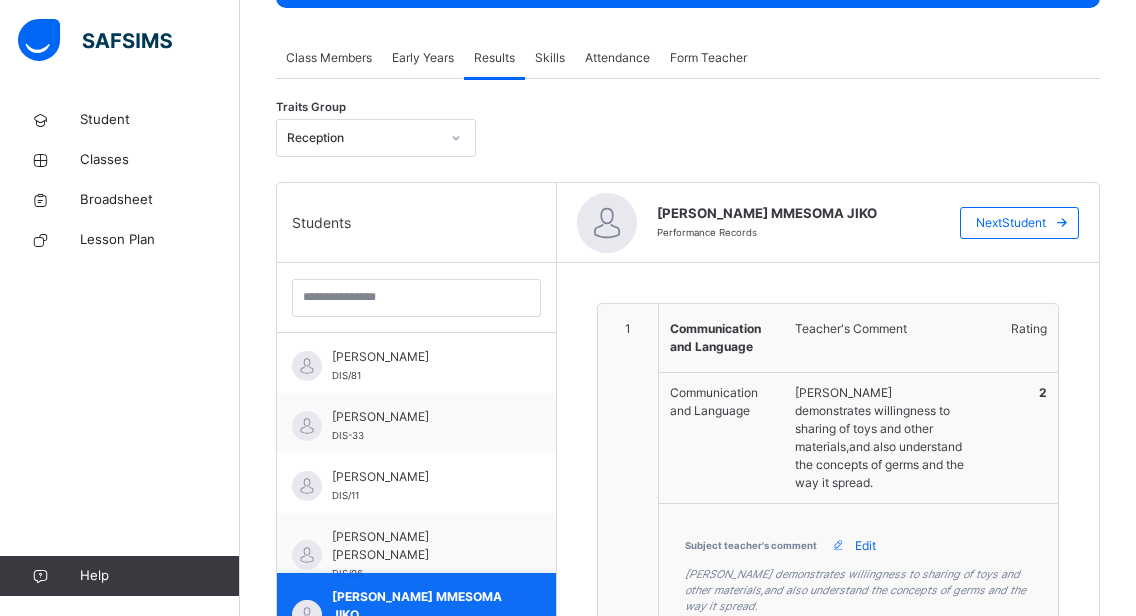 type on "**********" 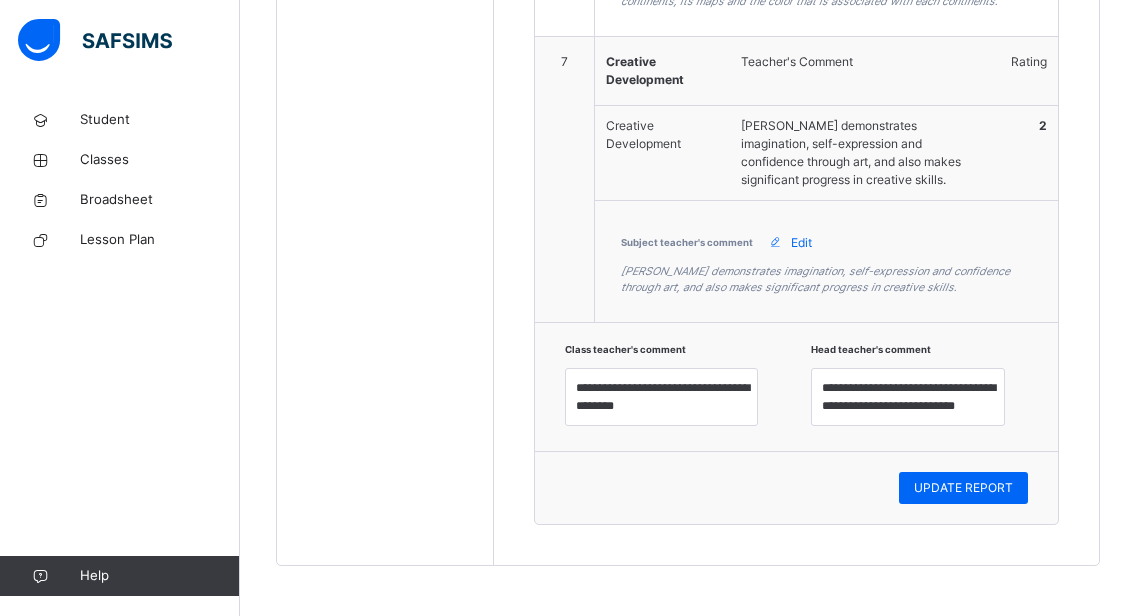 scroll, scrollTop: 2566, scrollLeft: 0, axis: vertical 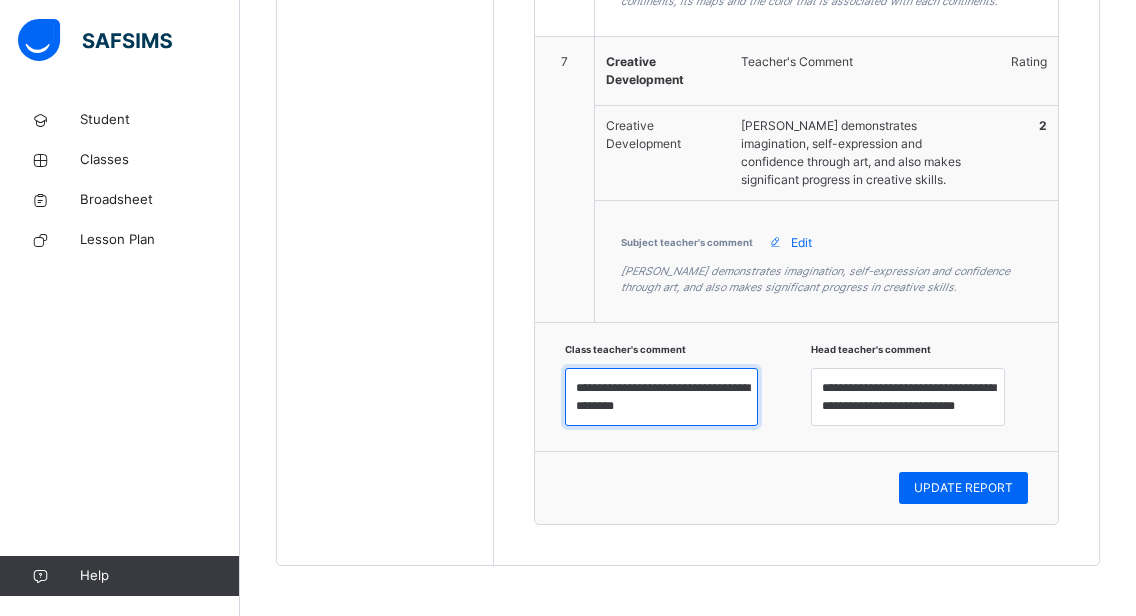 click on "**********" at bounding box center [662, 397] 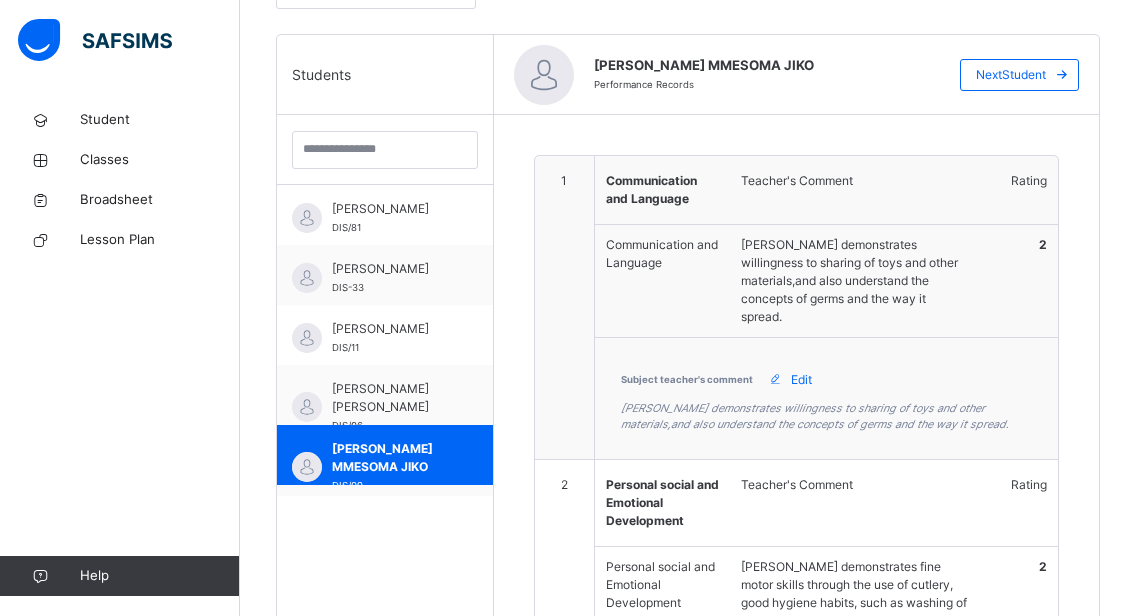 scroll, scrollTop: 406, scrollLeft: 0, axis: vertical 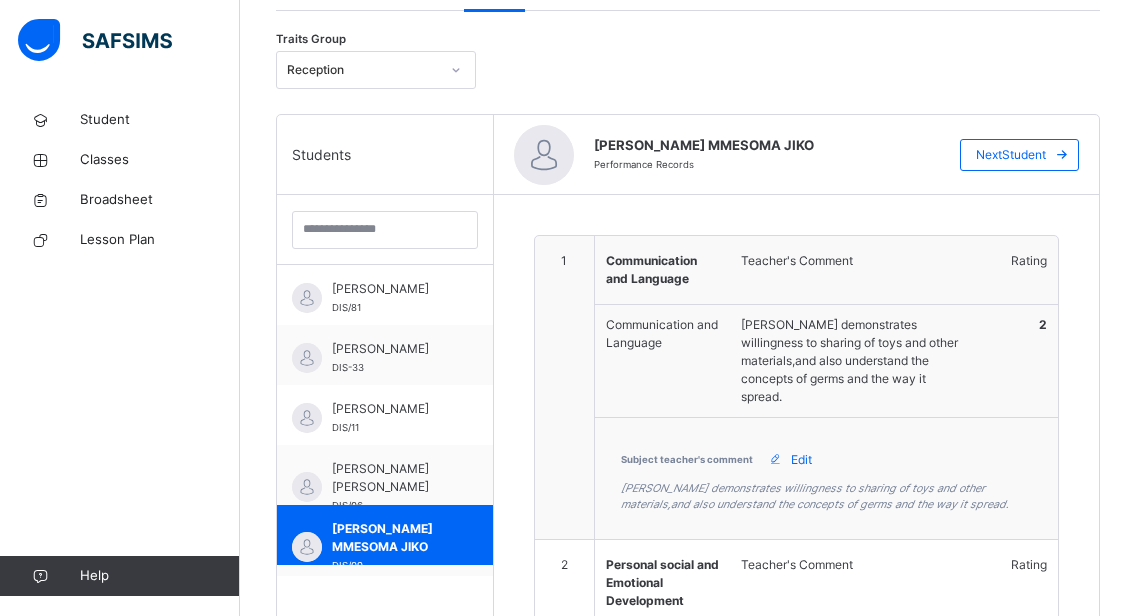 click 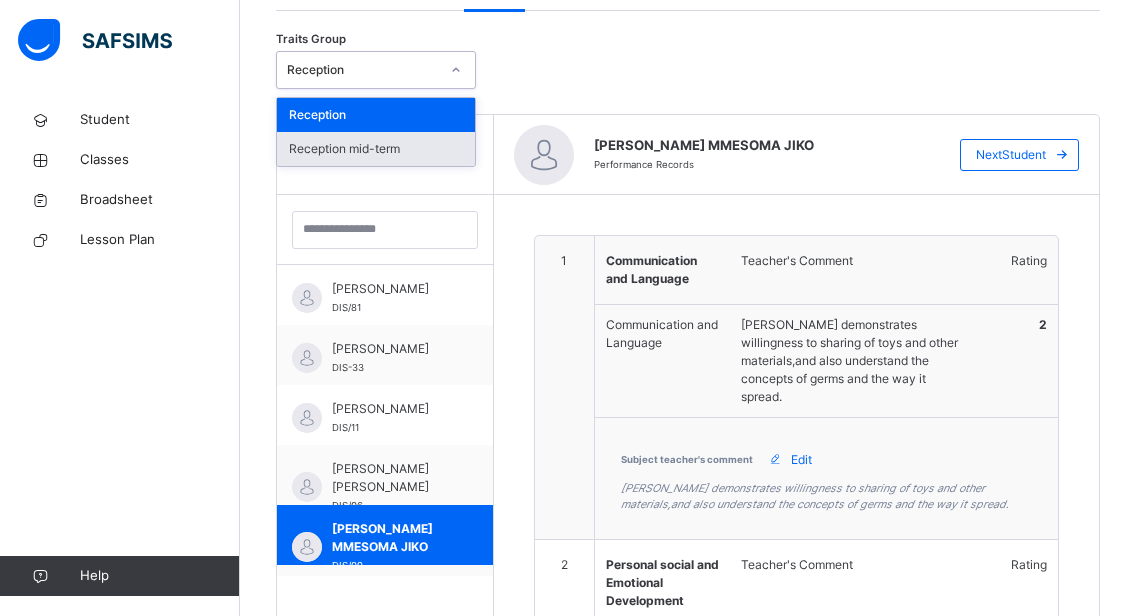 click on "Reception mid-term" at bounding box center (376, 149) 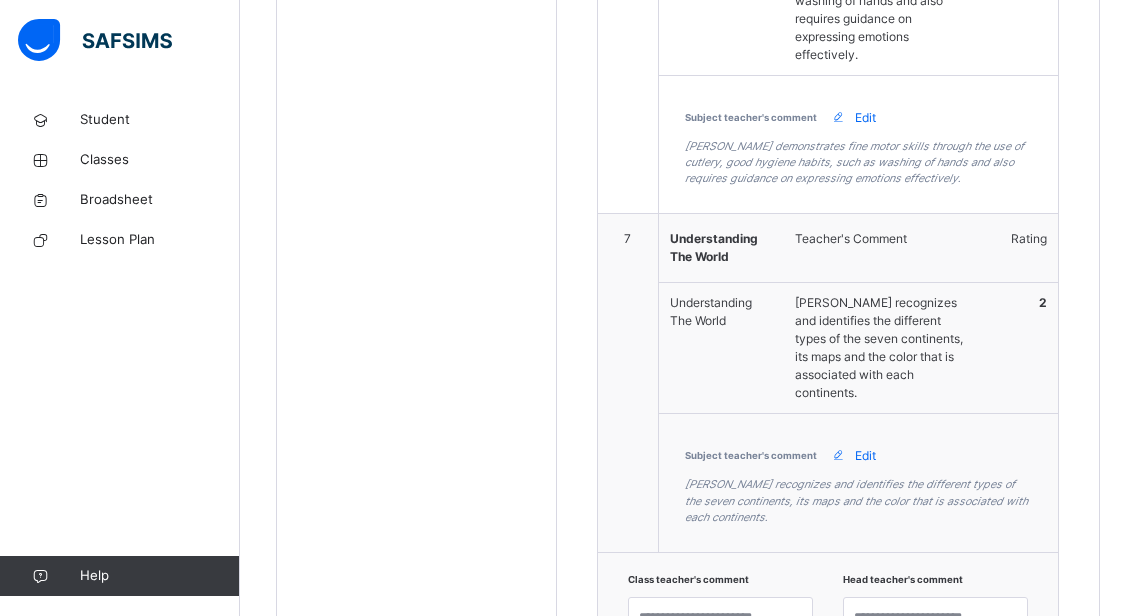 scroll, scrollTop: 2566, scrollLeft: 0, axis: vertical 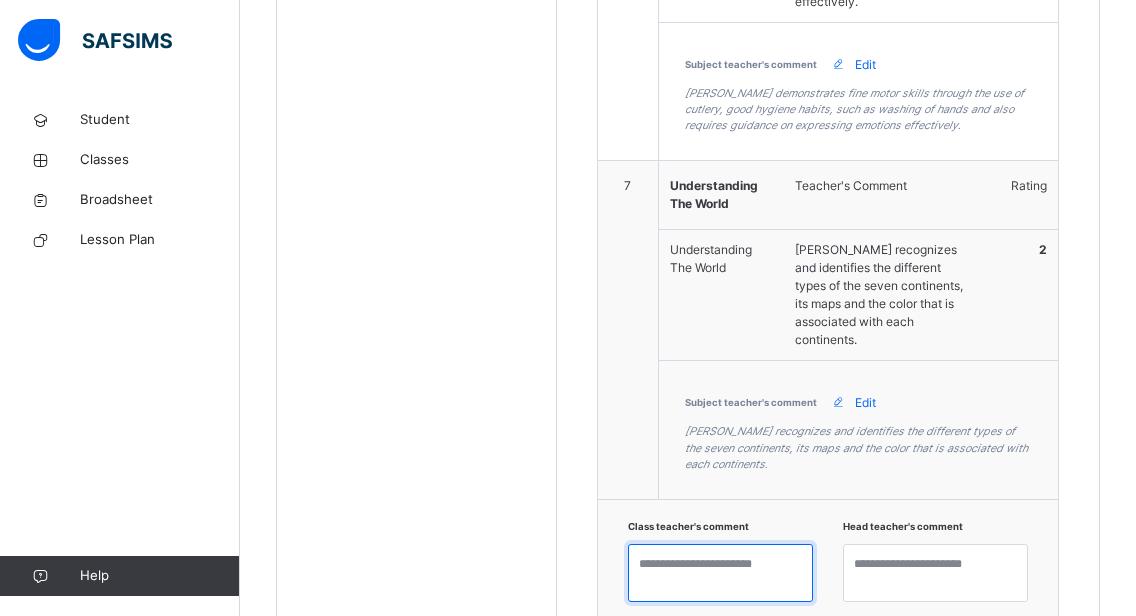 click at bounding box center [720, 573] 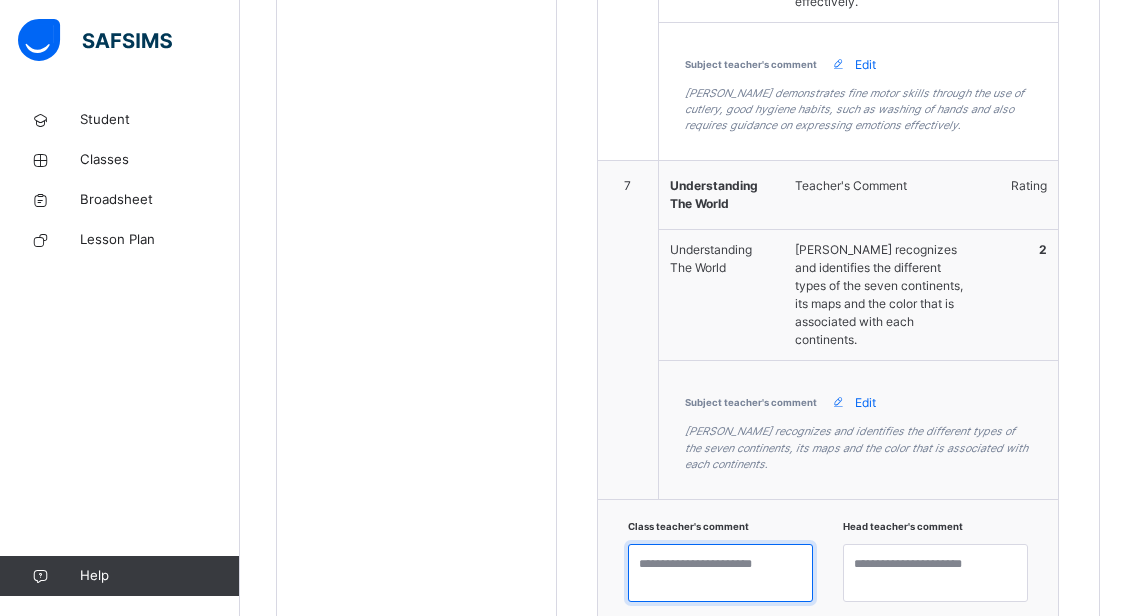 paste on "**********" 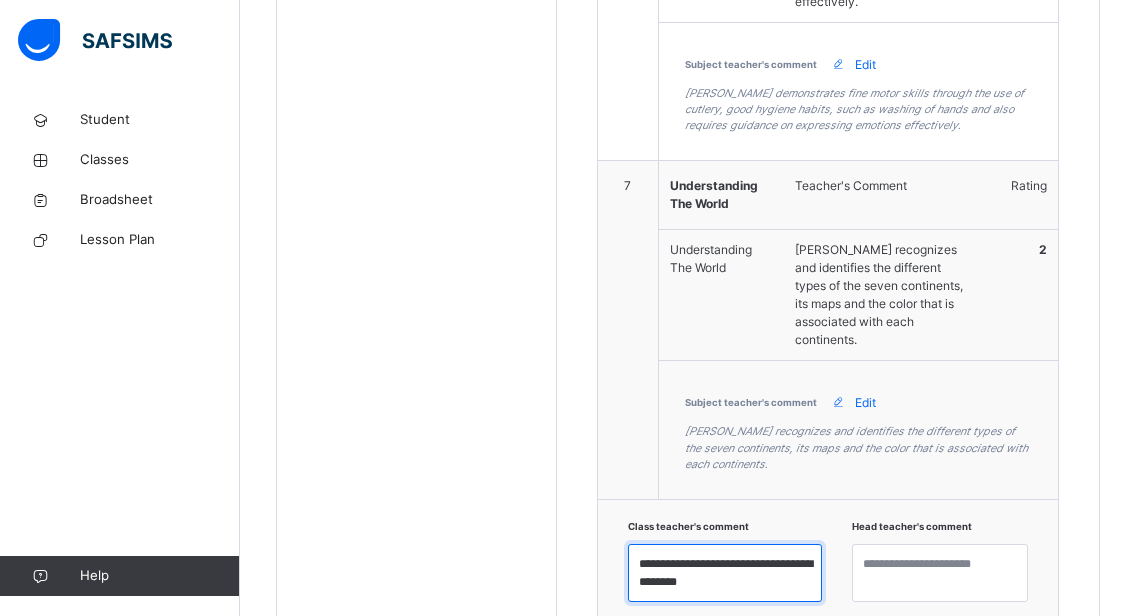 type on "**********" 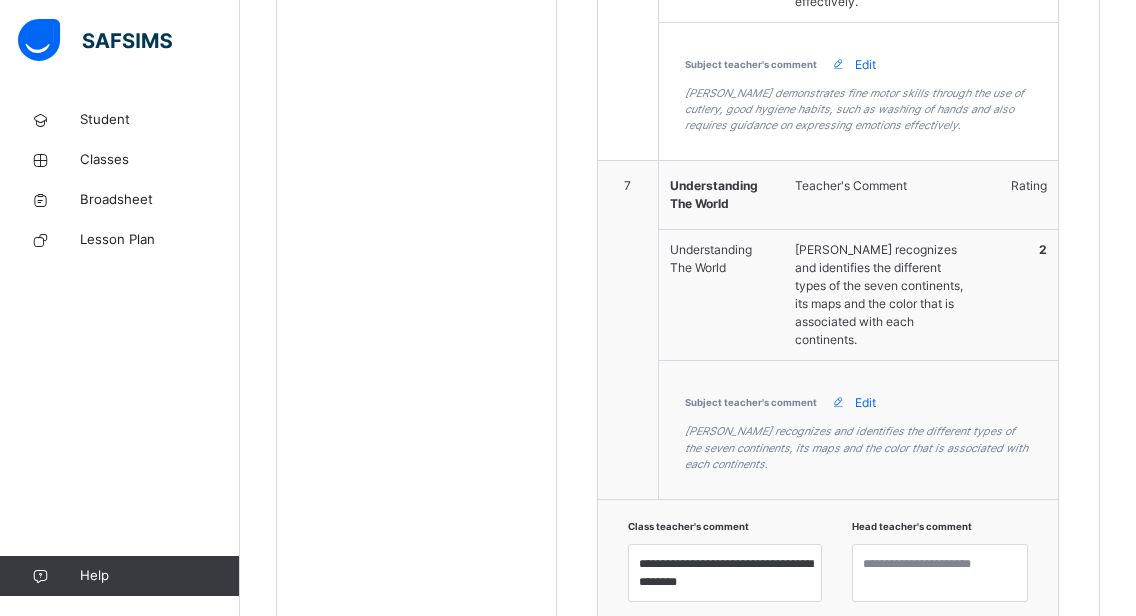 click on "UPDATE REPORT" at bounding box center (963, 664) 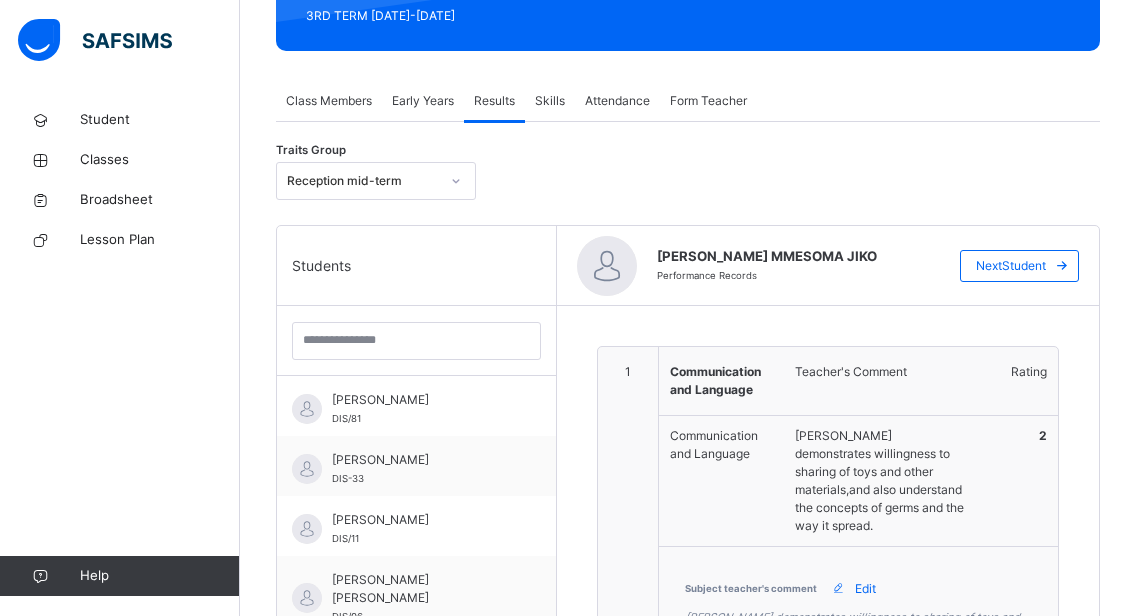 scroll, scrollTop: 286, scrollLeft: 0, axis: vertical 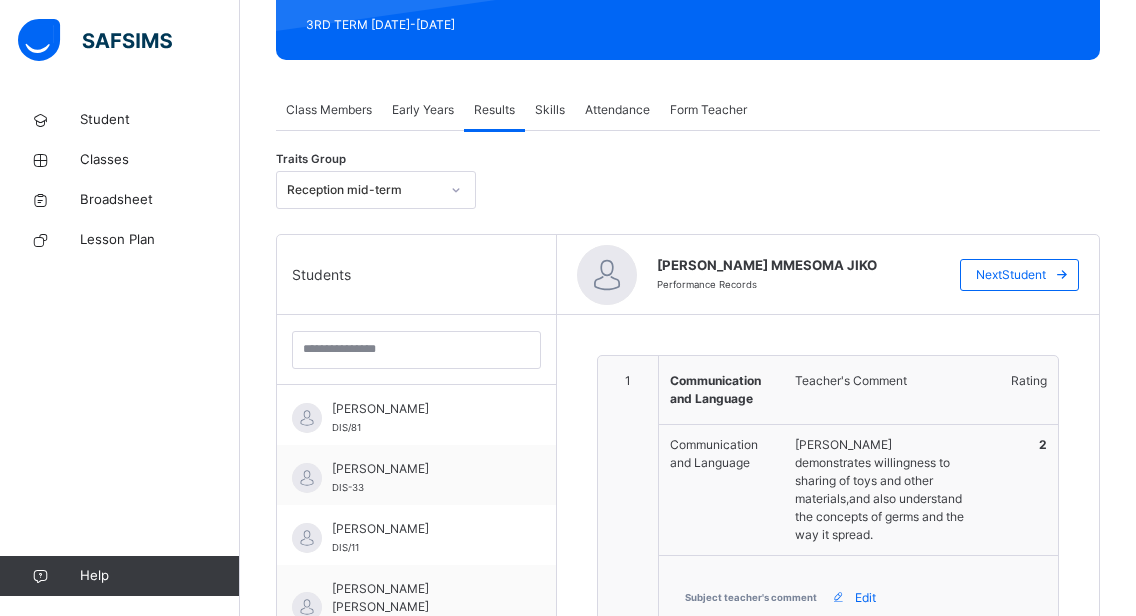 click 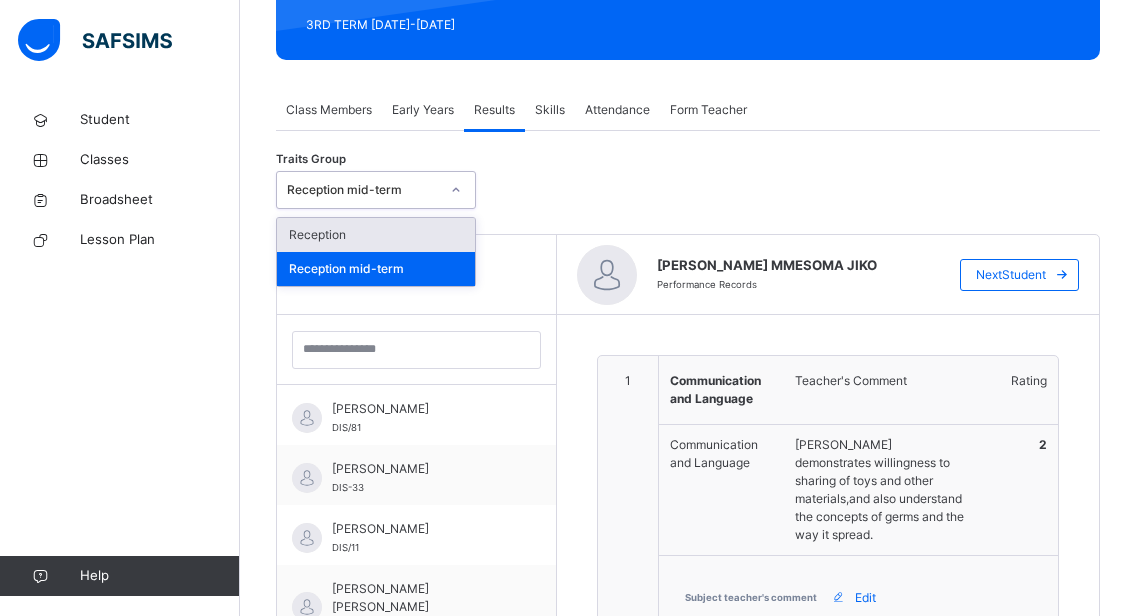click on "Reception" at bounding box center (376, 235) 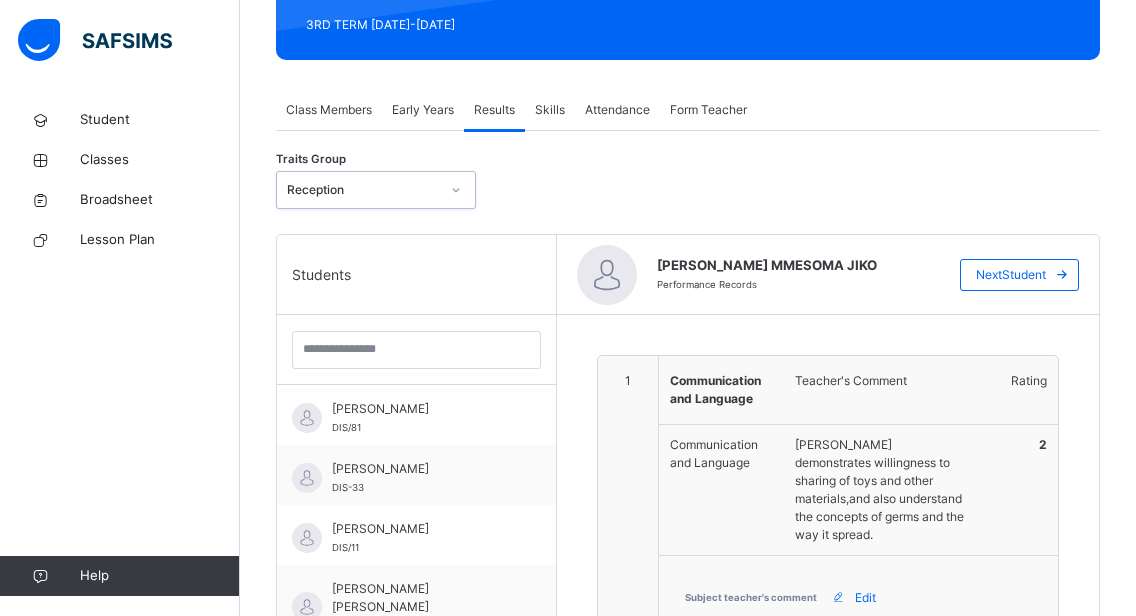 type on "**********" 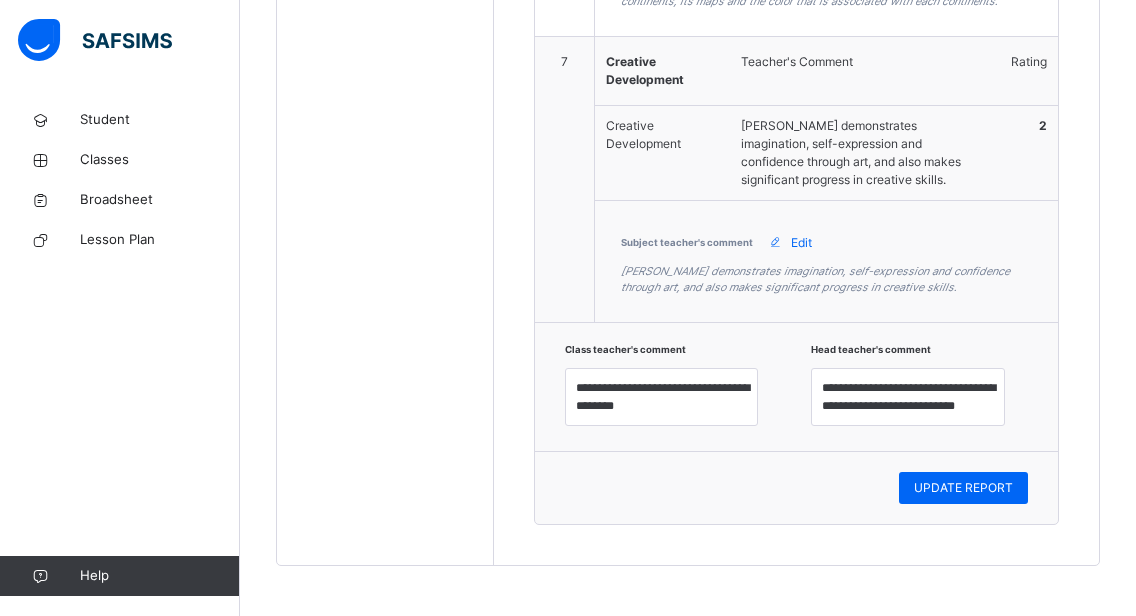 scroll, scrollTop: 2566, scrollLeft: 0, axis: vertical 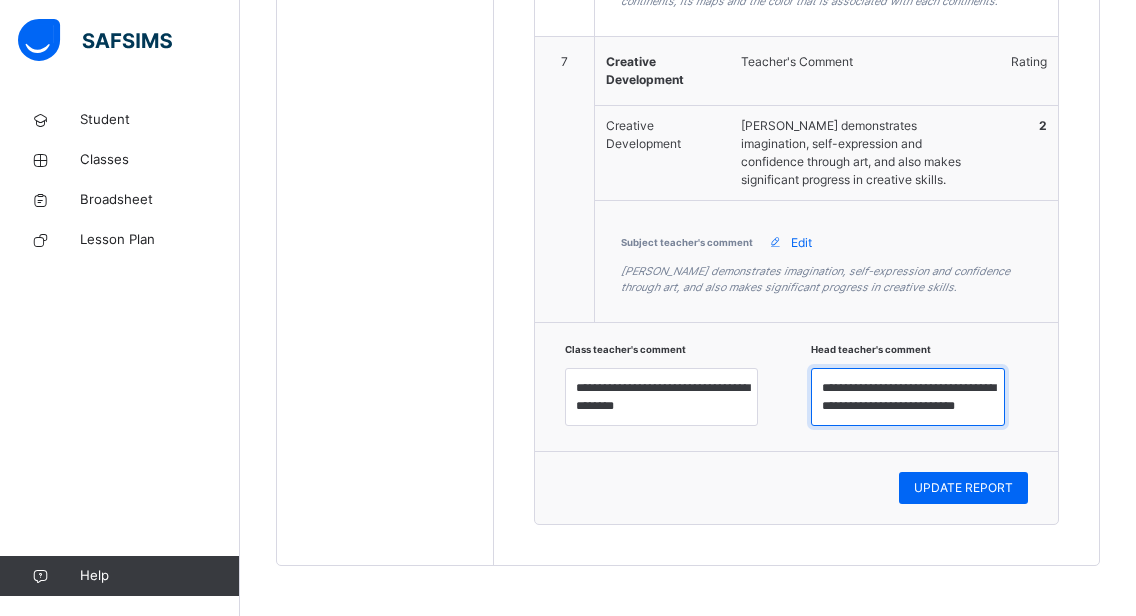 click on "**********" at bounding box center (908, 397) 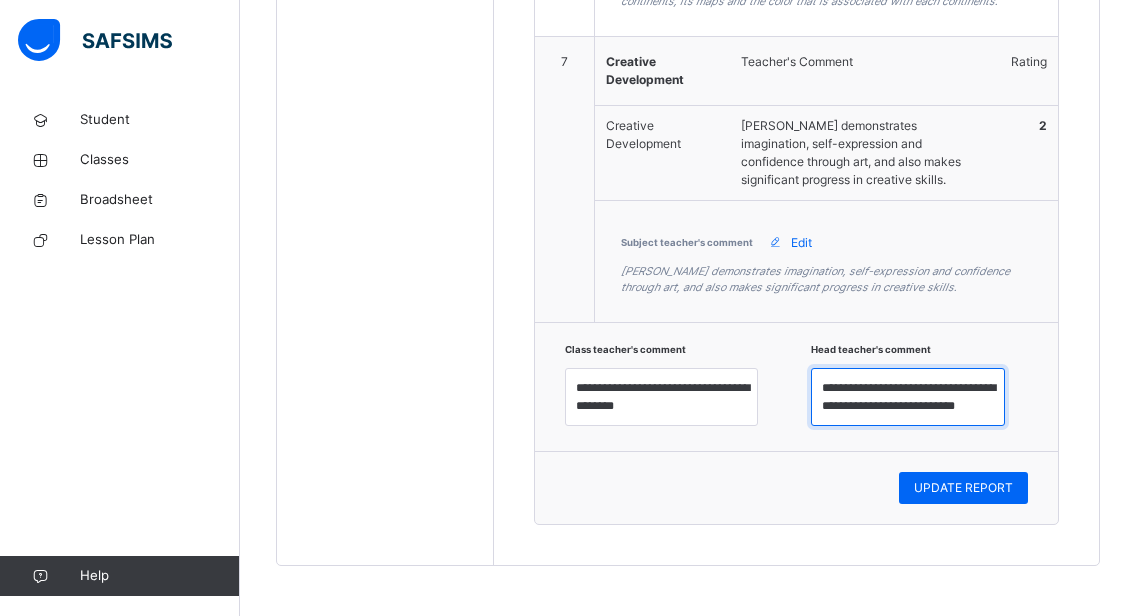 scroll, scrollTop: 18, scrollLeft: 0, axis: vertical 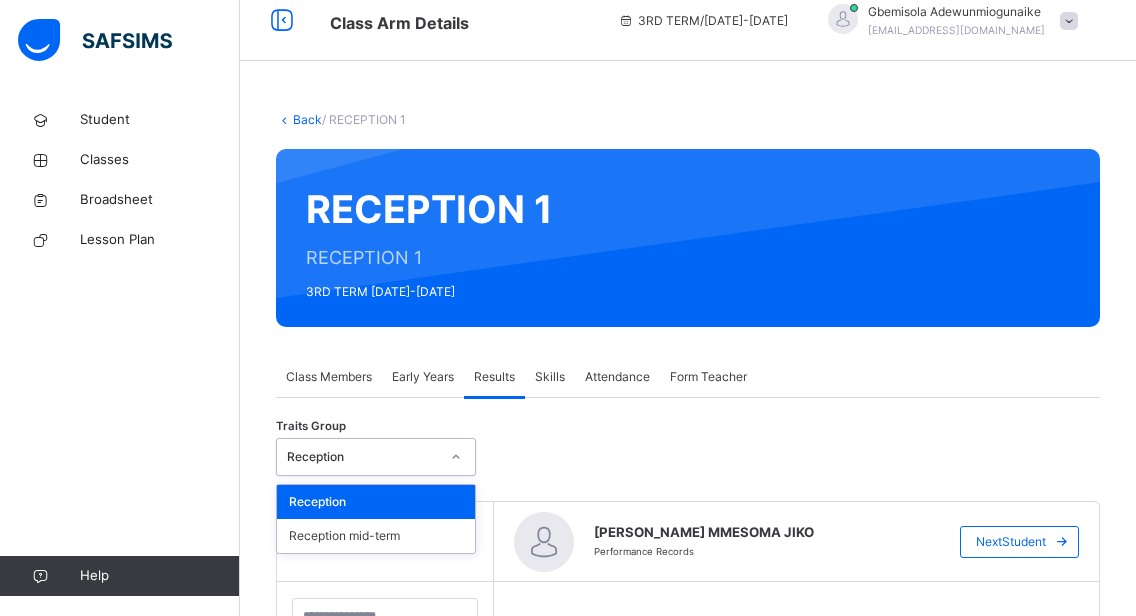 click 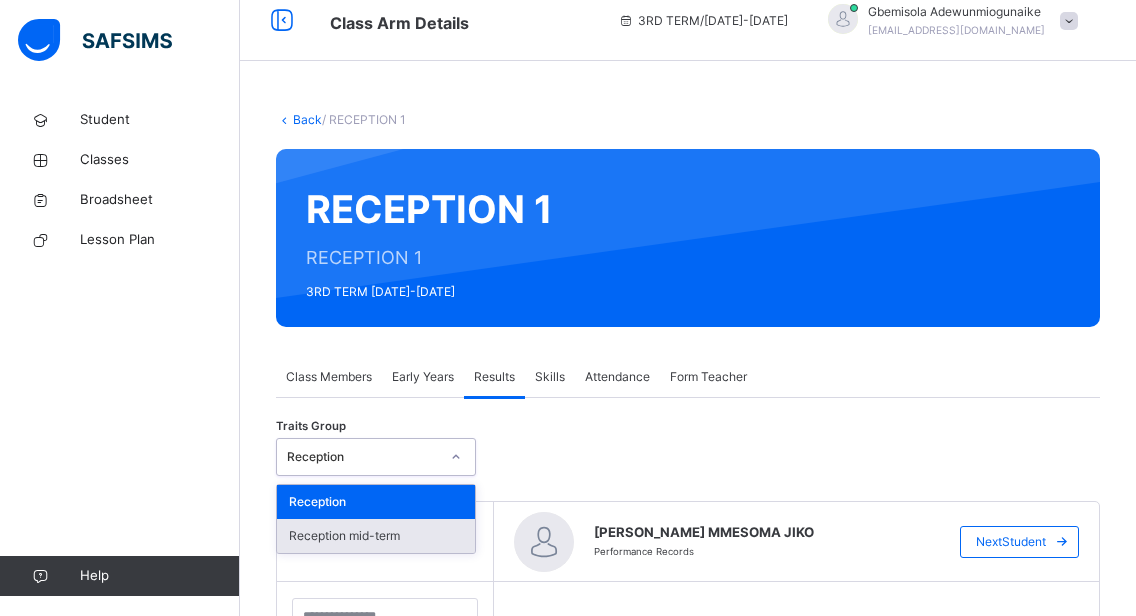 click on "Reception mid-term" at bounding box center (376, 536) 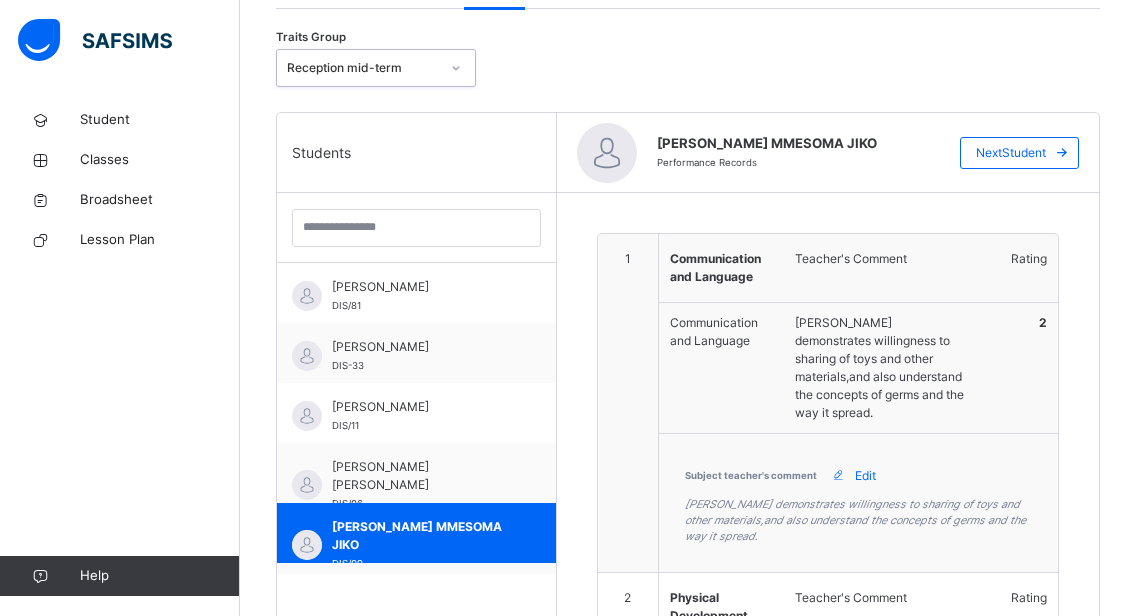 scroll, scrollTop: 572, scrollLeft: 0, axis: vertical 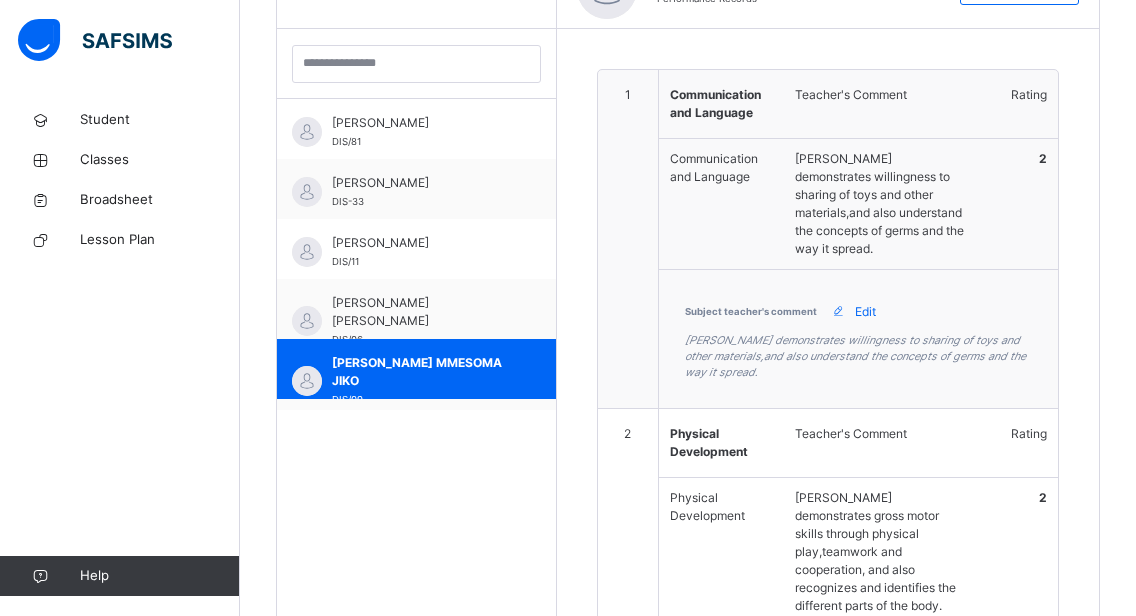 type on "**********" 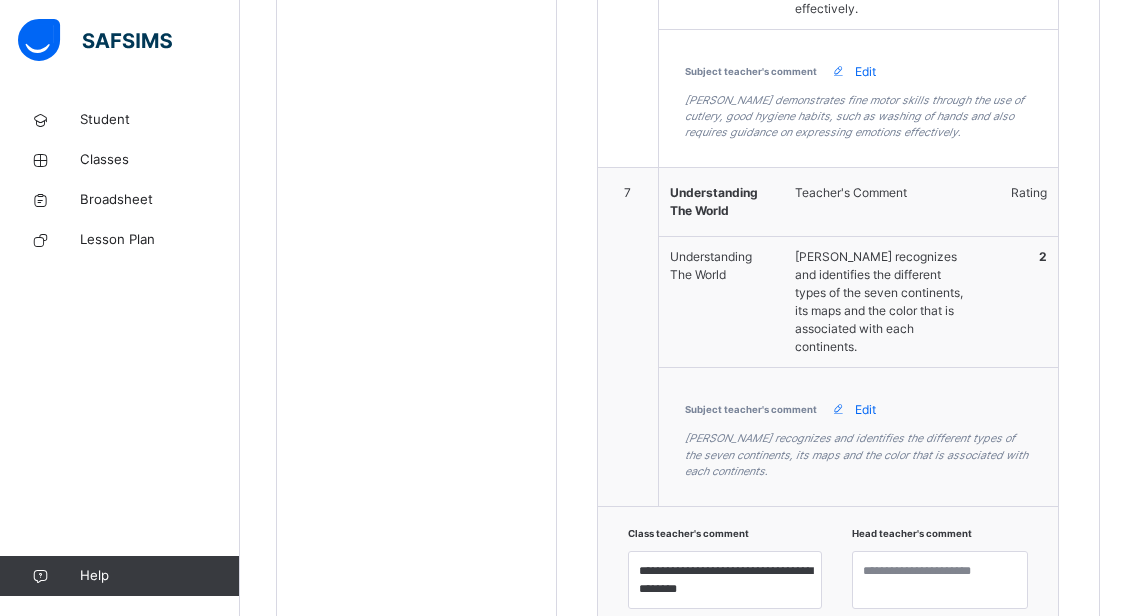 scroll, scrollTop: 2566, scrollLeft: 0, axis: vertical 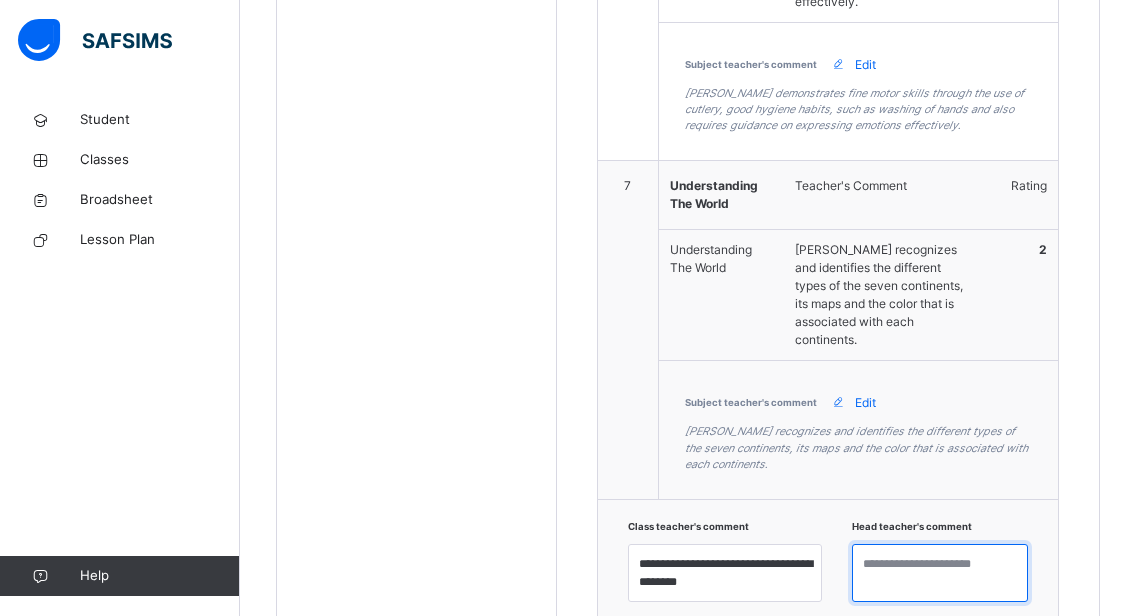 click at bounding box center (940, 573) 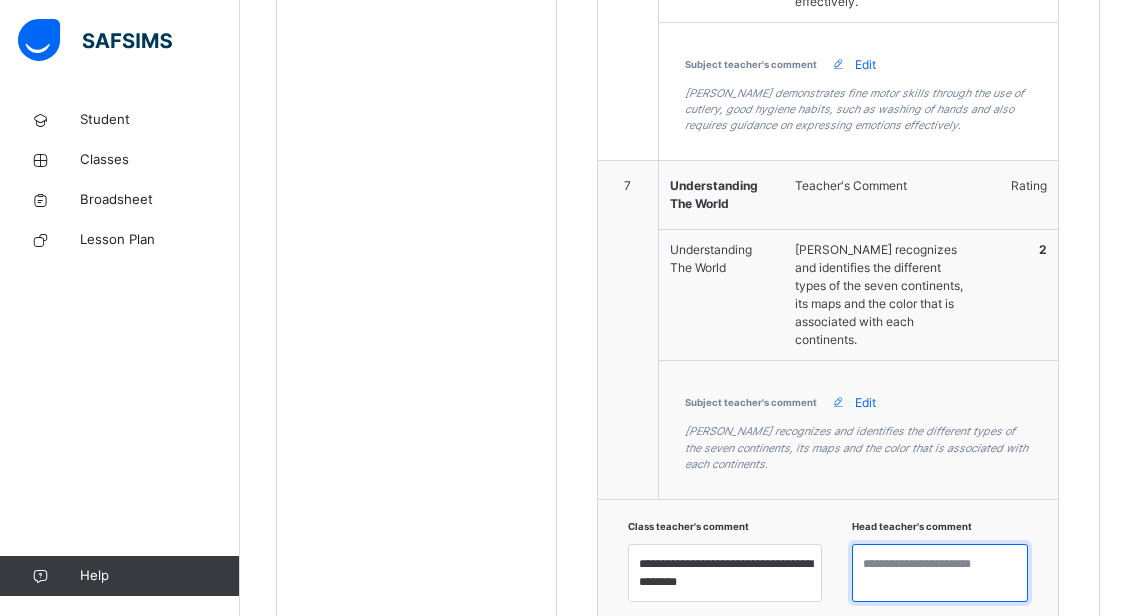 paste on "**********" 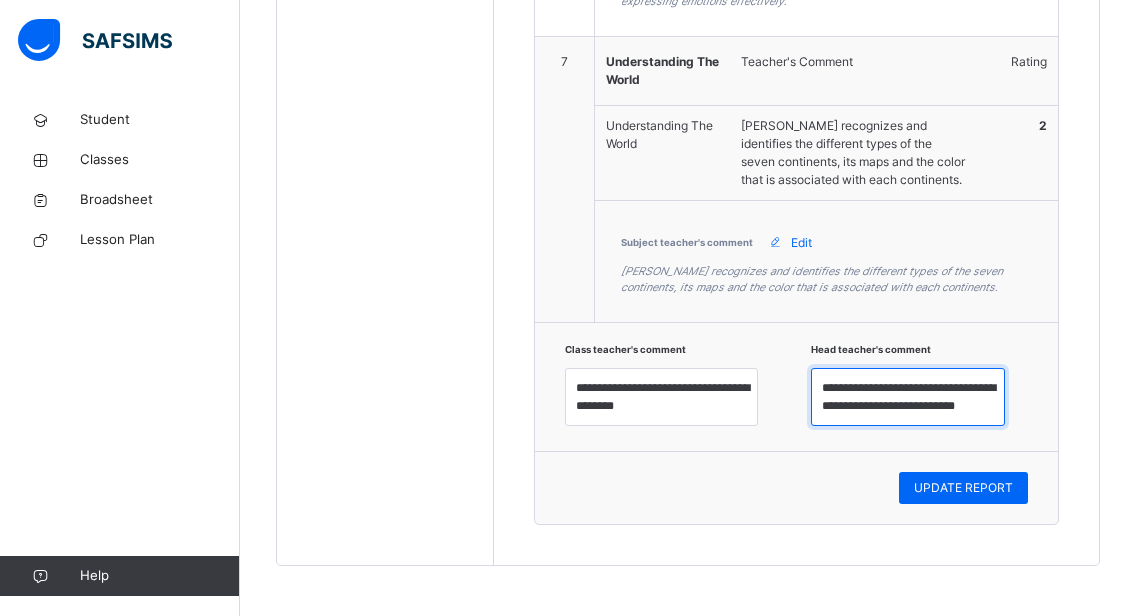 scroll, scrollTop: 6, scrollLeft: 0, axis: vertical 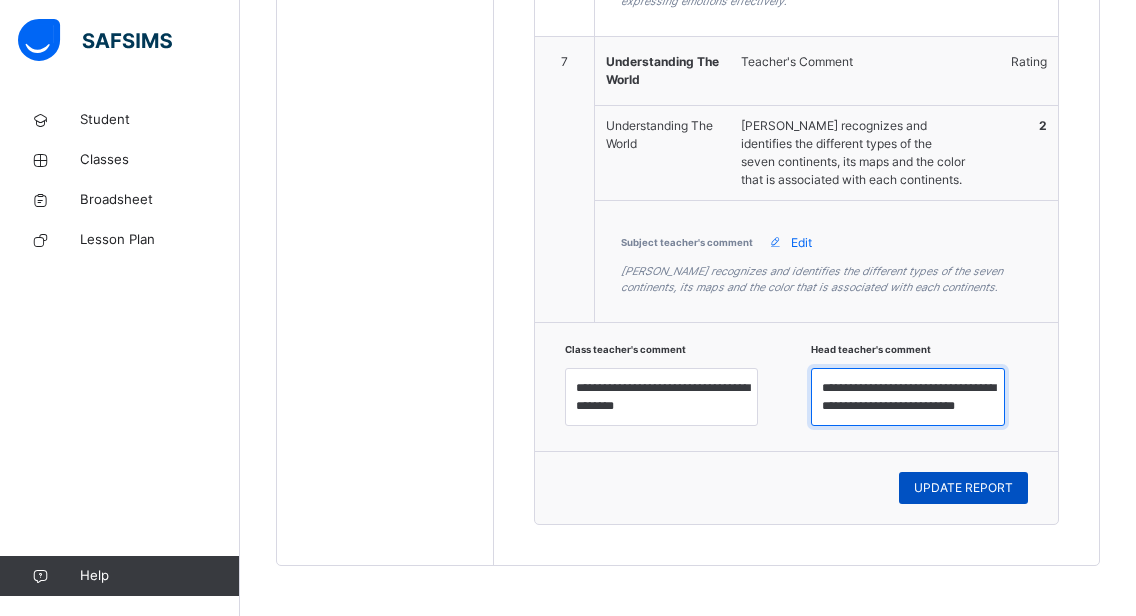 type on "**********" 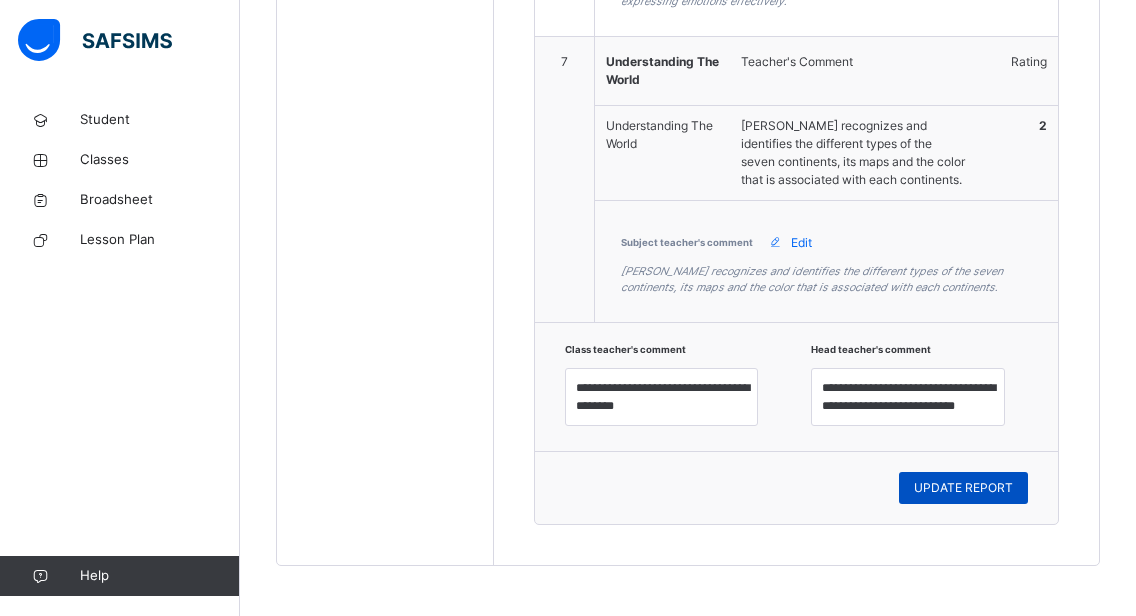 click on "UPDATE REPORT" at bounding box center (963, 488) 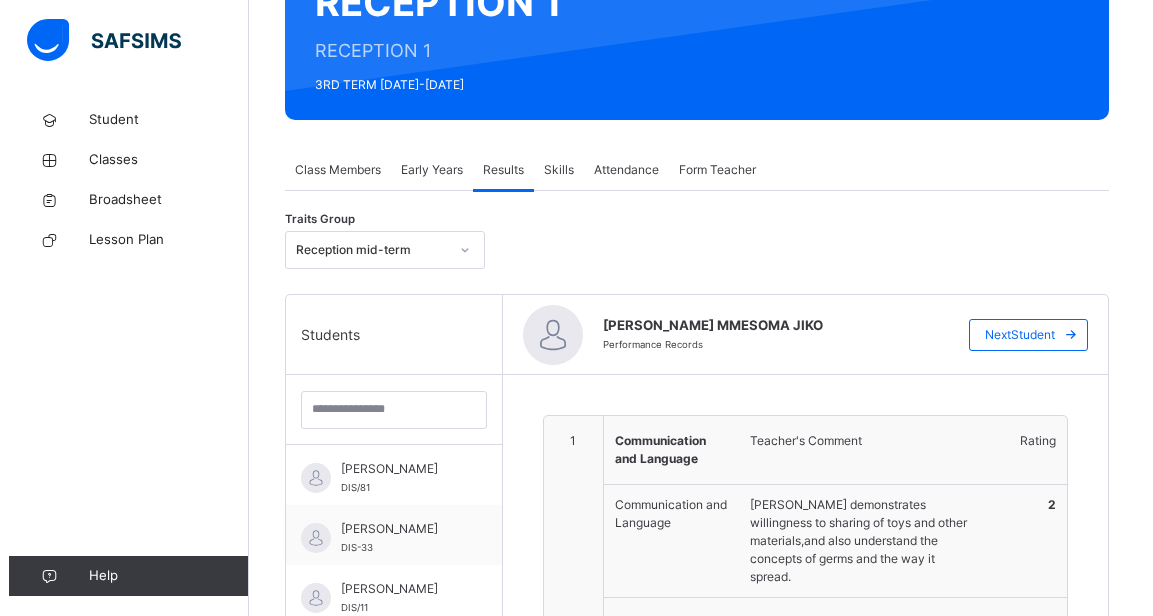 scroll, scrollTop: 219, scrollLeft: 0, axis: vertical 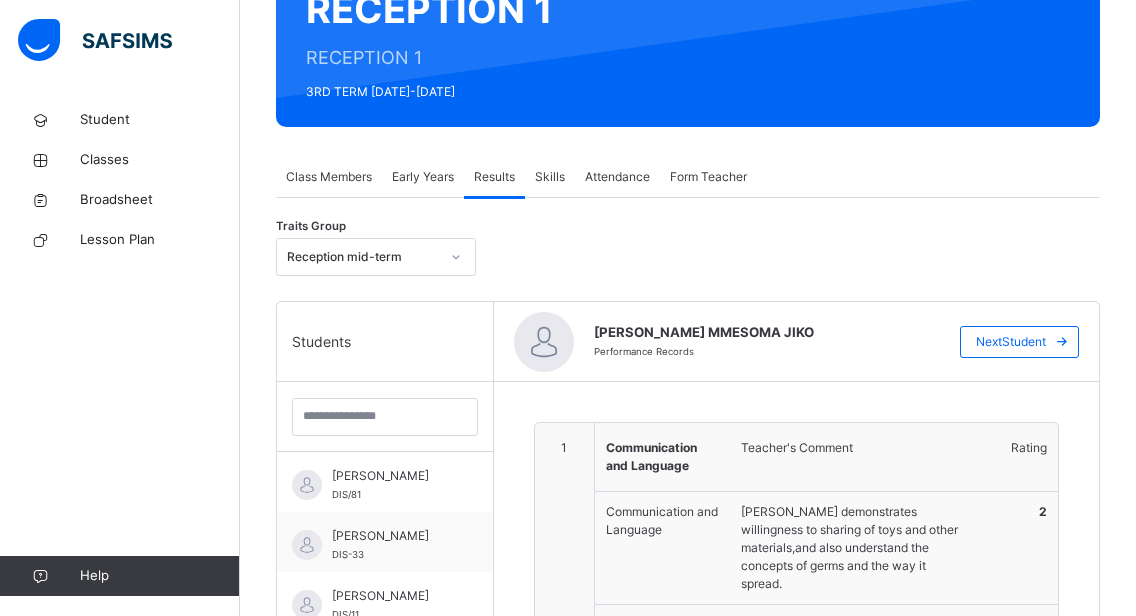 click on "Early Years" at bounding box center (423, 177) 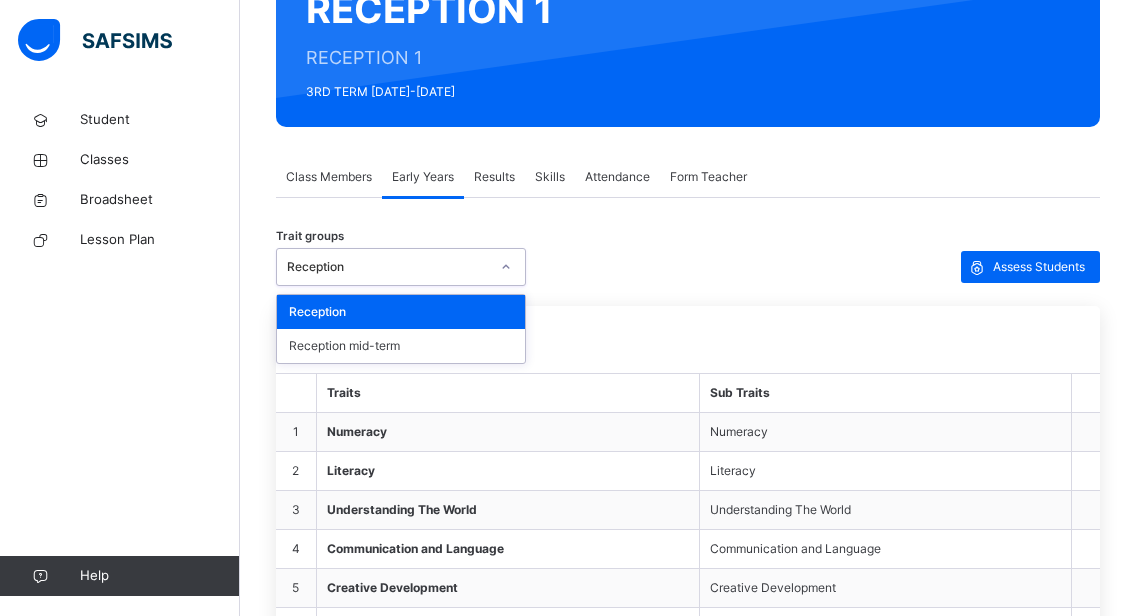 click 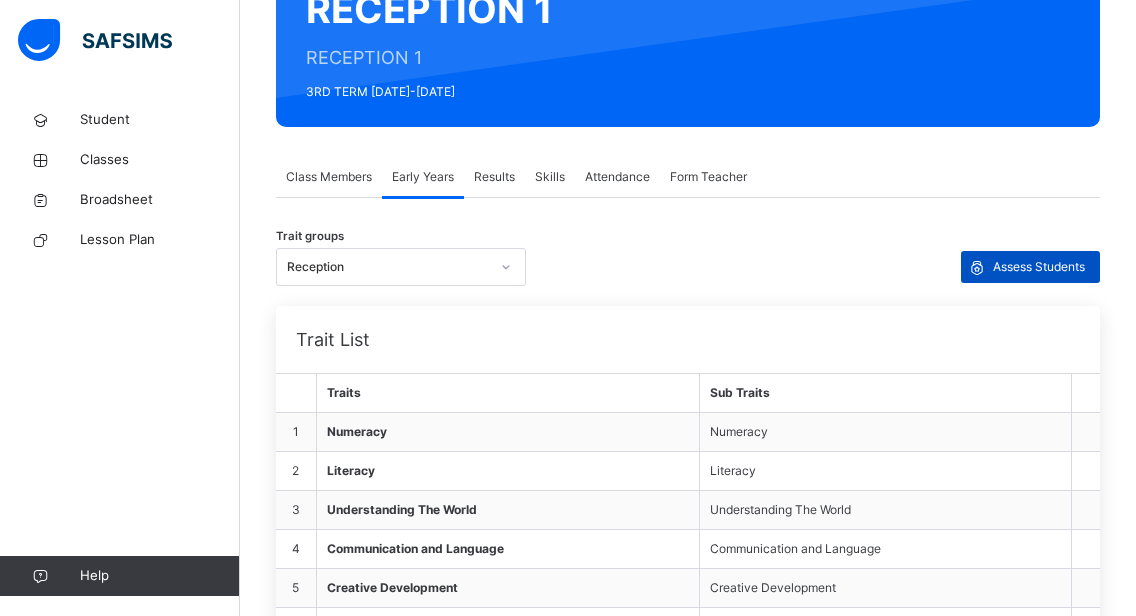 click on "Assess Students" at bounding box center (1039, 267) 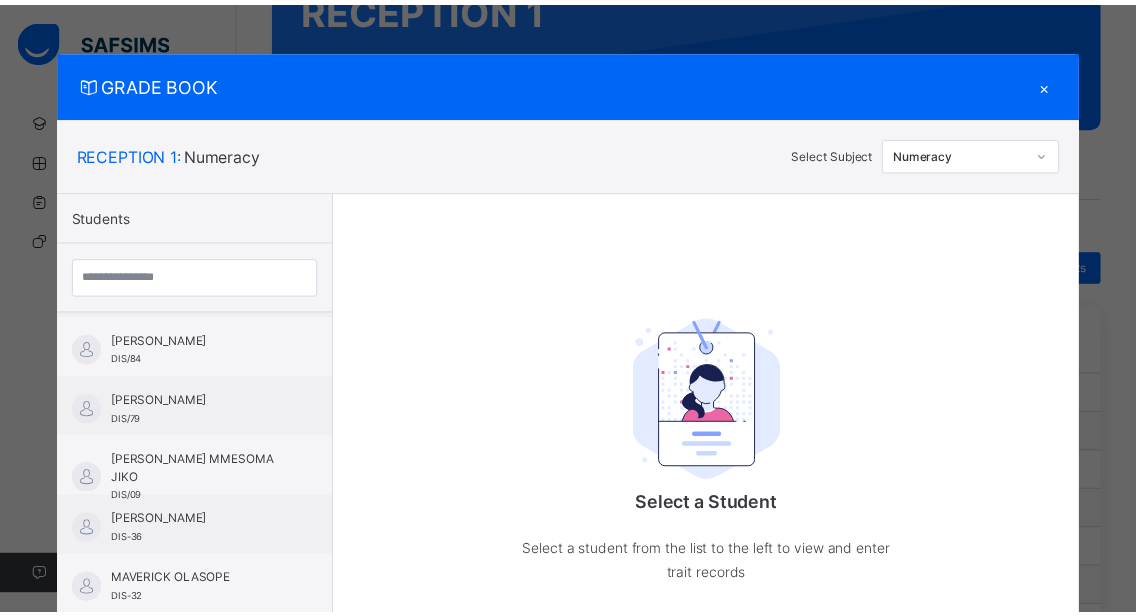scroll, scrollTop: 1089, scrollLeft: 0, axis: vertical 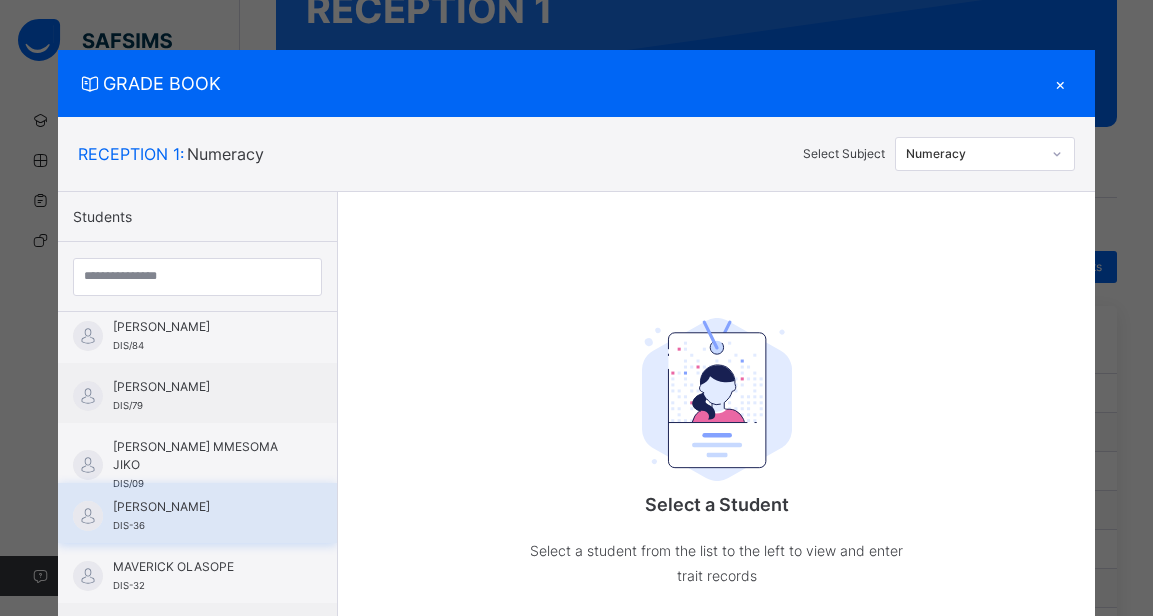 click on "[PERSON_NAME]" at bounding box center [202, 507] 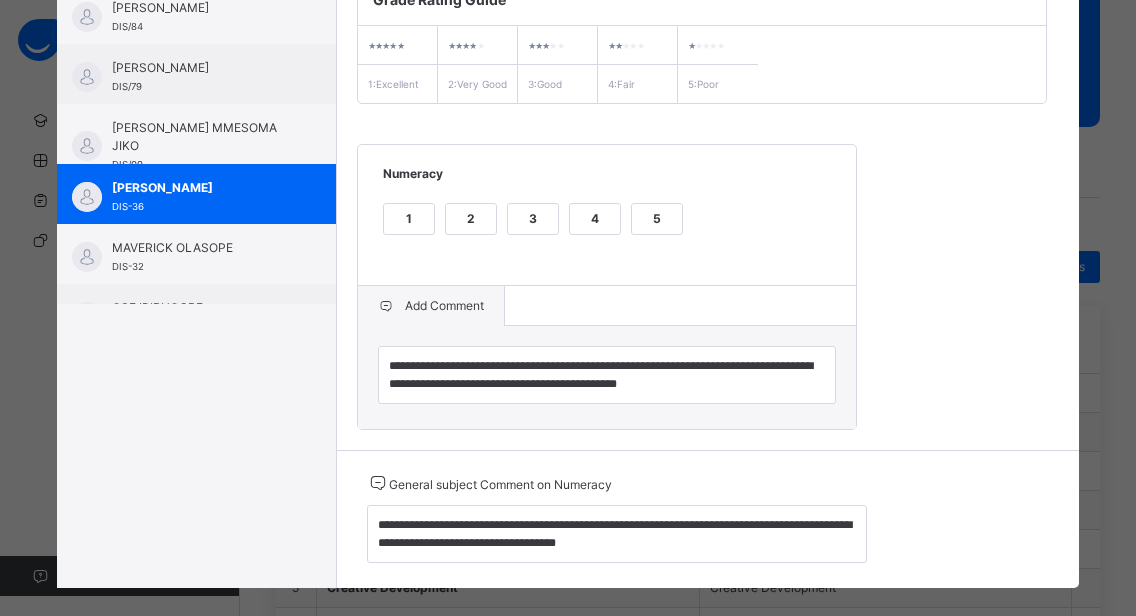 scroll, scrollTop: 362, scrollLeft: 0, axis: vertical 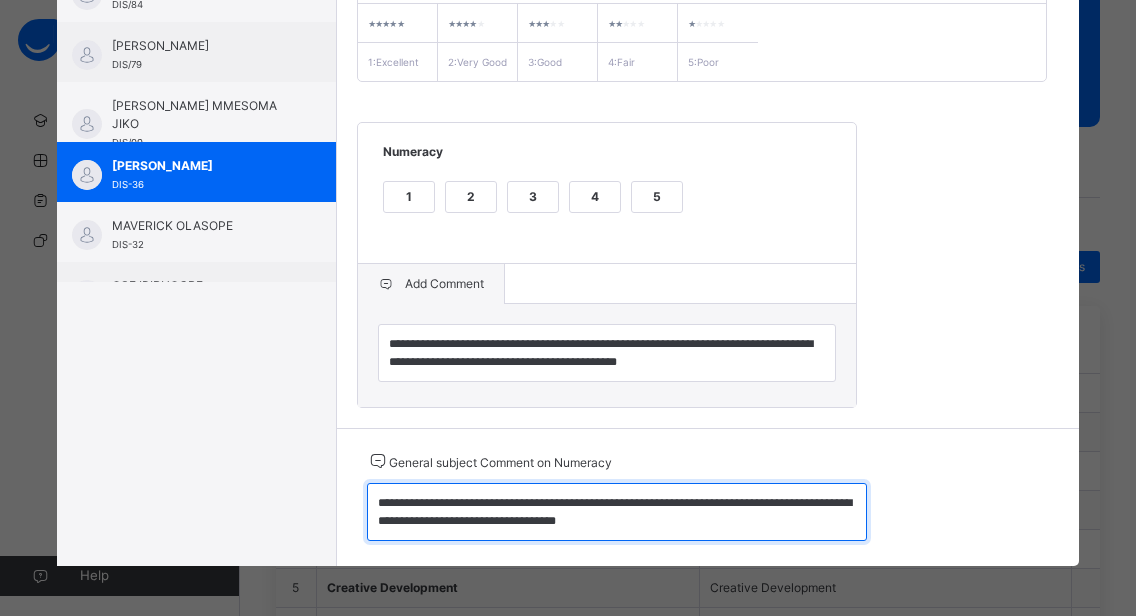 click on "**********" at bounding box center (617, 512) 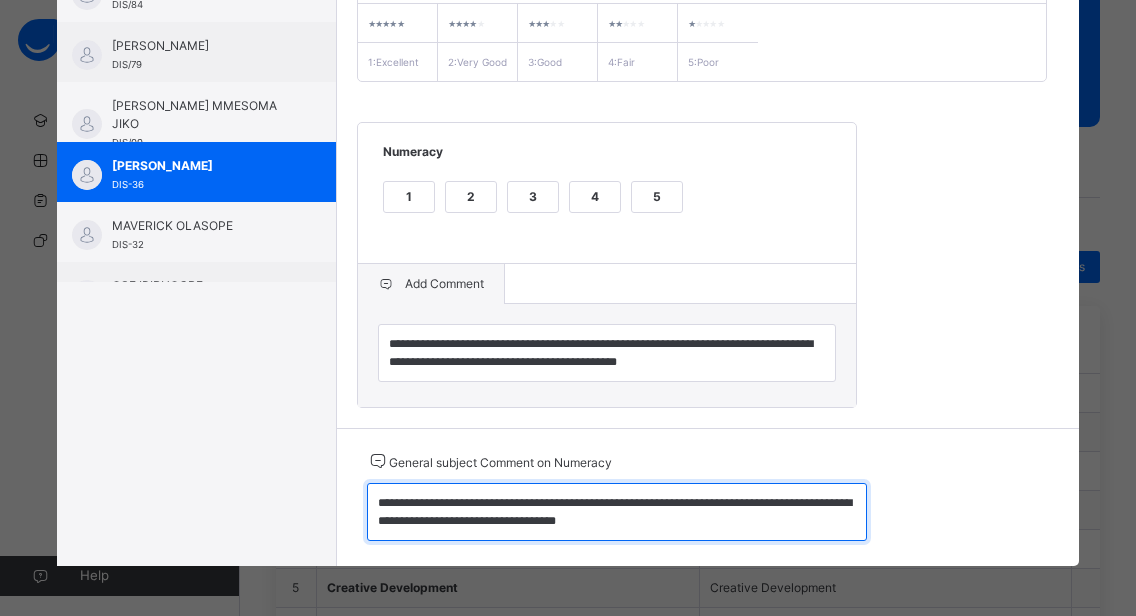 drag, startPoint x: 361, startPoint y: 501, endPoint x: 674, endPoint y: 525, distance: 313.9188 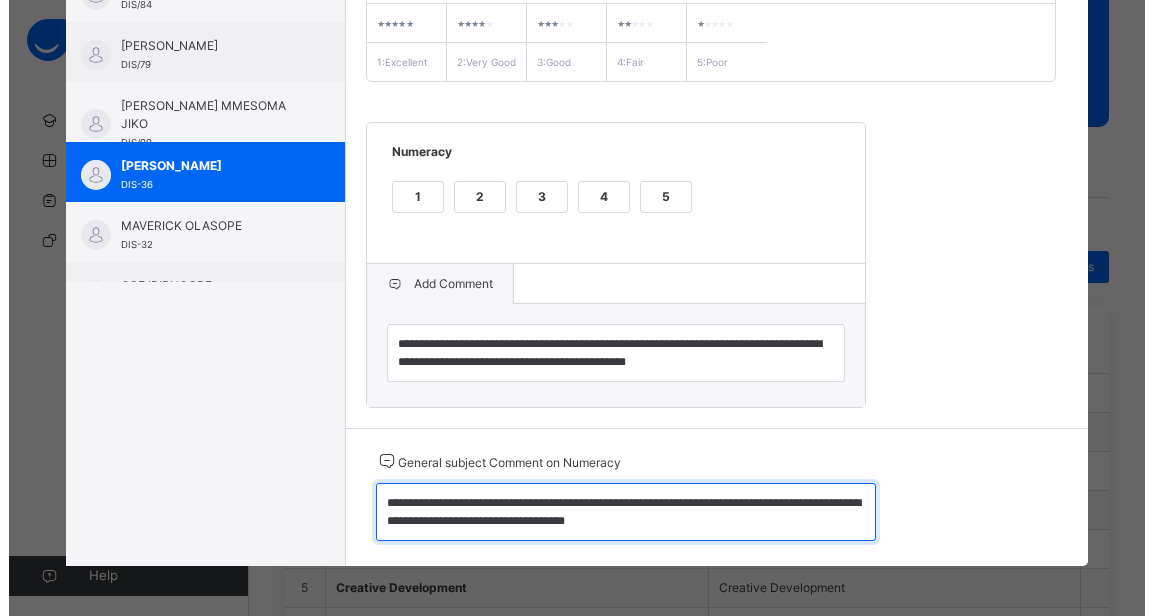 scroll, scrollTop: 0, scrollLeft: 0, axis: both 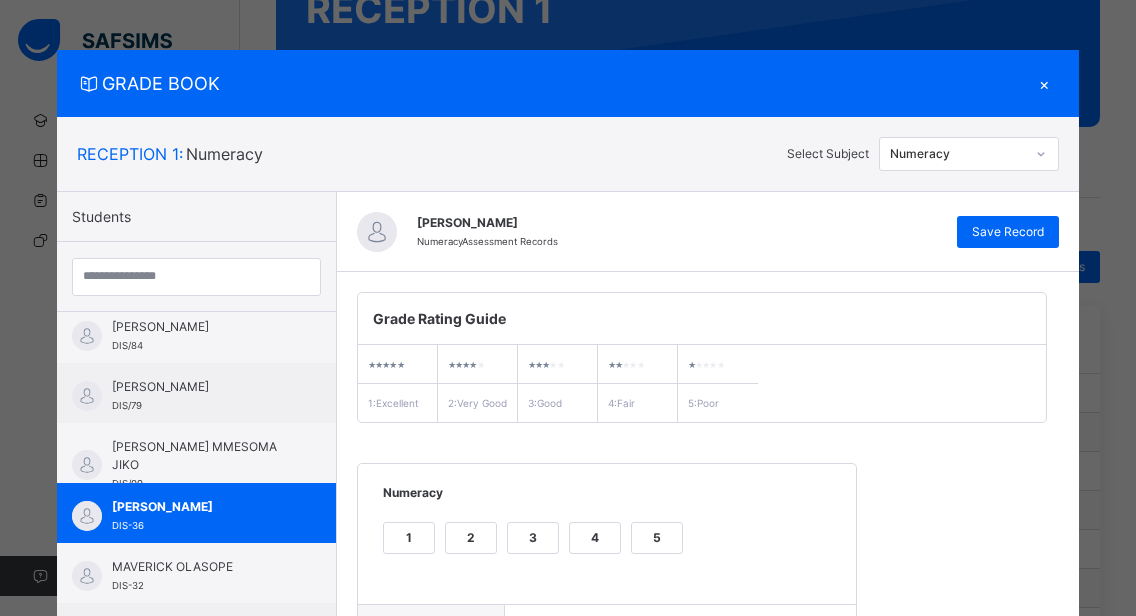 click on "×" at bounding box center [1044, 83] 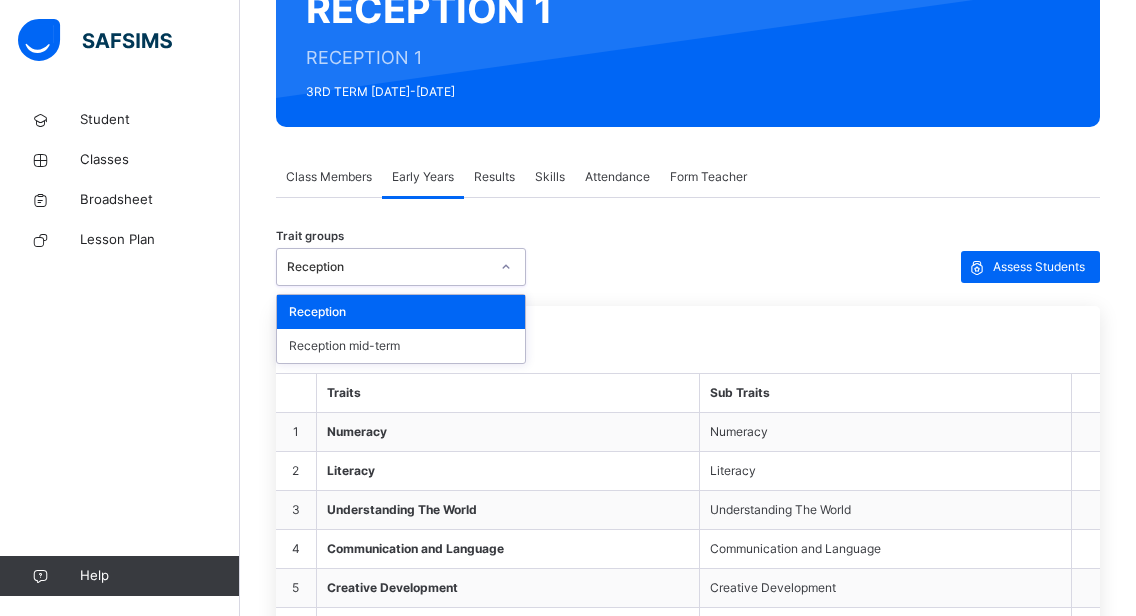 click 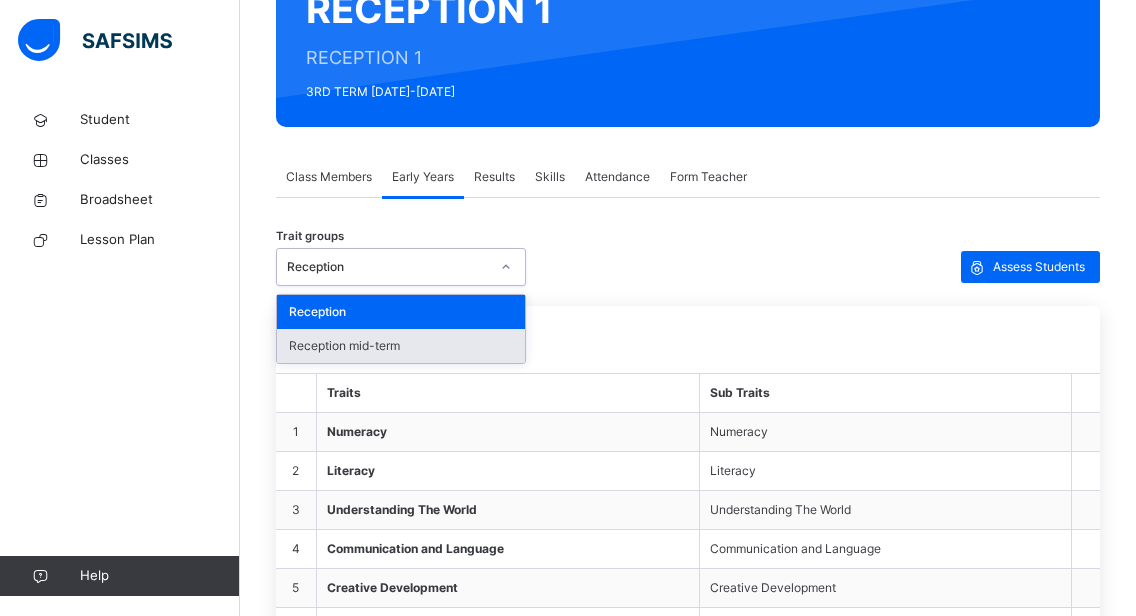 click on "Reception mid-term" at bounding box center (401, 346) 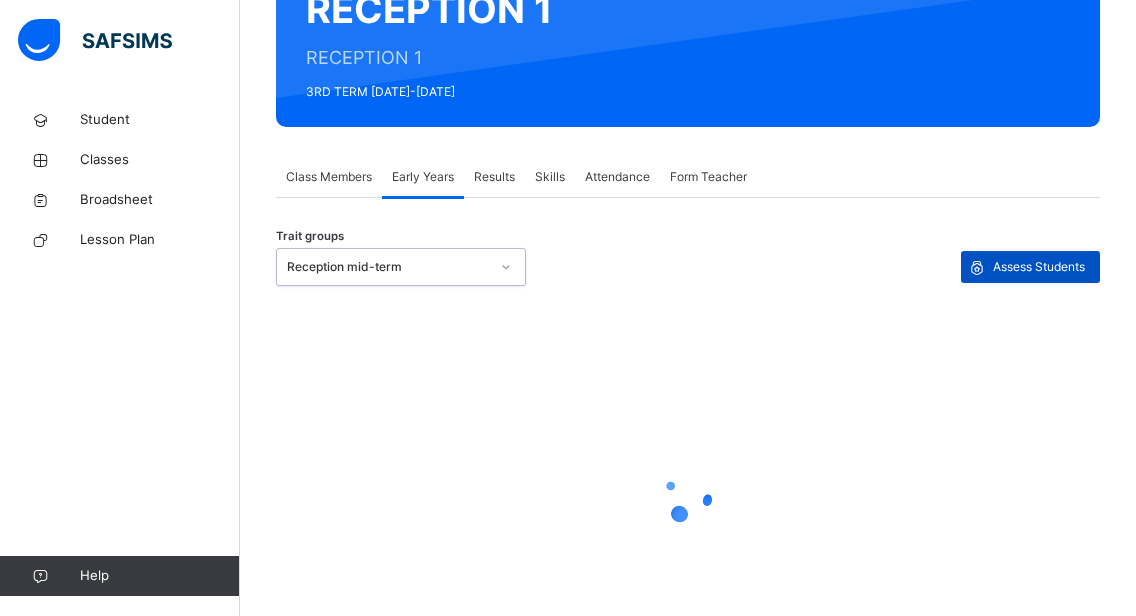 click on "Assess Students" at bounding box center [1039, 267] 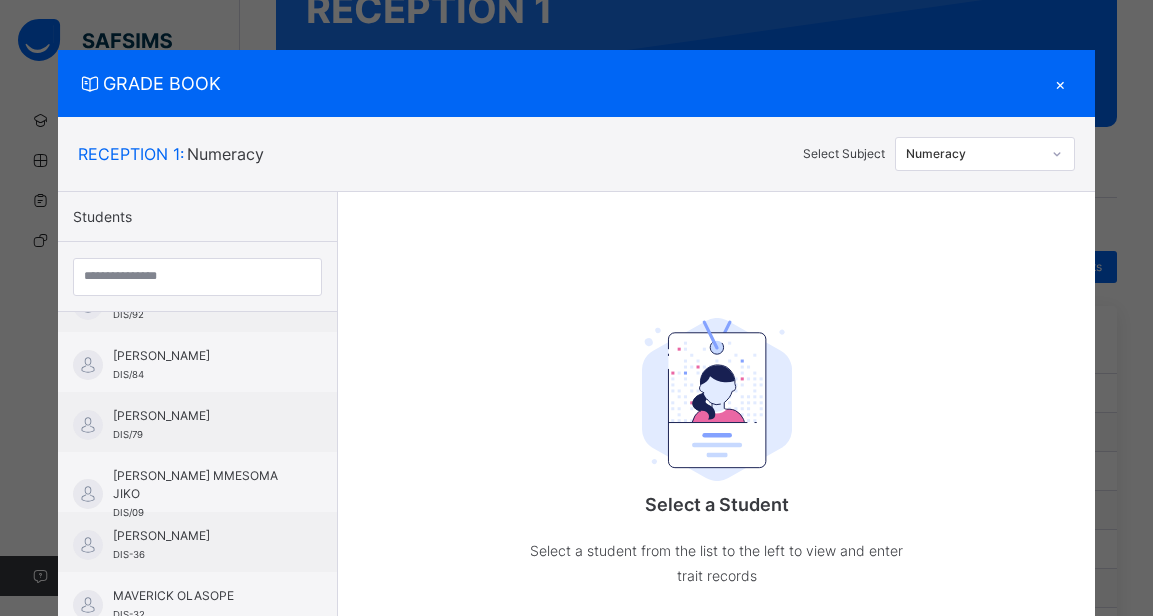 scroll, scrollTop: 1089, scrollLeft: 0, axis: vertical 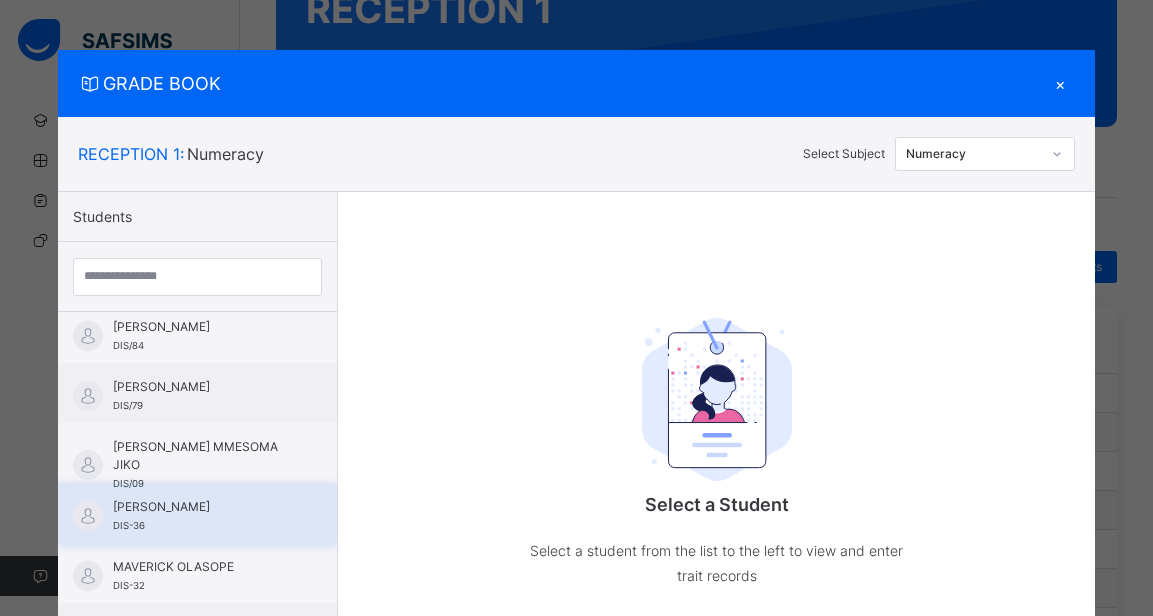 click on "[PERSON_NAME]" at bounding box center [202, 507] 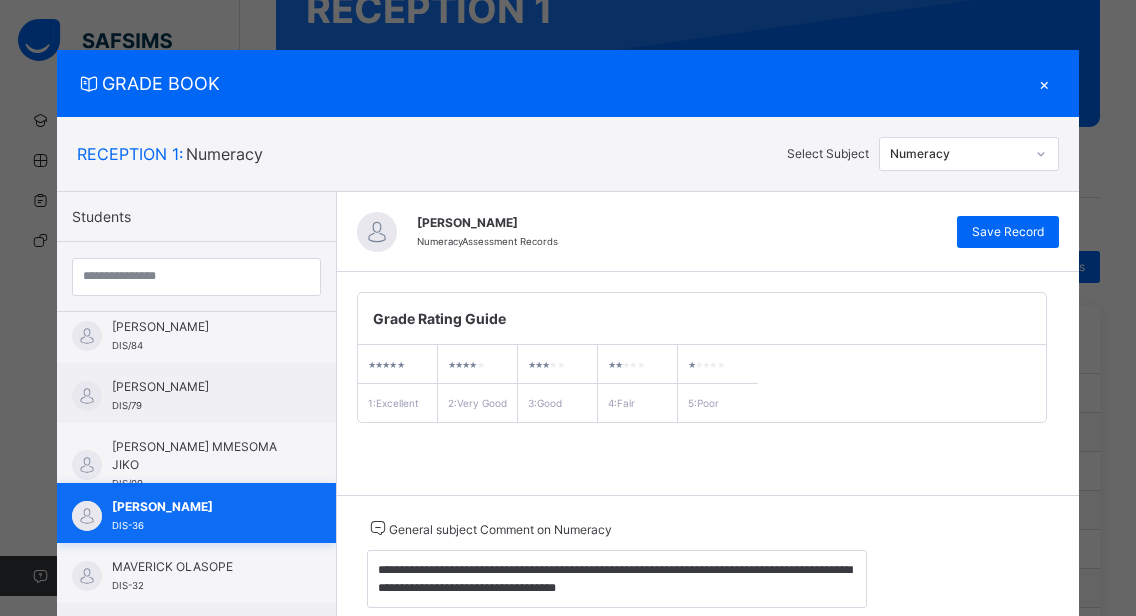 click on "[PERSON_NAME] DIS-36" at bounding box center [196, 513] 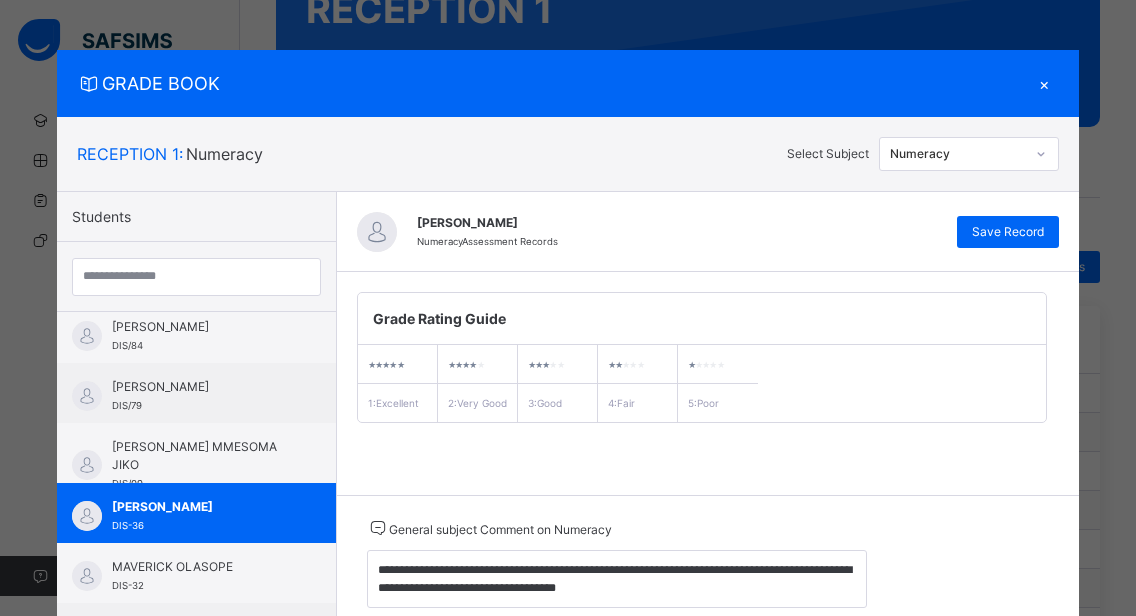 click on "×" at bounding box center (1044, 83) 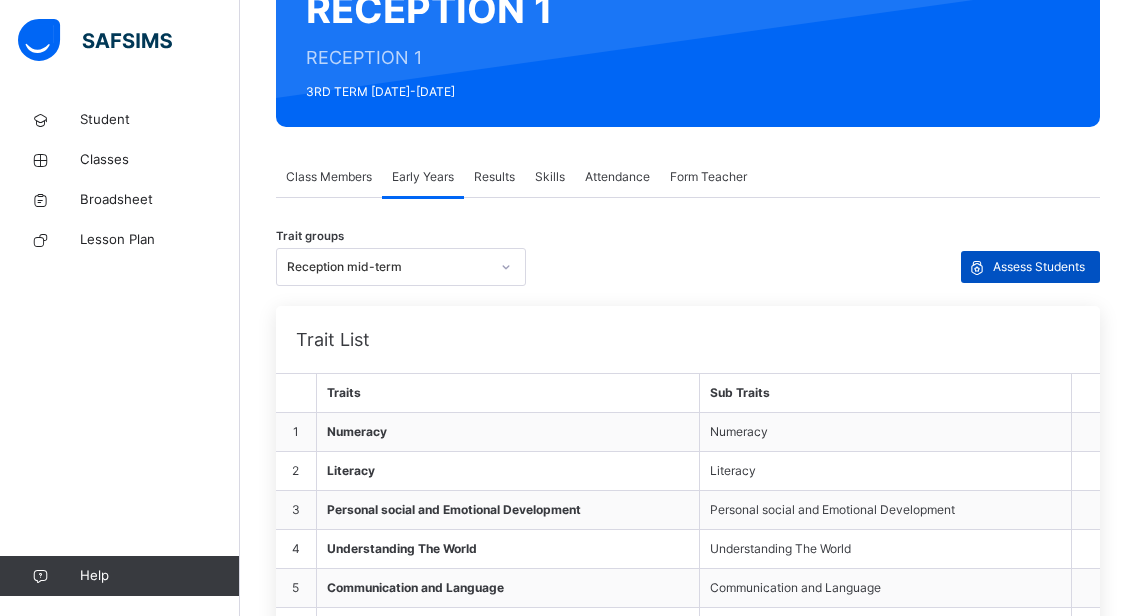 click on "Assess Students" at bounding box center (1039, 267) 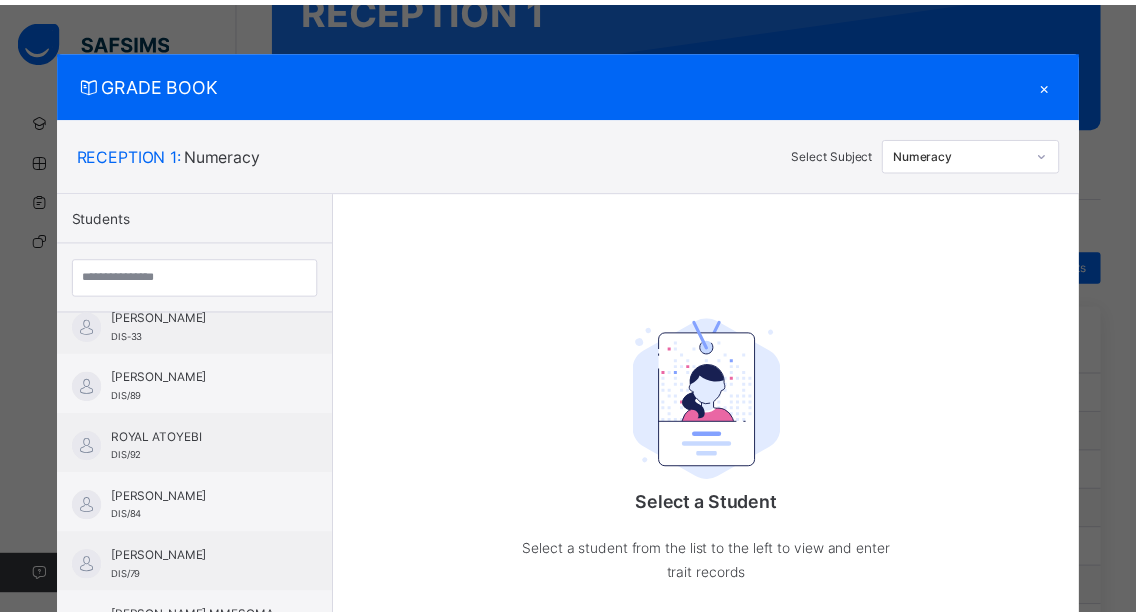 scroll, scrollTop: 1089, scrollLeft: 0, axis: vertical 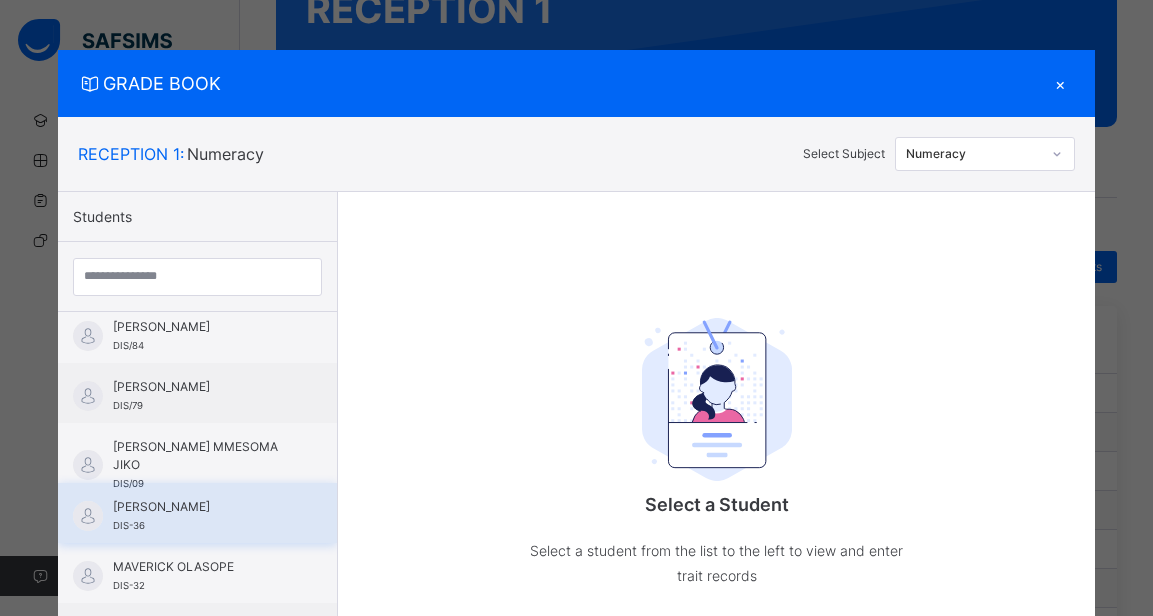 click on "[PERSON_NAME]" at bounding box center (202, 507) 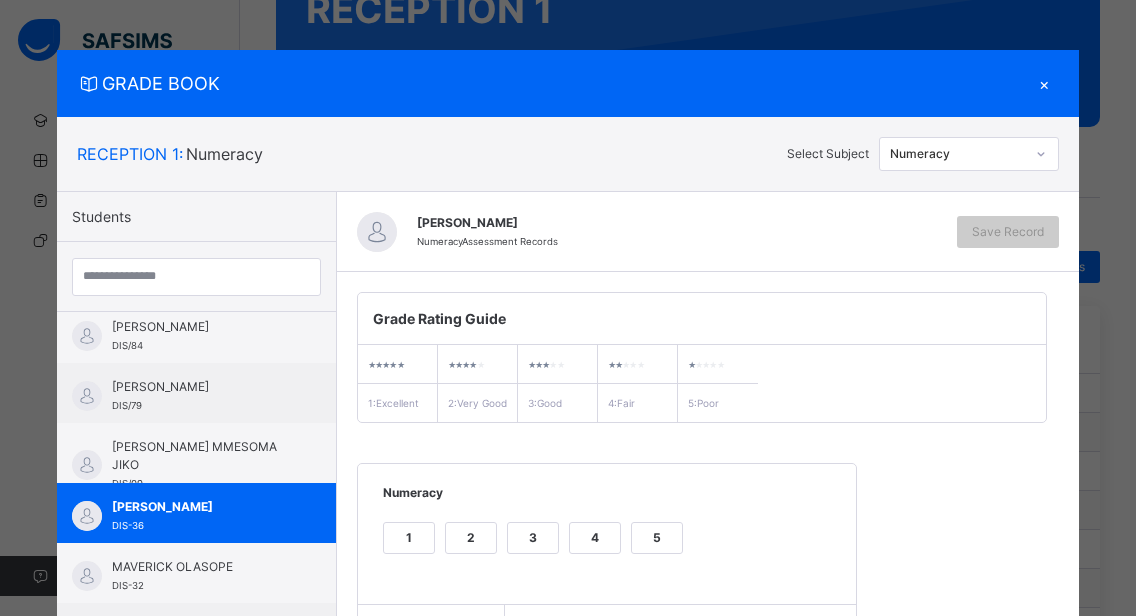 click on "3" at bounding box center (533, 538) 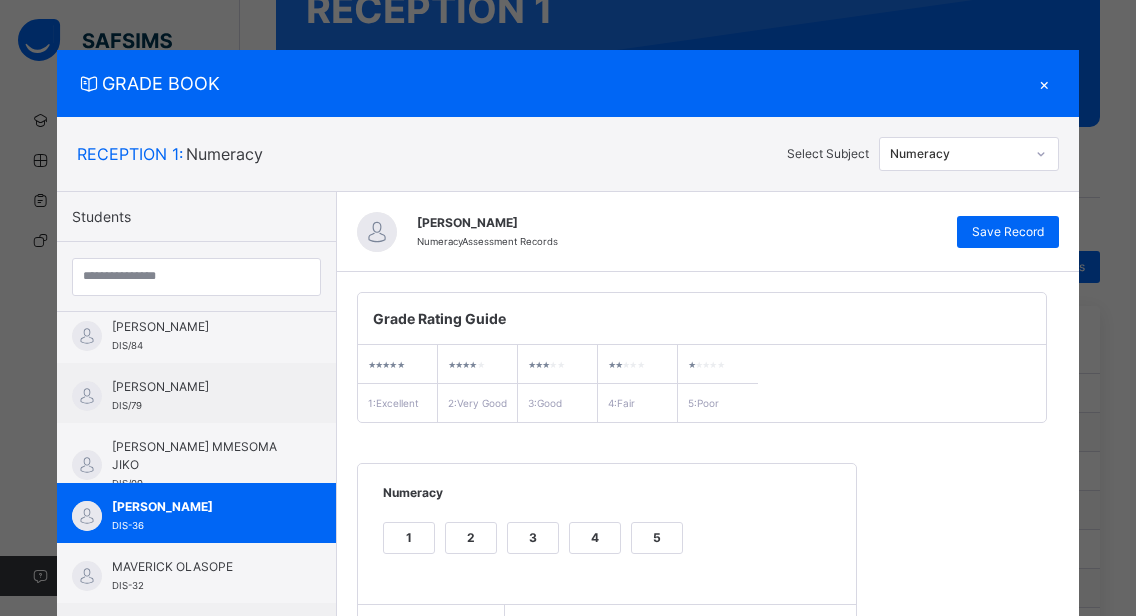 scroll, scrollTop: 259, scrollLeft: 0, axis: vertical 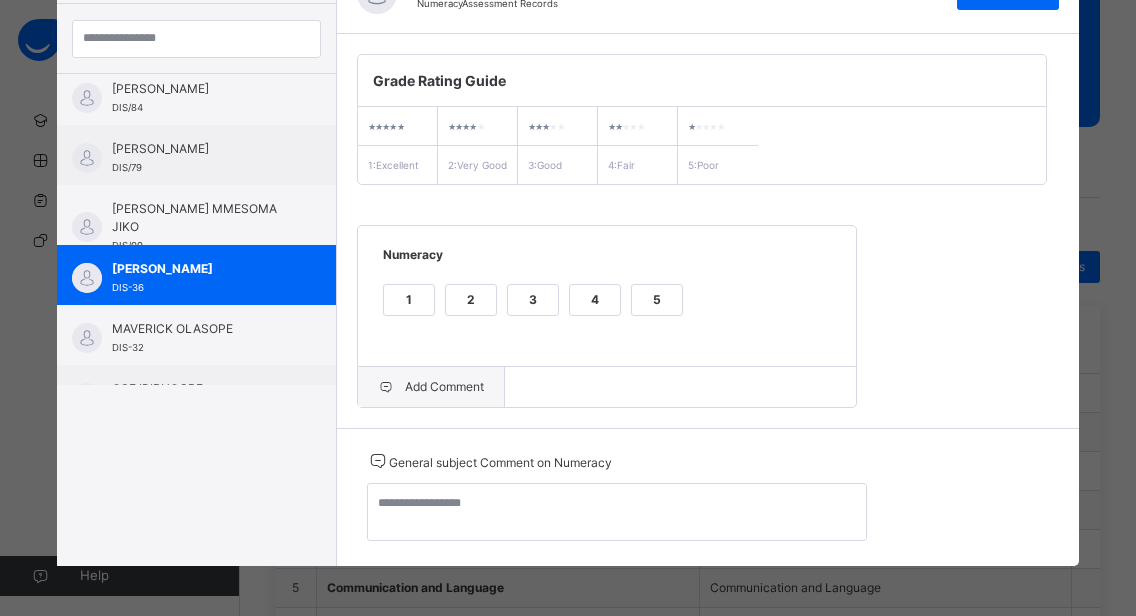 click on "Add Comment" at bounding box center (431, 387) 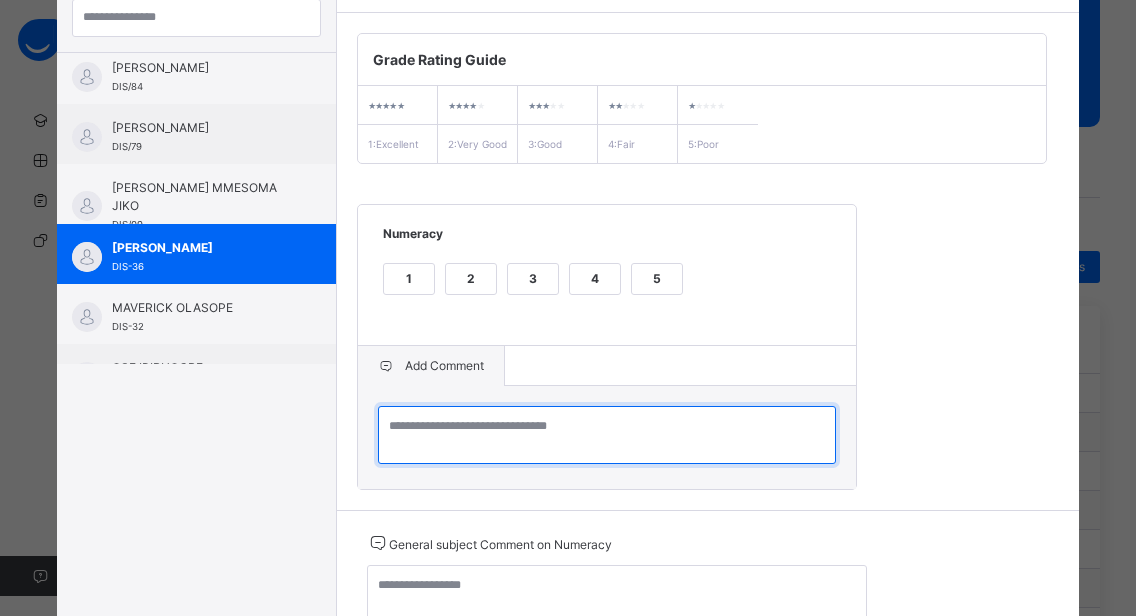 click at bounding box center [607, 435] 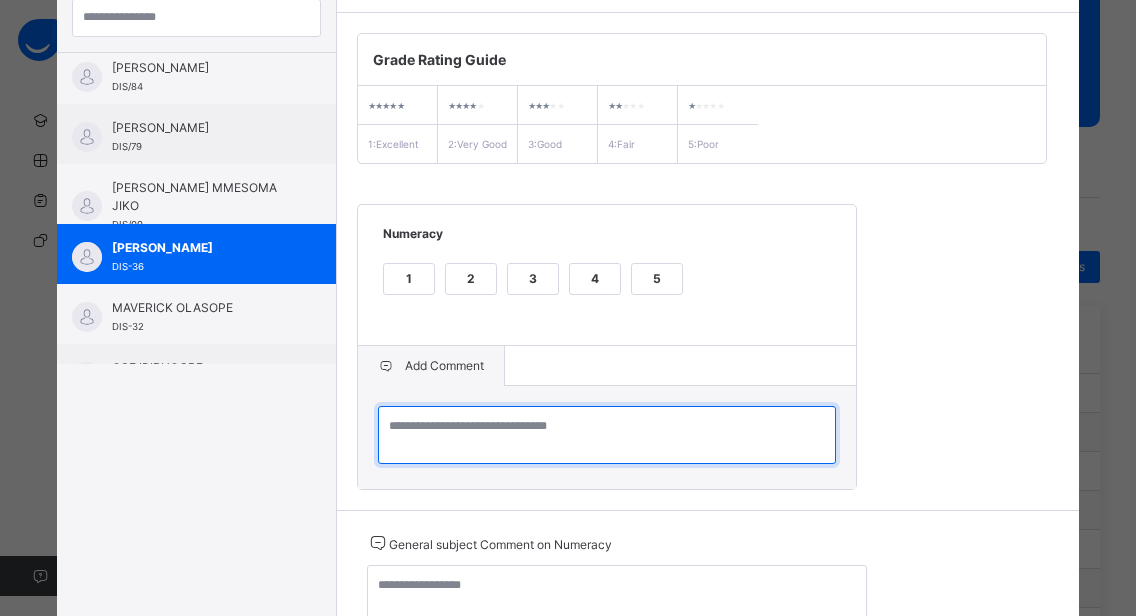 paste on "**********" 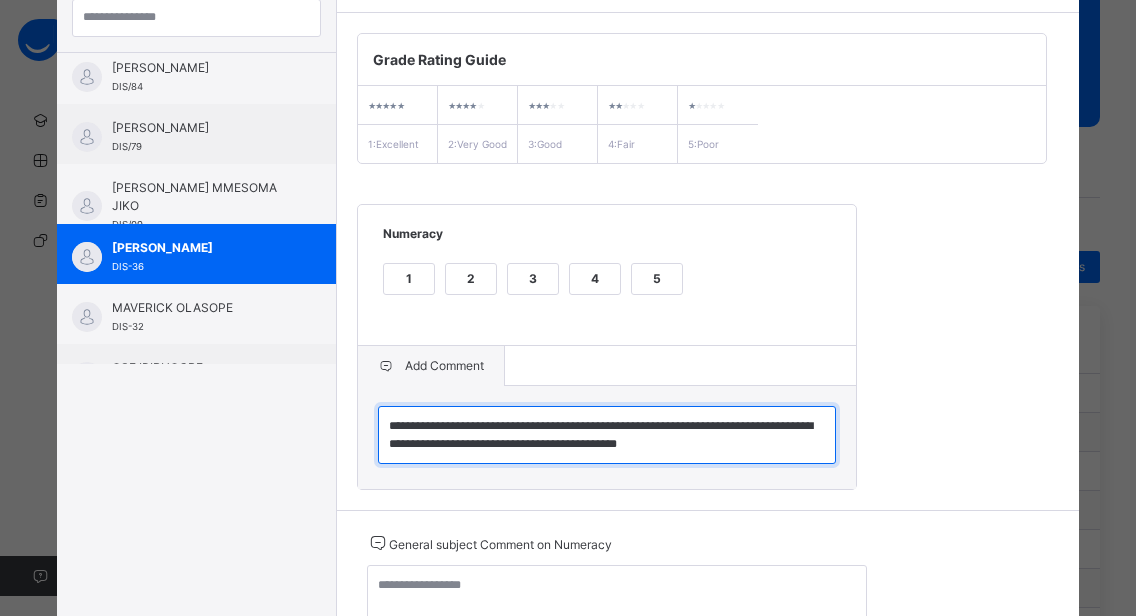 type on "**********" 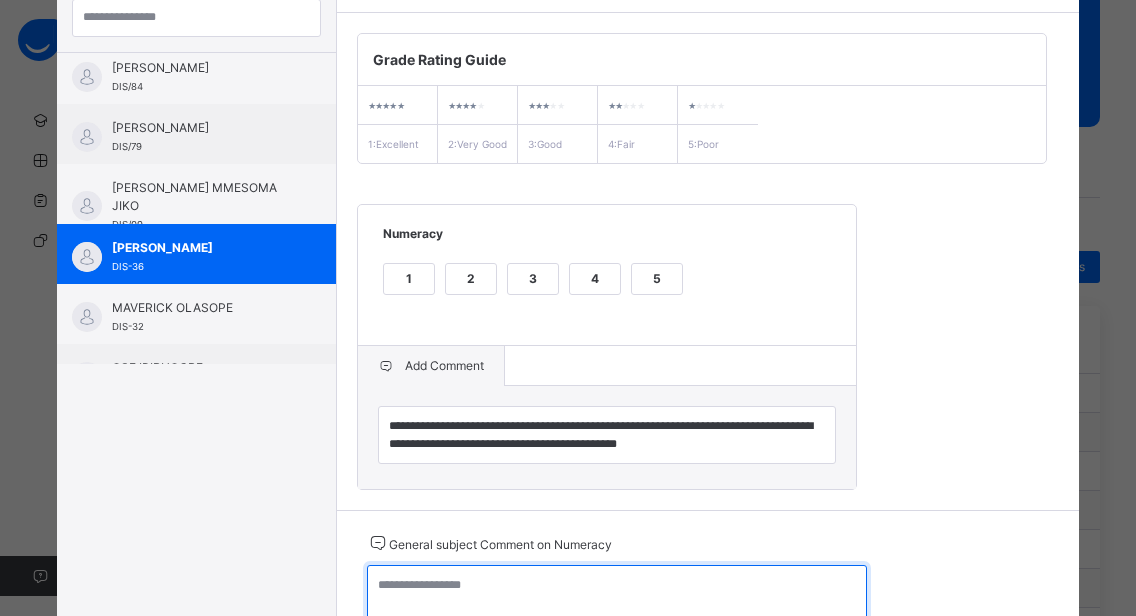 click at bounding box center [617, 594] 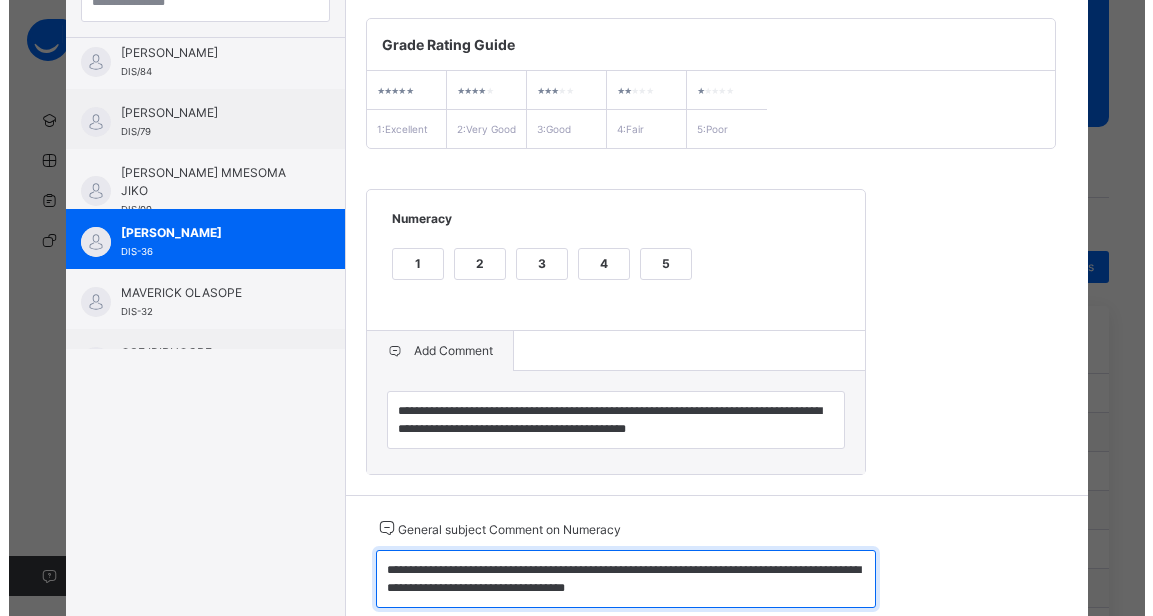 scroll, scrollTop: 0, scrollLeft: 0, axis: both 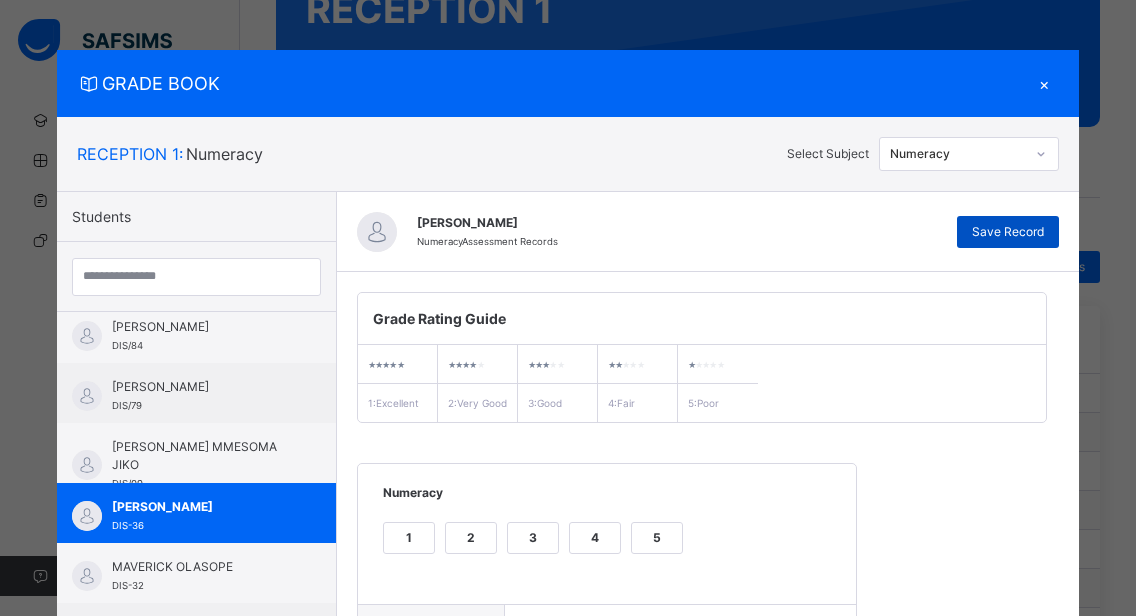 type on "**********" 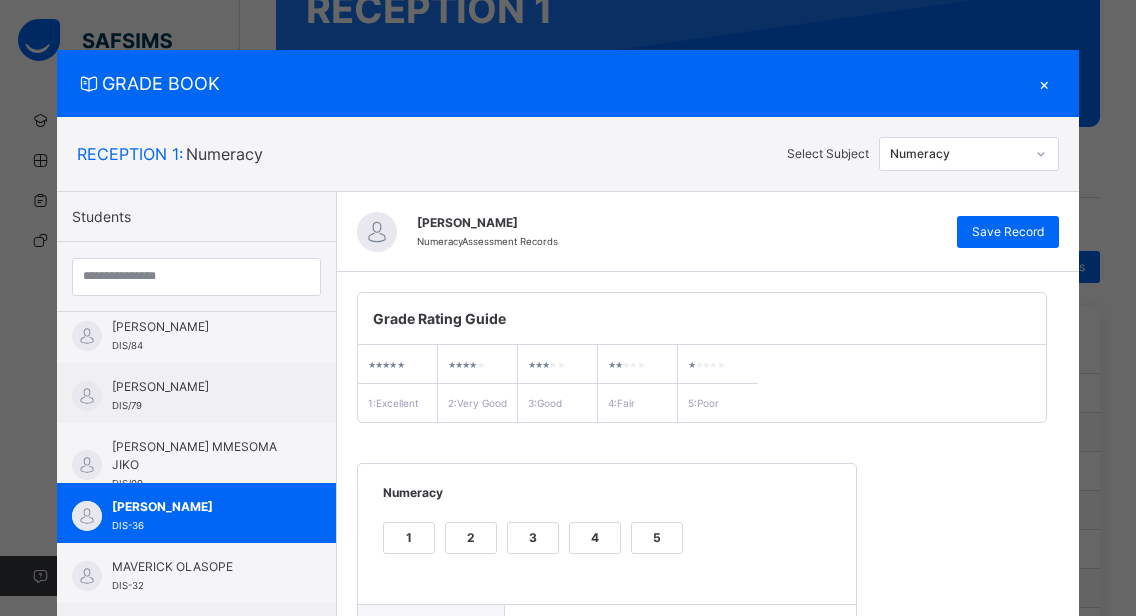 click on "×" at bounding box center [1044, 83] 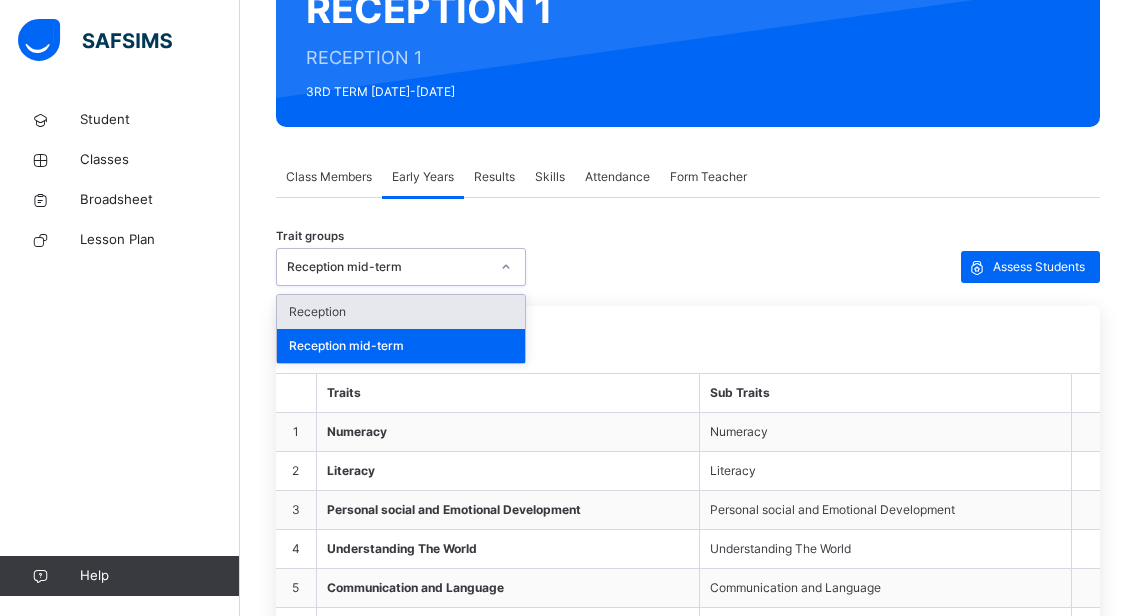 click 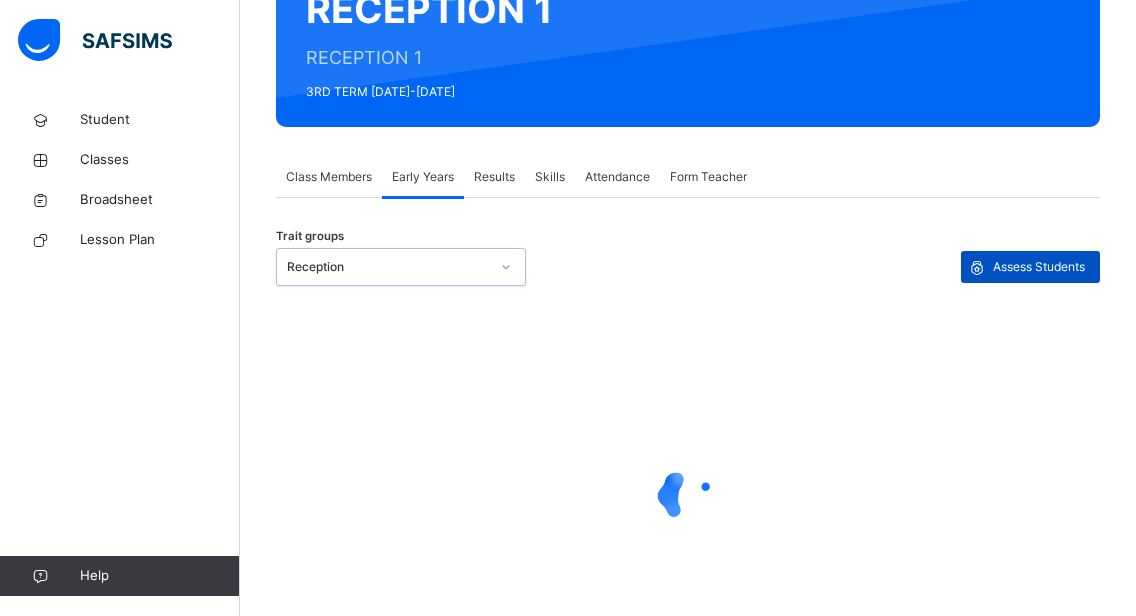 click on "Assess Students" at bounding box center (1039, 267) 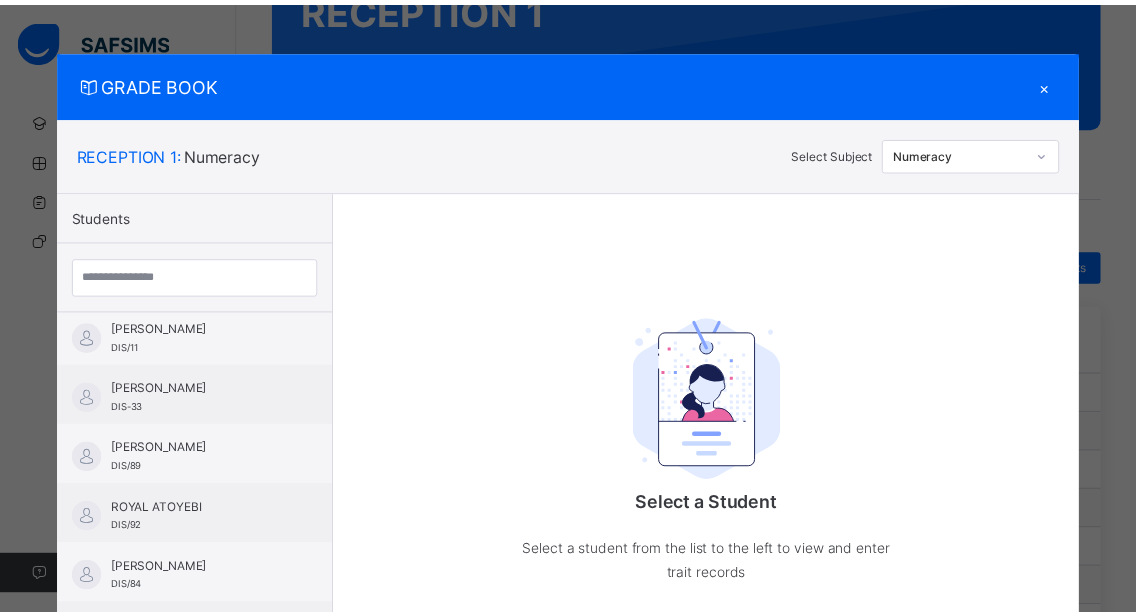 scroll, scrollTop: 1089, scrollLeft: 0, axis: vertical 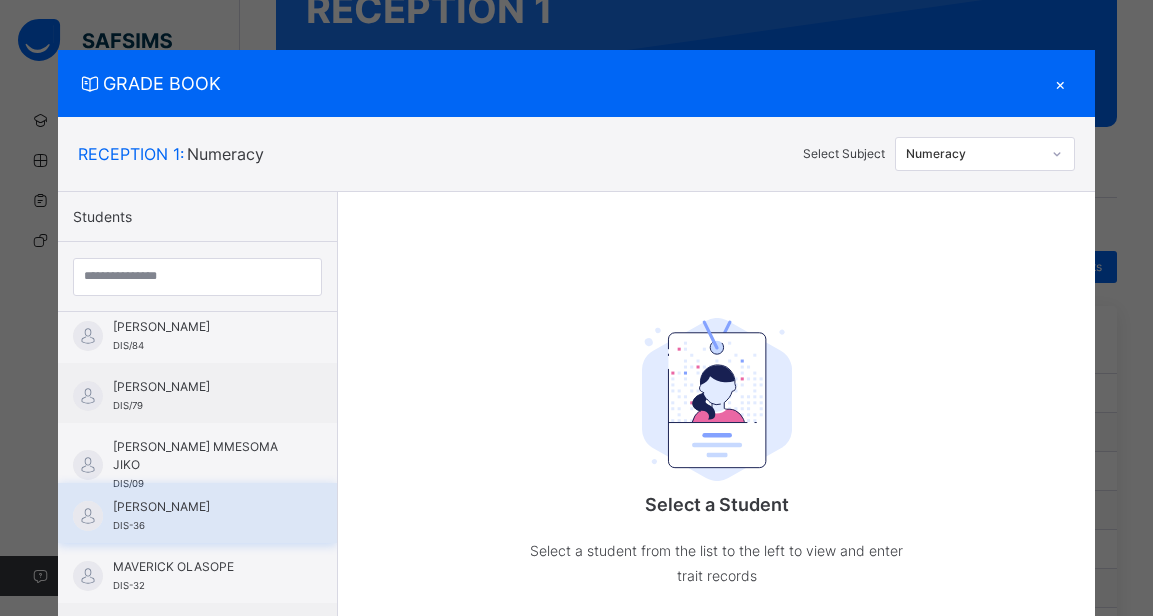 click on "[PERSON_NAME]" at bounding box center [202, 507] 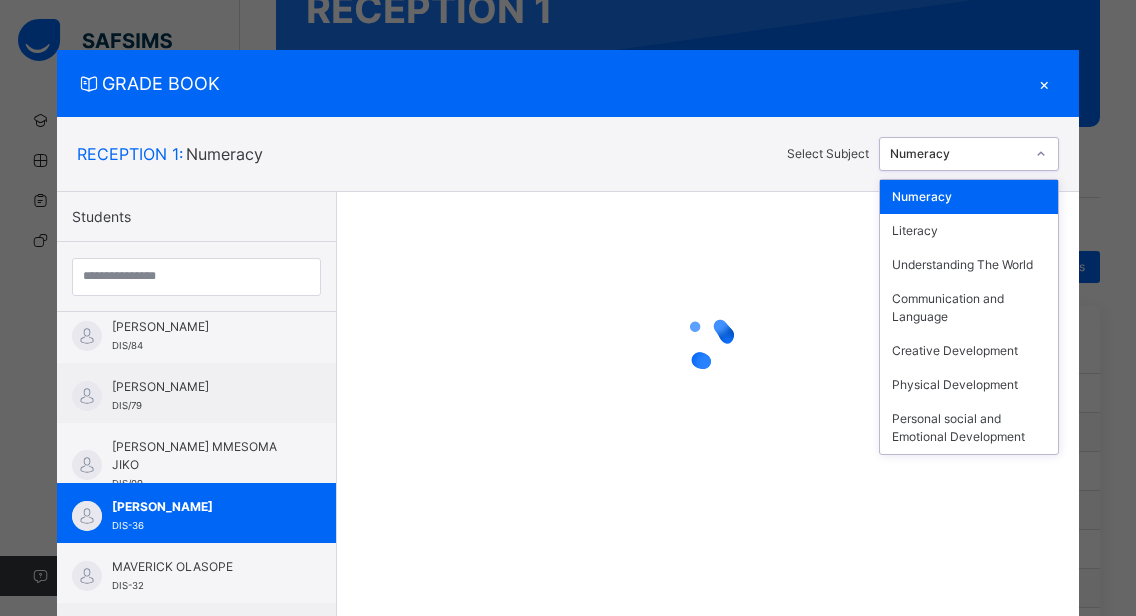 click 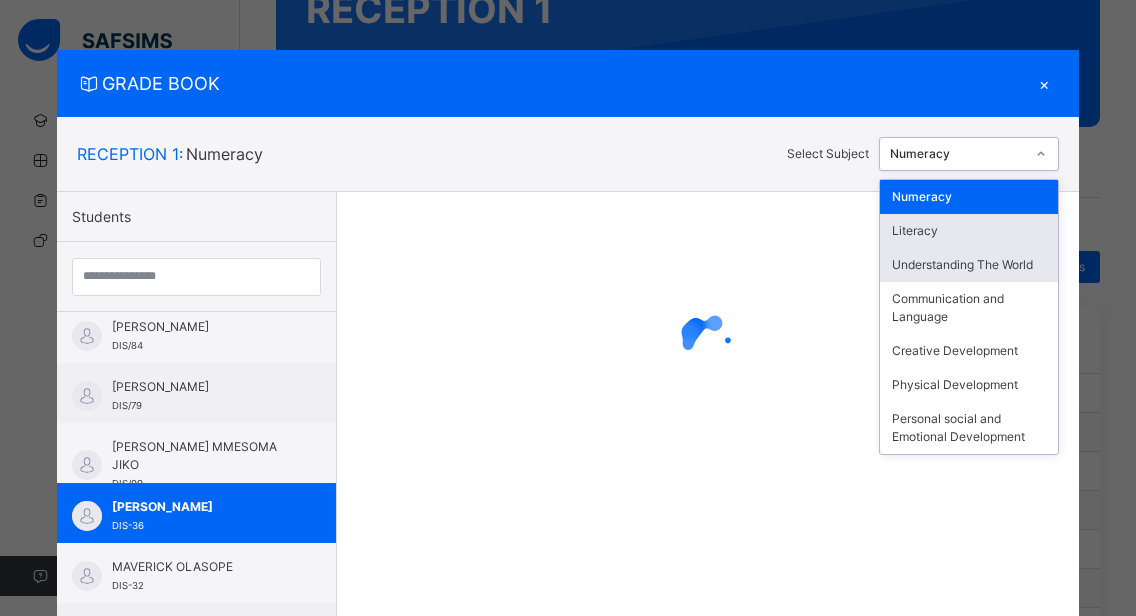click on "Literacy" at bounding box center (969, 231) 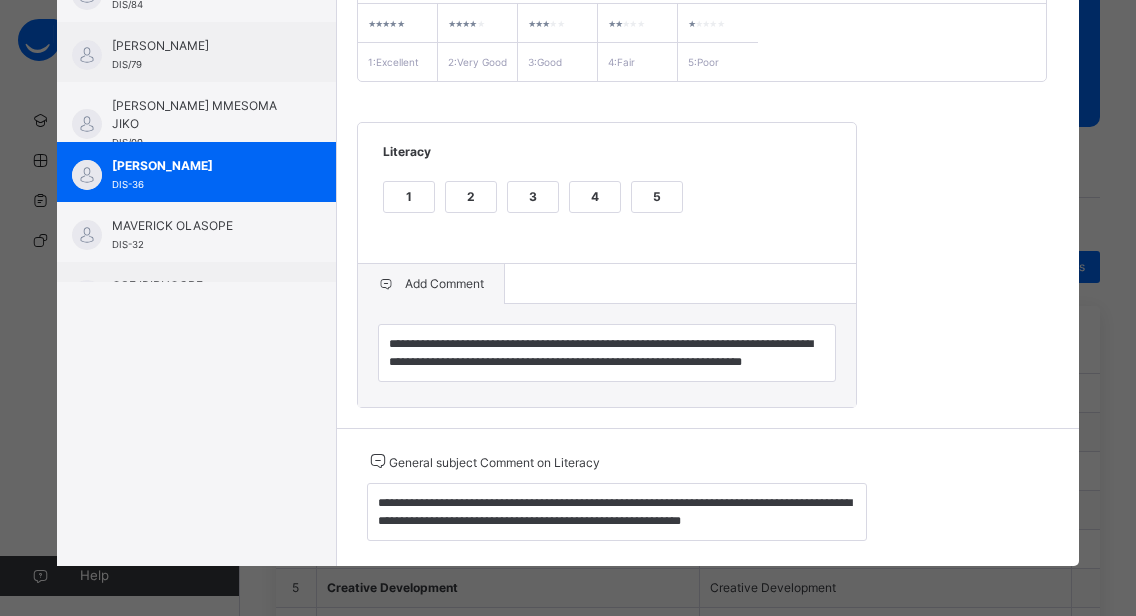 scroll, scrollTop: 362, scrollLeft: 0, axis: vertical 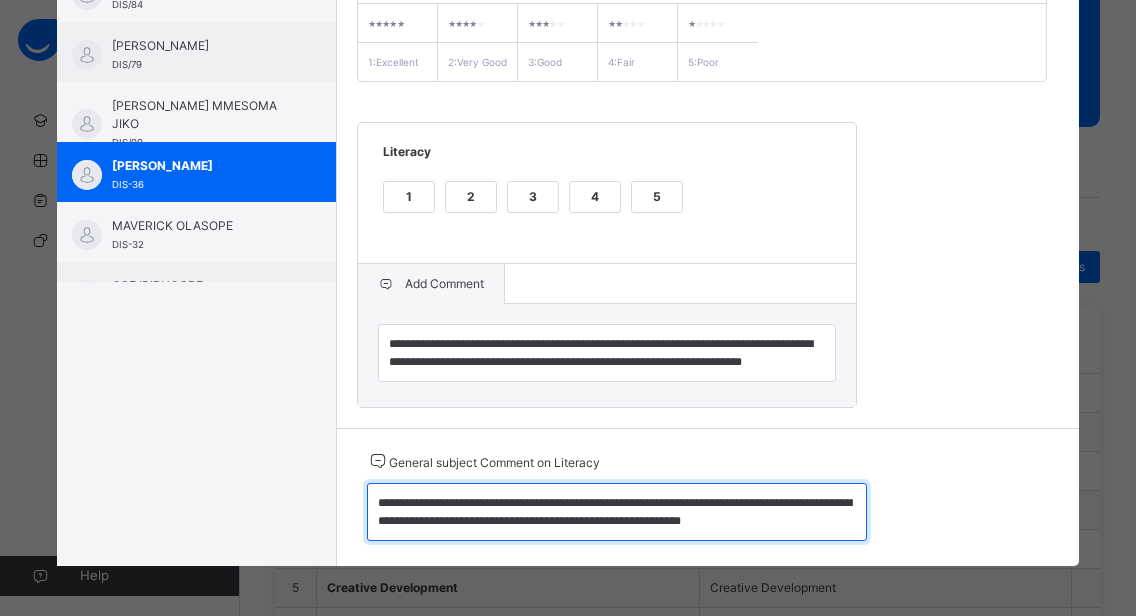 click on "**********" at bounding box center (617, 512) 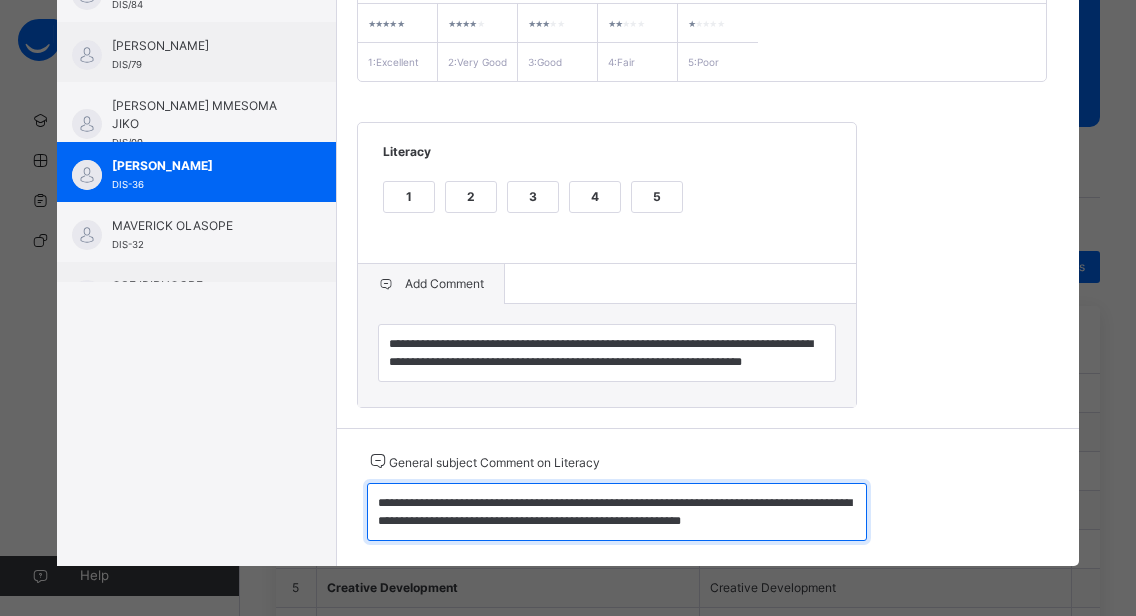 drag, startPoint x: 361, startPoint y: 500, endPoint x: 735, endPoint y: 533, distance: 375.45306 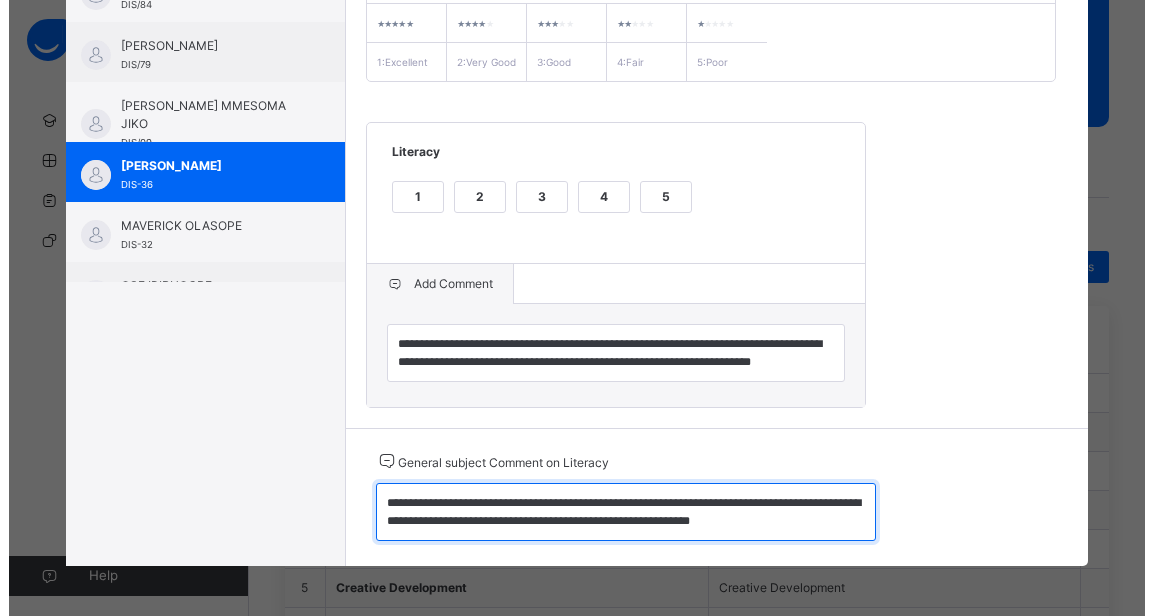 scroll, scrollTop: 0, scrollLeft: 0, axis: both 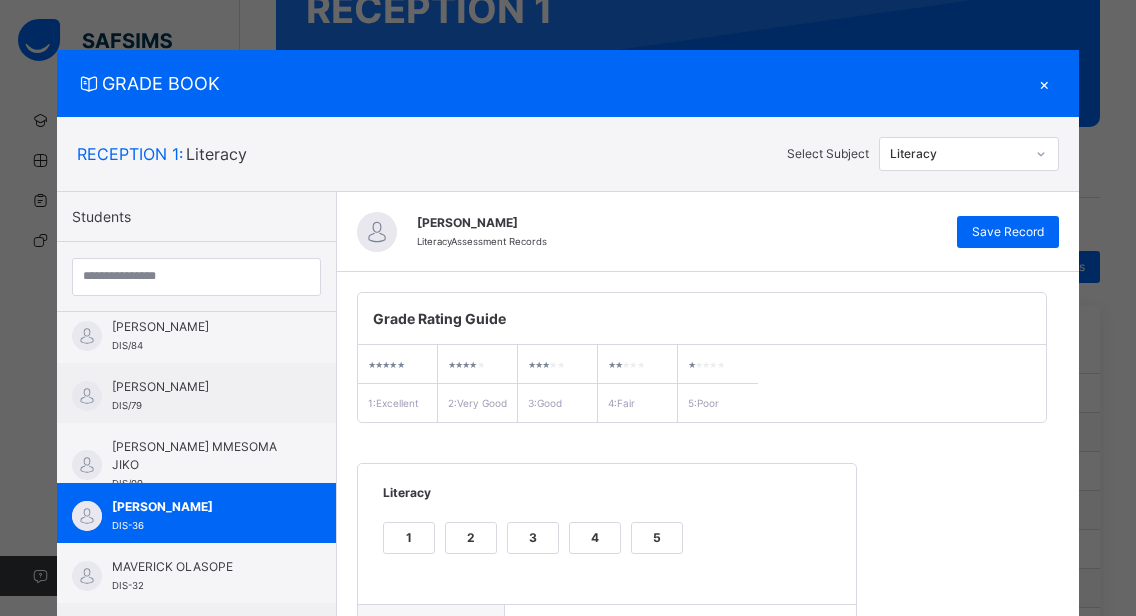 click on "×" at bounding box center (1044, 83) 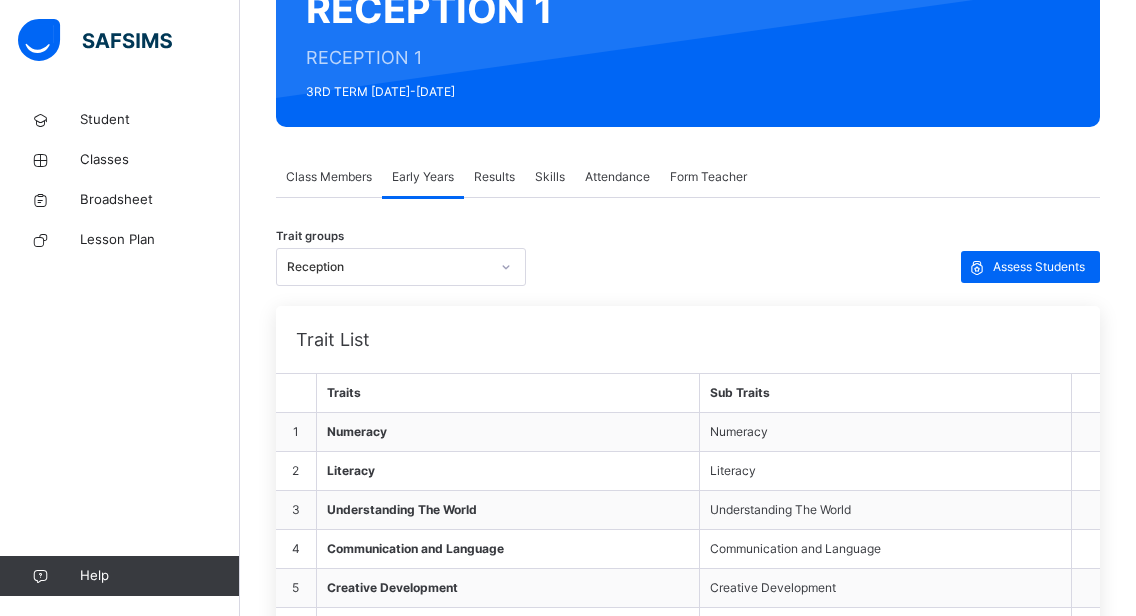 click 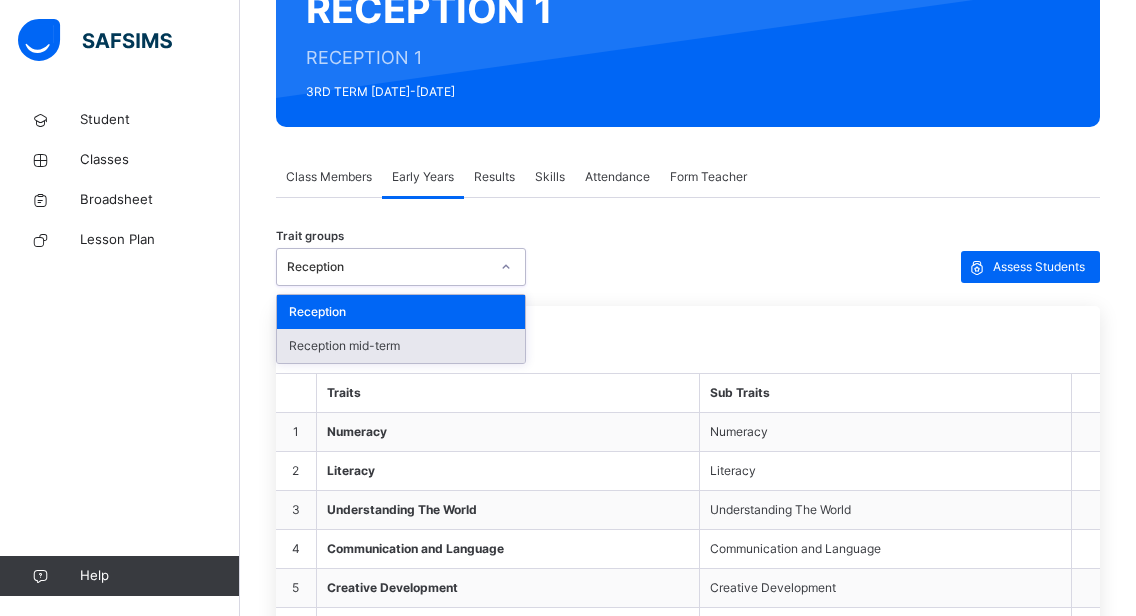 click on "Reception mid-term" at bounding box center [401, 346] 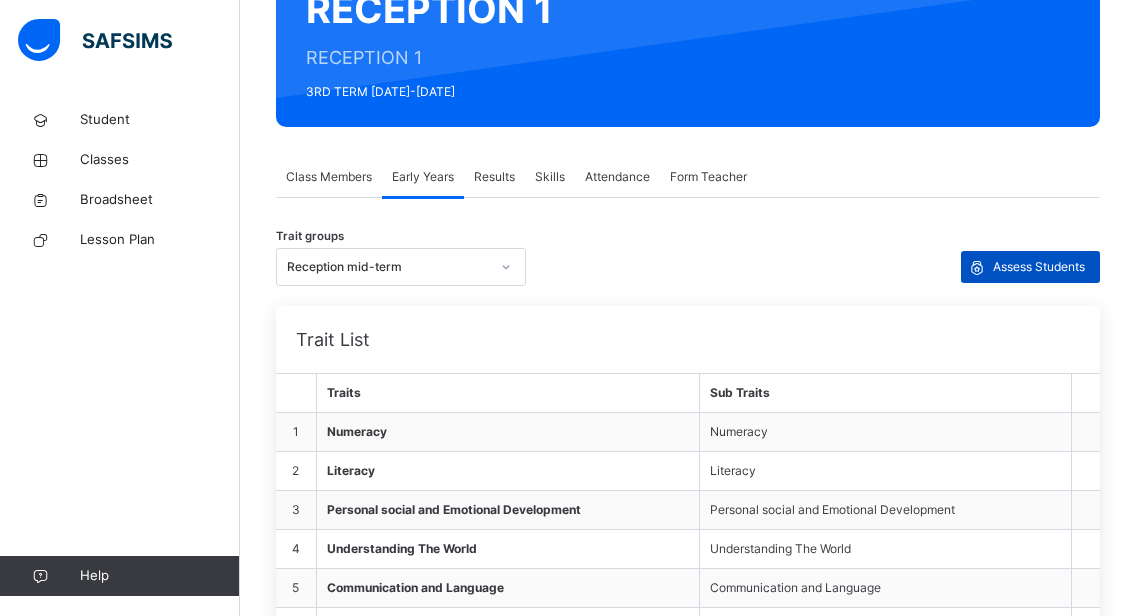 click on "Assess Students" at bounding box center [1039, 267] 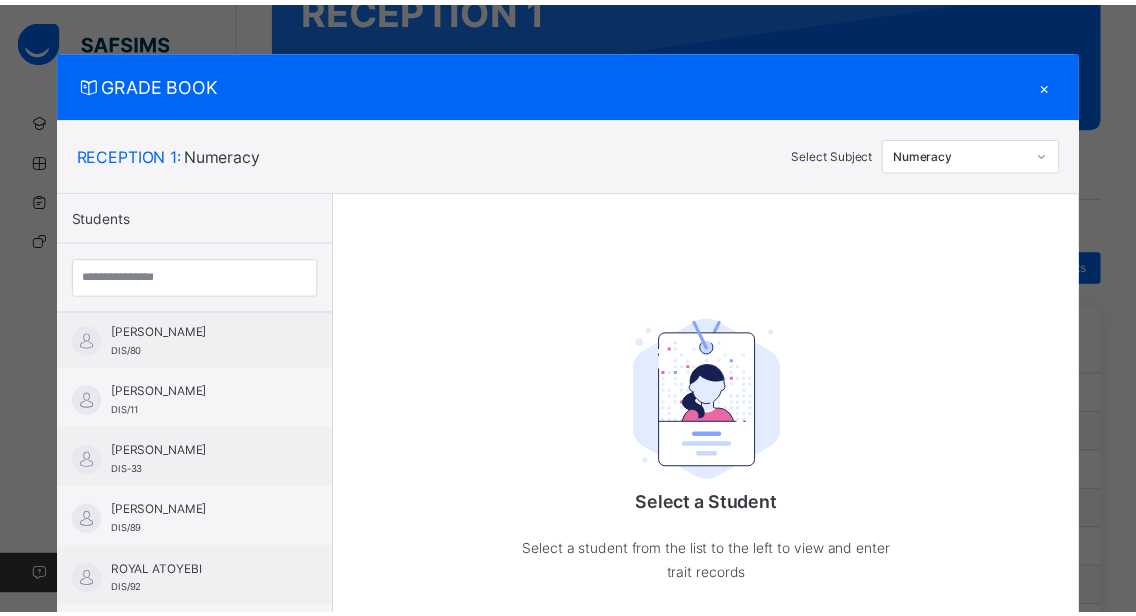 scroll, scrollTop: 1089, scrollLeft: 0, axis: vertical 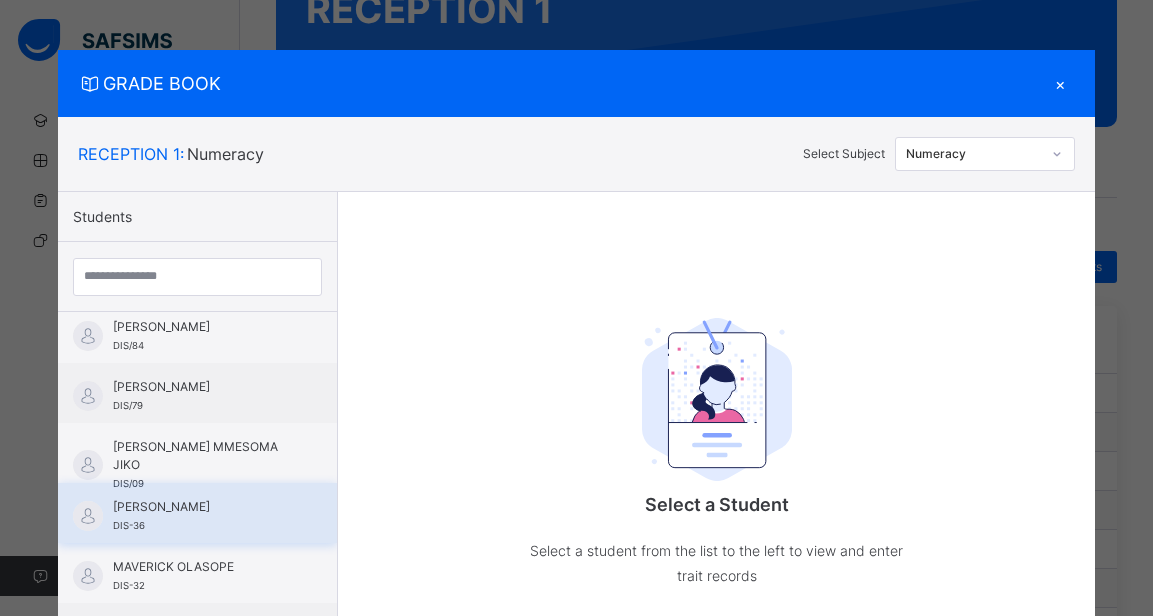 click on "[PERSON_NAME] DIS-36" at bounding box center [197, 513] 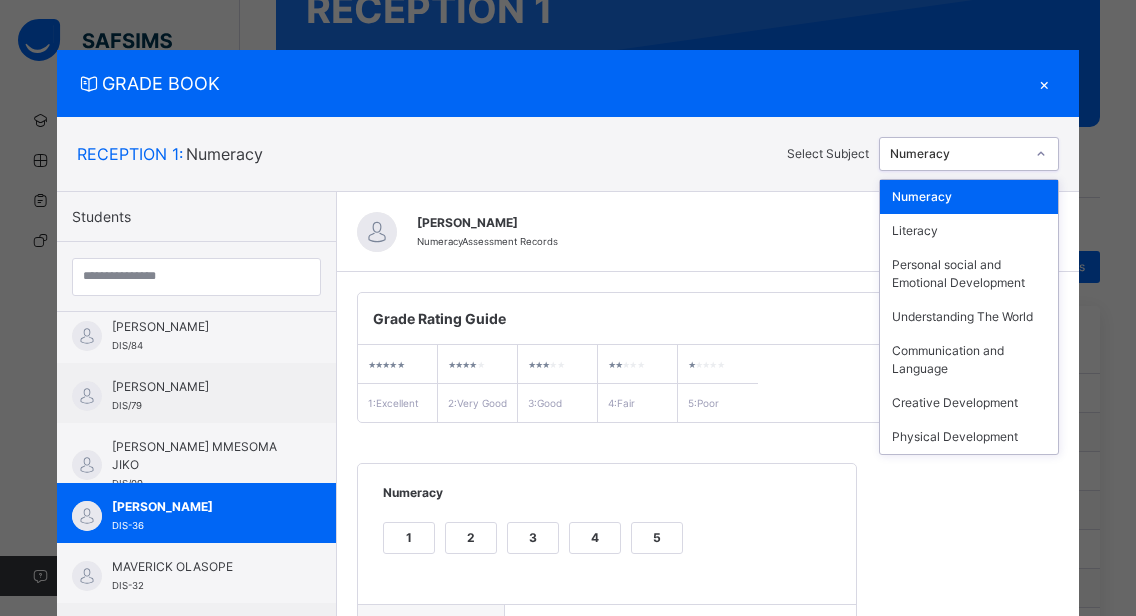 click 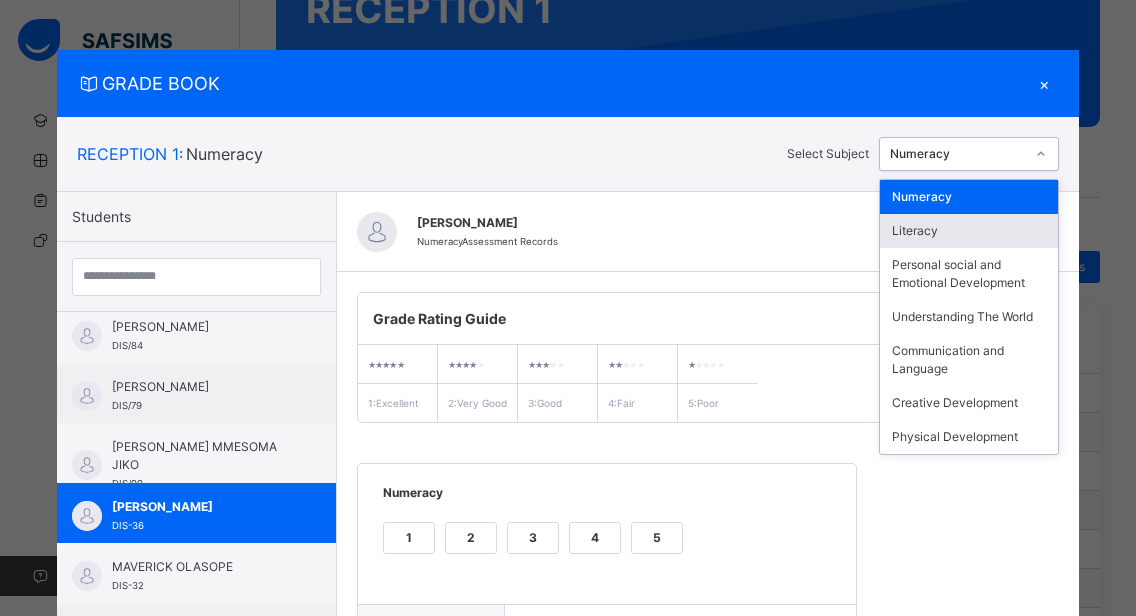 click on "Literacy" at bounding box center [969, 231] 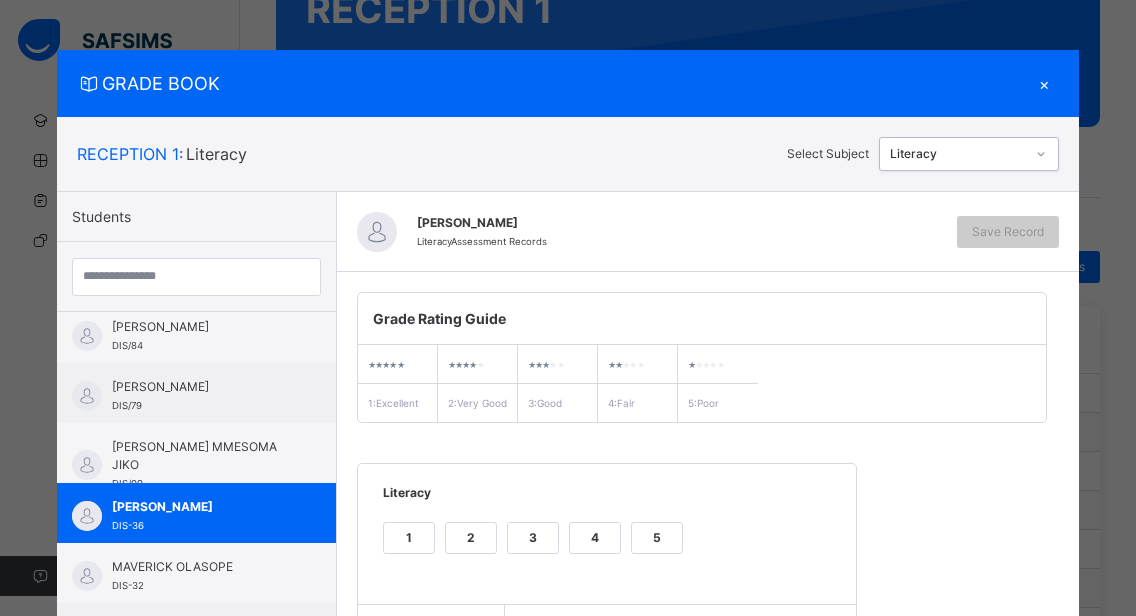click on "3" at bounding box center [533, 538] 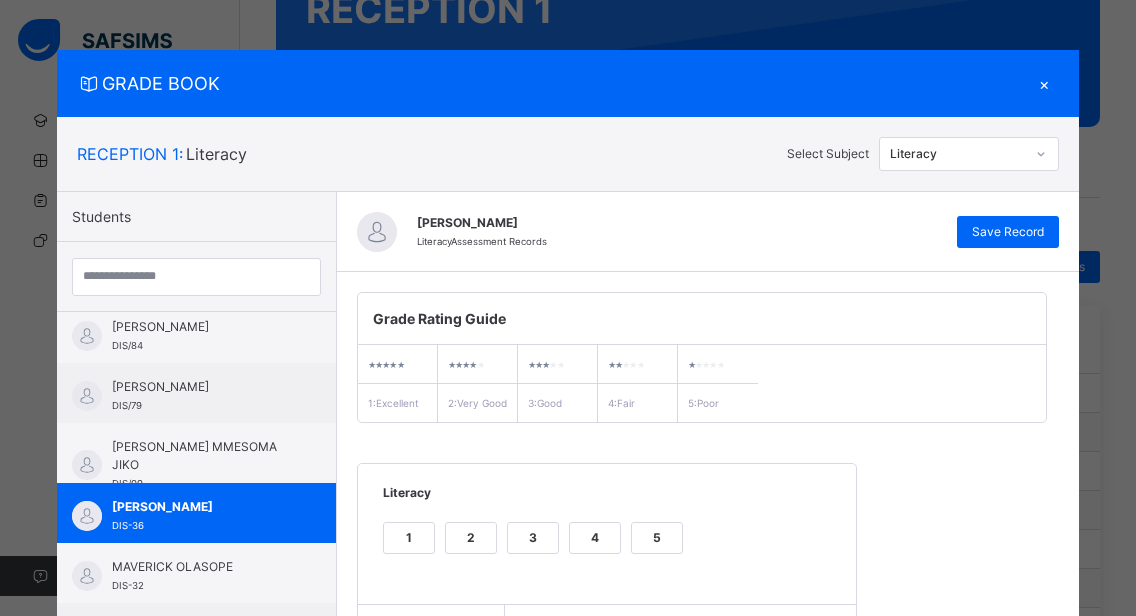 scroll, scrollTop: 259, scrollLeft: 0, axis: vertical 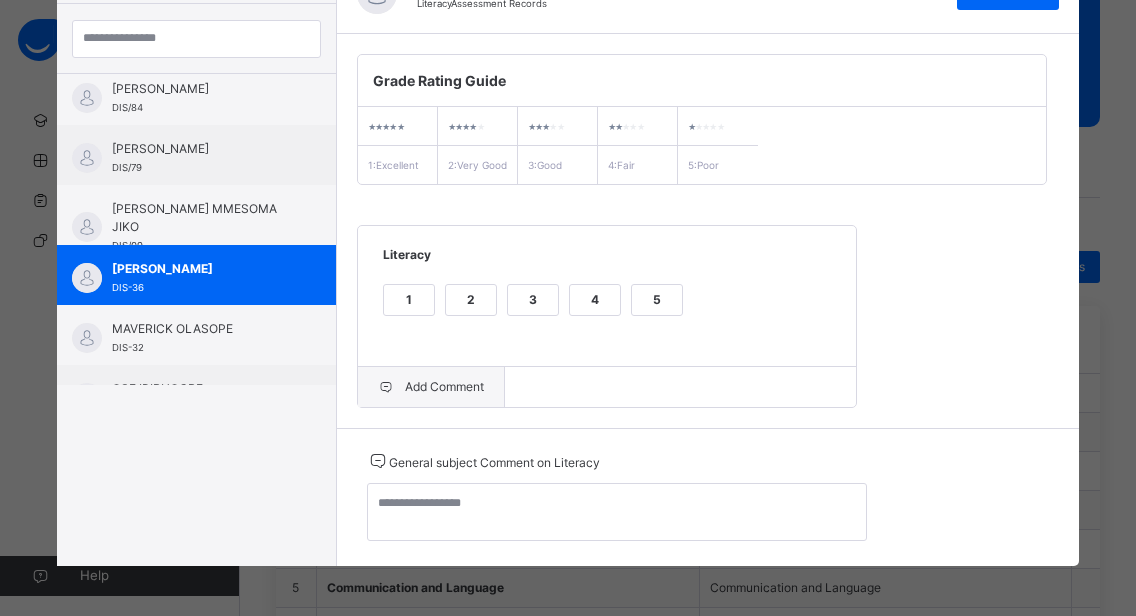 click on "Add Comment" at bounding box center (431, 387) 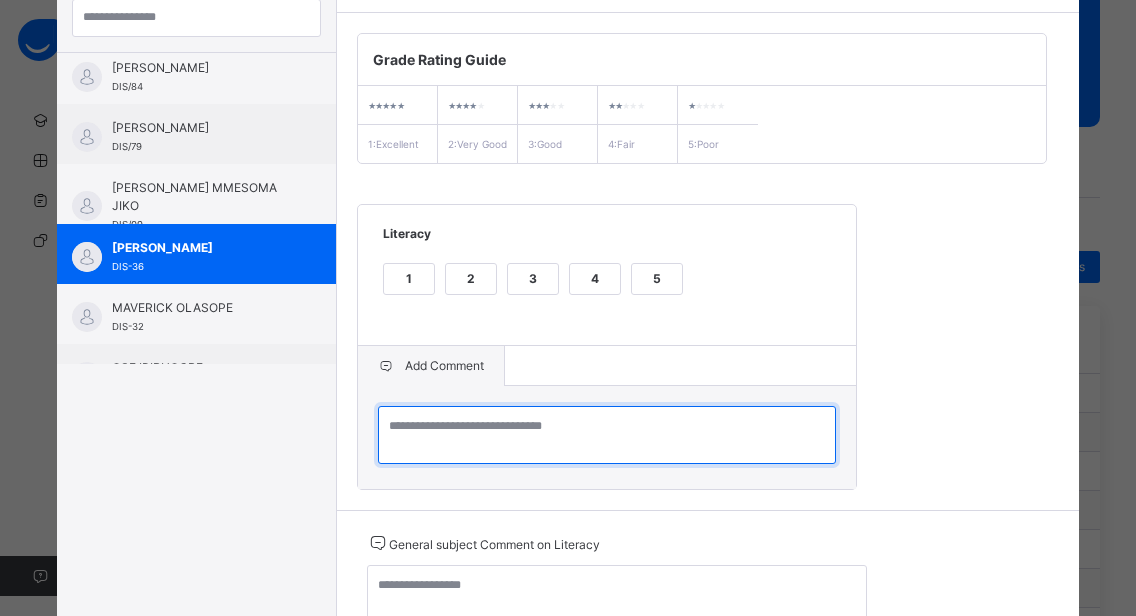click at bounding box center (607, 435) 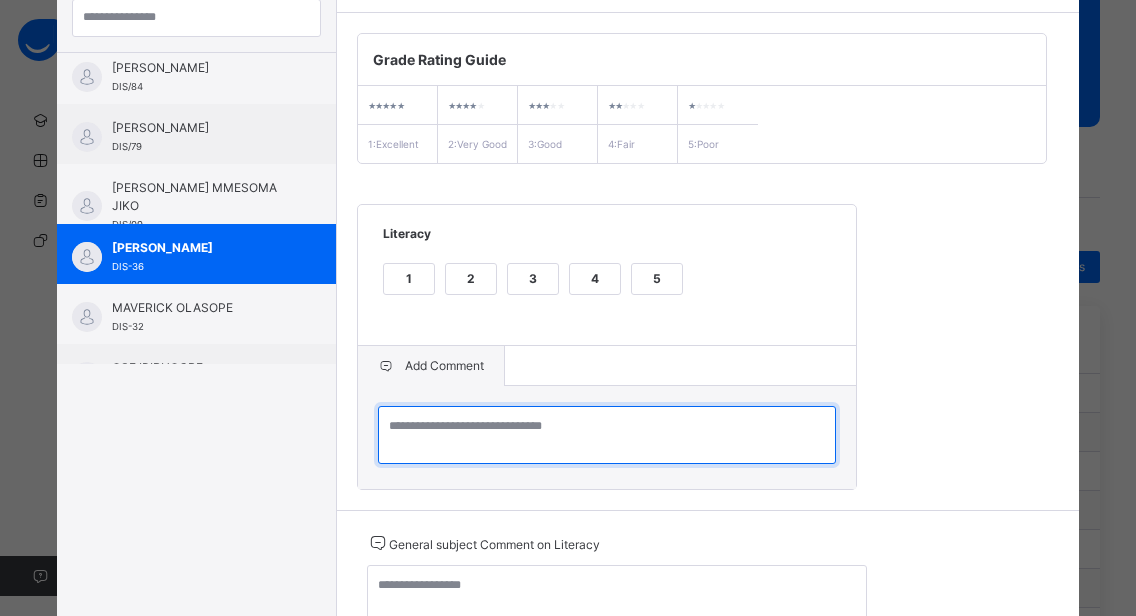 paste on "**********" 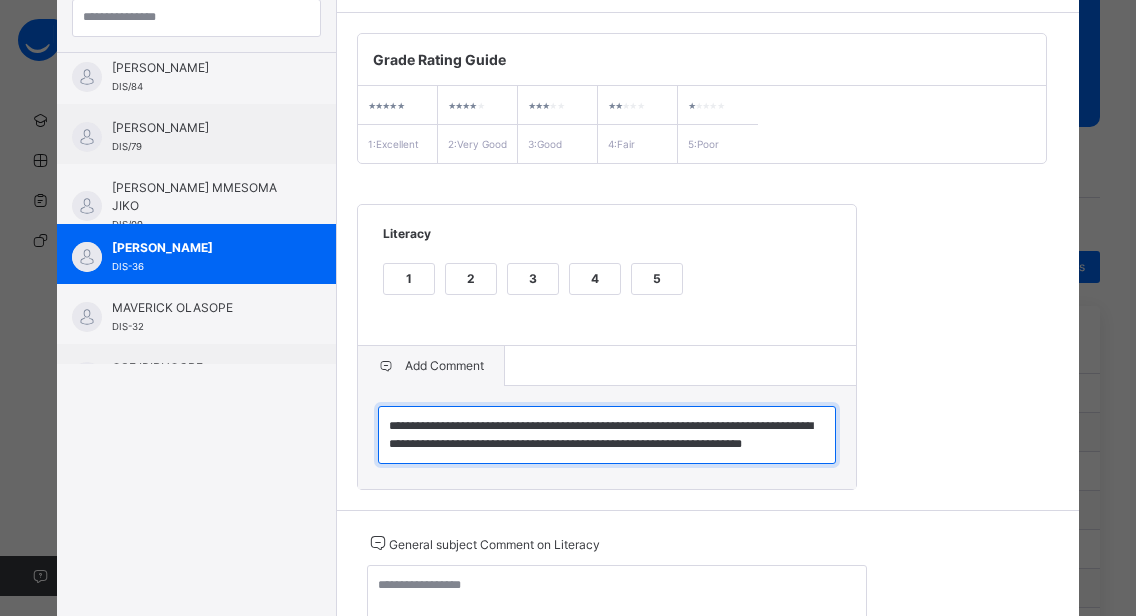 type on "**********" 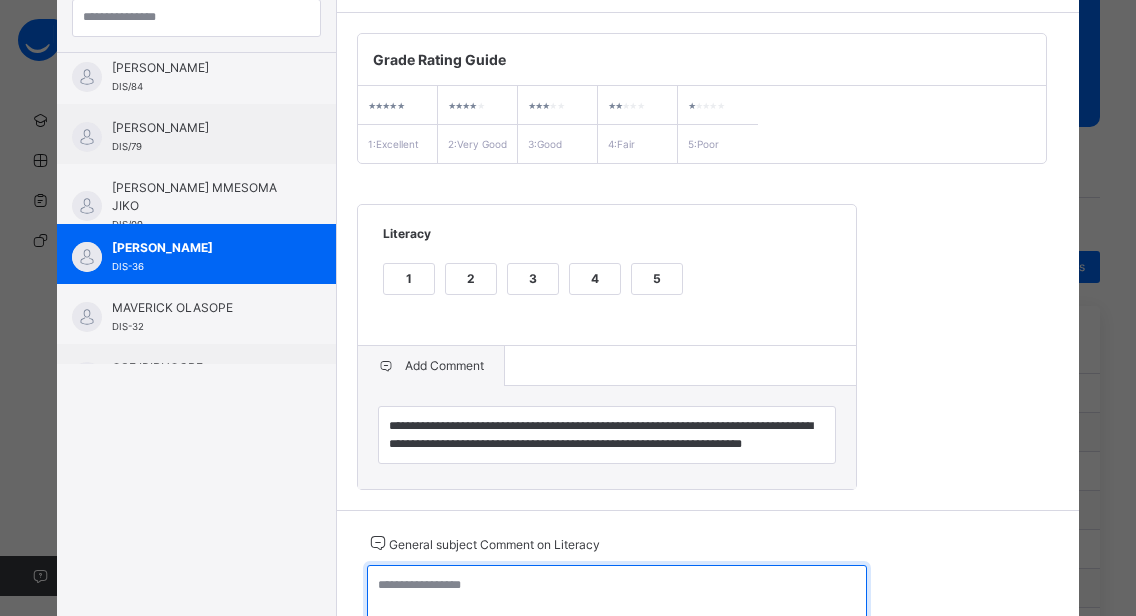 click at bounding box center [617, 594] 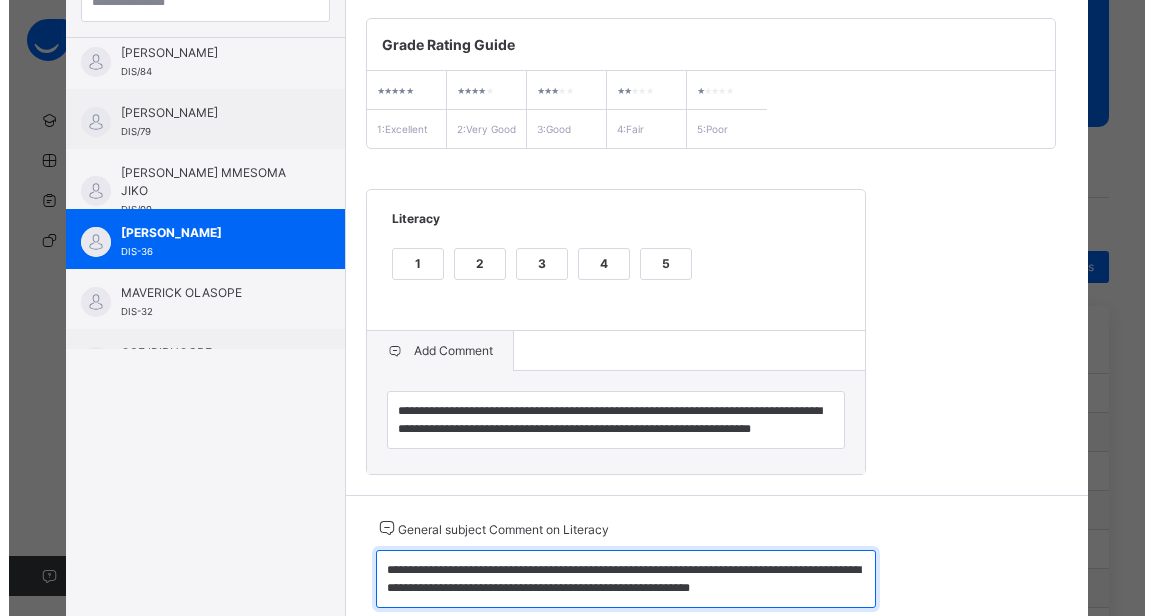 scroll, scrollTop: 0, scrollLeft: 0, axis: both 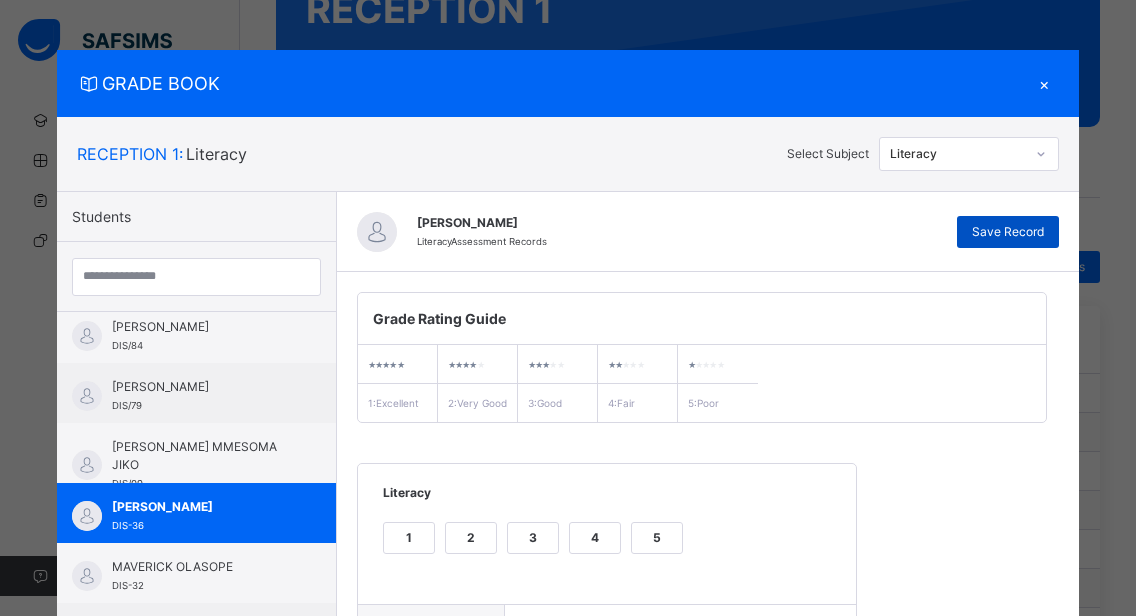 type on "**********" 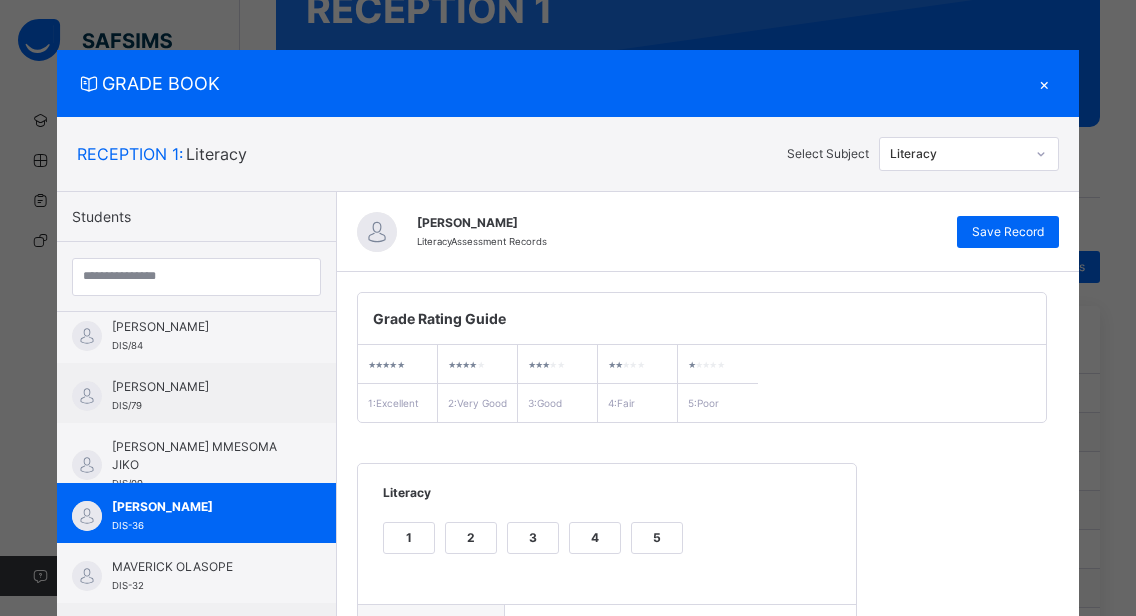 click on "×" at bounding box center (1044, 83) 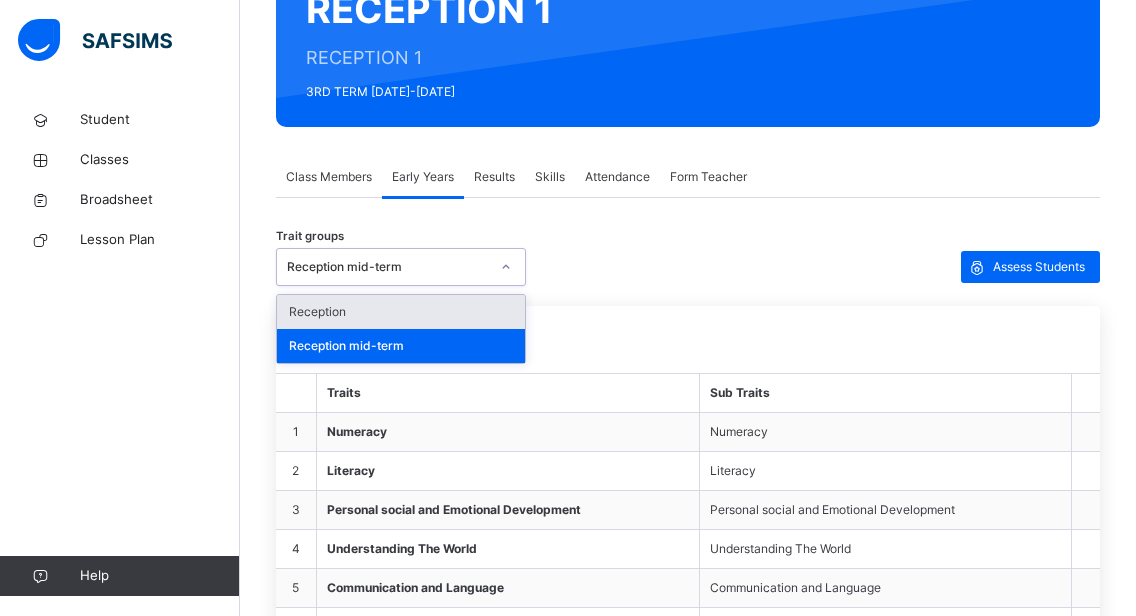 click 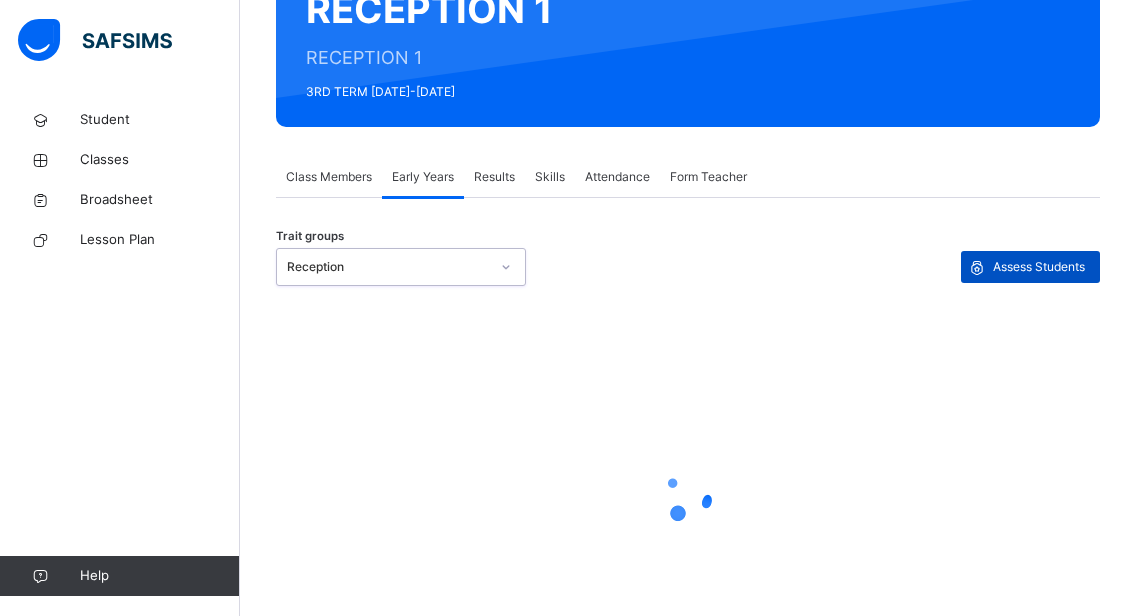 click on "Assess Students" at bounding box center [1039, 267] 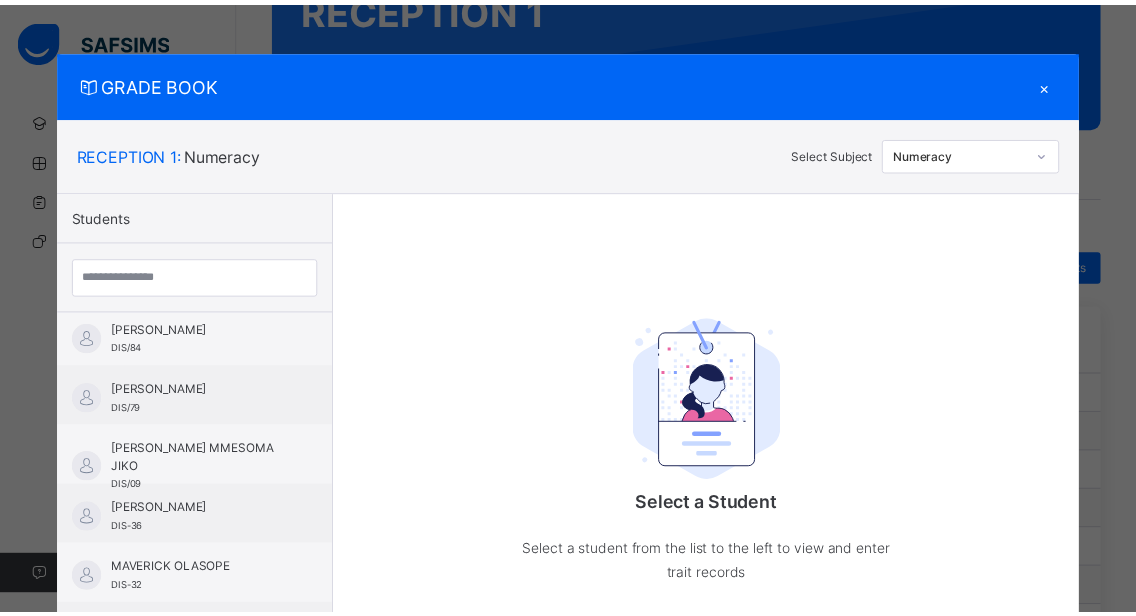 scroll, scrollTop: 1089, scrollLeft: 0, axis: vertical 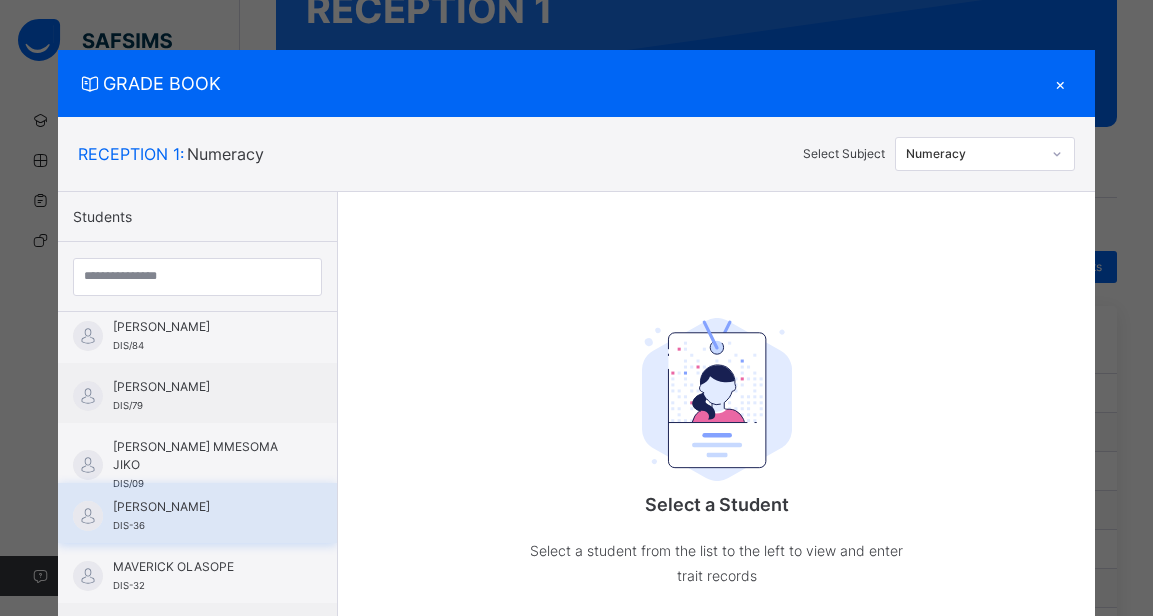 click on "[PERSON_NAME] DIS-36" at bounding box center [202, 516] 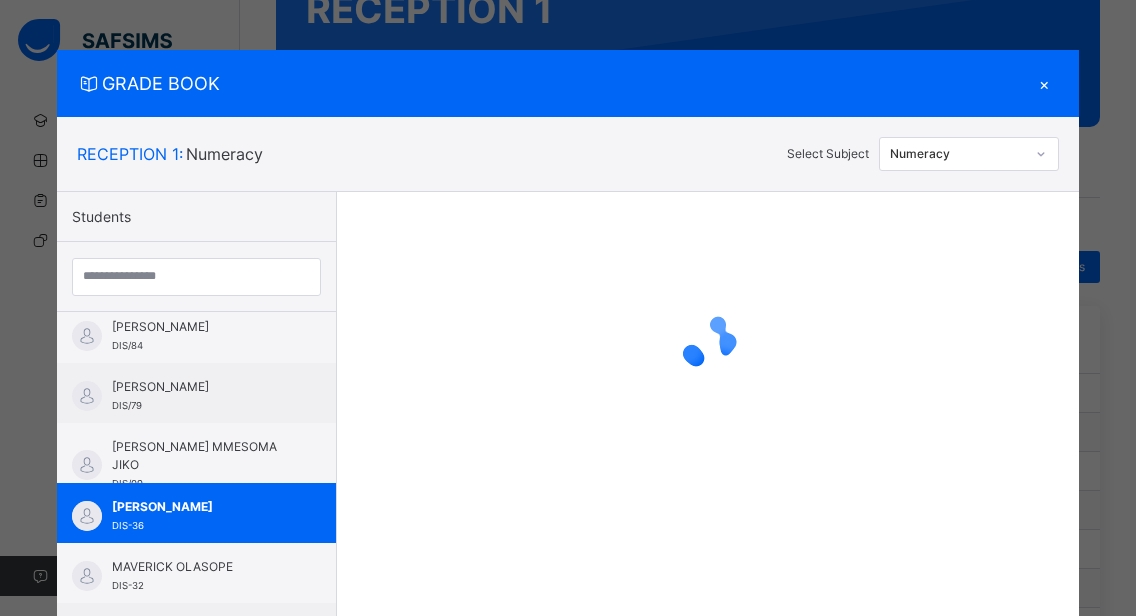 click 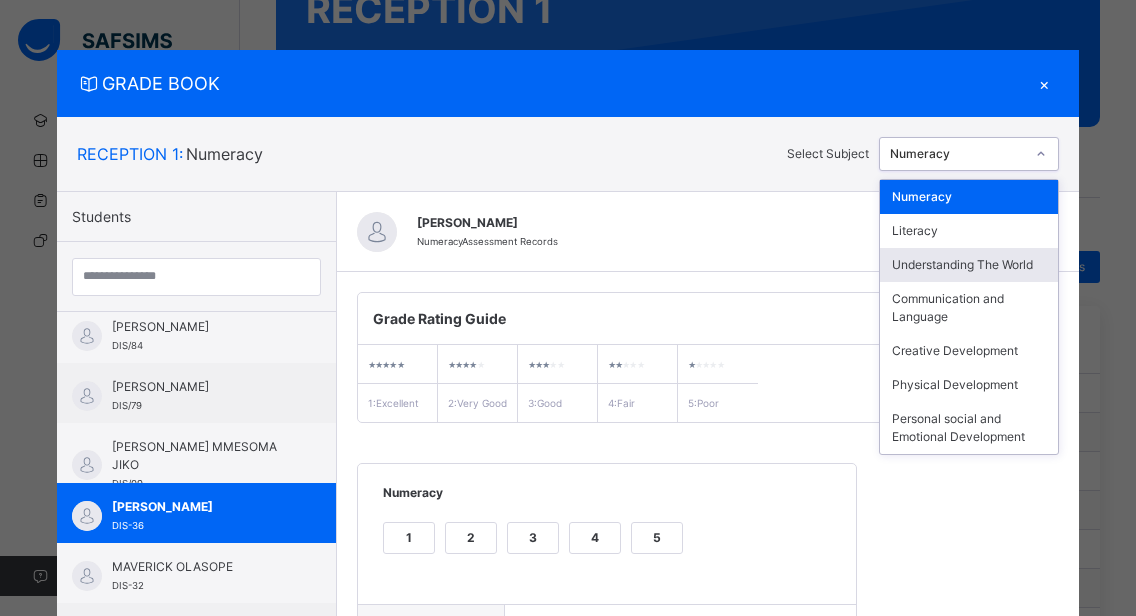 click on "Understanding The World" at bounding box center [969, 265] 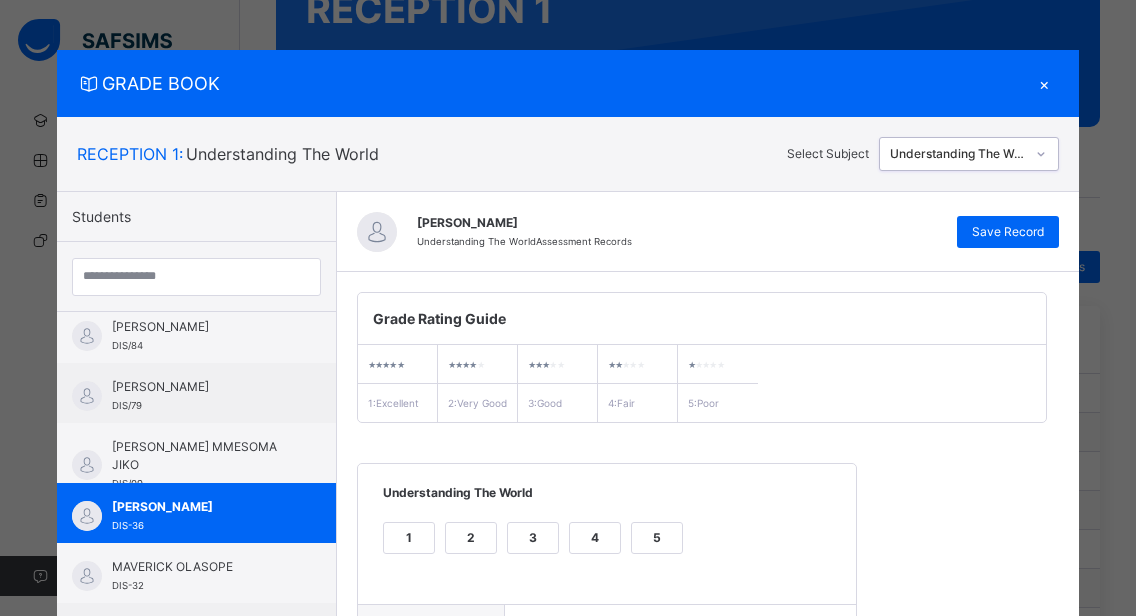 scroll, scrollTop: 362, scrollLeft: 0, axis: vertical 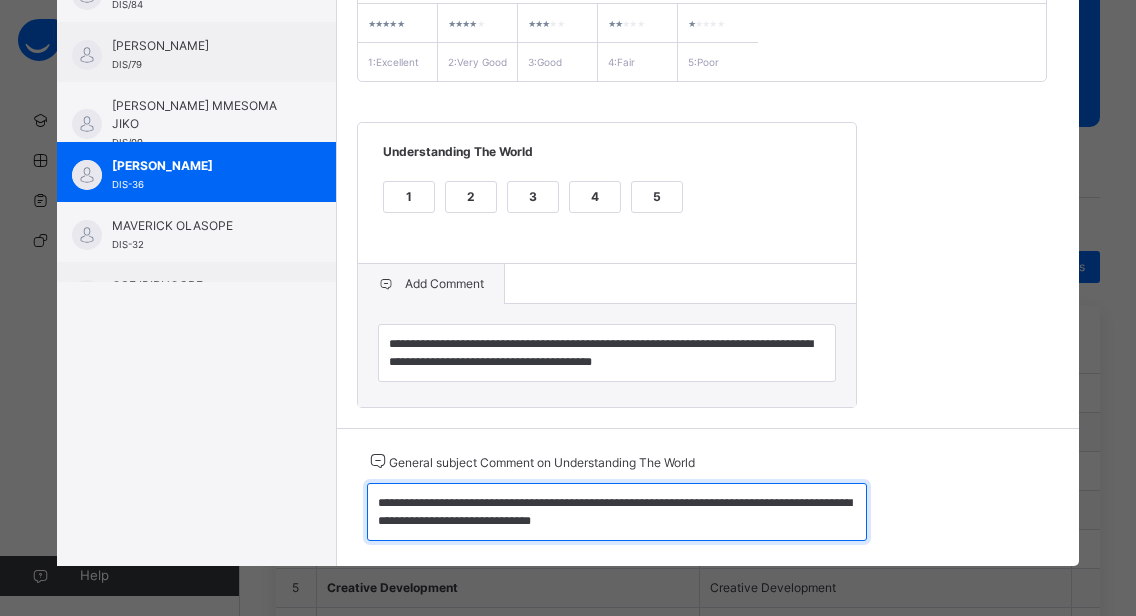 click on "**********" at bounding box center (617, 512) 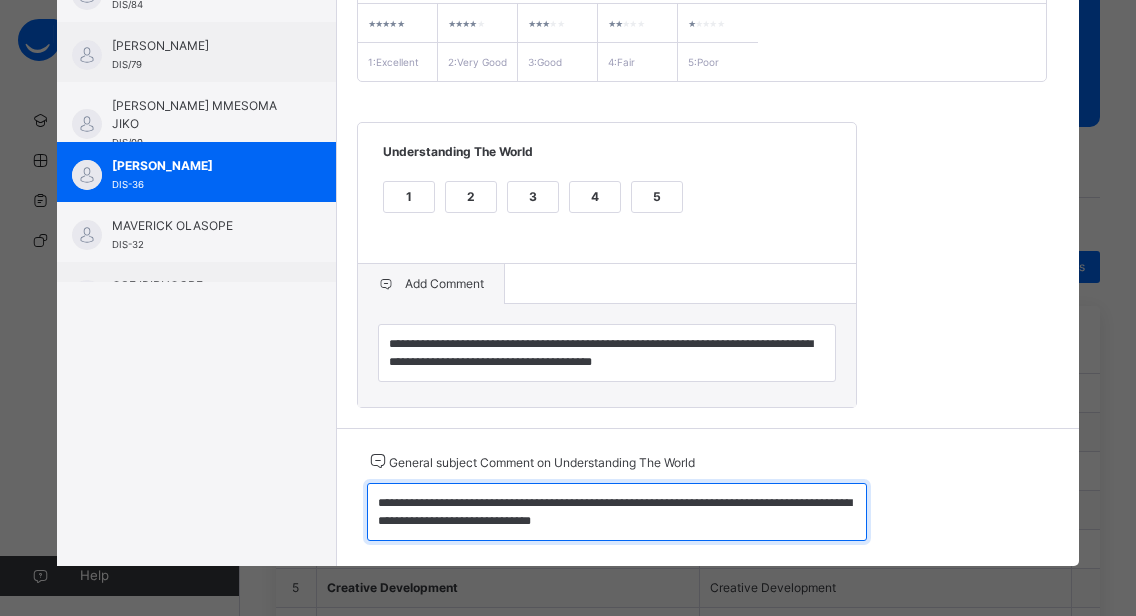 drag, startPoint x: 368, startPoint y: 506, endPoint x: 614, endPoint y: 533, distance: 247.47726 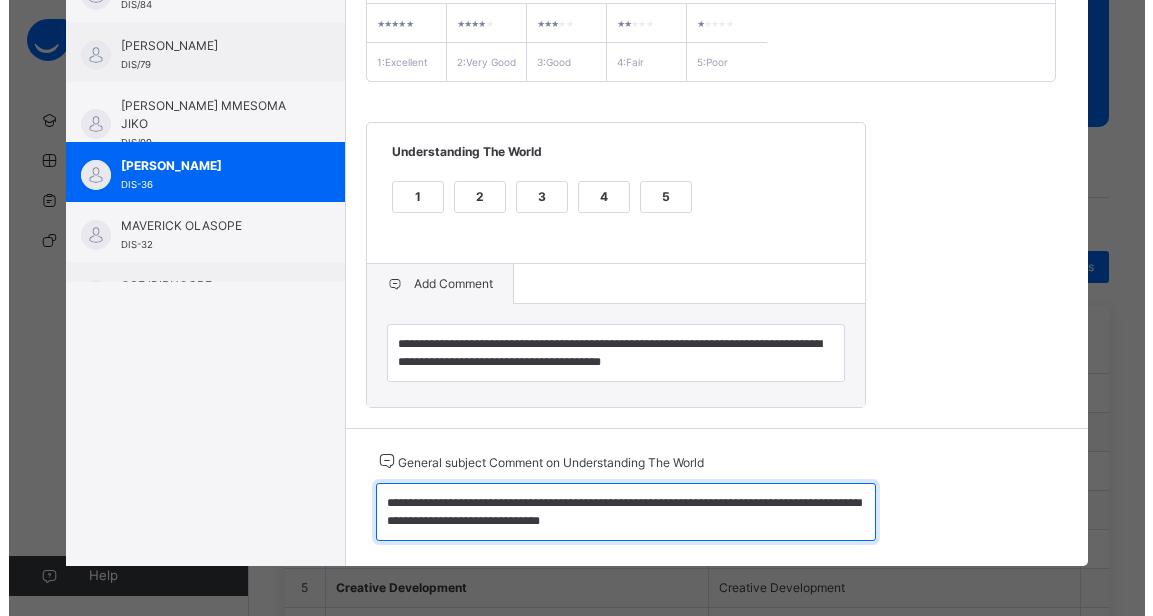 scroll, scrollTop: 0, scrollLeft: 0, axis: both 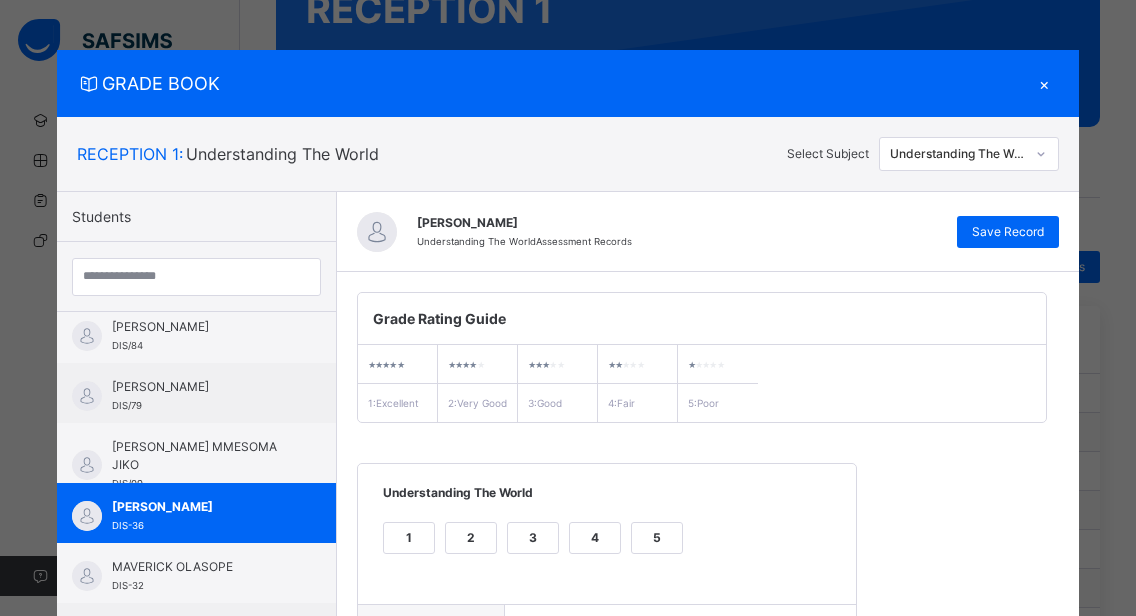 click on "×" at bounding box center [1044, 83] 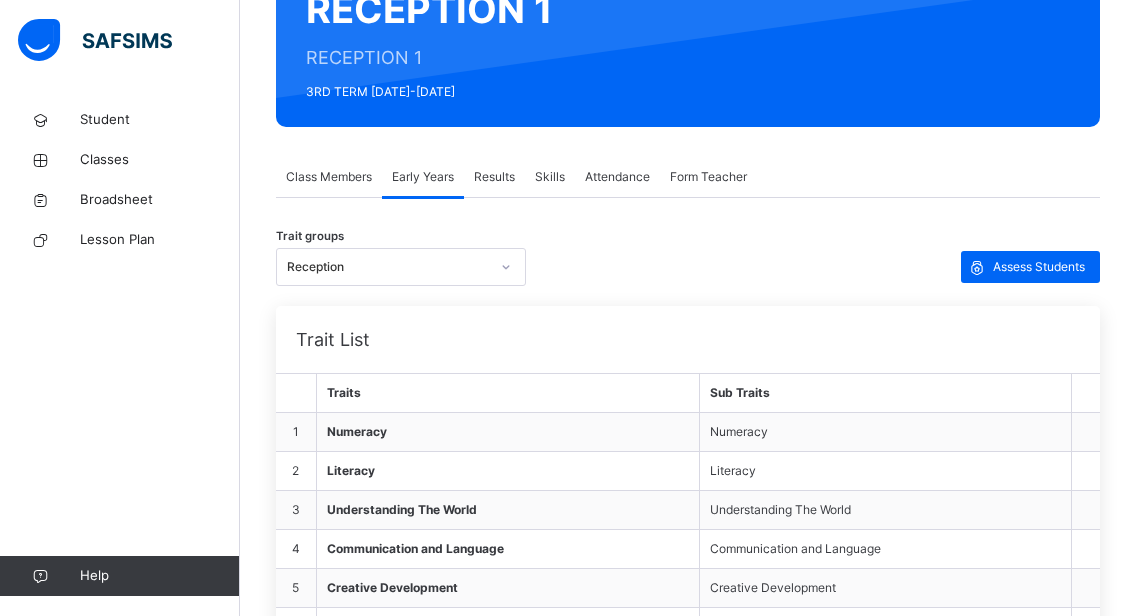 click 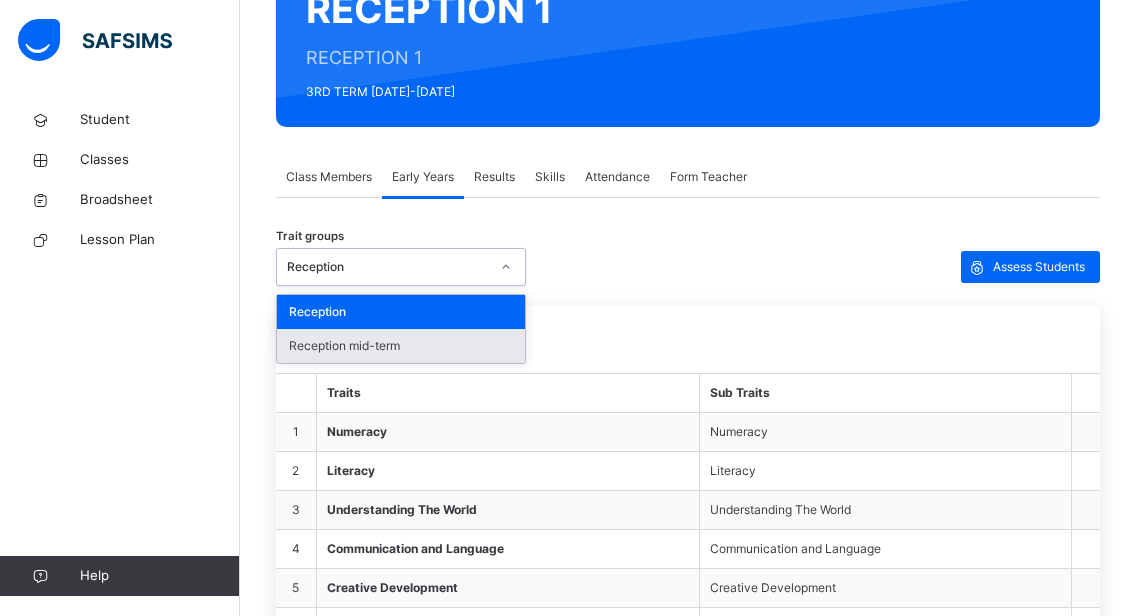 click on "Reception mid-term" at bounding box center [401, 346] 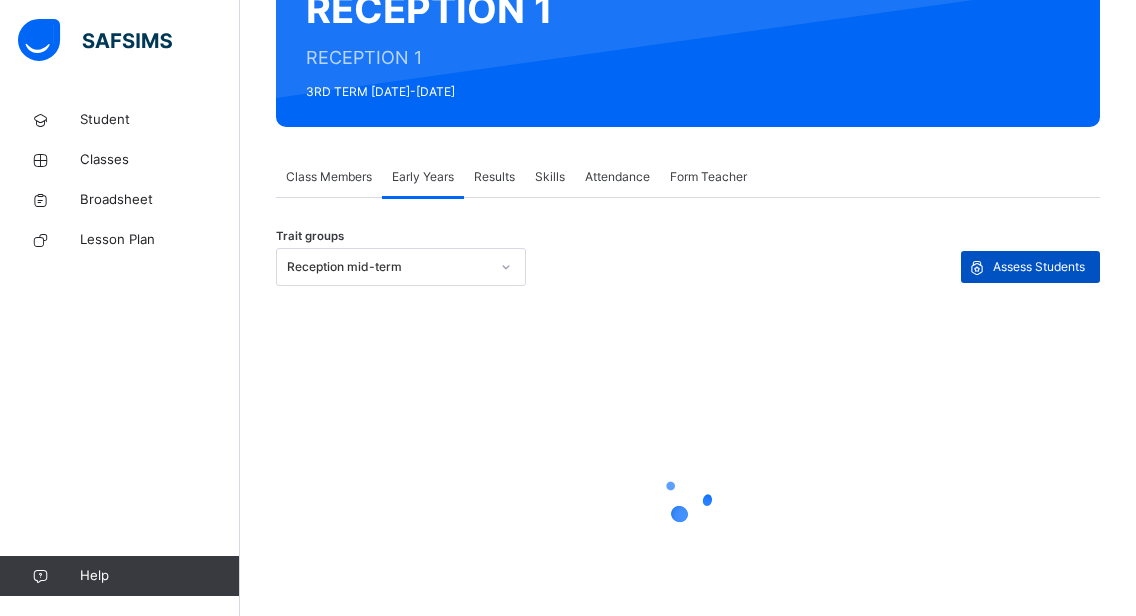 click at bounding box center [977, 267] 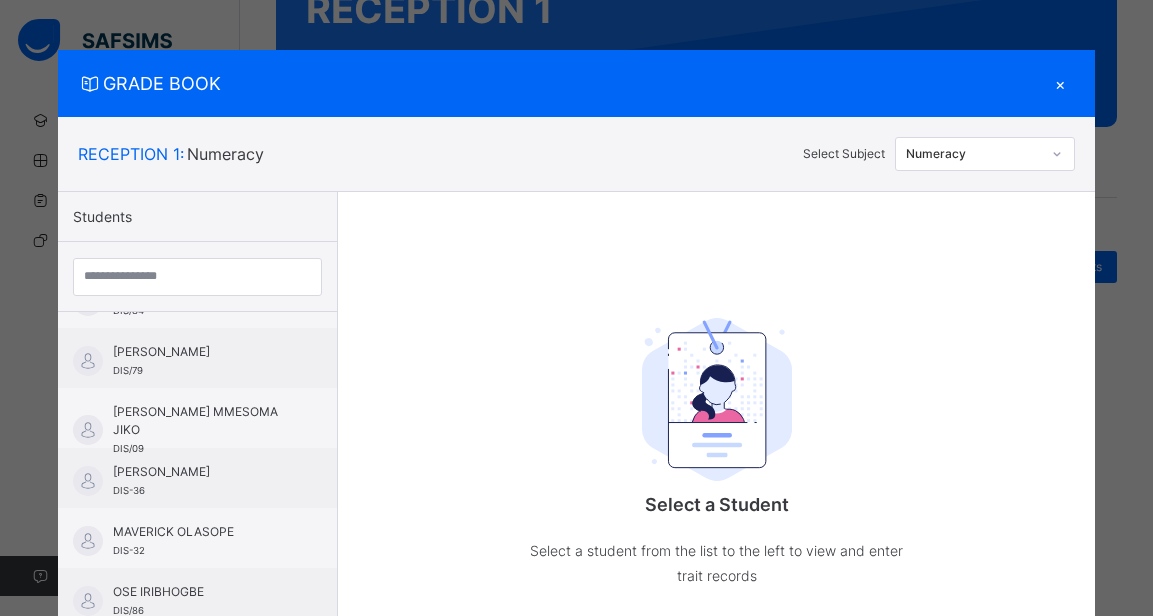 scroll, scrollTop: 1129, scrollLeft: 0, axis: vertical 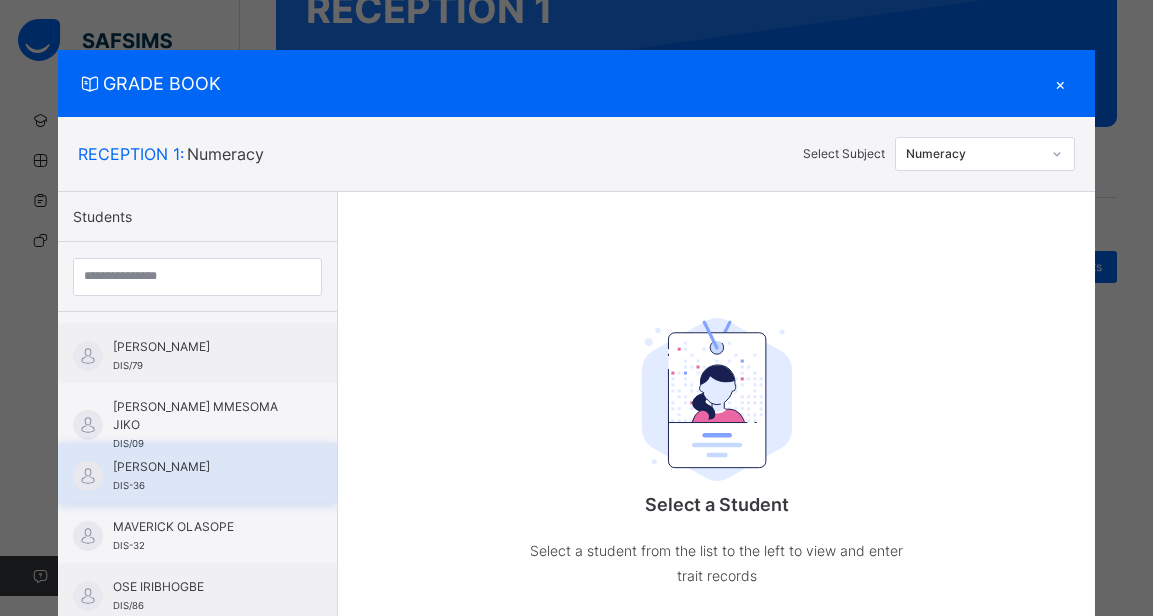 click on "[PERSON_NAME]" at bounding box center (202, 467) 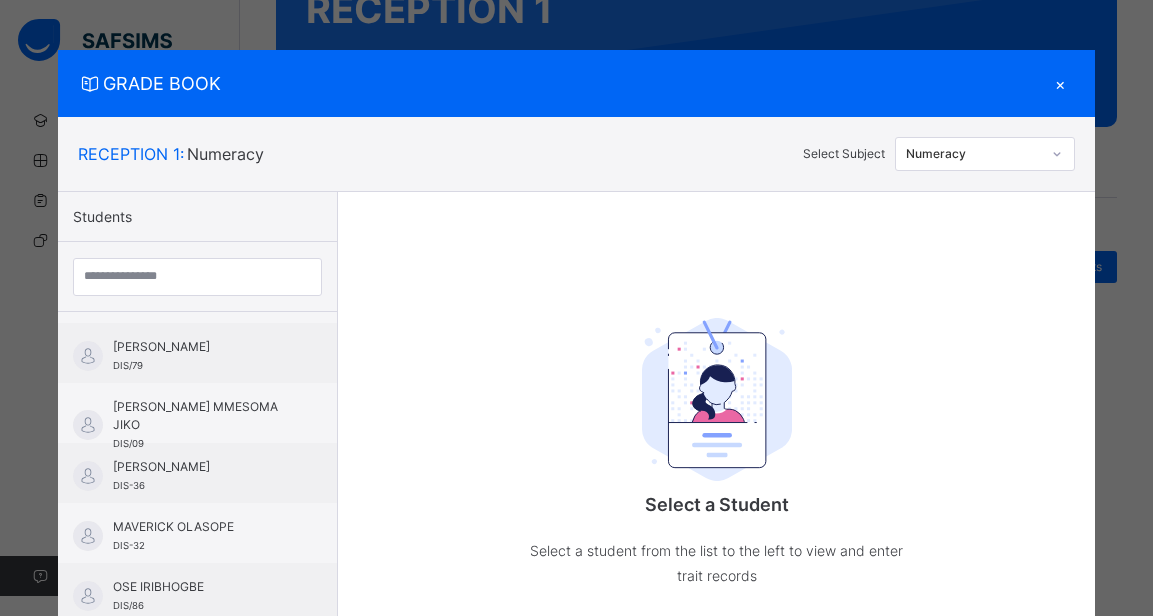 click at bounding box center [1057, 154] 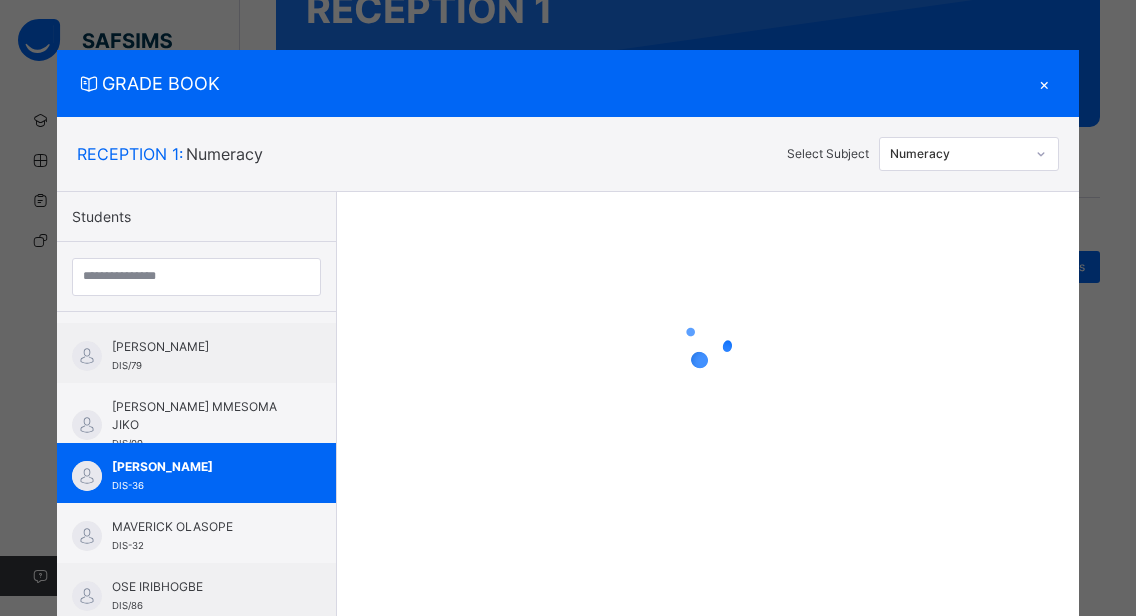 click on "×" at bounding box center [1044, 83] 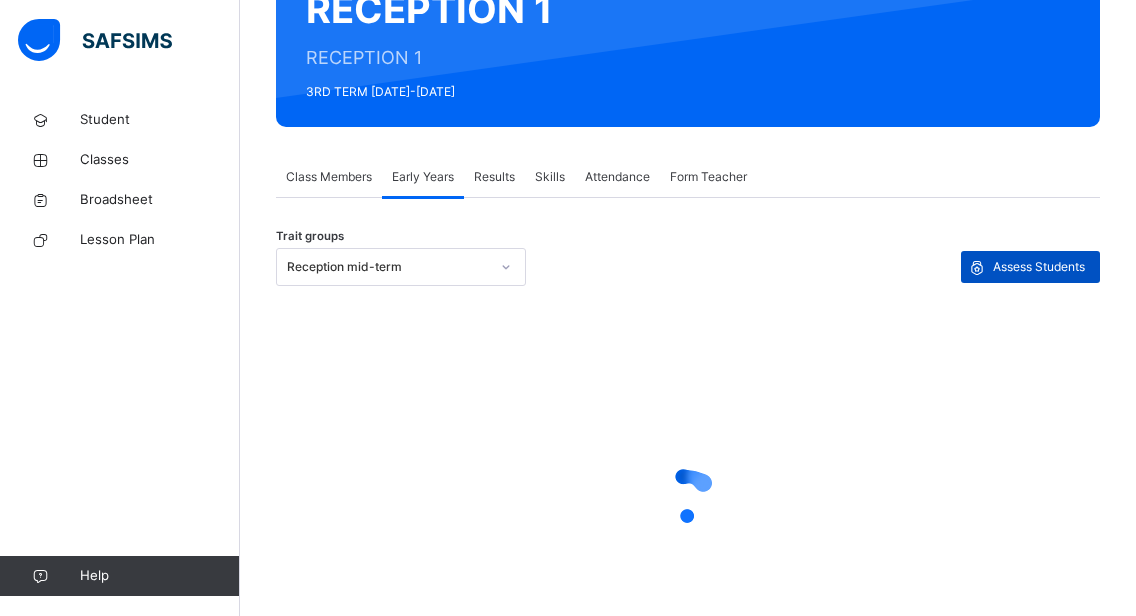 click on "Assess Students" at bounding box center [1039, 267] 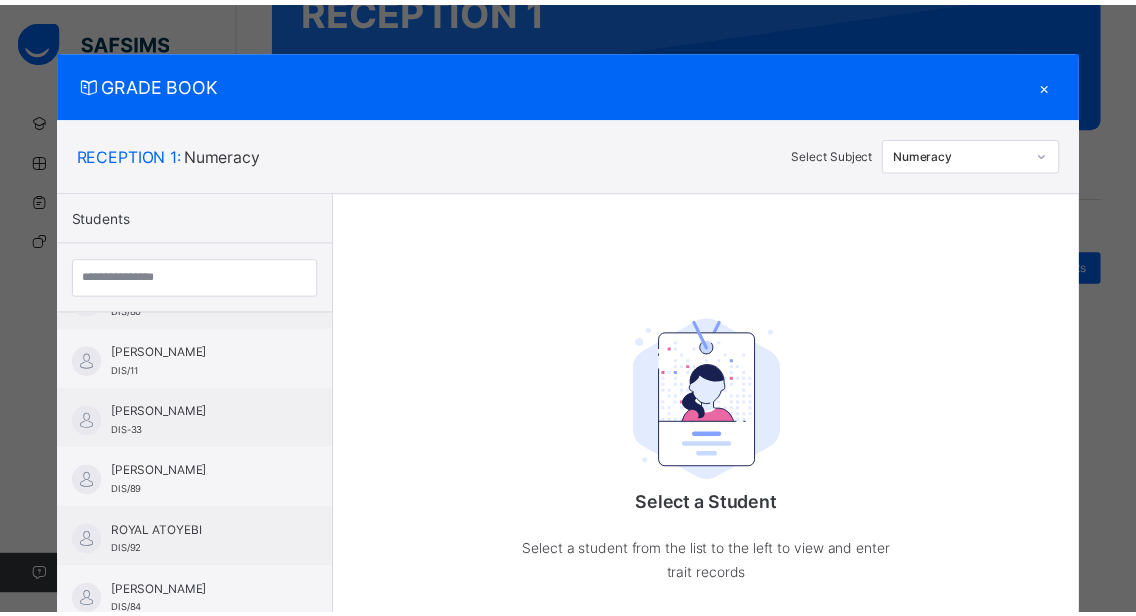 scroll, scrollTop: 1089, scrollLeft: 0, axis: vertical 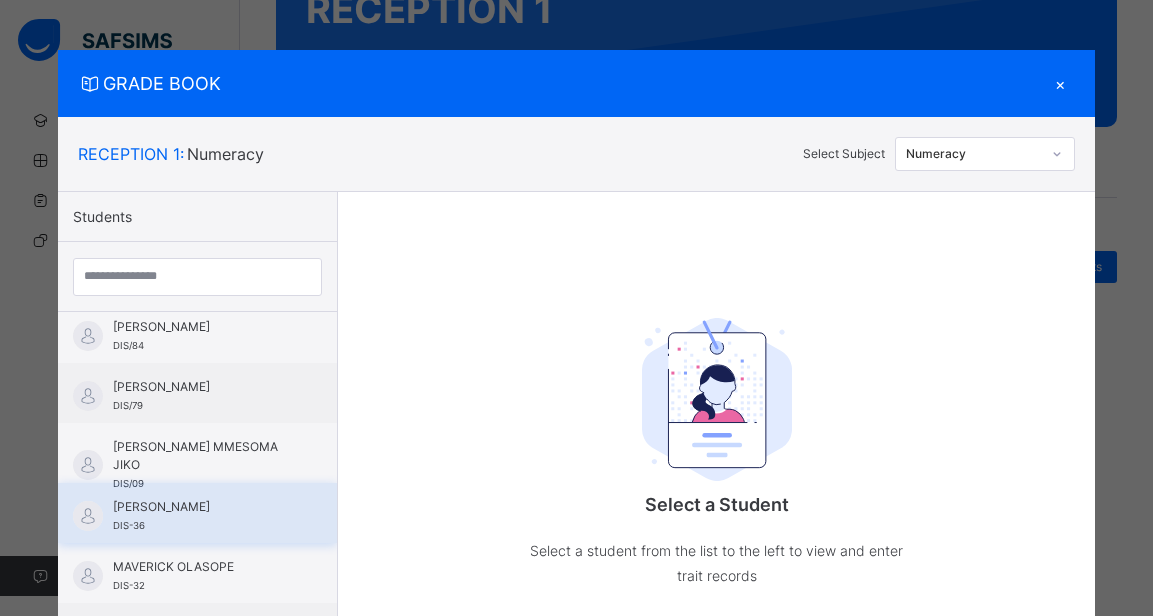 click on "[PERSON_NAME]" at bounding box center (202, 507) 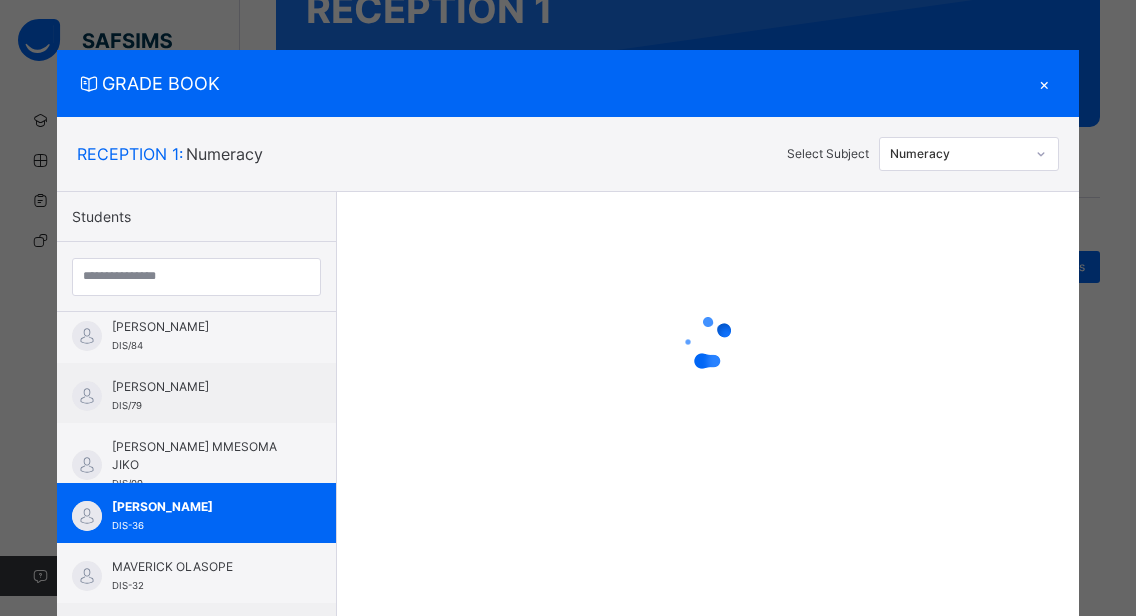 click at bounding box center (1041, 154) 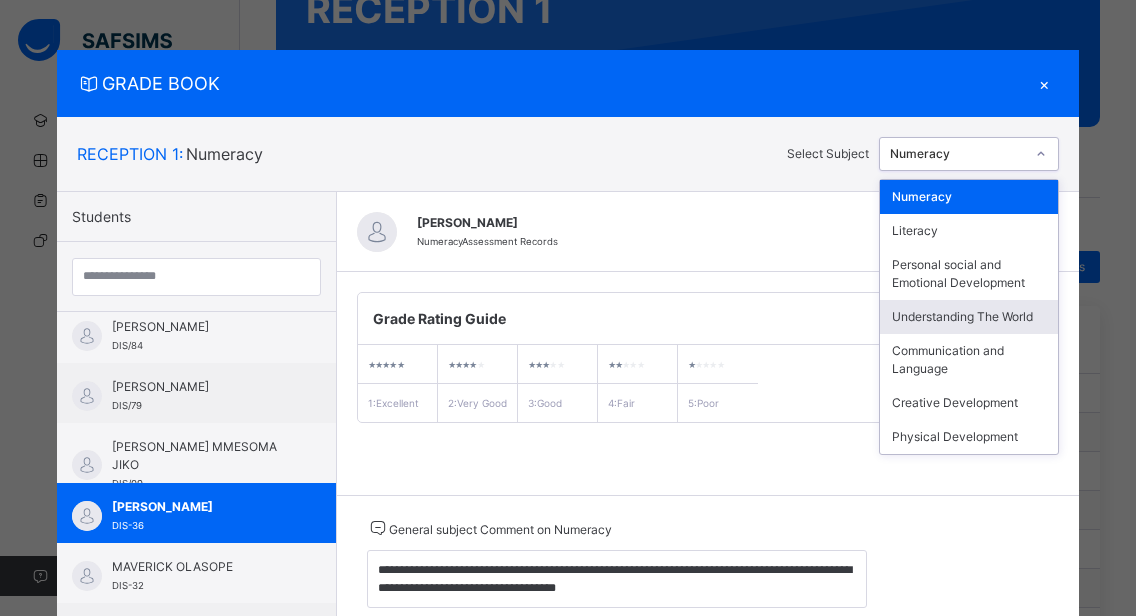 click on "Understanding The World" at bounding box center [969, 317] 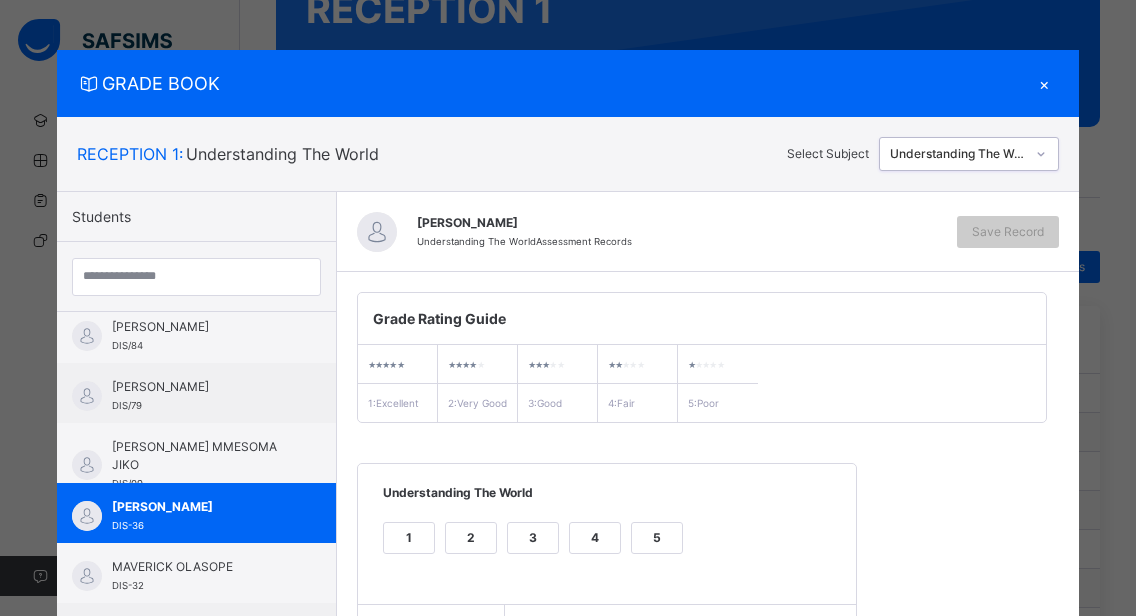 click on "3" at bounding box center [533, 538] 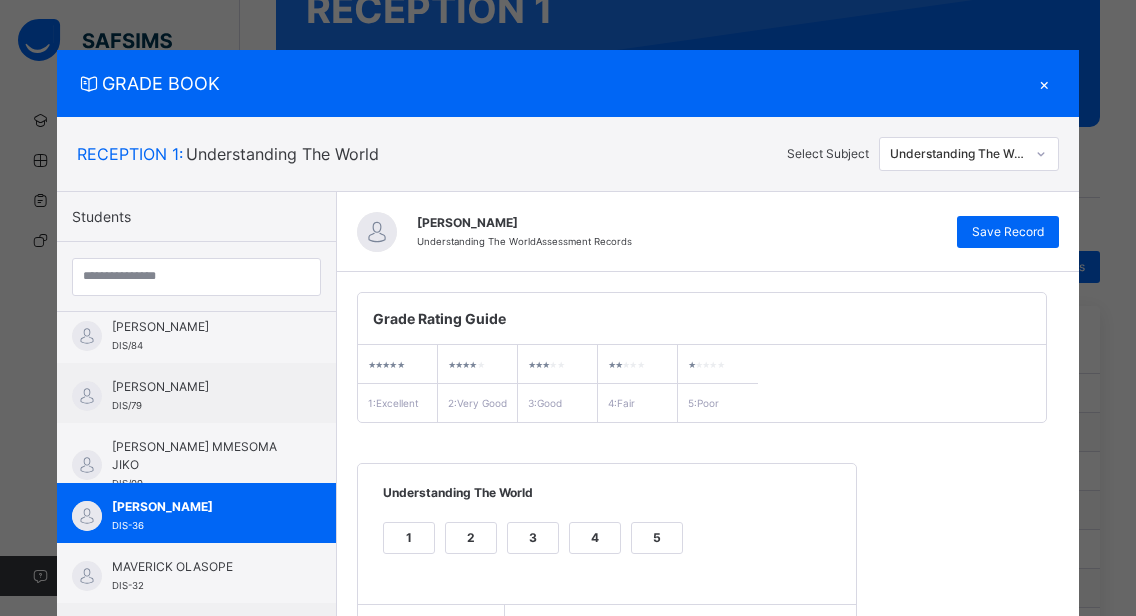 scroll, scrollTop: 259, scrollLeft: 0, axis: vertical 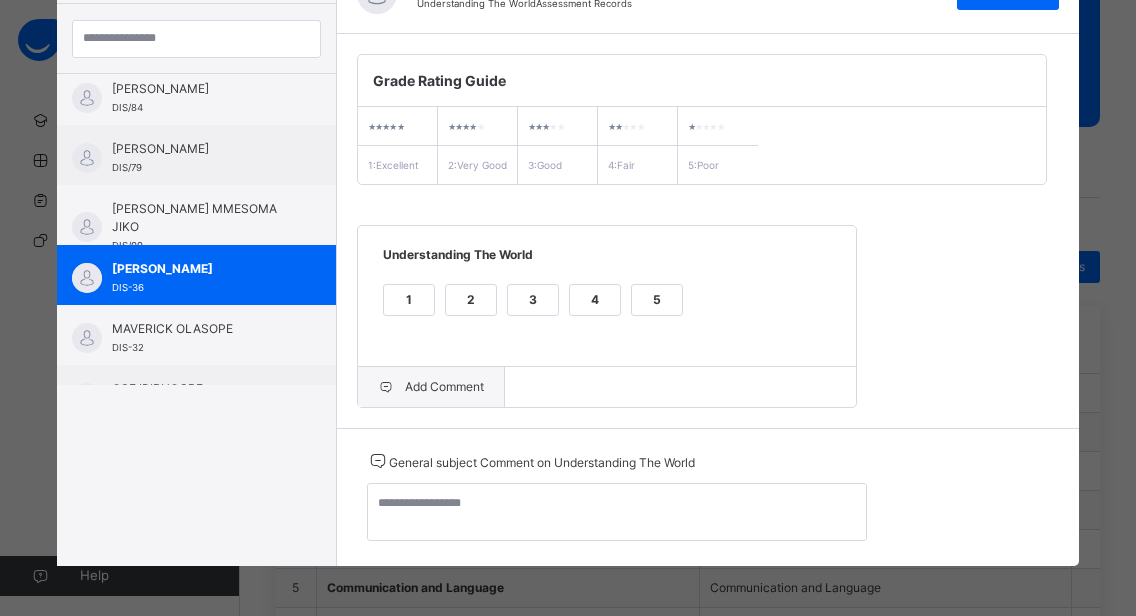 click on "Add Comment" at bounding box center [431, 387] 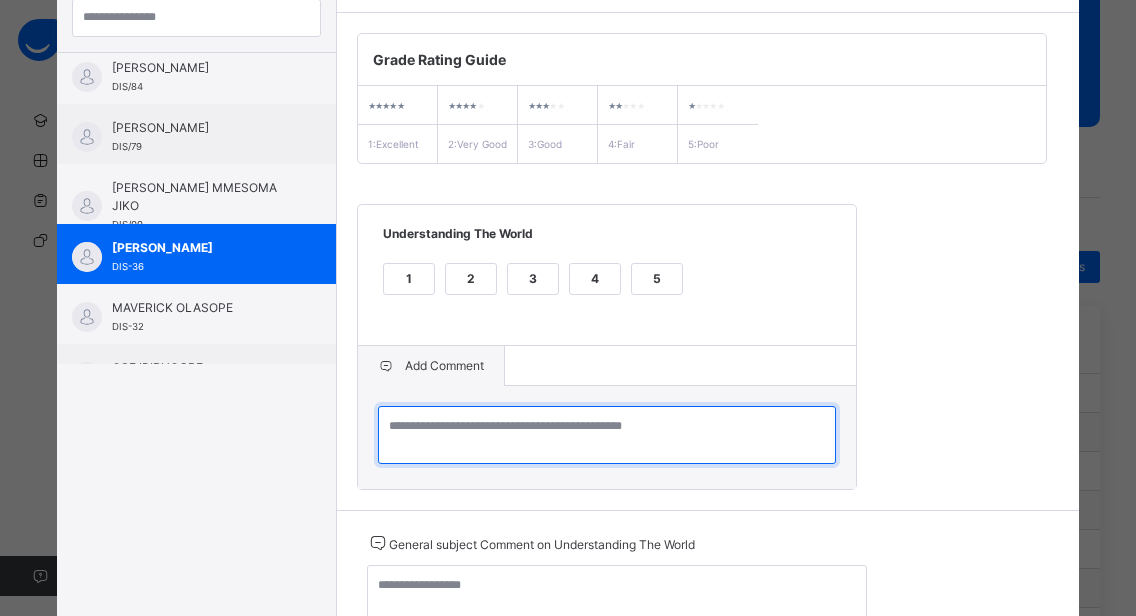 click at bounding box center [607, 435] 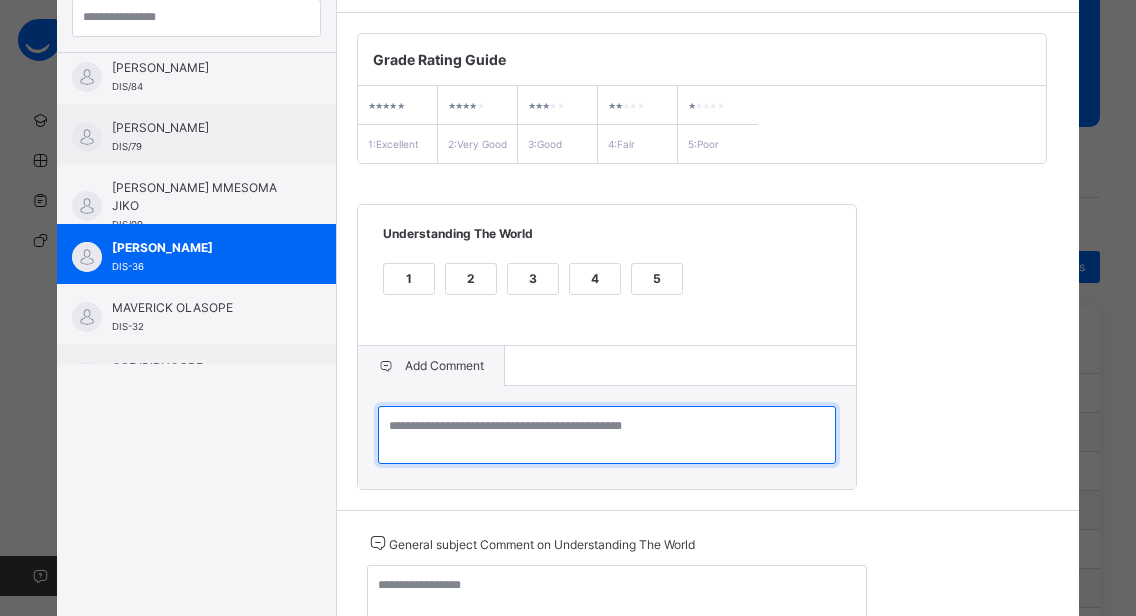 paste on "**********" 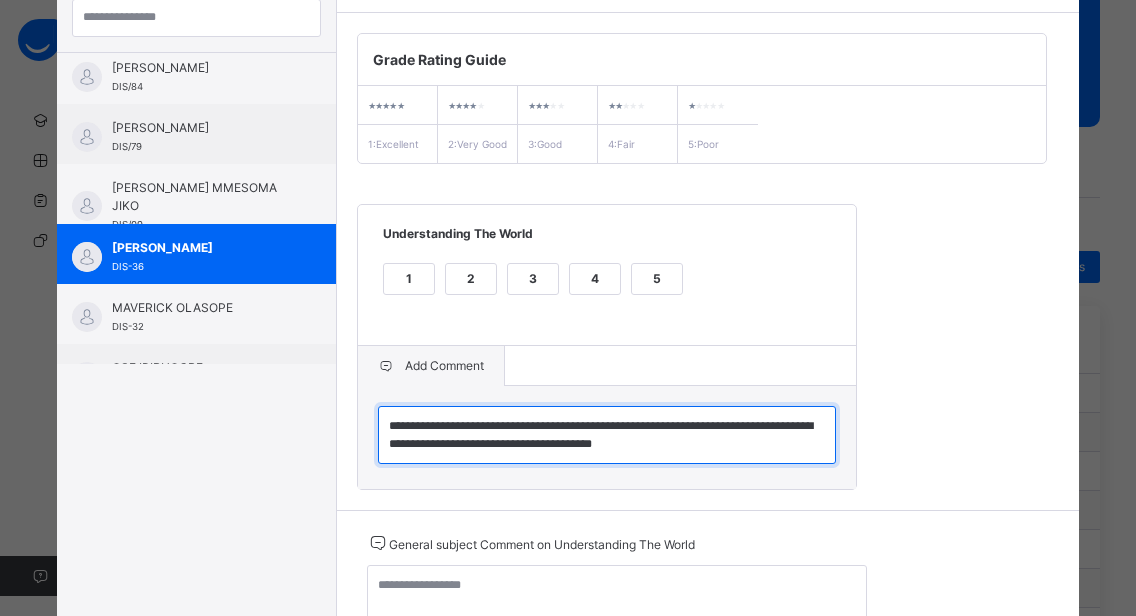 type on "**********" 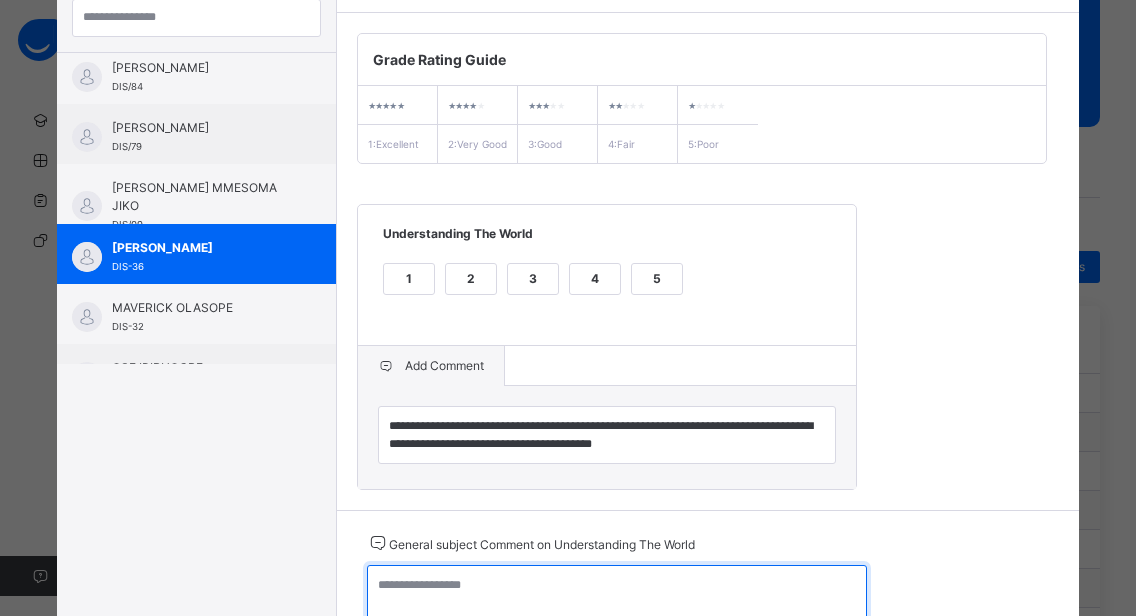 click at bounding box center [617, 594] 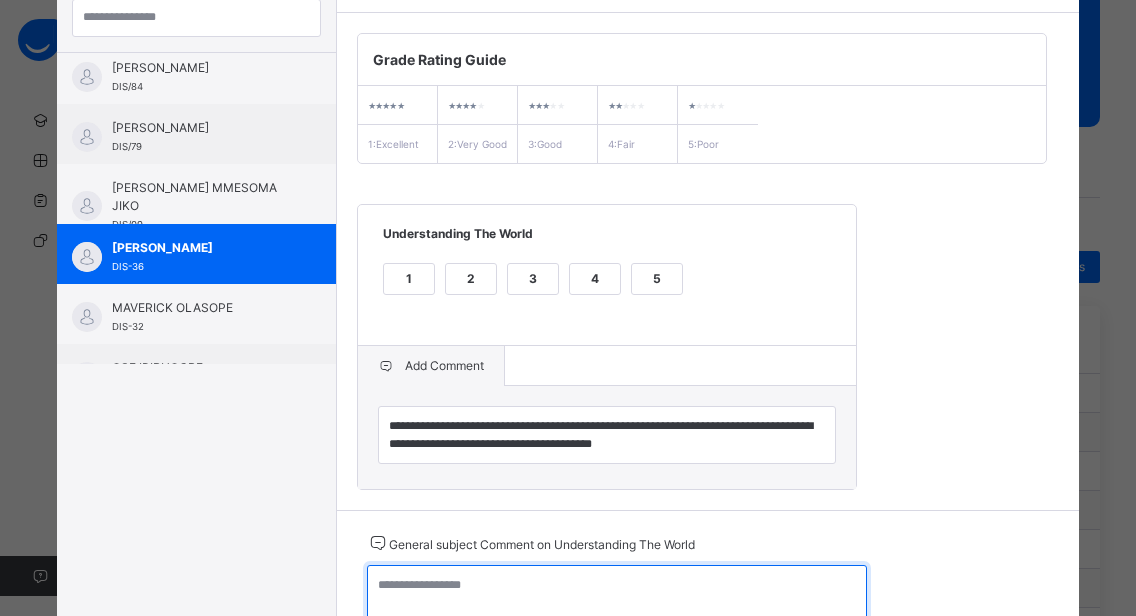 paste on "**********" 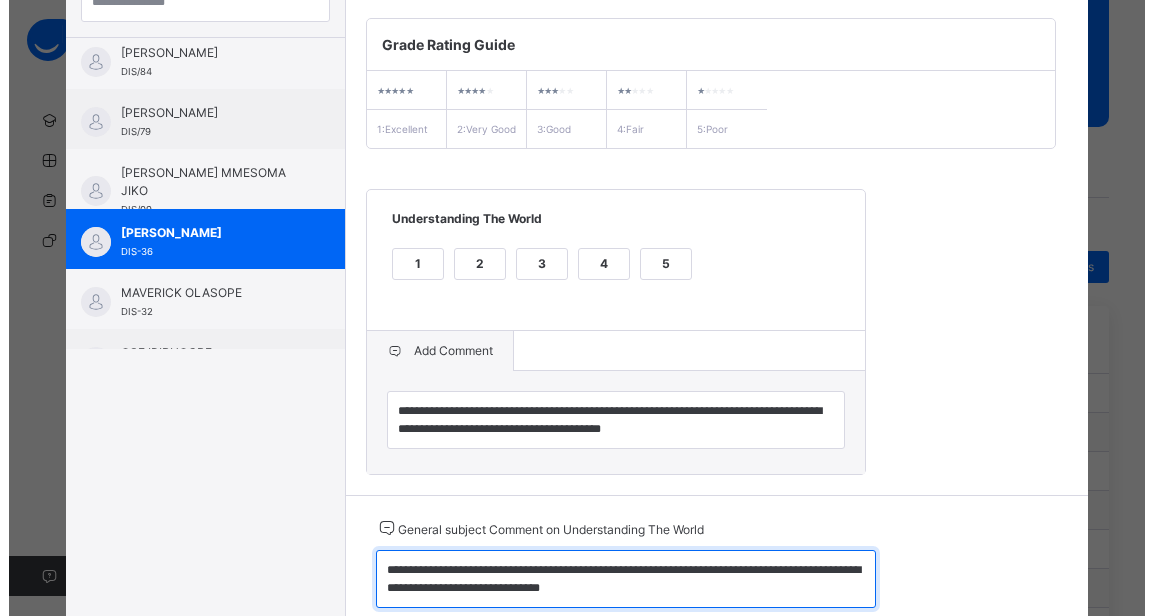 scroll, scrollTop: 0, scrollLeft: 0, axis: both 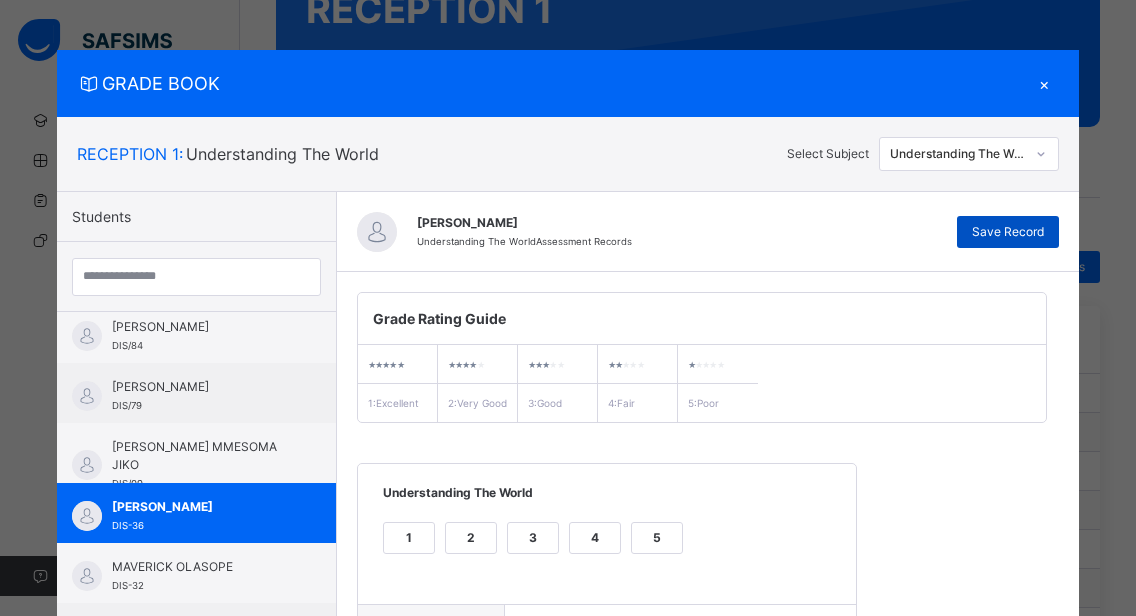 type on "**********" 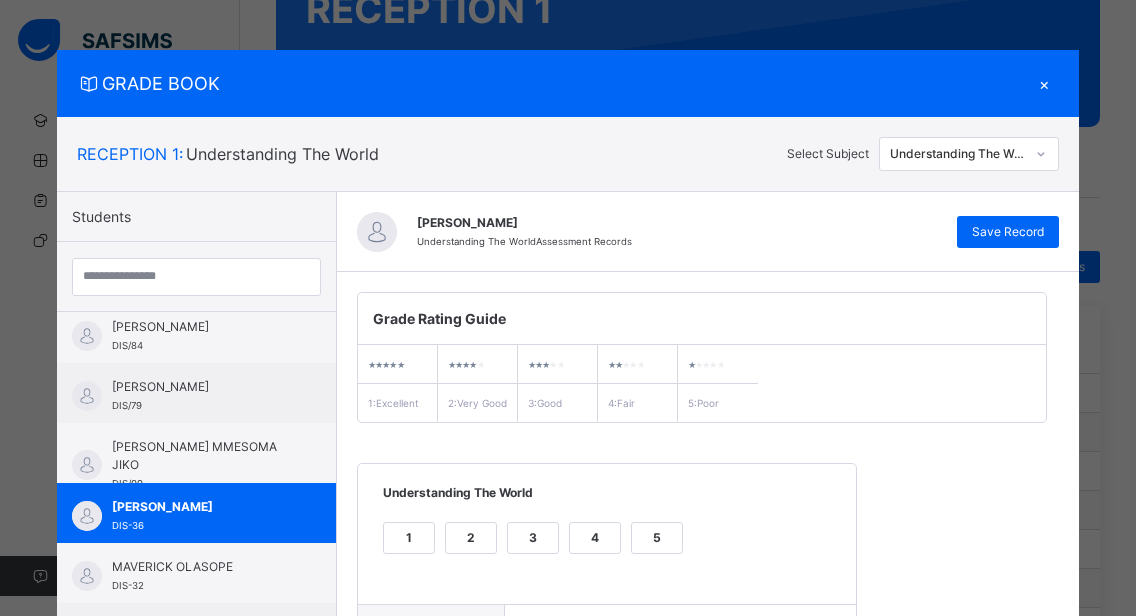 click on "×" at bounding box center [1044, 83] 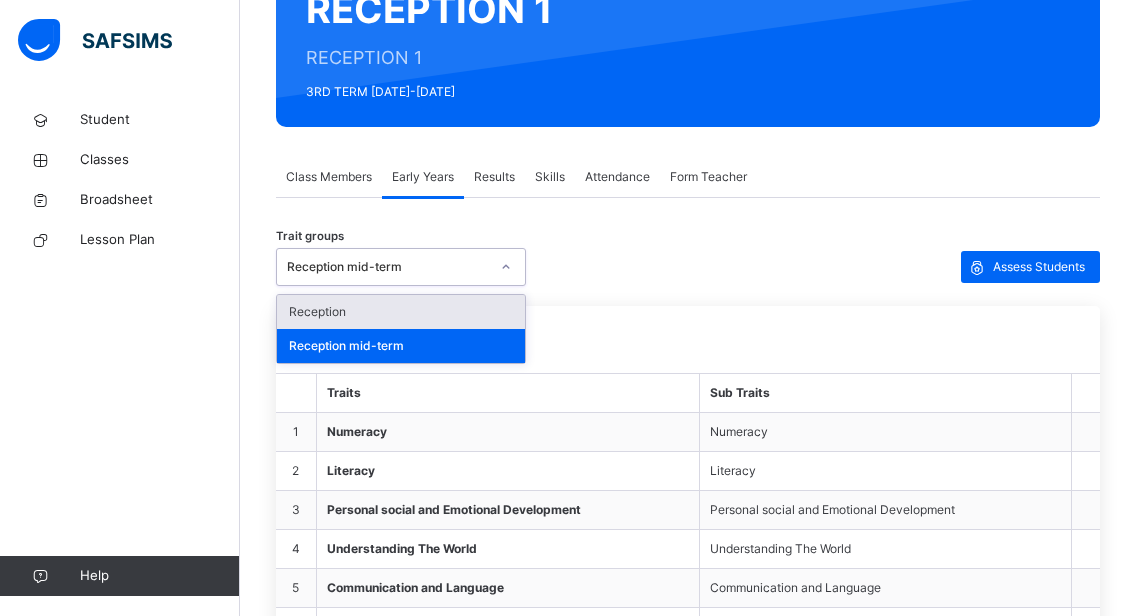 click 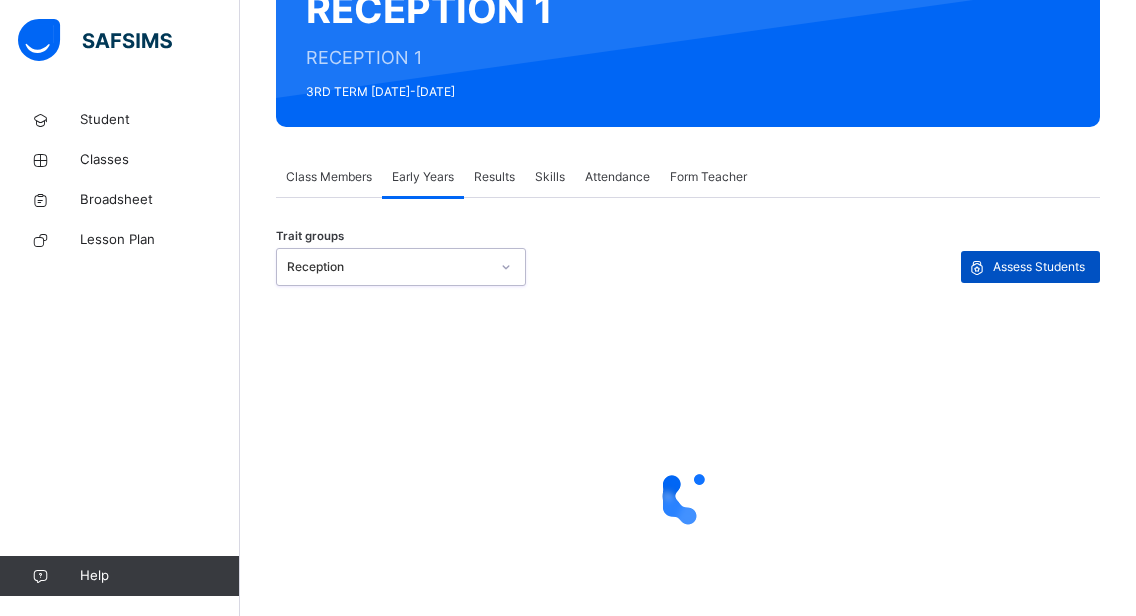 click on "Assess Students" at bounding box center (1039, 267) 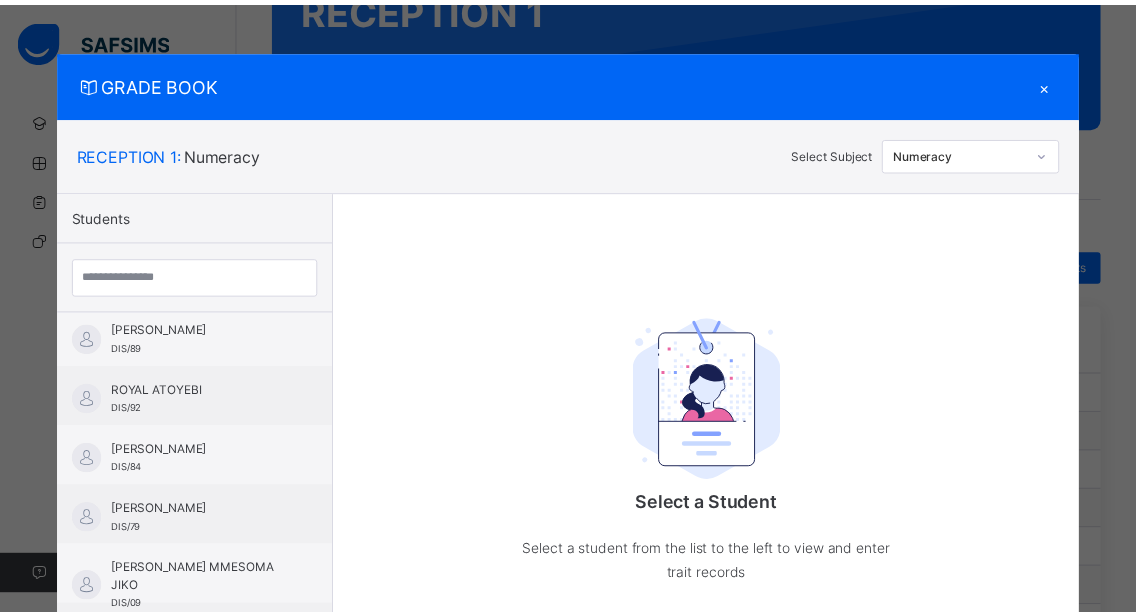 scroll, scrollTop: 1089, scrollLeft: 0, axis: vertical 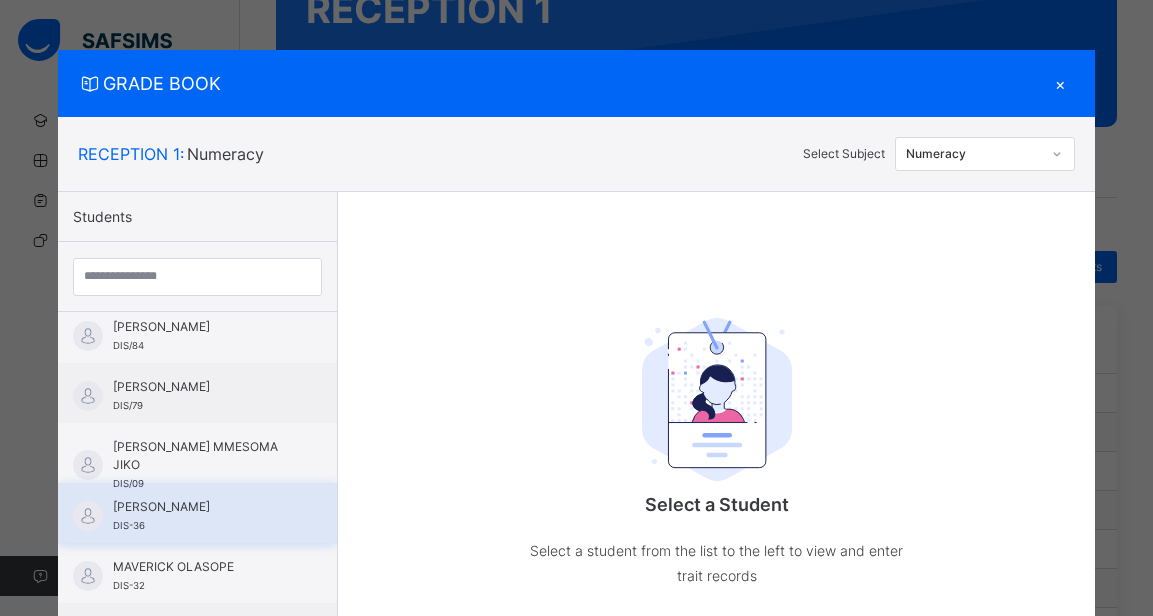 click on "[PERSON_NAME] DIS-36" at bounding box center (197, 513) 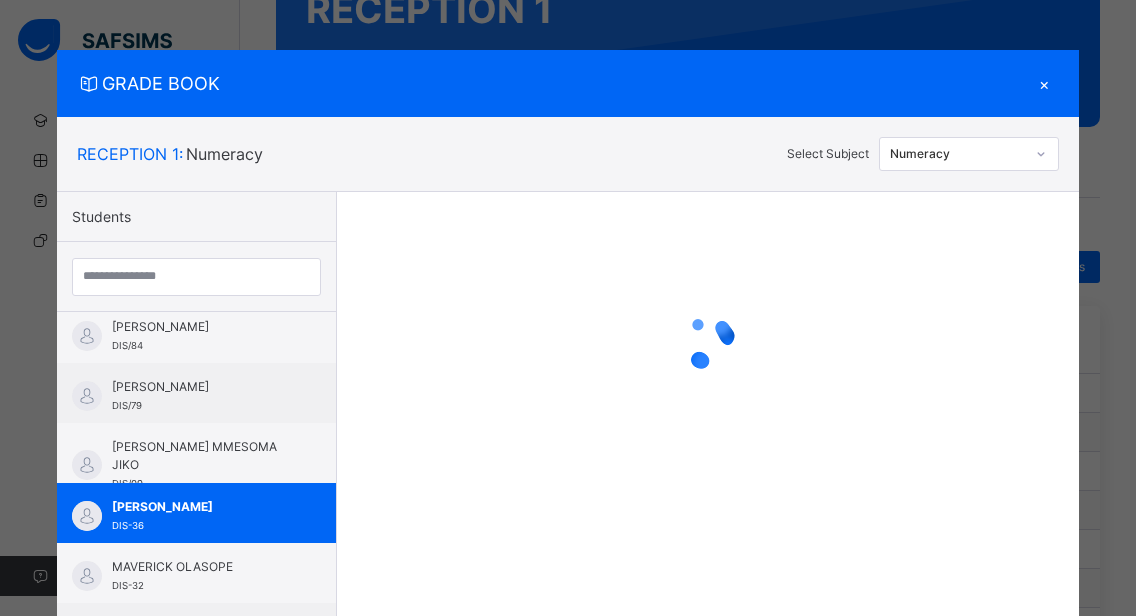 click 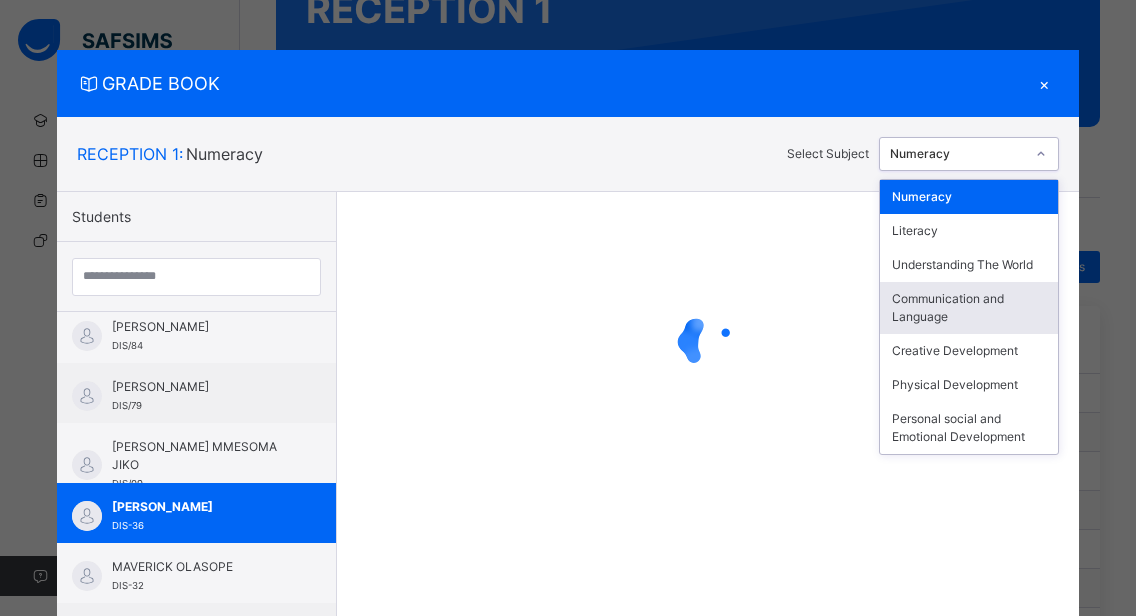 click on "Communication and Language" at bounding box center (969, 308) 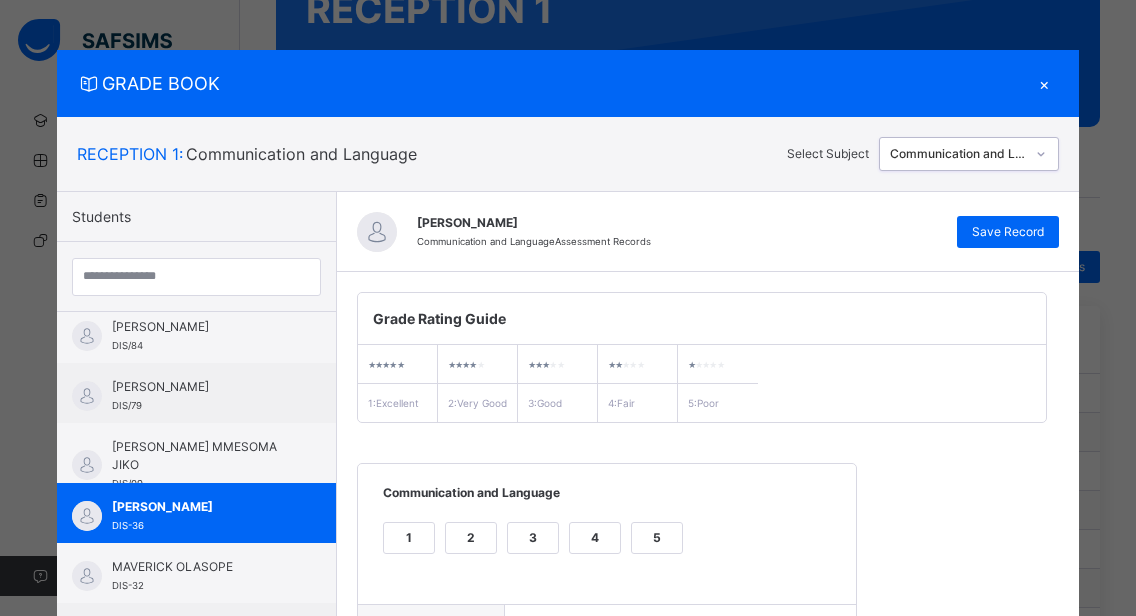 scroll, scrollTop: 362, scrollLeft: 0, axis: vertical 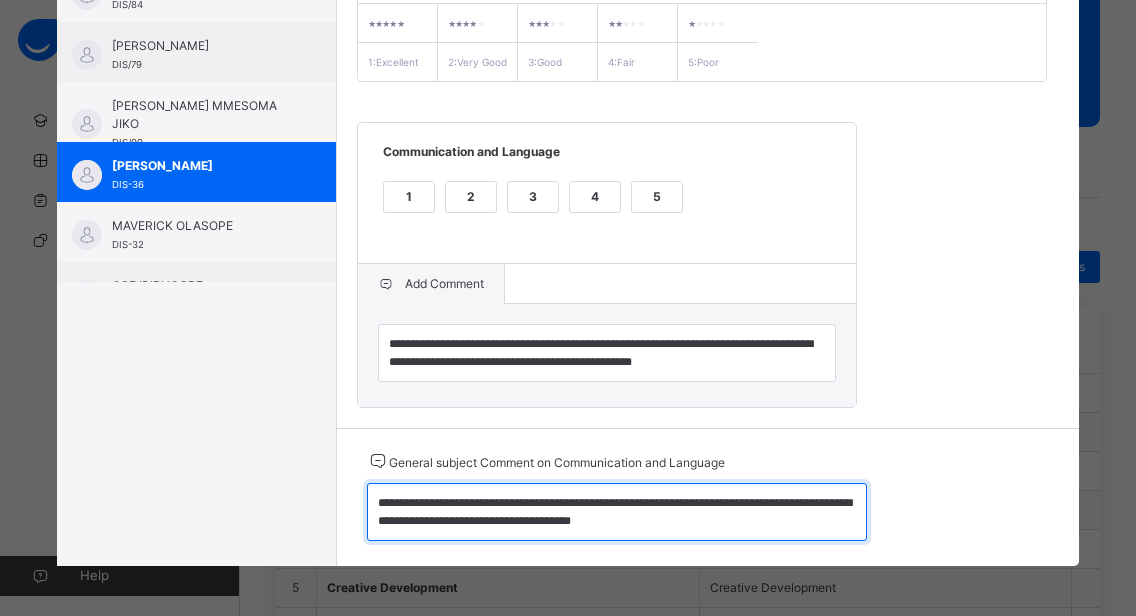 click on "**********" at bounding box center (617, 512) 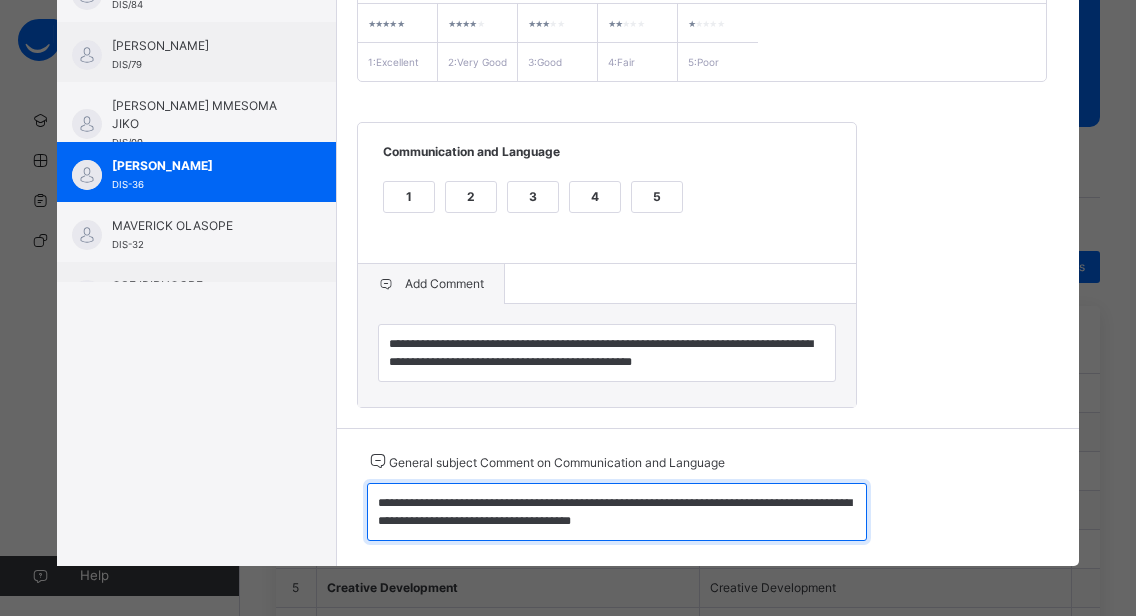 drag, startPoint x: 359, startPoint y: 504, endPoint x: 693, endPoint y: 524, distance: 334.59827 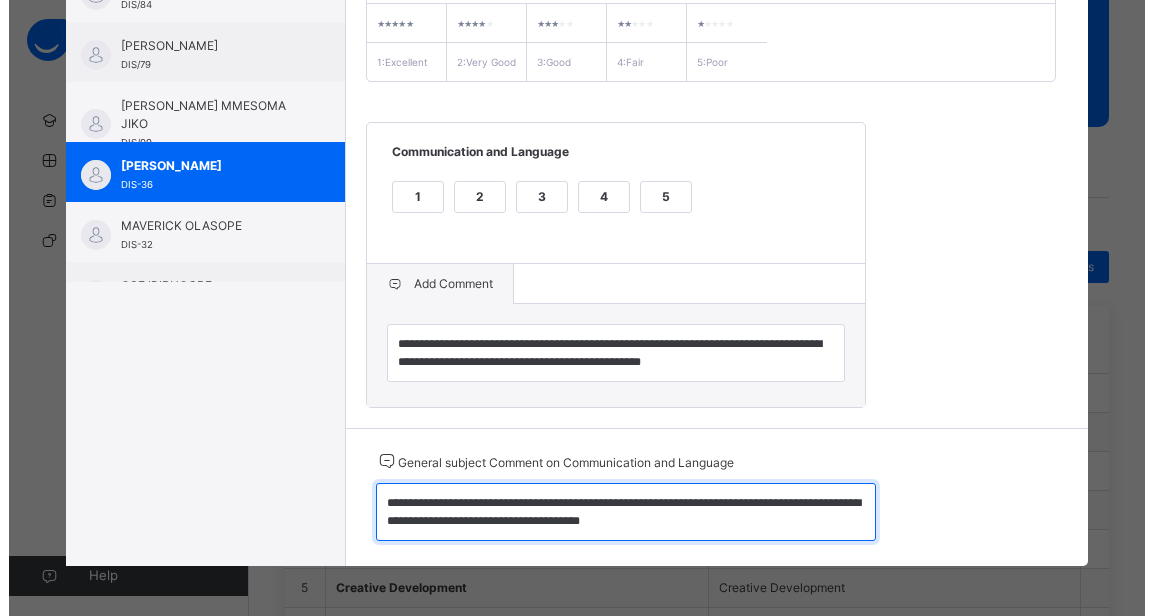 scroll, scrollTop: 0, scrollLeft: 0, axis: both 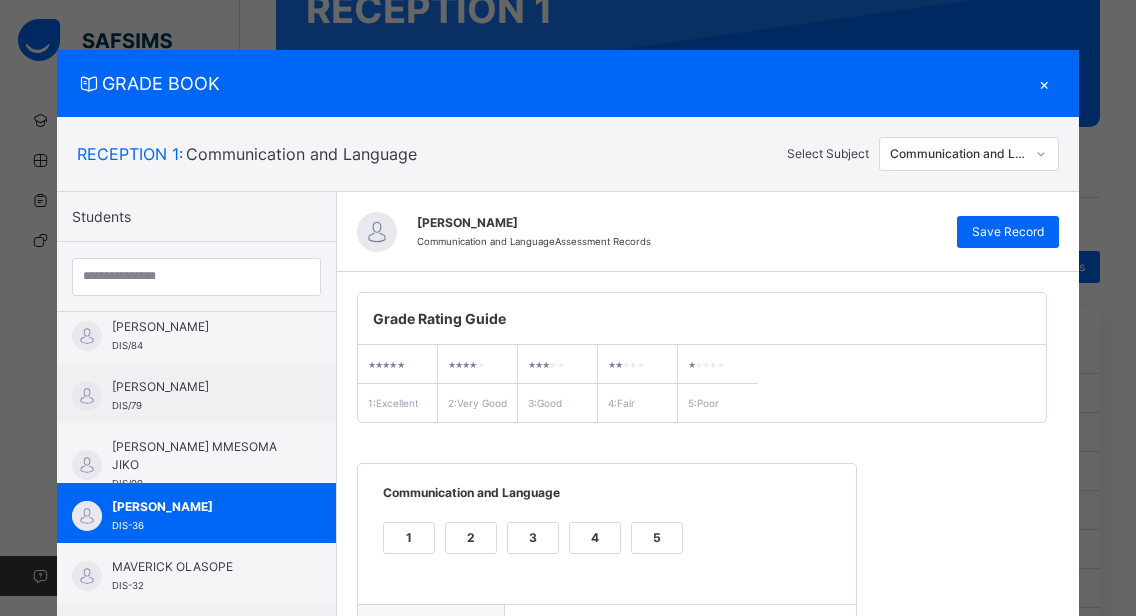 click on "×" at bounding box center [1044, 83] 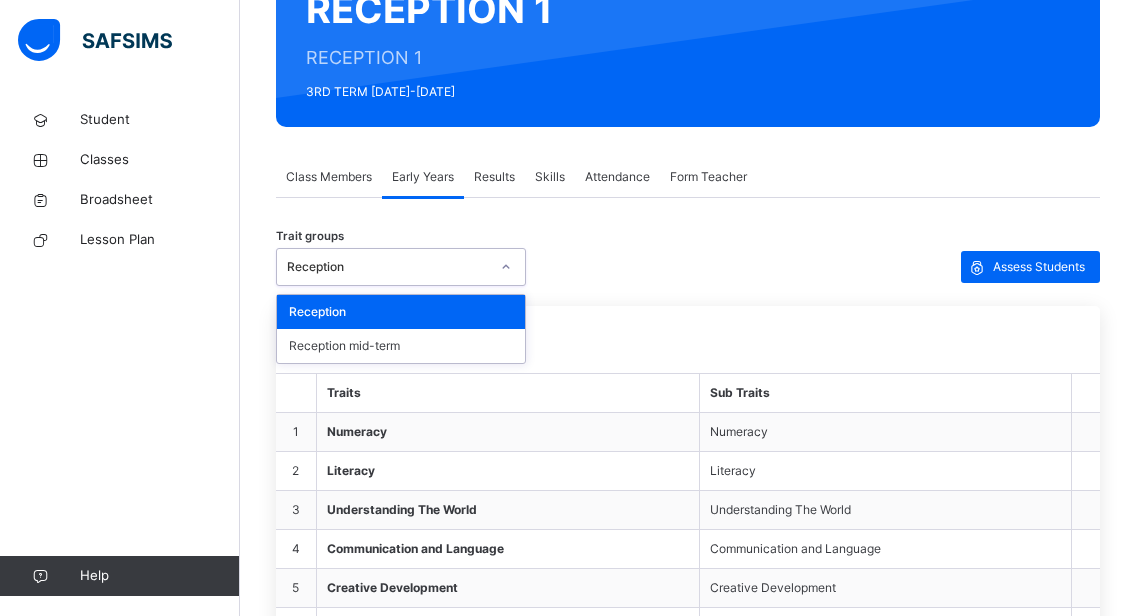 click at bounding box center (506, 267) 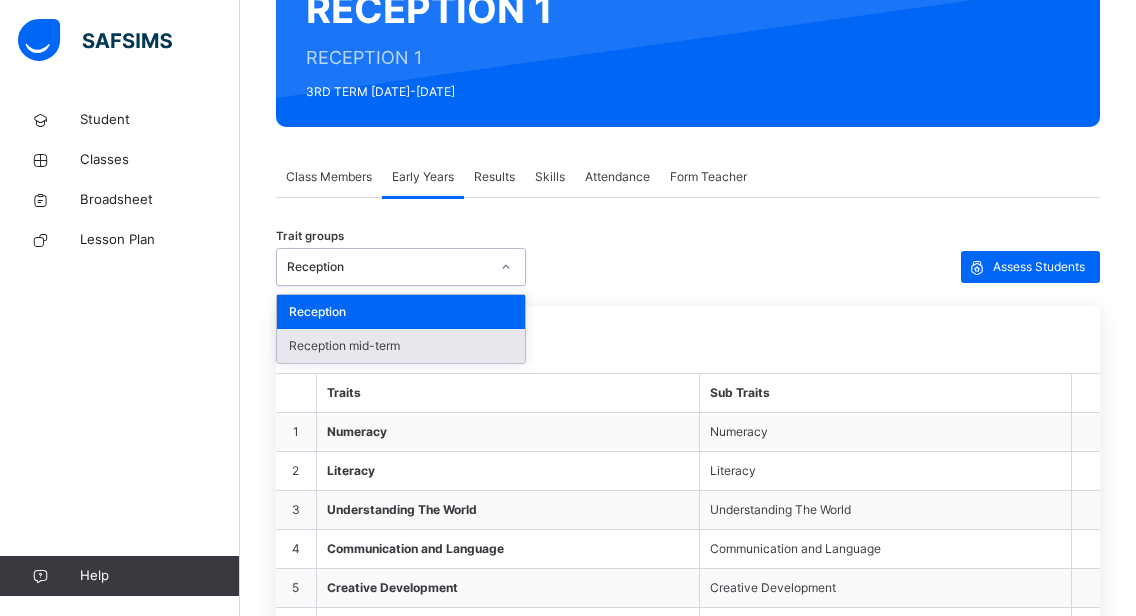 click on "Reception mid-term" at bounding box center [401, 346] 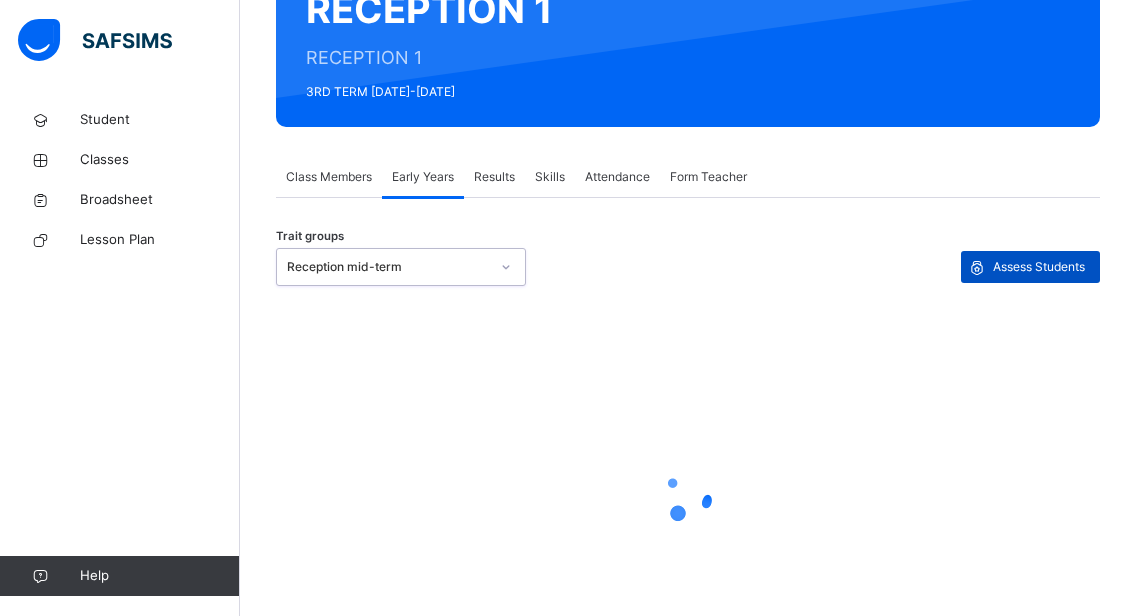 click on "Assess Students" at bounding box center (1039, 267) 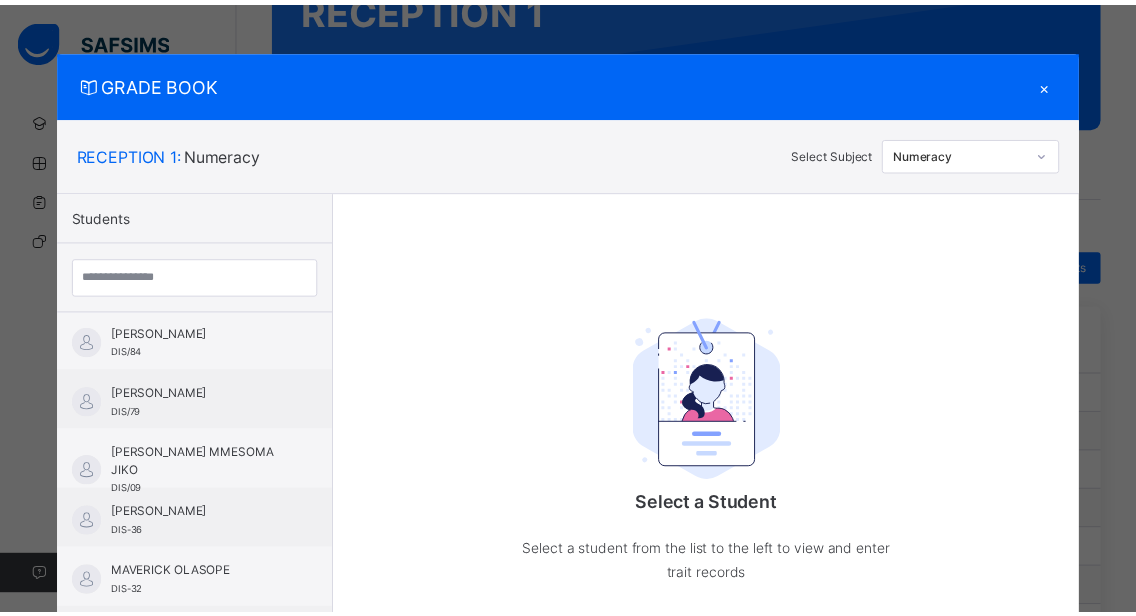 scroll, scrollTop: 1089, scrollLeft: 0, axis: vertical 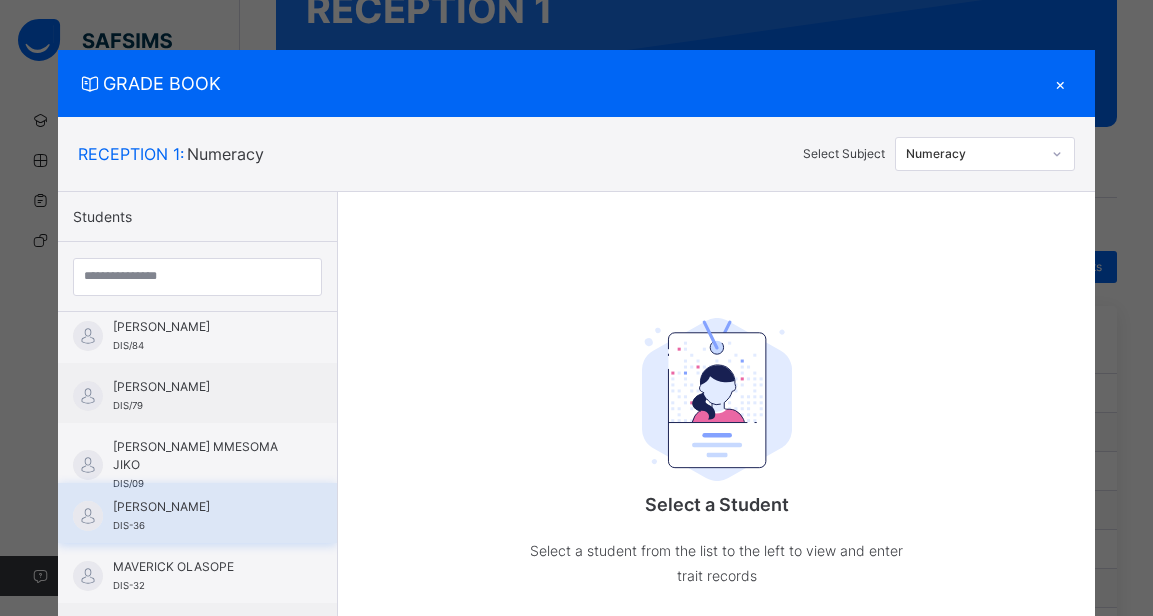 click on "[PERSON_NAME] DIS-36" at bounding box center (197, 513) 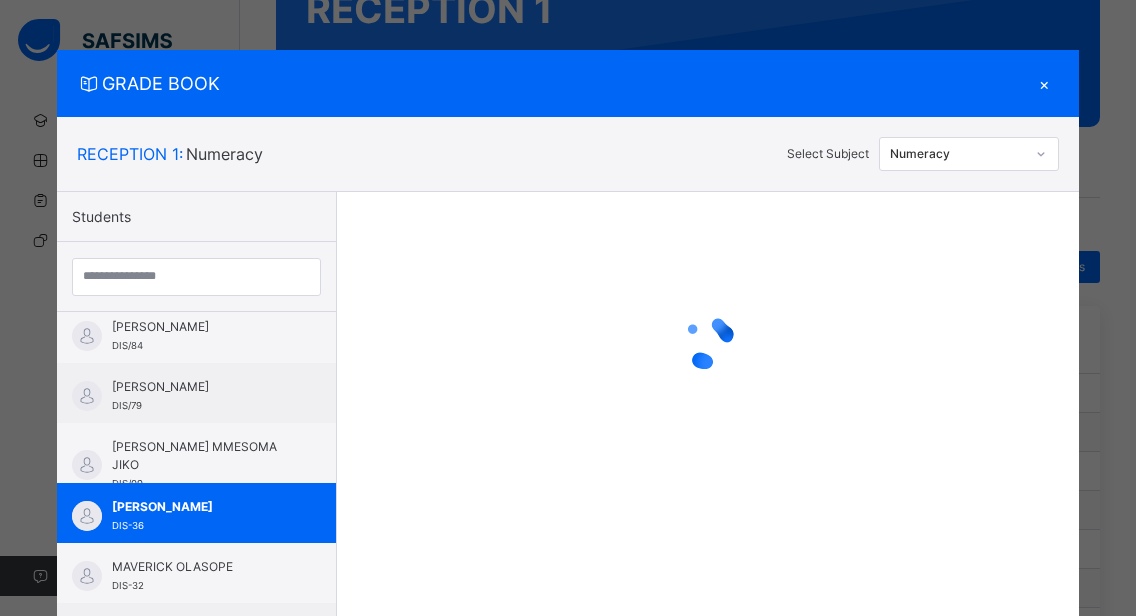 click 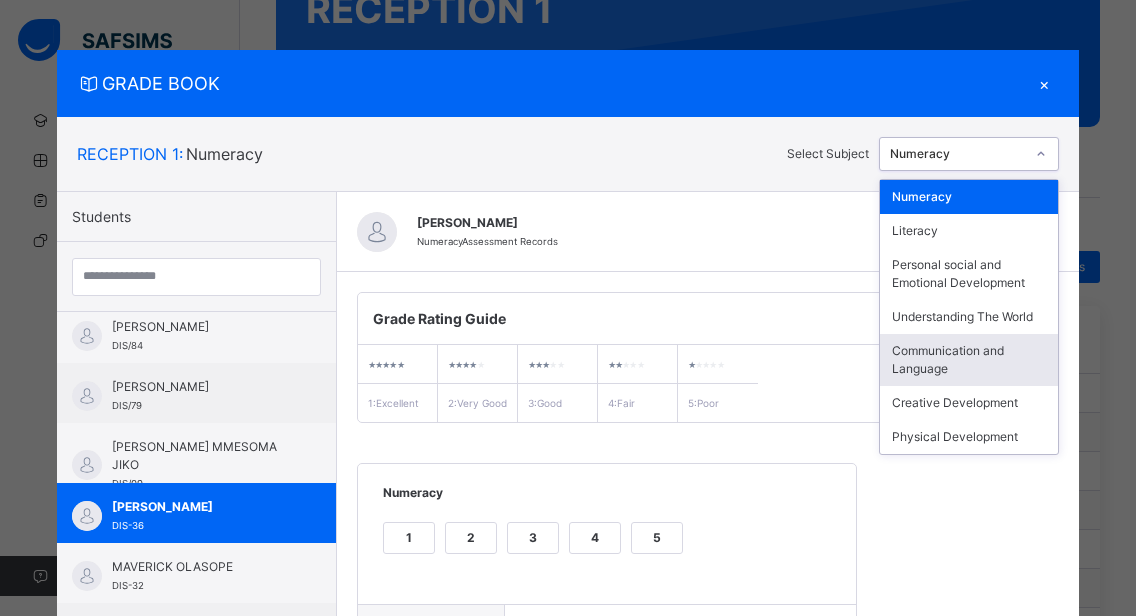 click on "Communication and Language" at bounding box center (969, 360) 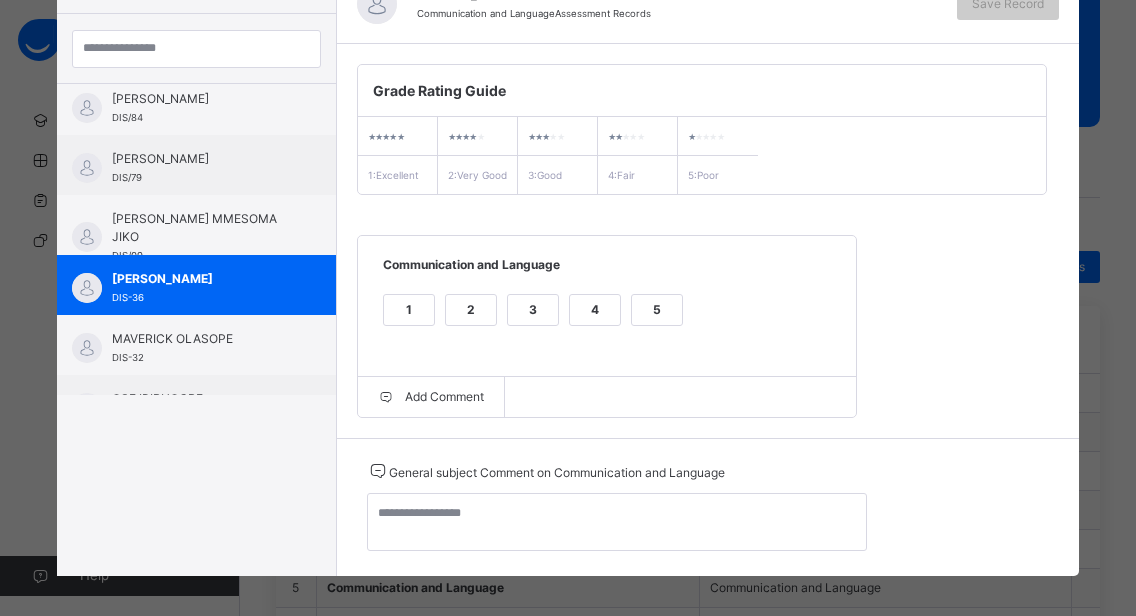 scroll, scrollTop: 256, scrollLeft: 0, axis: vertical 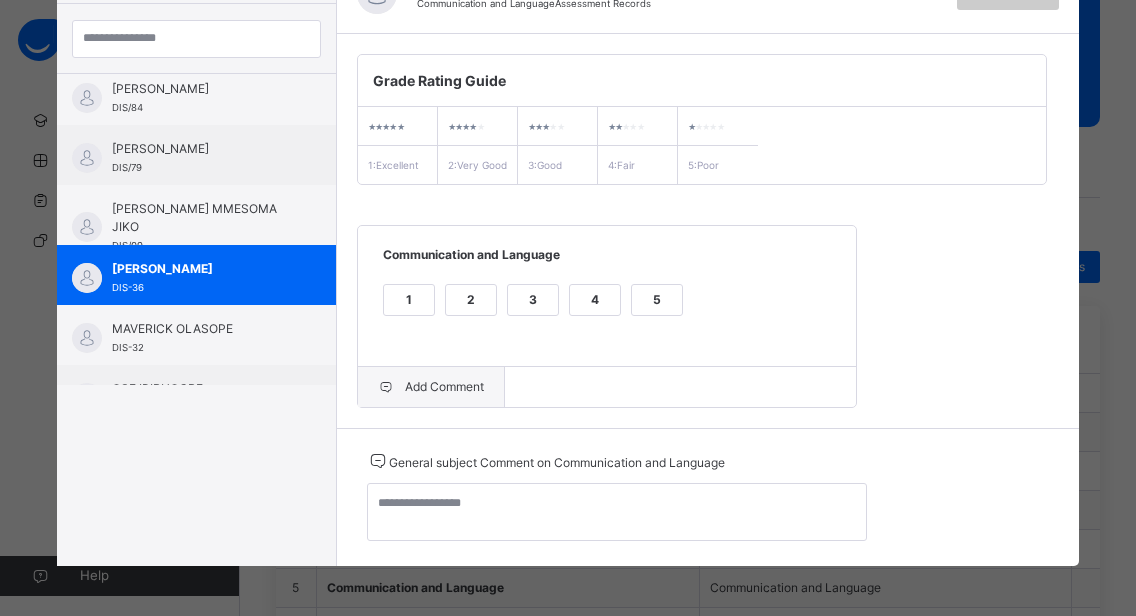 click on "Add Comment" at bounding box center [431, 387] 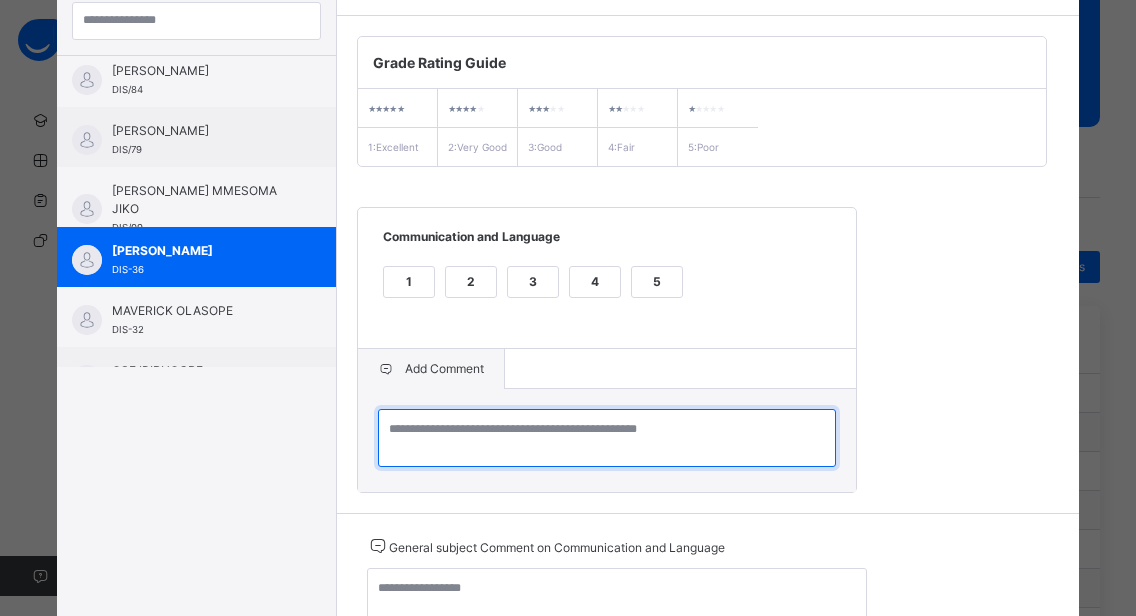 click at bounding box center [607, 438] 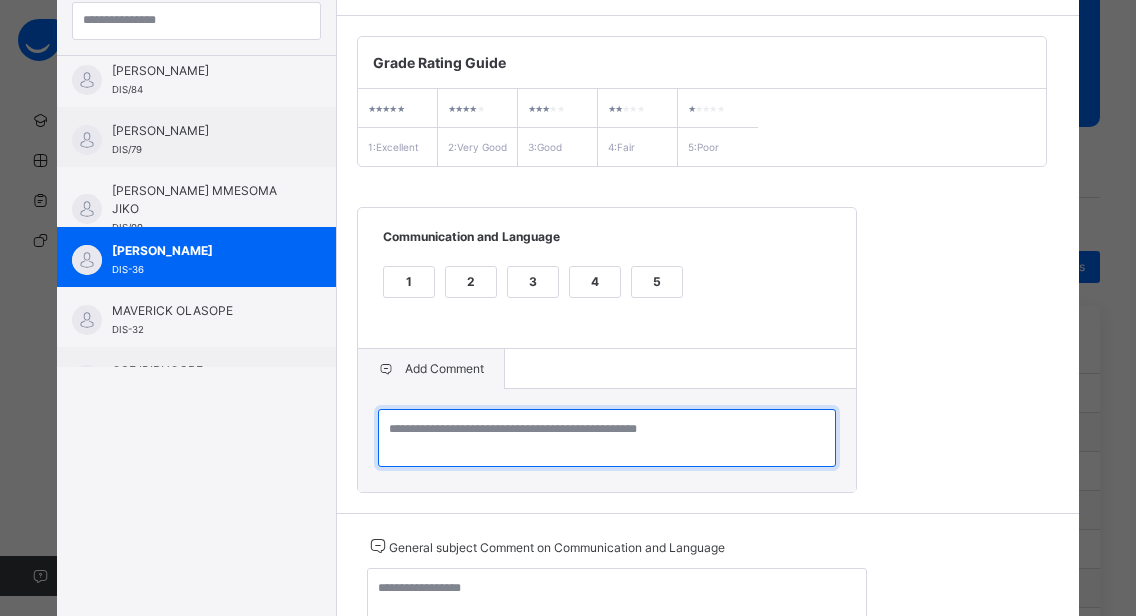 paste on "**********" 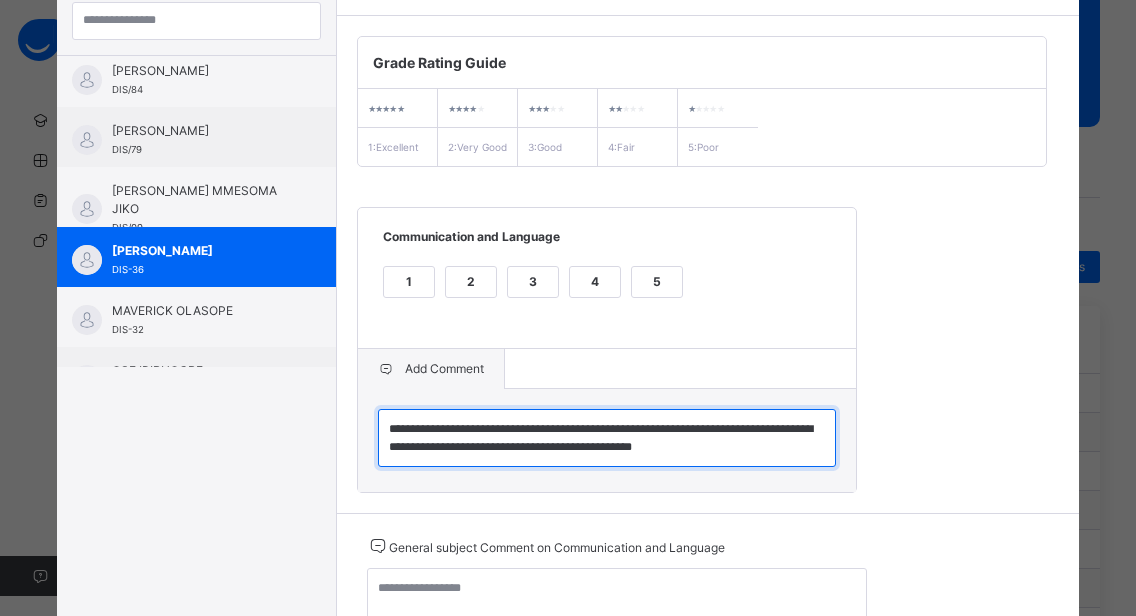 type on "**********" 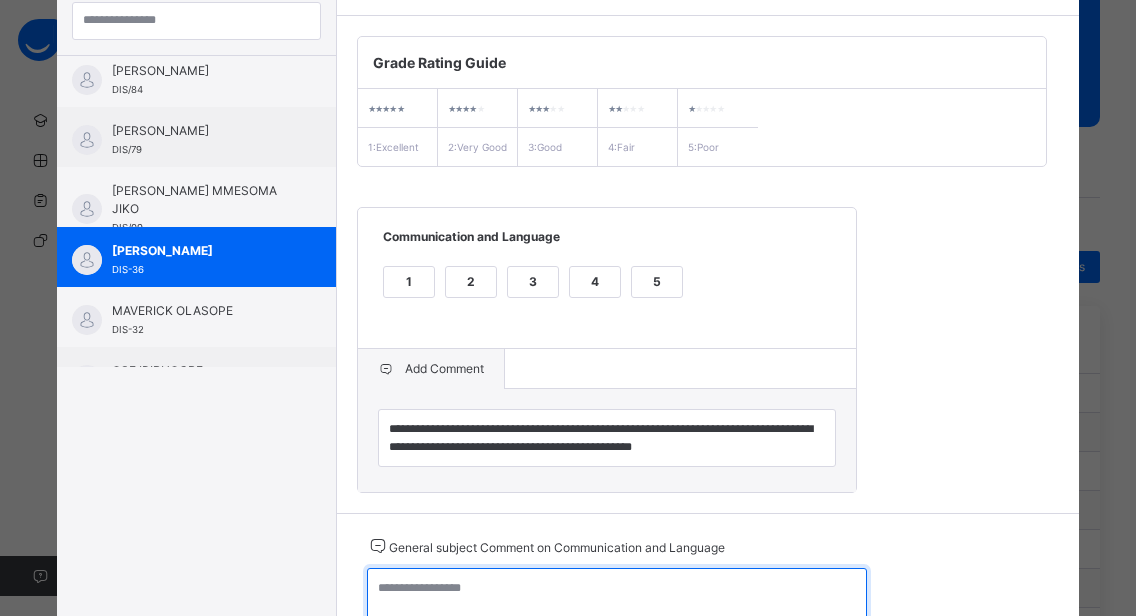 click at bounding box center (617, 597) 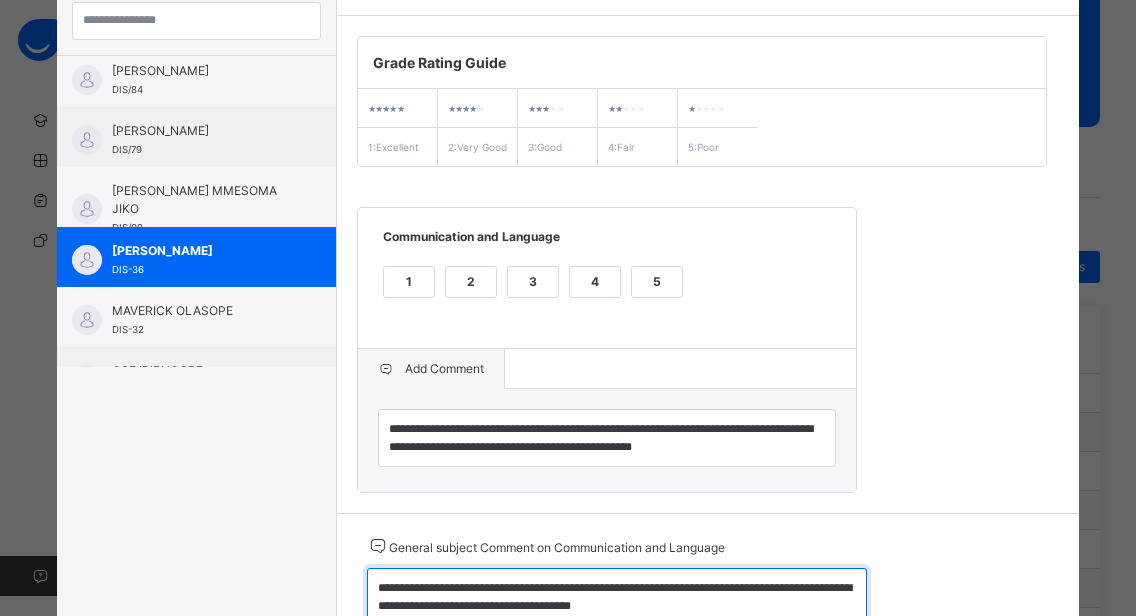 scroll, scrollTop: 271, scrollLeft: 0, axis: vertical 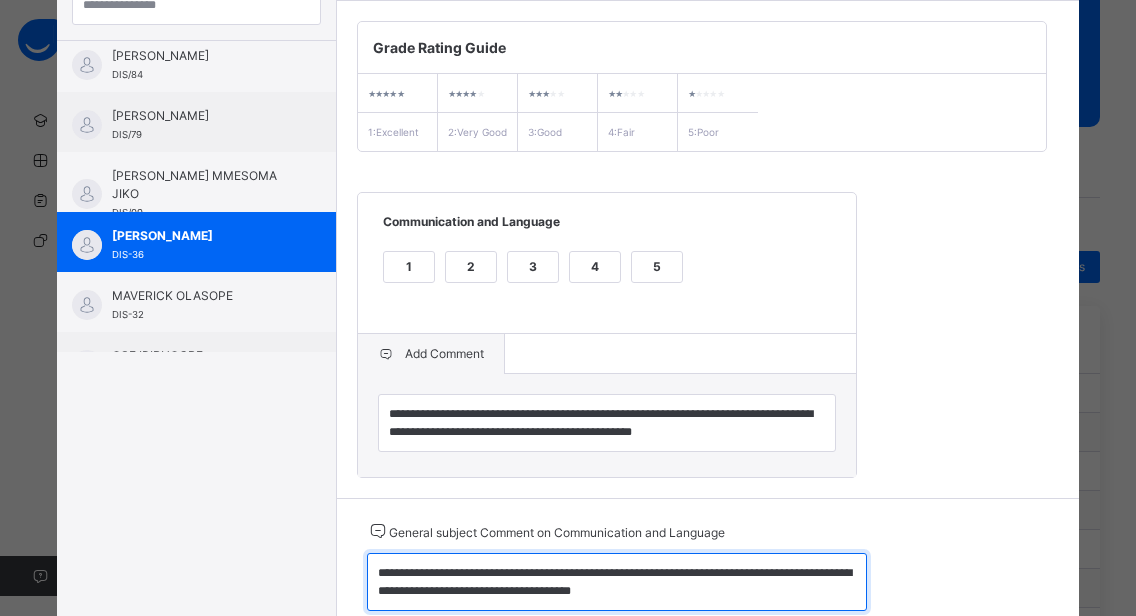 type on "**********" 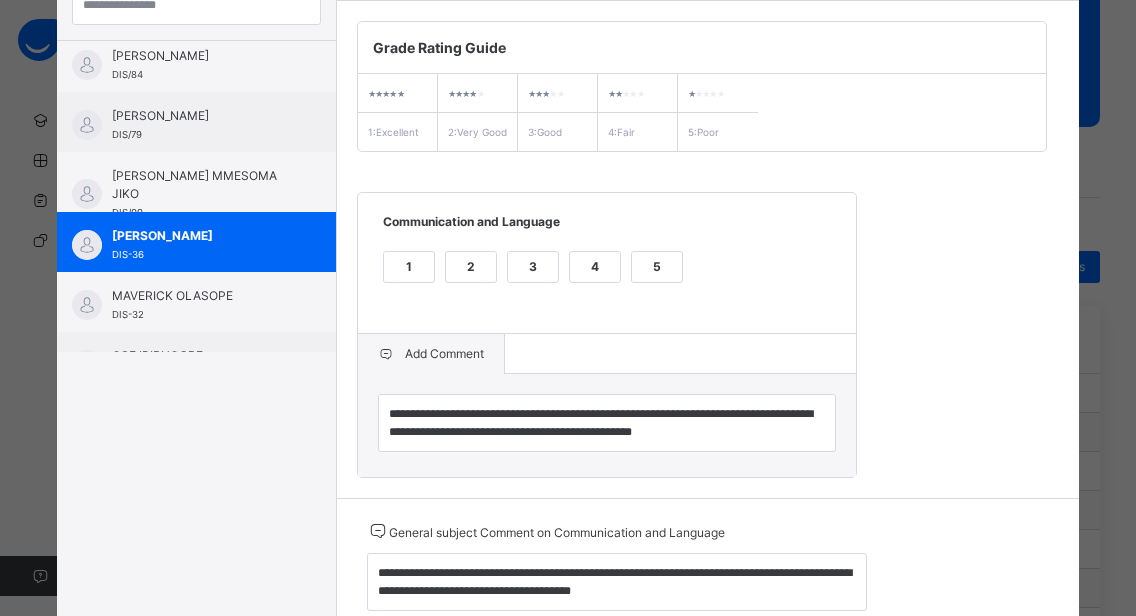 click on "2" at bounding box center (471, 267) 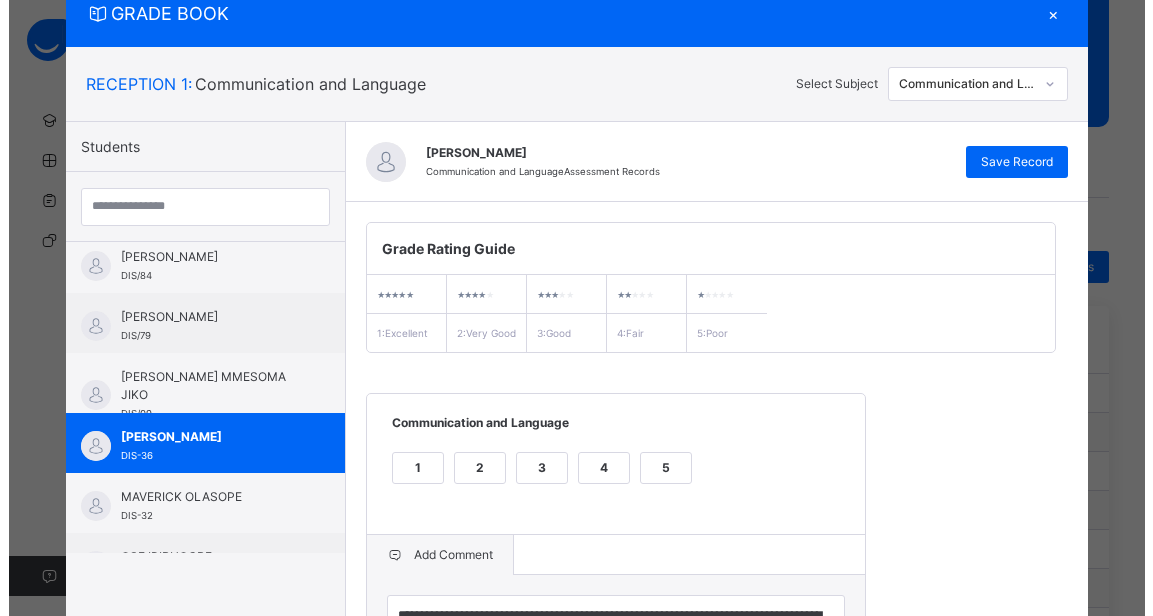 scroll, scrollTop: 0, scrollLeft: 0, axis: both 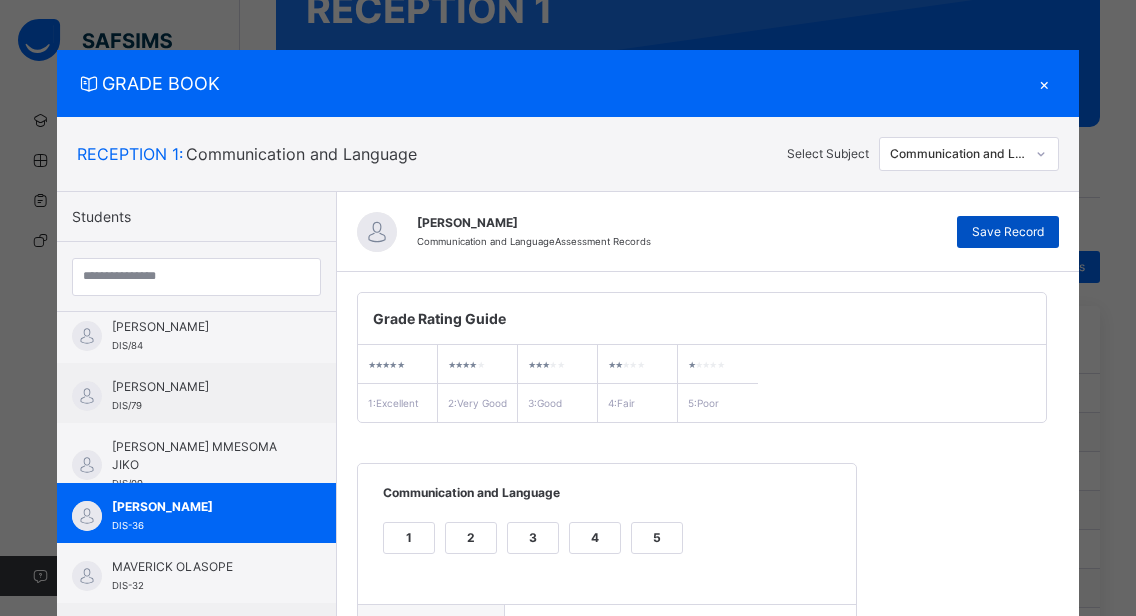 click on "Save Record" at bounding box center (1008, 232) 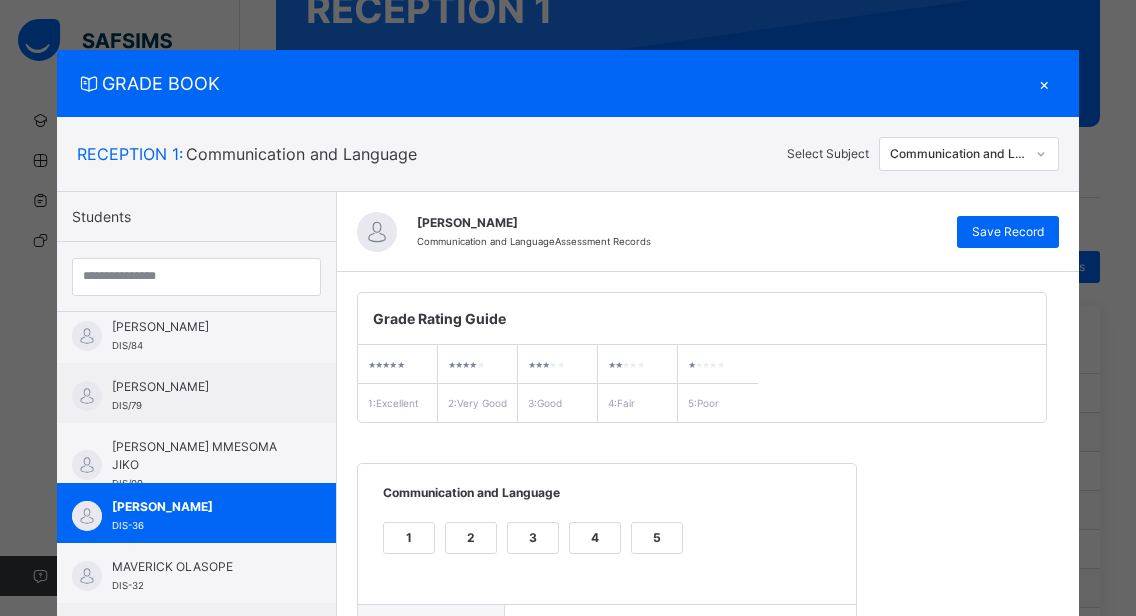 click on "×" at bounding box center (1044, 83) 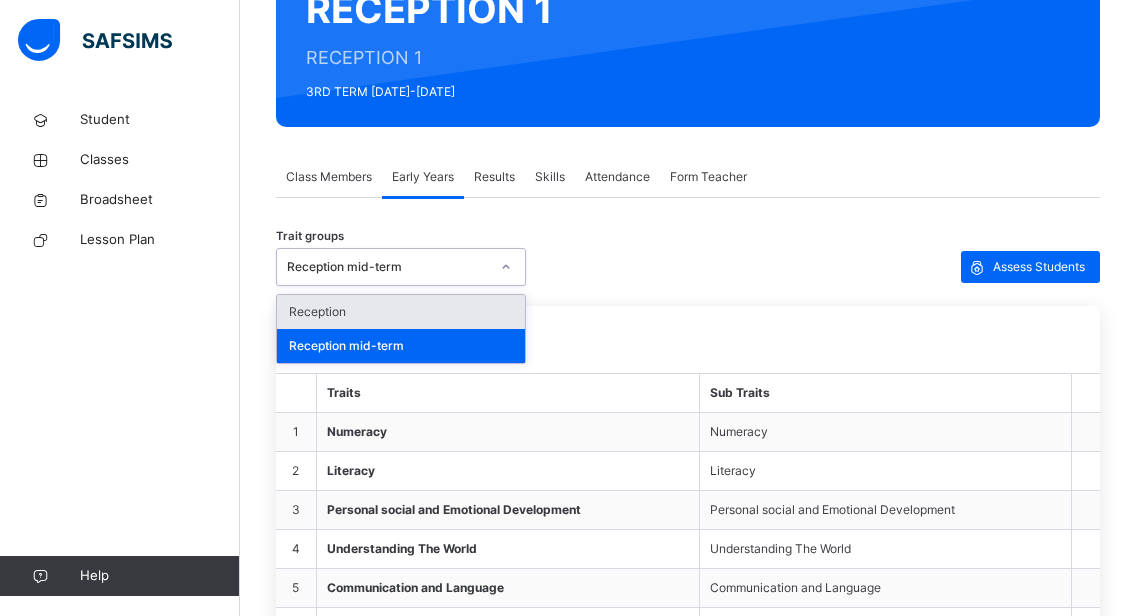 click 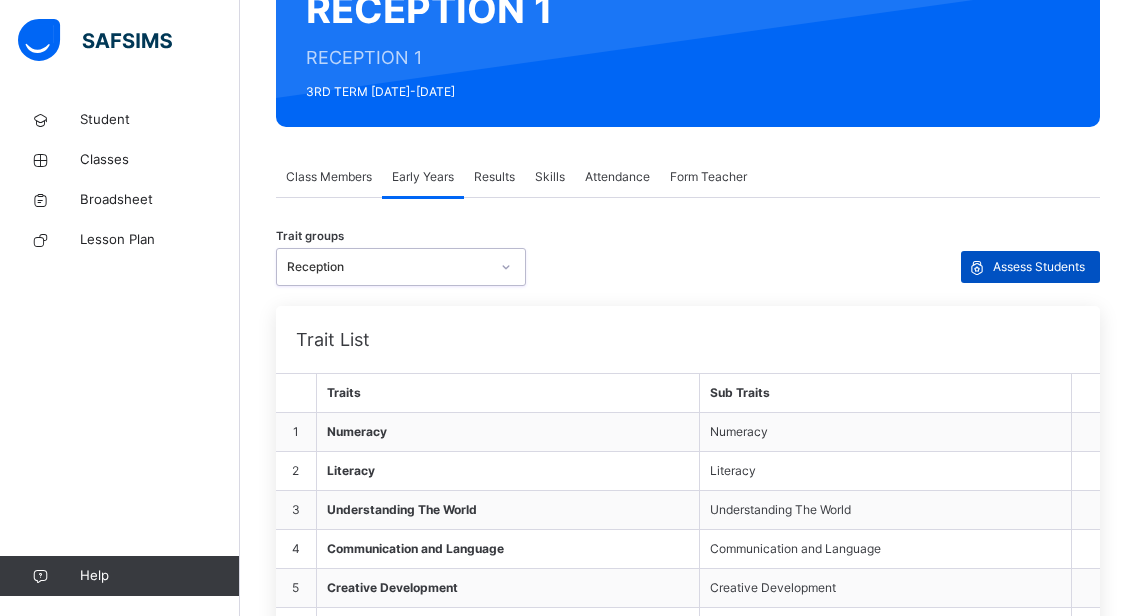 click on "Assess Students" at bounding box center (1039, 267) 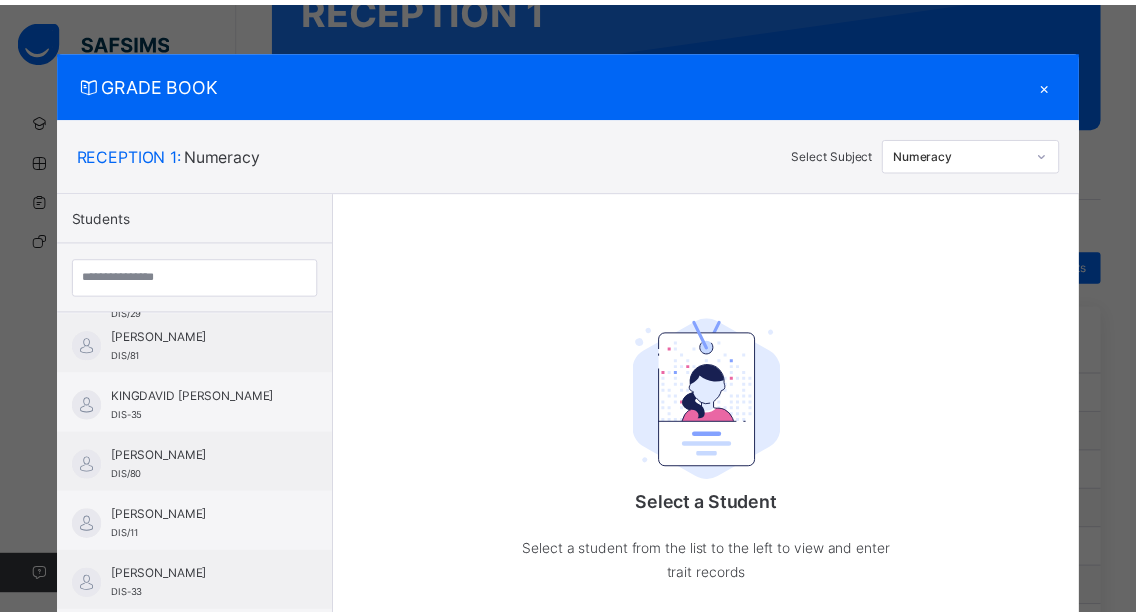 scroll, scrollTop: 1089, scrollLeft: 0, axis: vertical 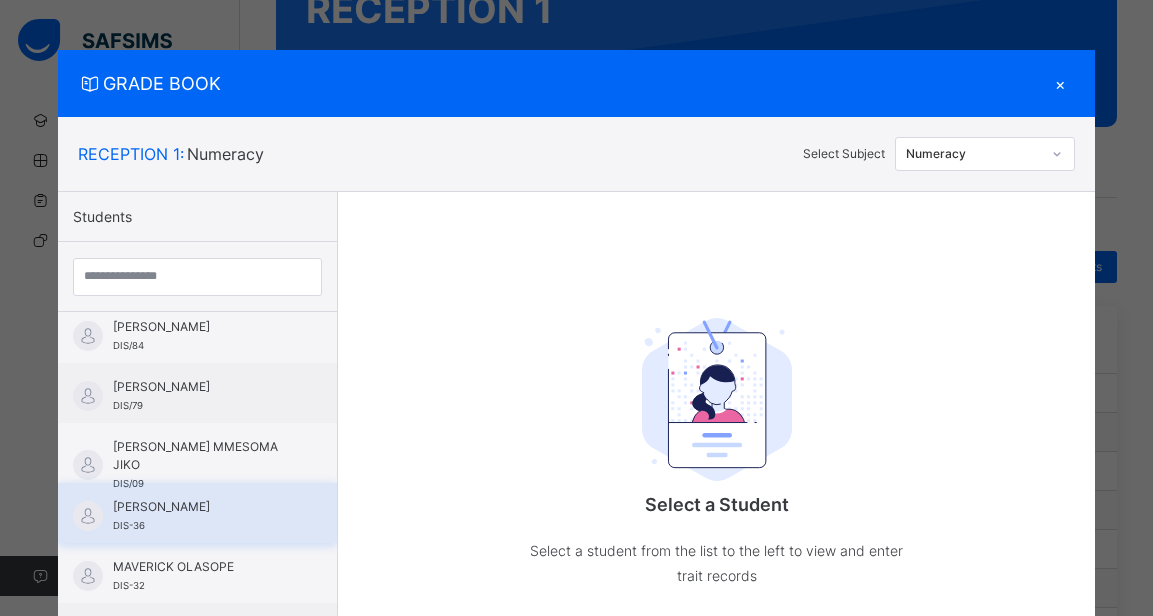 click on "[PERSON_NAME]" at bounding box center (202, 507) 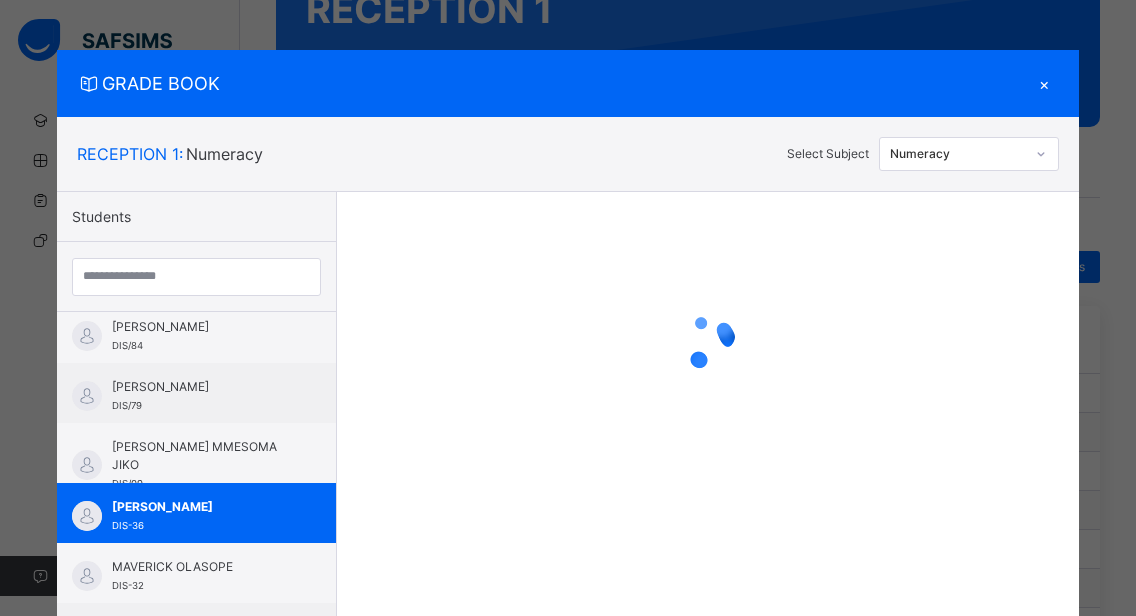 click 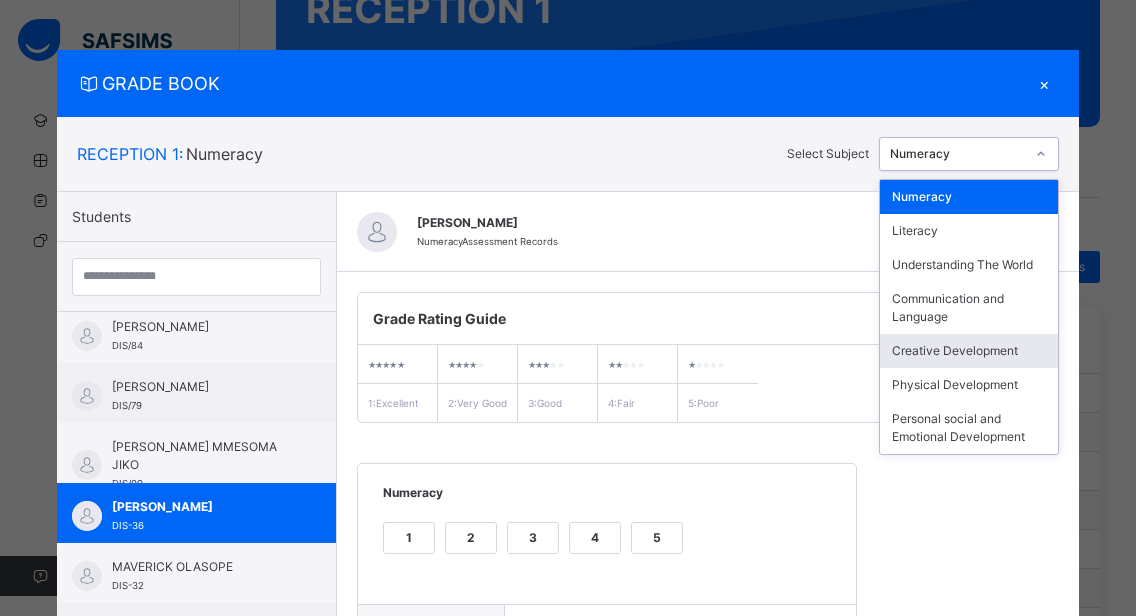 click on "Creative Development" at bounding box center [969, 351] 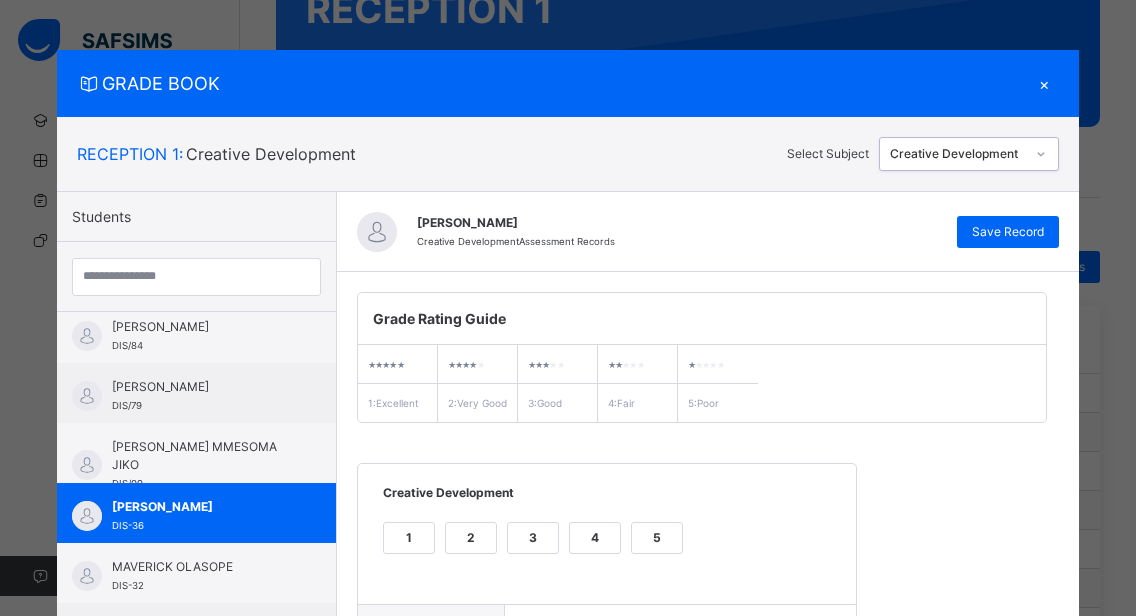 click on "GRADE BOOK × RECEPTION 1 :   Creative Development Select Subject   option Creative Development, selected.     0 results available. Select is focused ,type to refine list, press Down to open the menu,  Creative Development Students [PERSON_NAME] DIS/88 [PERSON_NAME] TIARAOLUWA DIS/31 [PERSON_NAME] DIS/87 [PERSON_NAME] [PERSON_NAME] DIS/06 [PERSON_NAME] [PERSON_NAME] DIS/30 [PERSON_NAME] DIS-31 [PERSON_NAME] DIS/85 [PERSON_NAME] DIS-34 [PERSON_NAME] DIS/82 OGHENETEGA  KHANYISA ONOYEYASORHO  DIS-73 [PERSON_NAME] [PERSON_NAME] DIS/29 [PERSON_NAME] DIS/81 KINGDAVID  [PERSON_NAME] DIS-35 [PERSON_NAME] DIS/80 ANNABELLE MUNACHIMSO OBI DIS/11 [PERSON_NAME] DIS-33 [PERSON_NAME] DIS/89 ROYAL  ATOYEBI DIS/92 [PERSON_NAME] DIS/84 [PERSON_NAME] DIS/79 [PERSON_NAME] MMESOMA JIKO DIS/09 [PERSON_NAME] DIS-36 MAVERICK  OLASOPE DIS-32 OSE  IRIBHOGBE DIS/86 [PERSON_NAME] Creative Development  Assessment Records Save Record   Grade Rating Guide   ★ ★ ★ ★ ★ 1  :  Excellent ★ ★ ★ ★ ★ 2  :  Very Good ★ ★ 3" at bounding box center [568, 308] 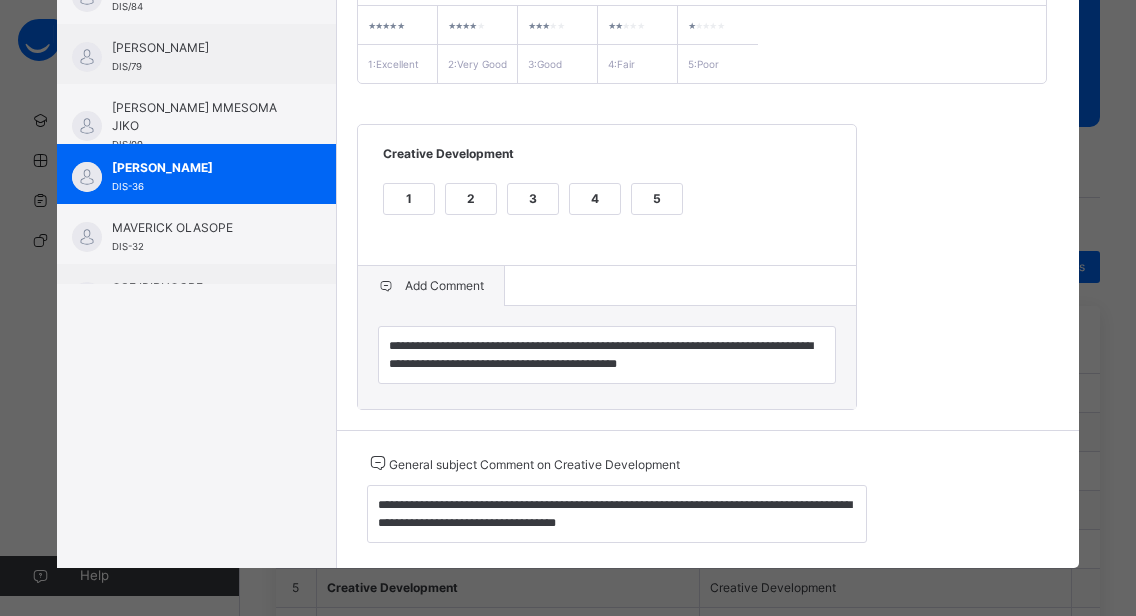 scroll, scrollTop: 362, scrollLeft: 0, axis: vertical 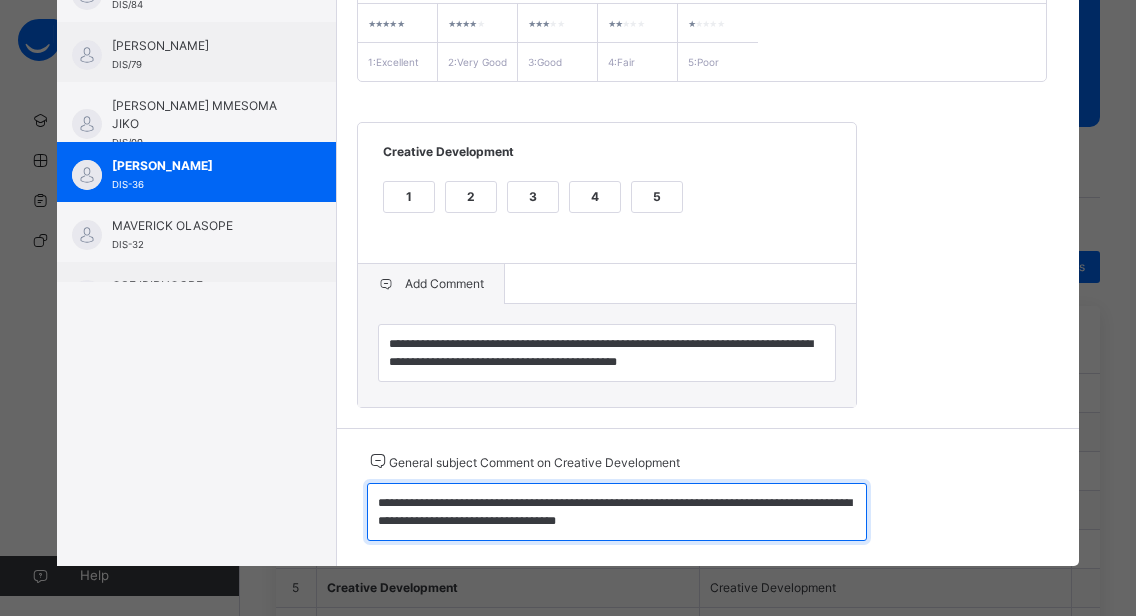 click on "**********" at bounding box center (617, 512) 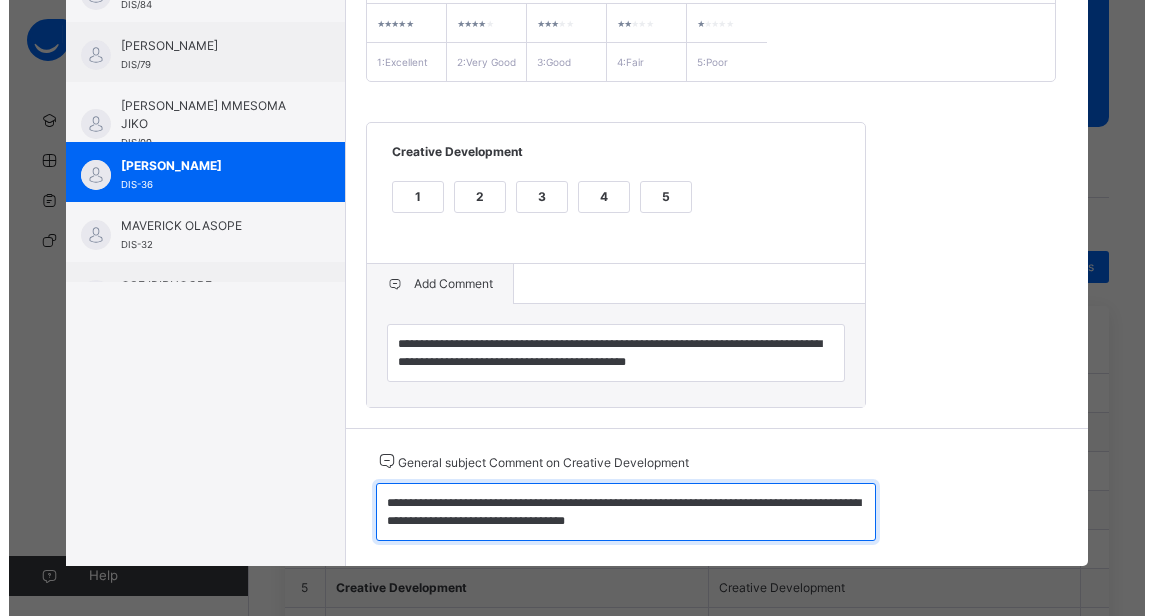 scroll, scrollTop: 0, scrollLeft: 0, axis: both 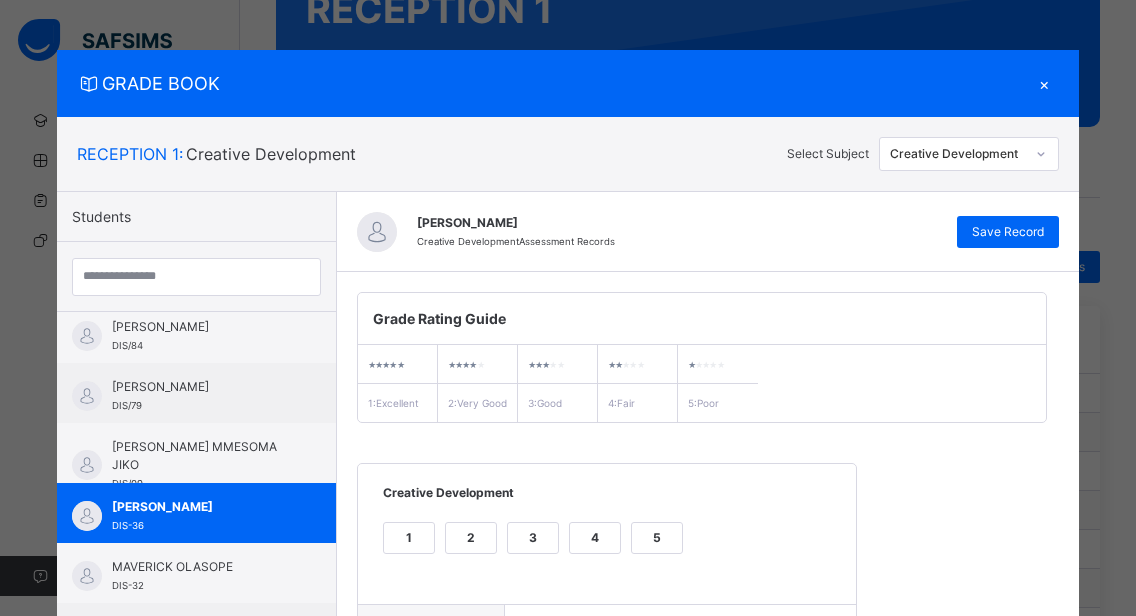 click on "×" at bounding box center (1044, 83) 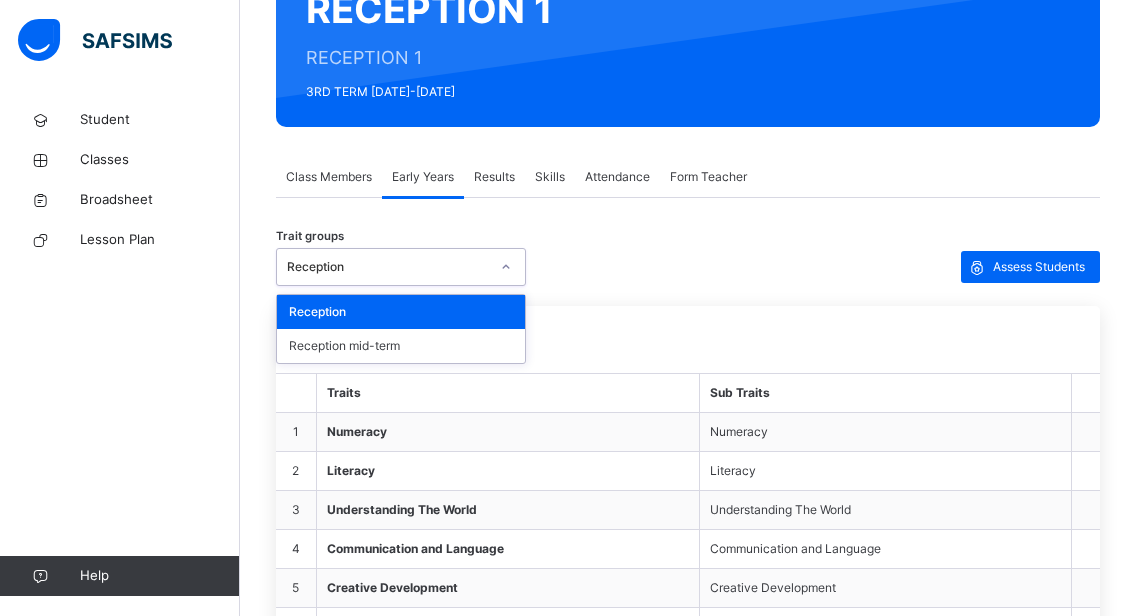 click 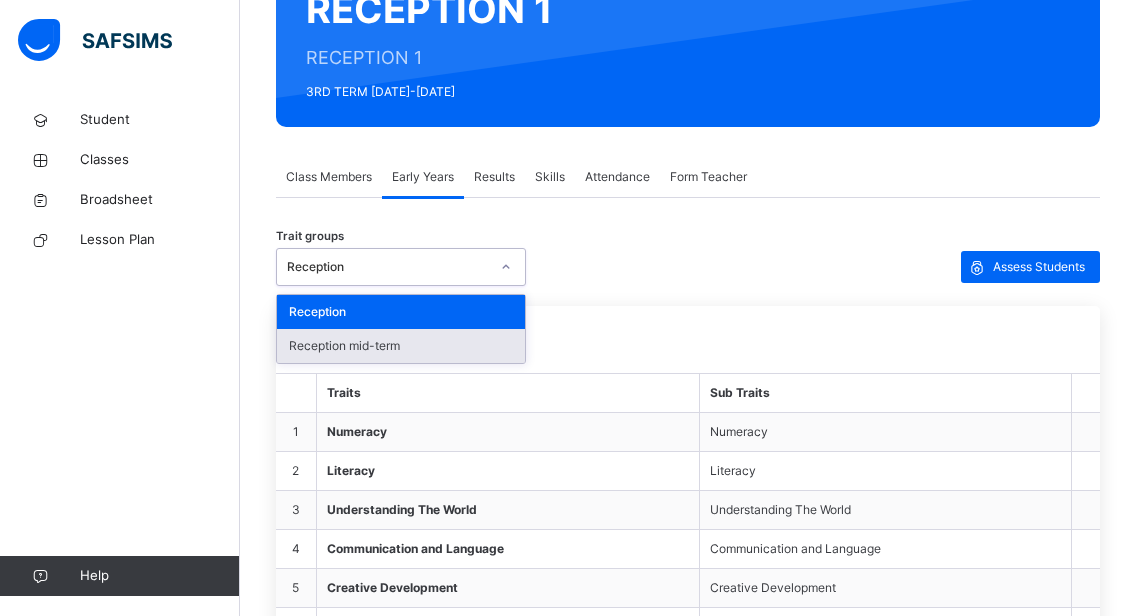 click on "Reception mid-term" at bounding box center [401, 346] 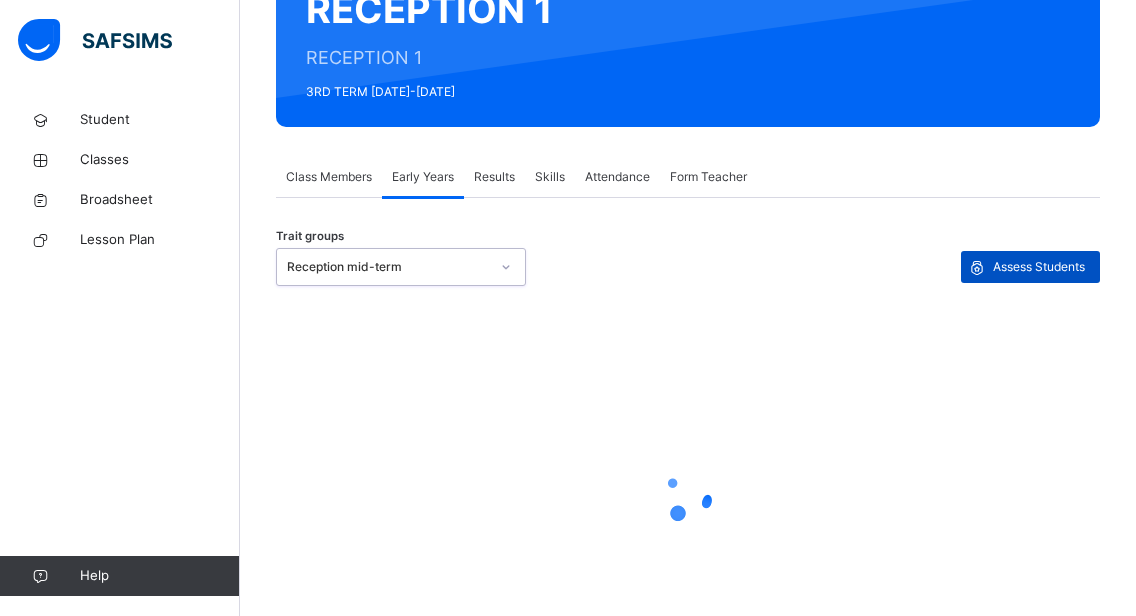 click on "Assess Students" at bounding box center (1039, 267) 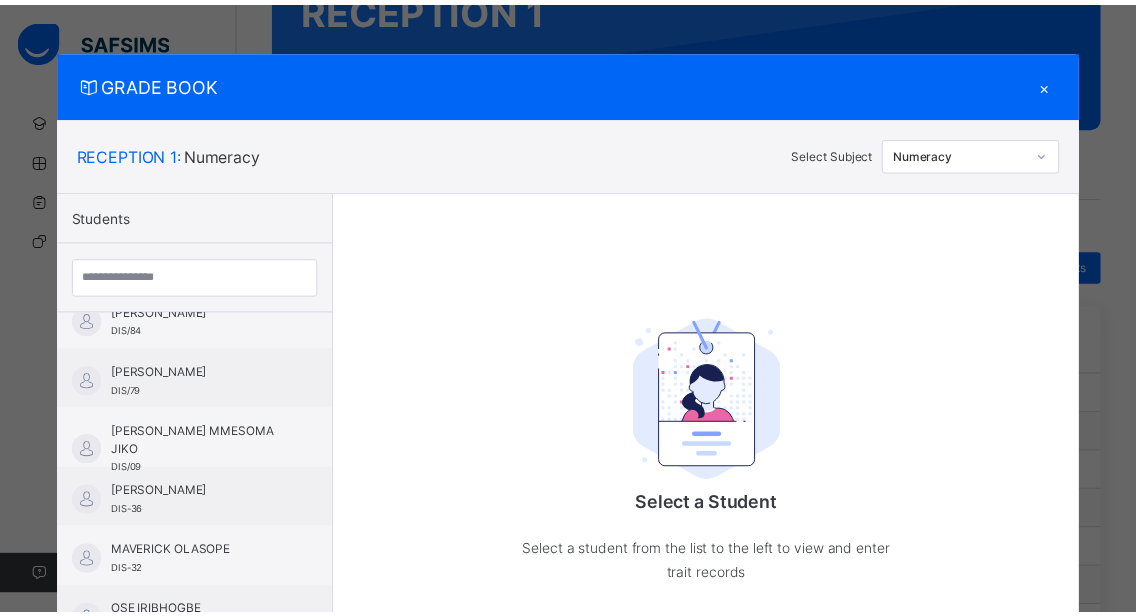scroll, scrollTop: 1124, scrollLeft: 0, axis: vertical 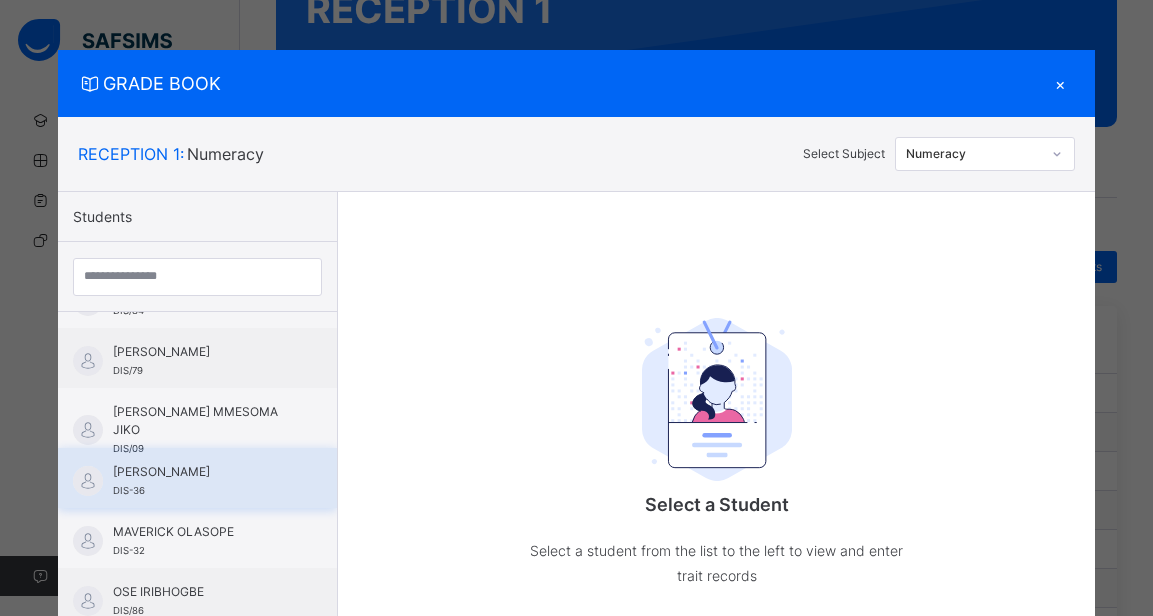 click on "[PERSON_NAME] DIS-36" at bounding box center [197, 478] 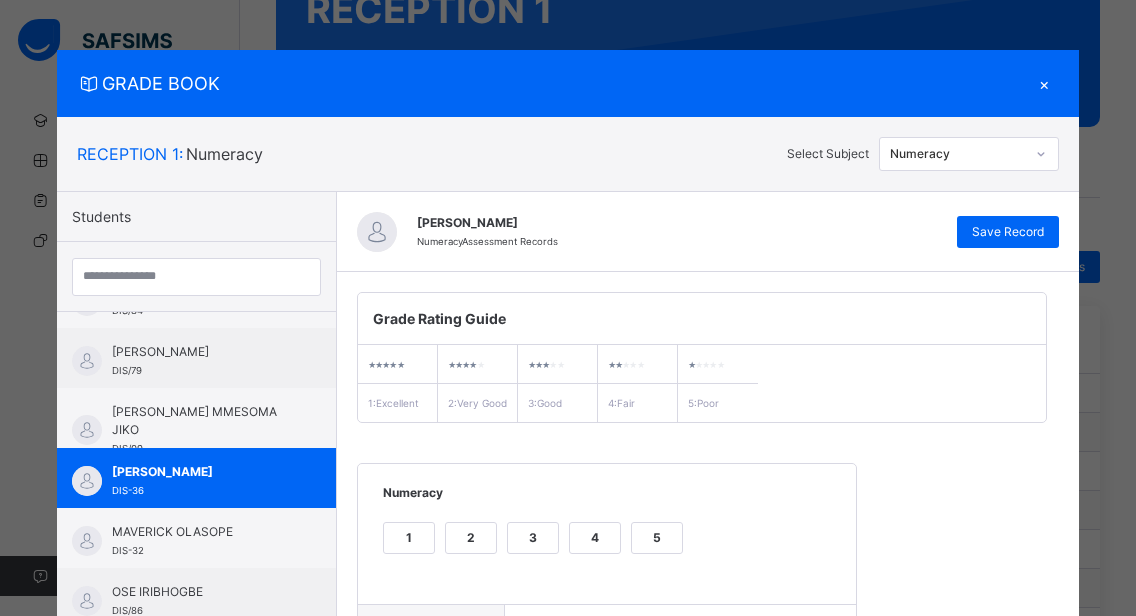 click 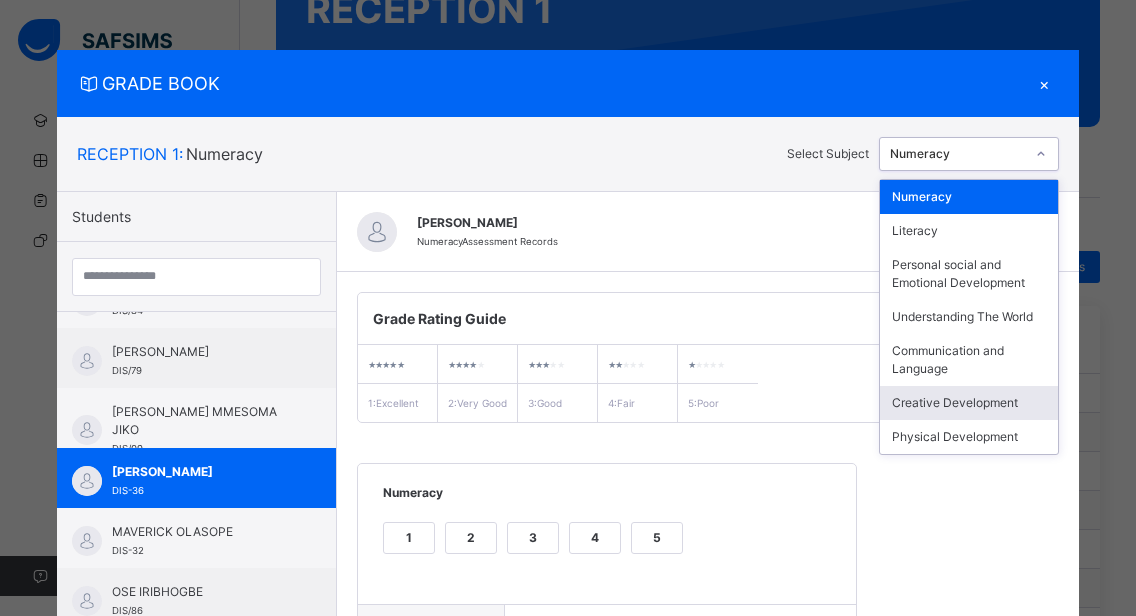 click on "Creative Development" at bounding box center (969, 403) 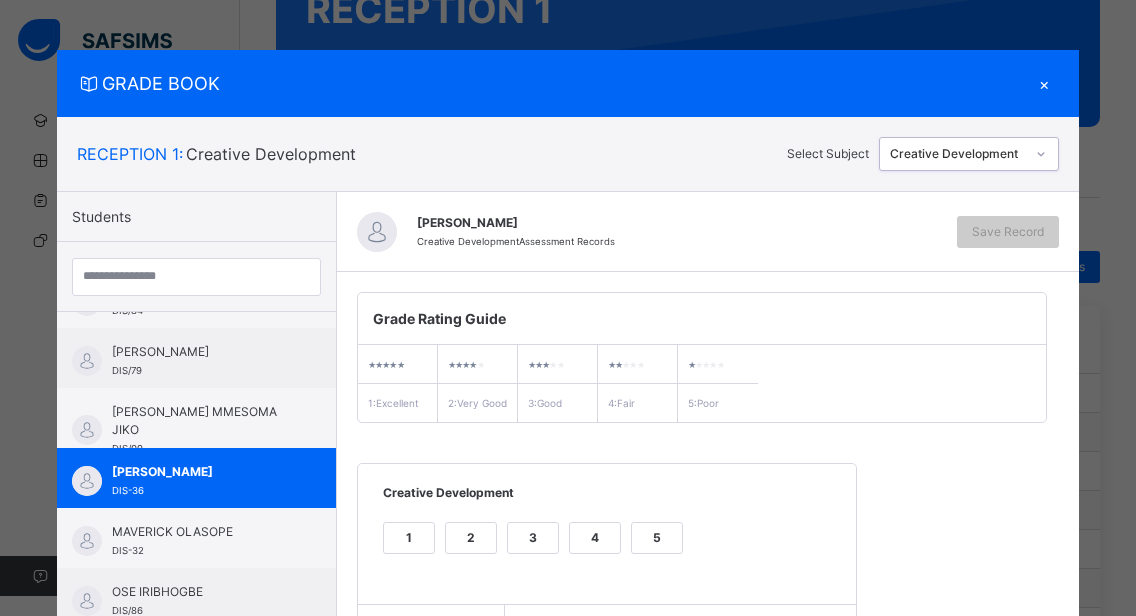 scroll, scrollTop: 256, scrollLeft: 0, axis: vertical 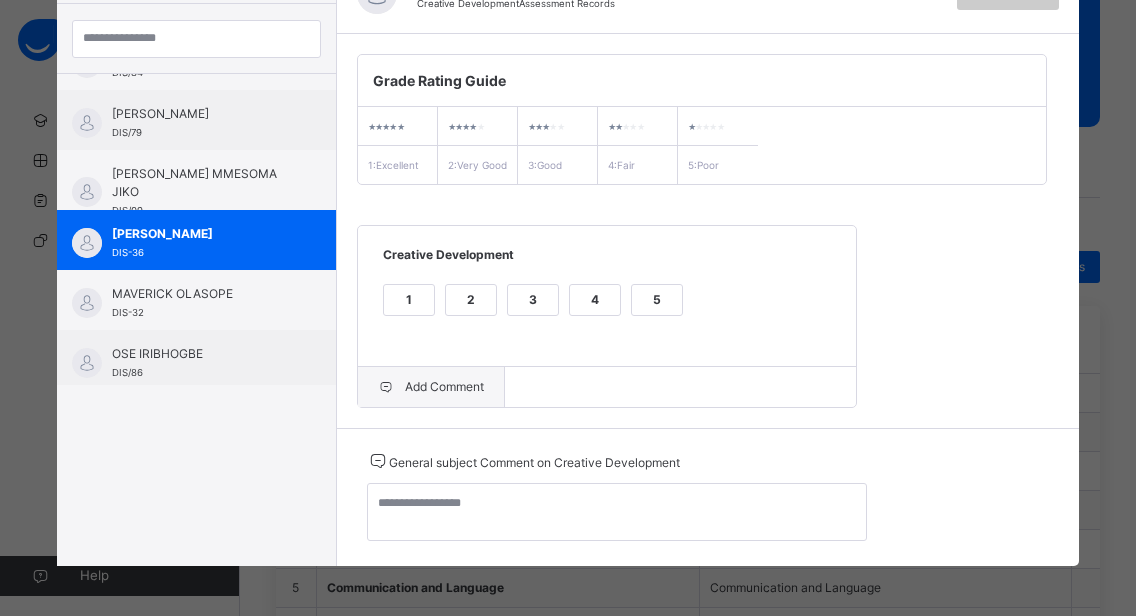 click on "Add Comment" at bounding box center (431, 387) 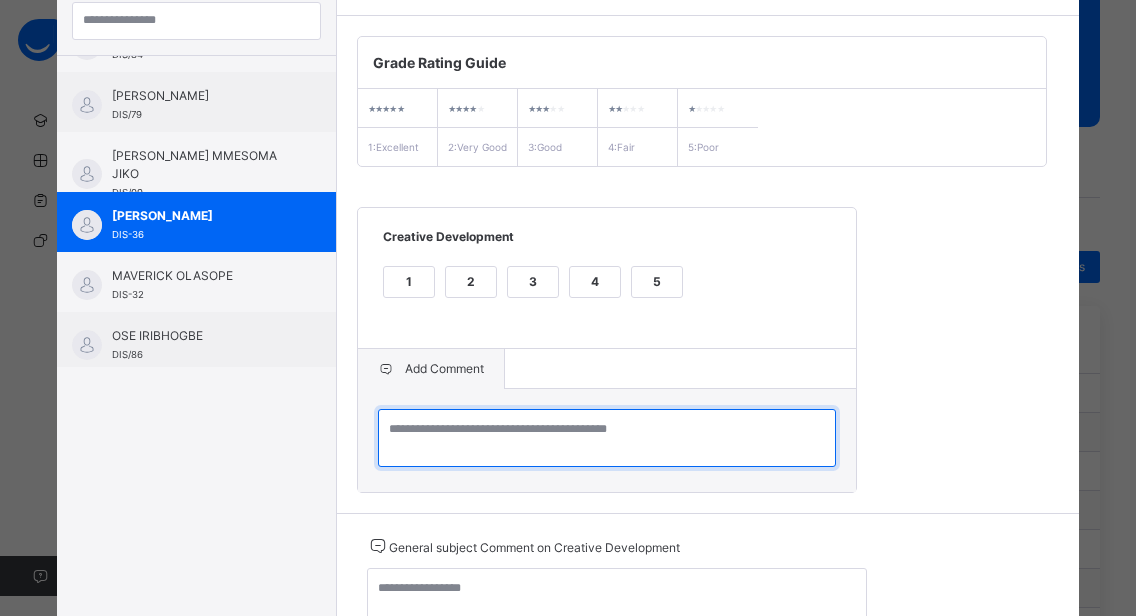 click at bounding box center (607, 438) 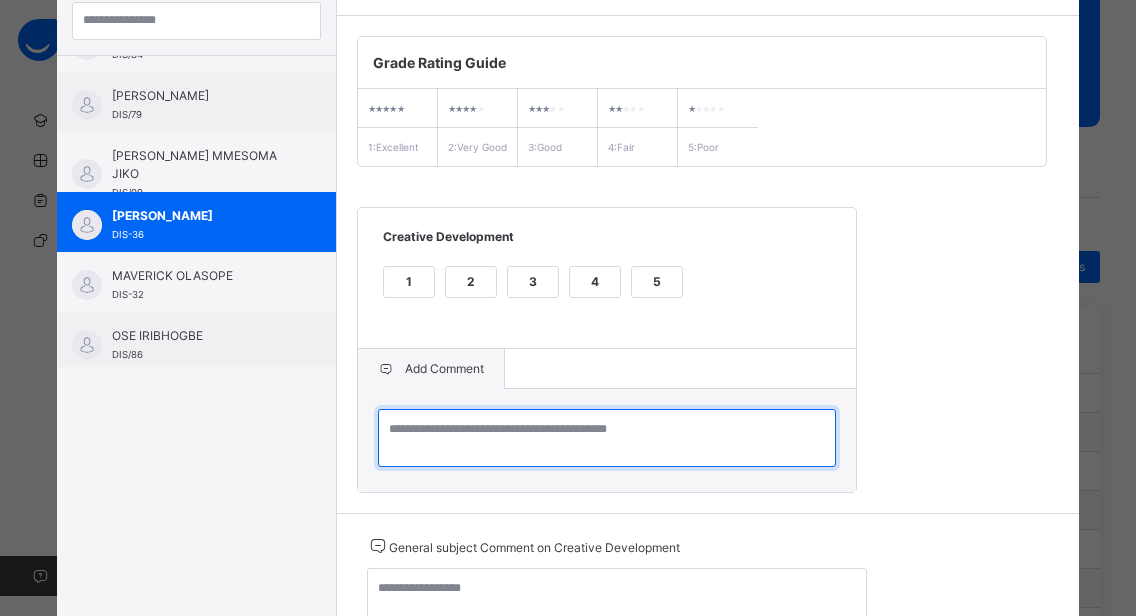paste on "**********" 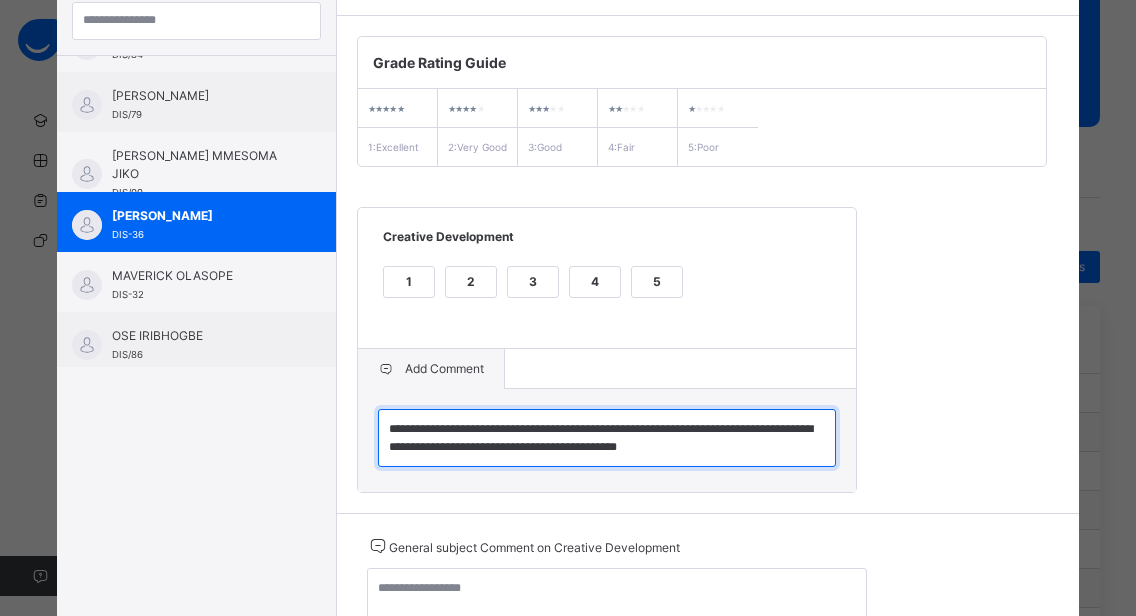 type on "**********" 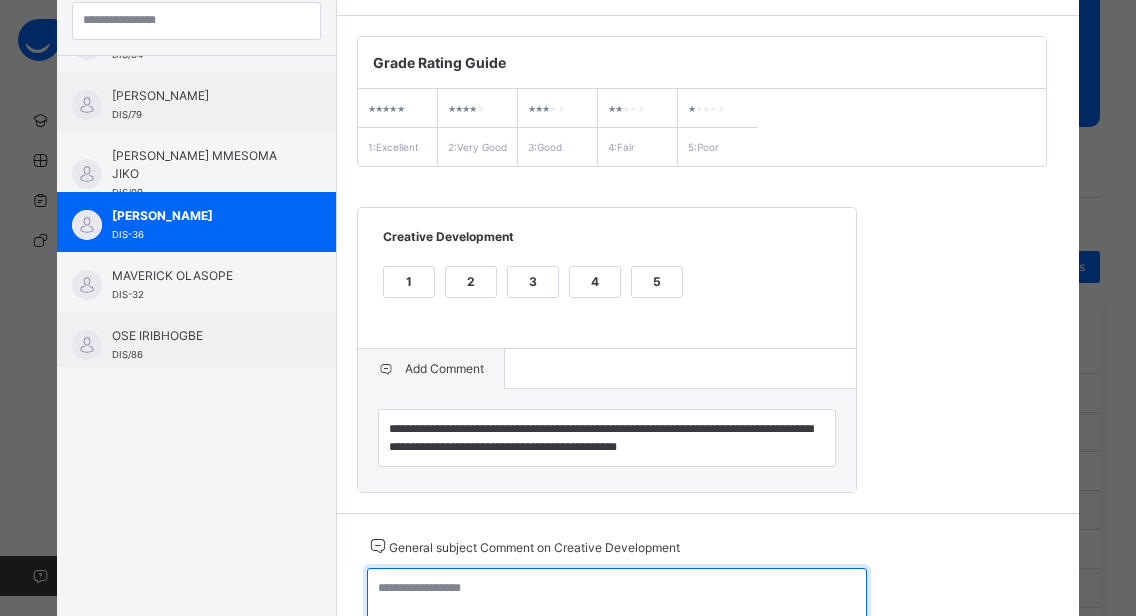 click at bounding box center [617, 597] 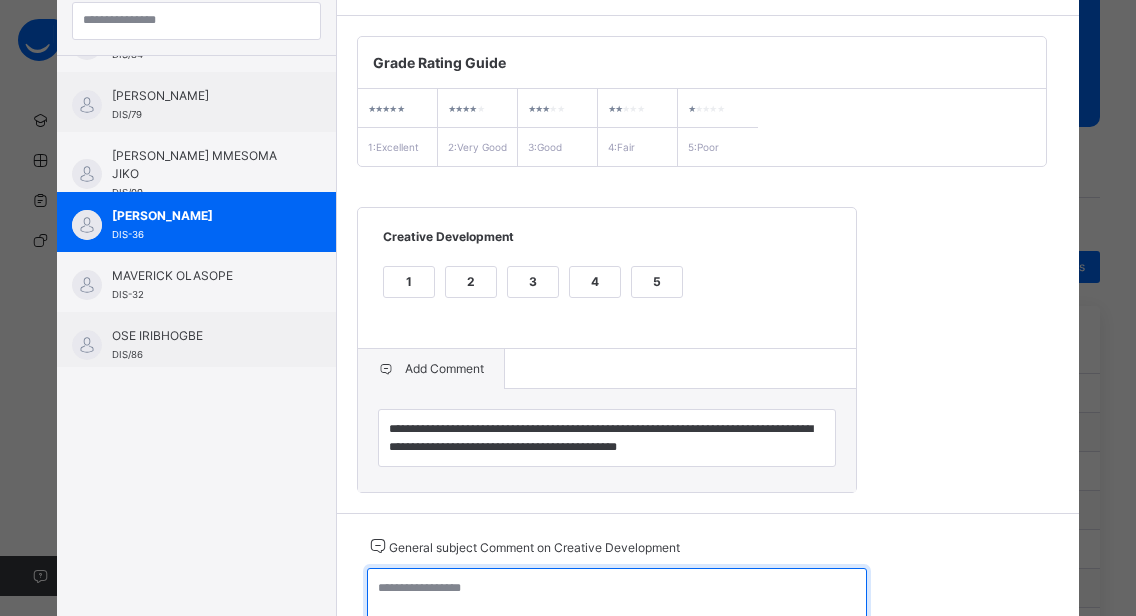 paste on "**********" 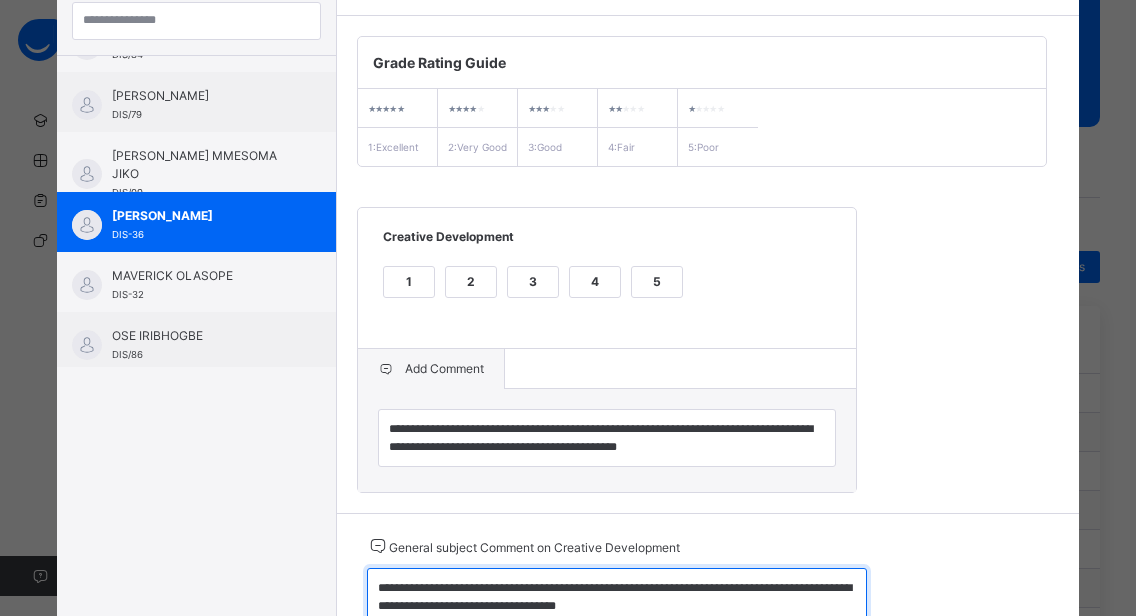 scroll, scrollTop: 271, scrollLeft: 0, axis: vertical 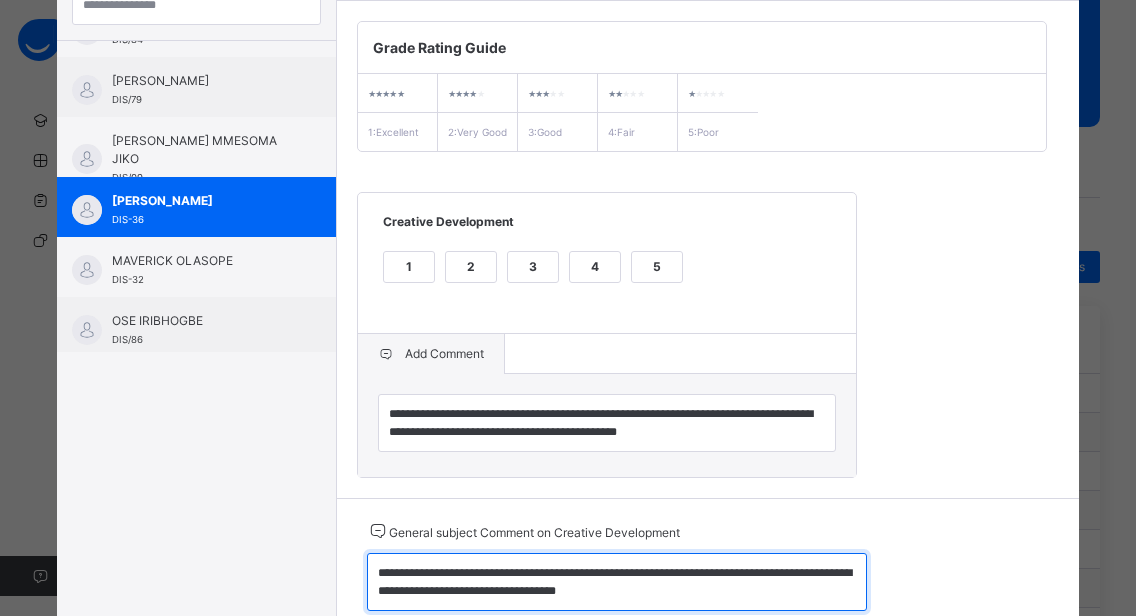 type on "**********" 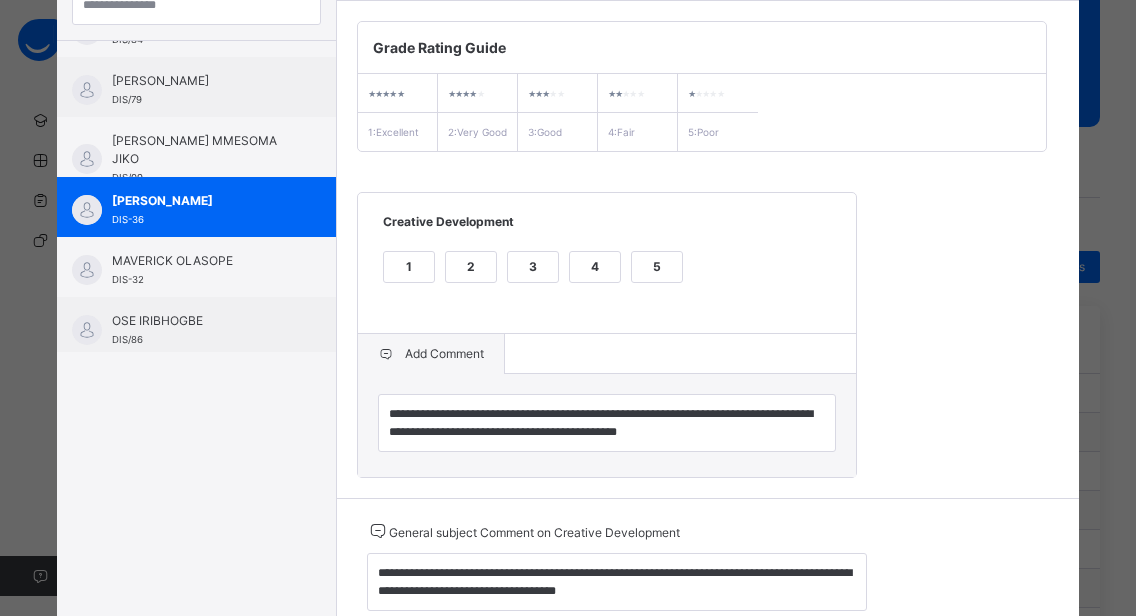 click on "2" at bounding box center (471, 267) 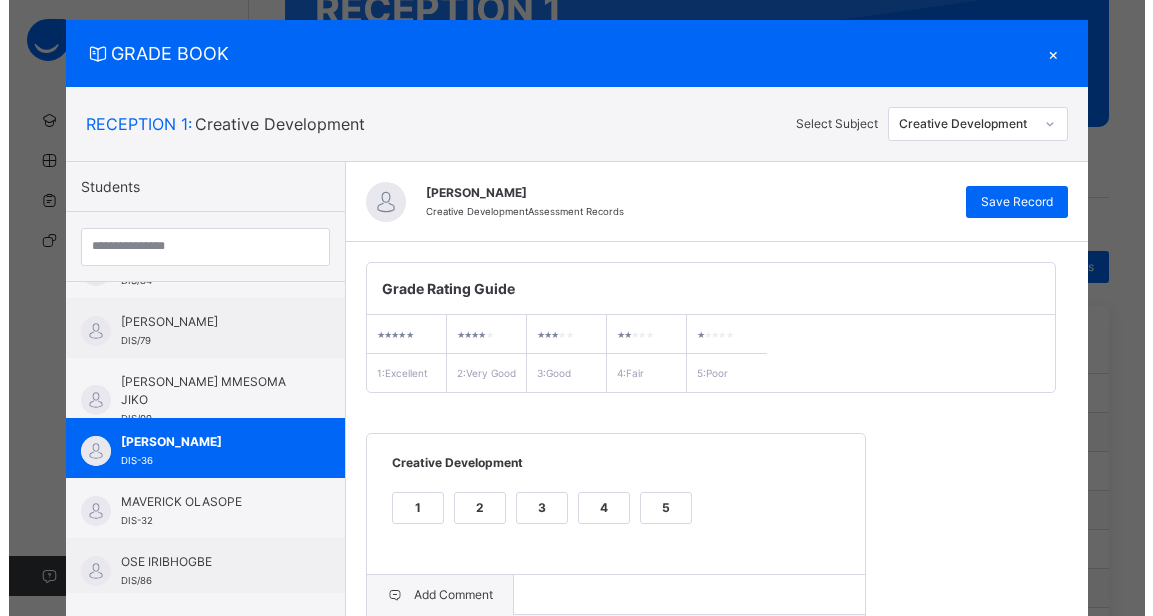 scroll, scrollTop: 0, scrollLeft: 0, axis: both 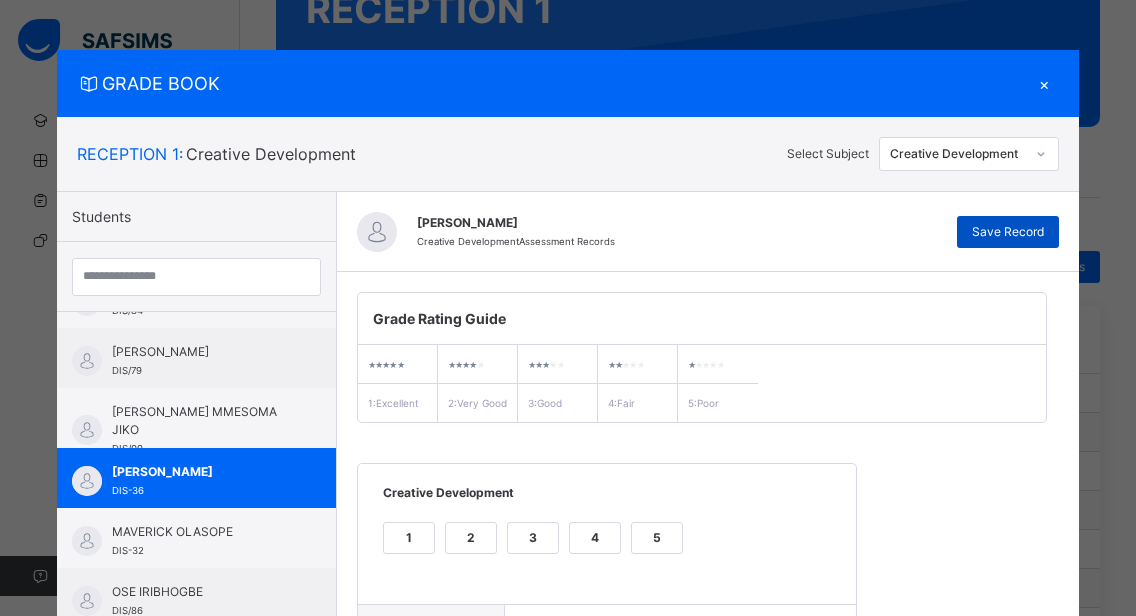 click on "Save Record" at bounding box center [1008, 232] 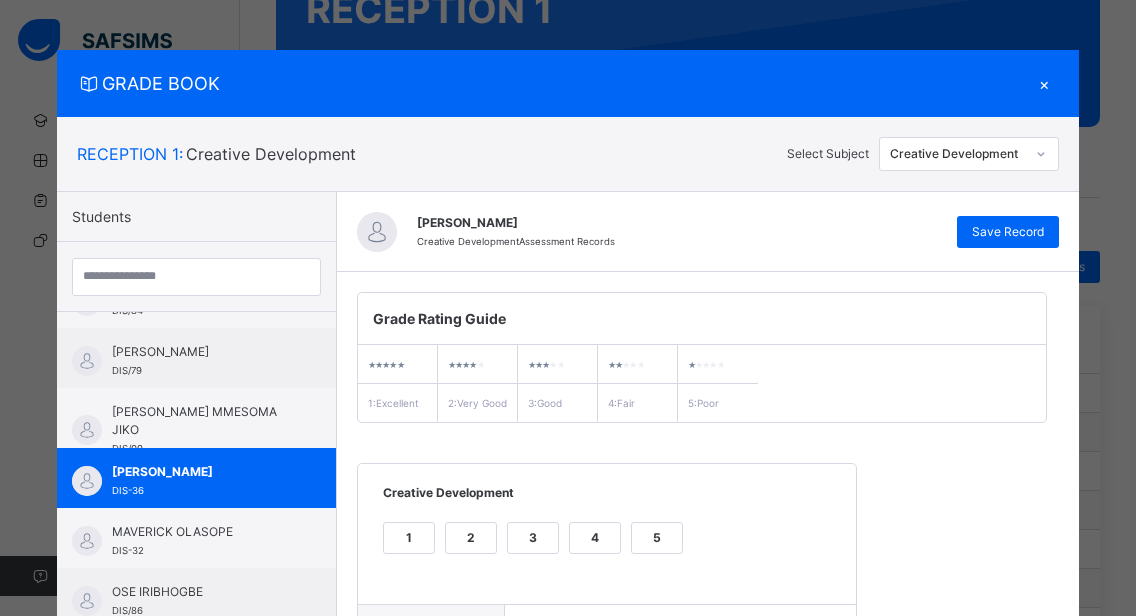 click on "×" at bounding box center (1044, 83) 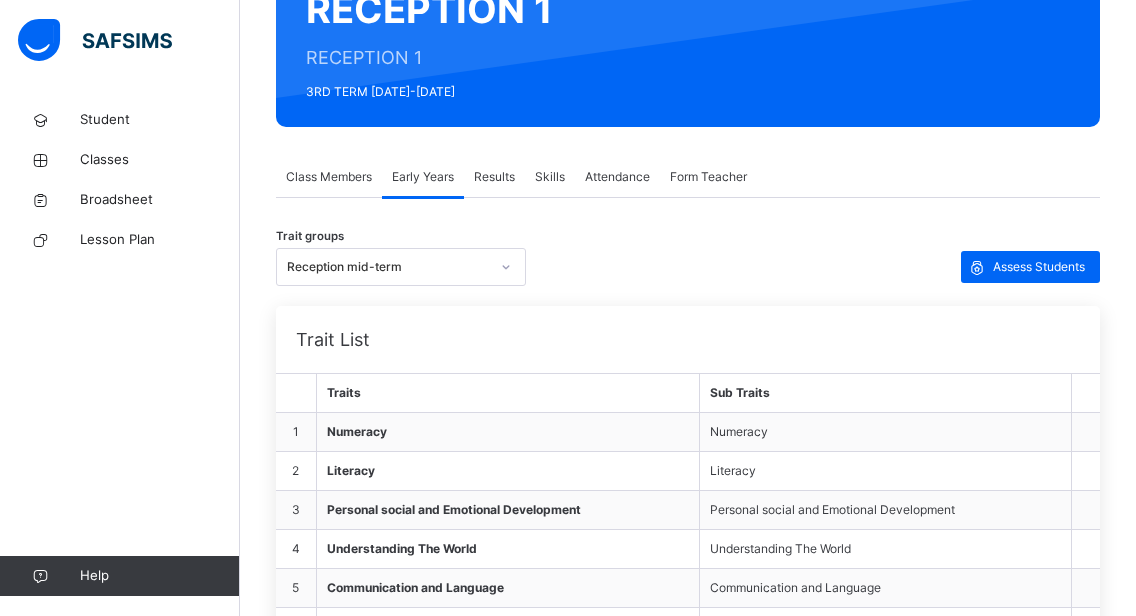 click 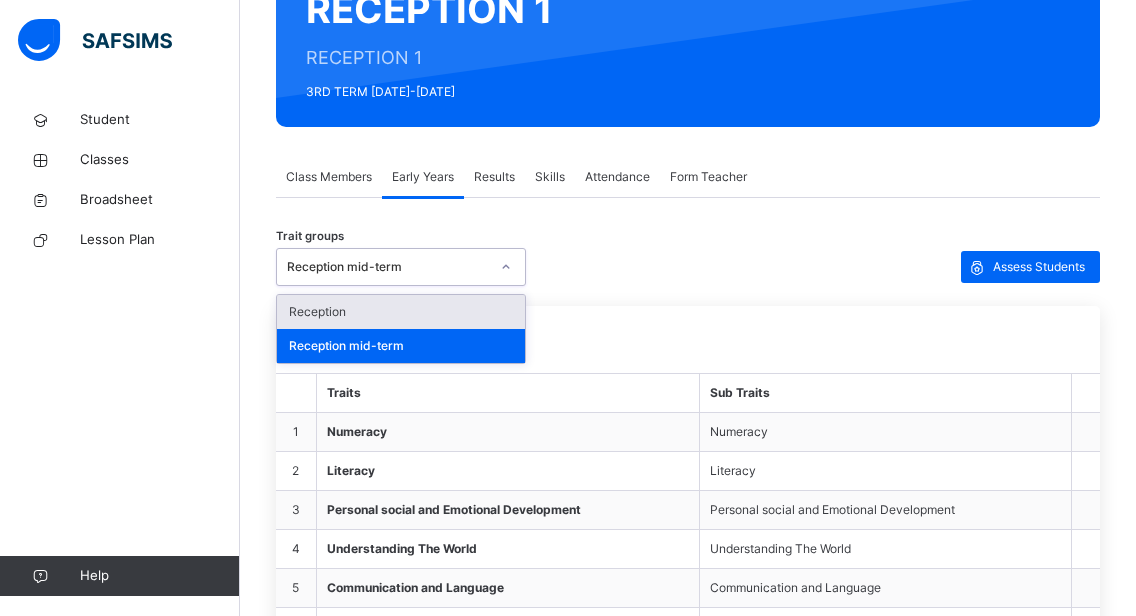 click on "Reception" at bounding box center (401, 312) 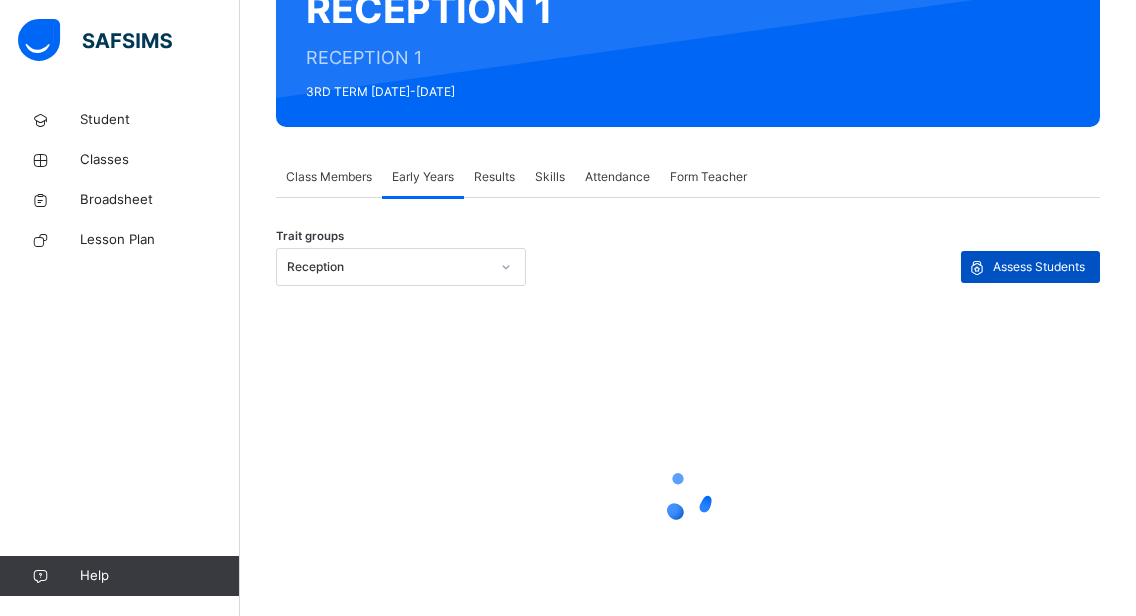 click on "Assess Students" at bounding box center (1039, 267) 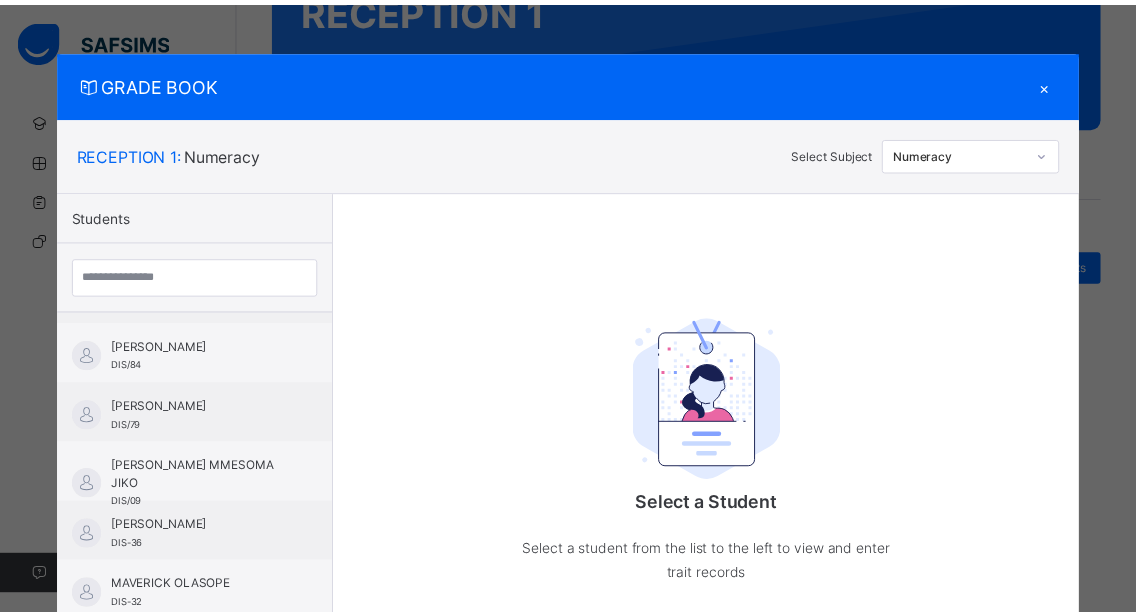 scroll, scrollTop: 1089, scrollLeft: 0, axis: vertical 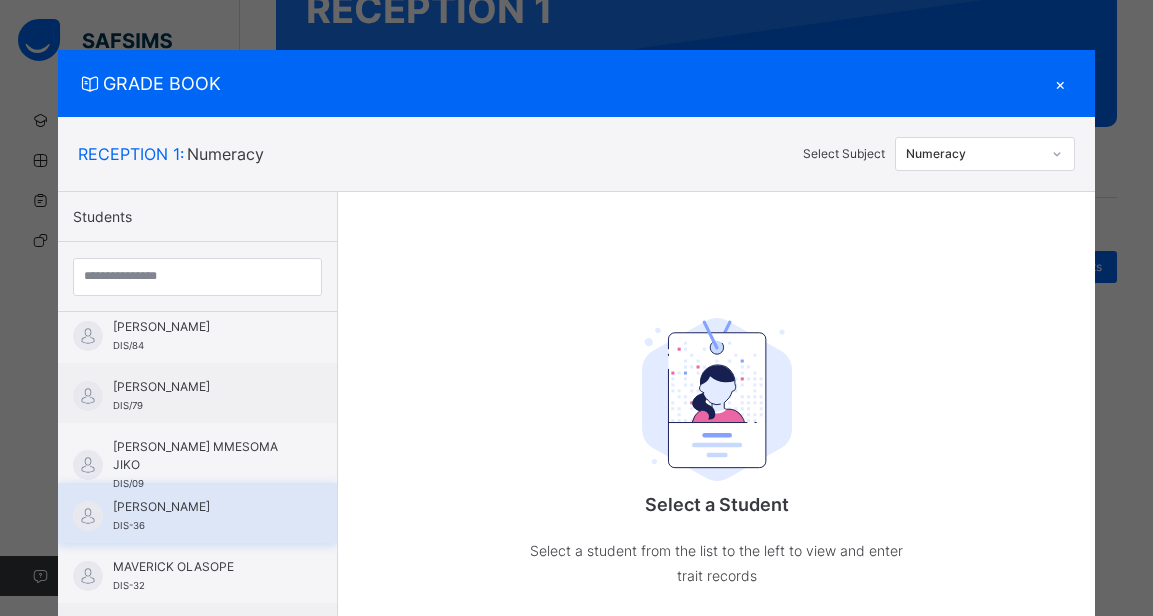click on "[PERSON_NAME] DIS-36" at bounding box center (197, 513) 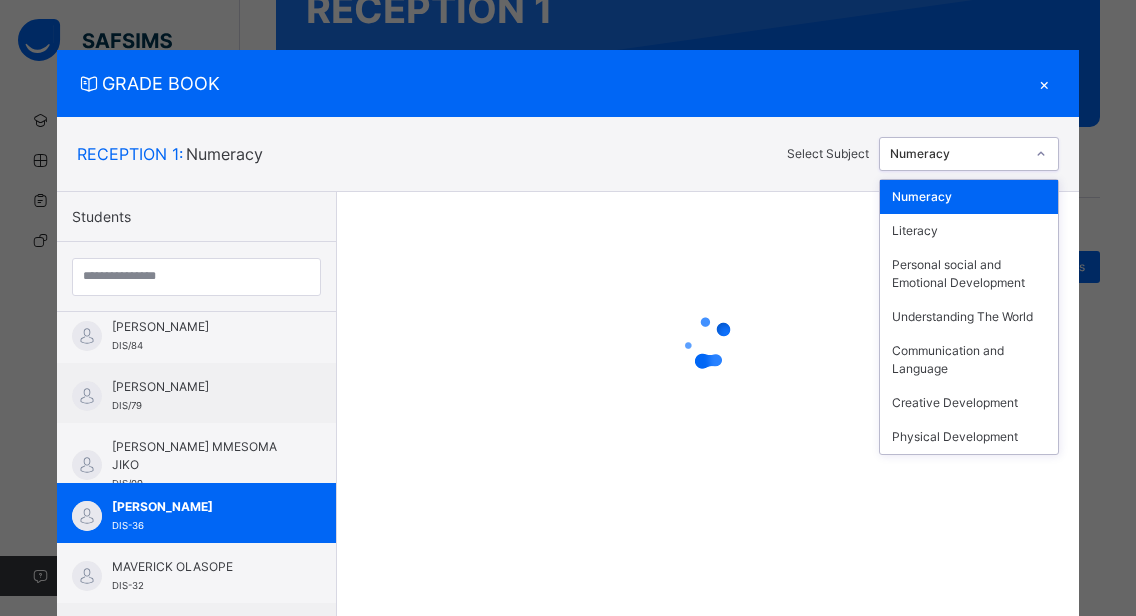 click at bounding box center (1041, 154) 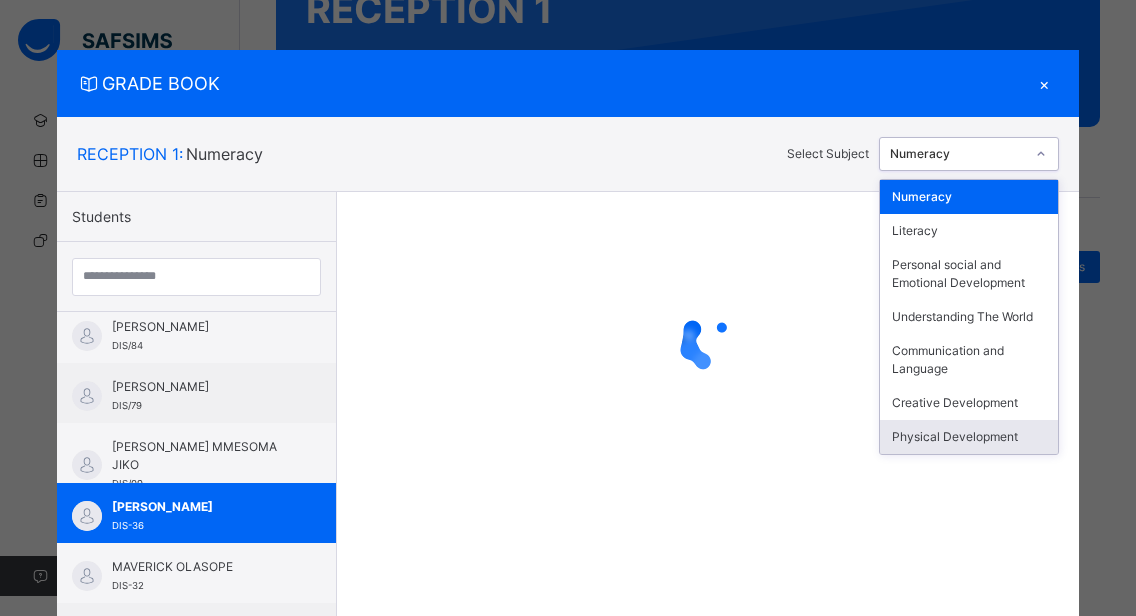 click on "Physical Development" at bounding box center (969, 437) 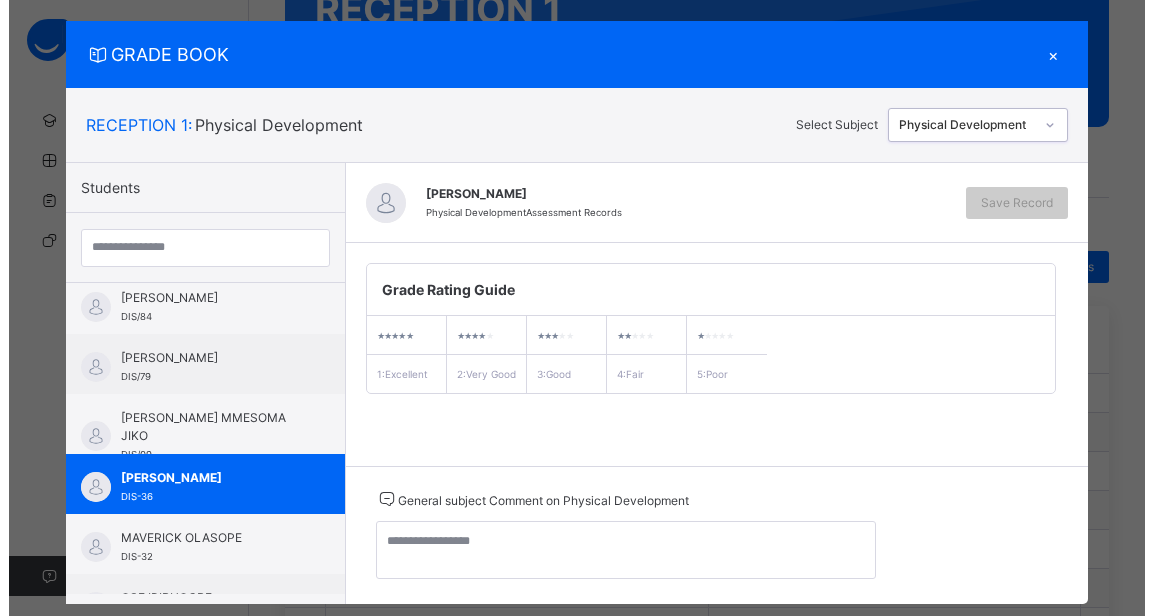 scroll, scrollTop: 0, scrollLeft: 0, axis: both 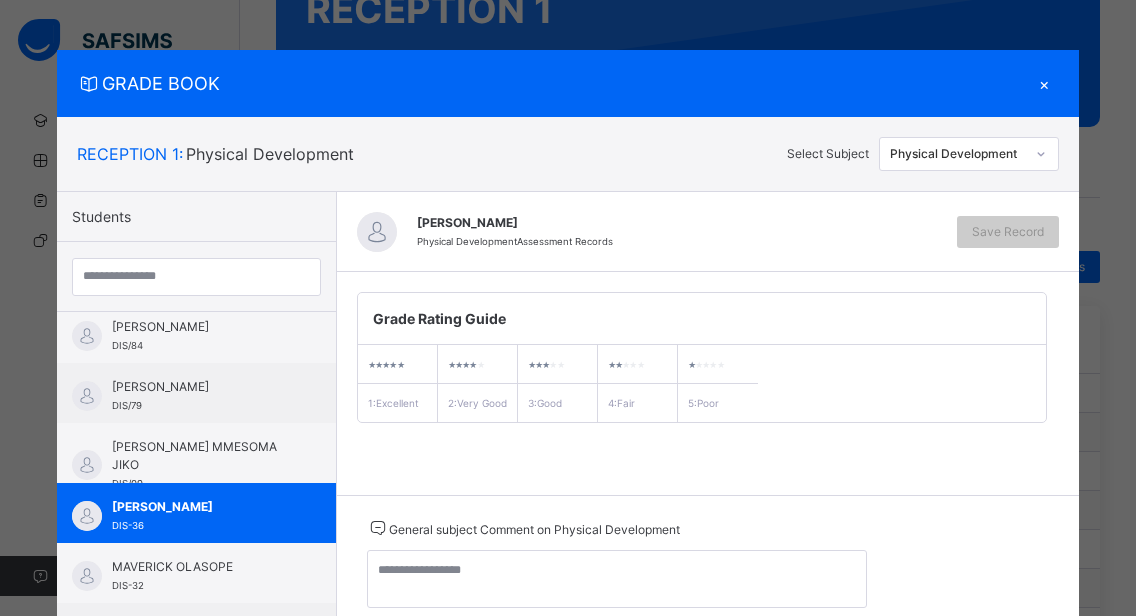 click on "×" at bounding box center [1044, 83] 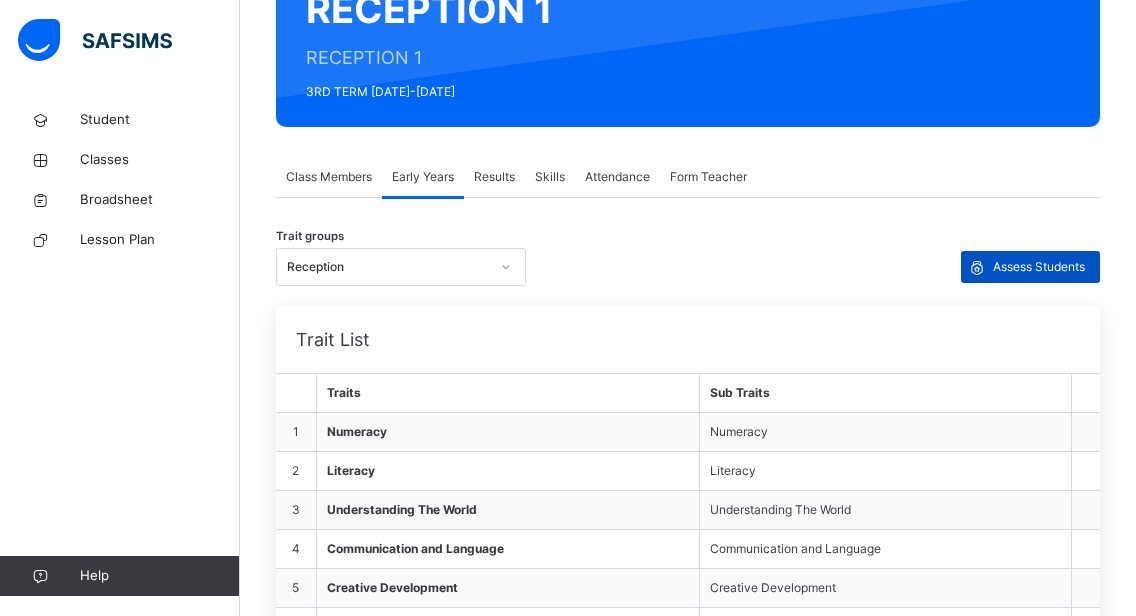 click on "Assess Students" at bounding box center (1039, 267) 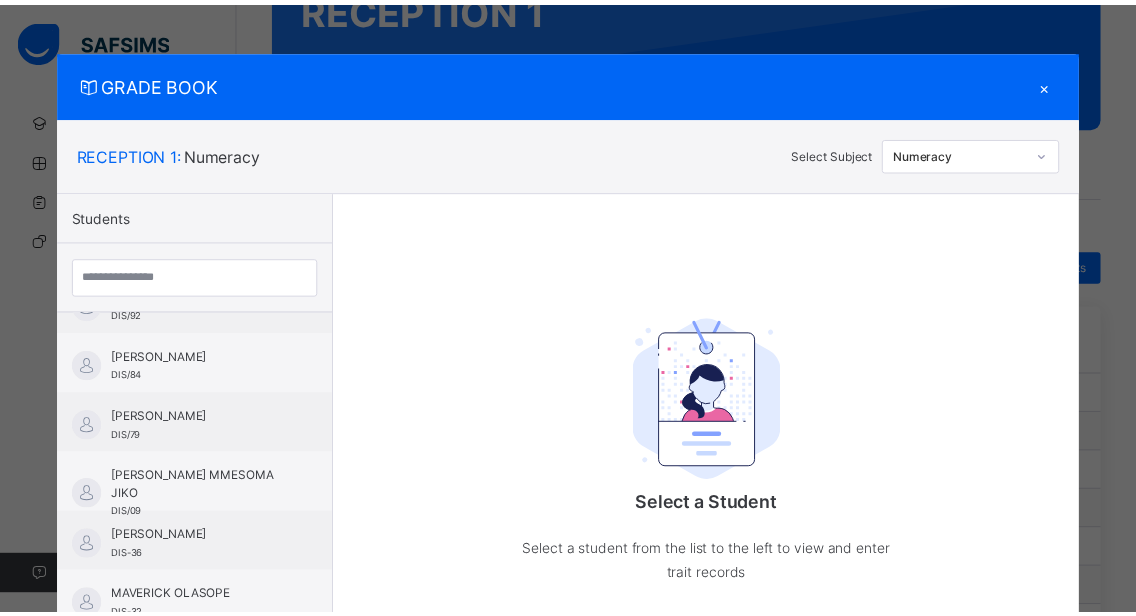 scroll, scrollTop: 1089, scrollLeft: 0, axis: vertical 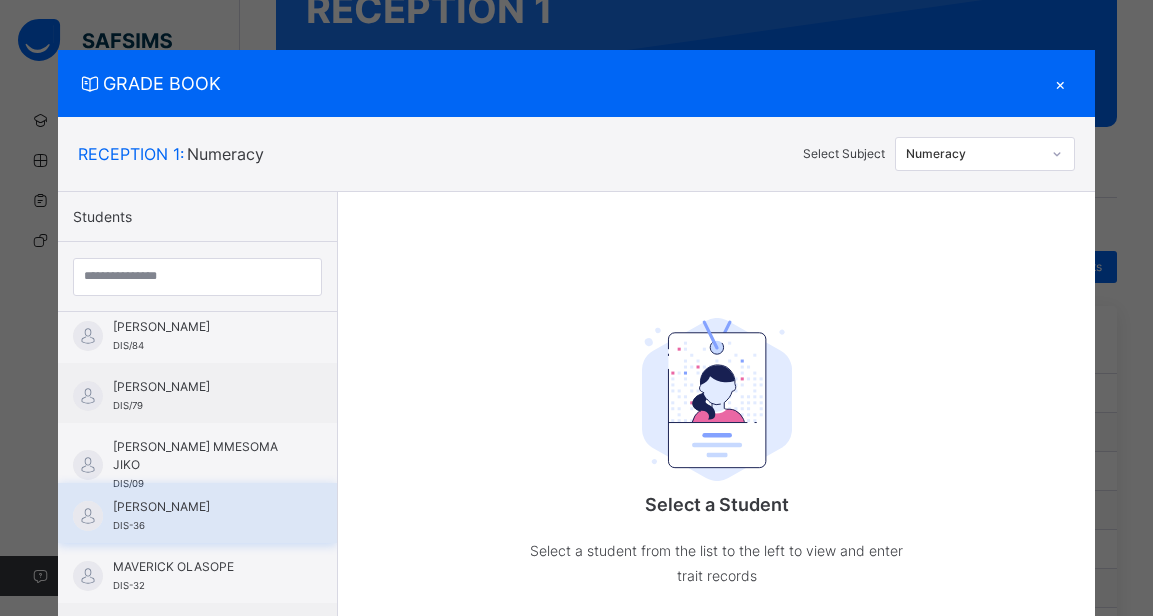 click on "[PERSON_NAME]" at bounding box center (202, 507) 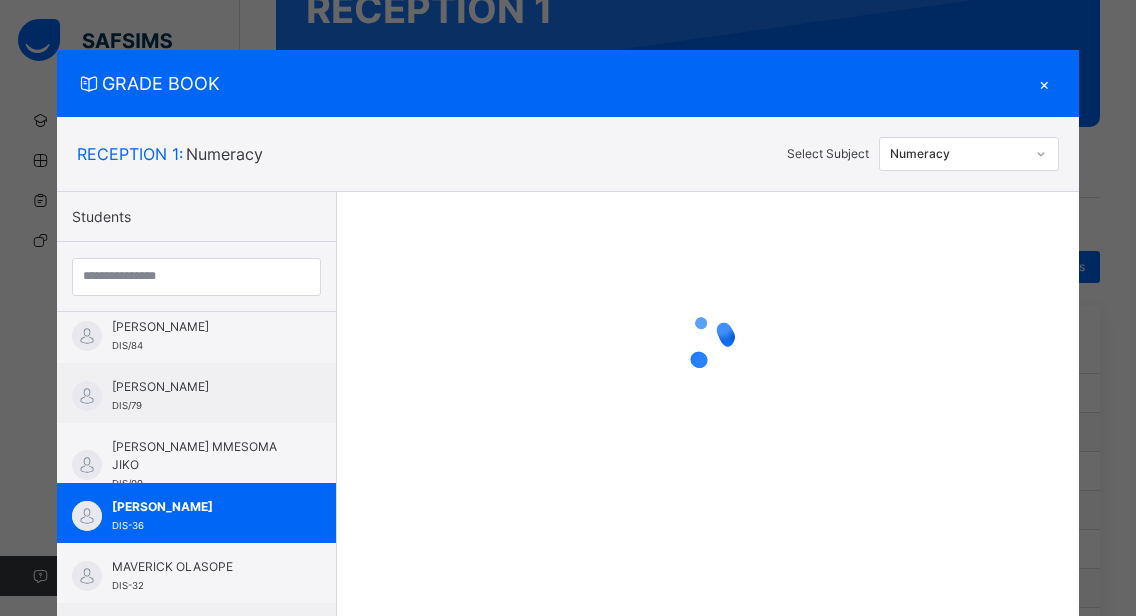 click at bounding box center [1041, 154] 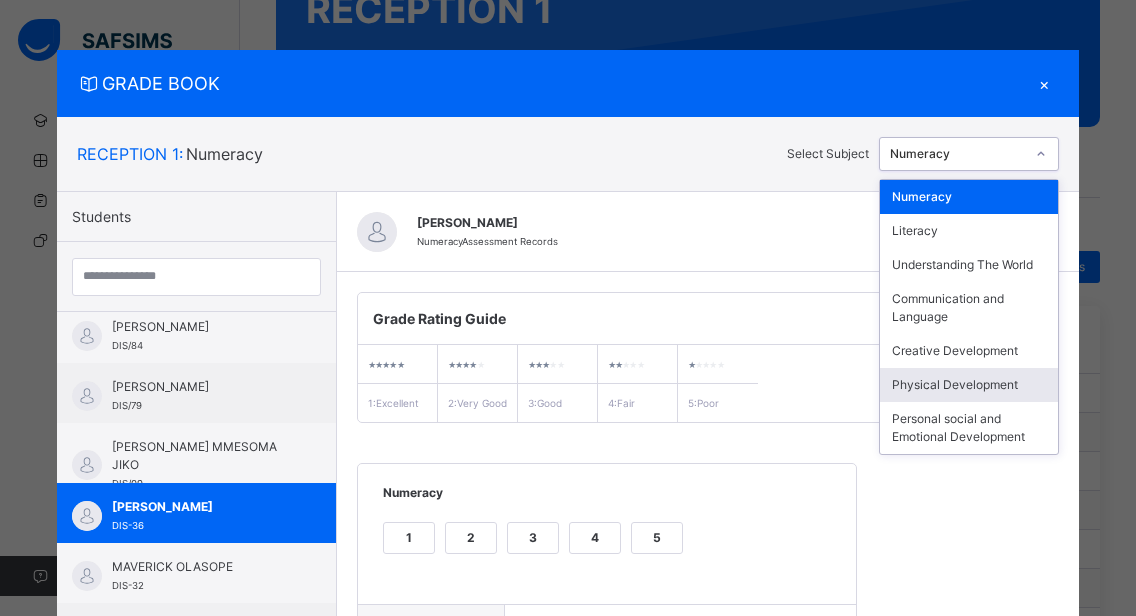 click on "Physical Development" at bounding box center (969, 385) 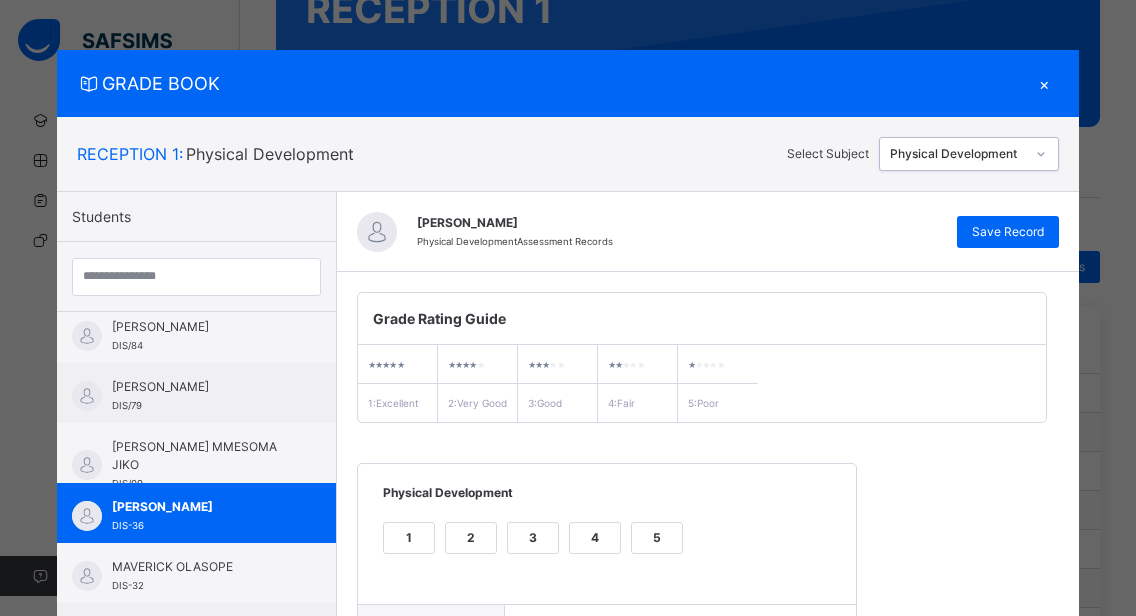 scroll, scrollTop: 362, scrollLeft: 0, axis: vertical 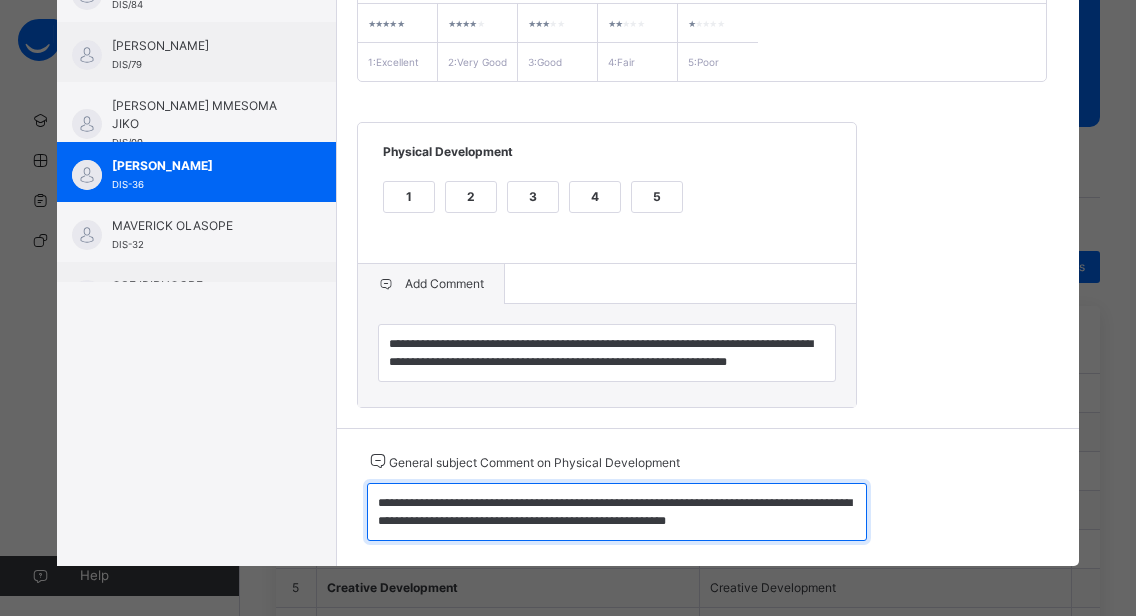 click on "**********" at bounding box center (617, 512) 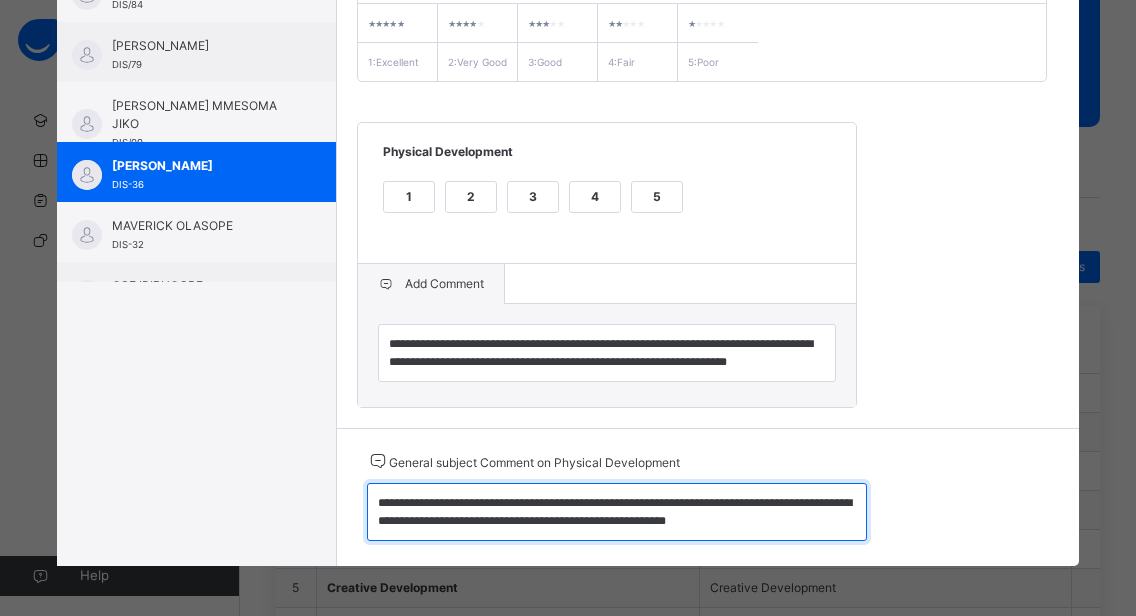 drag, startPoint x: 361, startPoint y: 502, endPoint x: 806, endPoint y: 528, distance: 445.7589 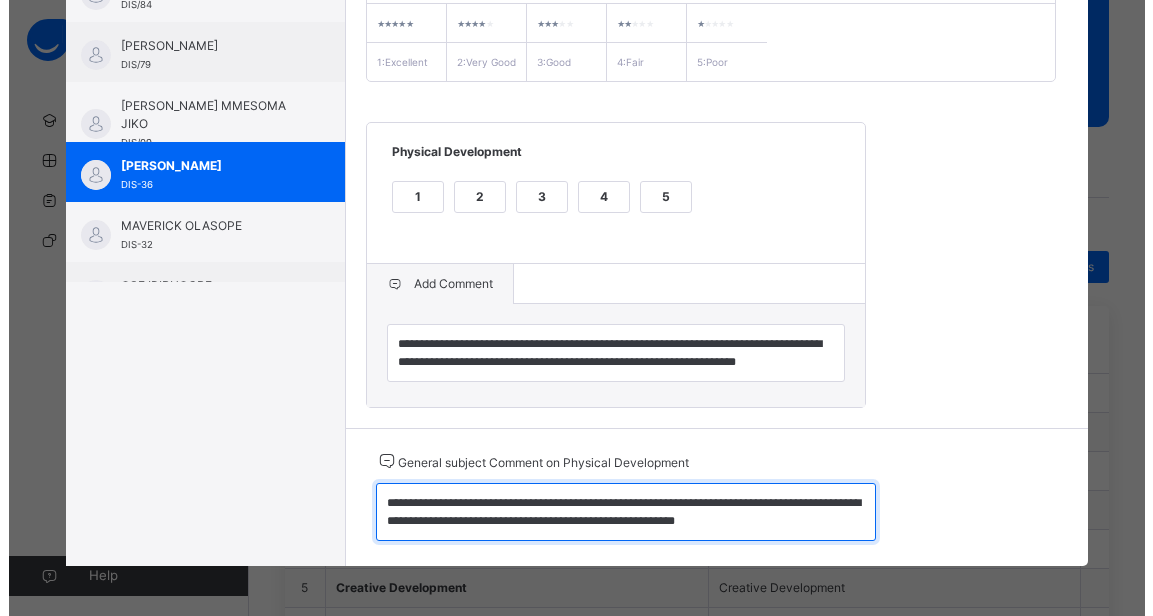 scroll, scrollTop: 0, scrollLeft: 0, axis: both 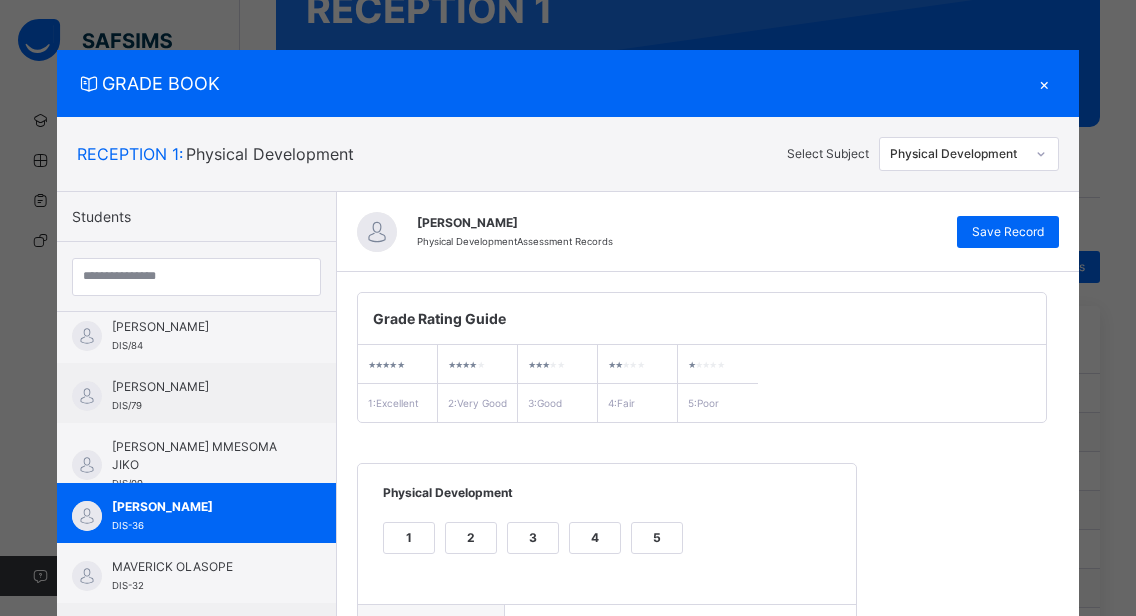 click on "×" at bounding box center (1044, 83) 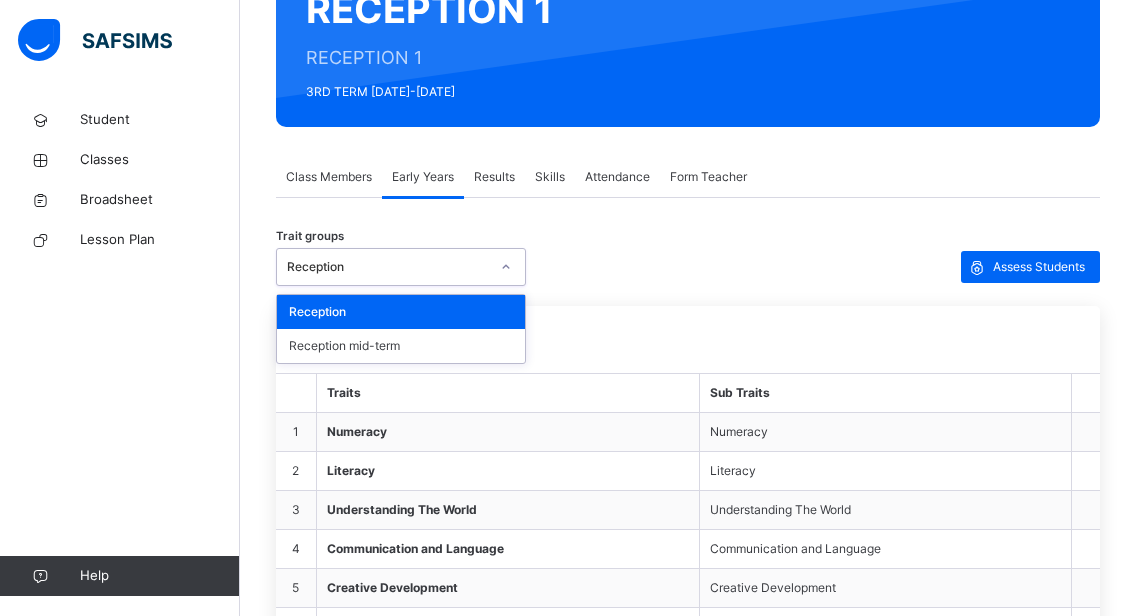 click 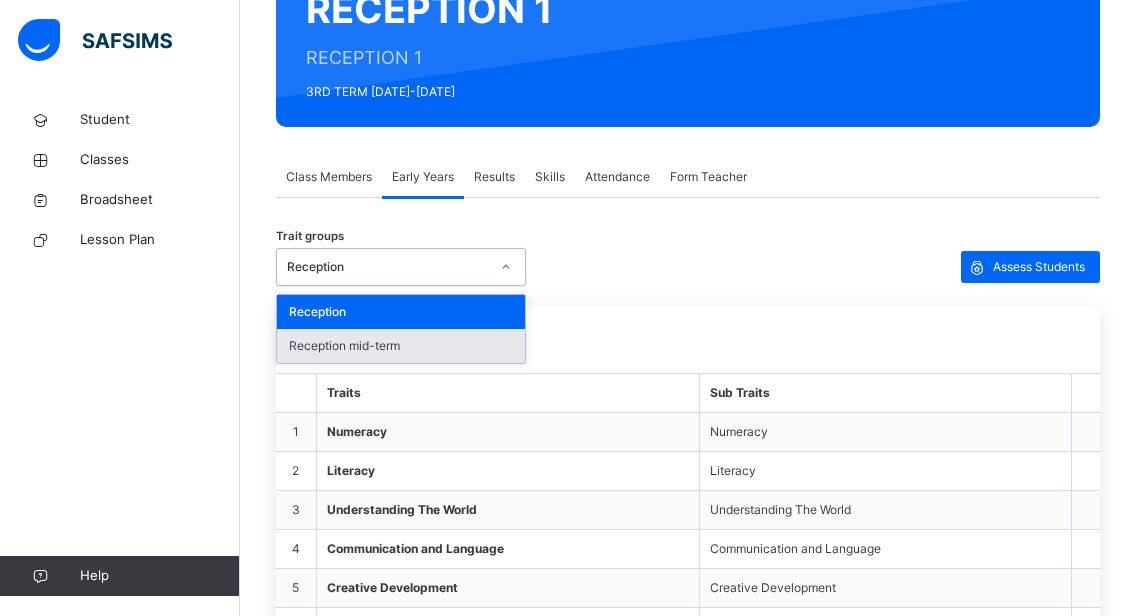 click on "Reception mid-term" at bounding box center (401, 346) 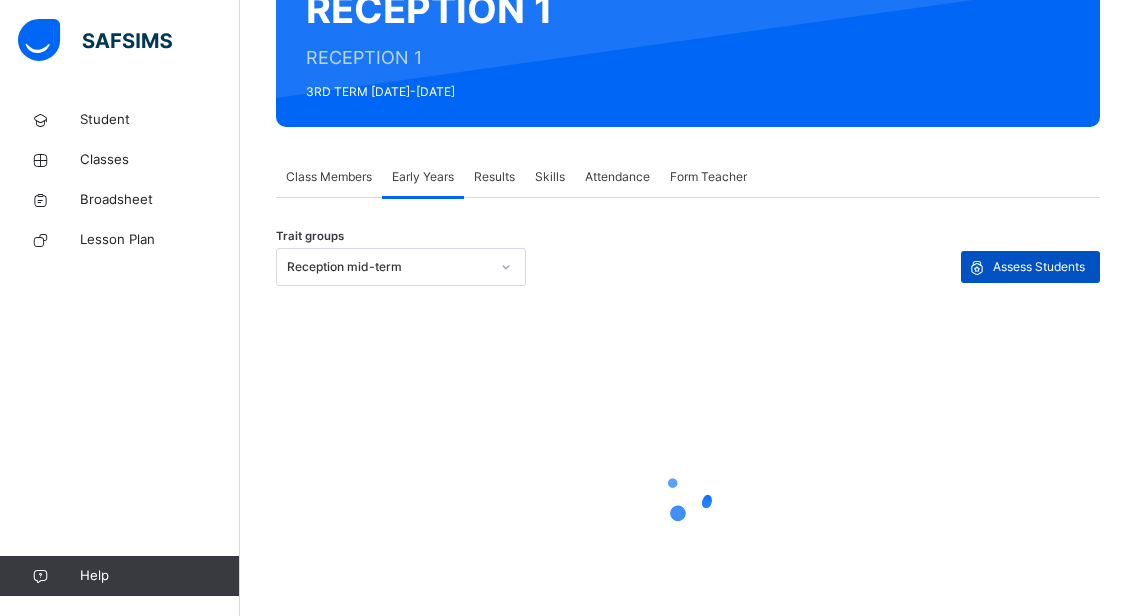 click on "Assess Students" at bounding box center (1039, 267) 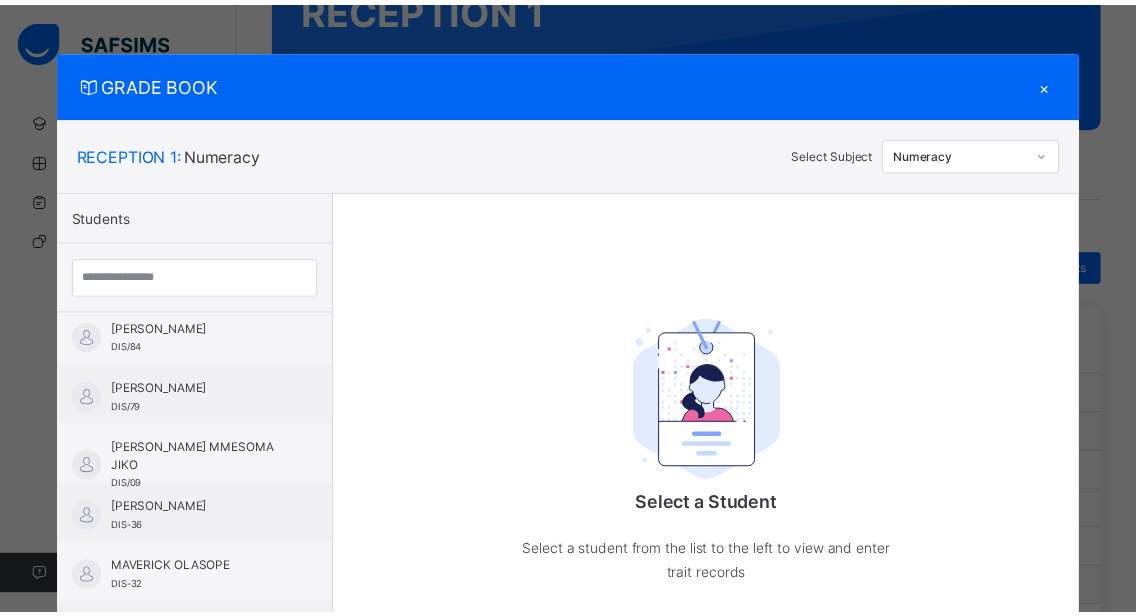 scroll, scrollTop: 1089, scrollLeft: 0, axis: vertical 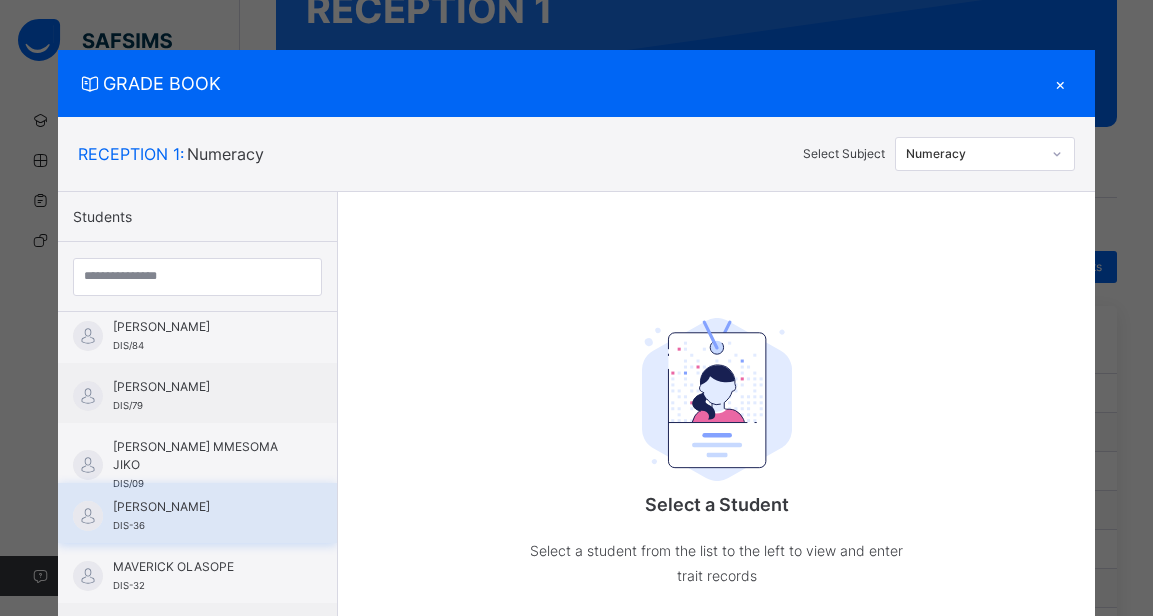 click on "[PERSON_NAME]" at bounding box center (202, 507) 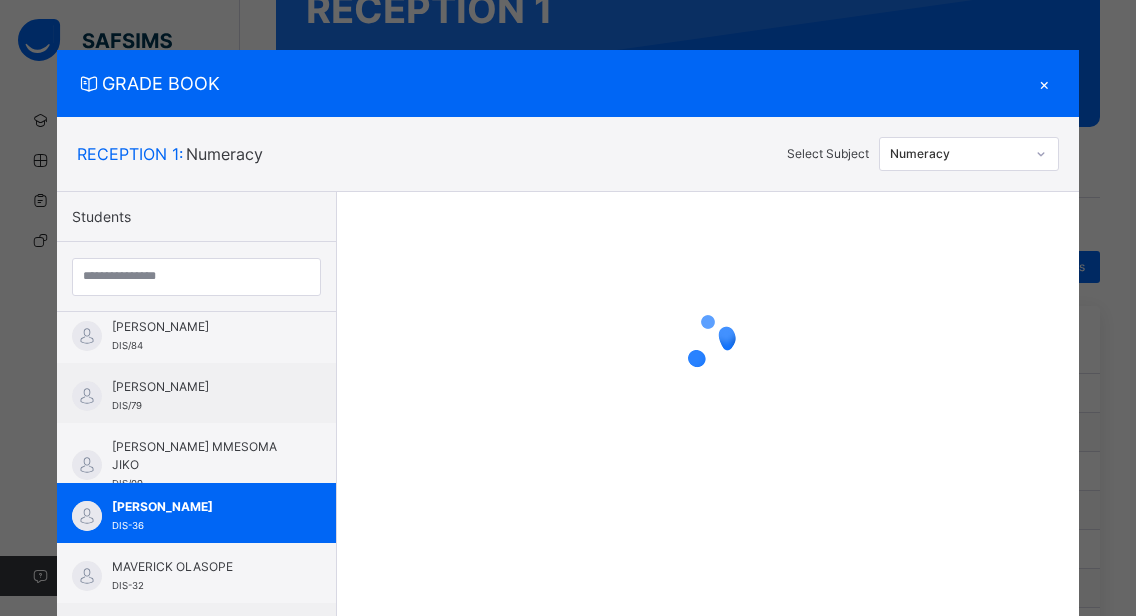 click 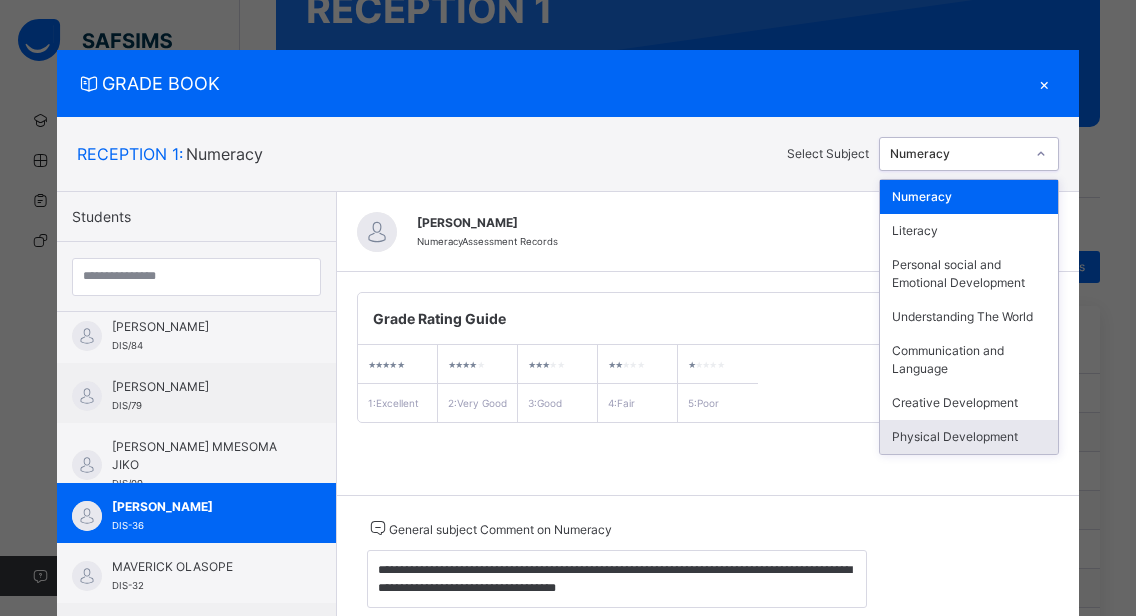 click on "Physical Development" at bounding box center [969, 437] 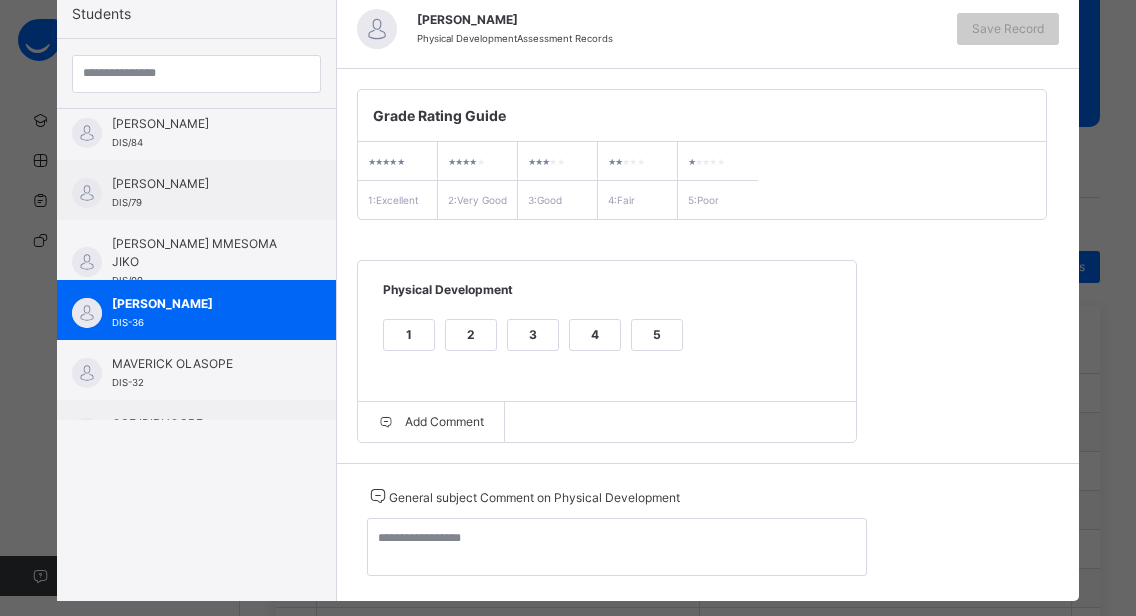 scroll, scrollTop: 256, scrollLeft: 0, axis: vertical 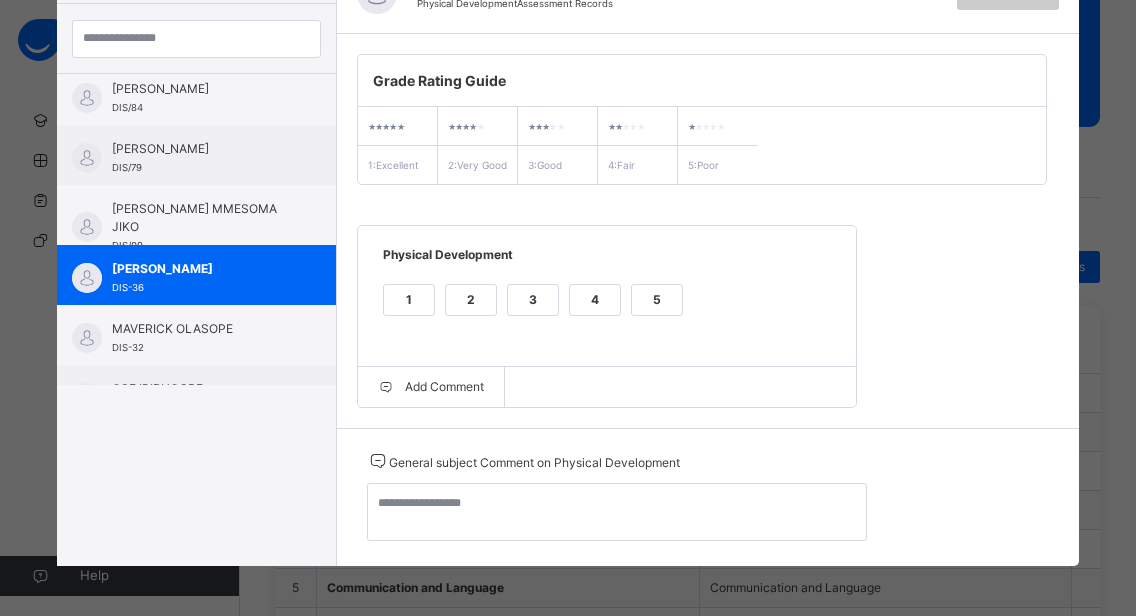 click on "2" at bounding box center (471, 300) 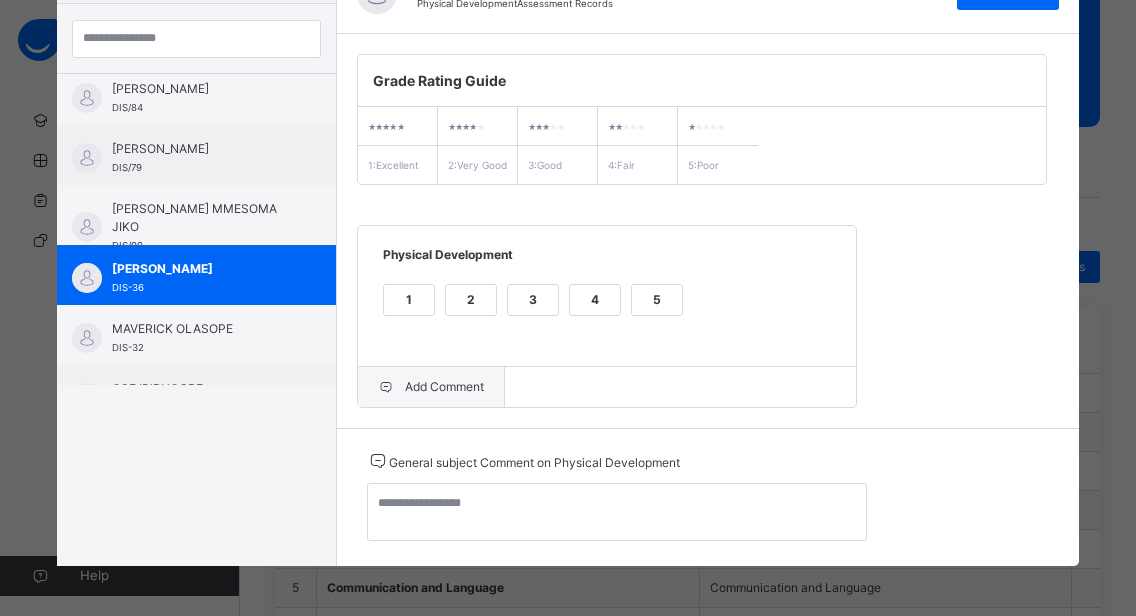 click on "Add Comment" at bounding box center (431, 387) 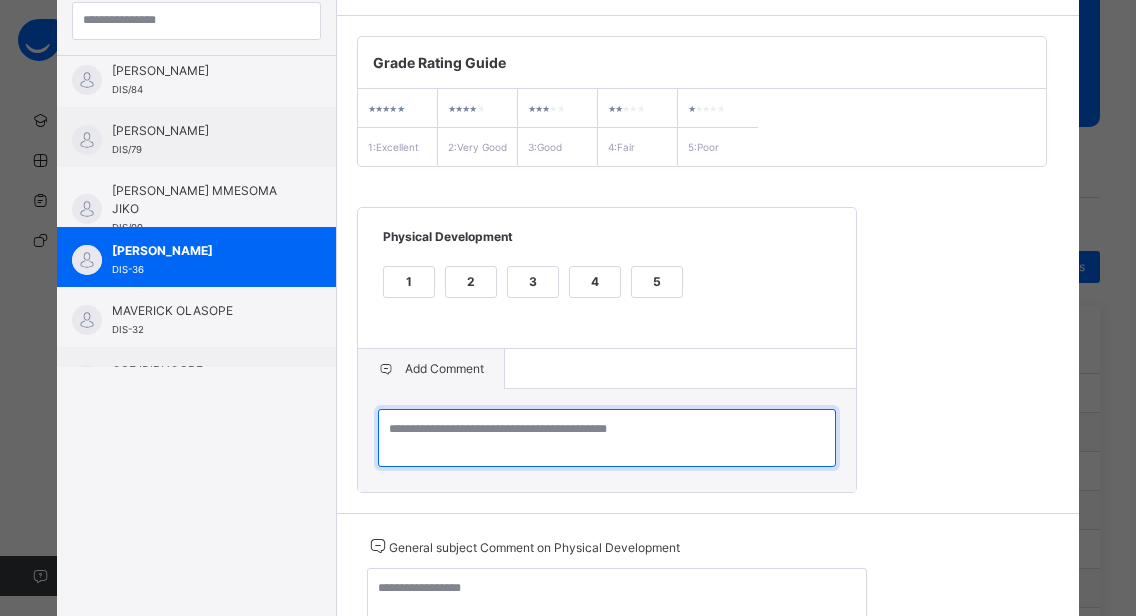 click at bounding box center [607, 438] 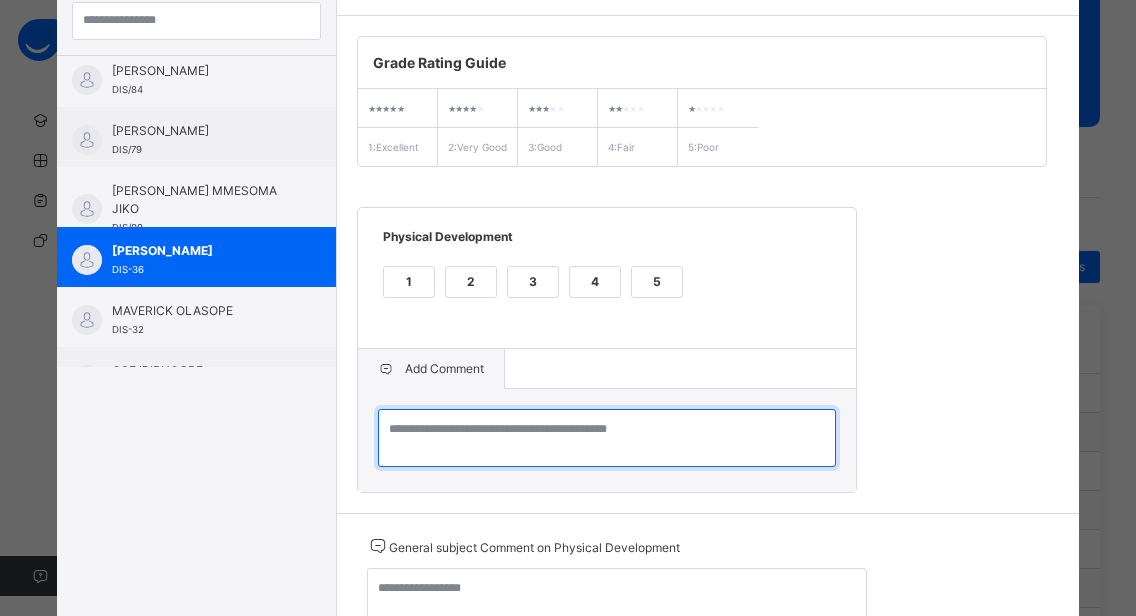 paste on "**********" 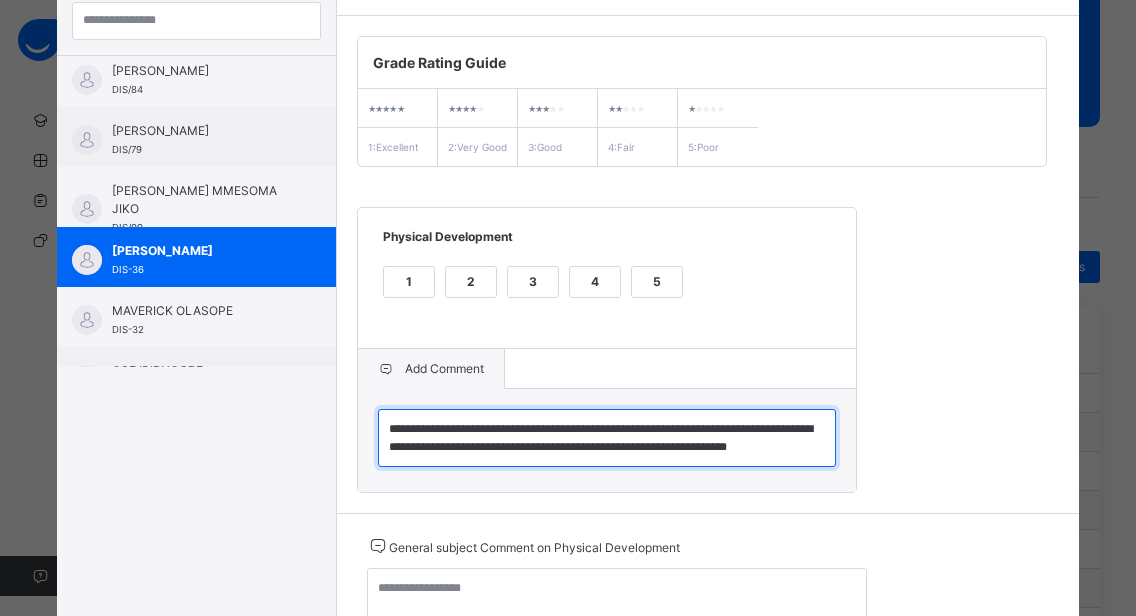 type on "**********" 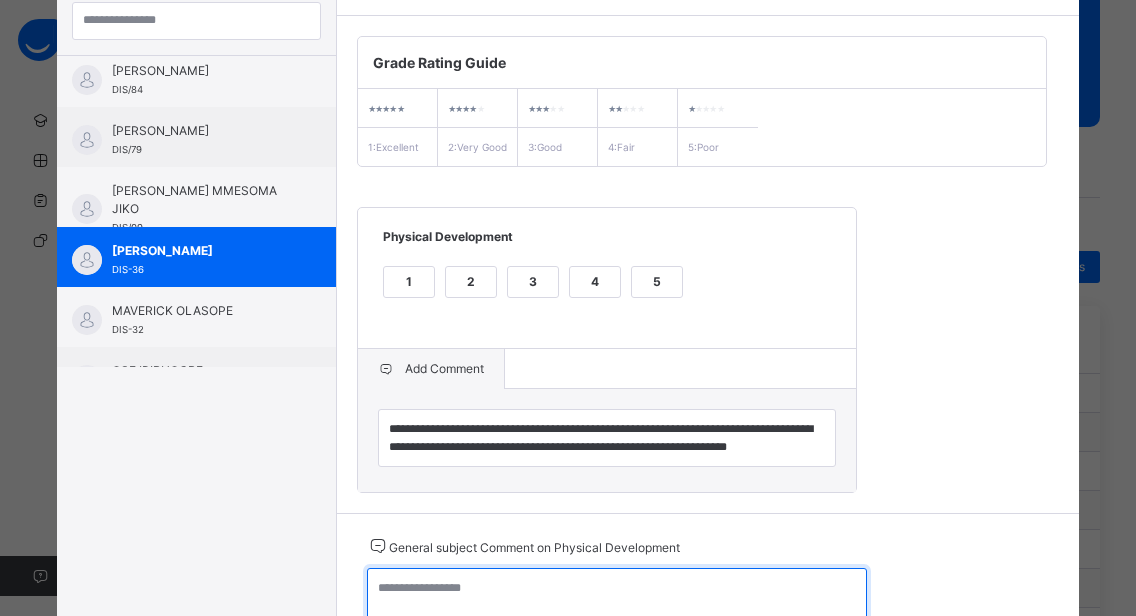 click at bounding box center (617, 597) 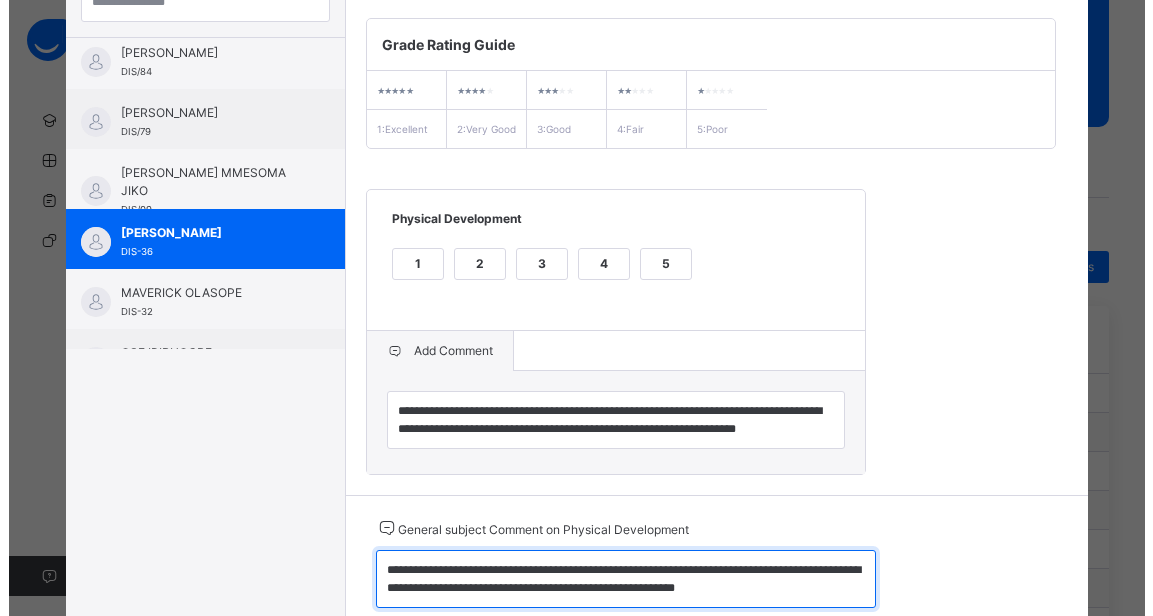 scroll, scrollTop: 0, scrollLeft: 0, axis: both 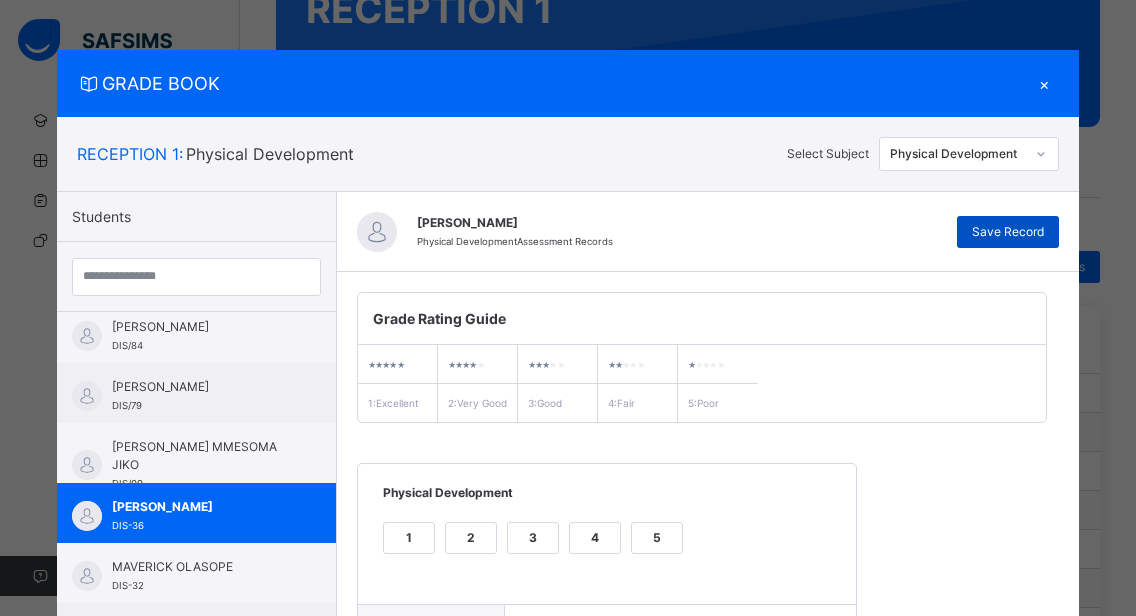 type on "**********" 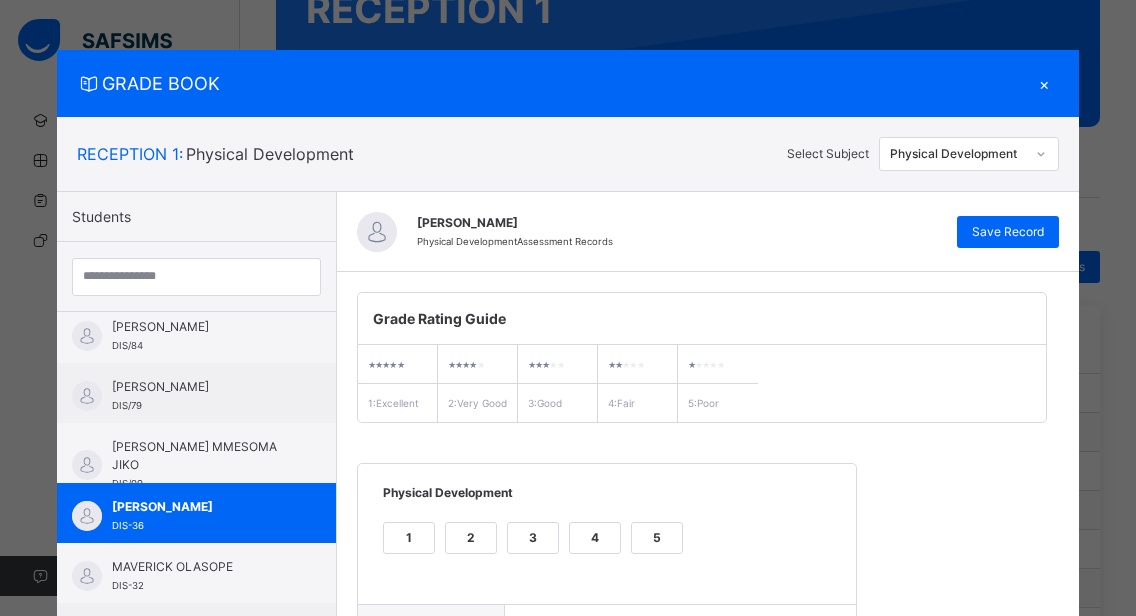 click on "×" at bounding box center (1044, 83) 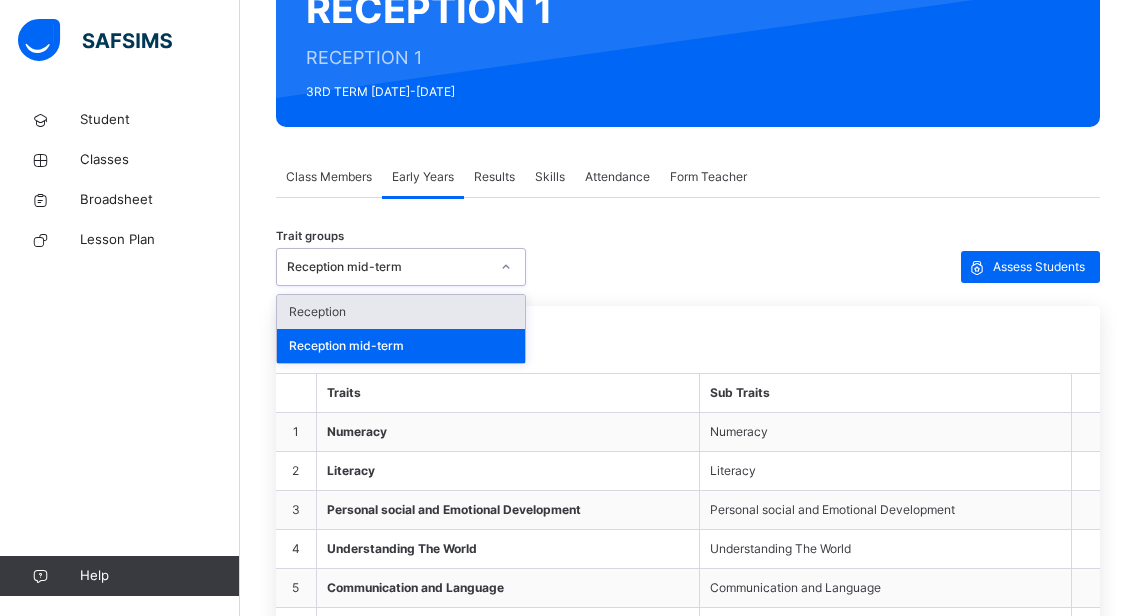 click 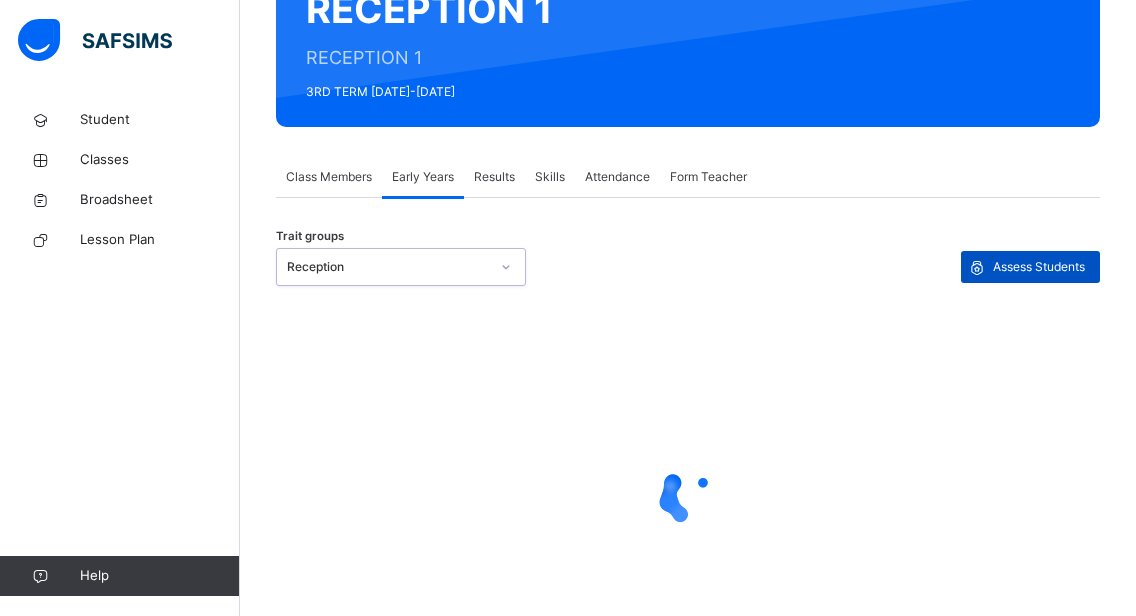 click on "Assess Students" at bounding box center [1039, 267] 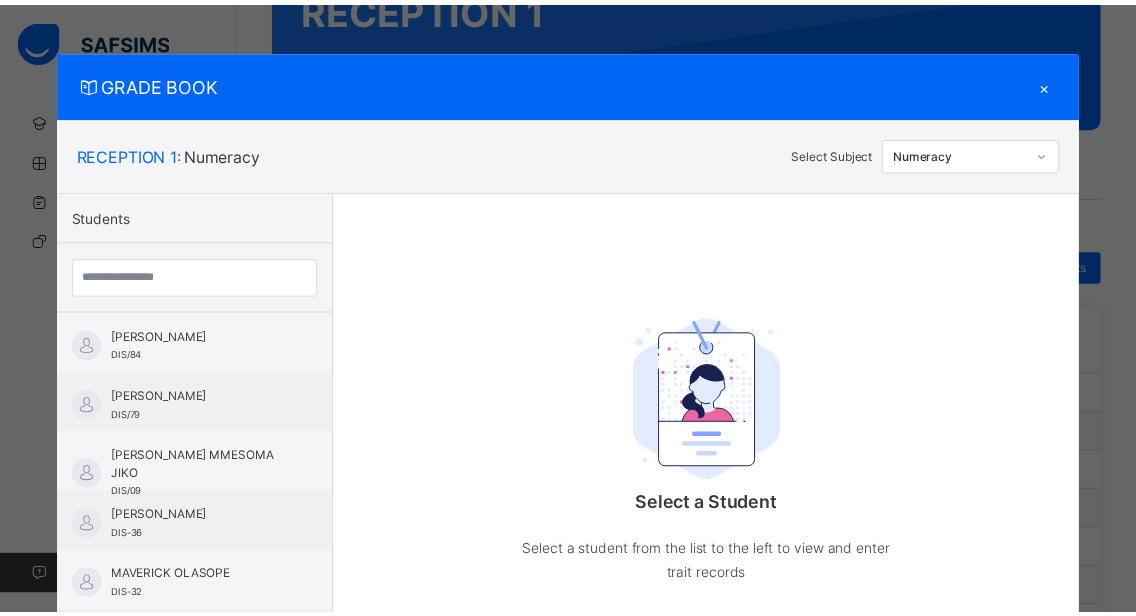 scroll, scrollTop: 1089, scrollLeft: 0, axis: vertical 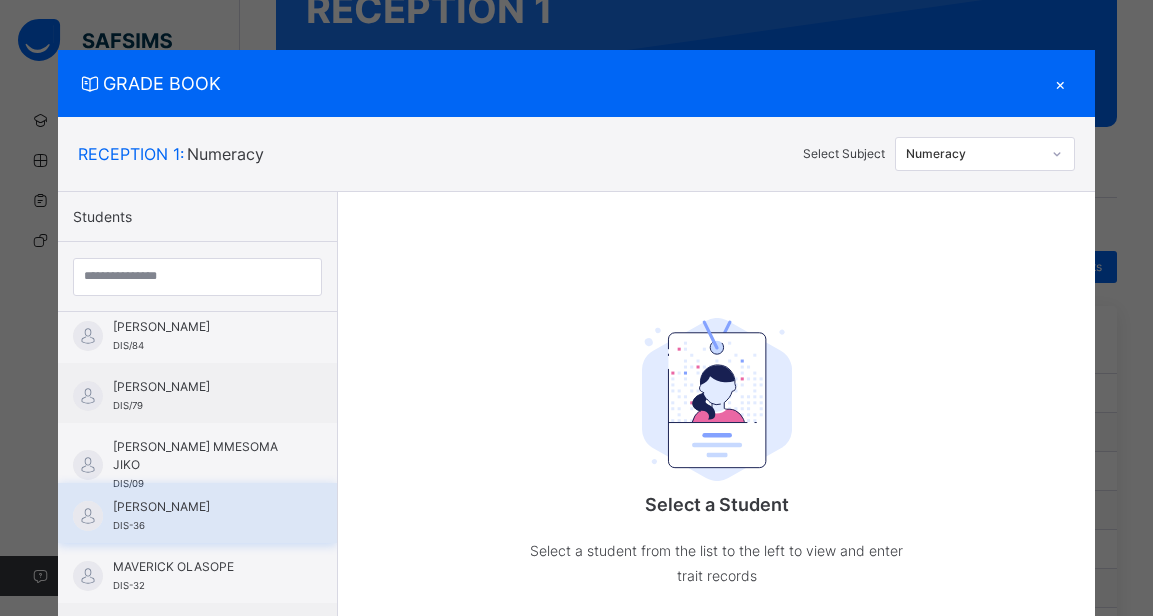 click on "[PERSON_NAME]" at bounding box center (202, 507) 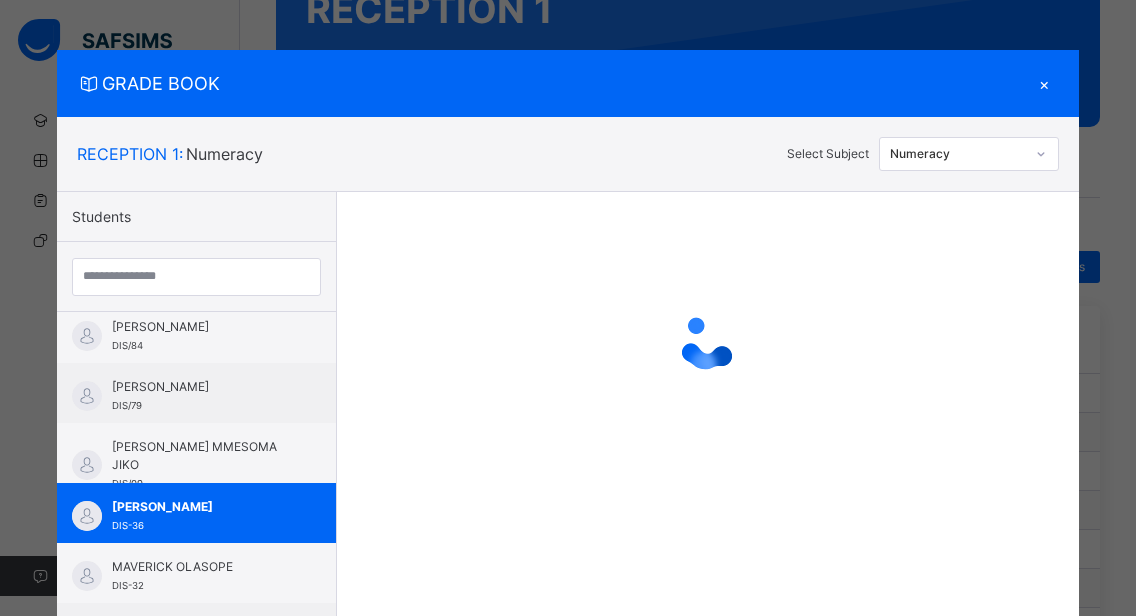 click 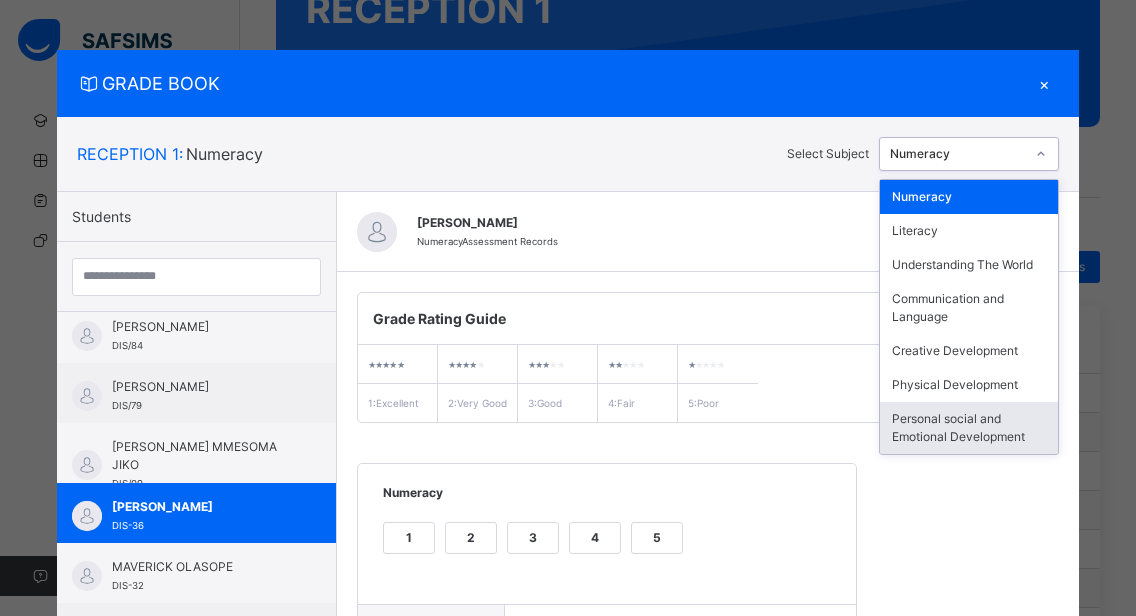 click on "Personal social and Emotional Development" at bounding box center (969, 428) 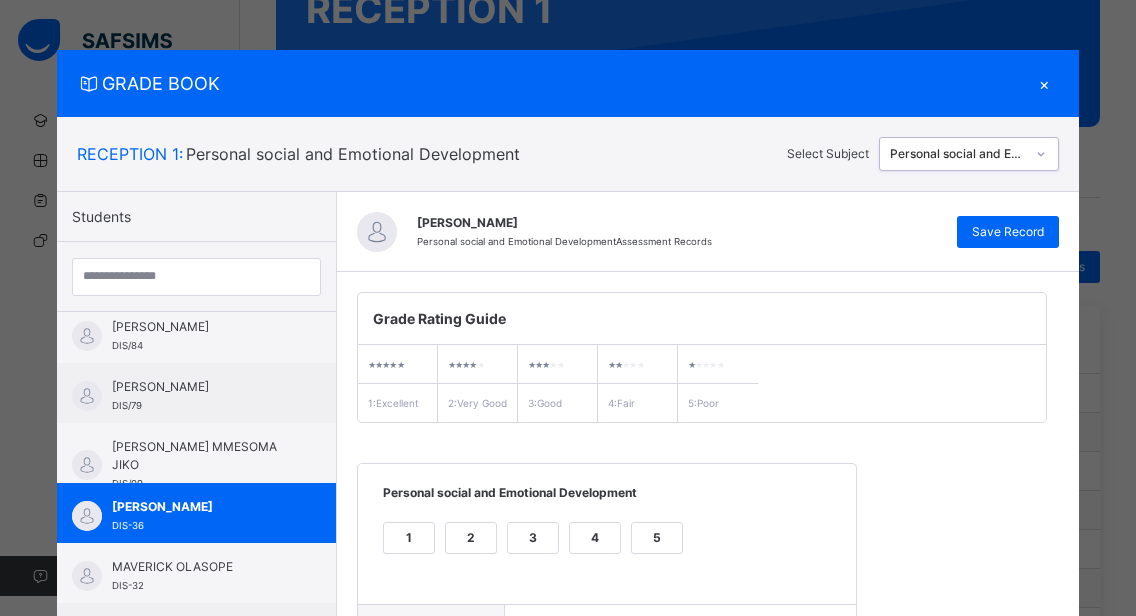 scroll, scrollTop: 362, scrollLeft: 0, axis: vertical 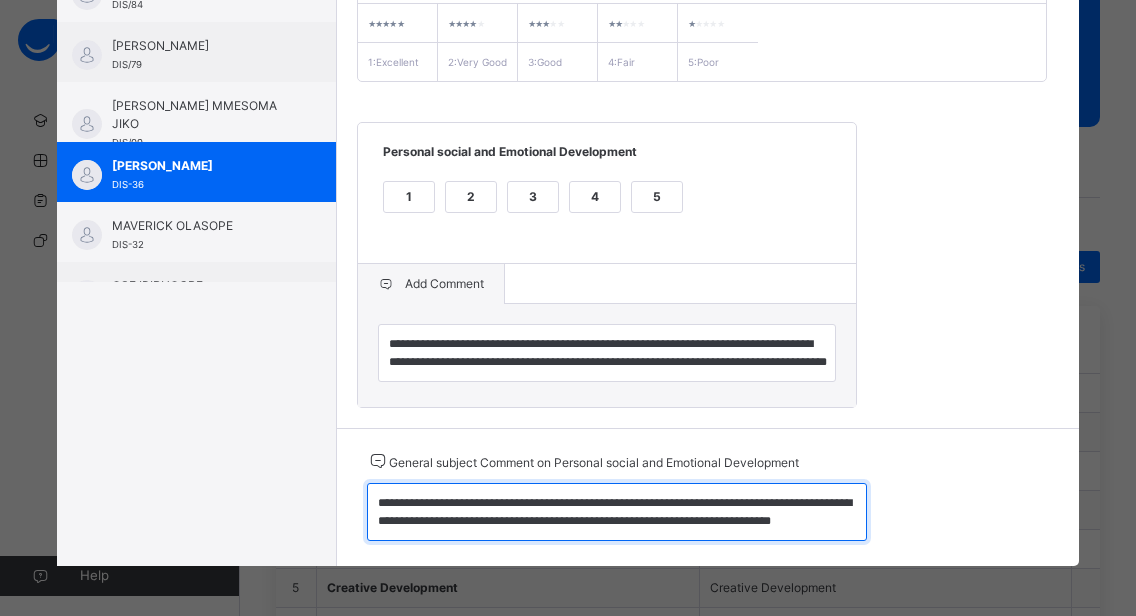 click on "**********" at bounding box center (617, 512) 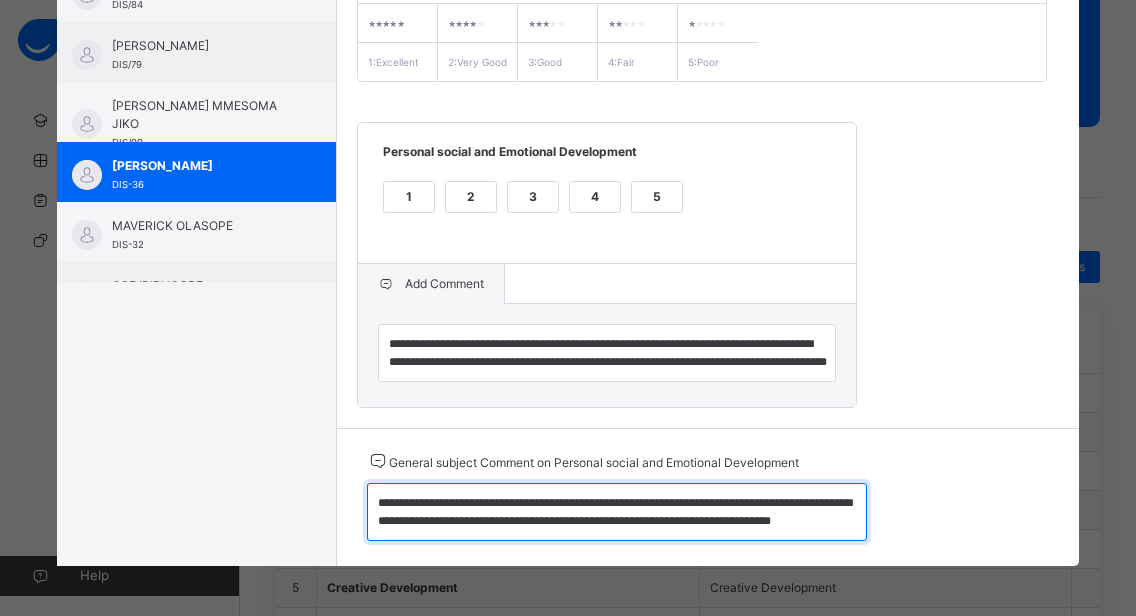 scroll, scrollTop: 18, scrollLeft: 0, axis: vertical 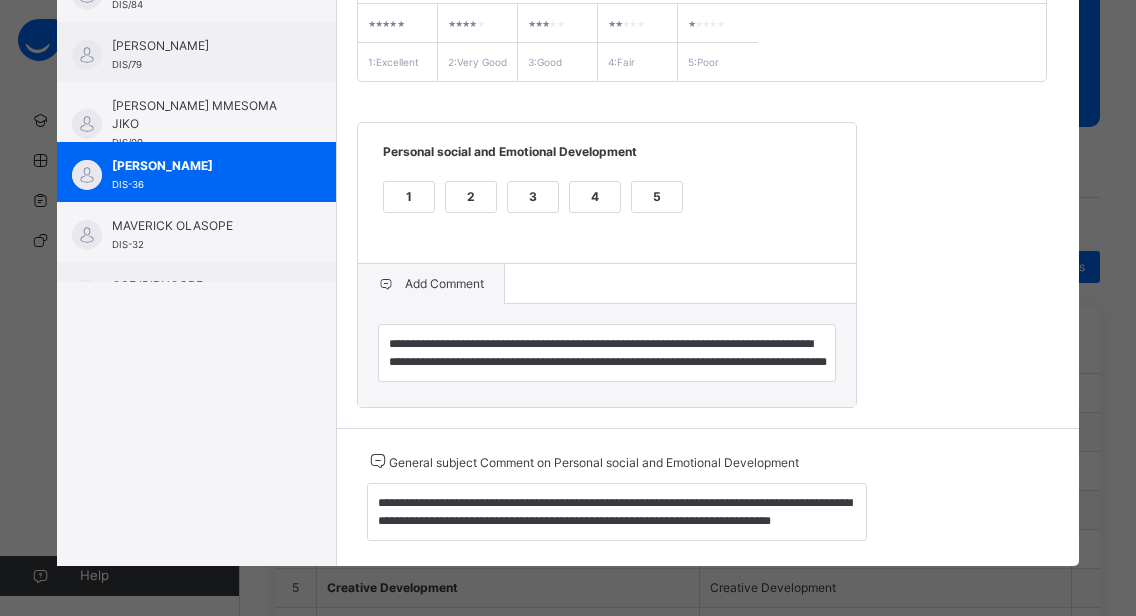 drag, startPoint x: 491, startPoint y: 552, endPoint x: 862, endPoint y: 457, distance: 382.96997 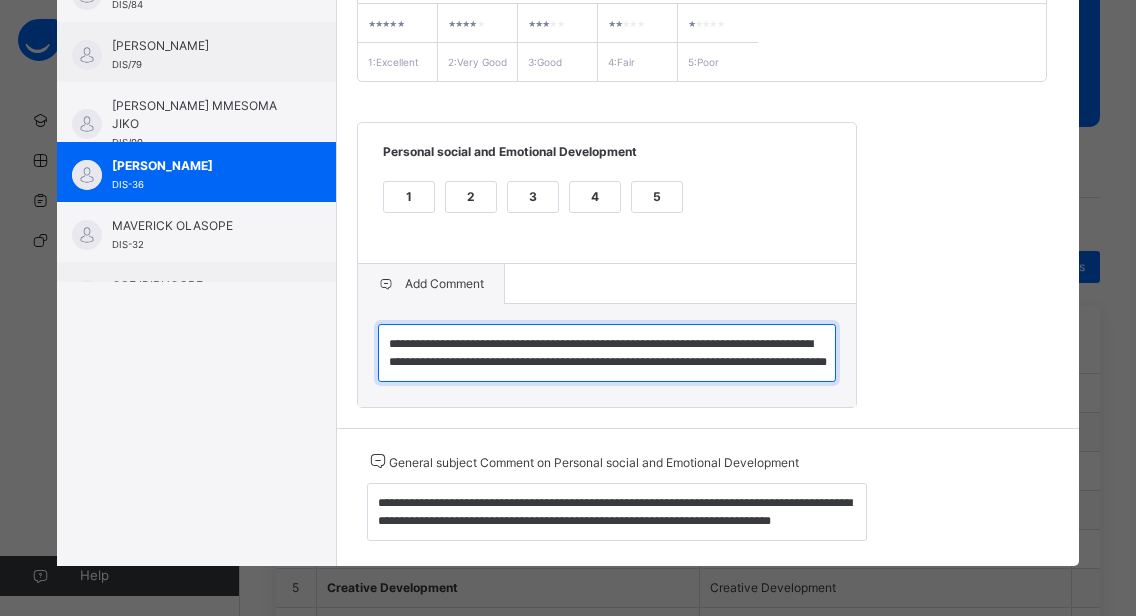 click on "**********" at bounding box center (607, 353) 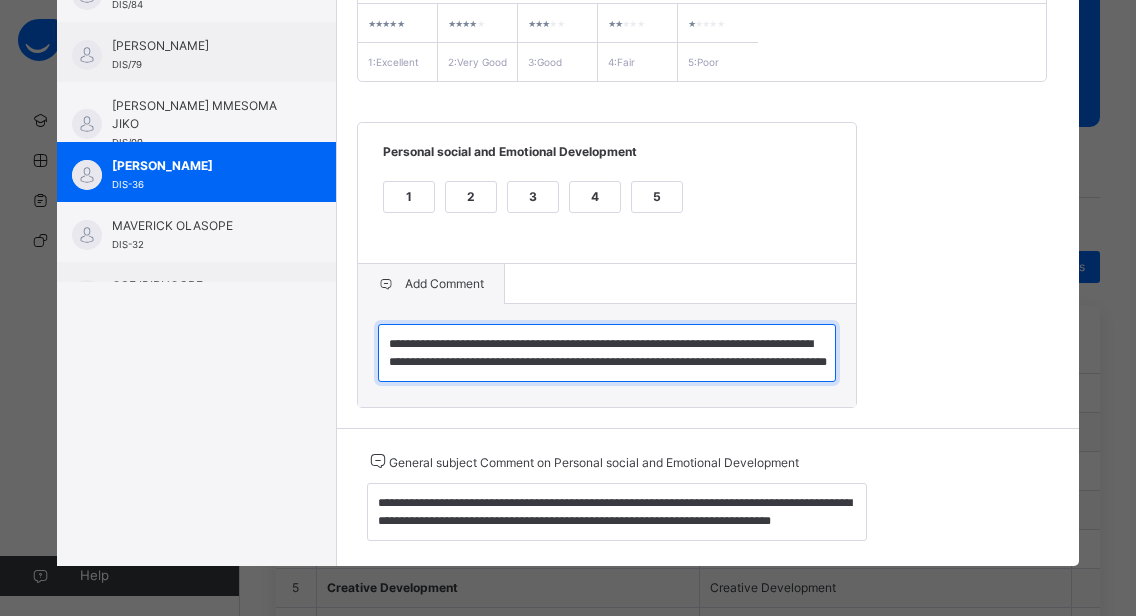 click on "**********" at bounding box center [607, 353] 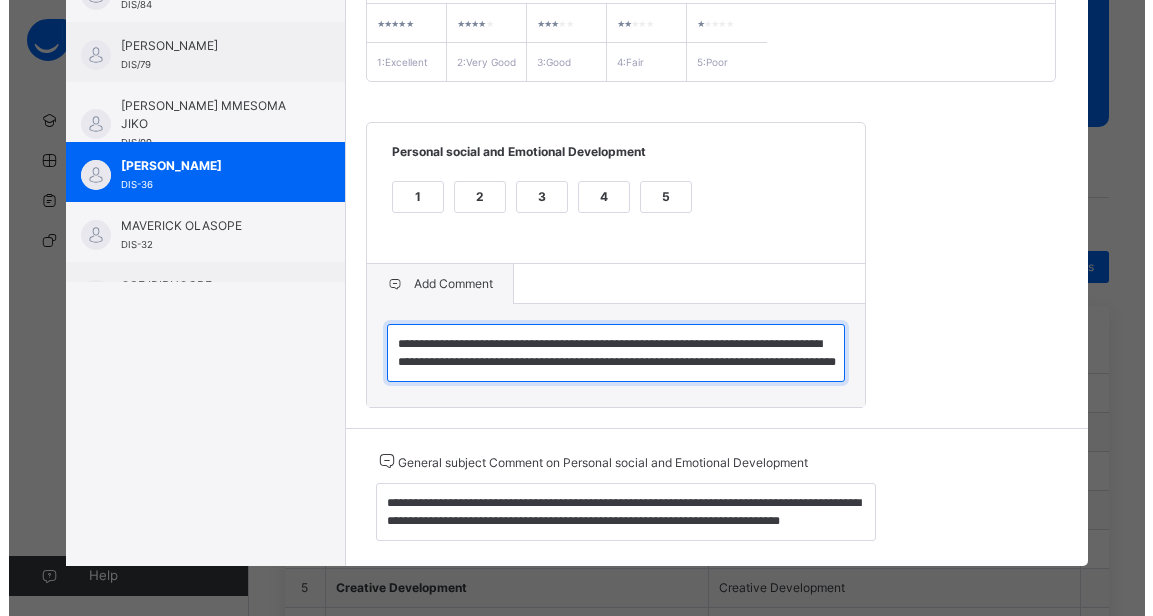 scroll, scrollTop: 0, scrollLeft: 0, axis: both 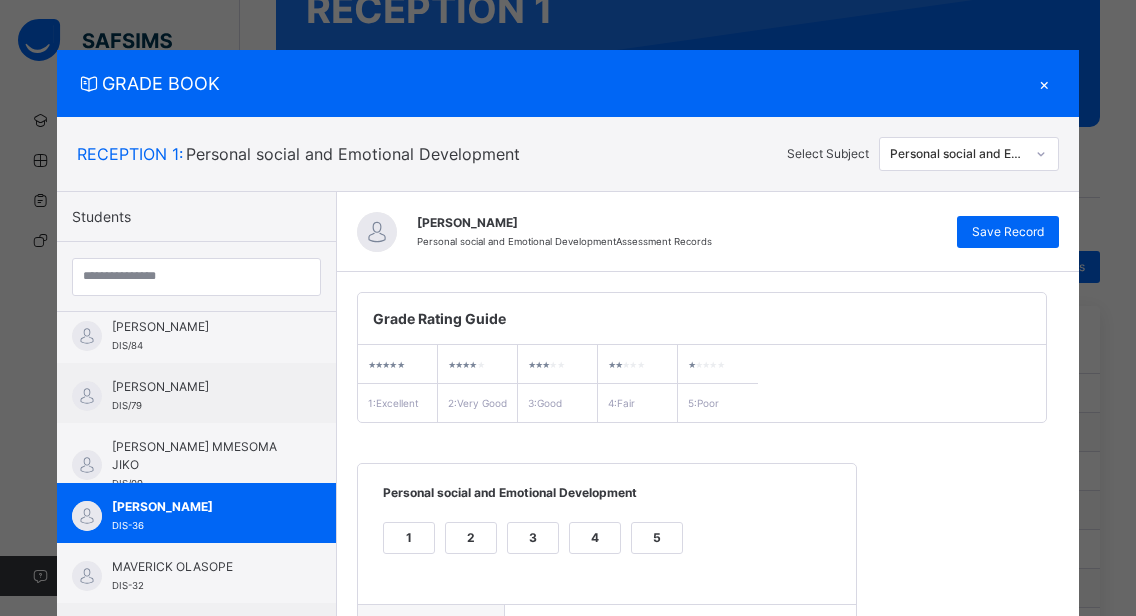 click on "×" at bounding box center (1044, 83) 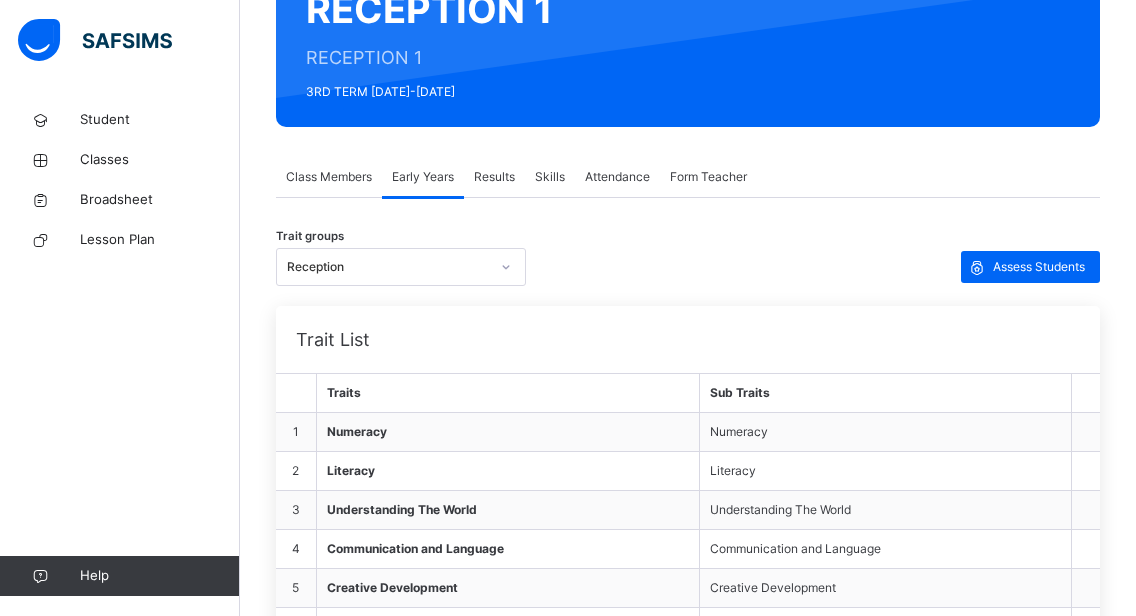 click 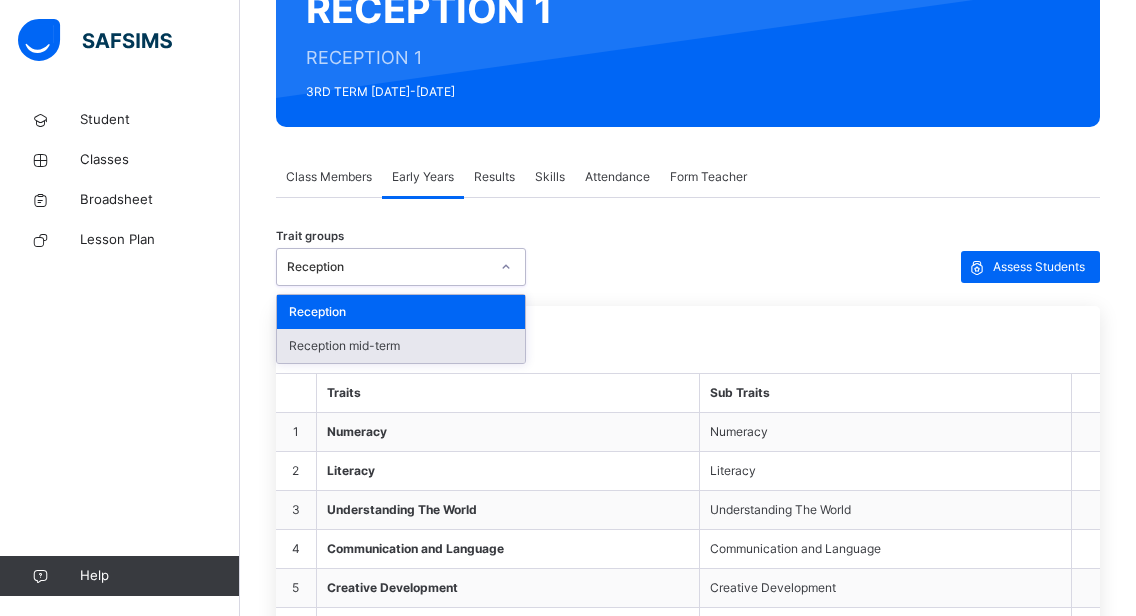 click on "Reception mid-term" at bounding box center [401, 346] 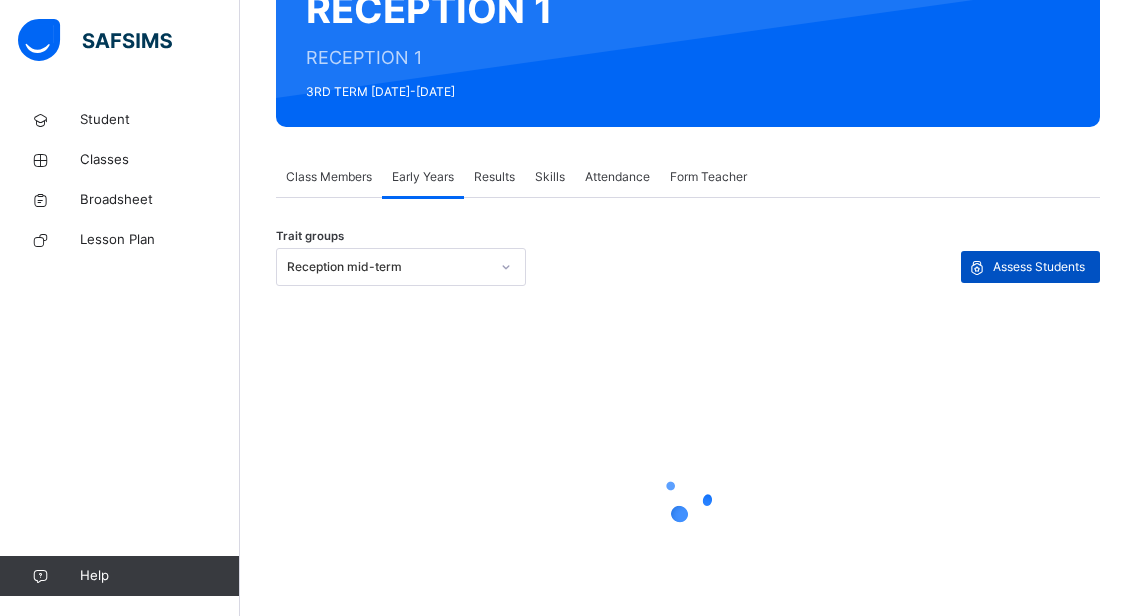 click on "Assess Students" at bounding box center (1039, 267) 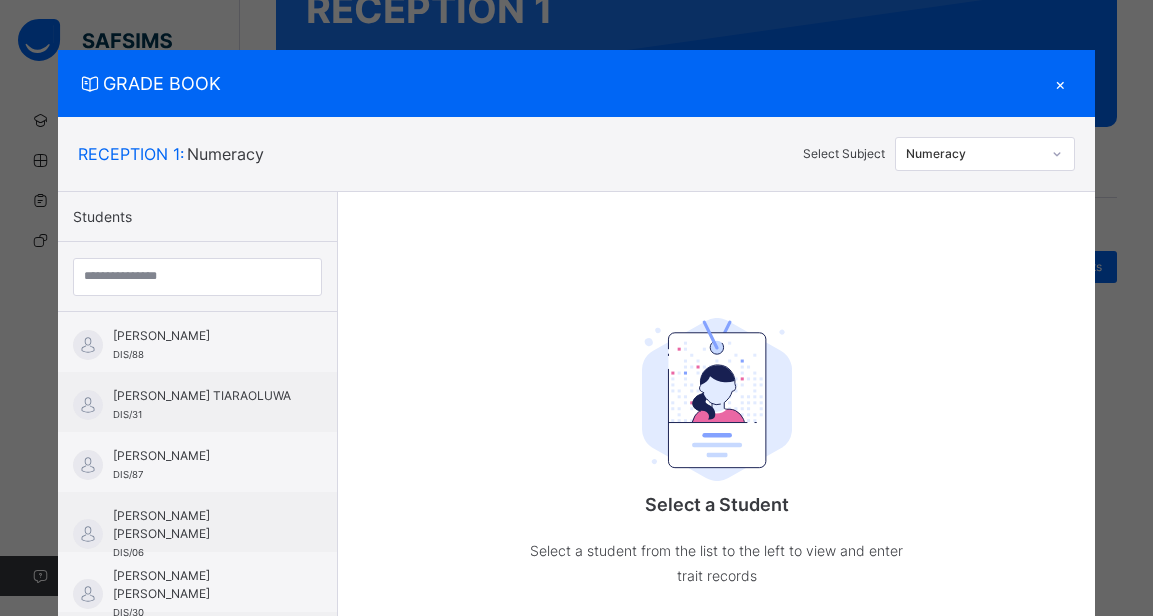 click on "Students [PERSON_NAME] DIS/88 [PERSON_NAME] TIARAOLUWA DIS/31 [PERSON_NAME] DIS/87 [PERSON_NAME] [PERSON_NAME] DIS/06 [PERSON_NAME] [PERSON_NAME] DIS/30 [PERSON_NAME] DIS-31 [PERSON_NAME] DIS/85 [PERSON_NAME] DIS-34 [PERSON_NAME] DIS/82 [PERSON_NAME] ONOYEYASORHO  DIS-73 [PERSON_NAME] [PERSON_NAME] DIS/29 [PERSON_NAME] DIS/81 KINGDAVID  [PERSON_NAME] DIS-35 [PERSON_NAME] DIS/80 ANNABELLE MUNACHIMSO OBI DIS/11 [PERSON_NAME] DIS-33 KARINA  EMEATHO DIS/89 ROYAL  ATOYEBI DIS/92 [PERSON_NAME] DIS/84 [PERSON_NAME] DIS/79 [PERSON_NAME] MMESOMA JIKO DIS/09 [PERSON_NAME] DIS-36 MAVERICK  OLASOPE DIS-32 OSE  IRIBHOGBE DIS/86 Select a Student Select a student from the list to the left to view and enter trait records" at bounding box center (577, 412) 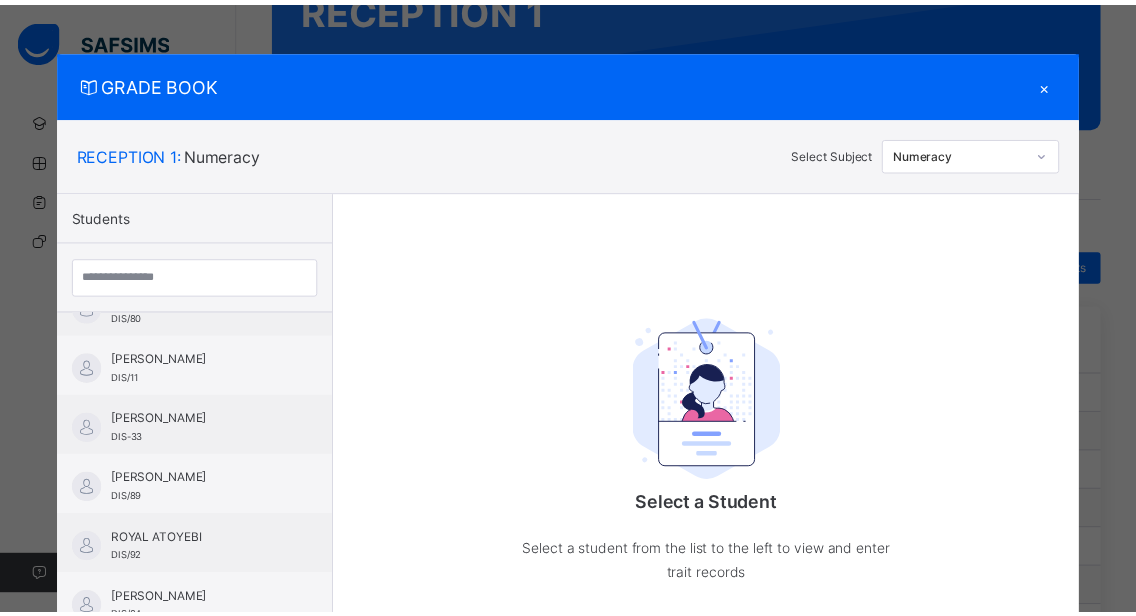 scroll, scrollTop: 1089, scrollLeft: 0, axis: vertical 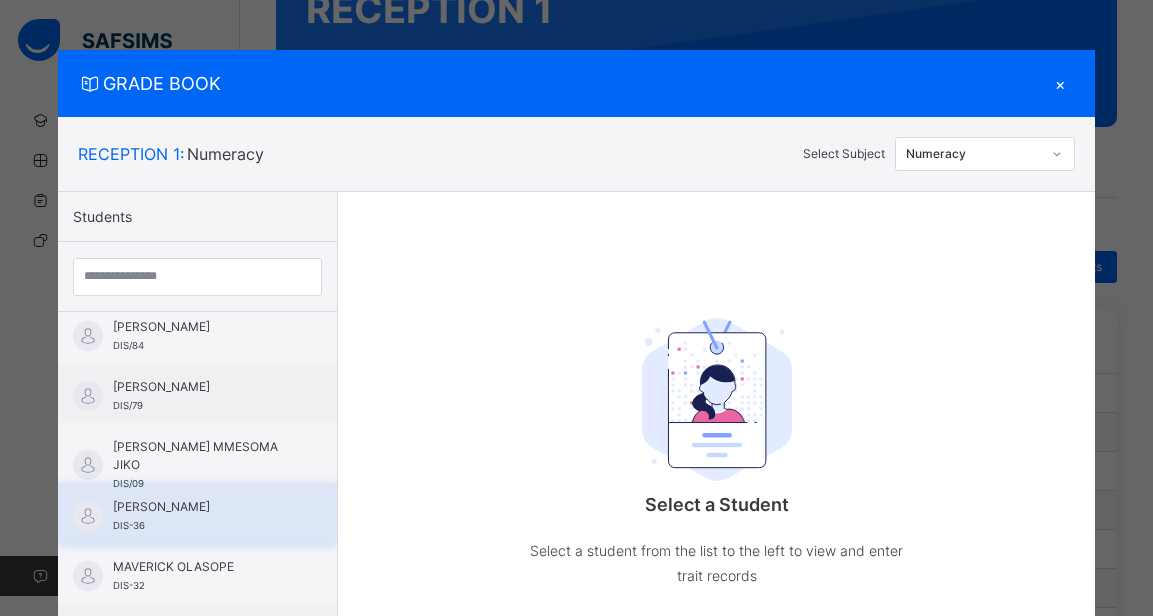 click on "[PERSON_NAME]" at bounding box center [202, 507] 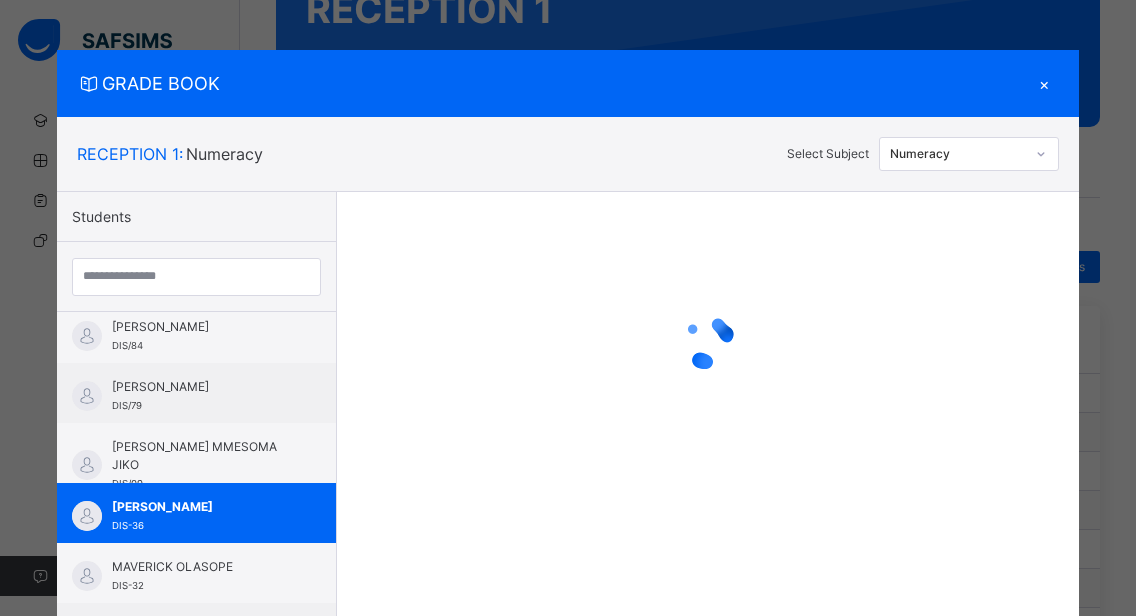 click 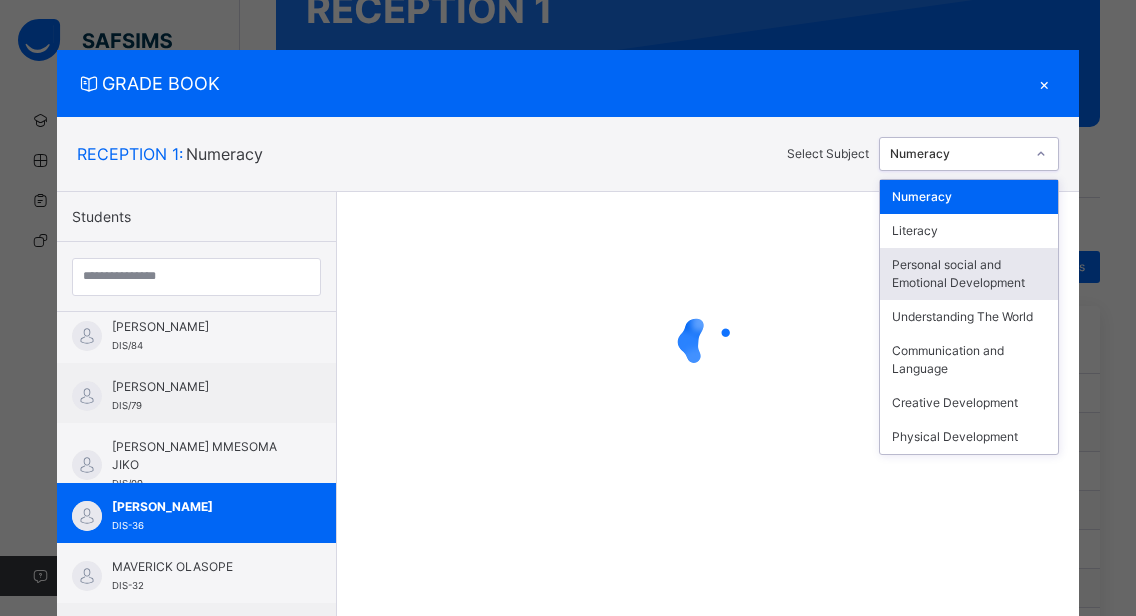 click on "Personal social and Emotional Development" at bounding box center (969, 274) 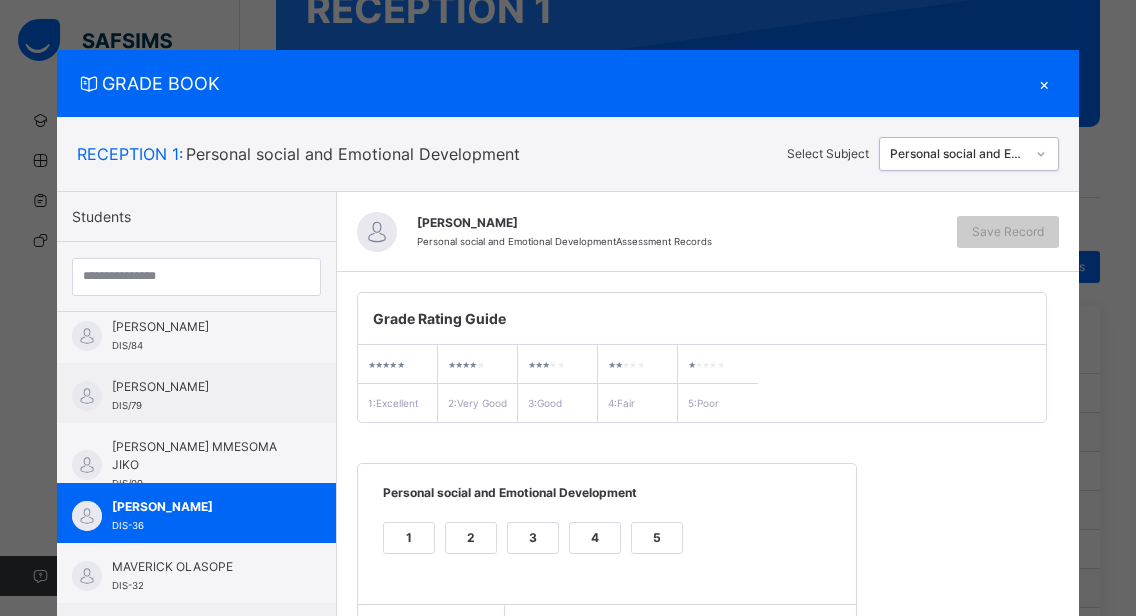 scroll, scrollTop: 256, scrollLeft: 0, axis: vertical 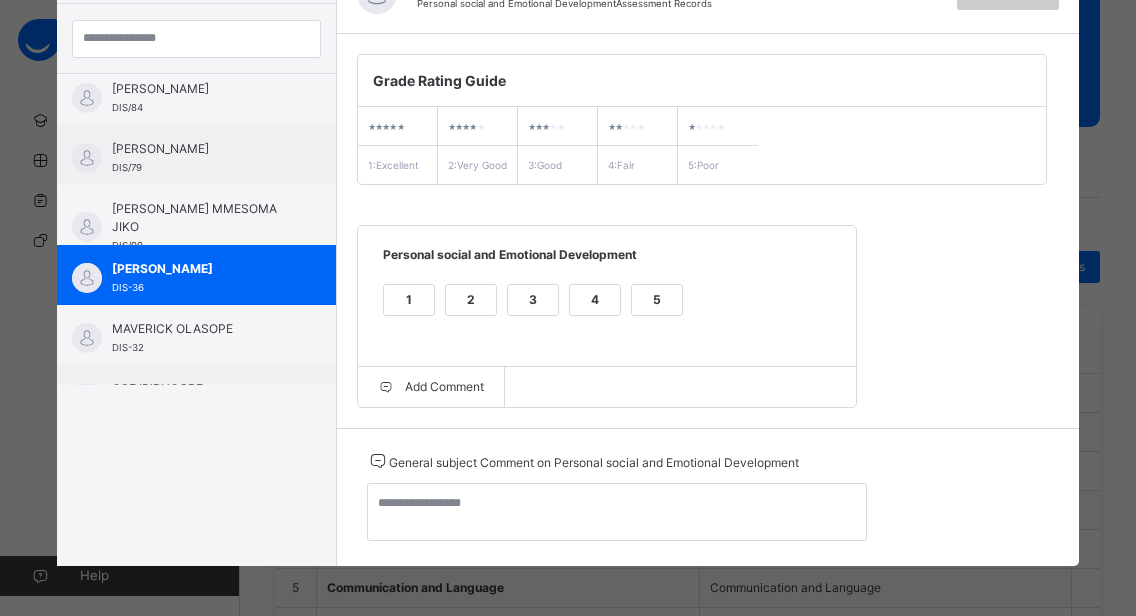 click on "2" at bounding box center (471, 300) 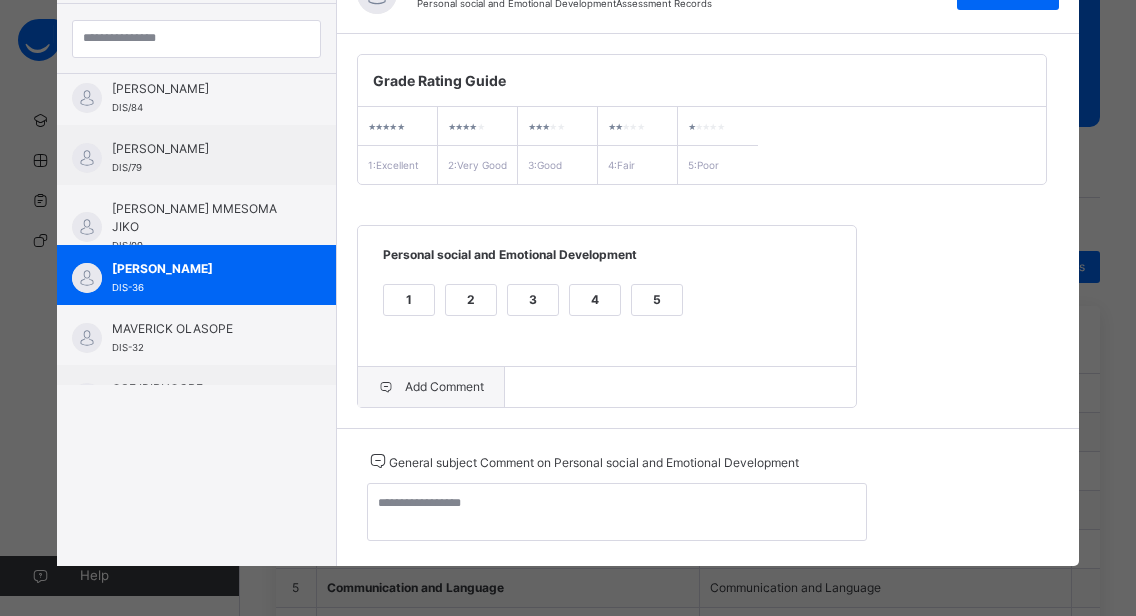 click on "Add Comment" at bounding box center [431, 387] 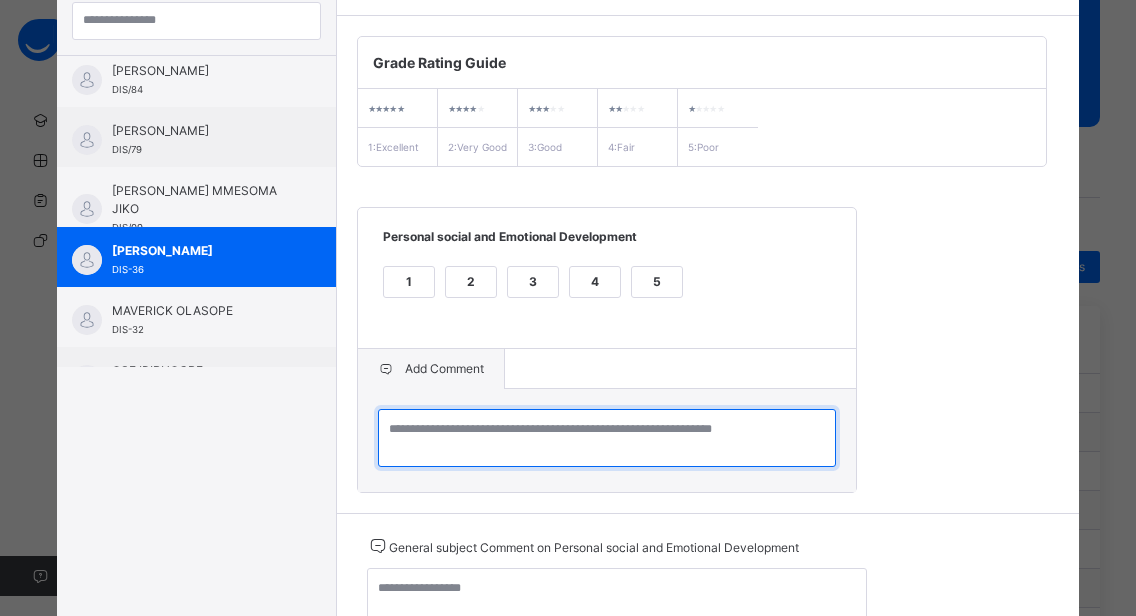 click at bounding box center (607, 438) 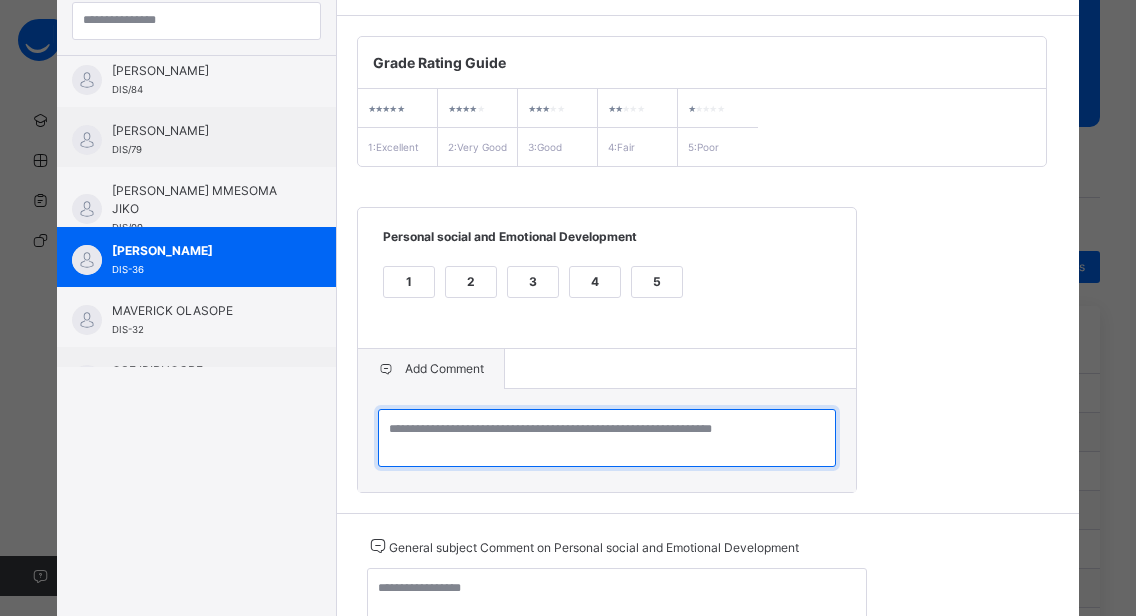 paste on "**********" 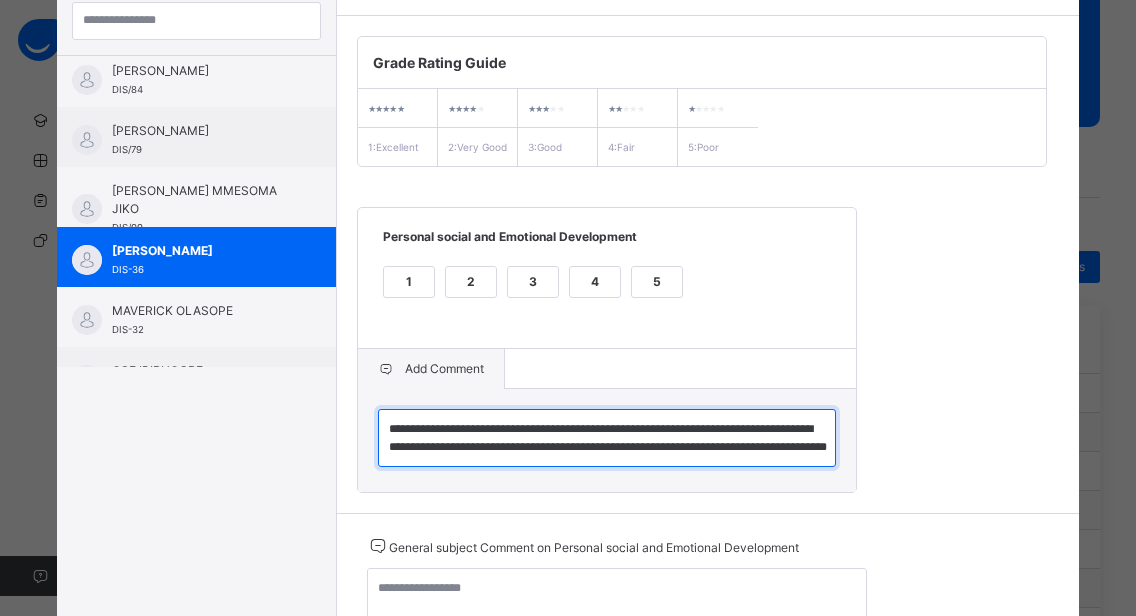 scroll, scrollTop: 6, scrollLeft: 0, axis: vertical 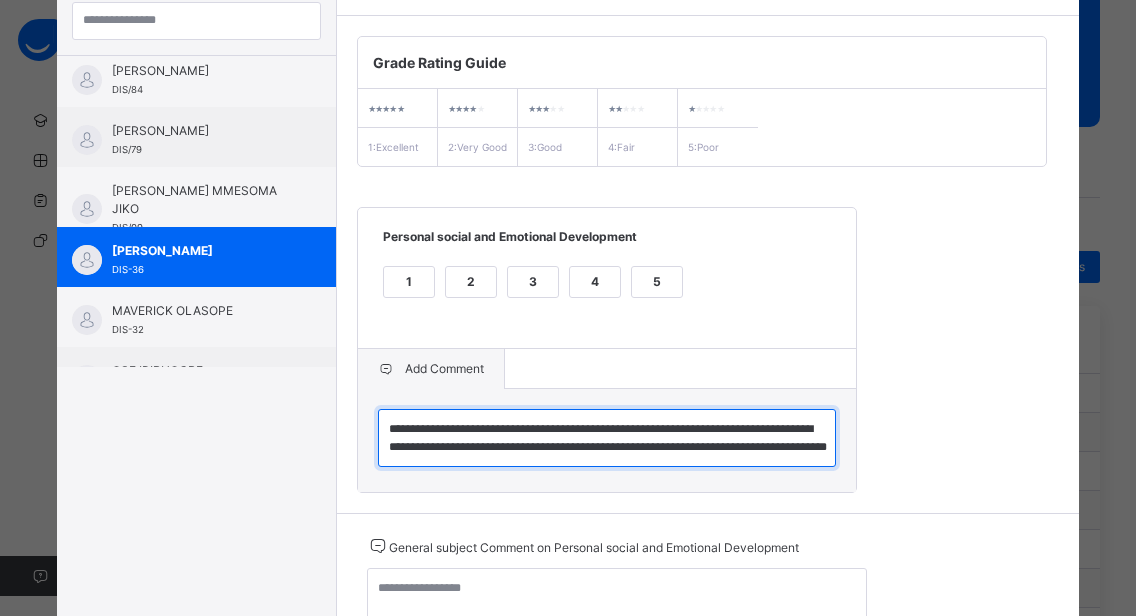 type on "**********" 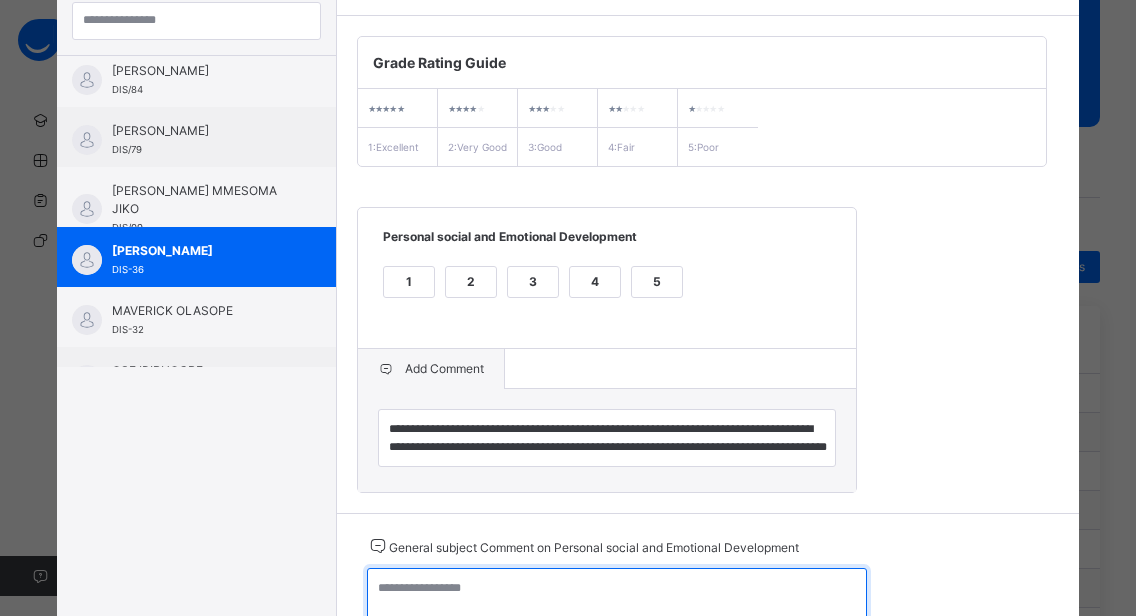 click at bounding box center (617, 597) 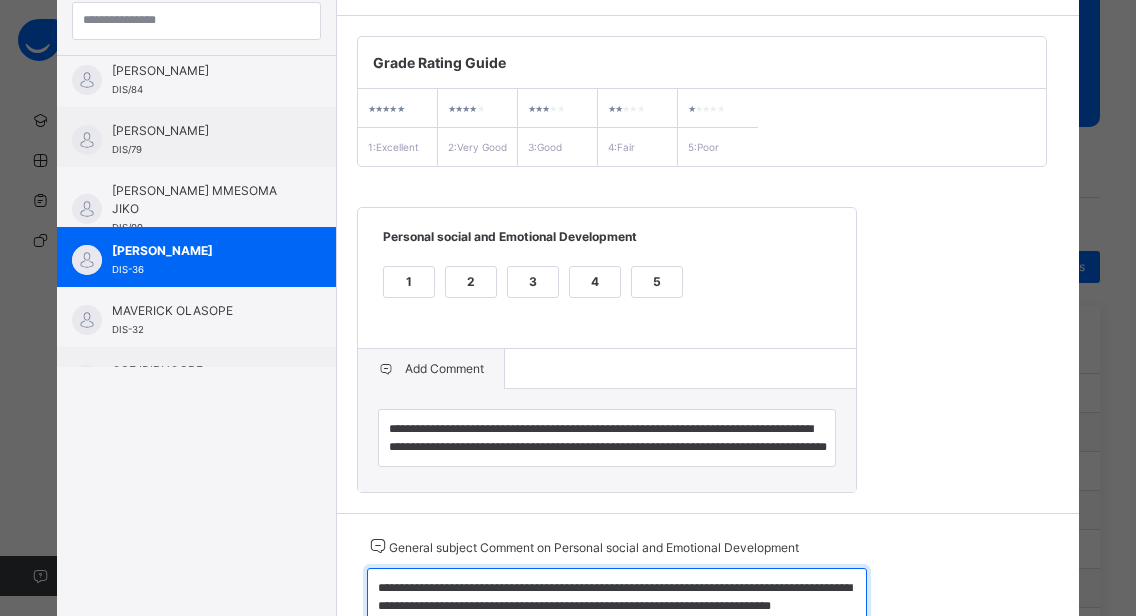 scroll, scrollTop: 286, scrollLeft: 0, axis: vertical 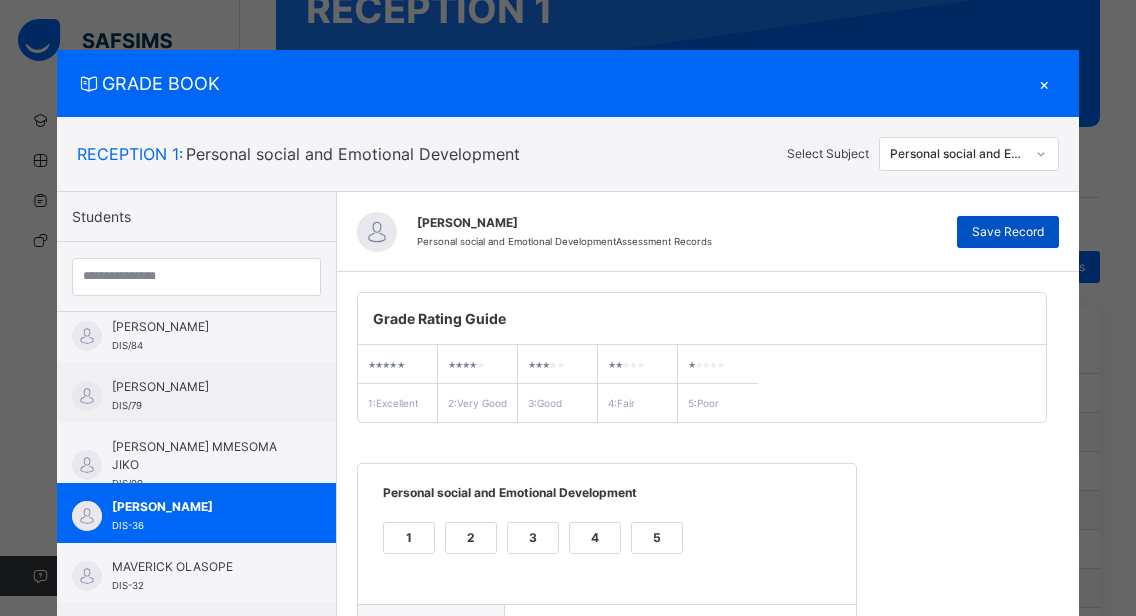 type on "**********" 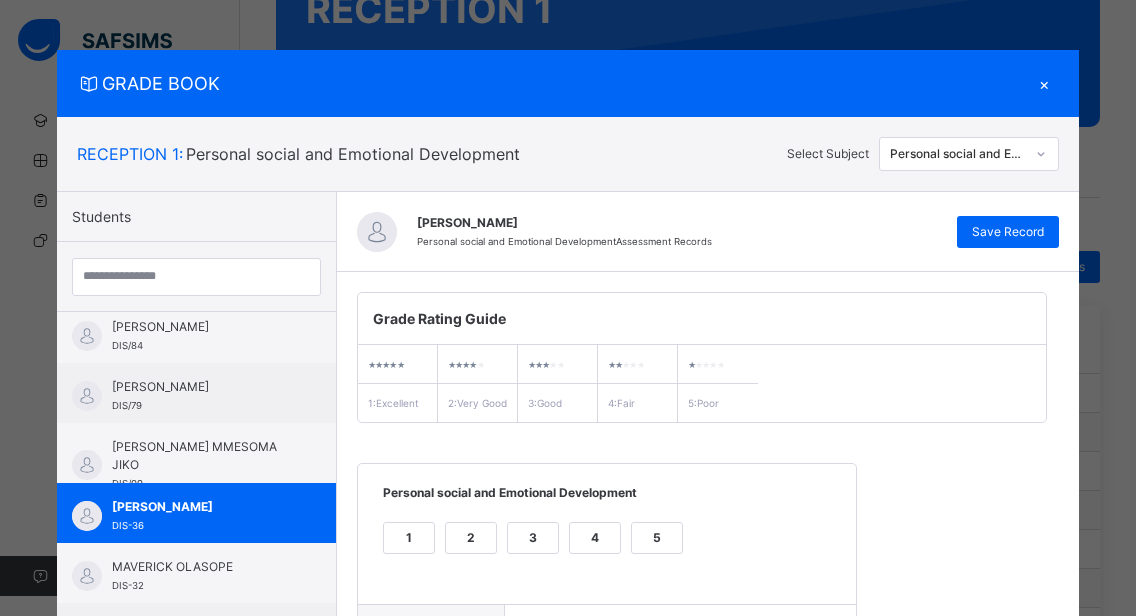 click on "×" at bounding box center (1044, 83) 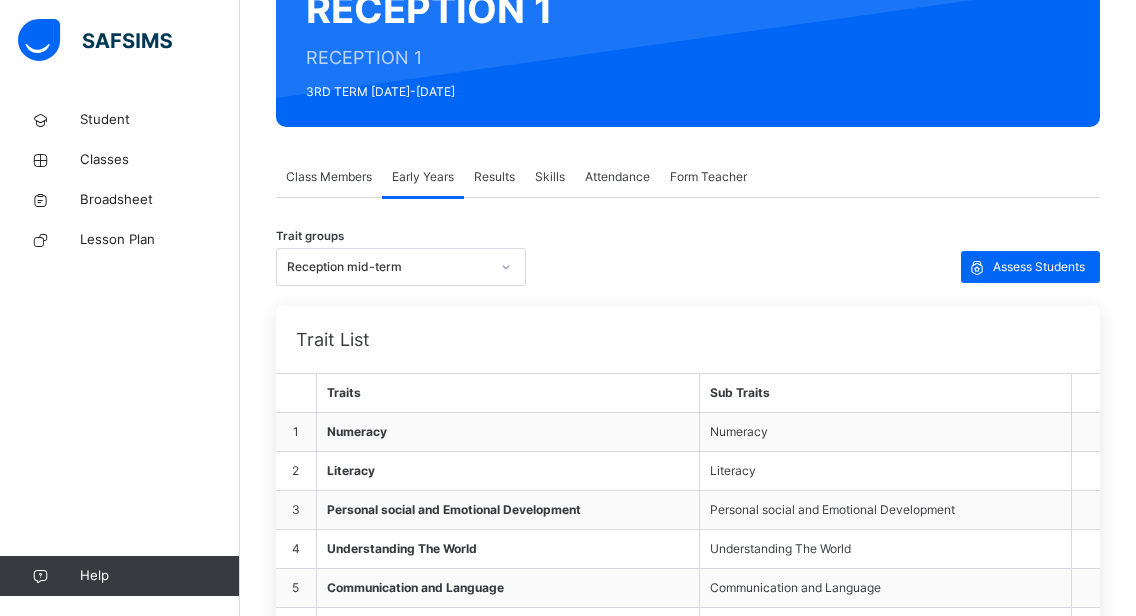 click on "Results" at bounding box center [494, 177] 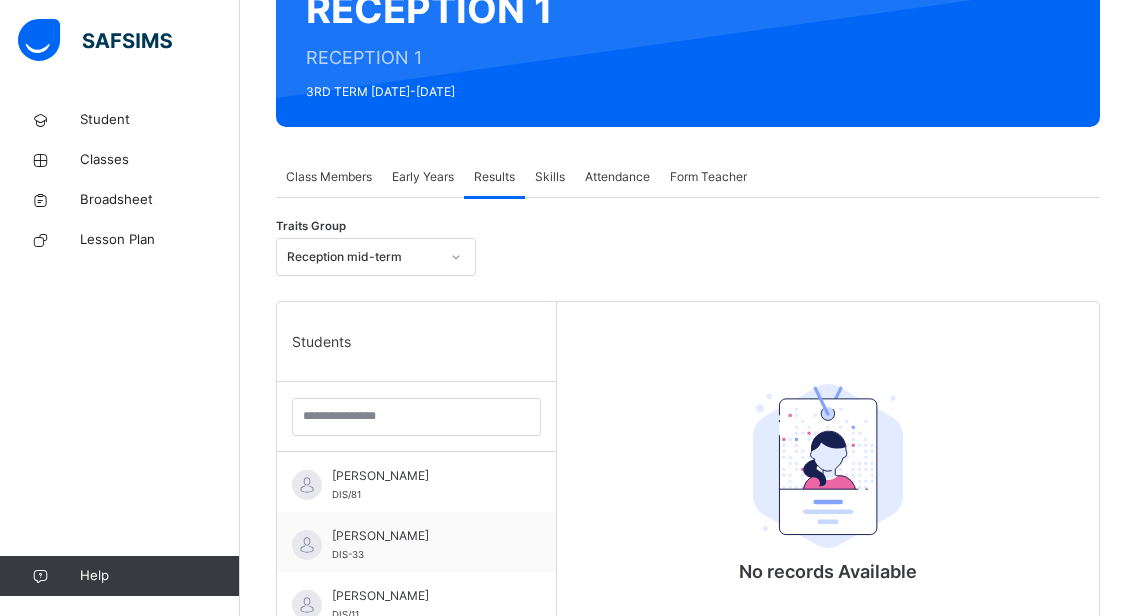 click 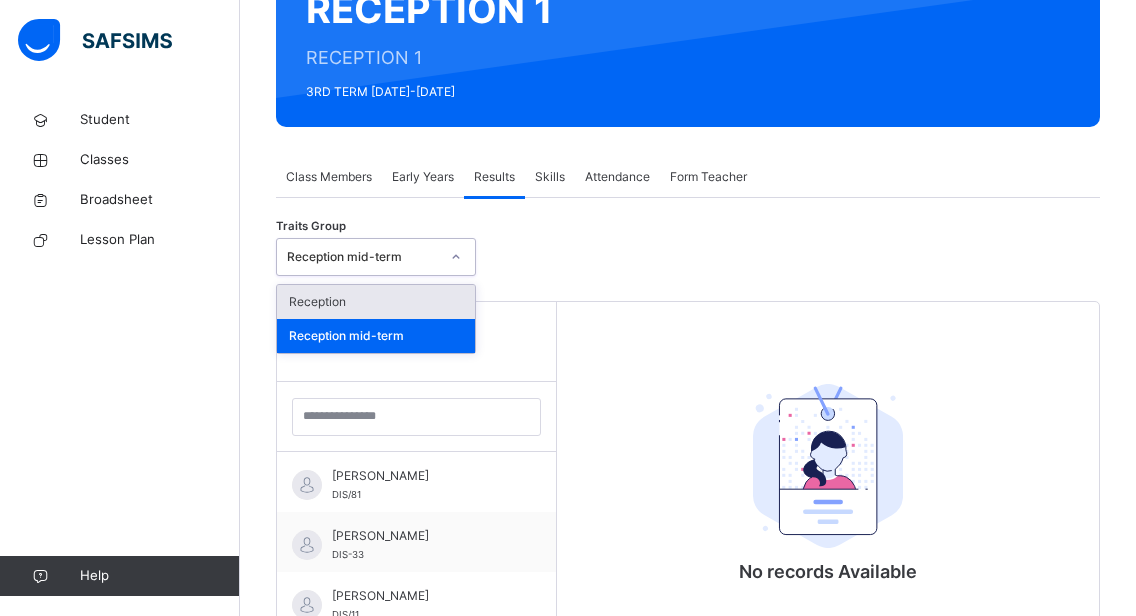 click on "Reception" at bounding box center [376, 302] 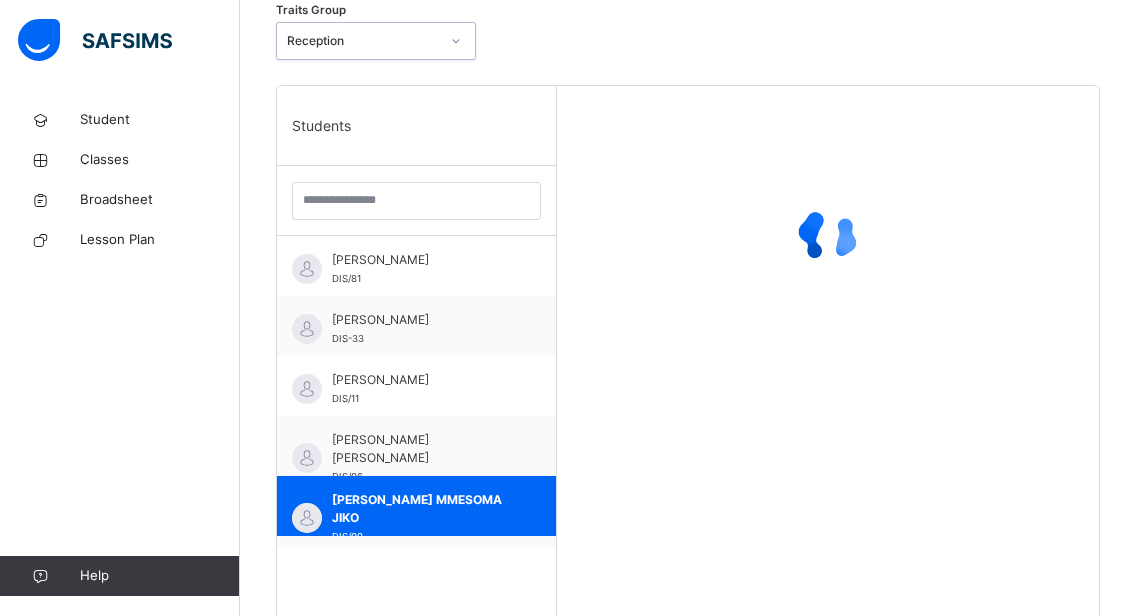 scroll, scrollTop: 399, scrollLeft: 0, axis: vertical 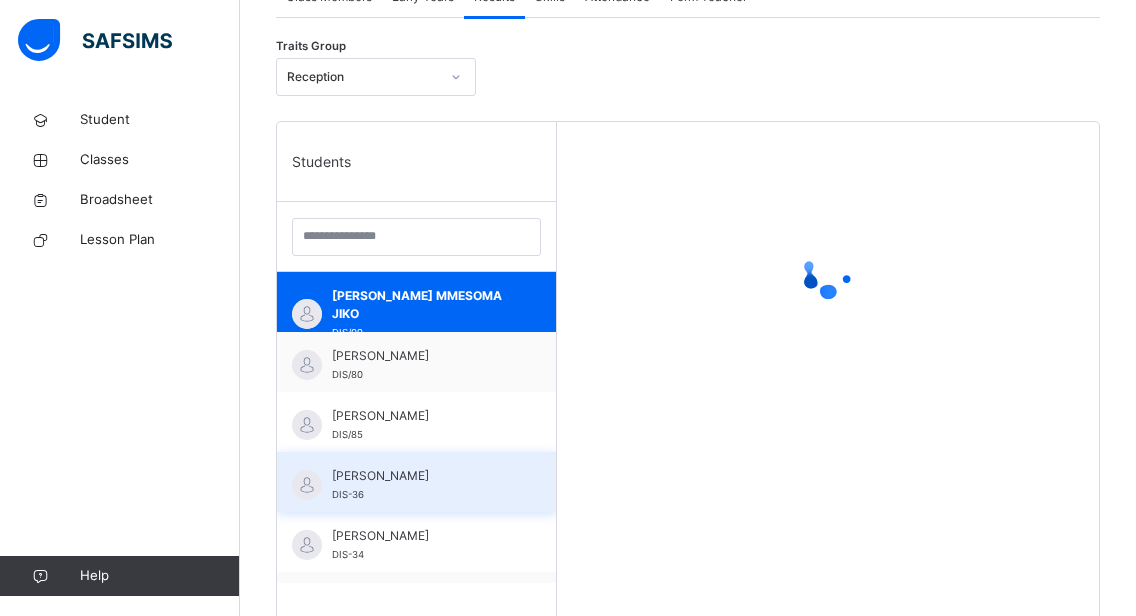click on "[PERSON_NAME] DIS-36" at bounding box center (421, 485) 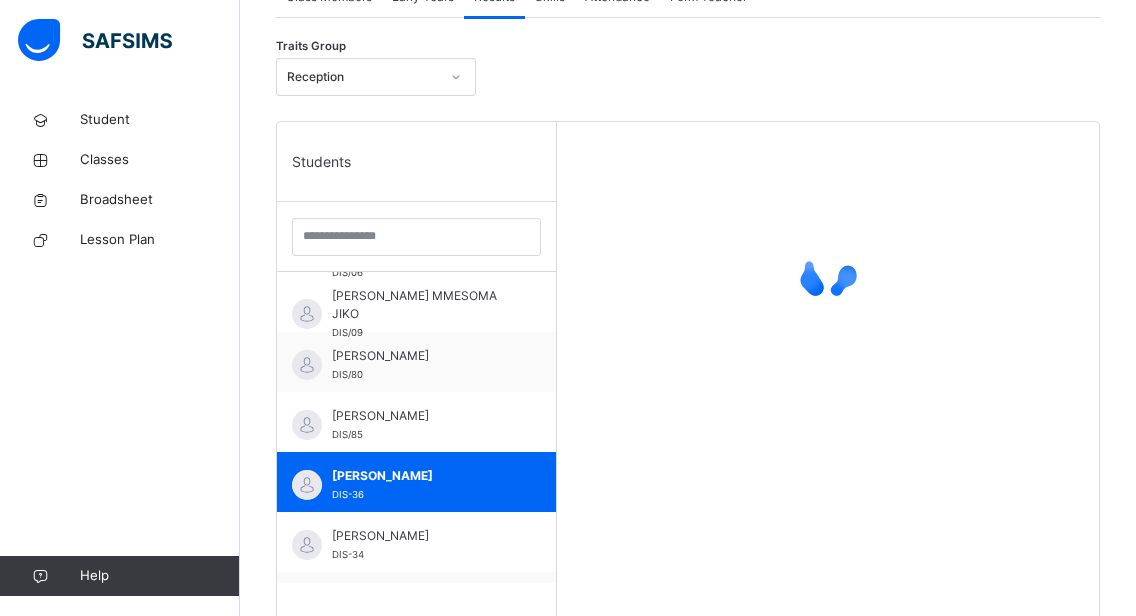 click on "Early Years" at bounding box center (423, -3) 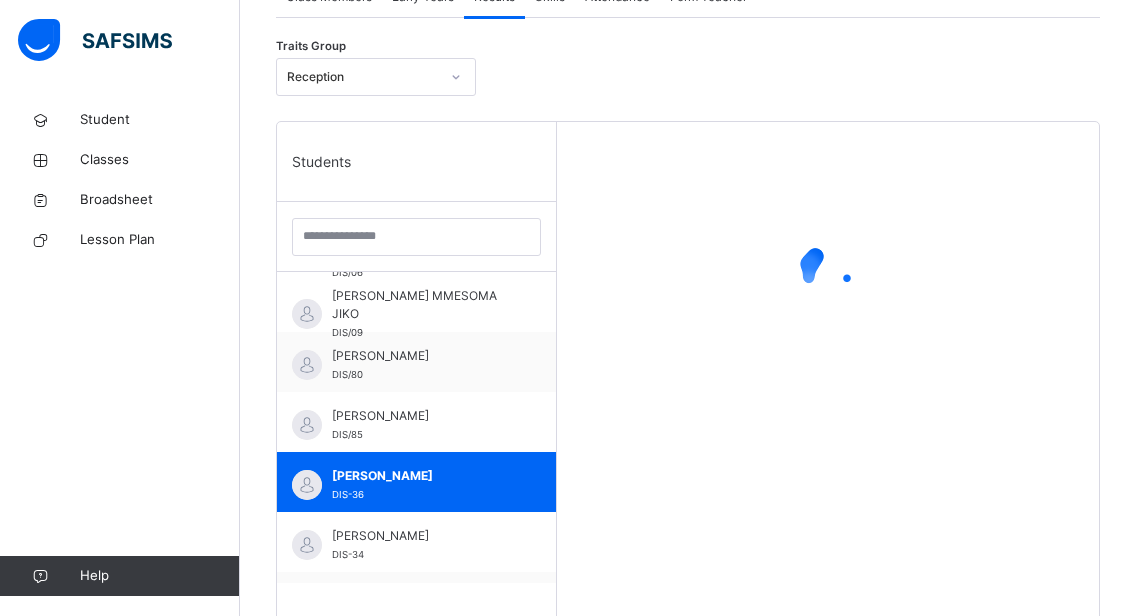 scroll, scrollTop: 338, scrollLeft: 0, axis: vertical 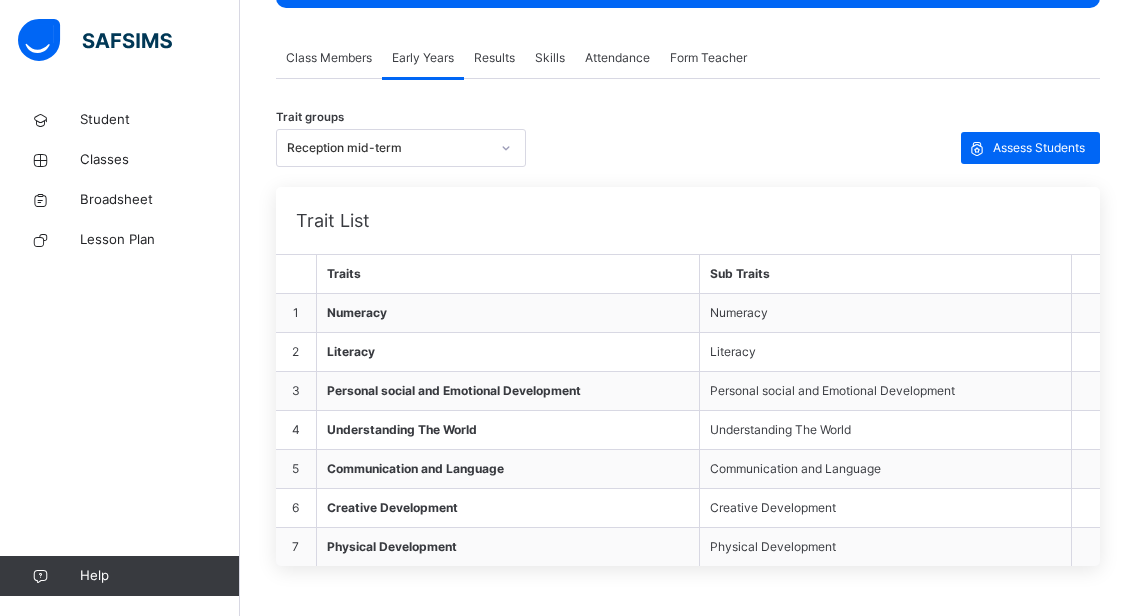 click 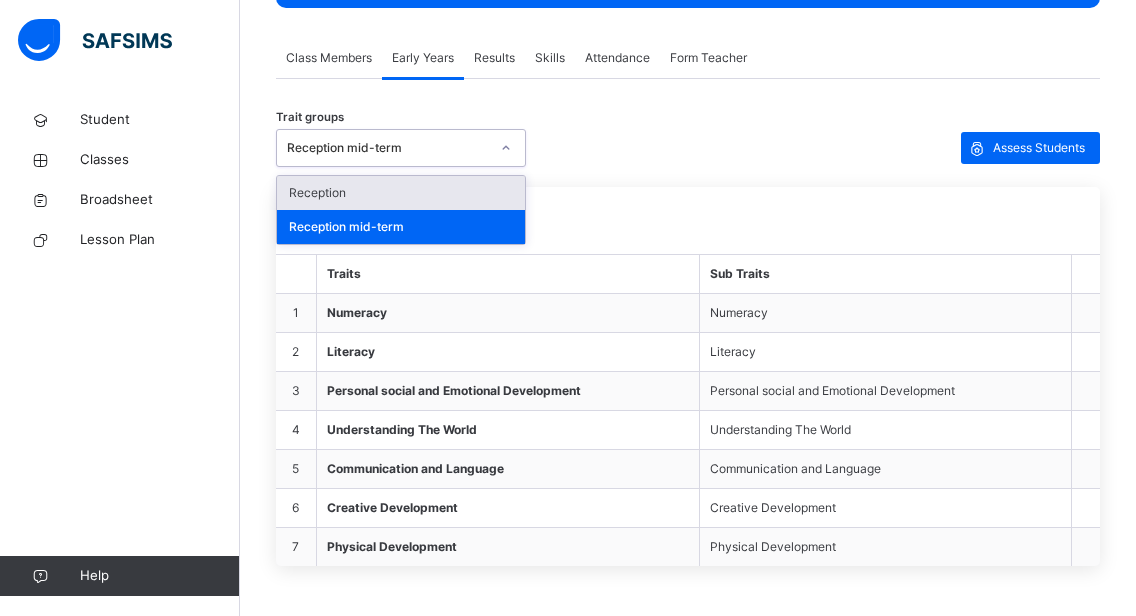click on "Reception" at bounding box center (401, 193) 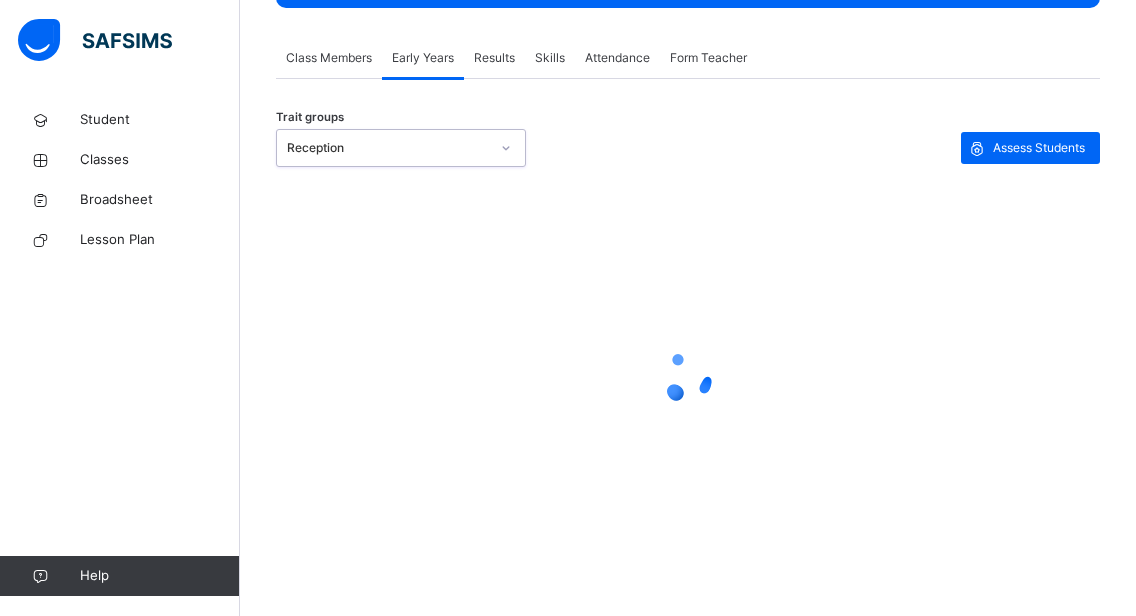 type on "**********" 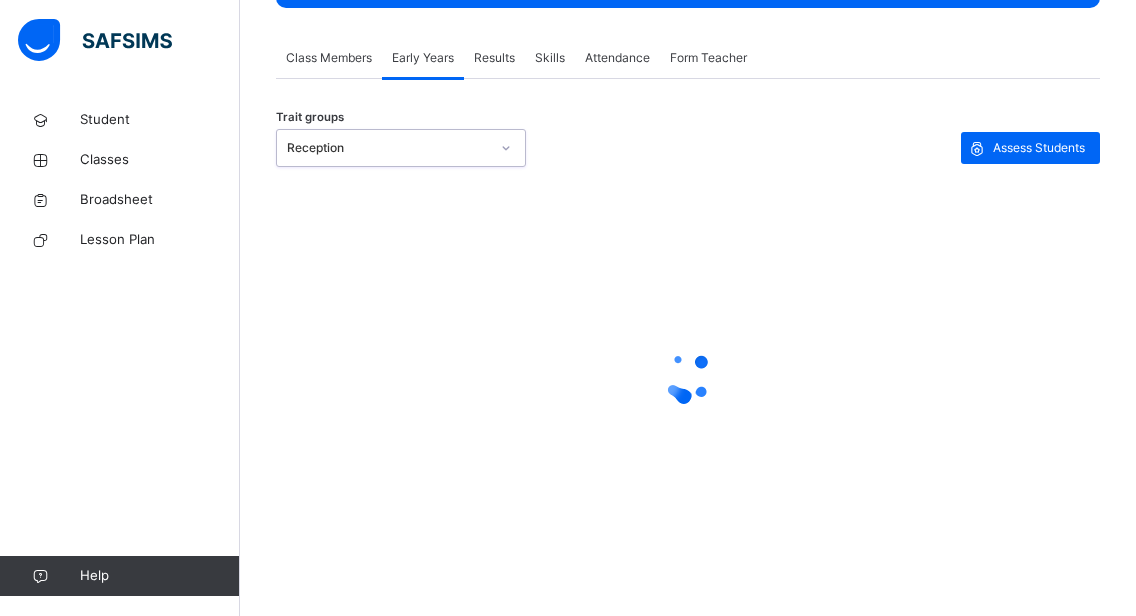 type on "**********" 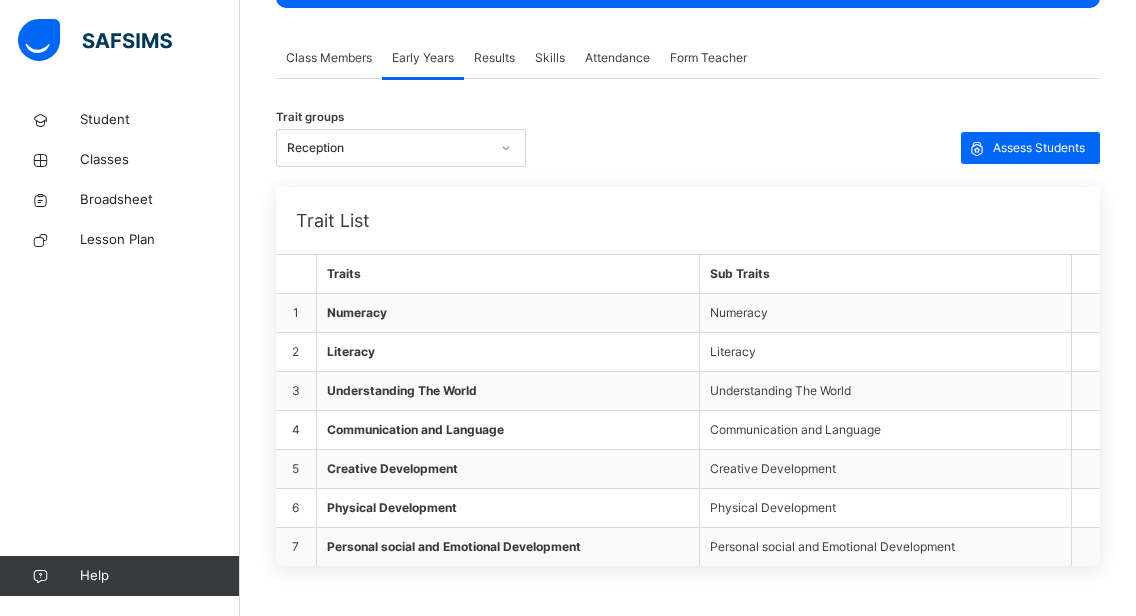 click on "Results" at bounding box center [494, 58] 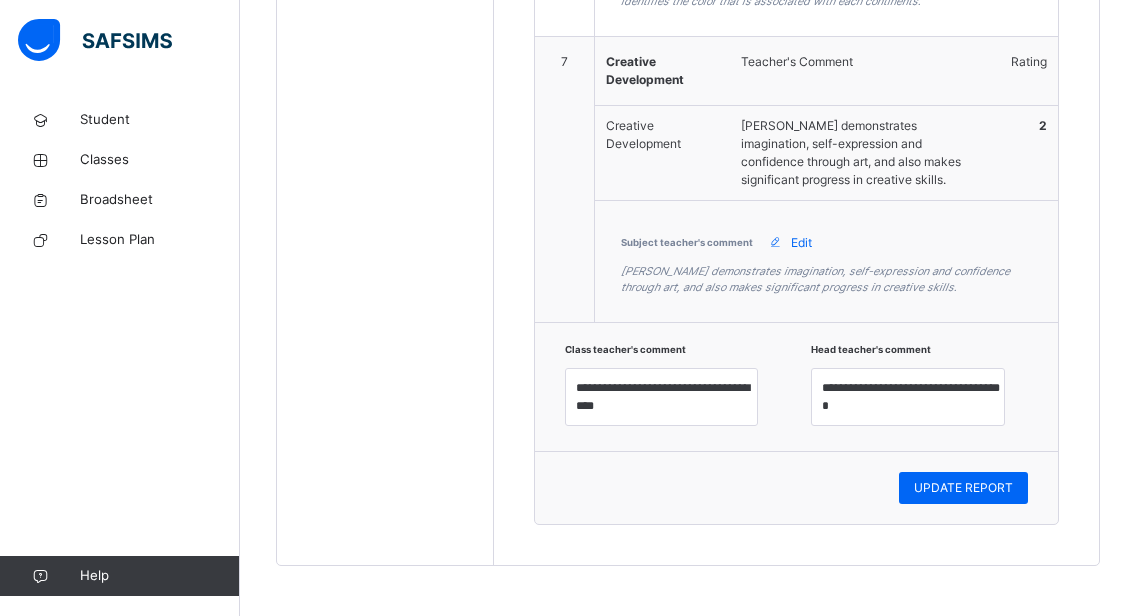 scroll, scrollTop: 2532, scrollLeft: 0, axis: vertical 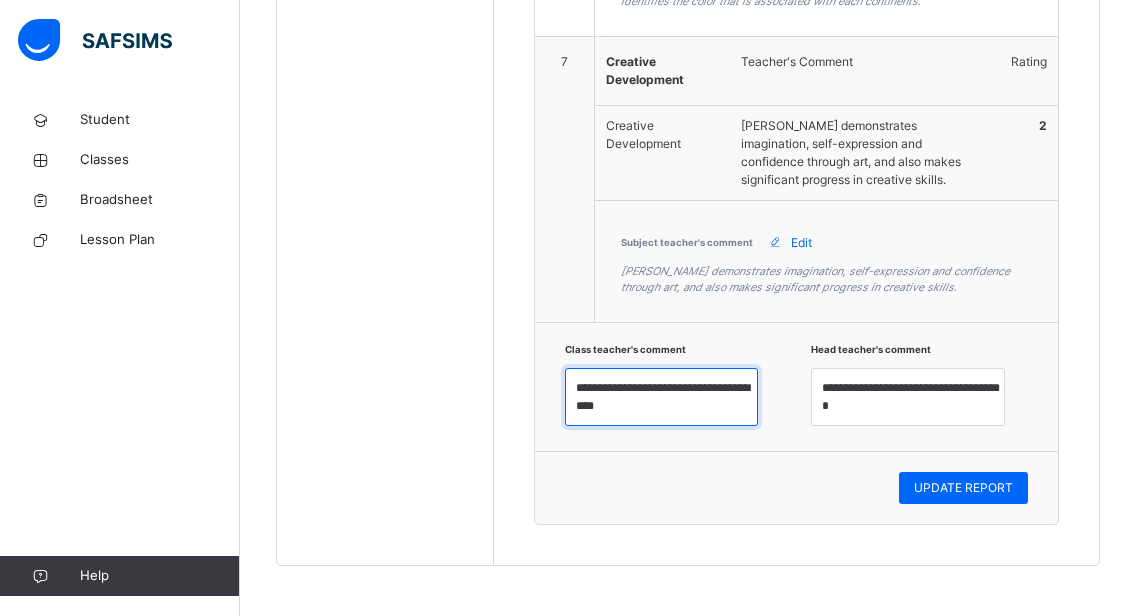 click on "**********" at bounding box center (662, 397) 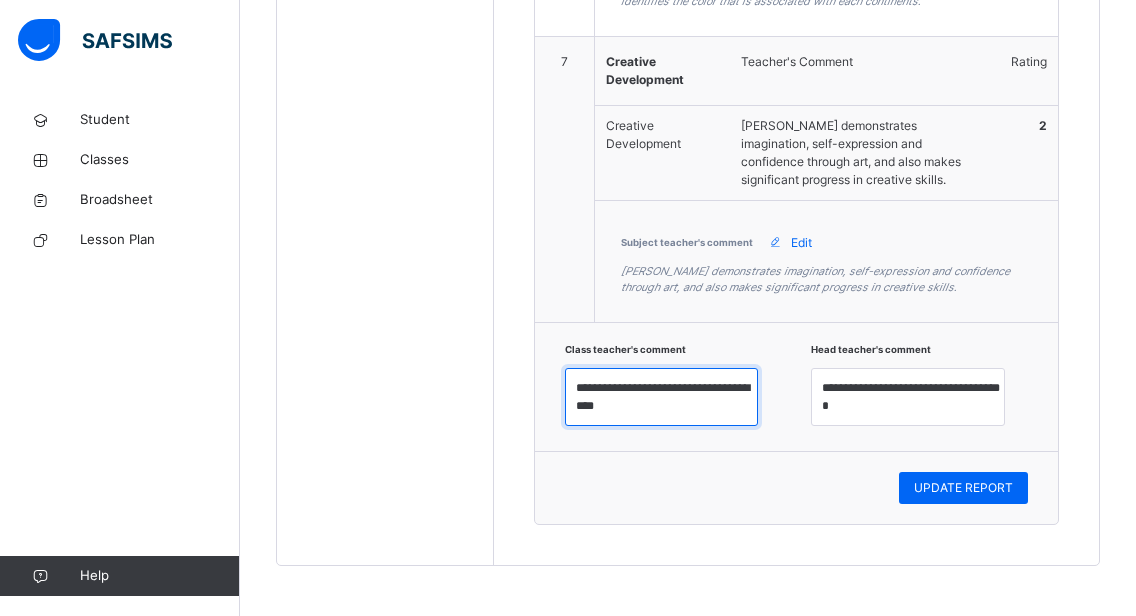 drag, startPoint x: 636, startPoint y: 386, endPoint x: 743, endPoint y: 406, distance: 108.85311 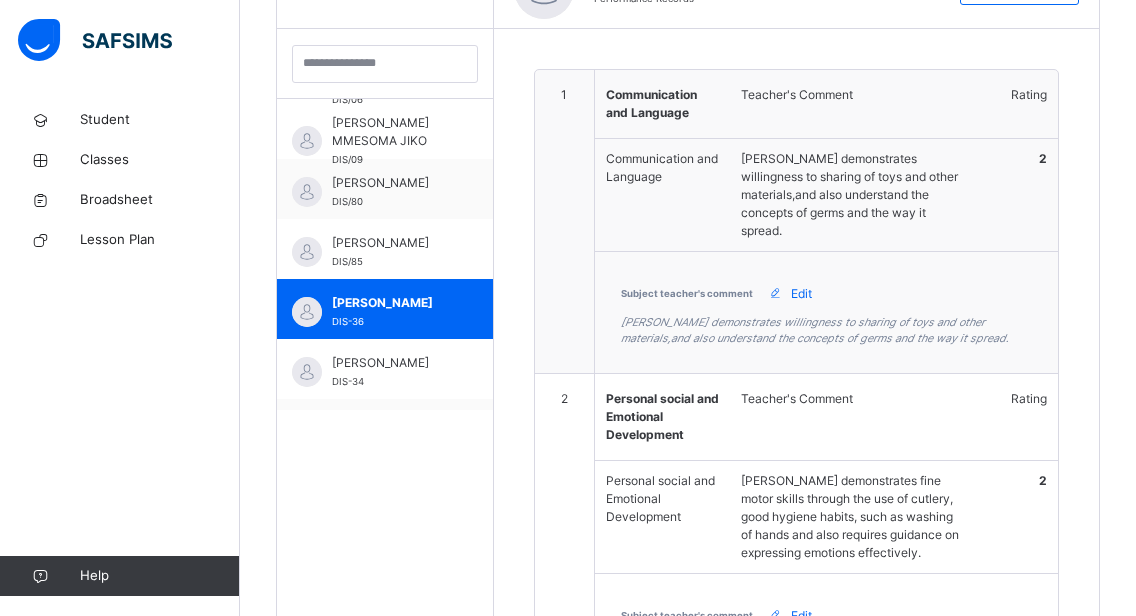 scroll, scrollTop: 292, scrollLeft: 0, axis: vertical 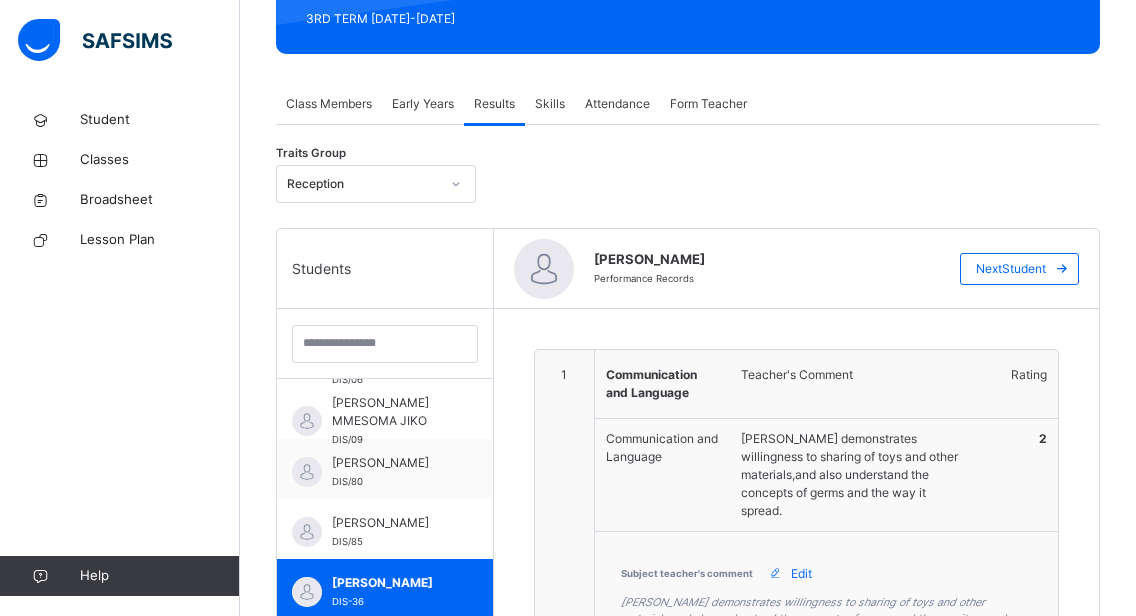 click 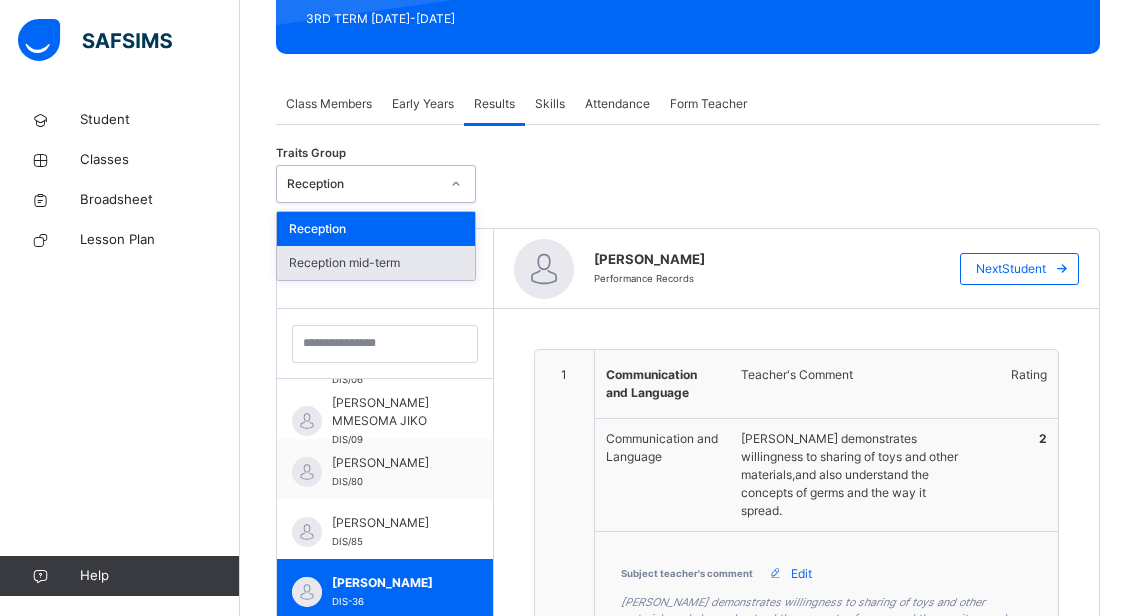 click on "Reception mid-term" at bounding box center (376, 263) 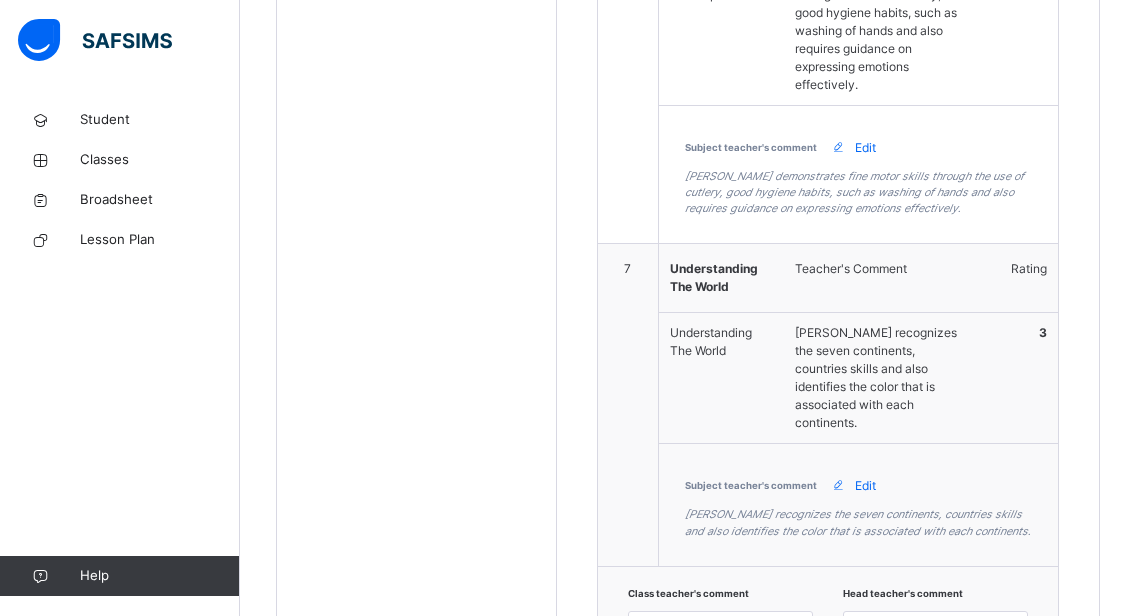 scroll, scrollTop: 2532, scrollLeft: 0, axis: vertical 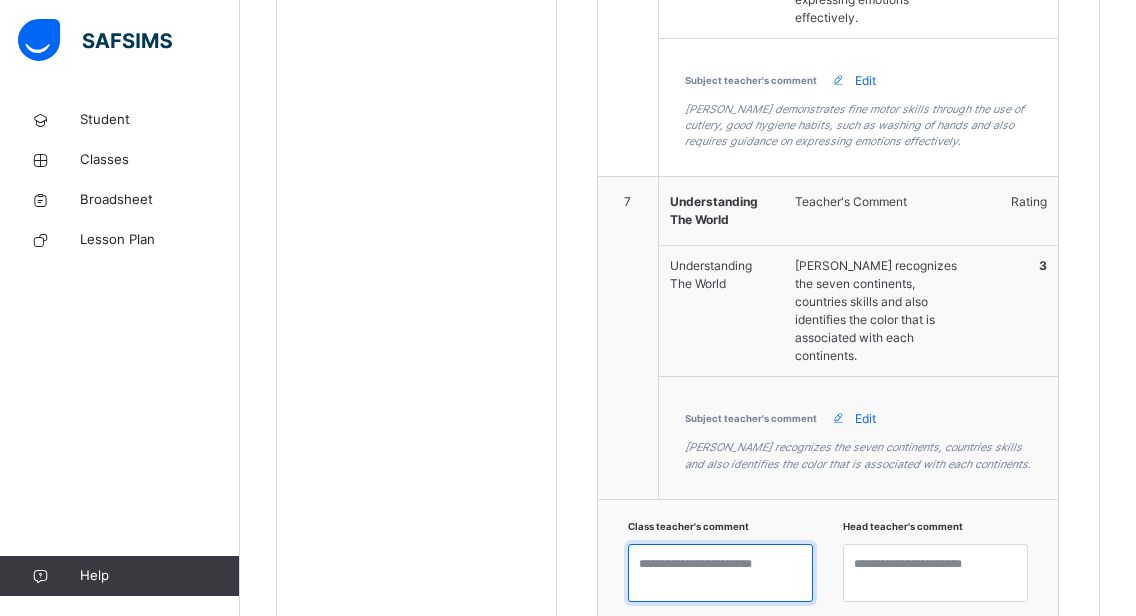 click at bounding box center (720, 573) 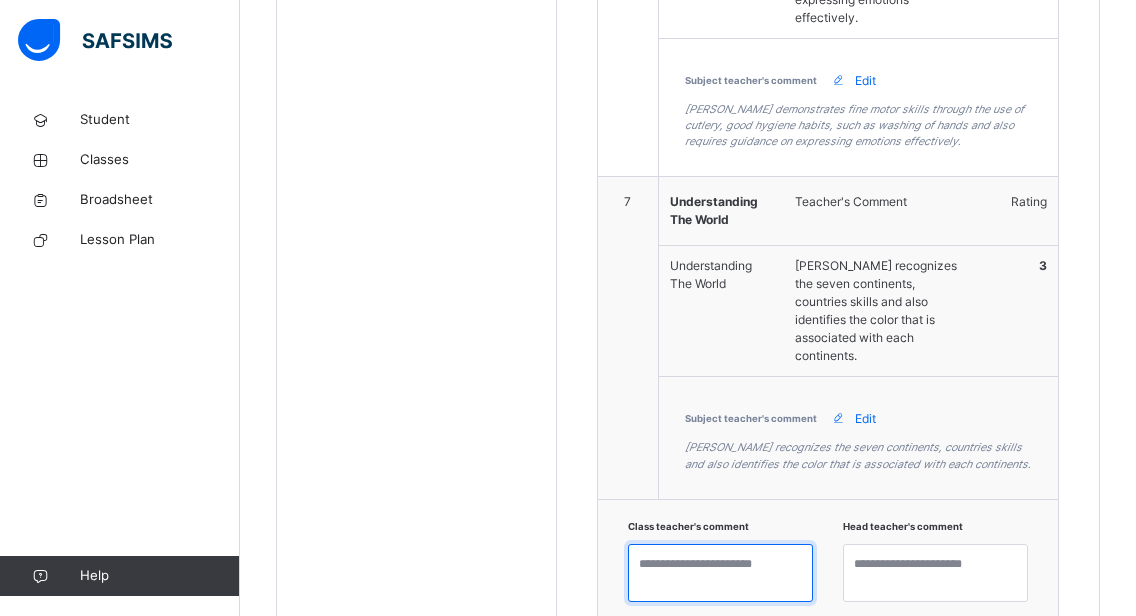 paste on "**********" 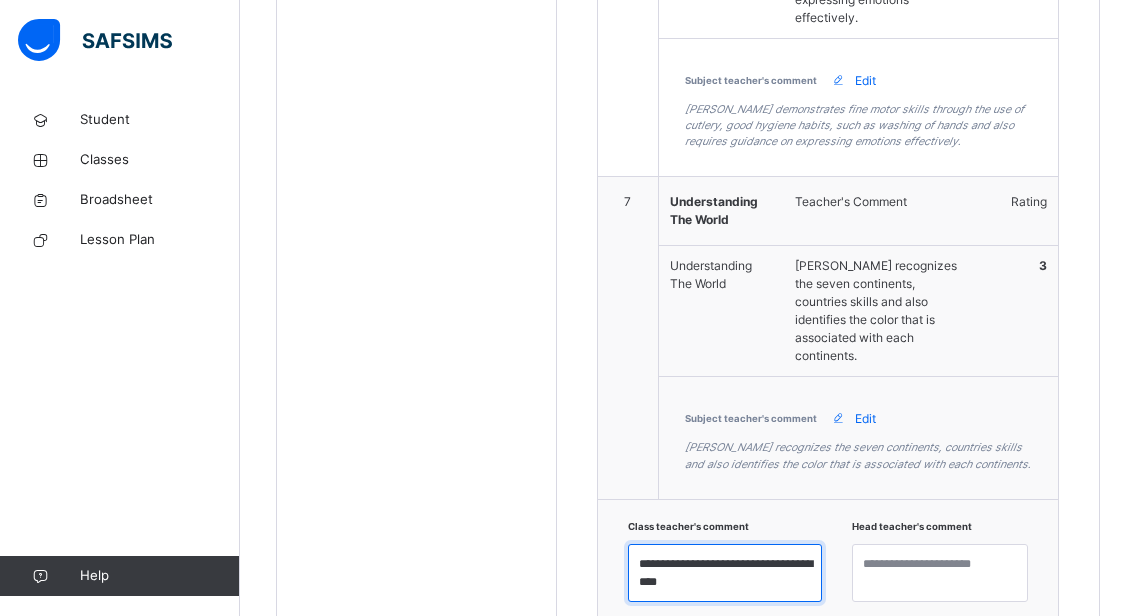 type on "**********" 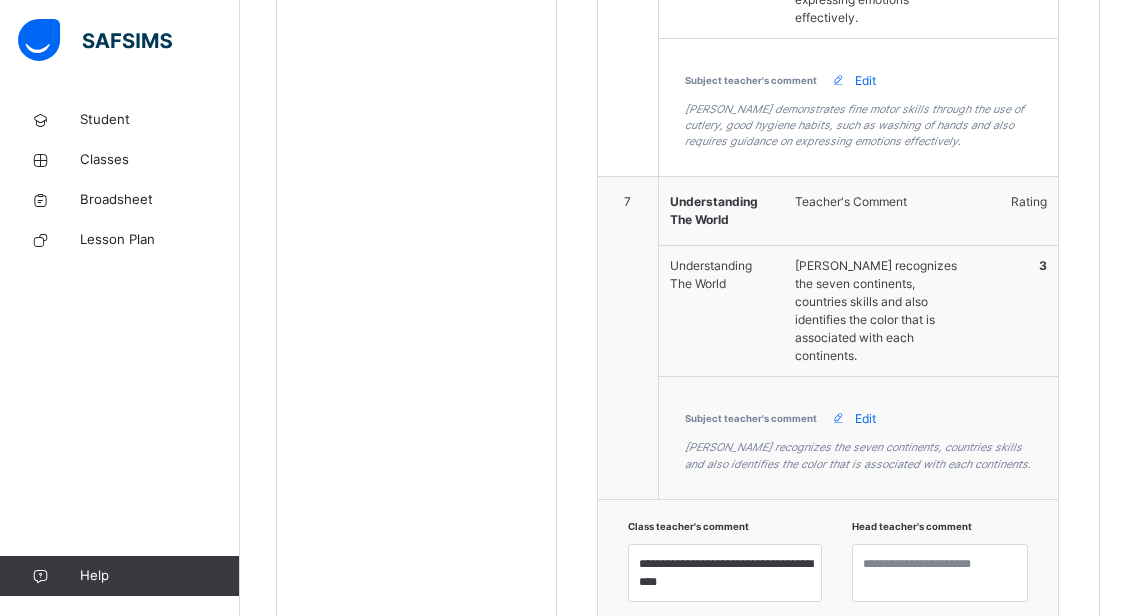 click on "UPDATE REPORT" at bounding box center [963, 664] 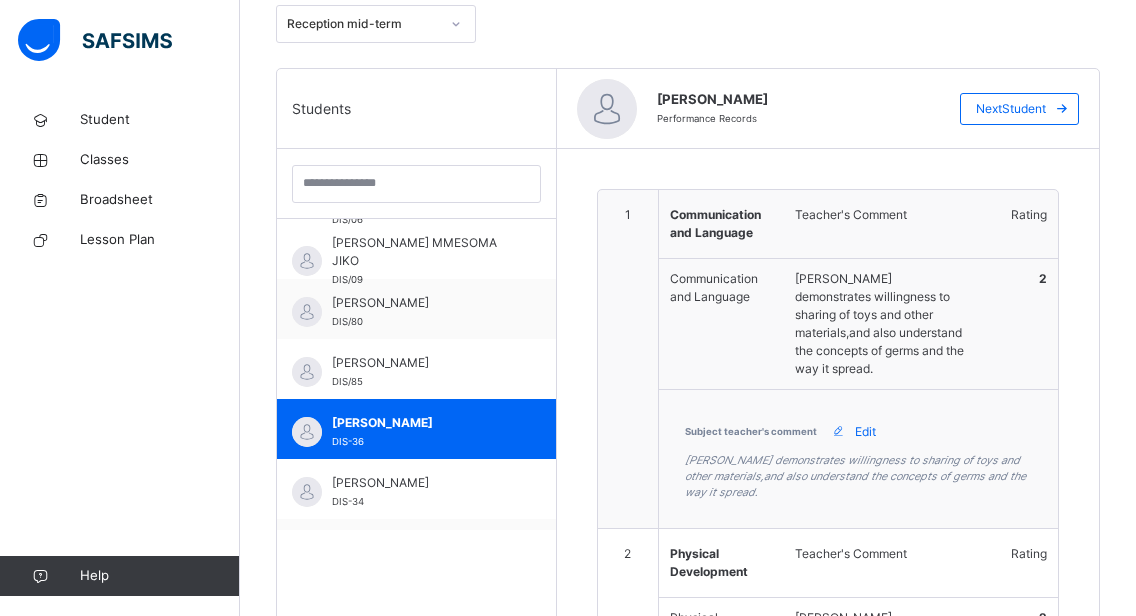 scroll, scrollTop: 199, scrollLeft: 0, axis: vertical 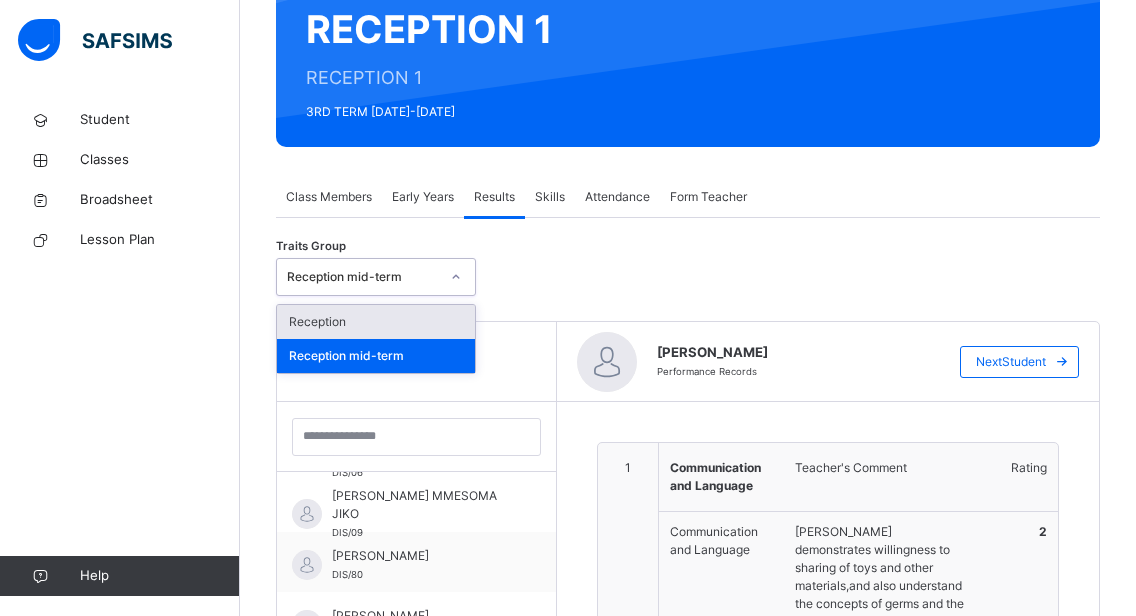click 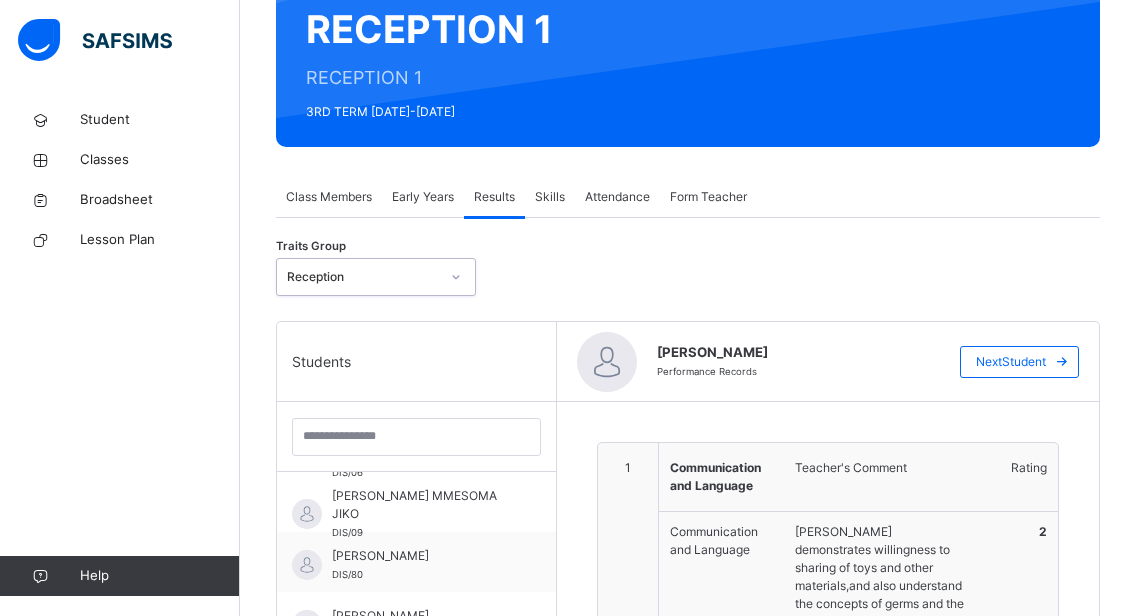 type on "**********" 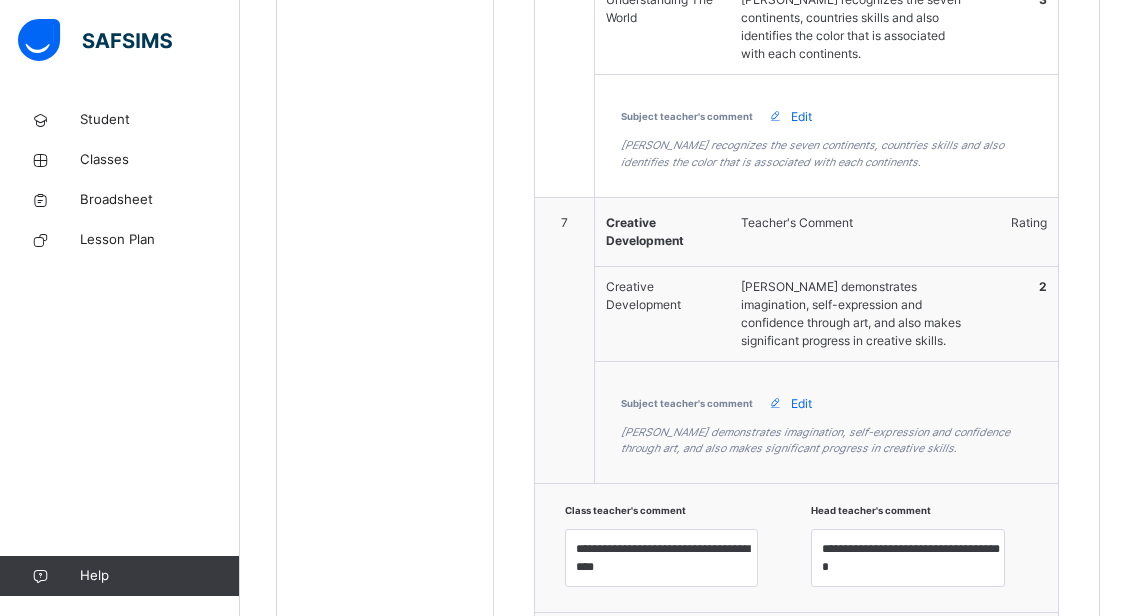 scroll, scrollTop: 2532, scrollLeft: 0, axis: vertical 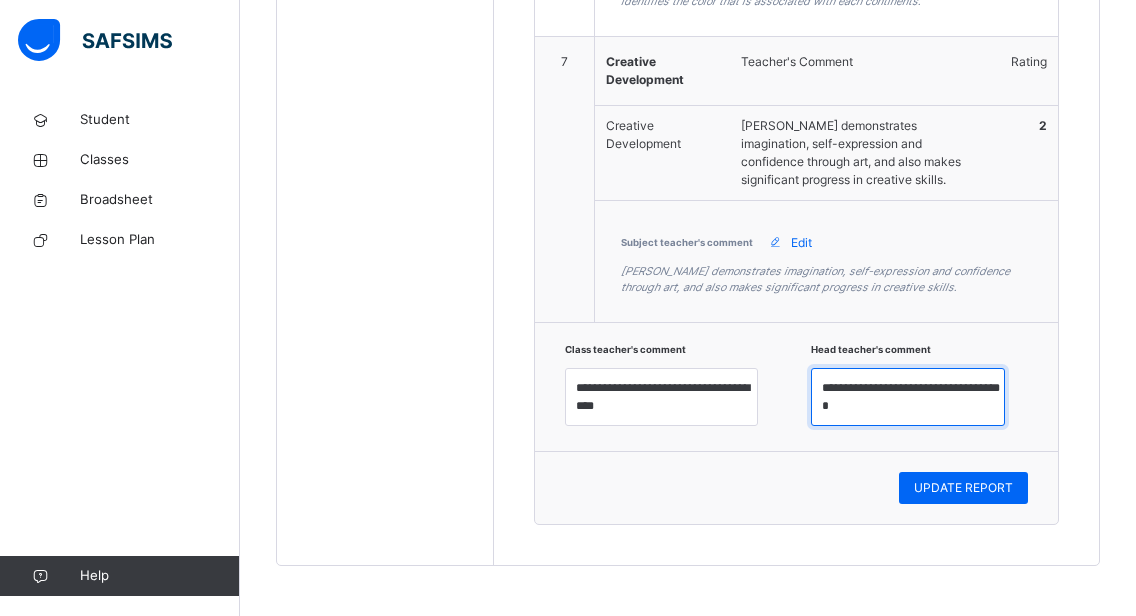 click on "**********" at bounding box center (908, 397) 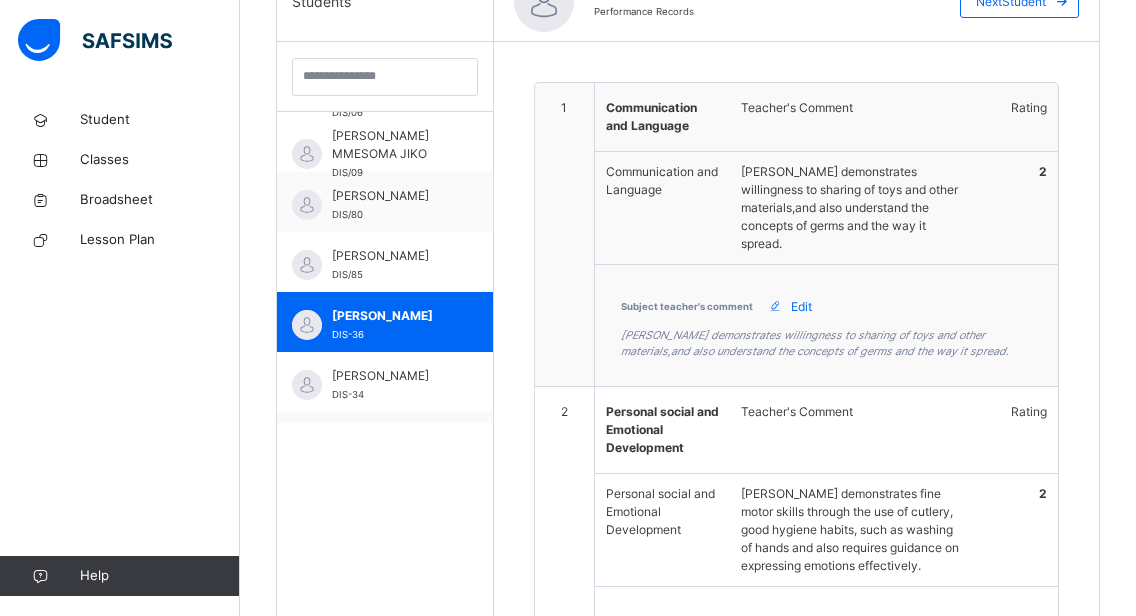 scroll, scrollTop: 492, scrollLeft: 0, axis: vertical 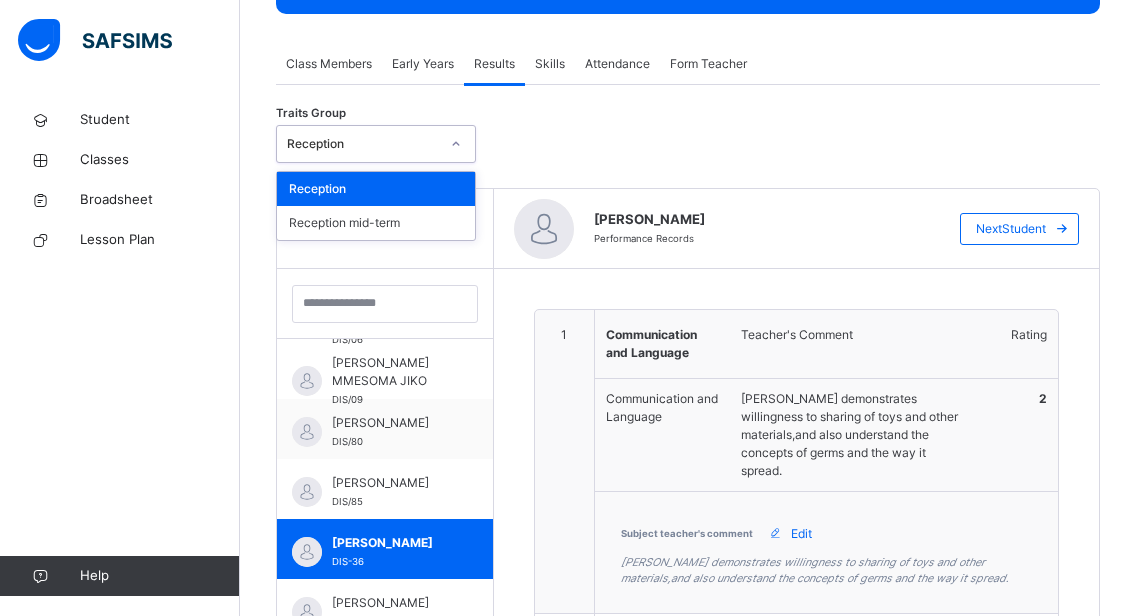 click 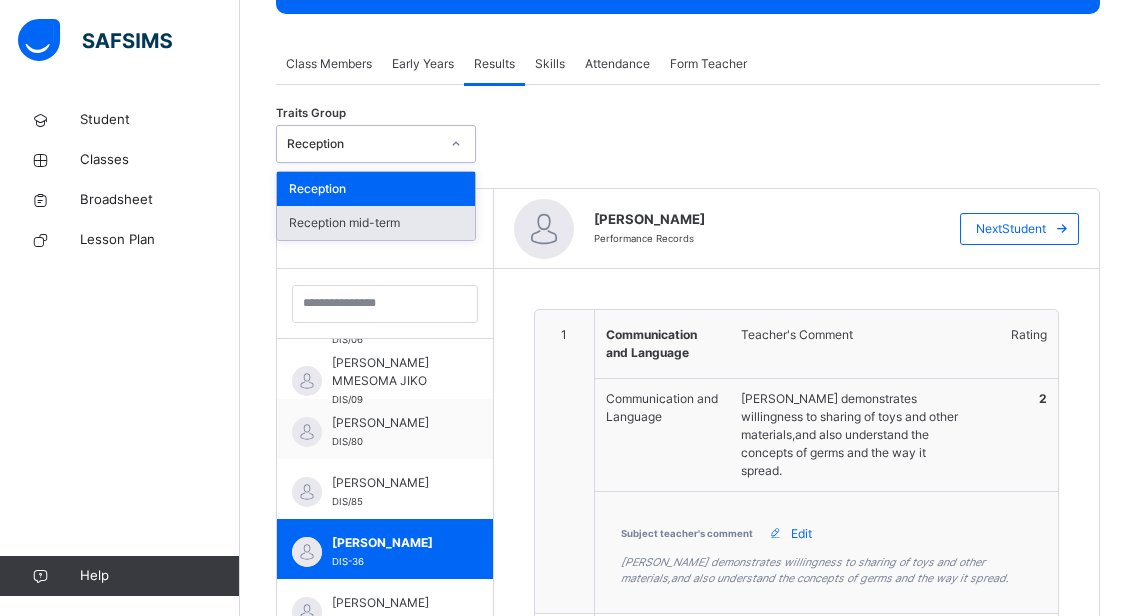 click on "Reception mid-term" at bounding box center (376, 223) 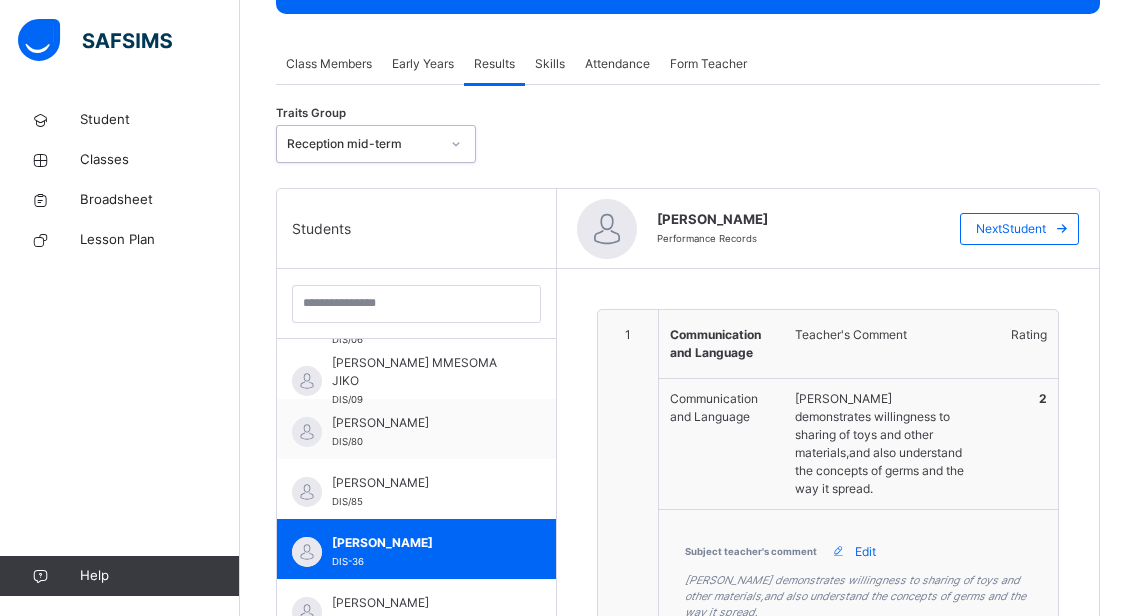 type on "**********" 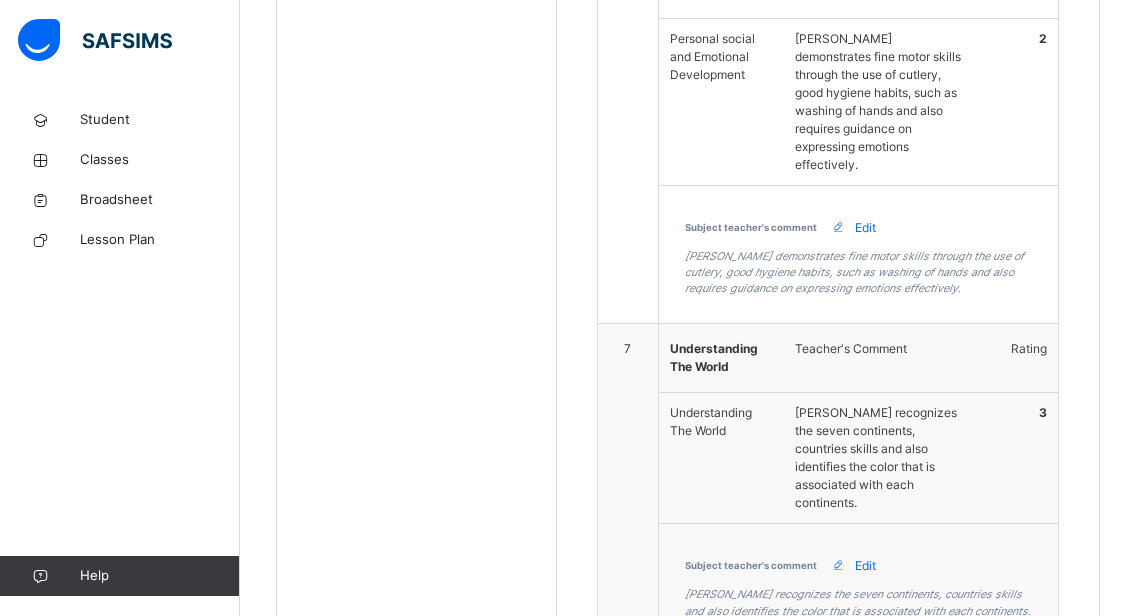 scroll, scrollTop: 2532, scrollLeft: 0, axis: vertical 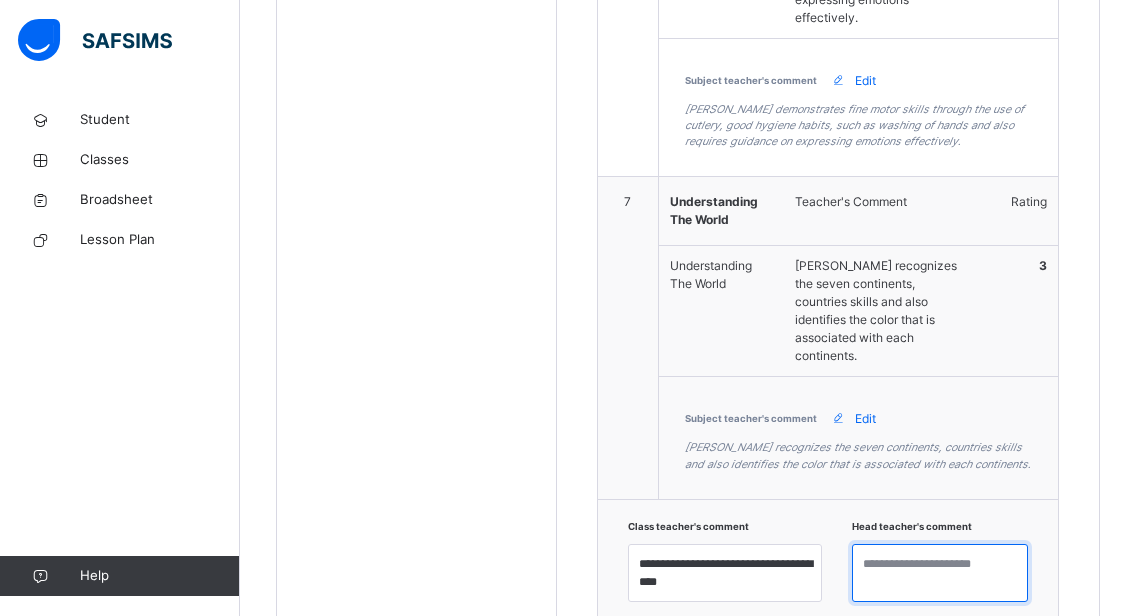 click at bounding box center (940, 573) 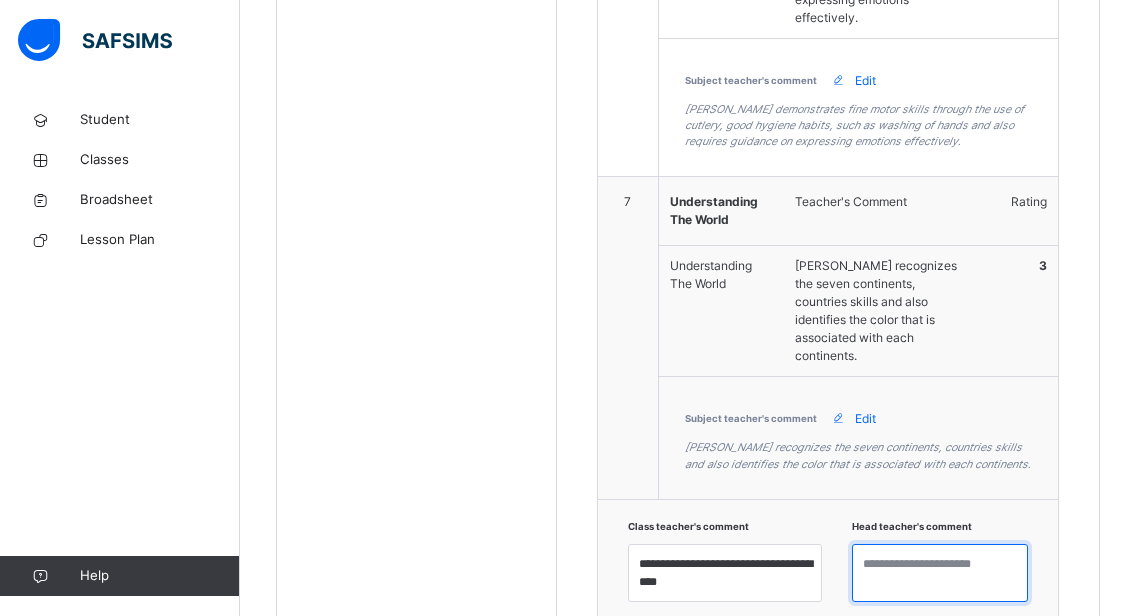 paste on "**********" 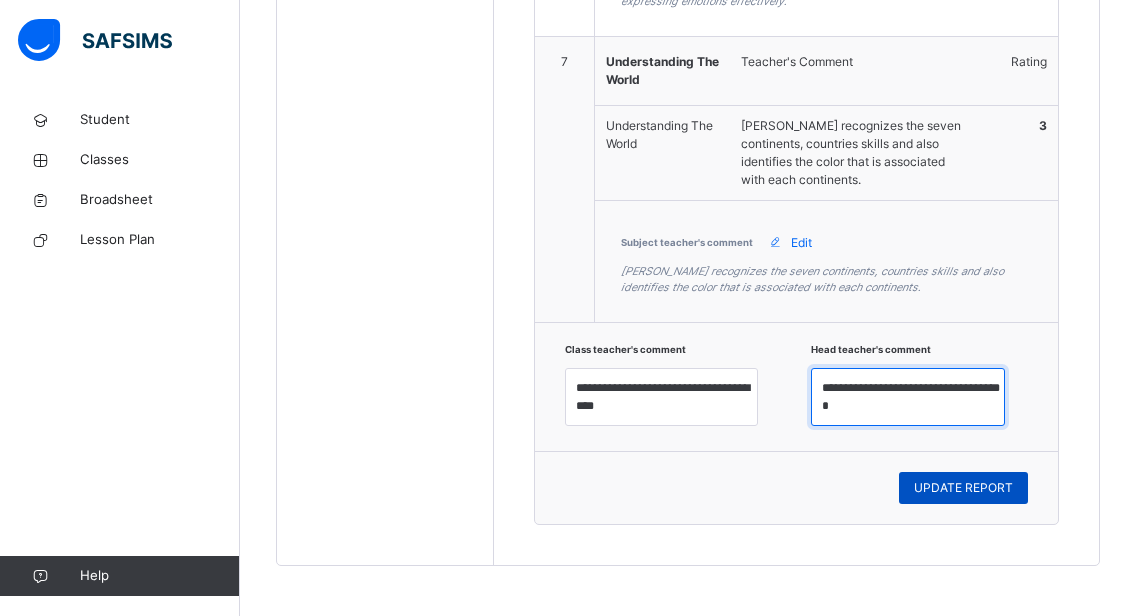 type on "**********" 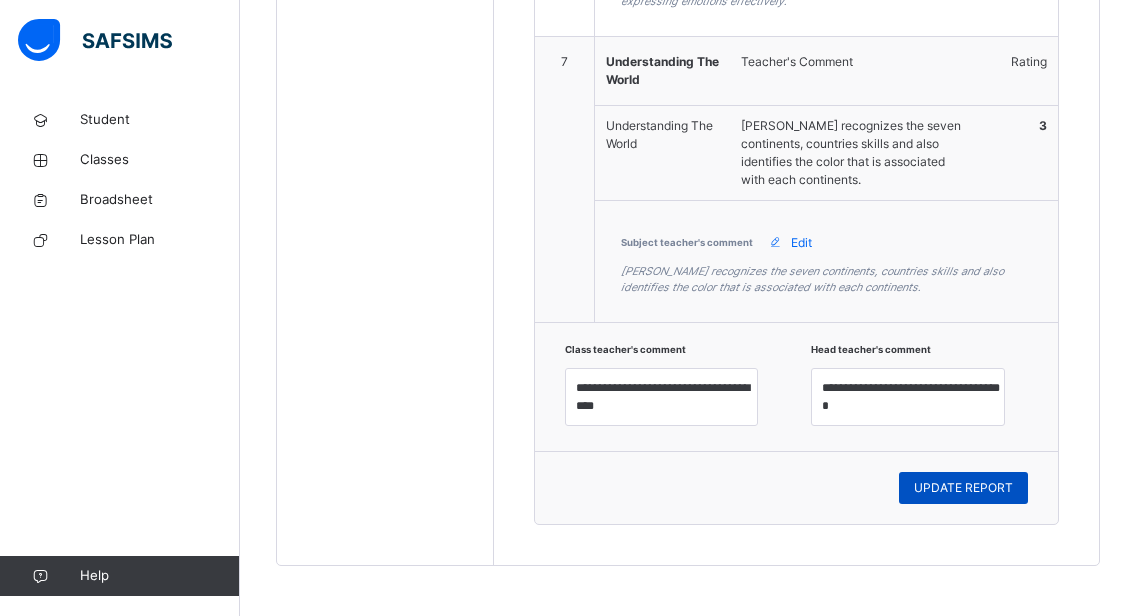 click on "UPDATE REPORT" at bounding box center [963, 488] 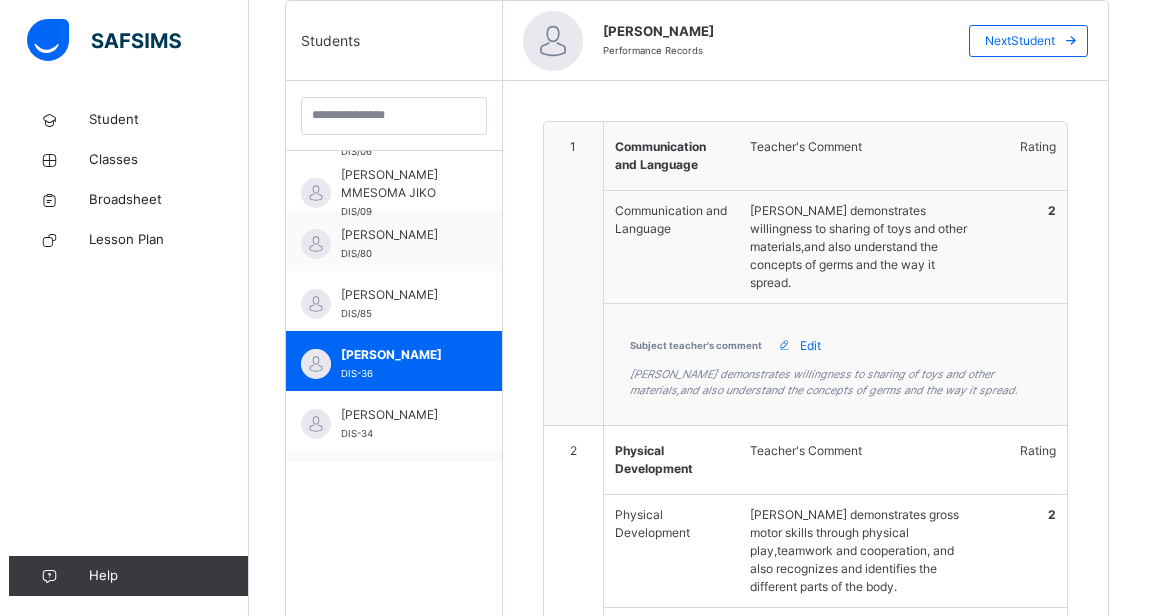 scroll, scrollTop: 0, scrollLeft: 0, axis: both 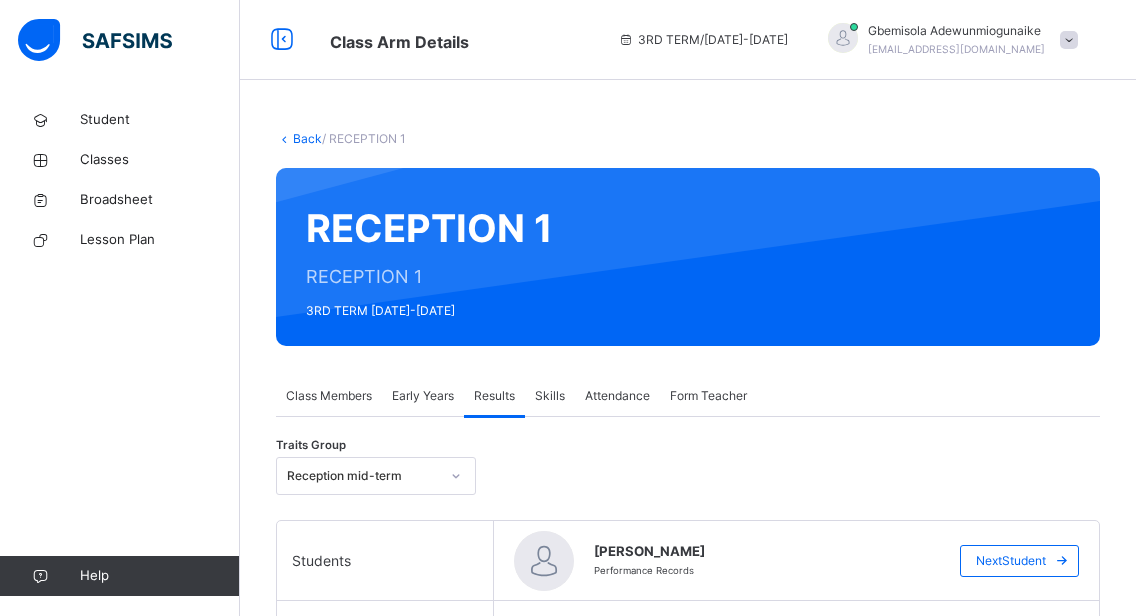 click on "Early Years" at bounding box center [423, 396] 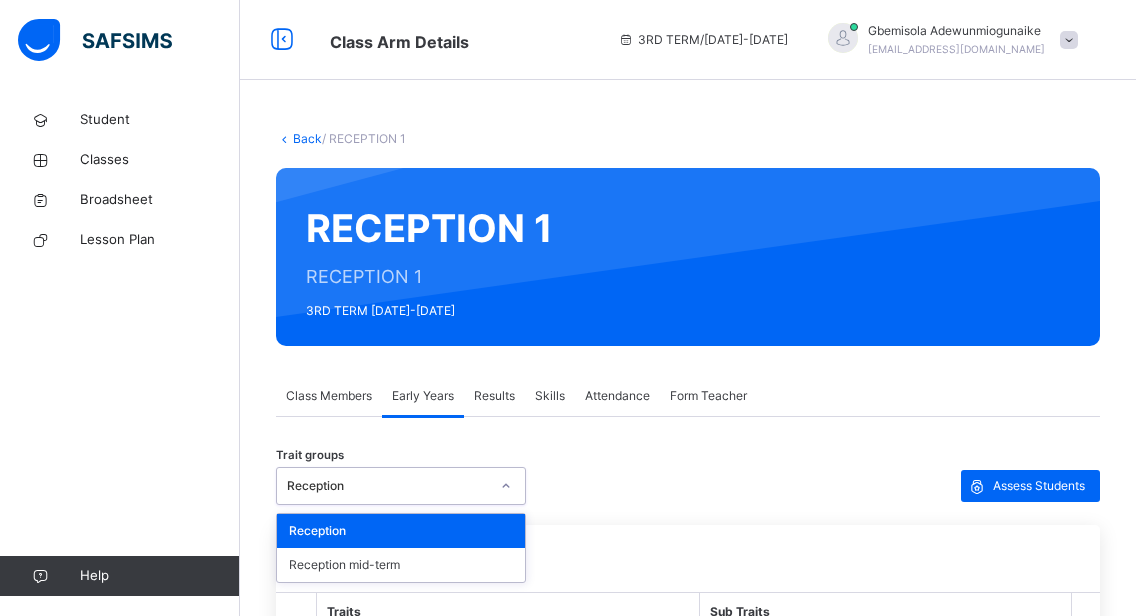 click 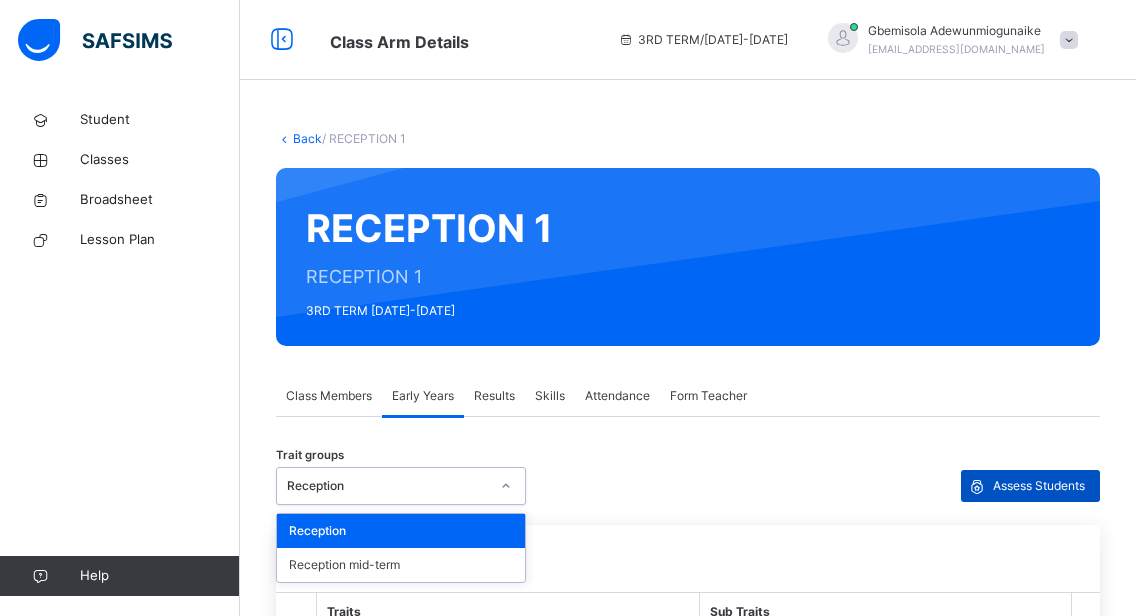 click on "Assess Students" at bounding box center (1039, 486) 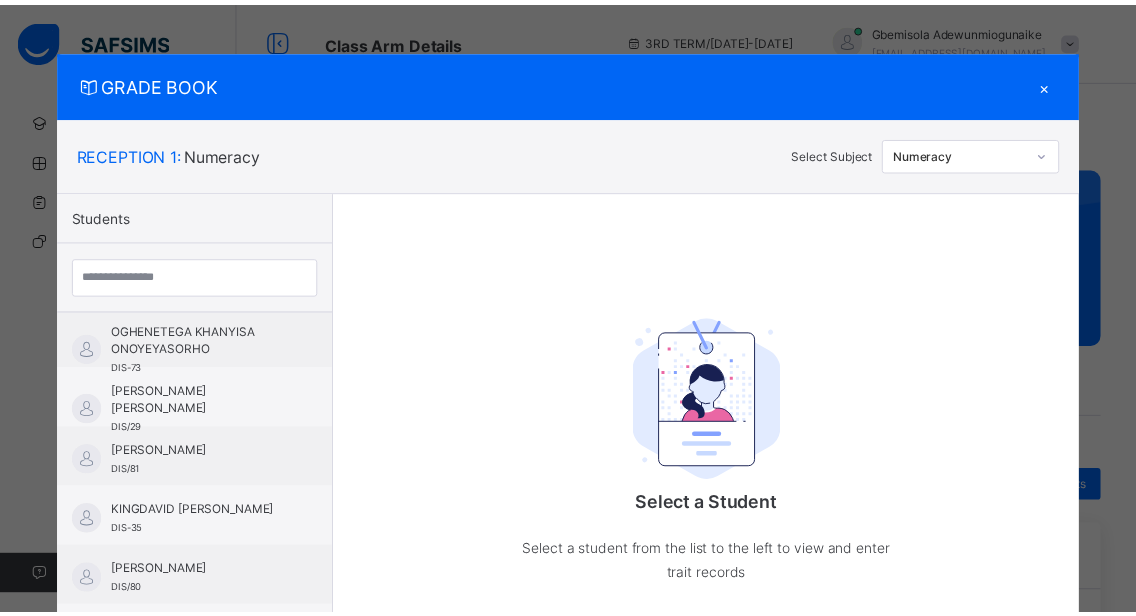 scroll, scrollTop: 1129, scrollLeft: 0, axis: vertical 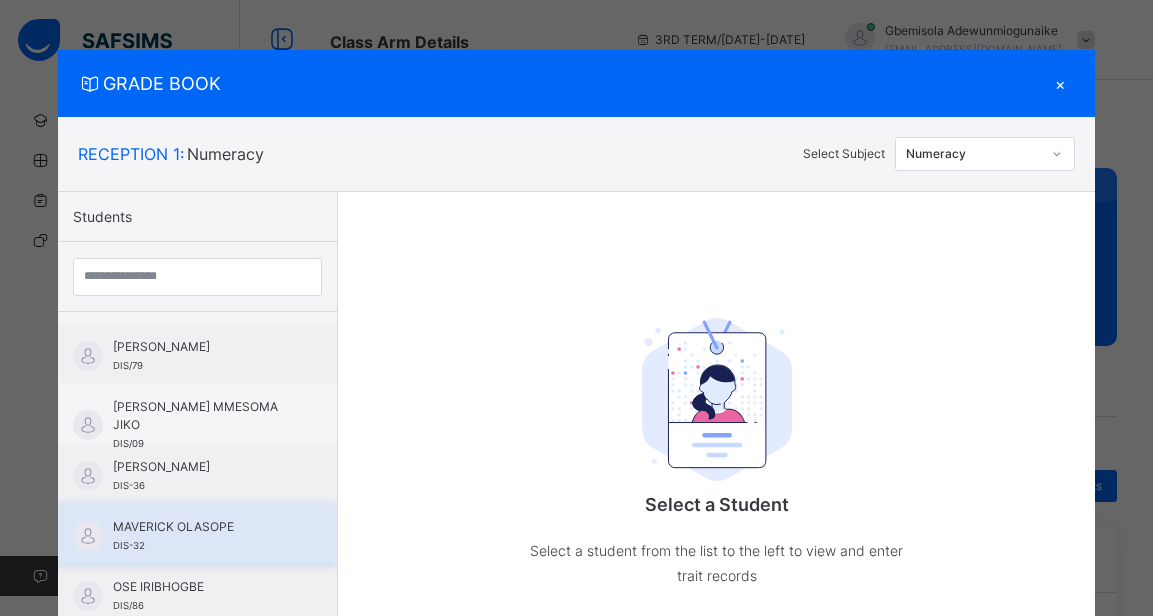 click on "MAVERICK  OLASOPE" at bounding box center (202, 527) 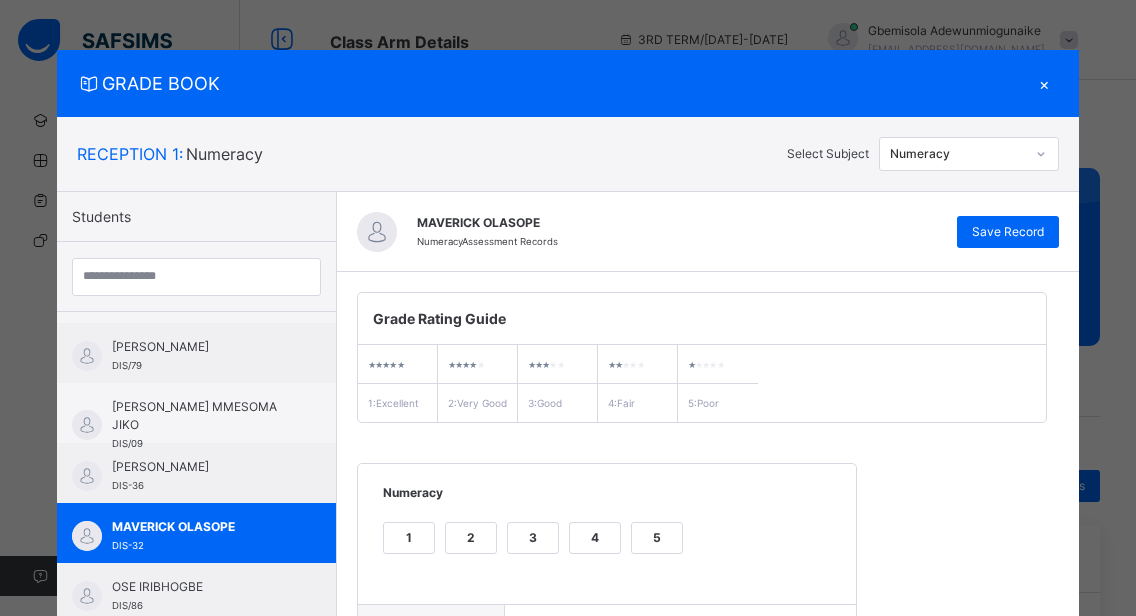 scroll, scrollTop: 362, scrollLeft: 0, axis: vertical 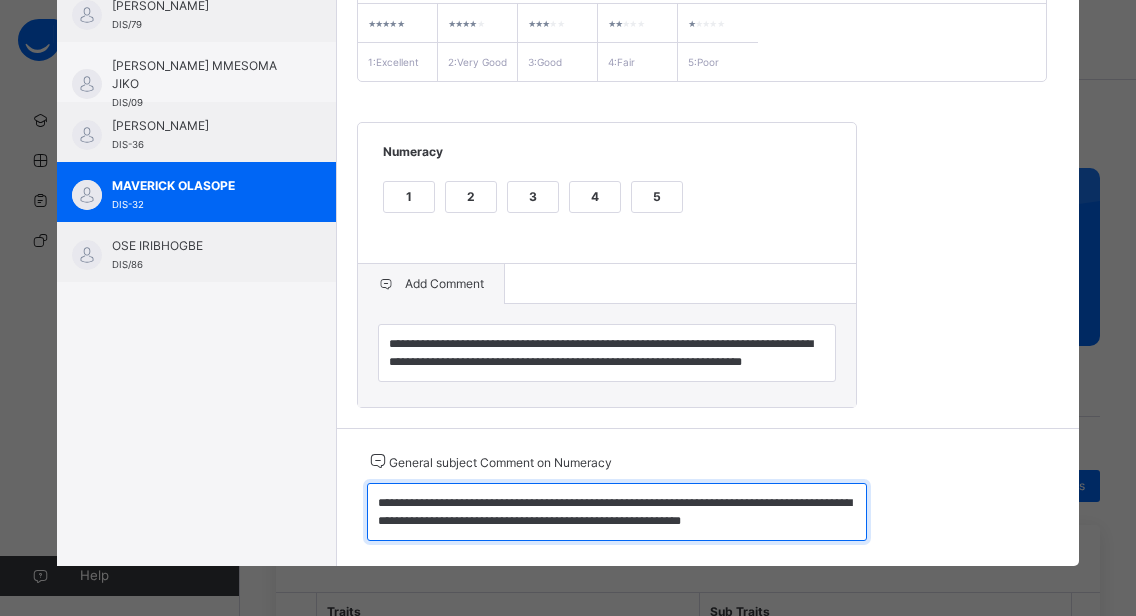 click on "**********" at bounding box center (617, 512) 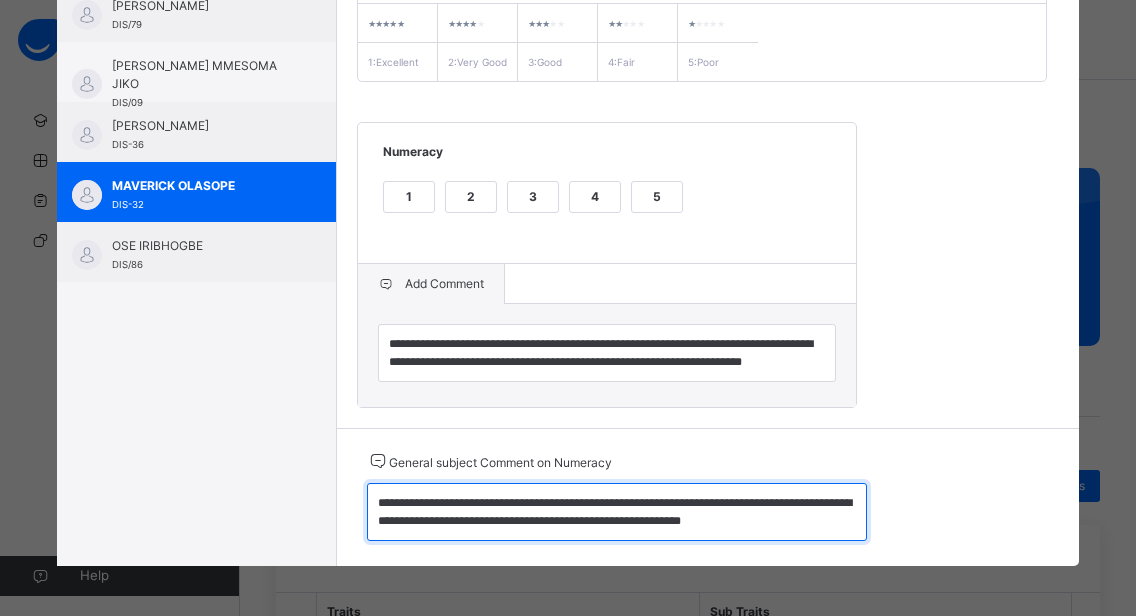 drag, startPoint x: 360, startPoint y: 500, endPoint x: 766, endPoint y: 521, distance: 406.54276 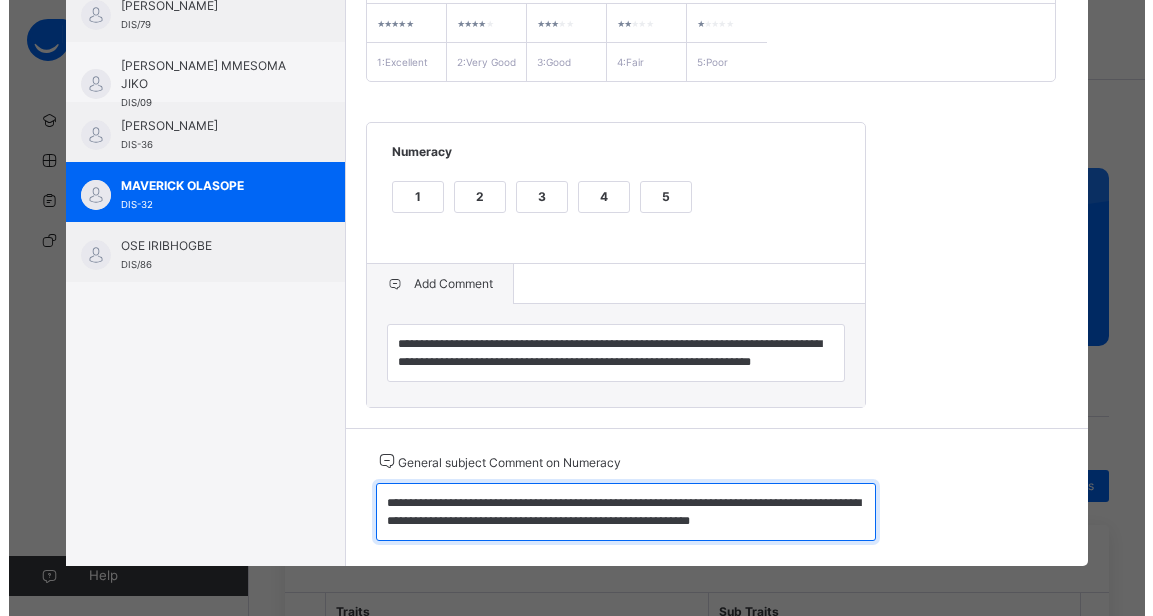 scroll, scrollTop: 0, scrollLeft: 0, axis: both 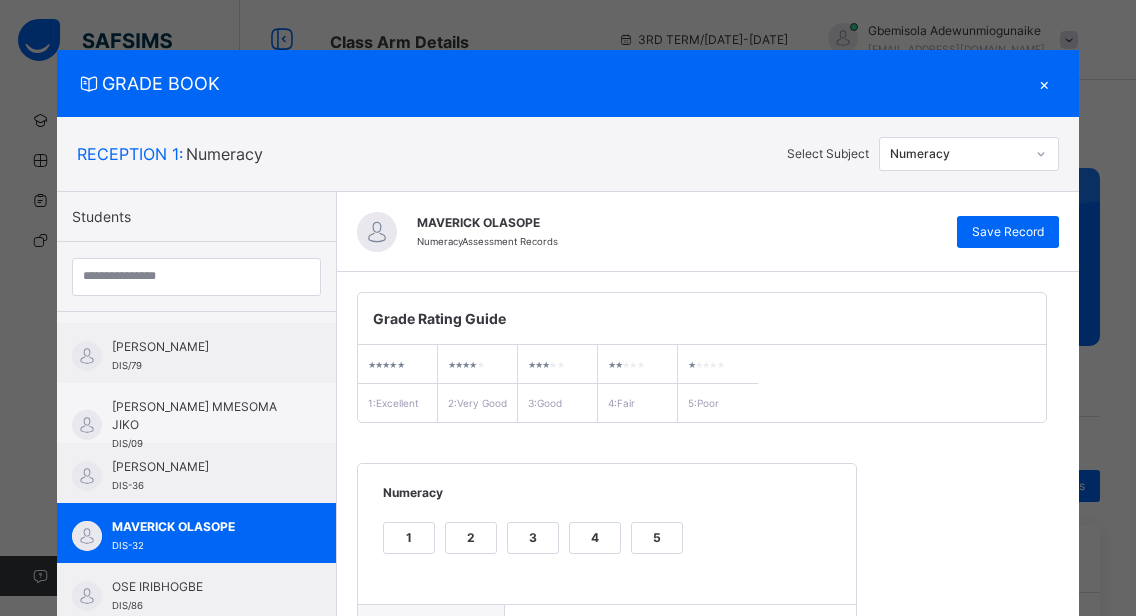 click on "×" at bounding box center [1044, 83] 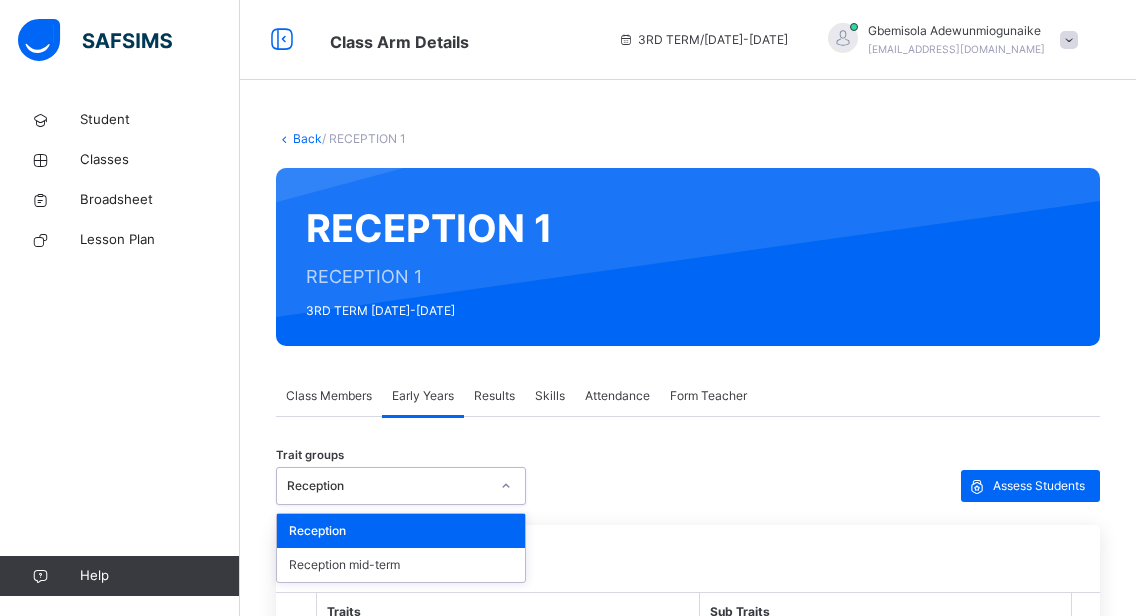 click 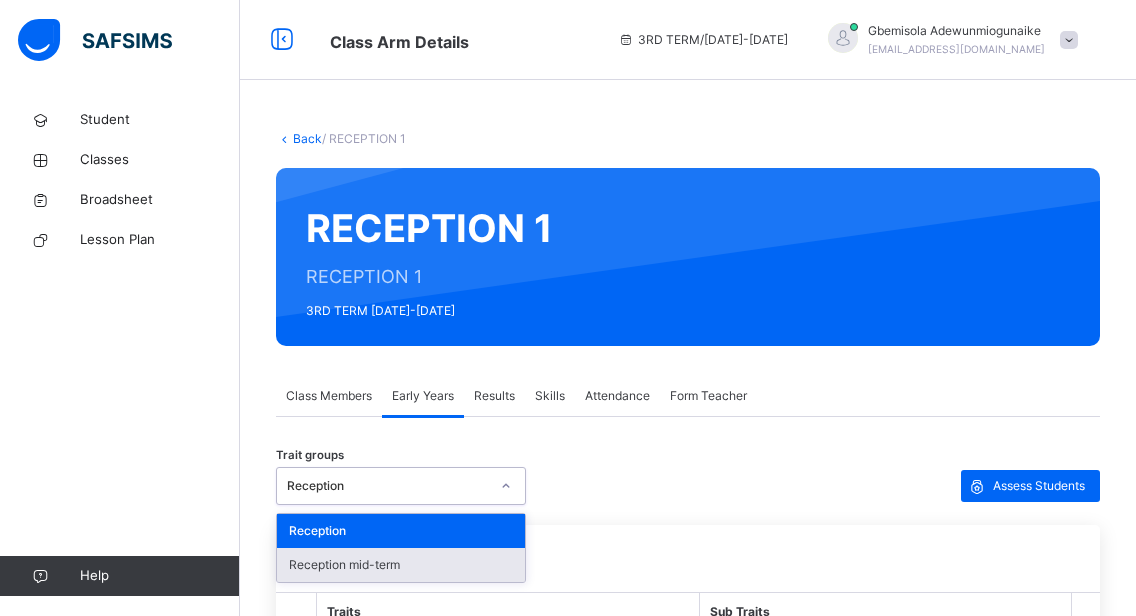 click on "Reception mid-term" at bounding box center (401, 565) 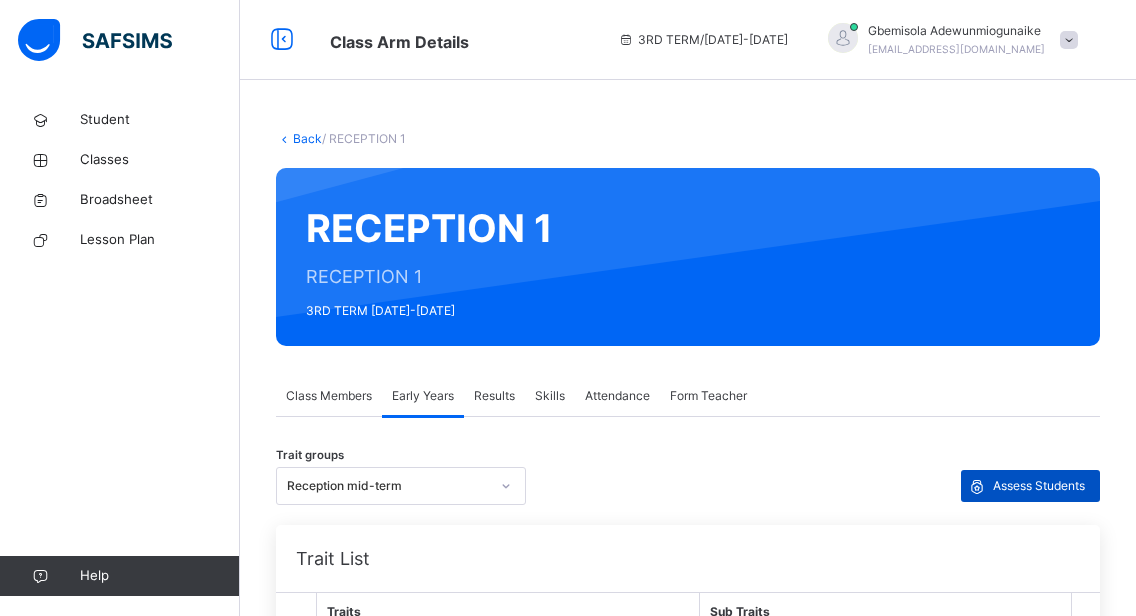 click on "Assess Students" at bounding box center [1039, 486] 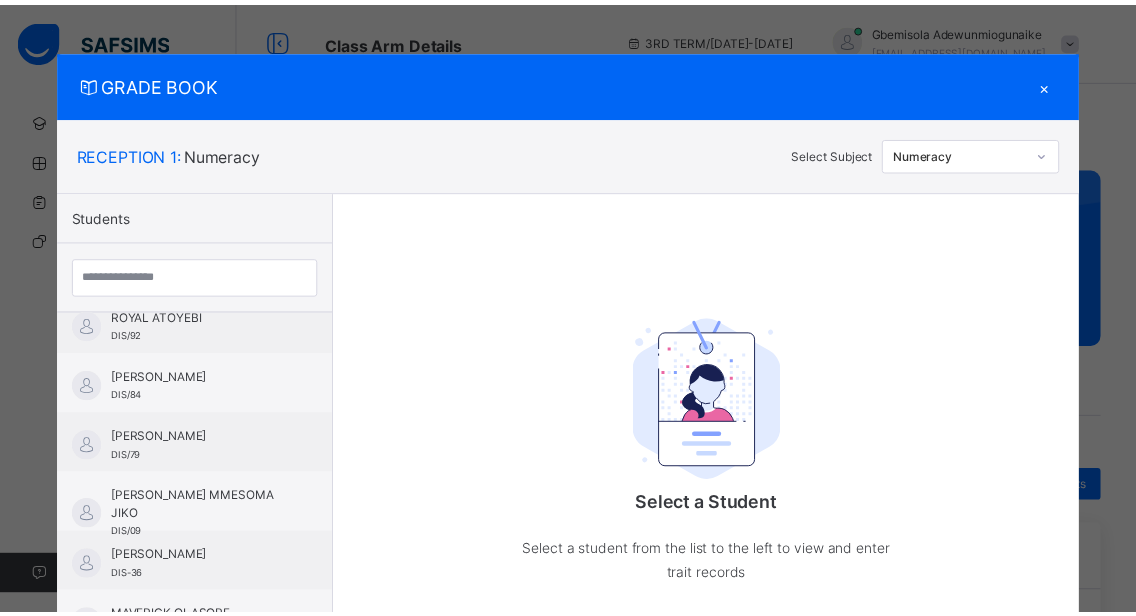 scroll, scrollTop: 1089, scrollLeft: 0, axis: vertical 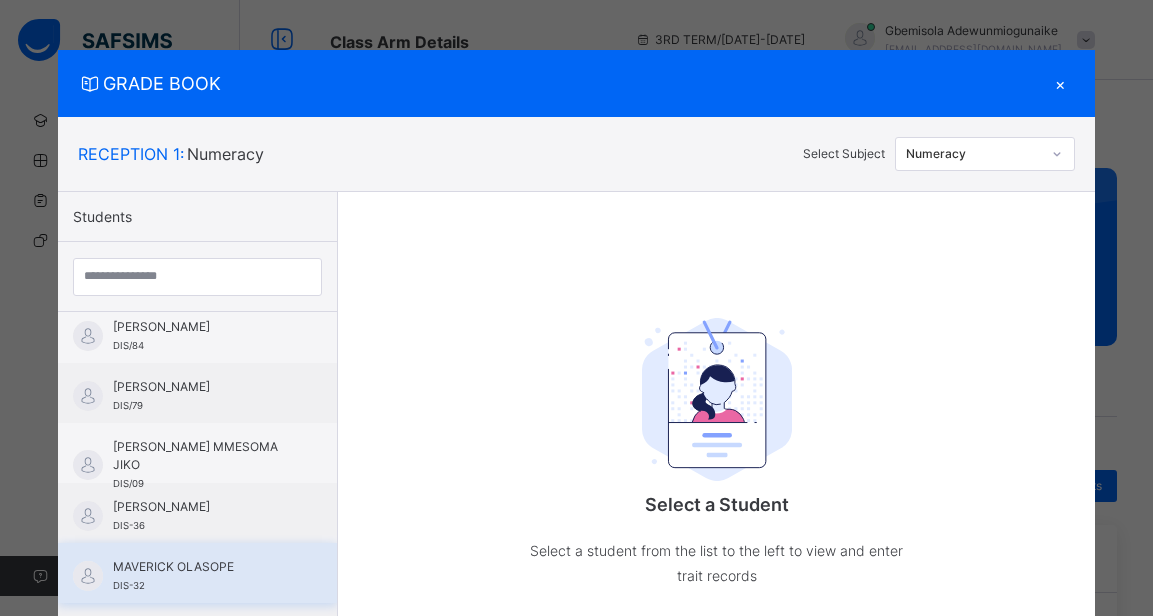 click on "MAVERICK  OLASOPE" at bounding box center [202, 567] 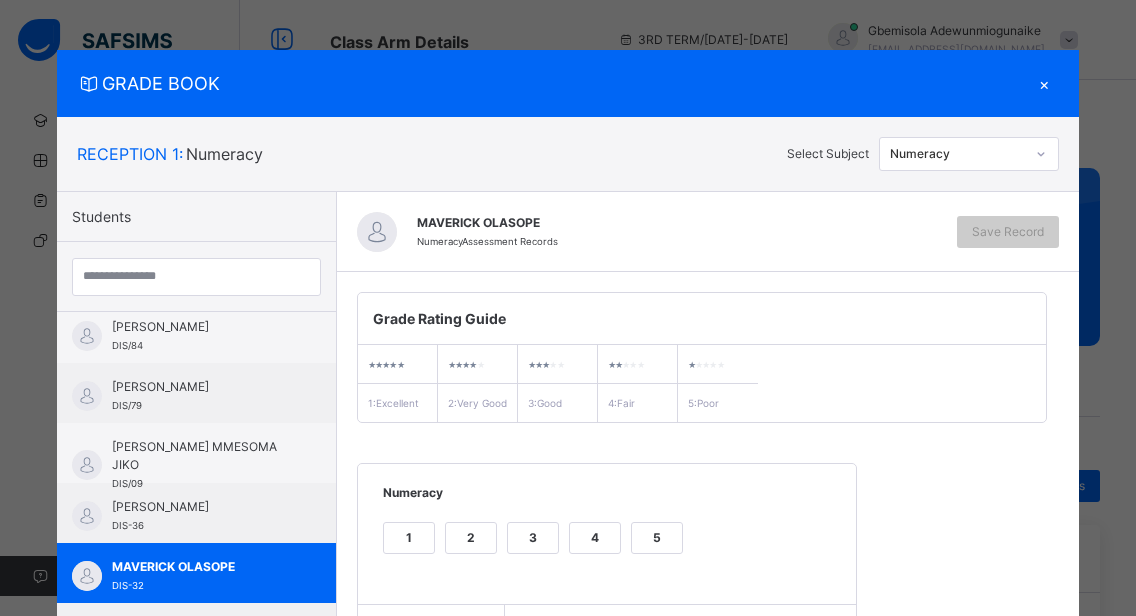 click on "3" at bounding box center (533, 538) 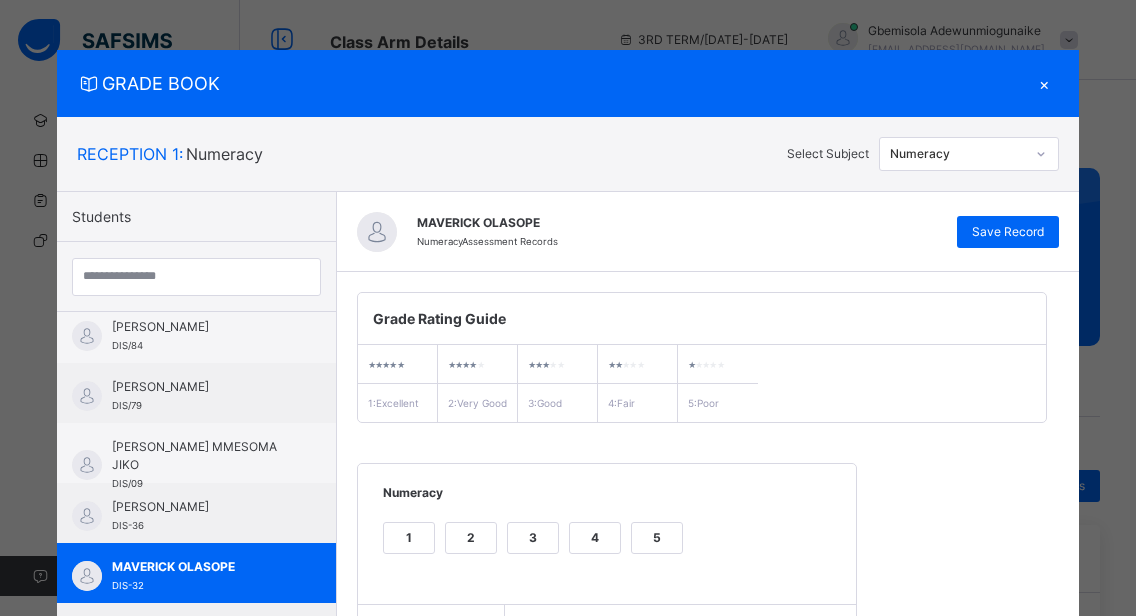 scroll, scrollTop: 259, scrollLeft: 0, axis: vertical 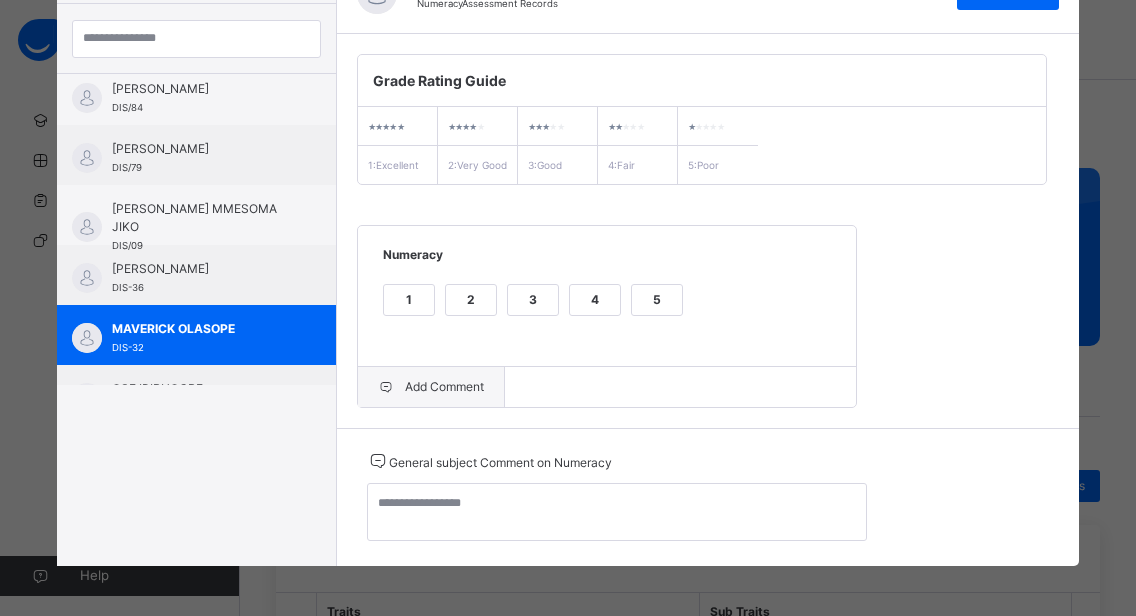click on "Add Comment" at bounding box center [431, 387] 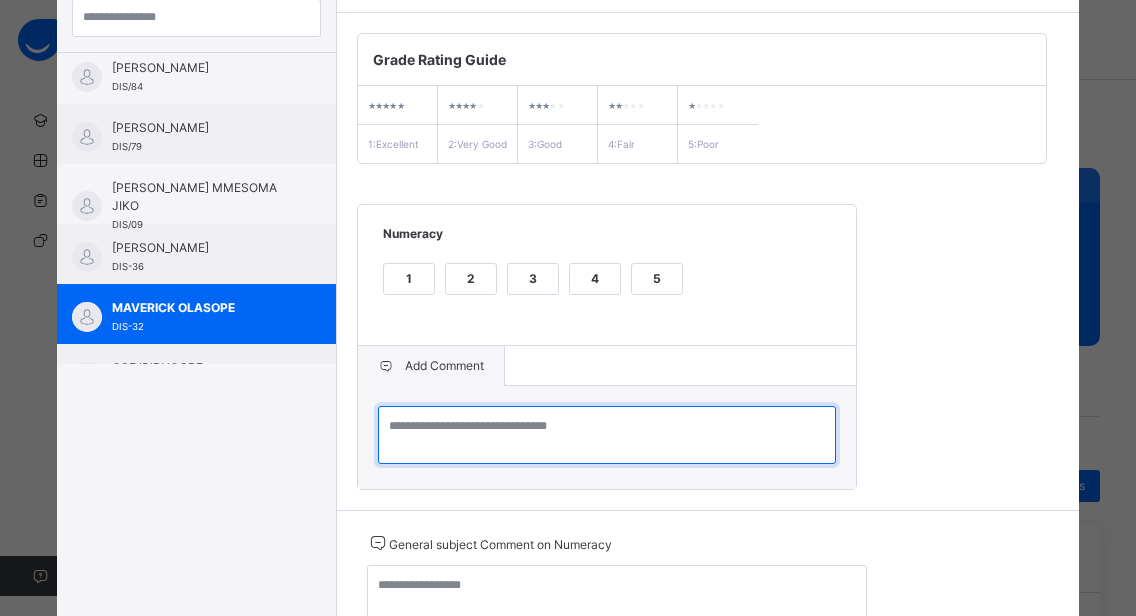 click at bounding box center (607, 435) 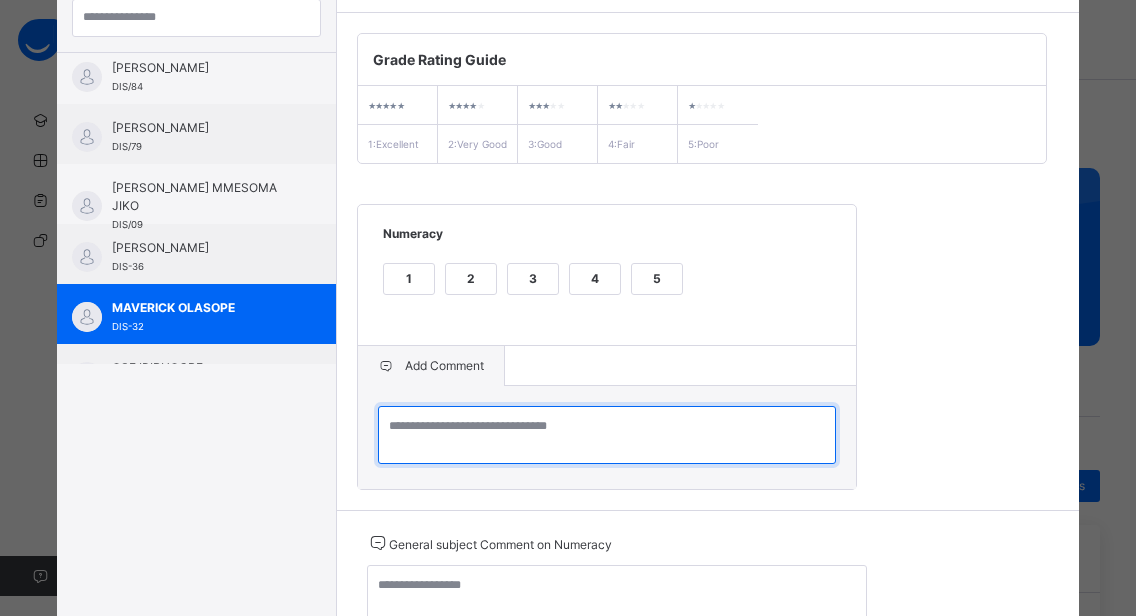paste on "**********" 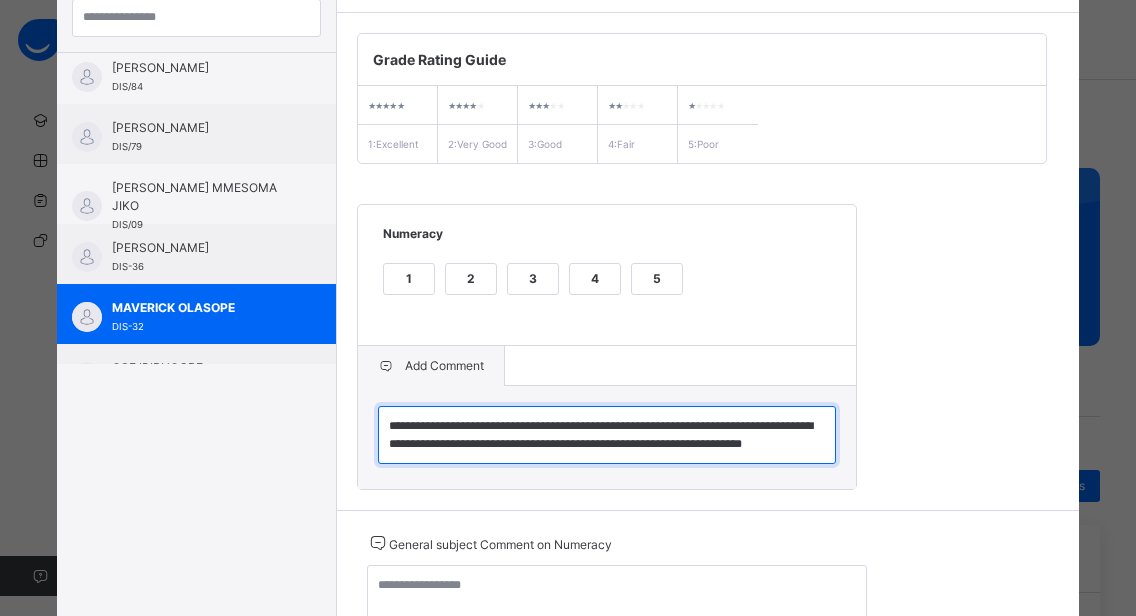 scroll, scrollTop: 6, scrollLeft: 0, axis: vertical 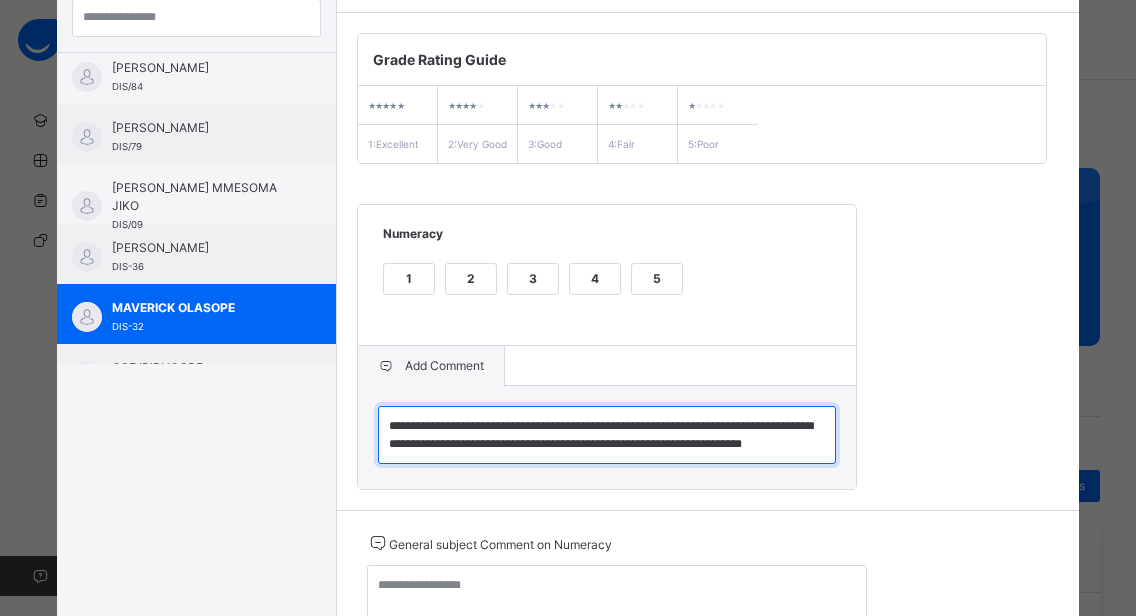 type on "**********" 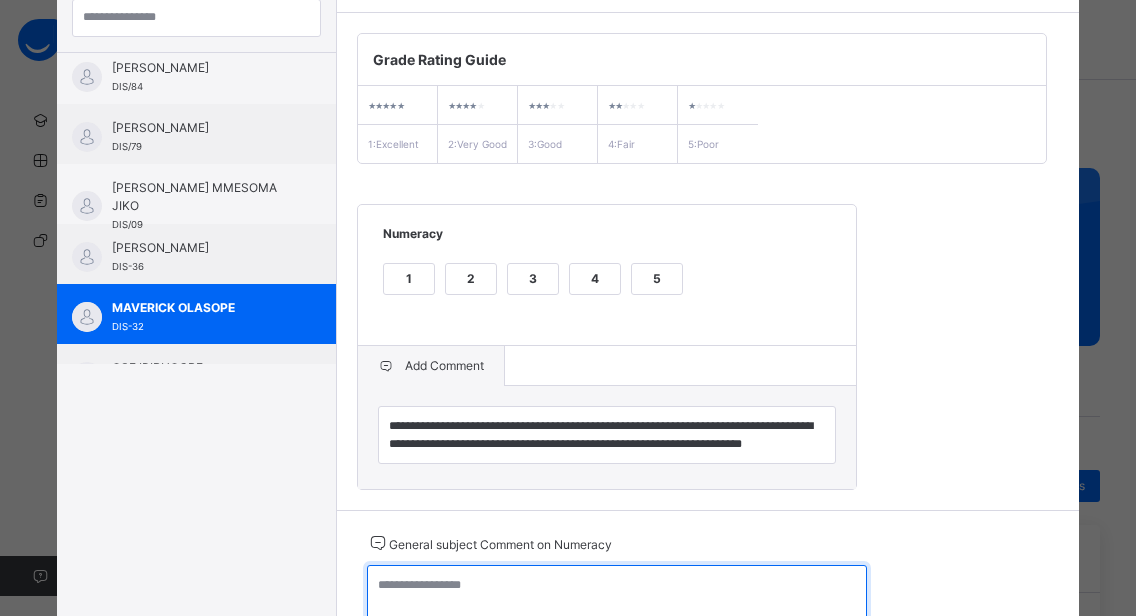 click at bounding box center [617, 594] 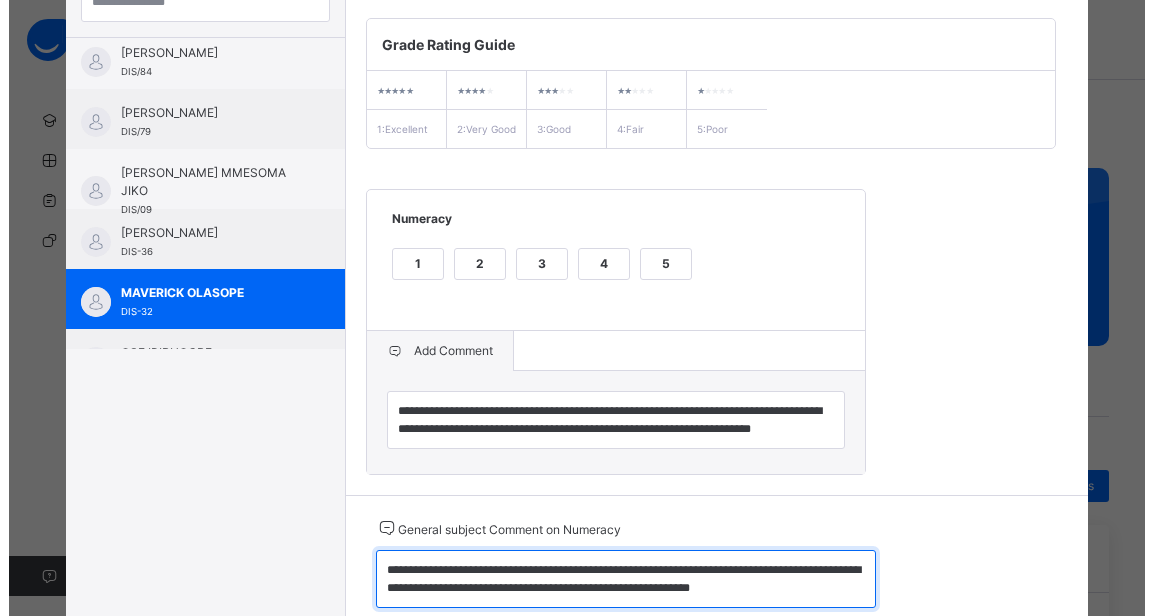 scroll, scrollTop: 0, scrollLeft: 0, axis: both 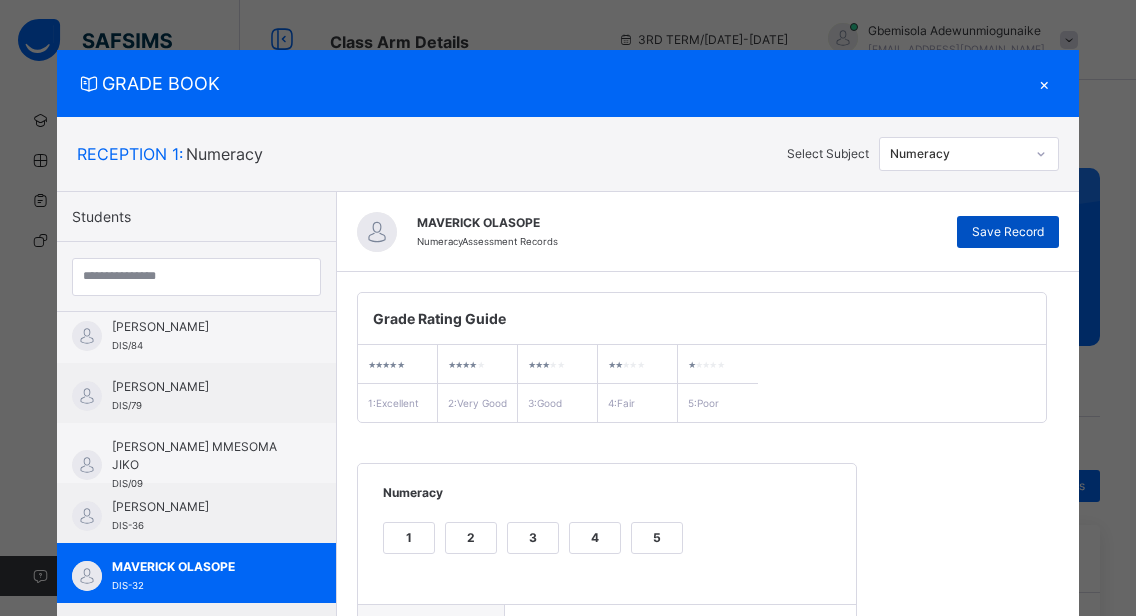 type on "**********" 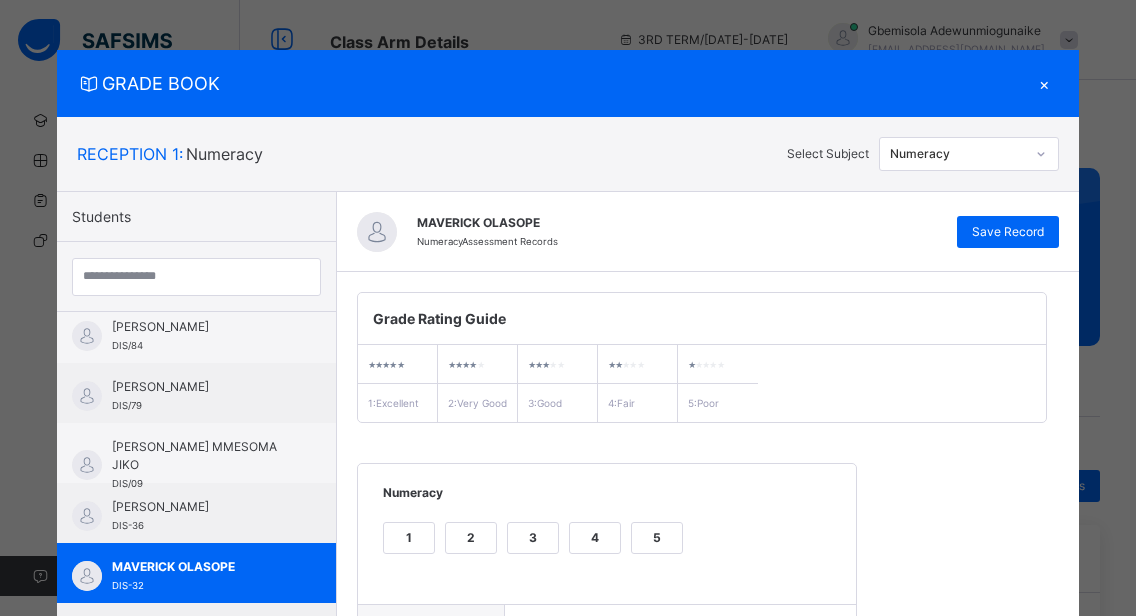 click on "×" at bounding box center (1044, 83) 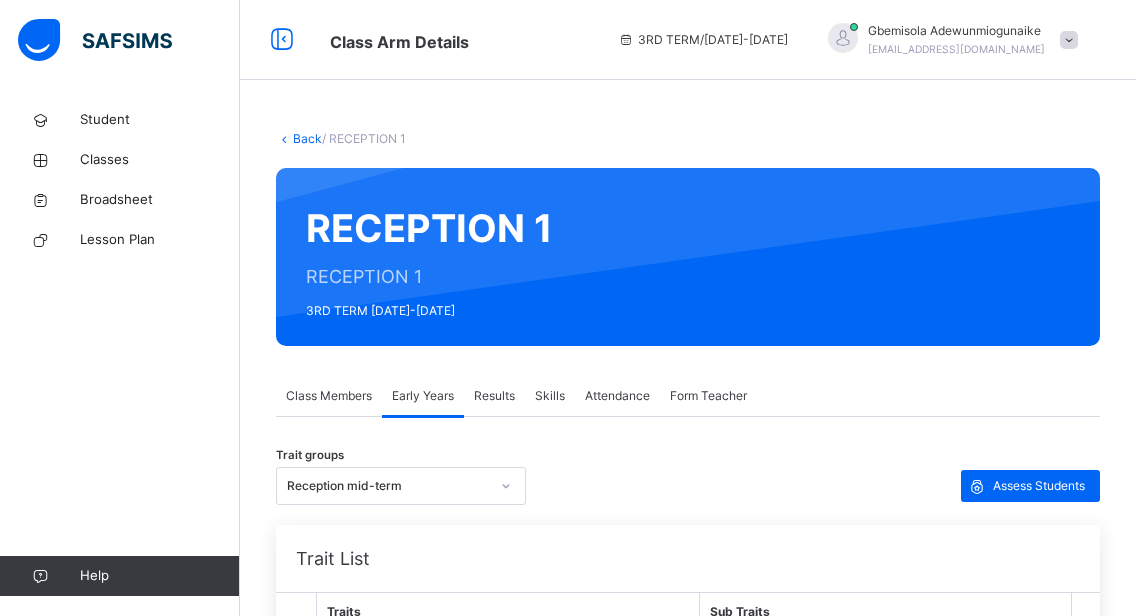 click 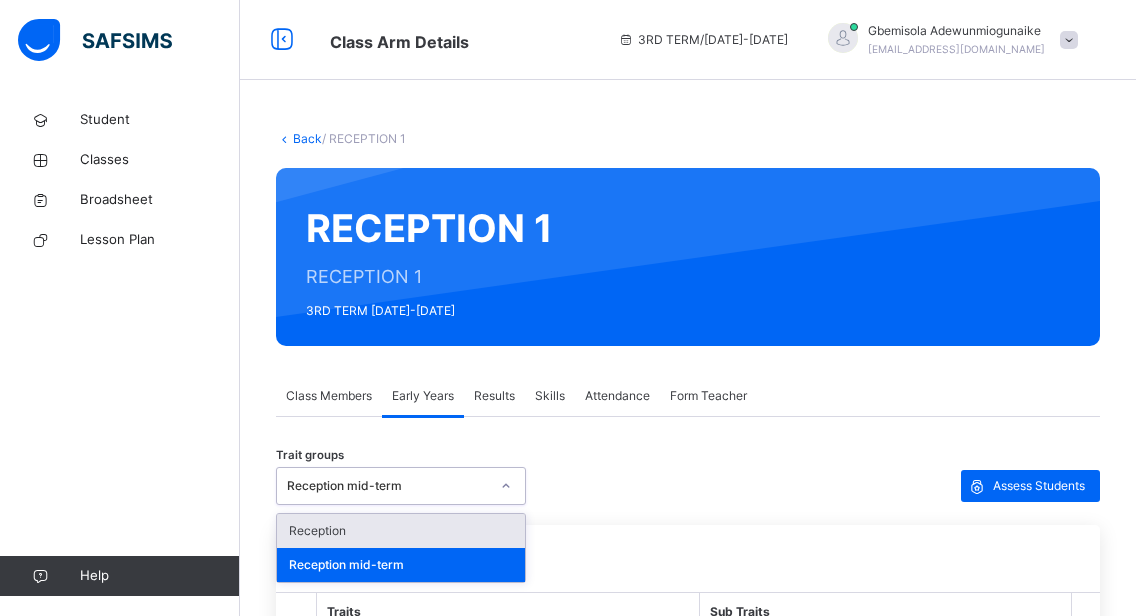 click on "Reception" at bounding box center (401, 531) 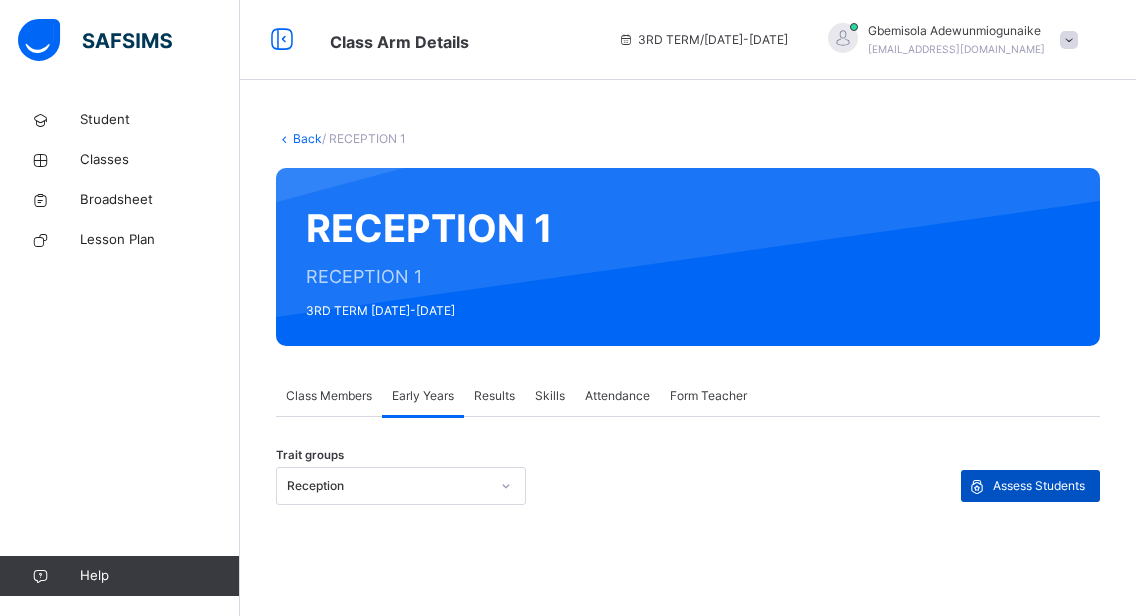click on "Assess Students" at bounding box center [1039, 486] 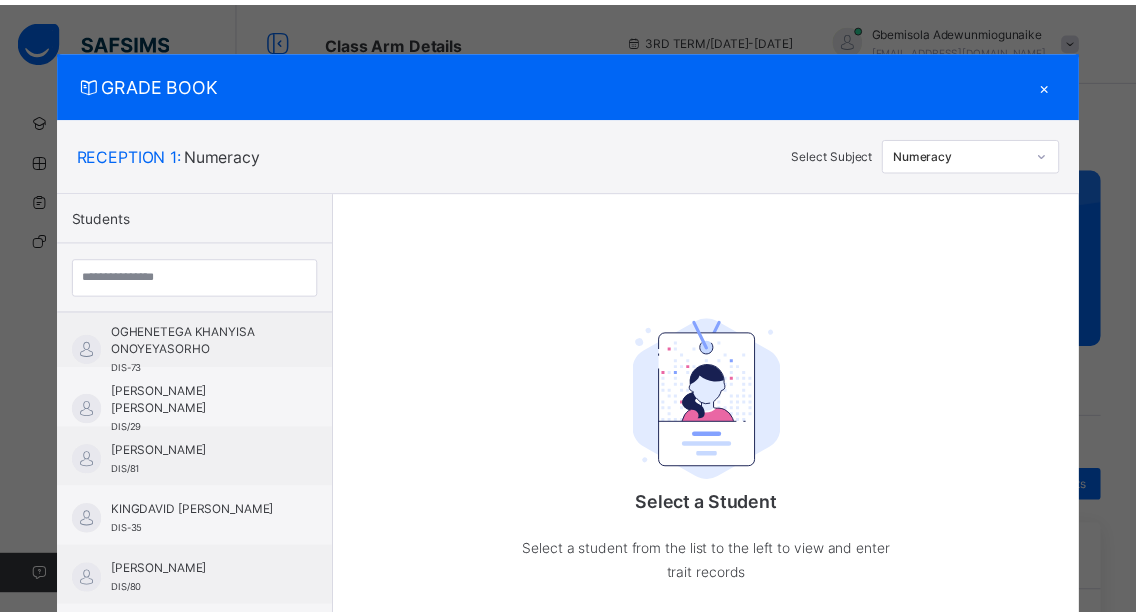 scroll, scrollTop: 1129, scrollLeft: 0, axis: vertical 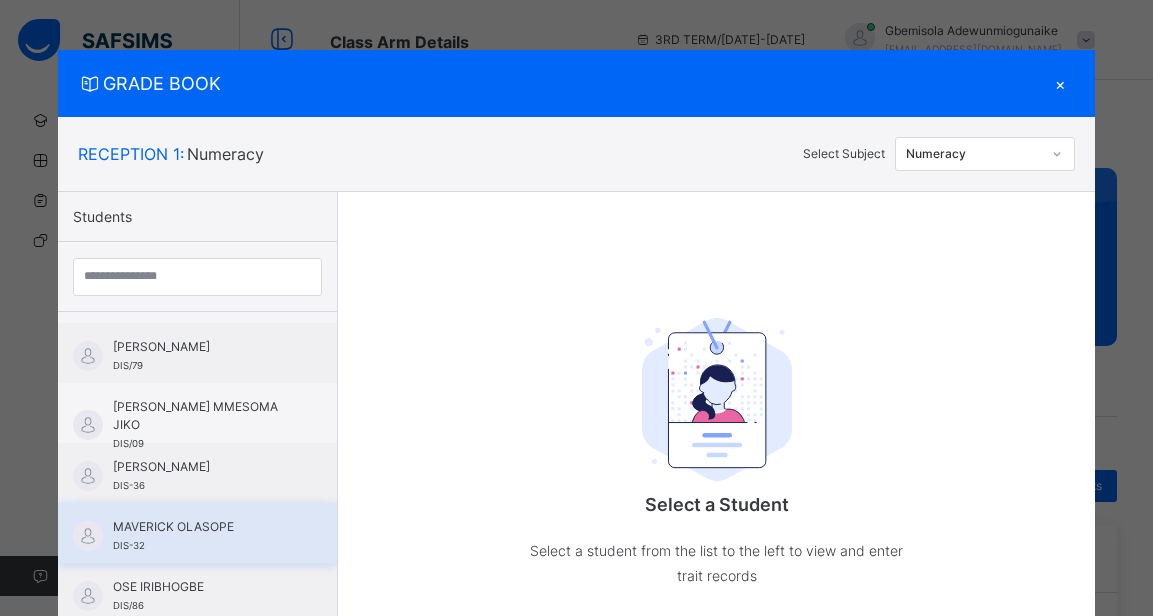 click on "MAVERICK  OLASOPE DIS-32" at bounding box center (197, 533) 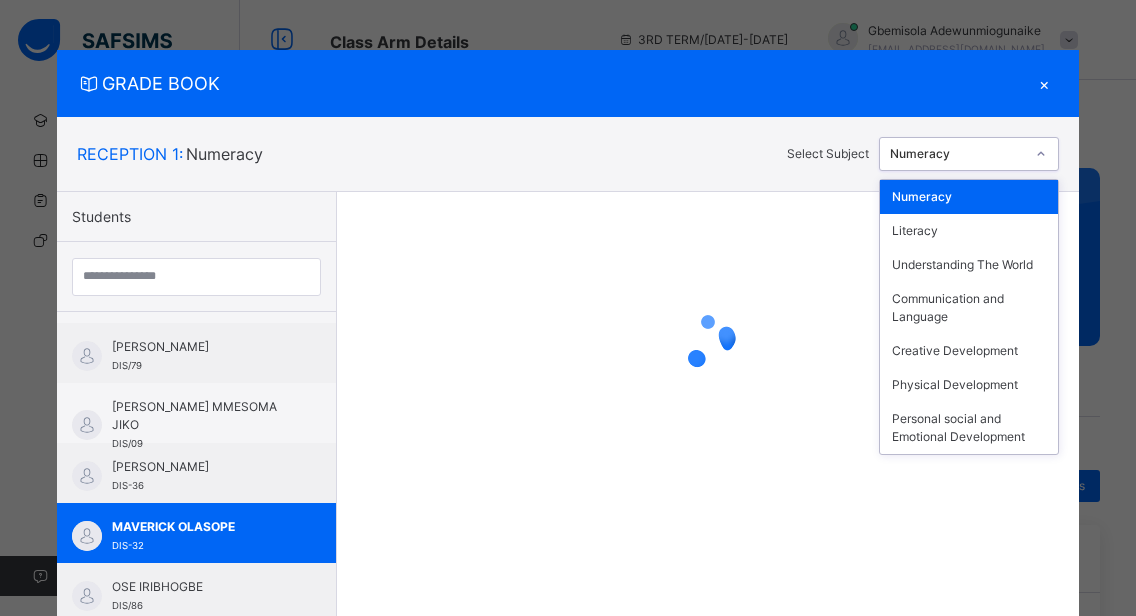 click 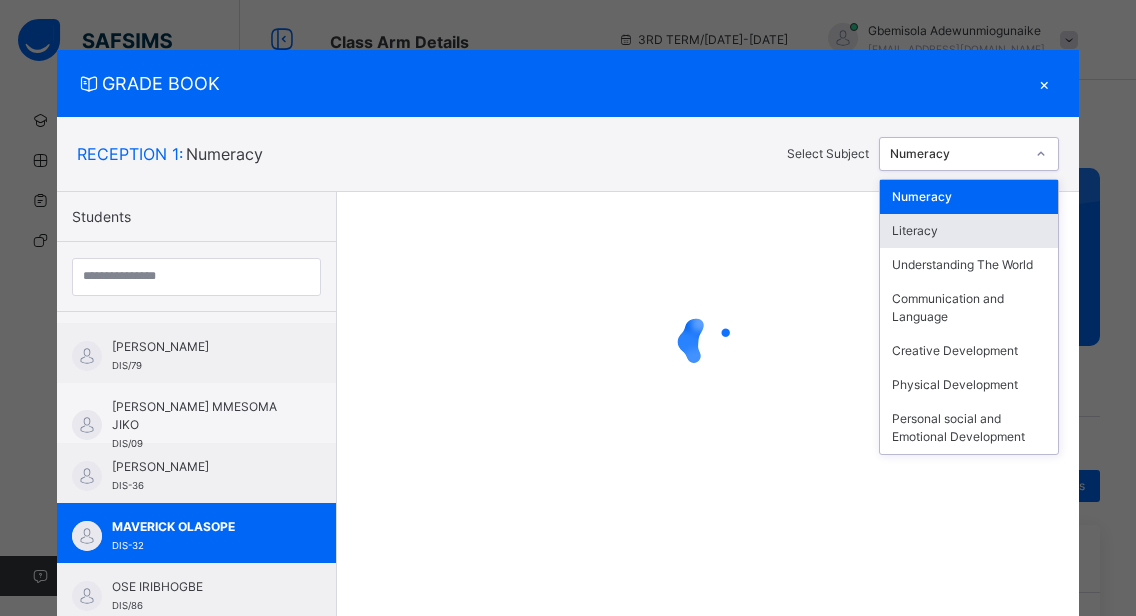 click on "Literacy" at bounding box center [969, 231] 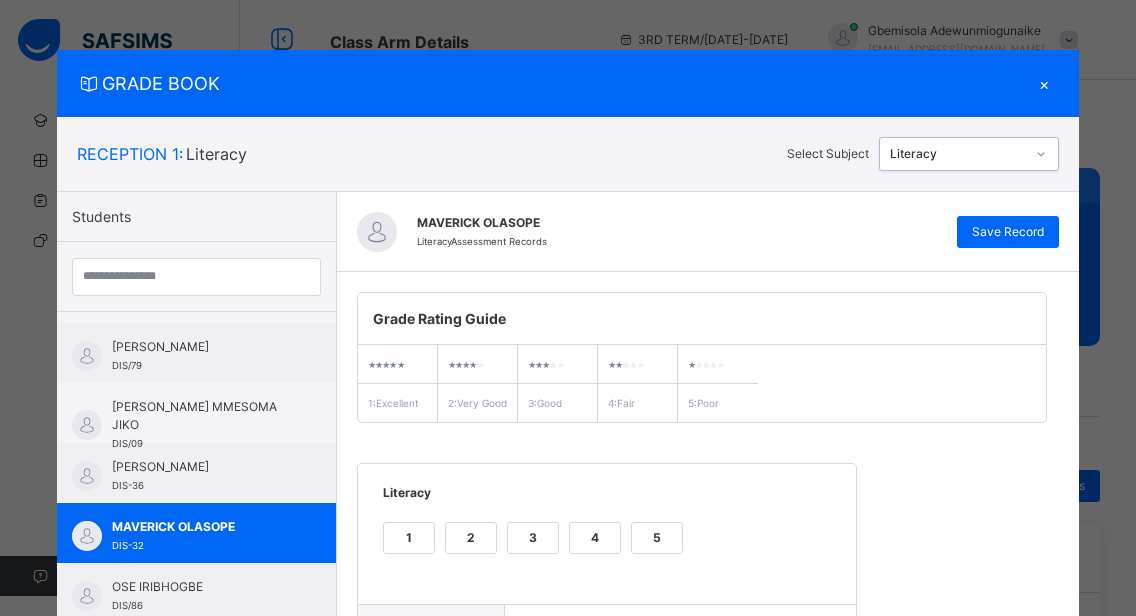 scroll, scrollTop: 362, scrollLeft: 0, axis: vertical 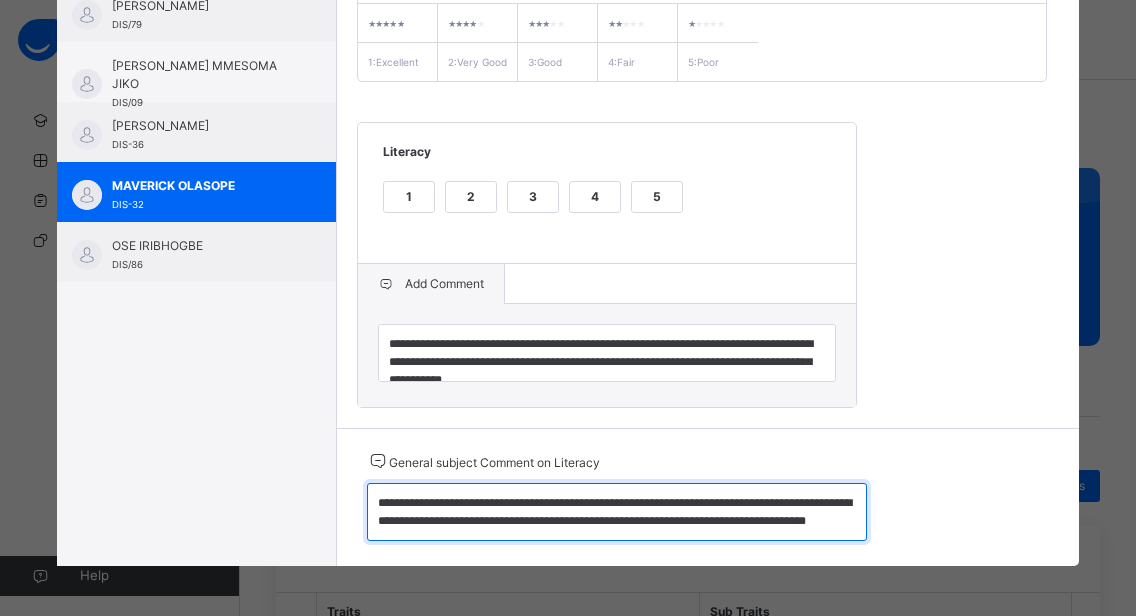 click on "**********" at bounding box center (617, 512) 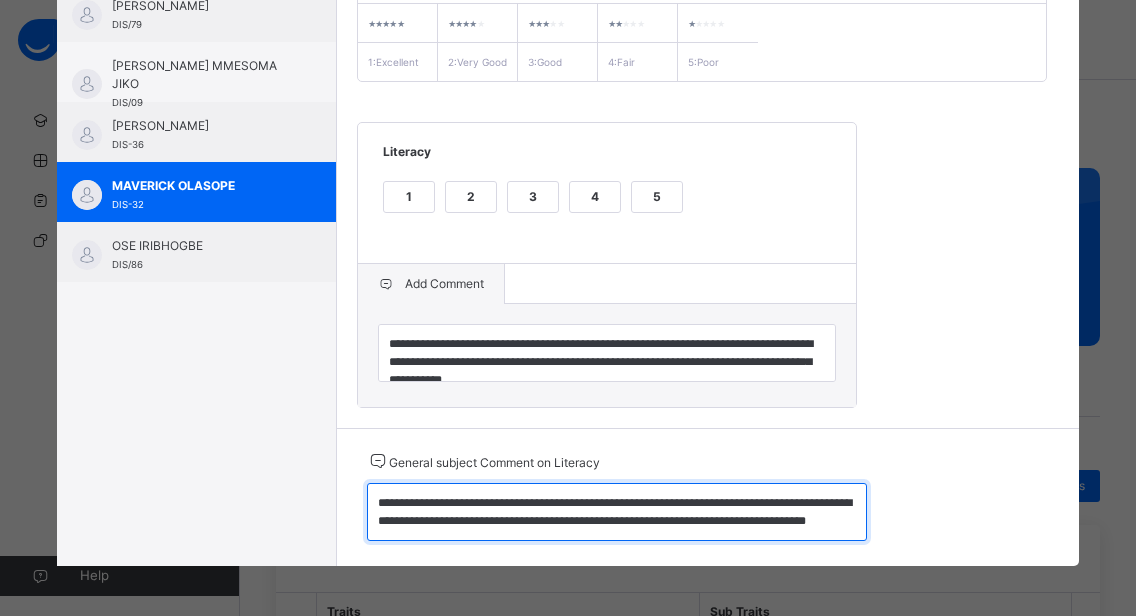 scroll, scrollTop: 18, scrollLeft: 0, axis: vertical 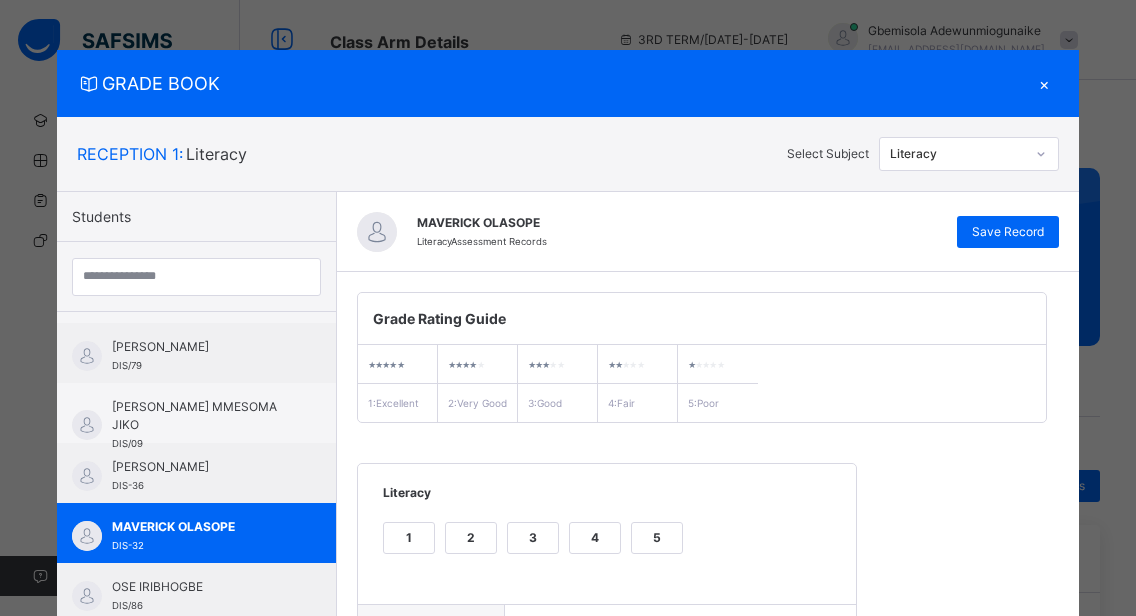 click on "×" at bounding box center (1044, 83) 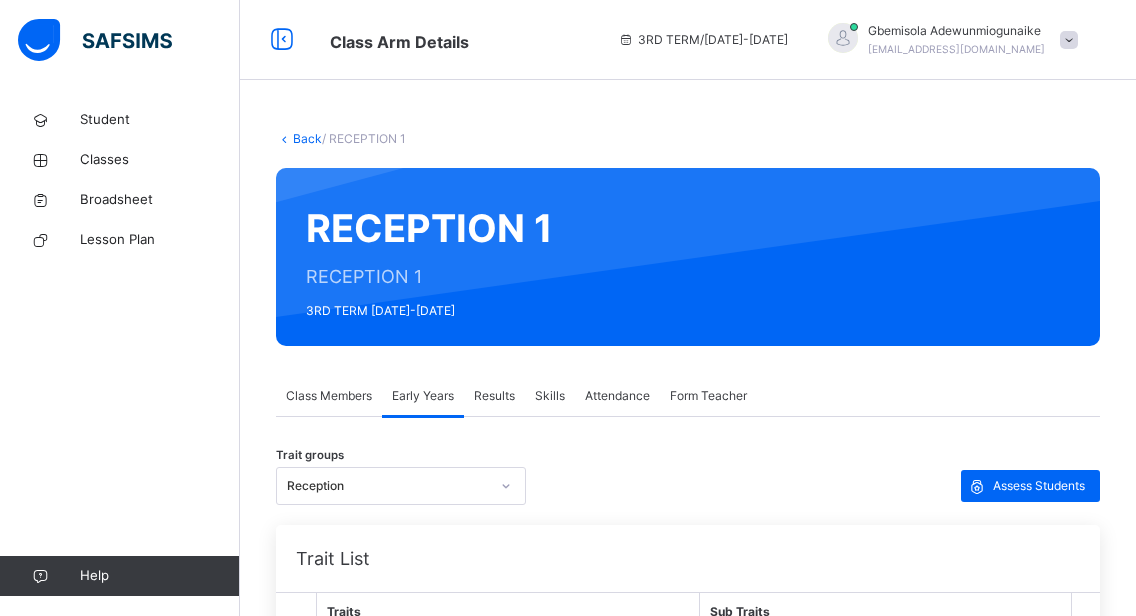 click 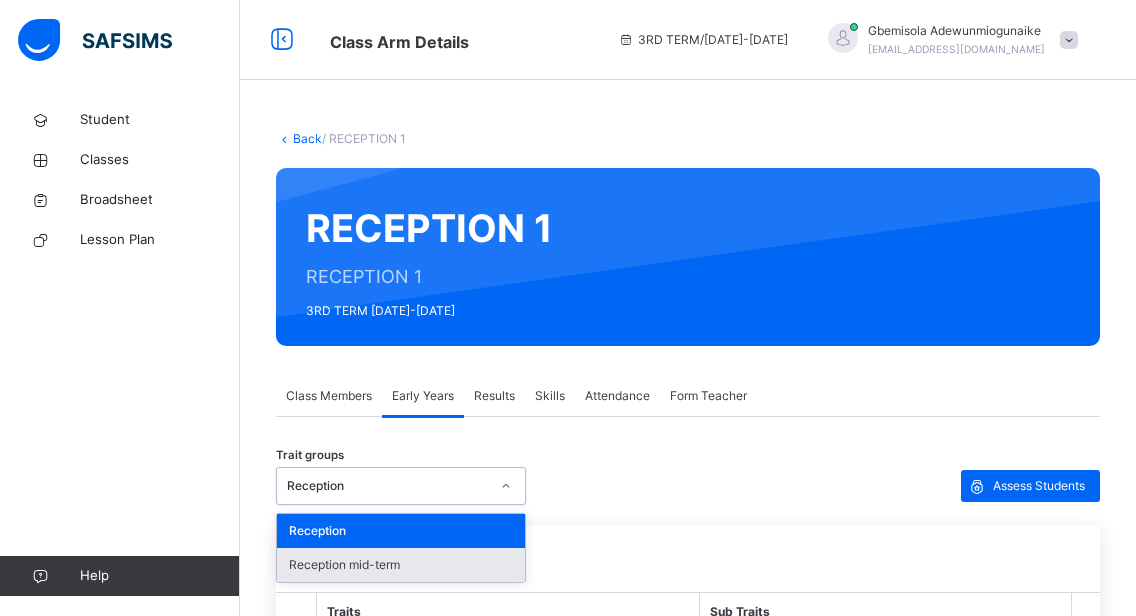 click on "Reception mid-term" at bounding box center (401, 565) 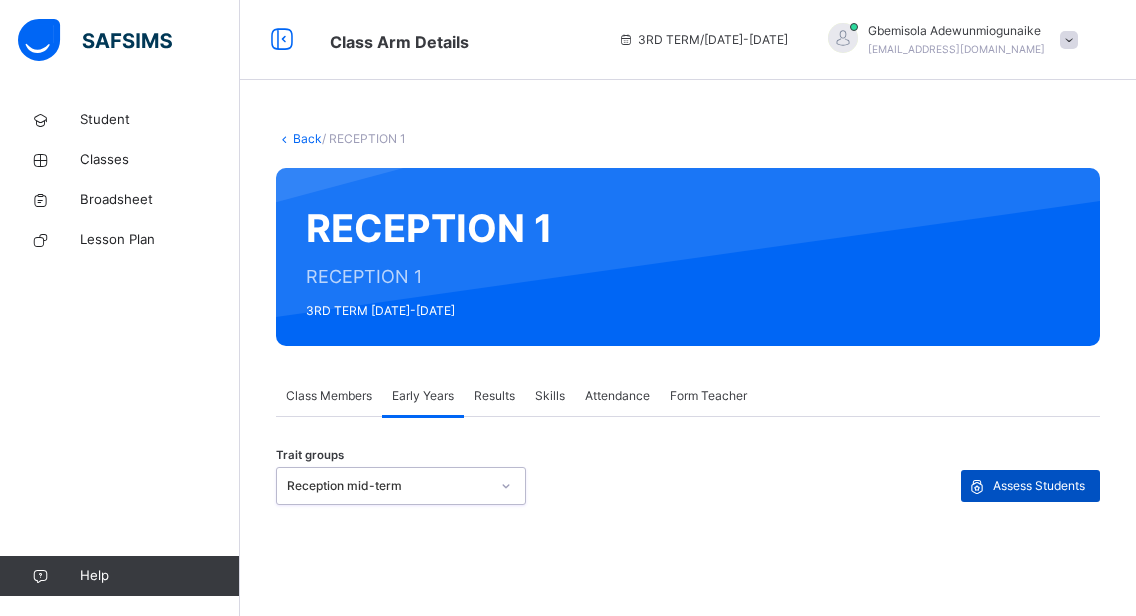 click on "Assess Students" at bounding box center [1039, 486] 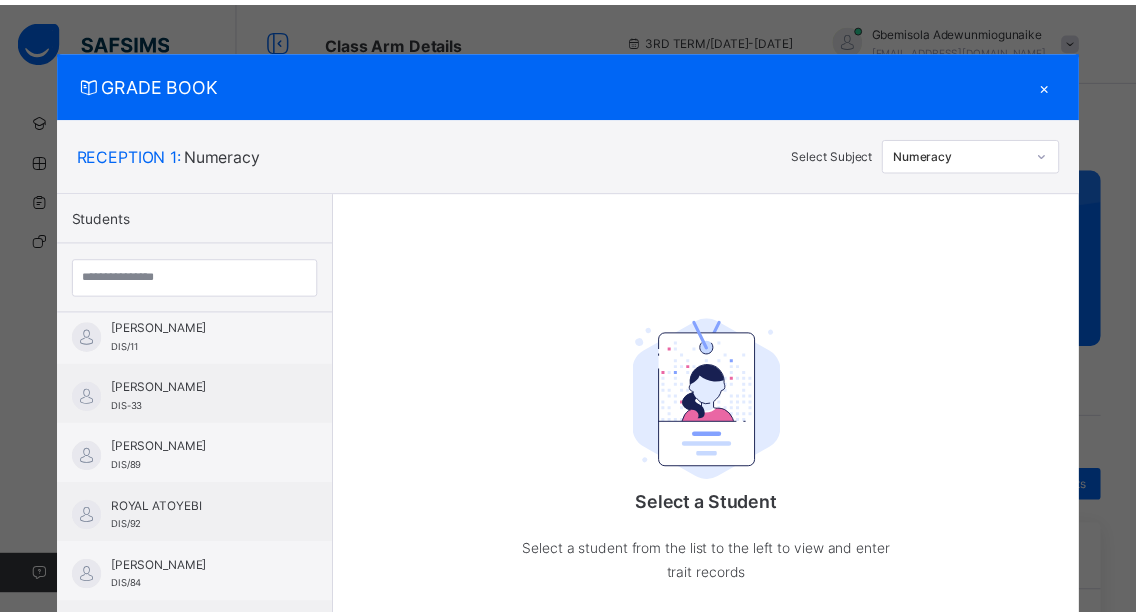 scroll, scrollTop: 1089, scrollLeft: 0, axis: vertical 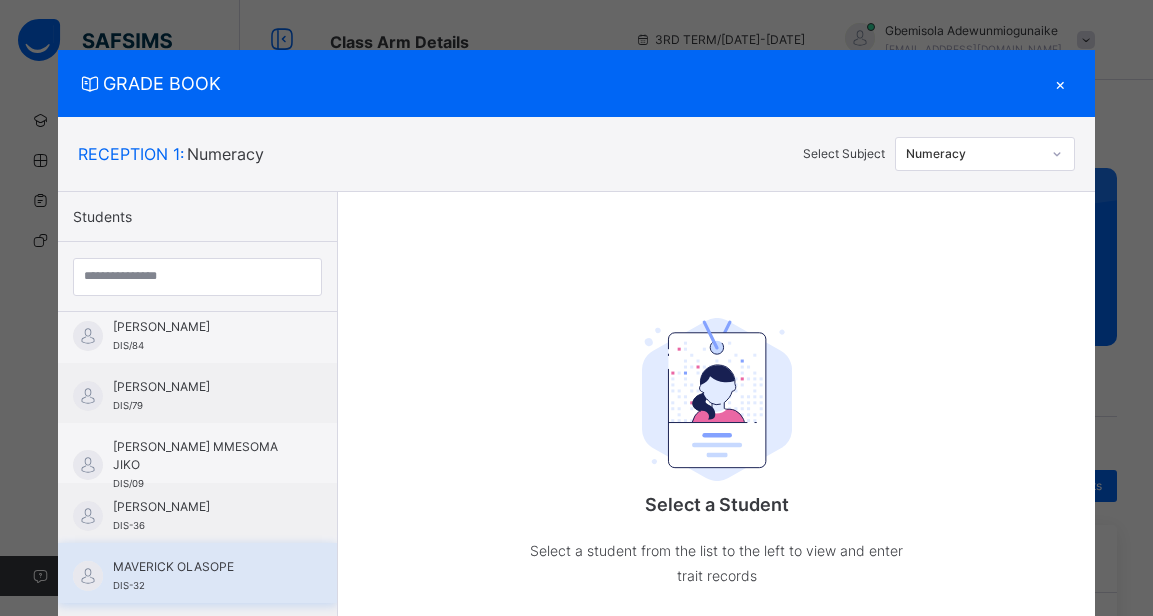 click on "MAVERICK  OLASOPE" at bounding box center (202, 567) 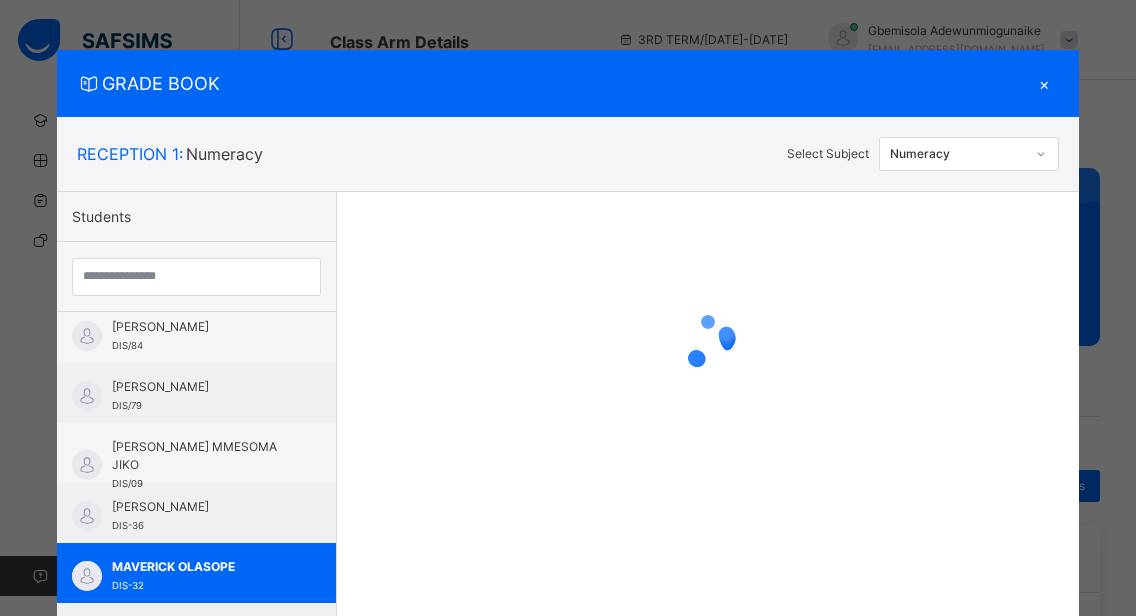 click 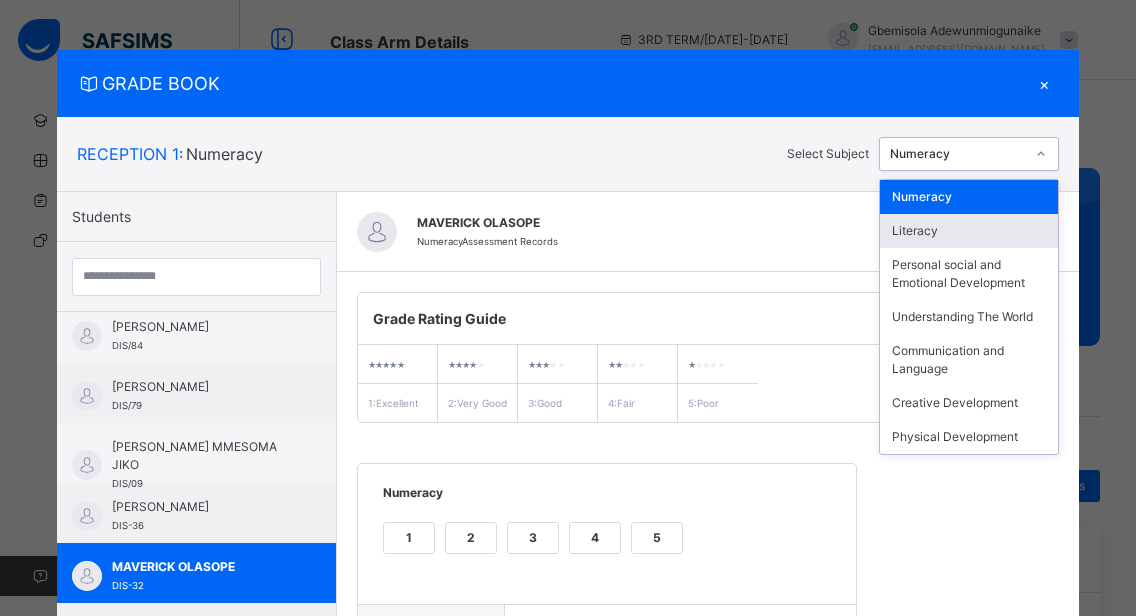 click on "Literacy" at bounding box center (969, 231) 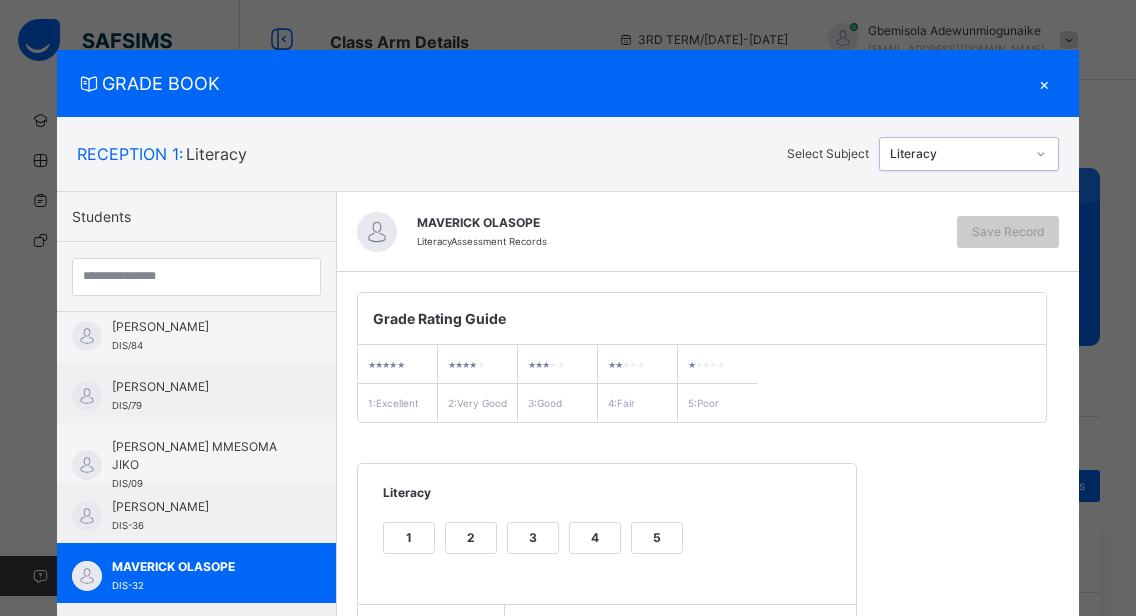scroll, scrollTop: 67, scrollLeft: 0, axis: vertical 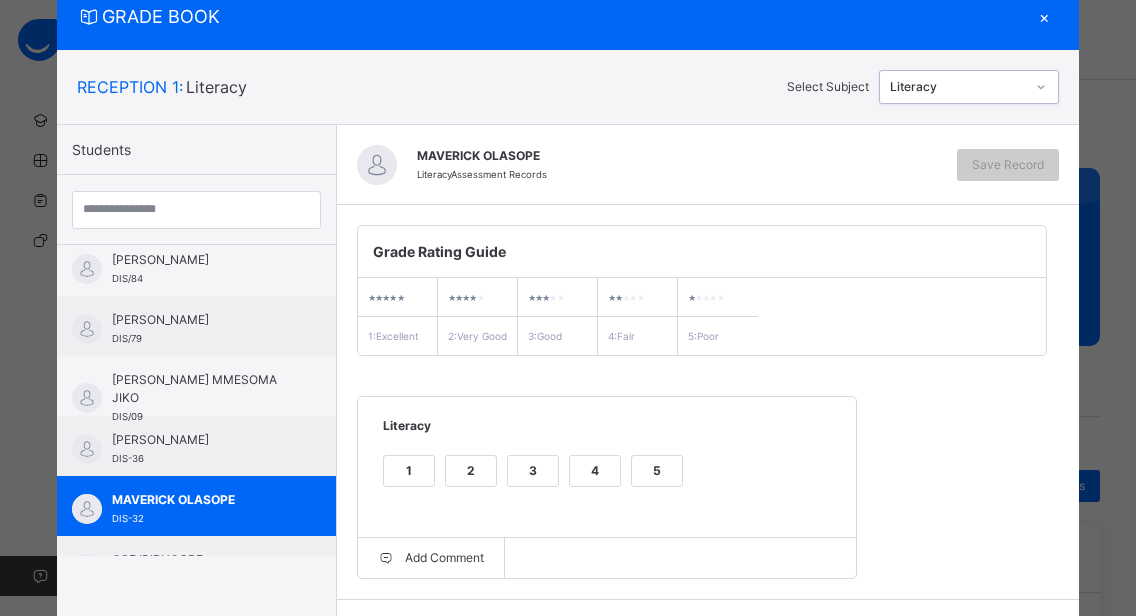 click on "2" at bounding box center [471, 471] 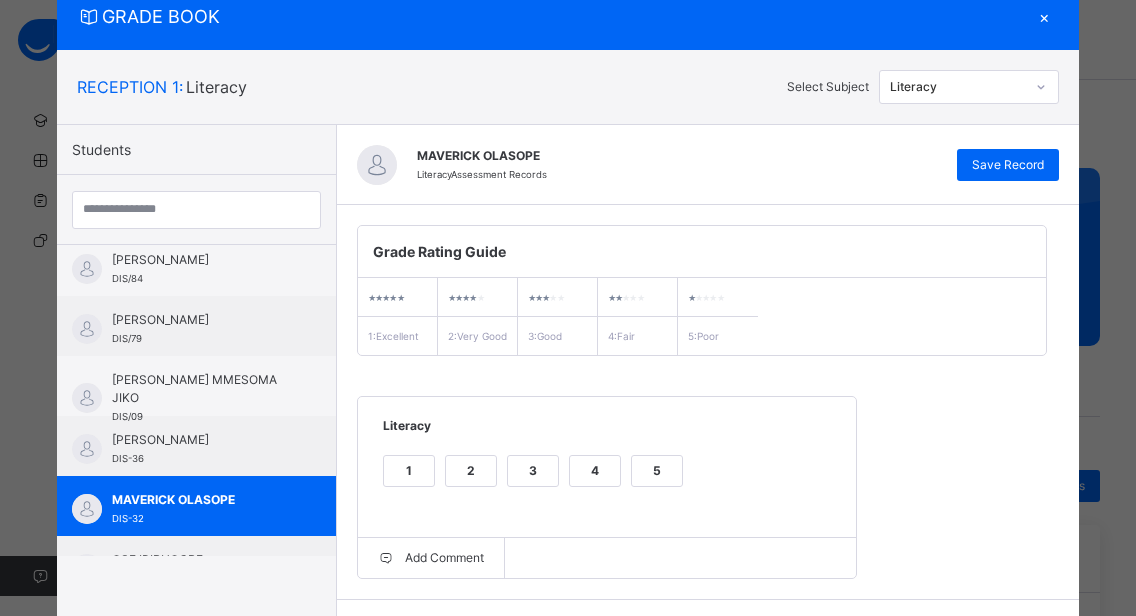 scroll, scrollTop: 259, scrollLeft: 0, axis: vertical 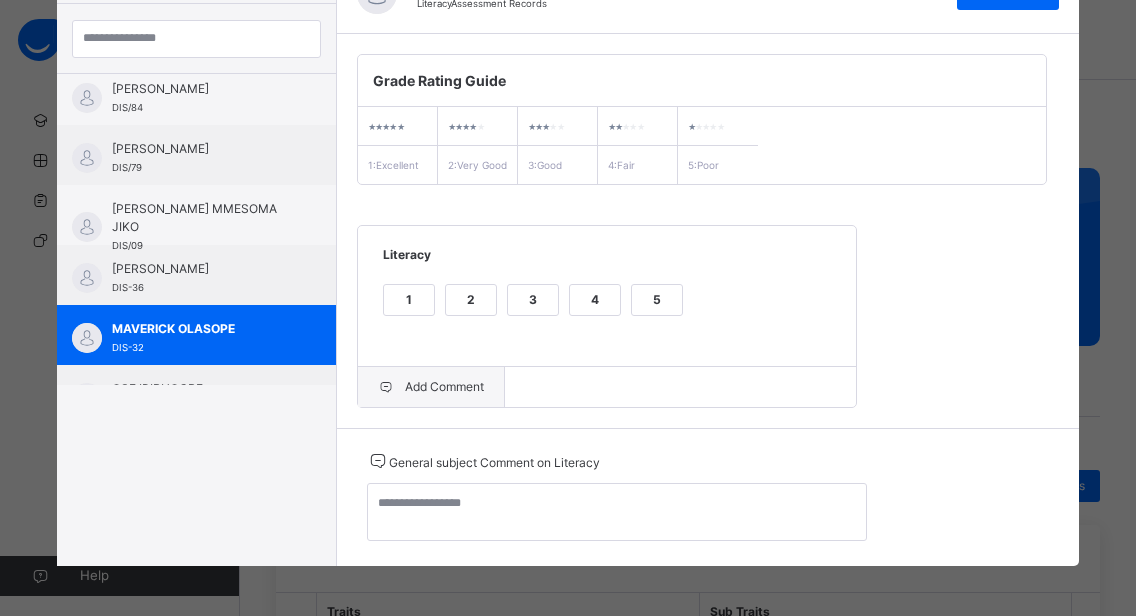 click on "Add Comment" at bounding box center [431, 387] 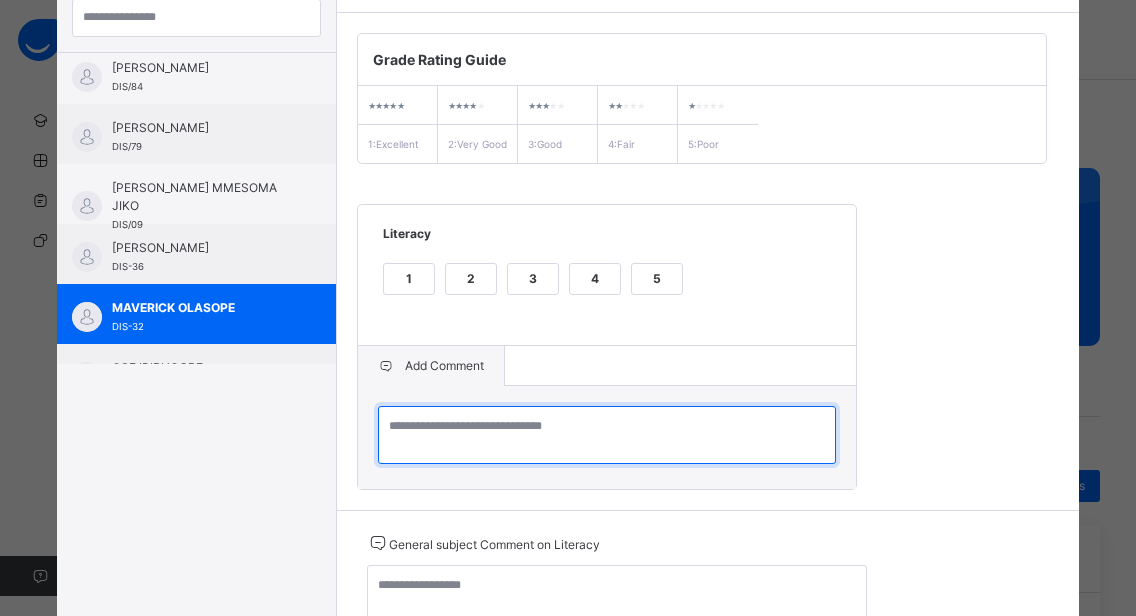 click at bounding box center (607, 435) 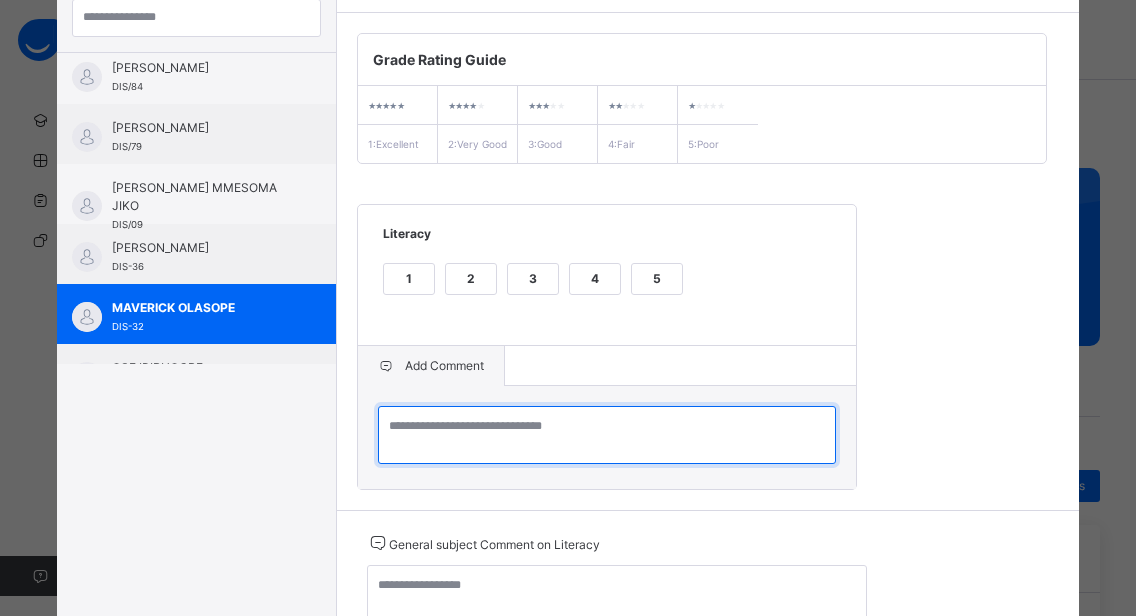 paste on "**********" 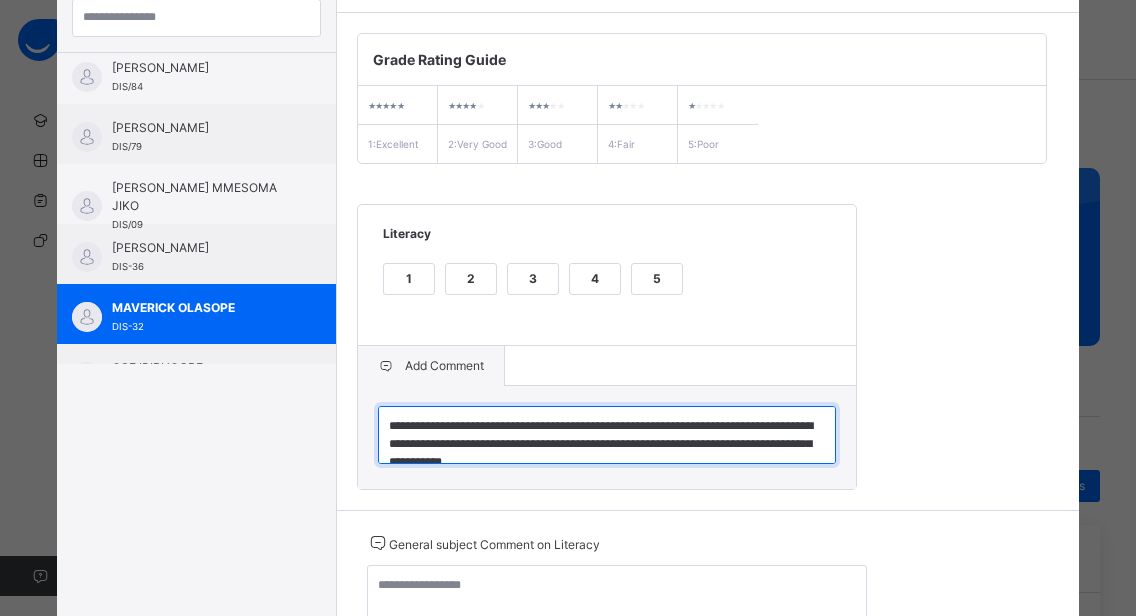 scroll, scrollTop: 6, scrollLeft: 0, axis: vertical 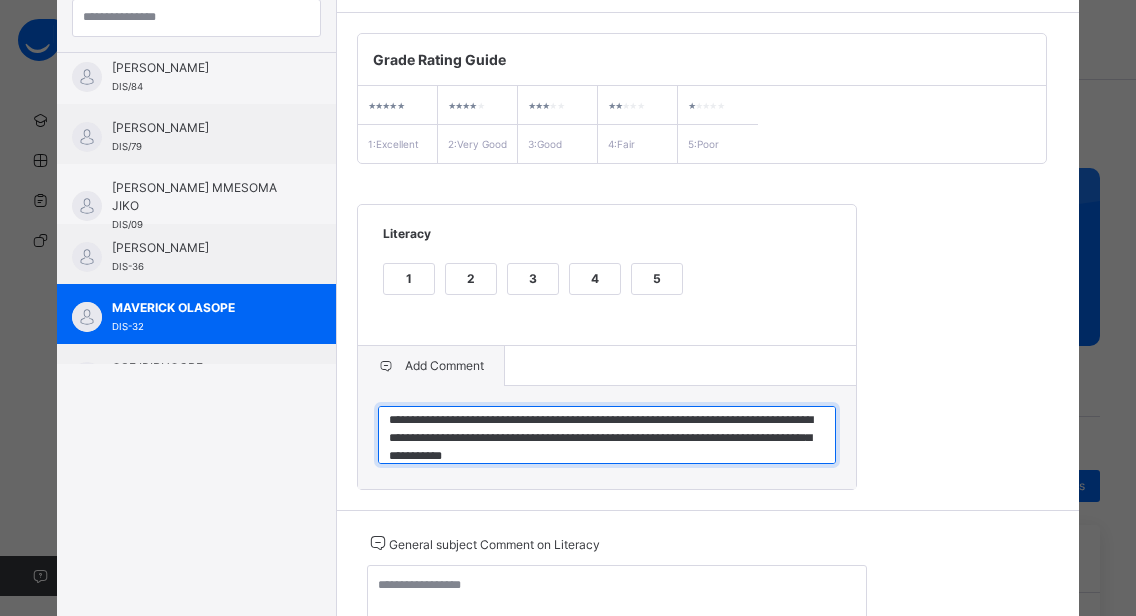 type on "**********" 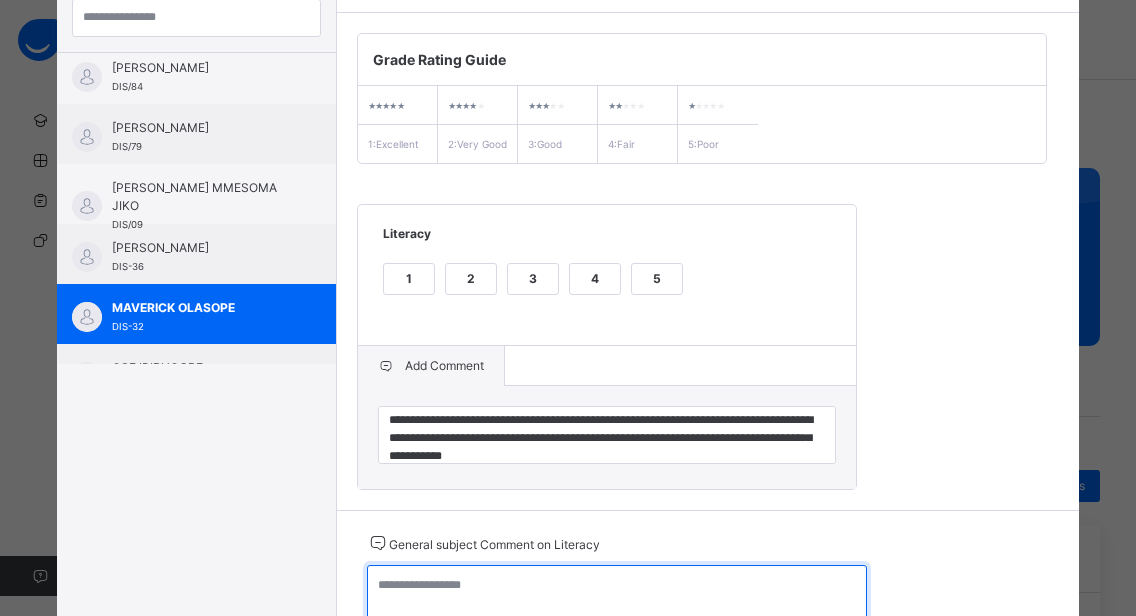 click at bounding box center (617, 594) 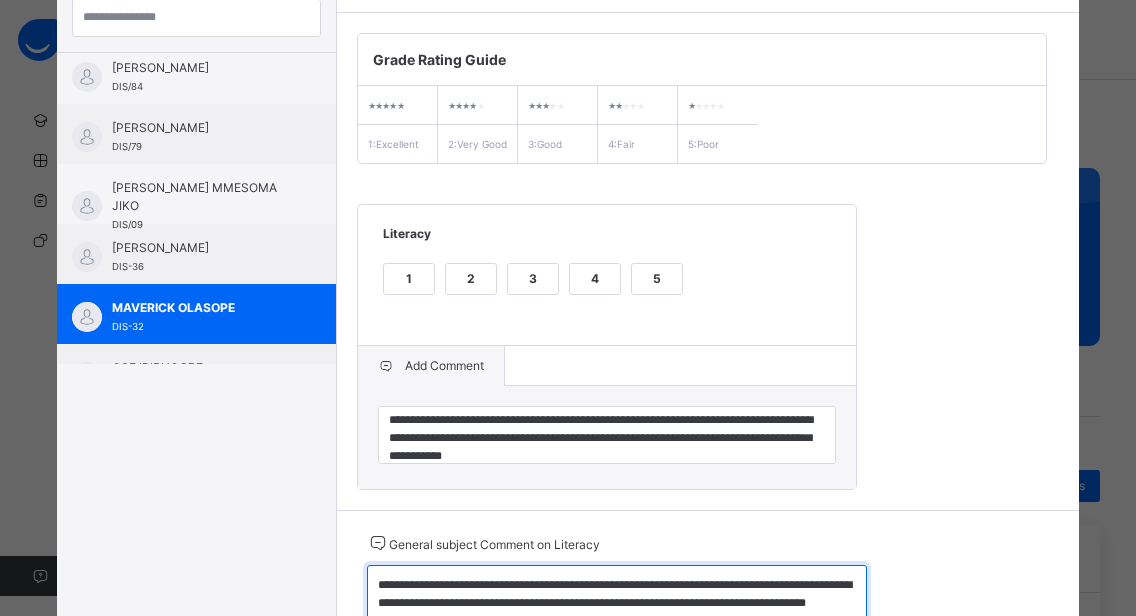 scroll, scrollTop: 286, scrollLeft: 0, axis: vertical 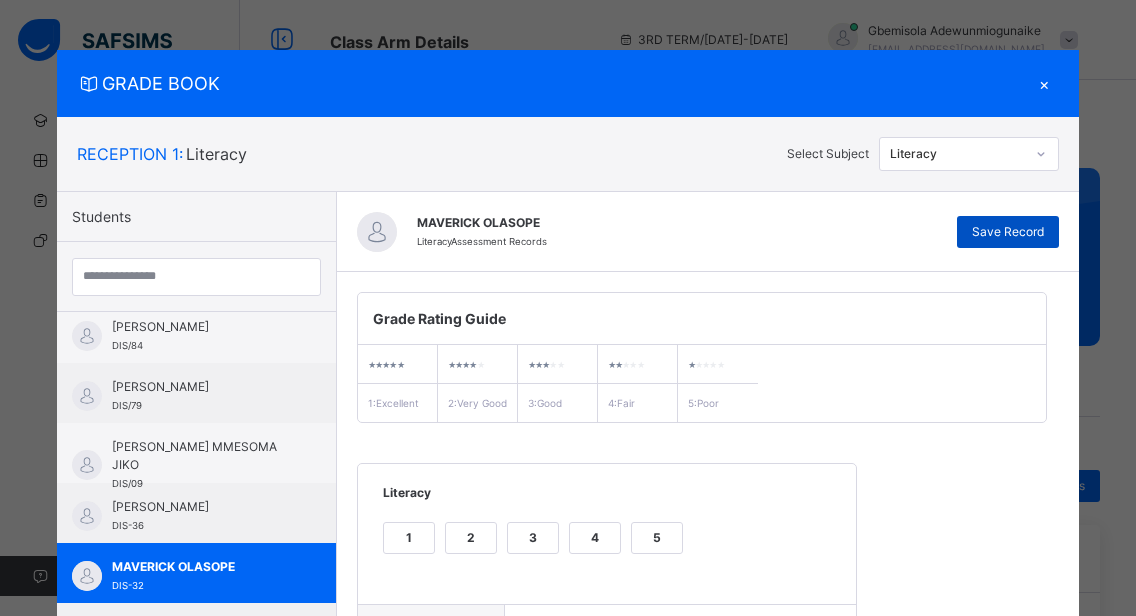 type on "**********" 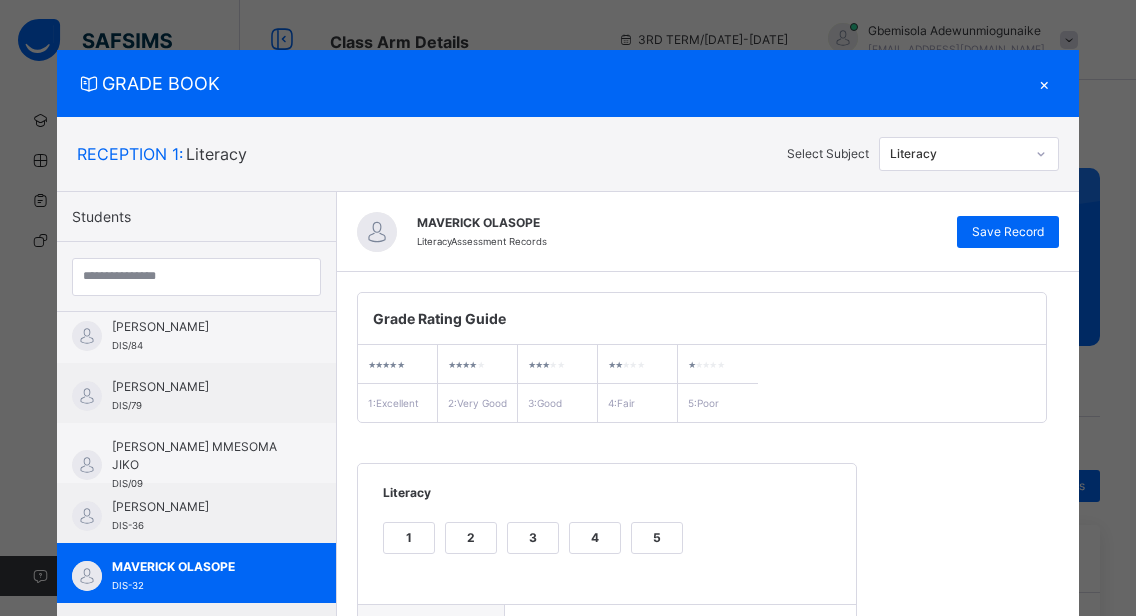 click on "×" at bounding box center [1044, 83] 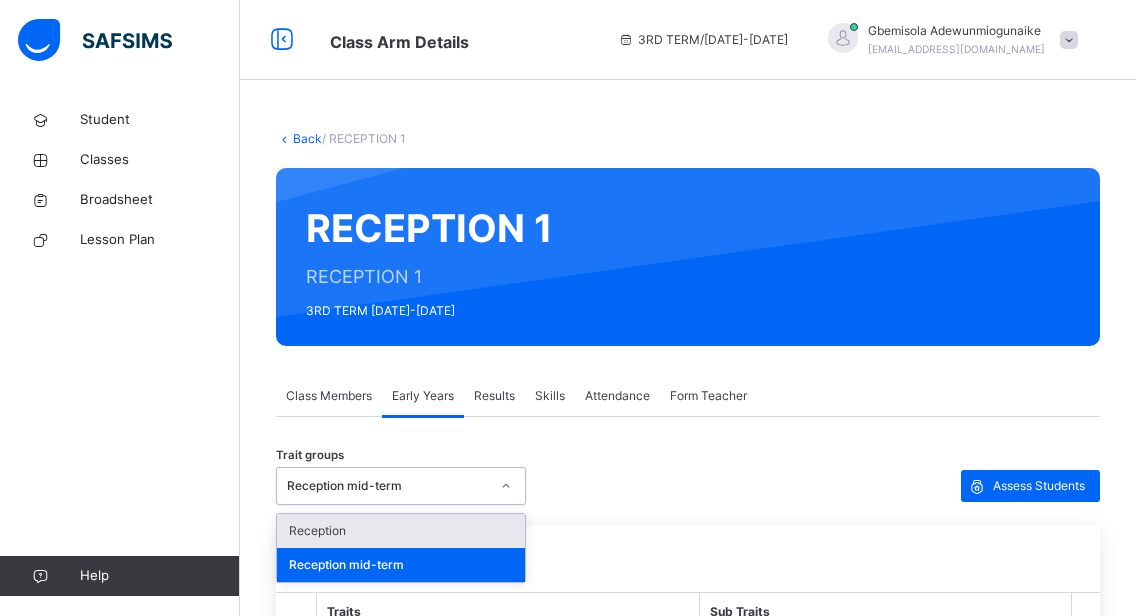 click 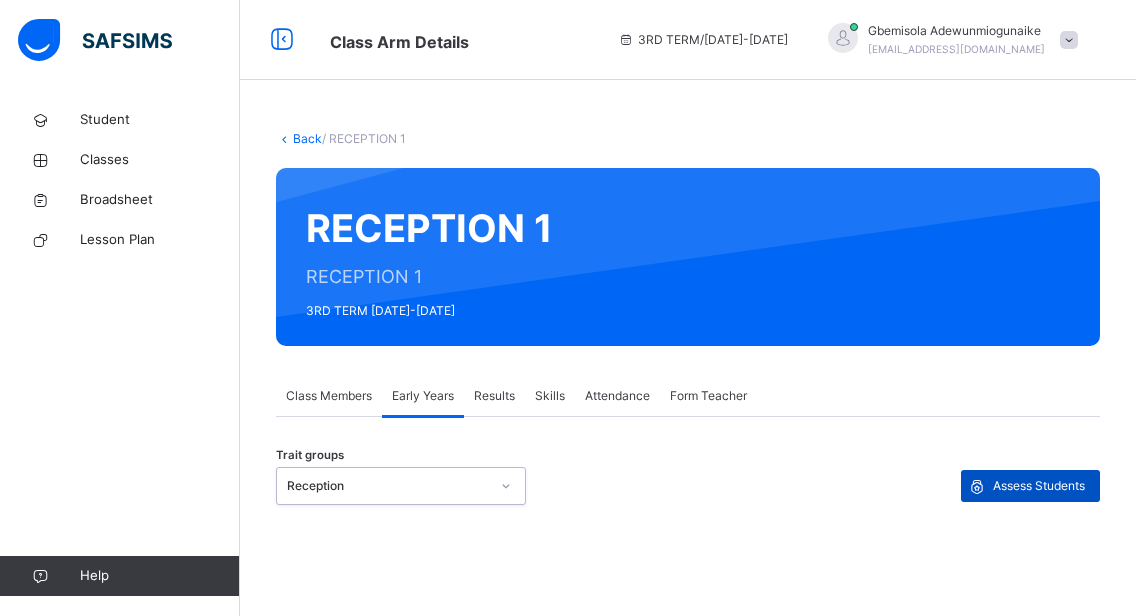 click on "Assess Students" at bounding box center (1030, 486) 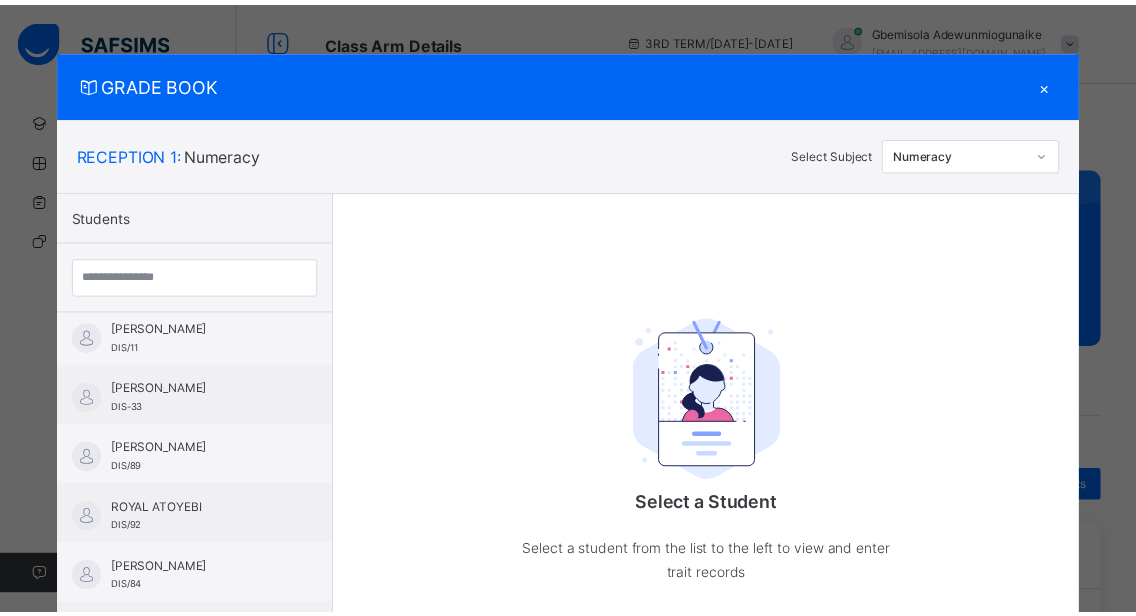 scroll, scrollTop: 1089, scrollLeft: 0, axis: vertical 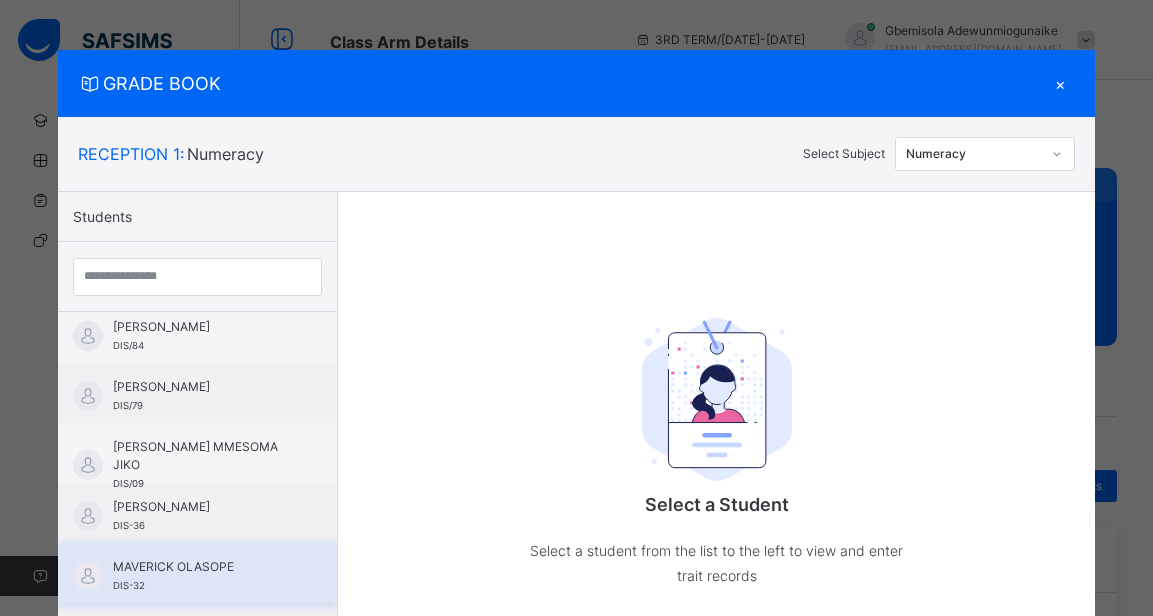 click on "MAVERICK  OLASOPE DIS-32" at bounding box center (202, 576) 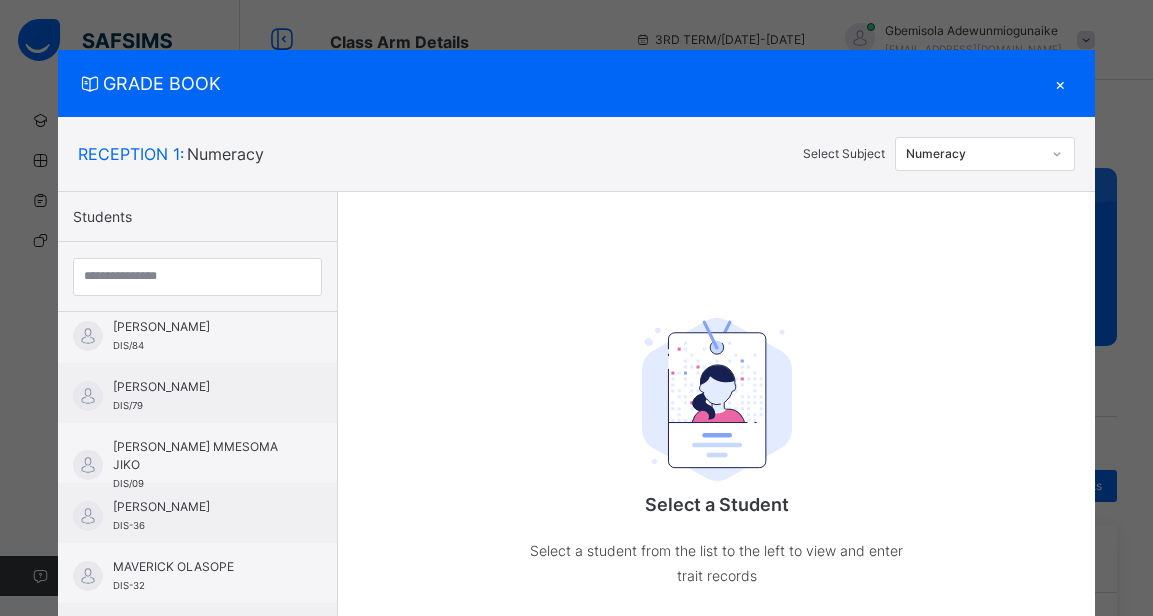 click at bounding box center (1057, 154) 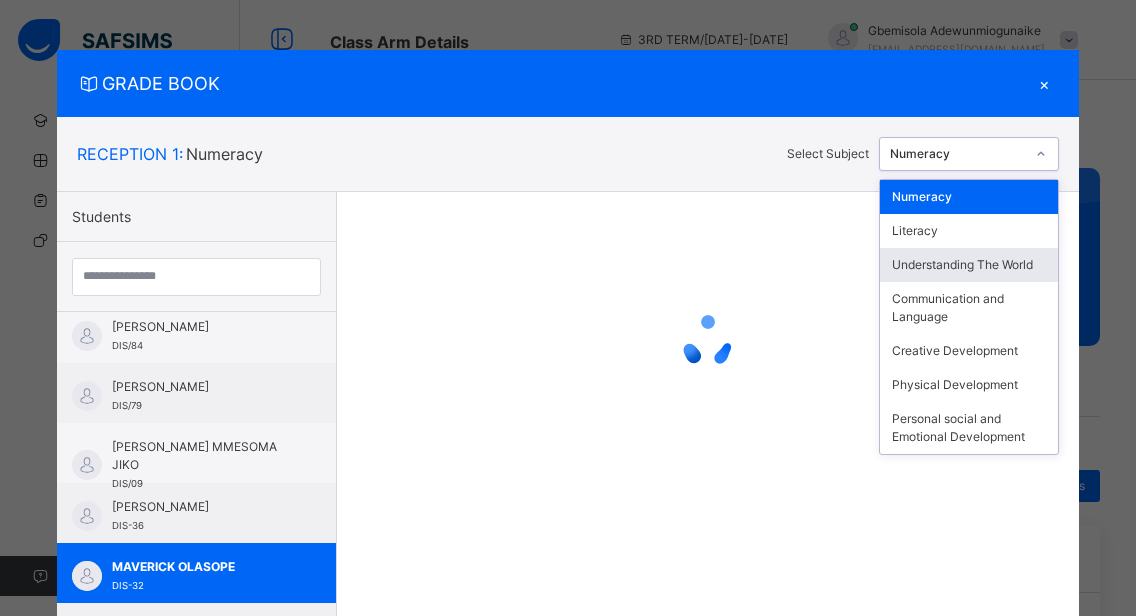 click on "Understanding The World" at bounding box center (969, 265) 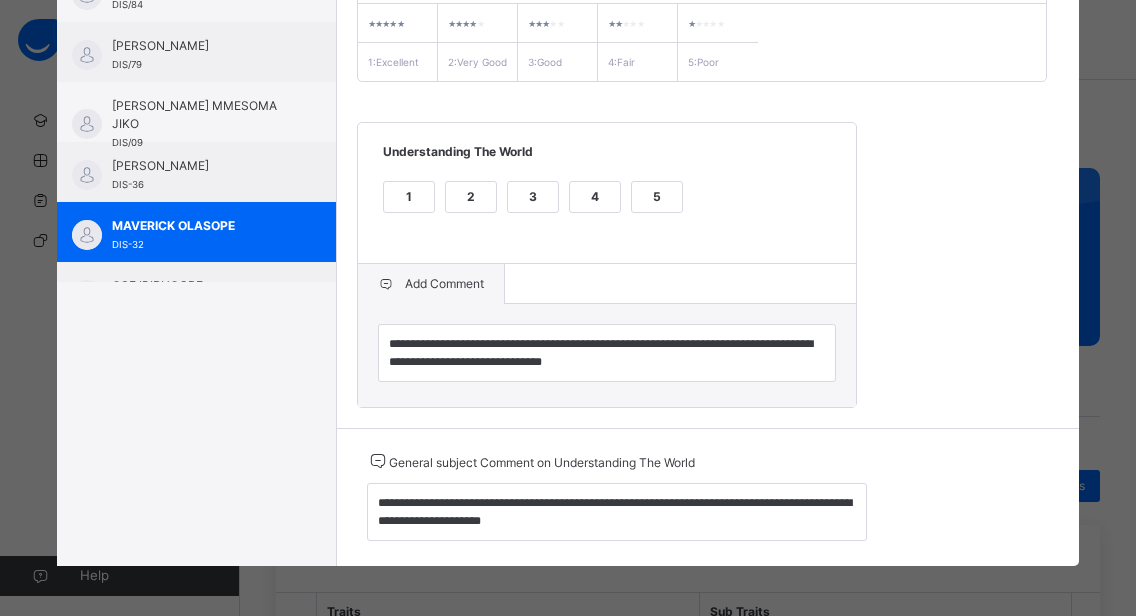 scroll, scrollTop: 362, scrollLeft: 0, axis: vertical 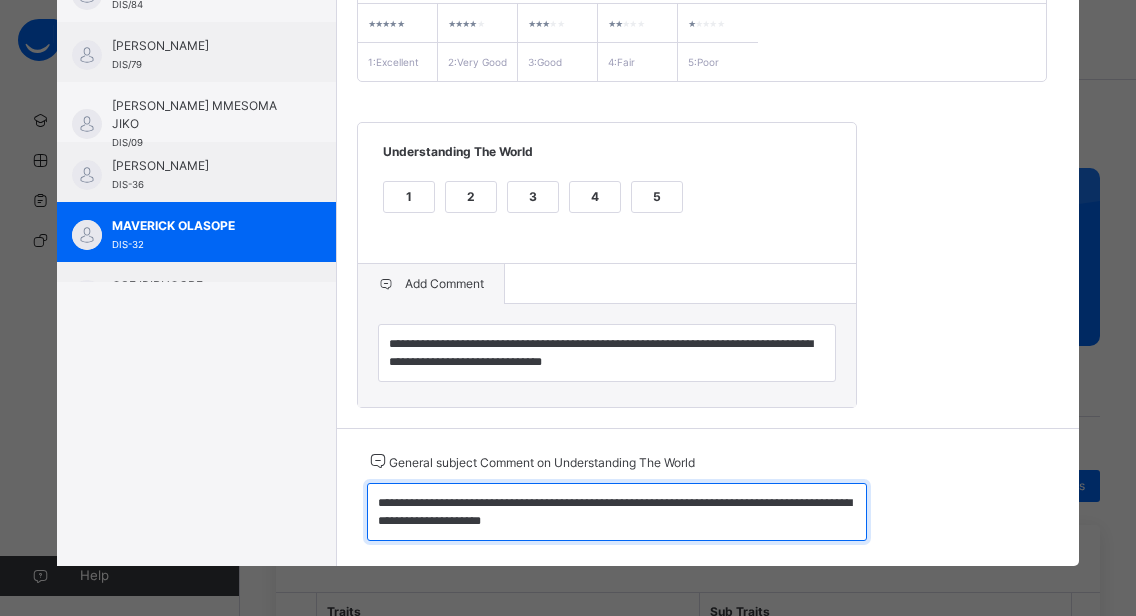click on "**********" at bounding box center [617, 512] 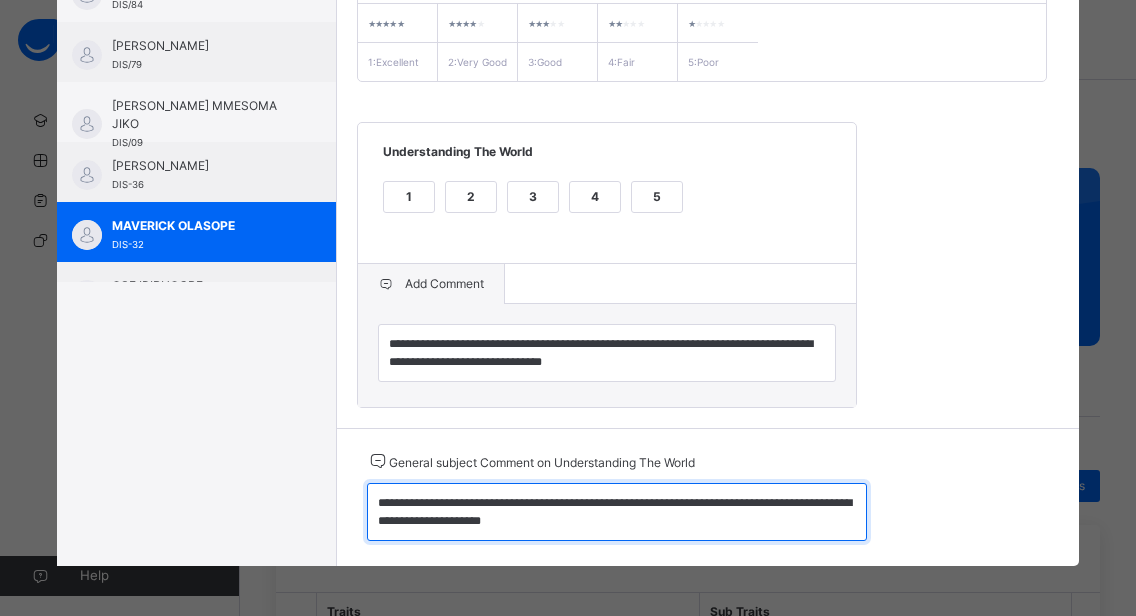 drag, startPoint x: 367, startPoint y: 503, endPoint x: 579, endPoint y: 525, distance: 213.13846 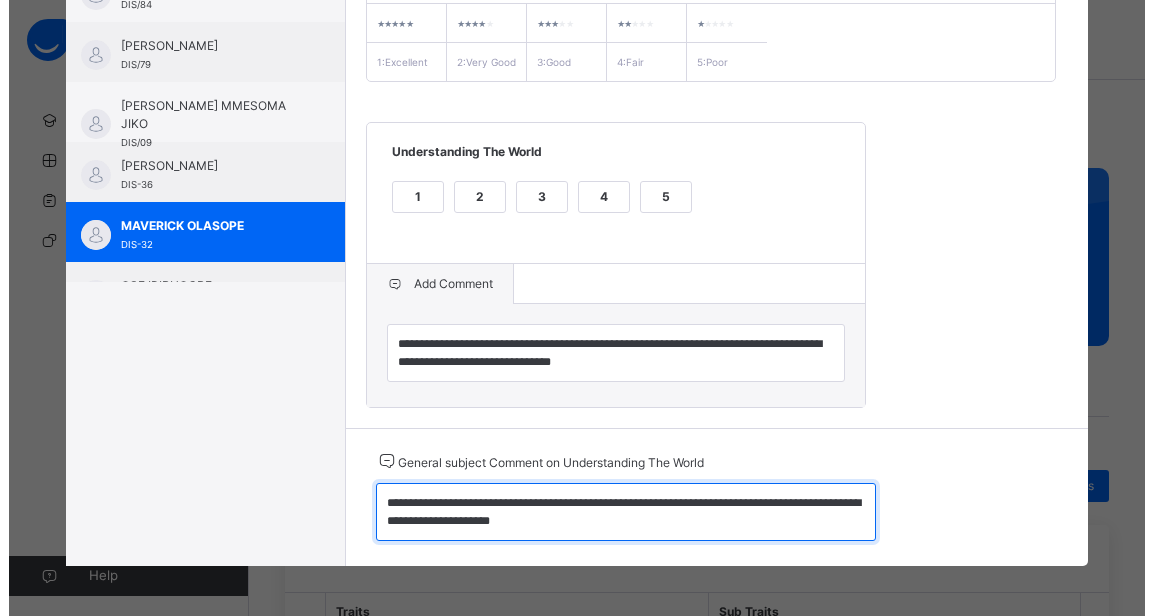 scroll, scrollTop: 0, scrollLeft: 0, axis: both 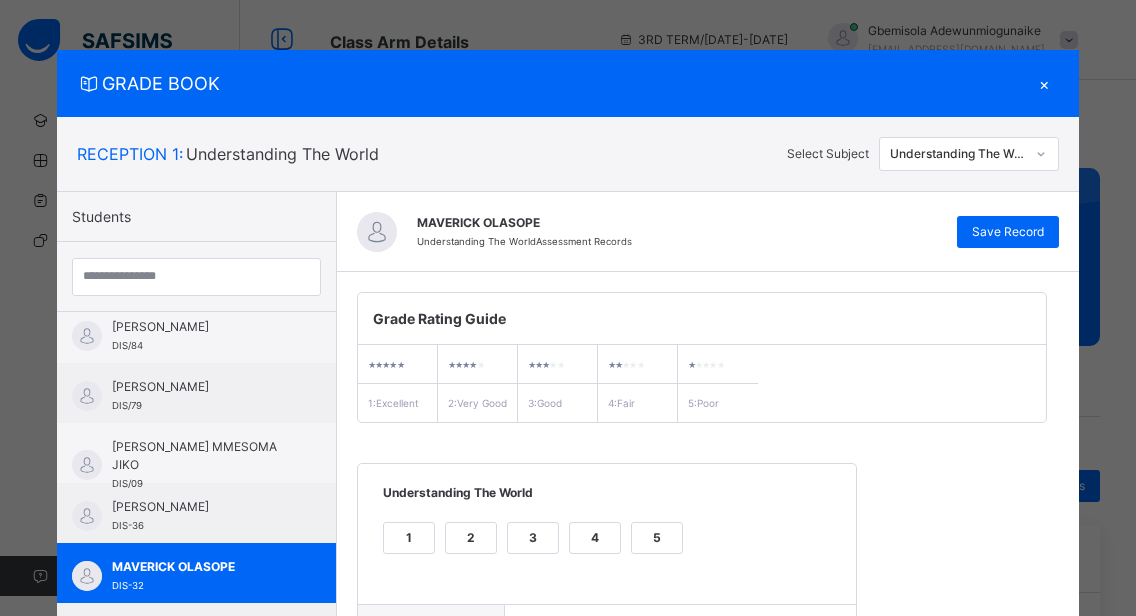 click on "×" at bounding box center [1044, 83] 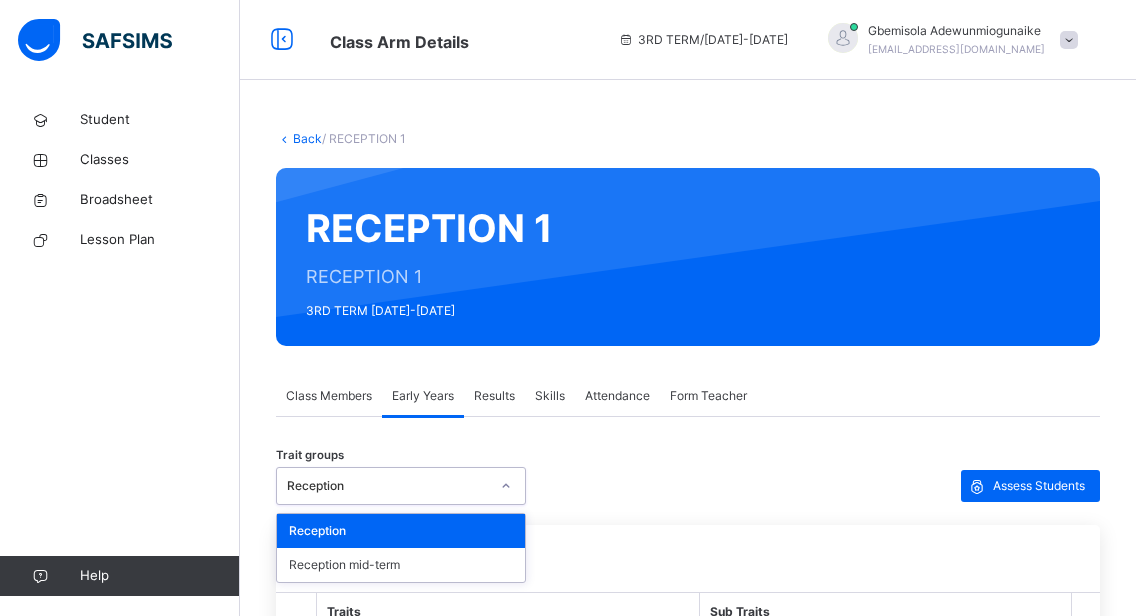 click 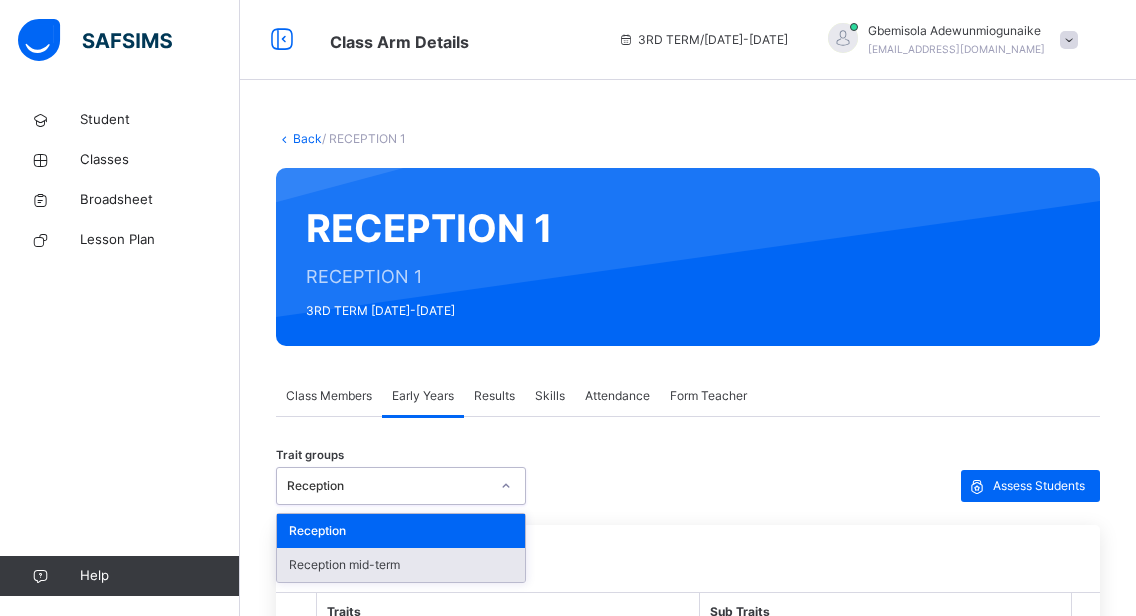 click on "Reception mid-term" at bounding box center [401, 565] 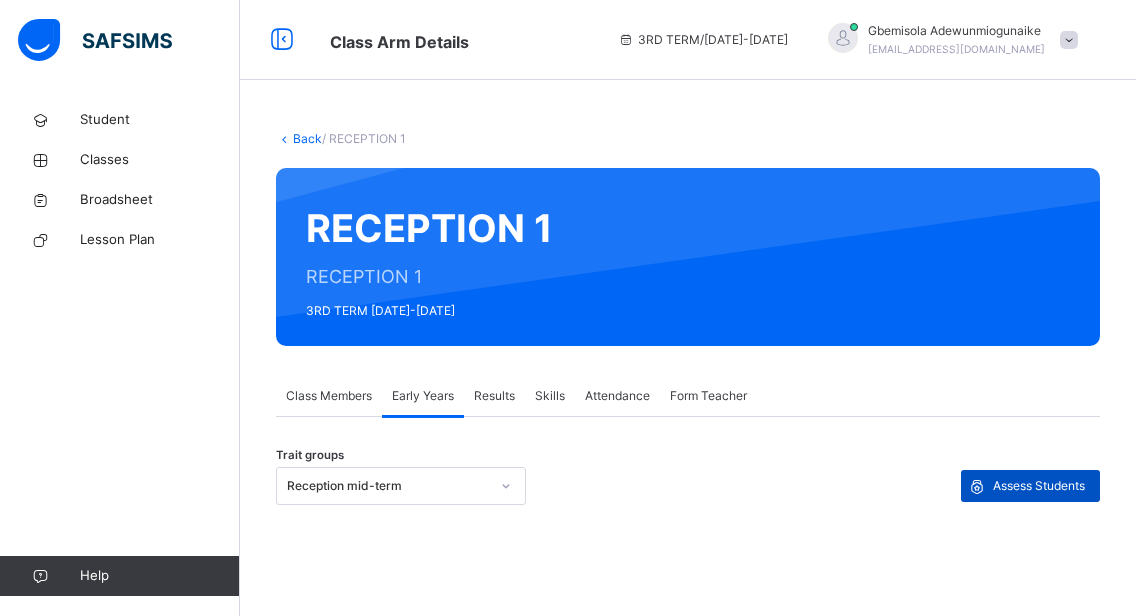 click on "Assess Students" at bounding box center [1039, 486] 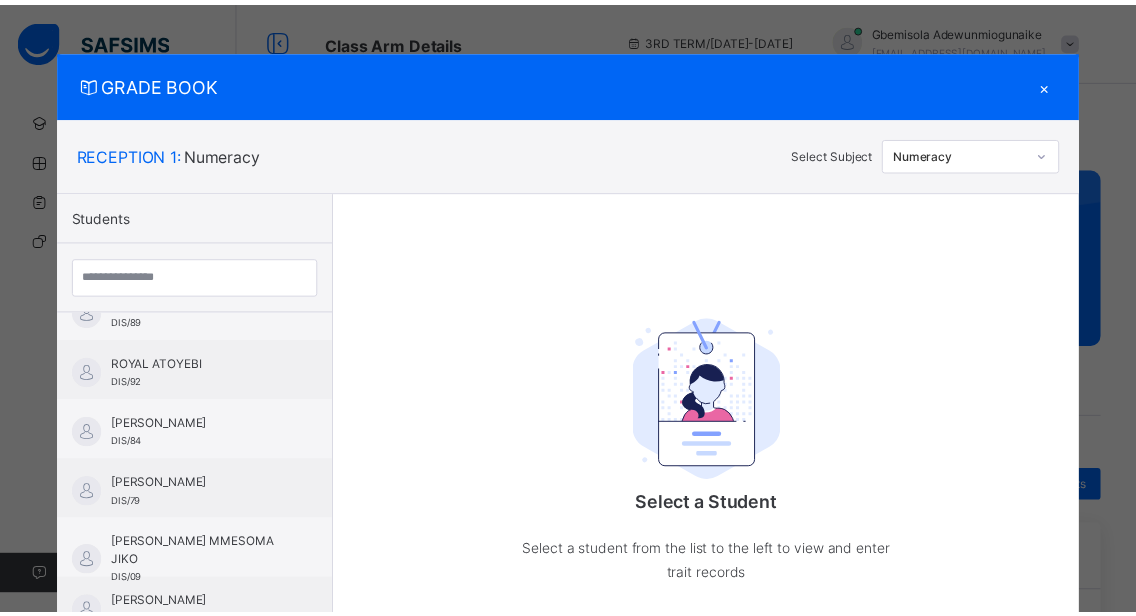 scroll, scrollTop: 1089, scrollLeft: 0, axis: vertical 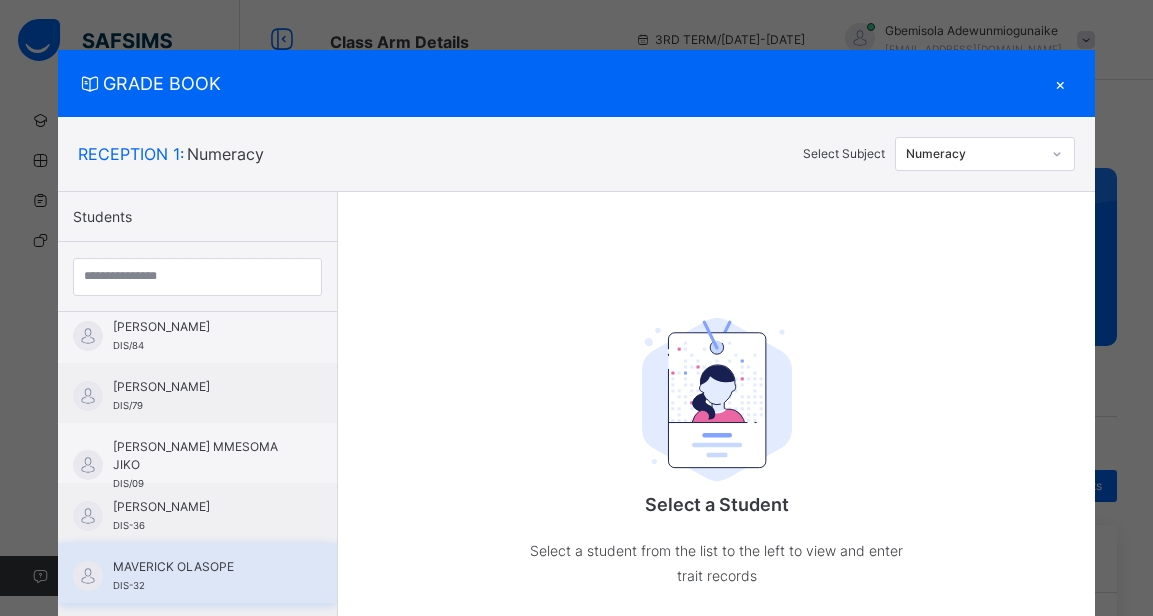 click on "MAVERICK  OLASOPE" at bounding box center (202, 567) 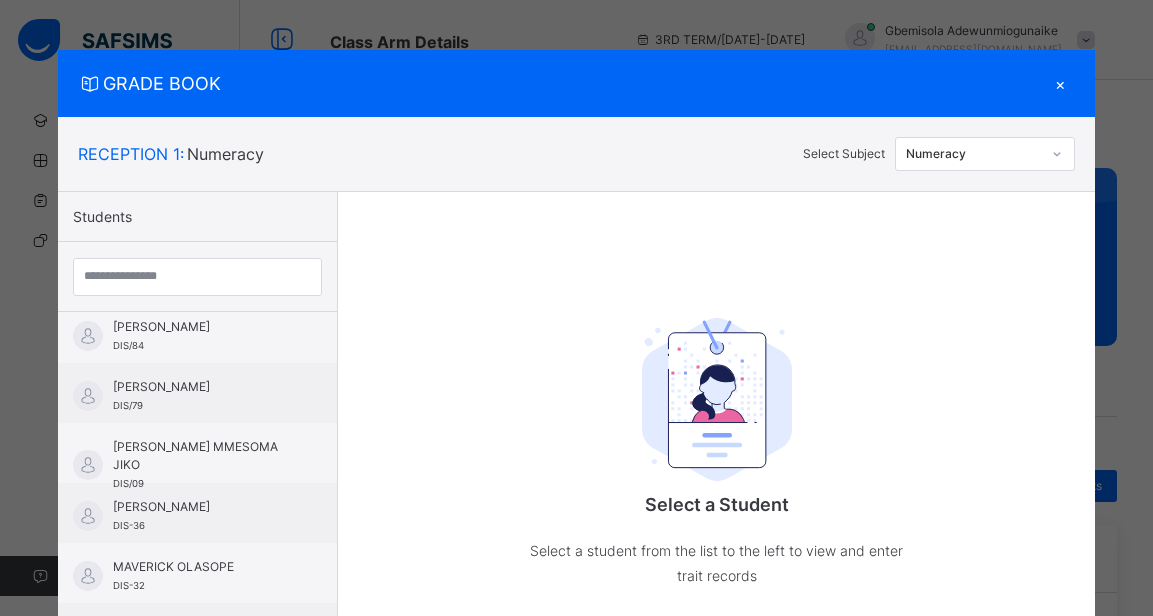 click at bounding box center [1057, 154] 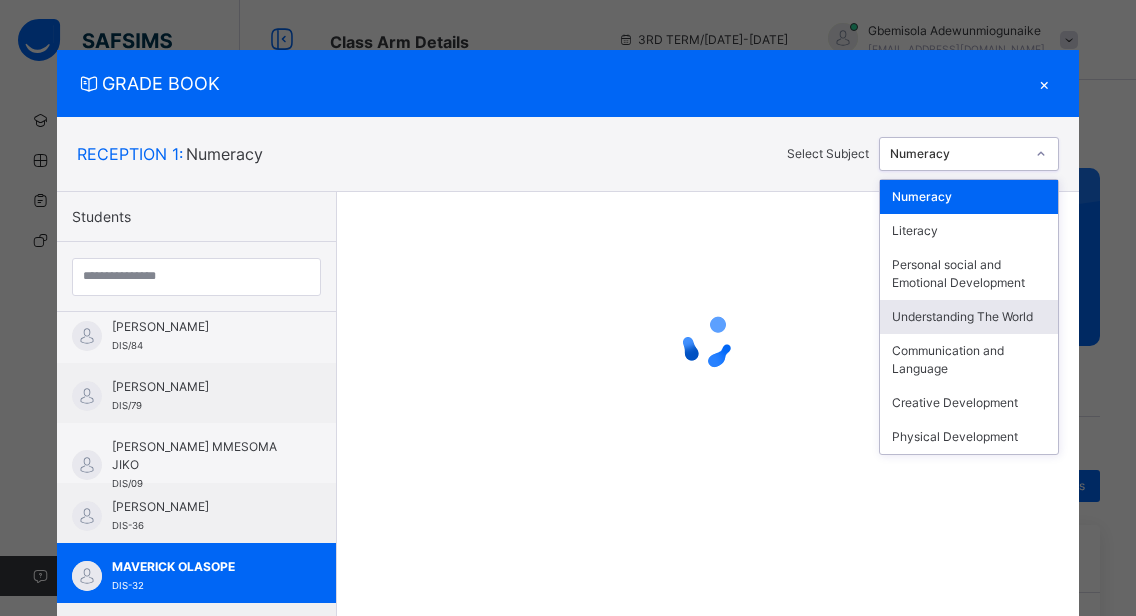 click on "Understanding The World" at bounding box center (969, 317) 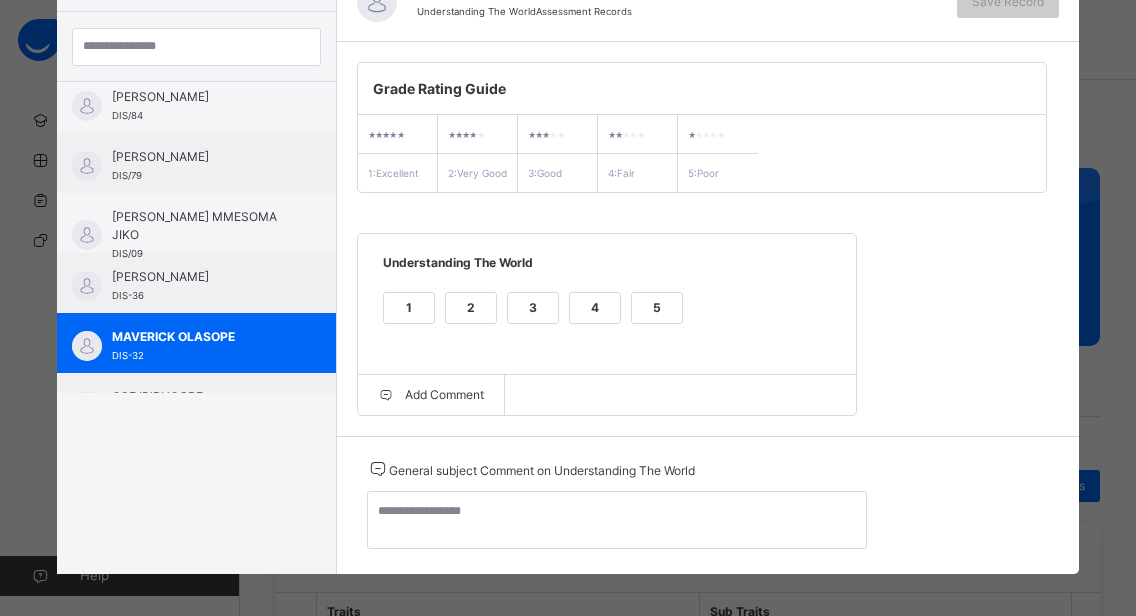 scroll, scrollTop: 256, scrollLeft: 0, axis: vertical 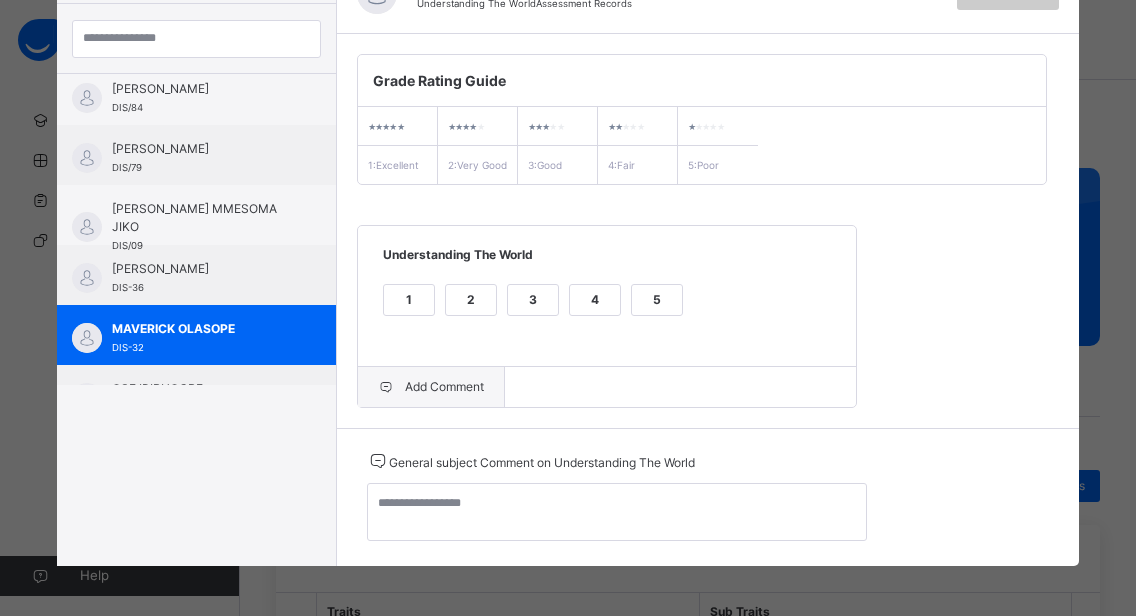 click on "Add Comment" at bounding box center [431, 387] 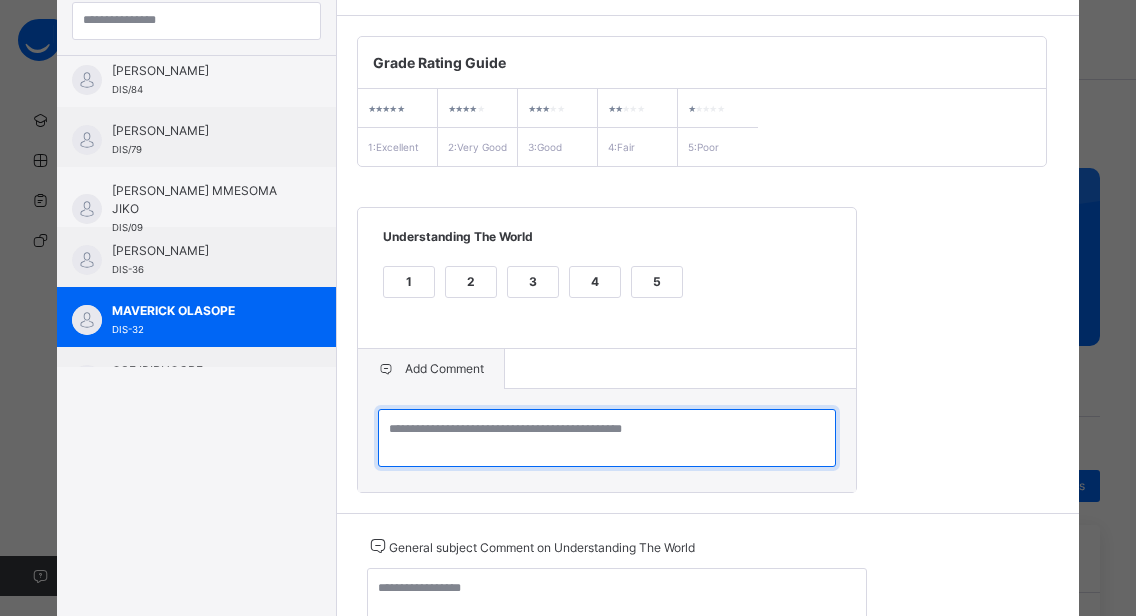 click at bounding box center [607, 438] 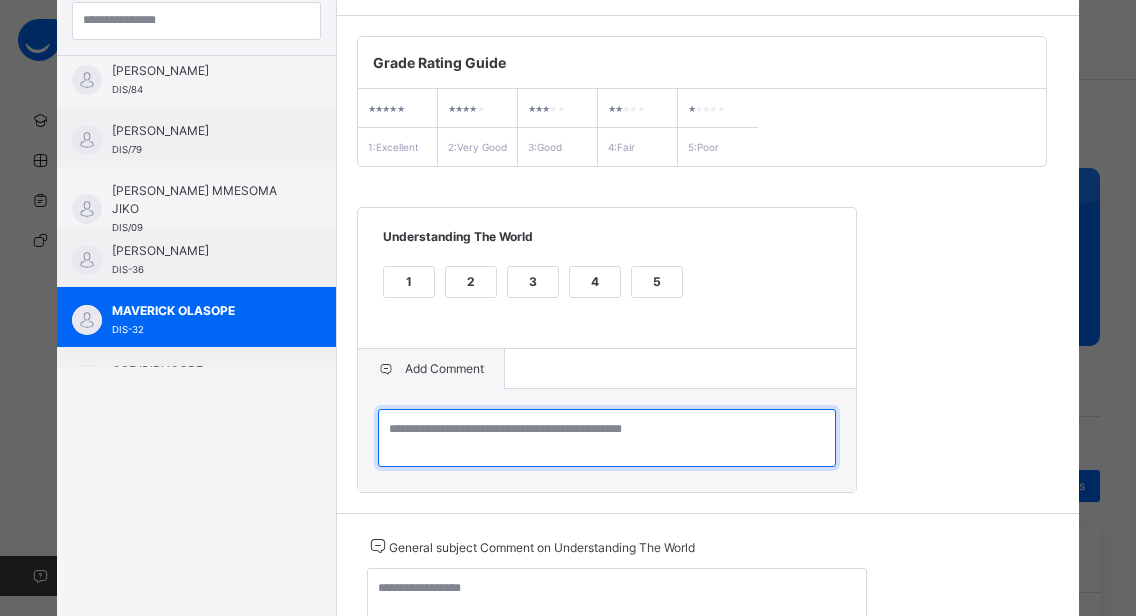 paste on "**********" 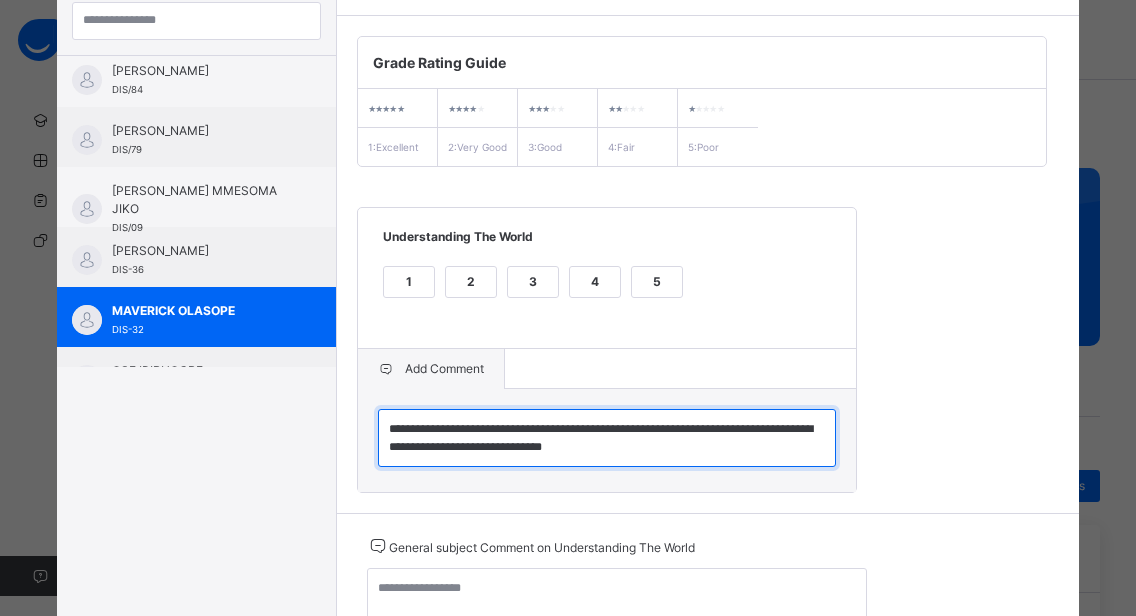 type on "**********" 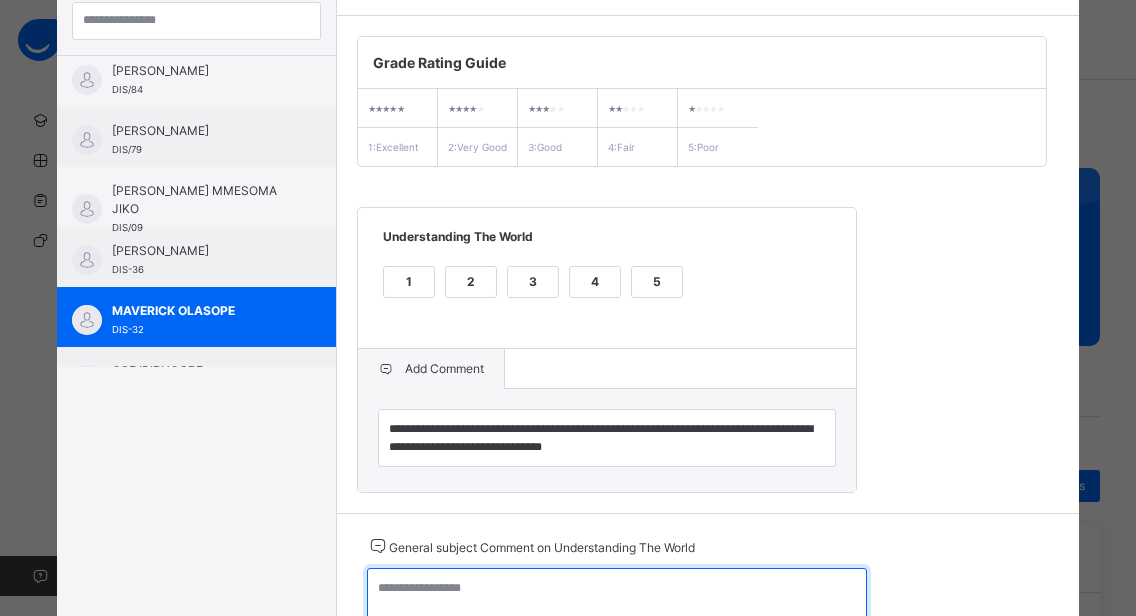 click at bounding box center (617, 597) 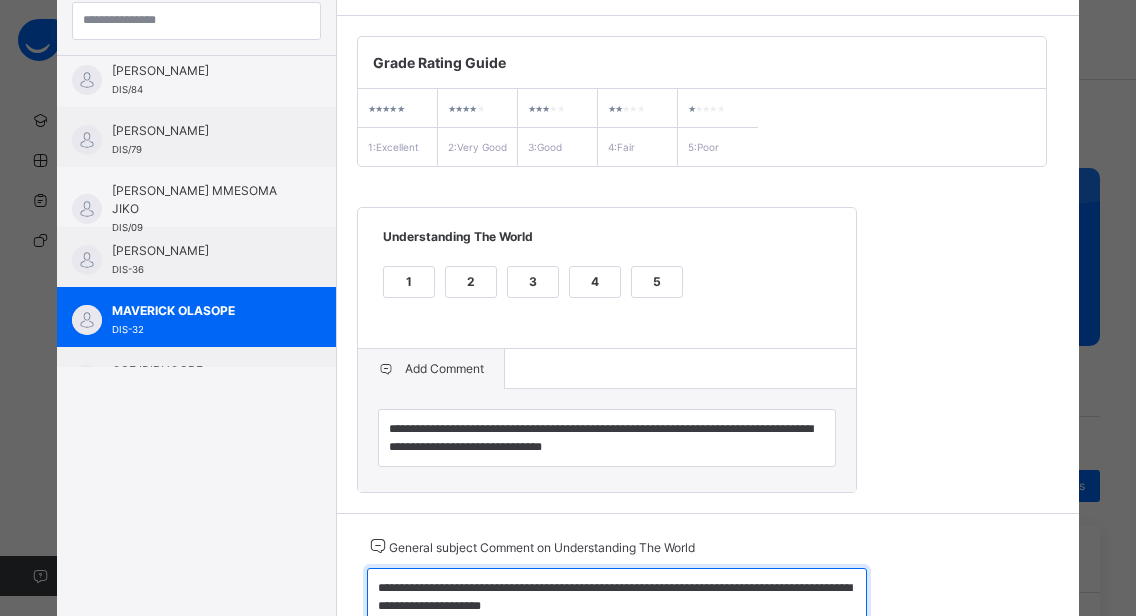 scroll, scrollTop: 271, scrollLeft: 0, axis: vertical 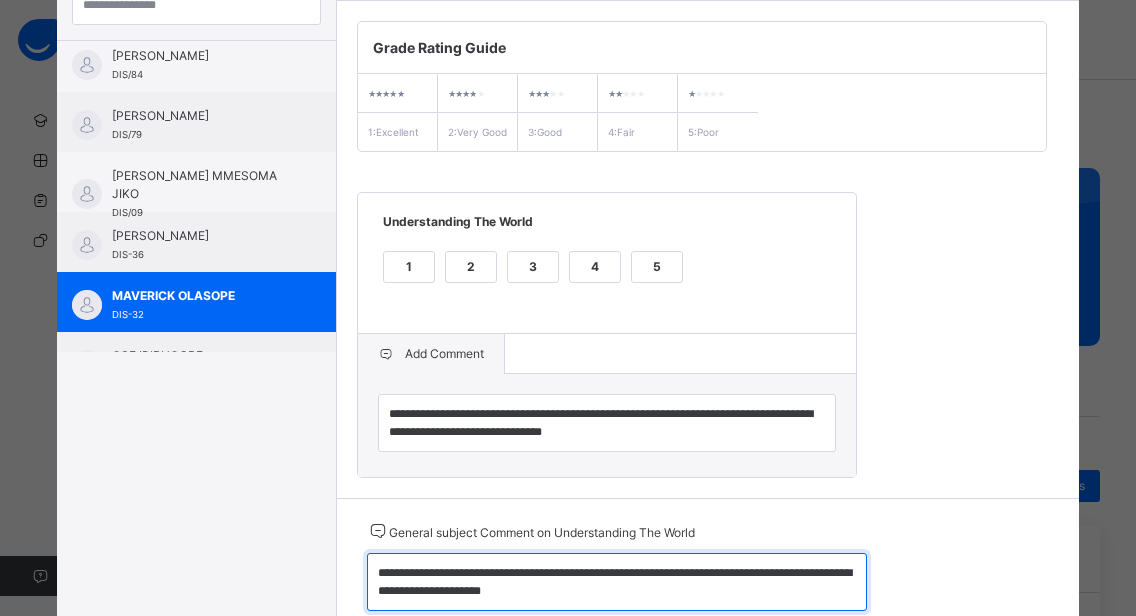 type on "**********" 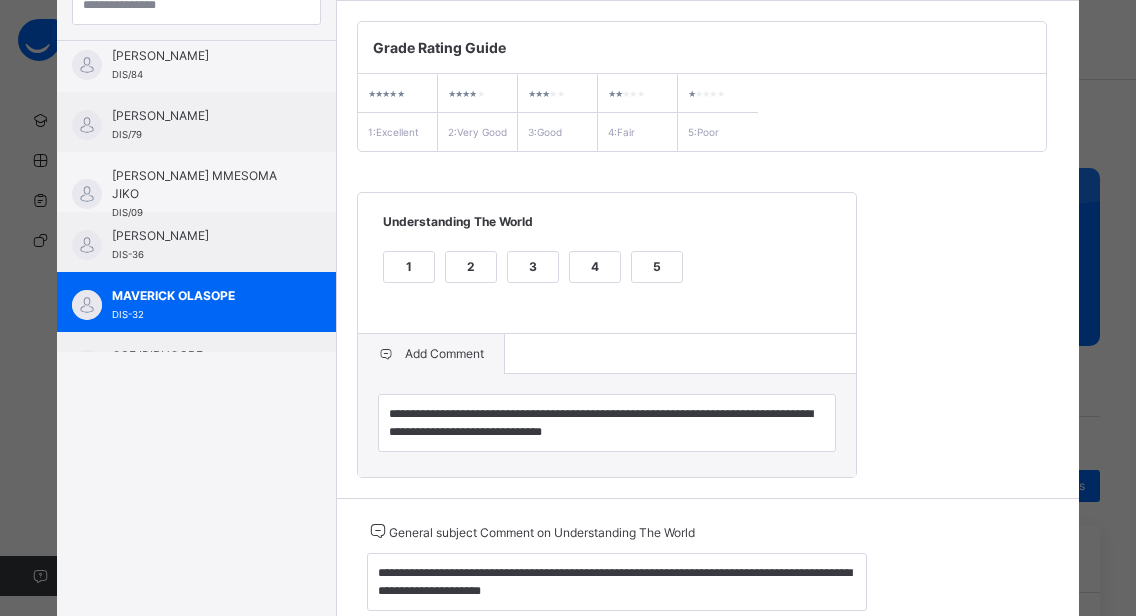 click on "2" at bounding box center (471, 267) 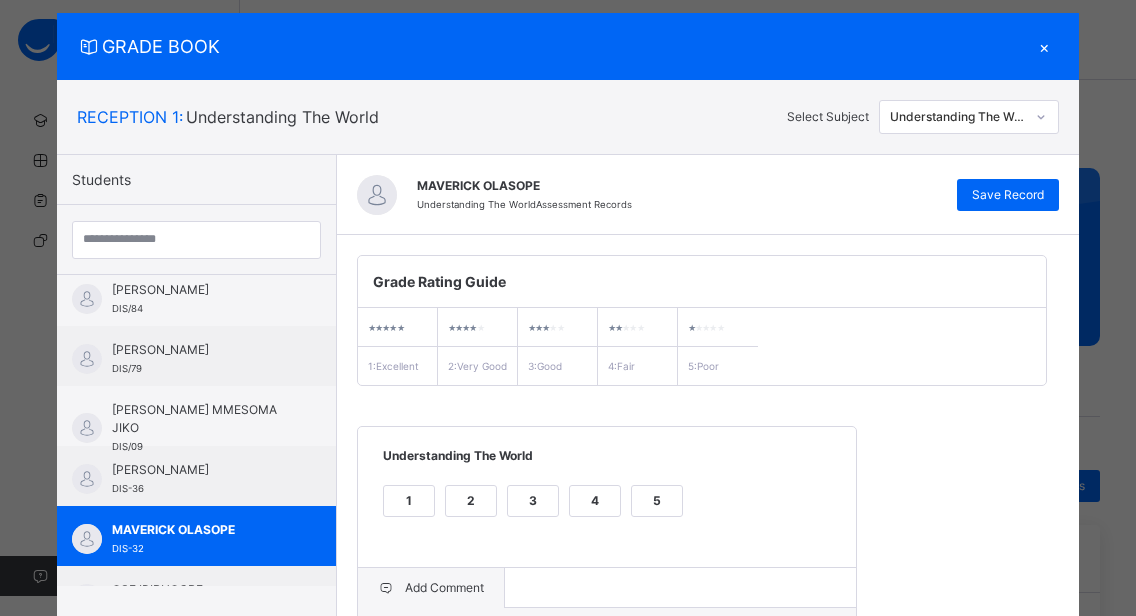 scroll, scrollTop: 0, scrollLeft: 0, axis: both 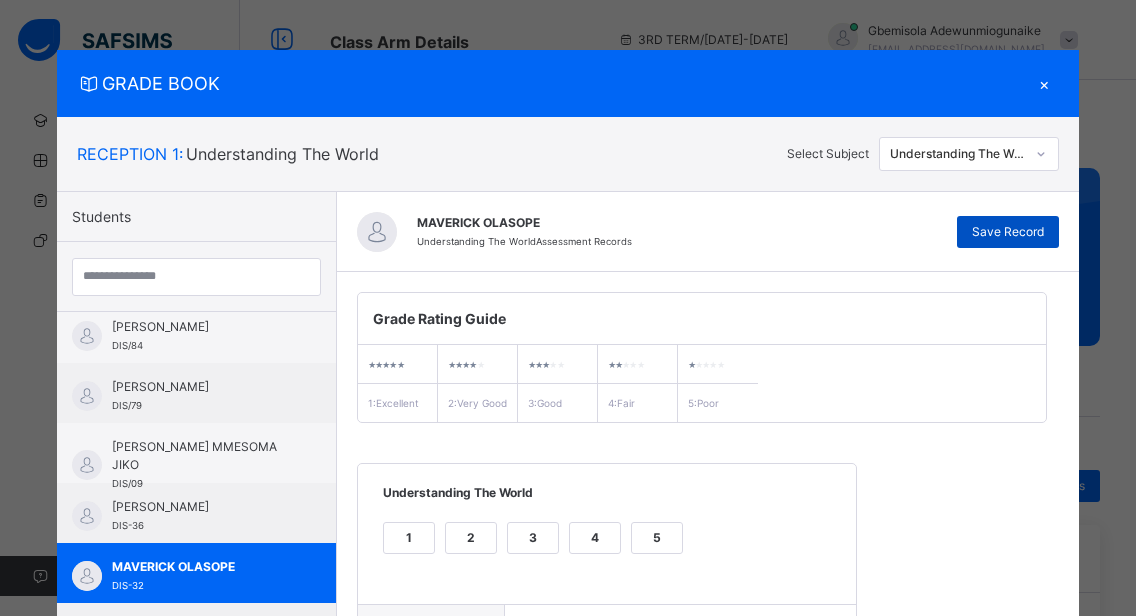 click on "Save Record" at bounding box center (1008, 232) 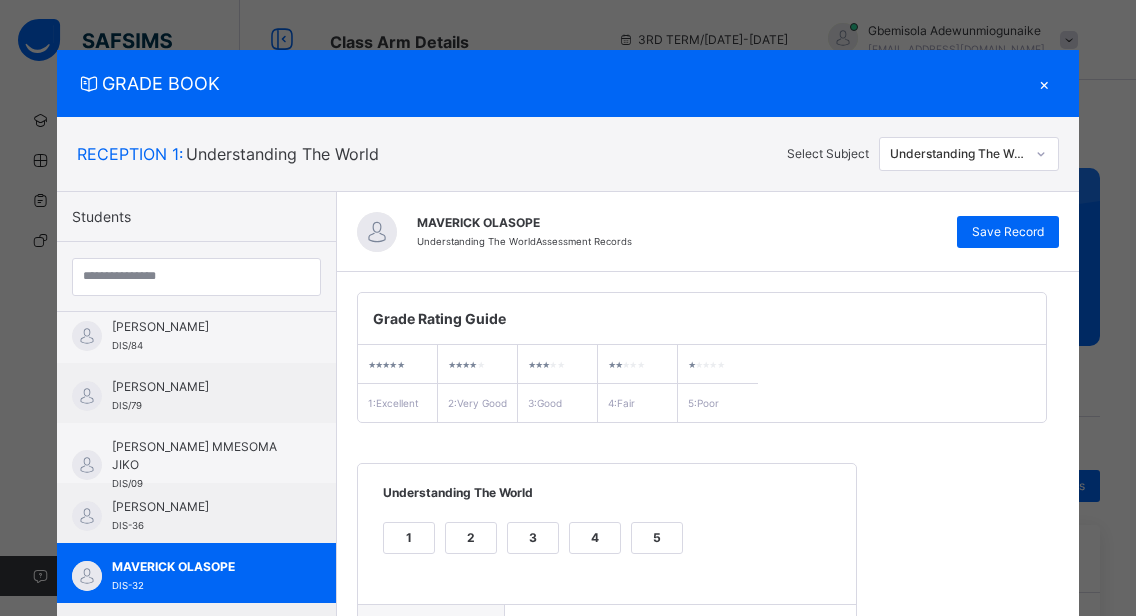 click on "×" at bounding box center [1044, 83] 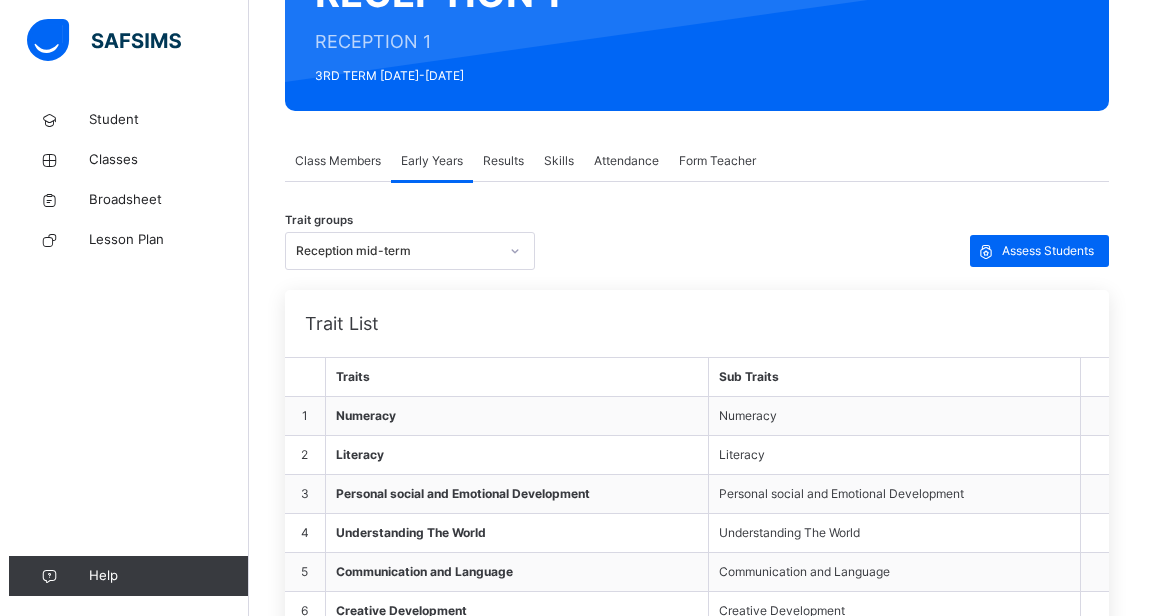 scroll, scrollTop: 240, scrollLeft: 0, axis: vertical 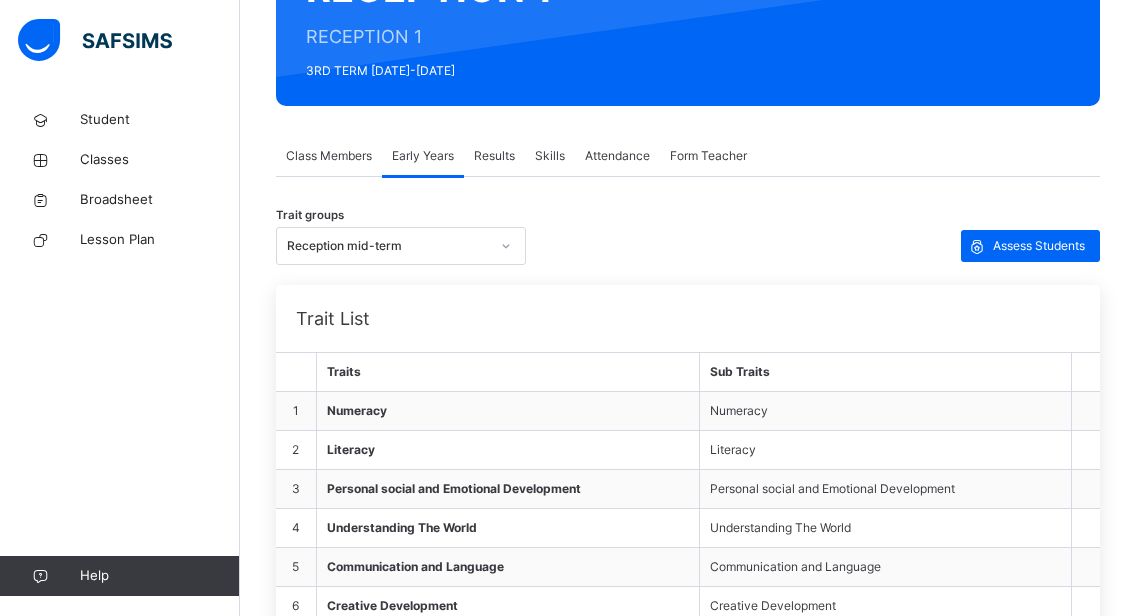 click 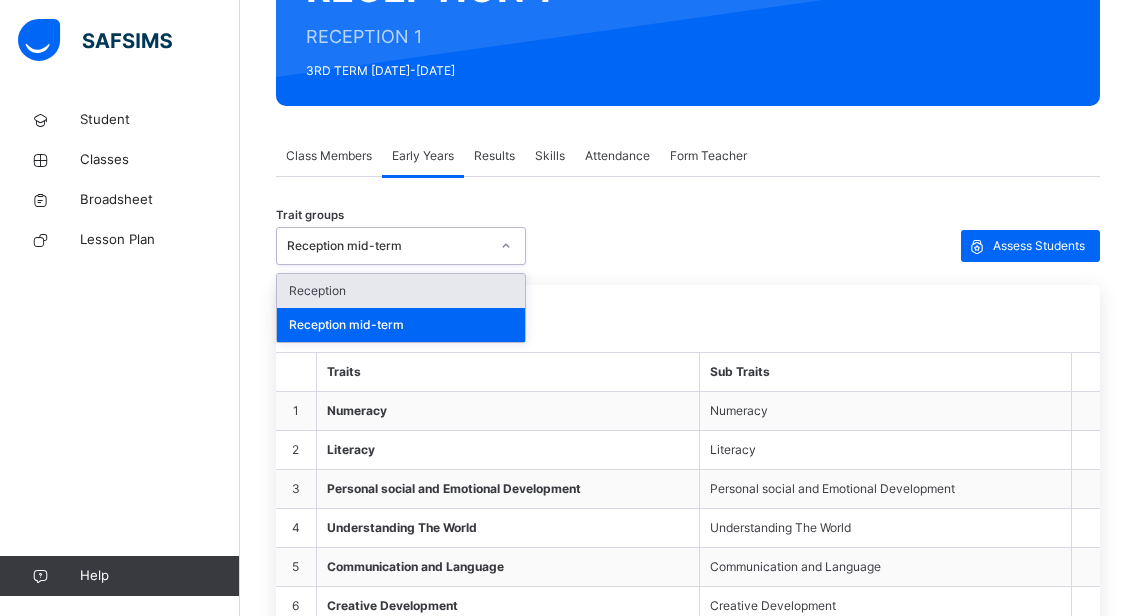 click on "Reception" at bounding box center [401, 291] 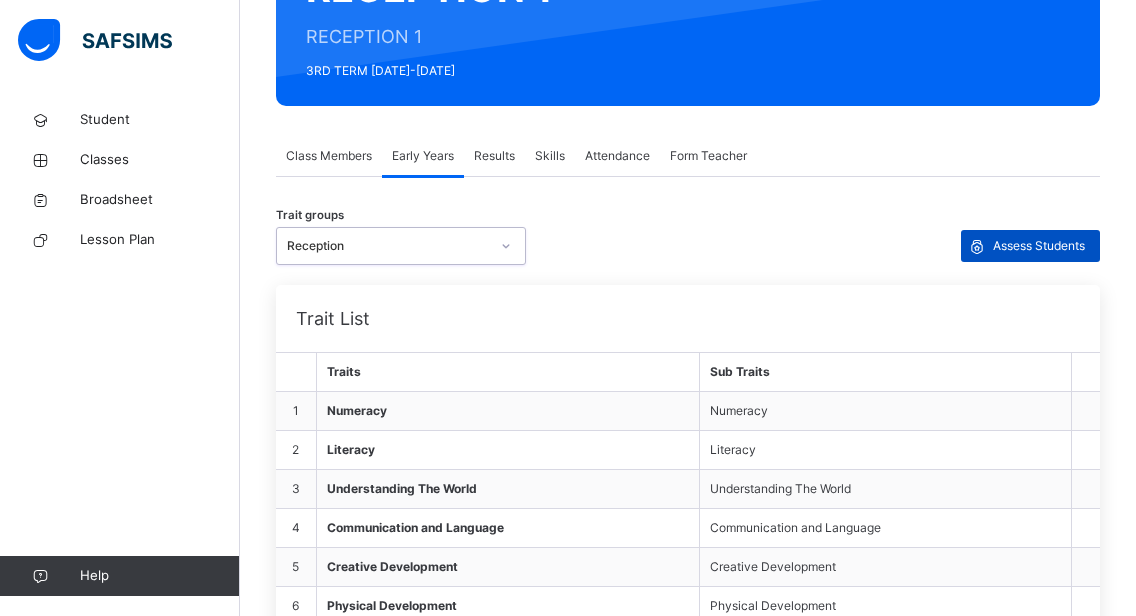 click on "Assess Students" at bounding box center (1039, 246) 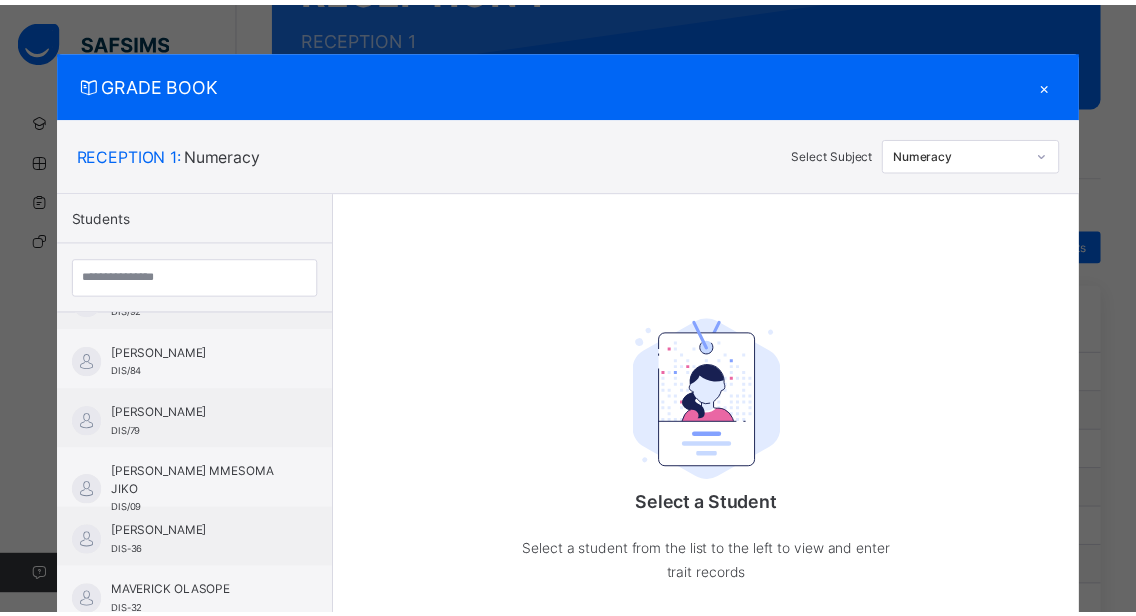 scroll, scrollTop: 1089, scrollLeft: 0, axis: vertical 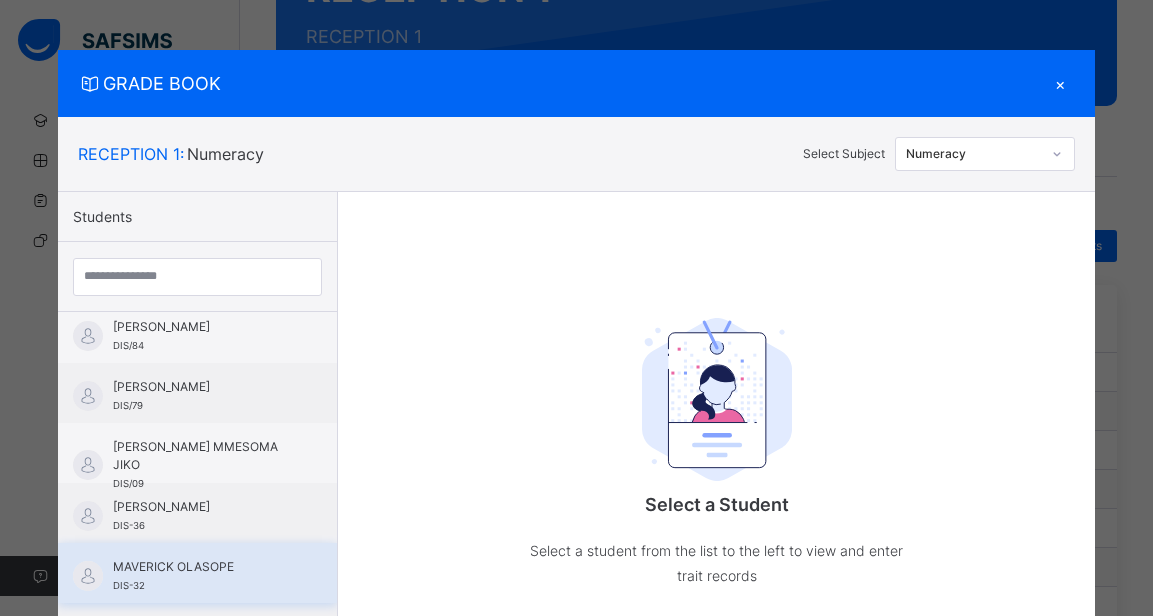 click on "MAVERICK  OLASOPE DIS-32" at bounding box center [202, 576] 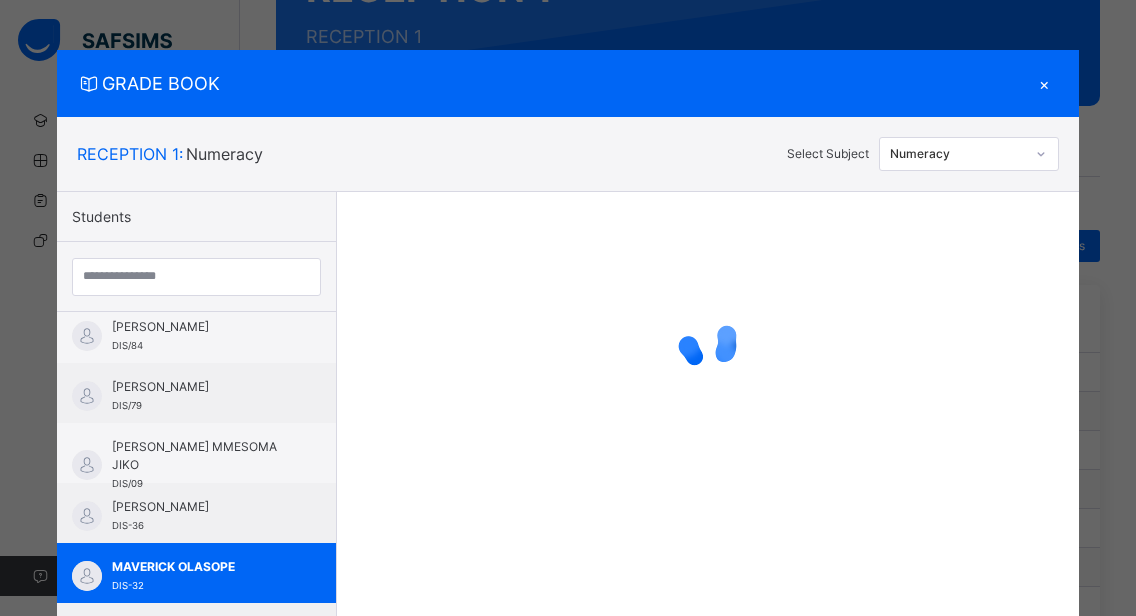 click 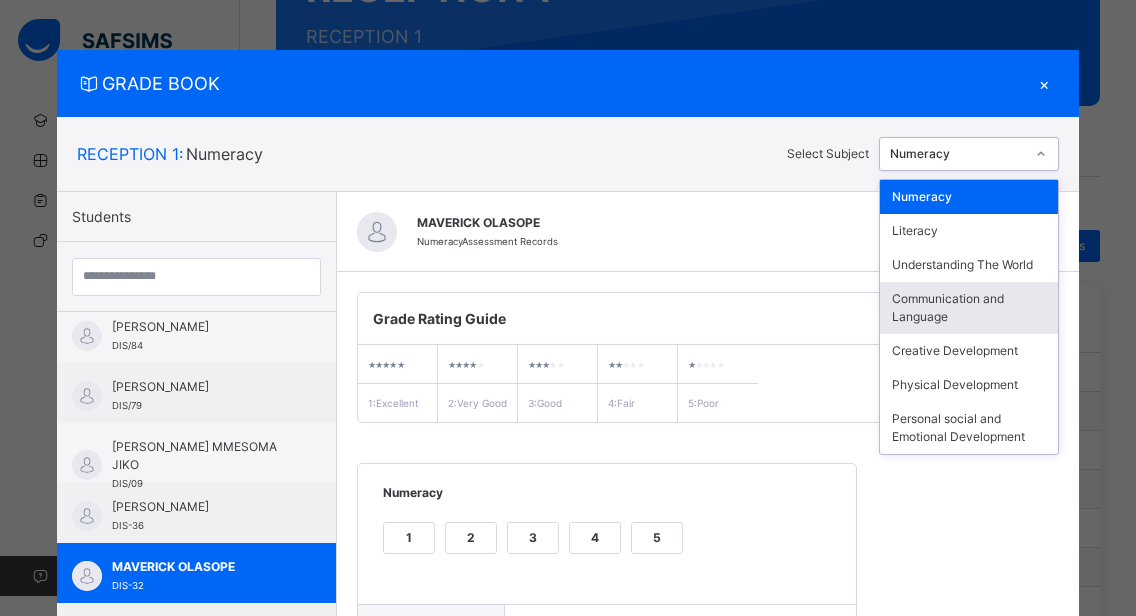 click on "Communication and Language" at bounding box center [969, 308] 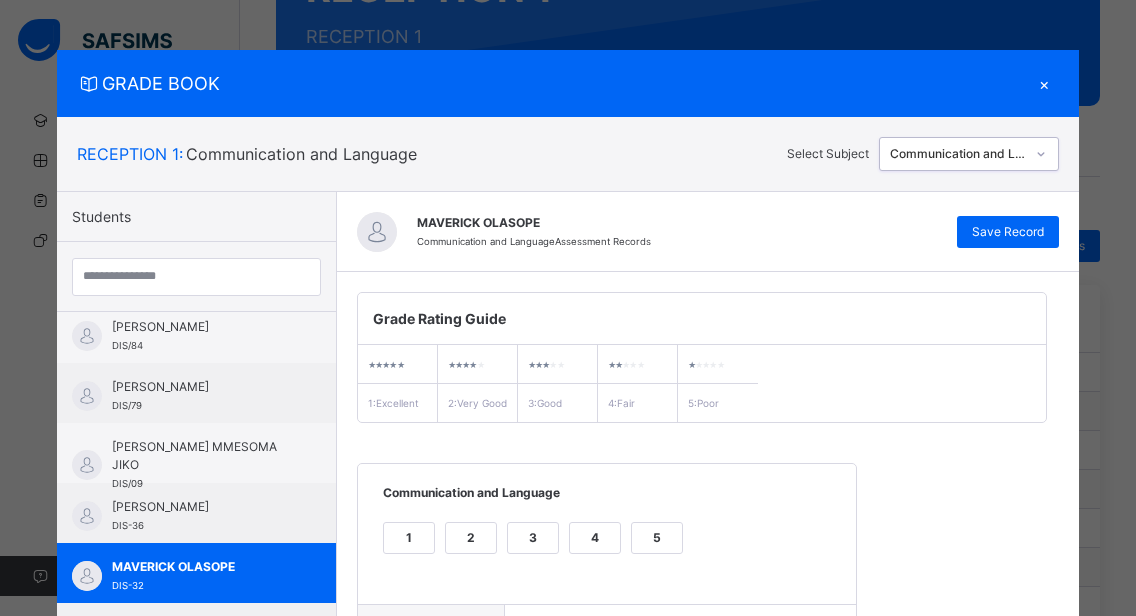 scroll, scrollTop: 362, scrollLeft: 0, axis: vertical 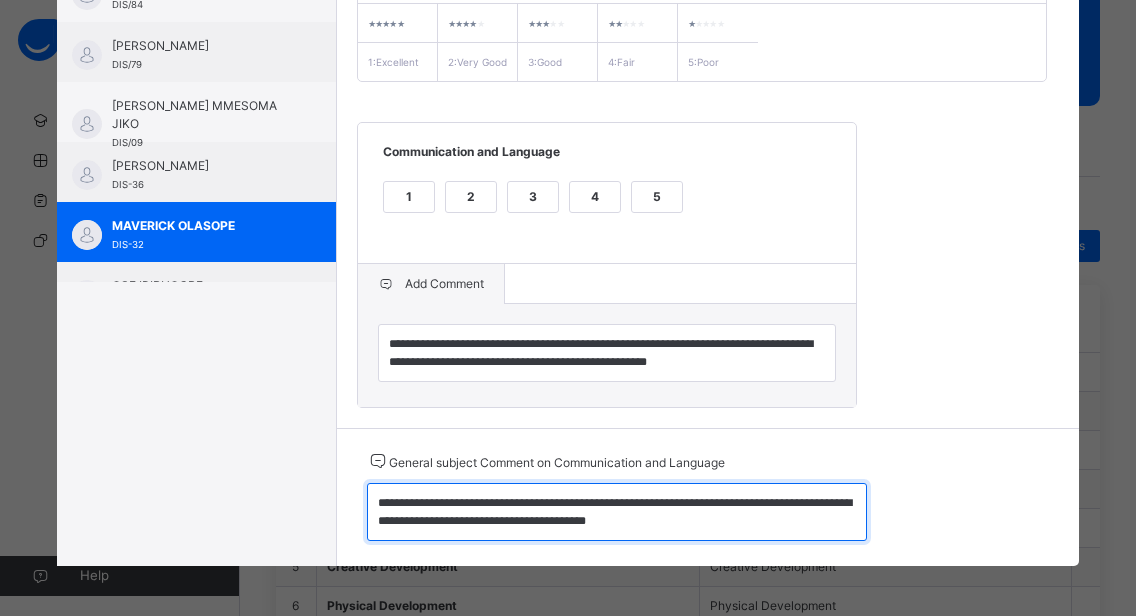 click on "**********" at bounding box center (617, 512) 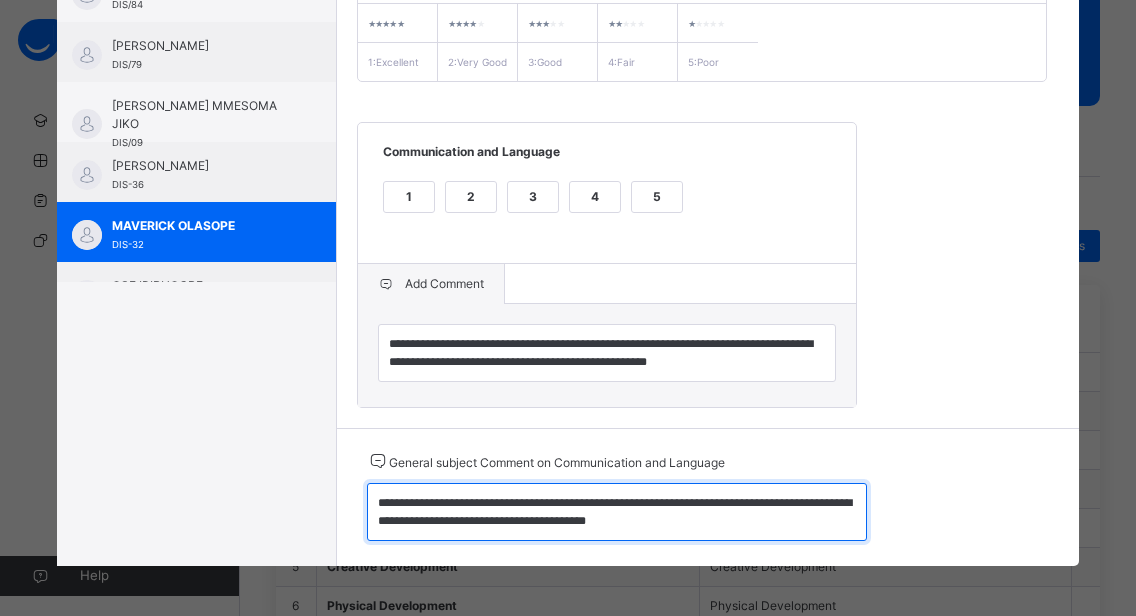 drag, startPoint x: 364, startPoint y: 501, endPoint x: 694, endPoint y: 524, distance: 330.80054 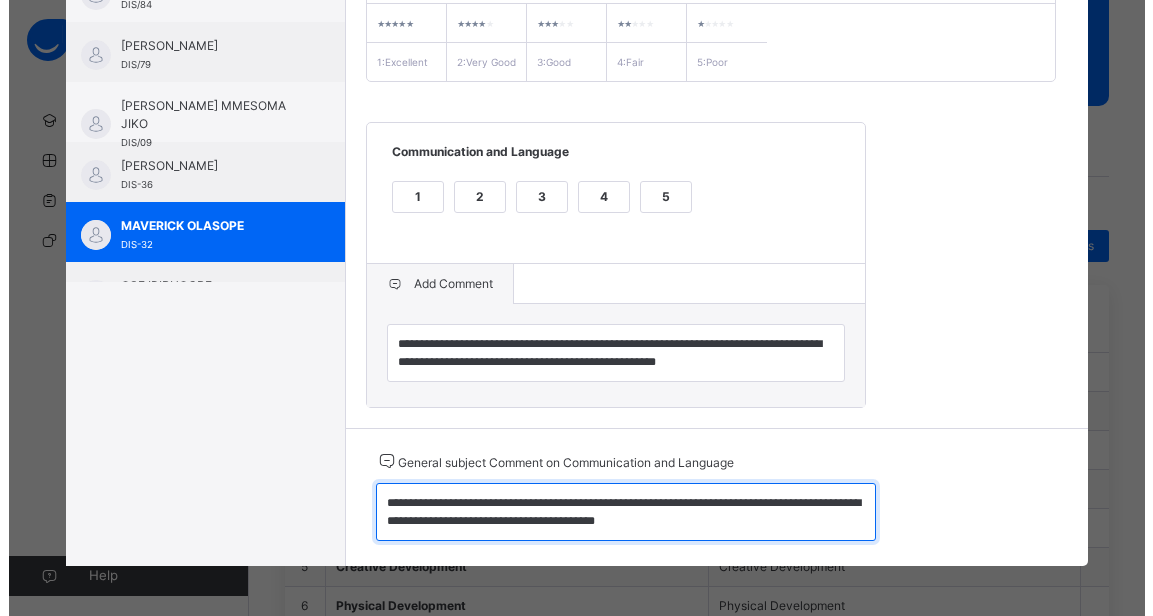 scroll, scrollTop: 0, scrollLeft: 0, axis: both 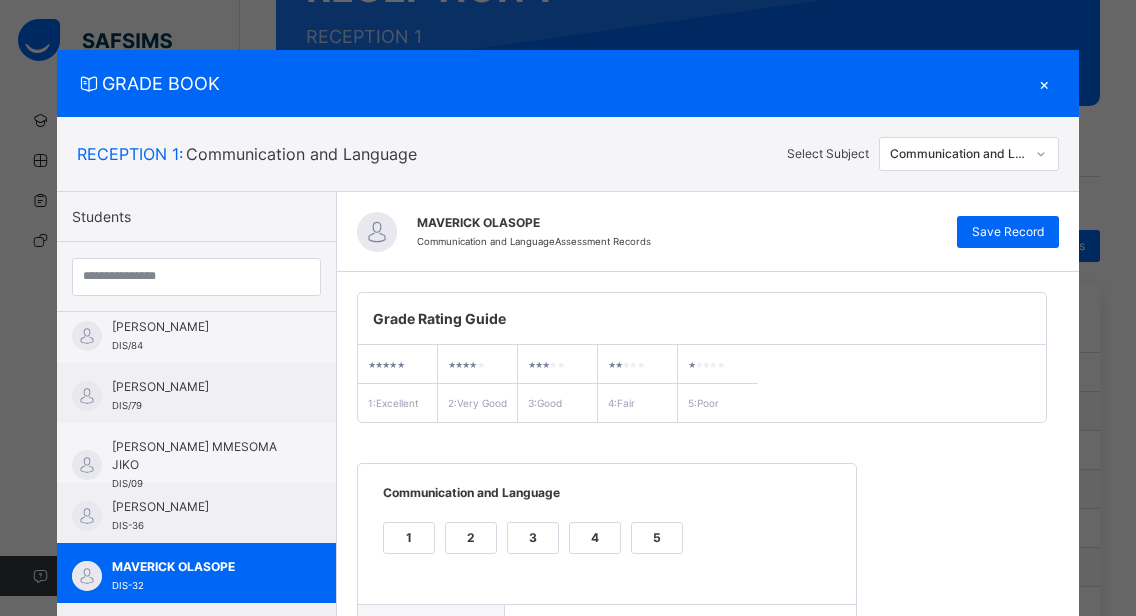click on "×" at bounding box center (1044, 83) 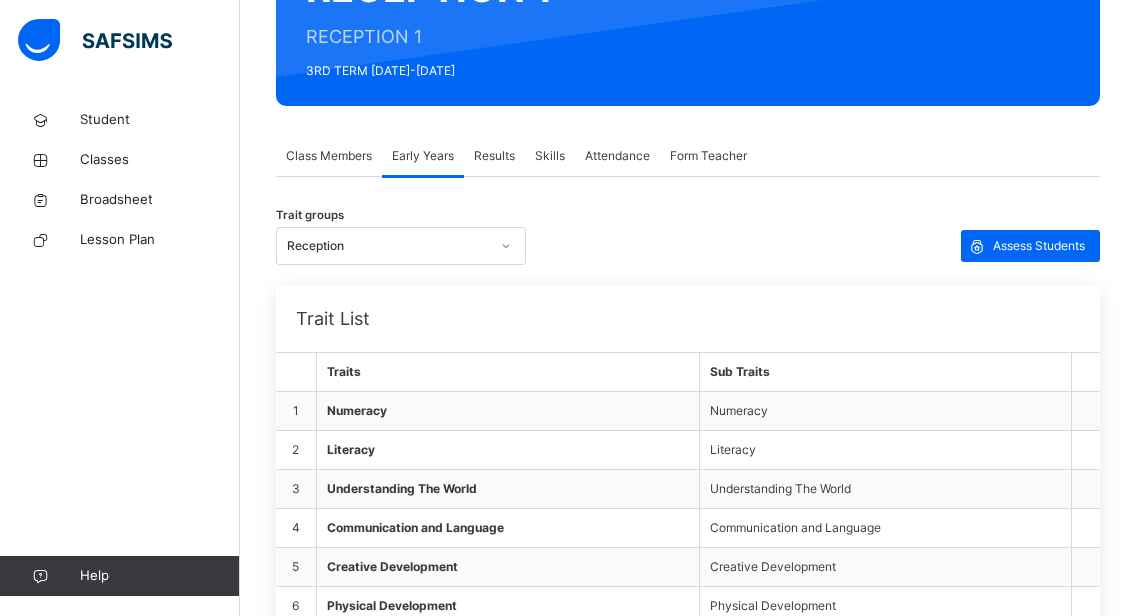 click 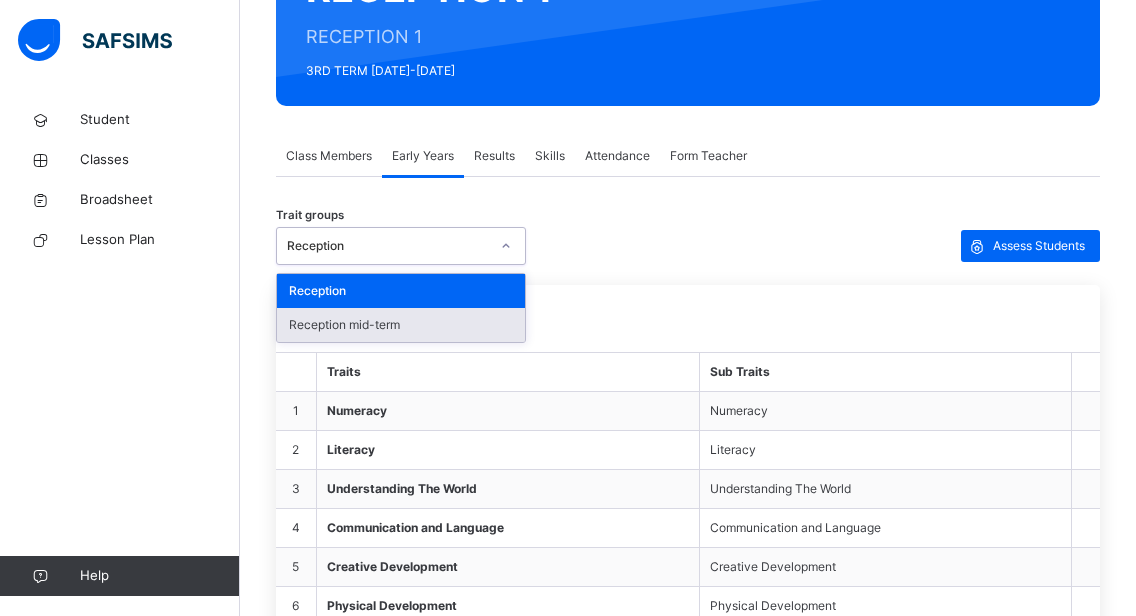 click on "Reception mid-term" at bounding box center [401, 325] 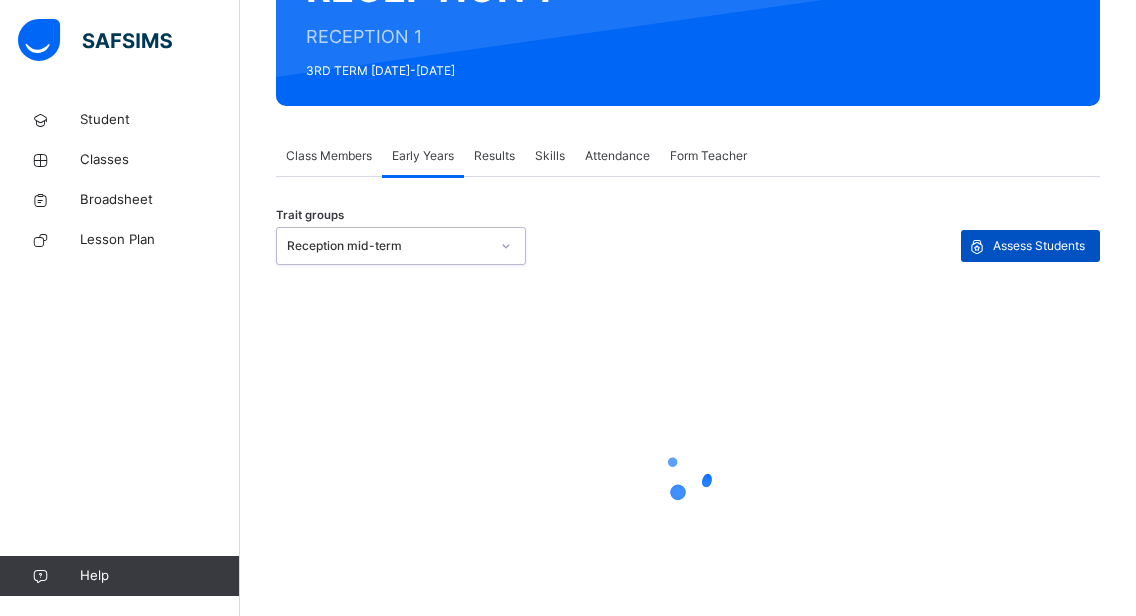 click on "Assess Students" at bounding box center (1039, 246) 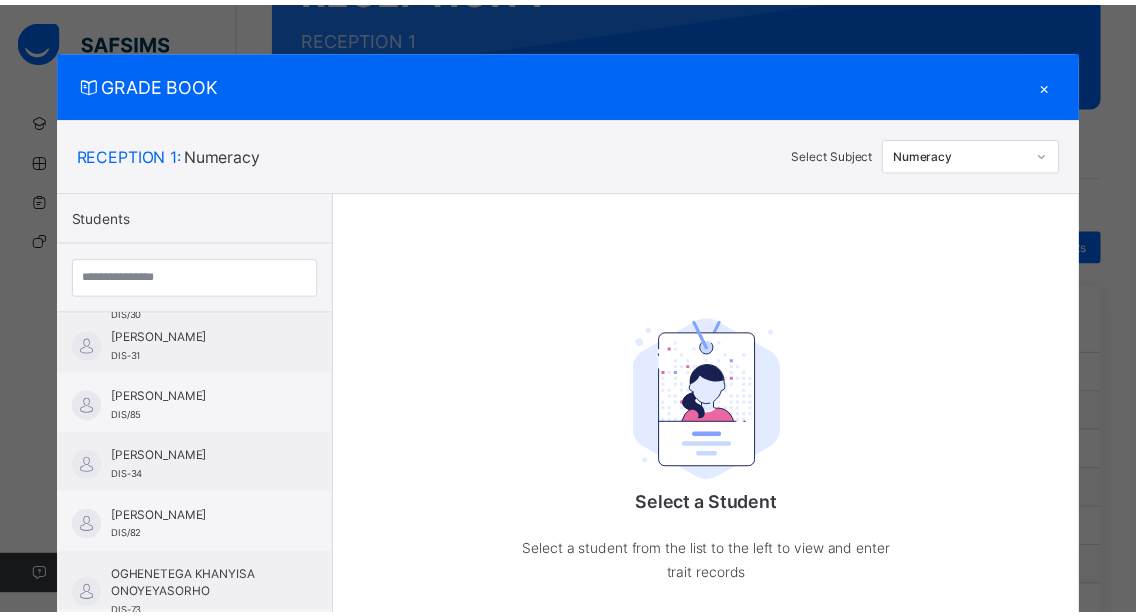 scroll, scrollTop: 1089, scrollLeft: 0, axis: vertical 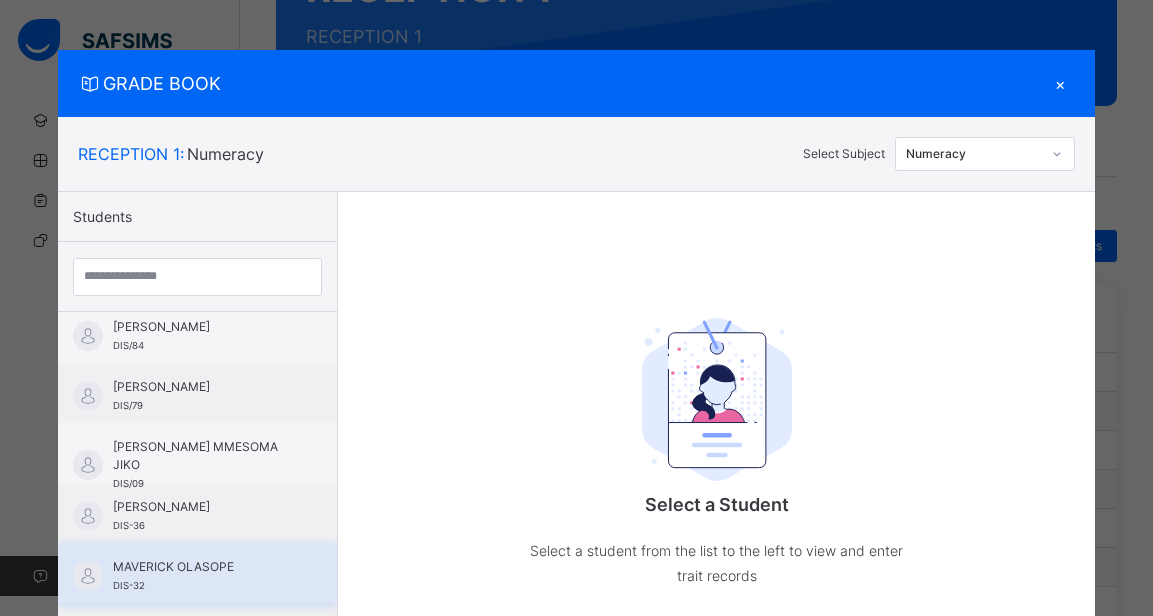 click on "MAVERICK  OLASOPE" at bounding box center (202, 567) 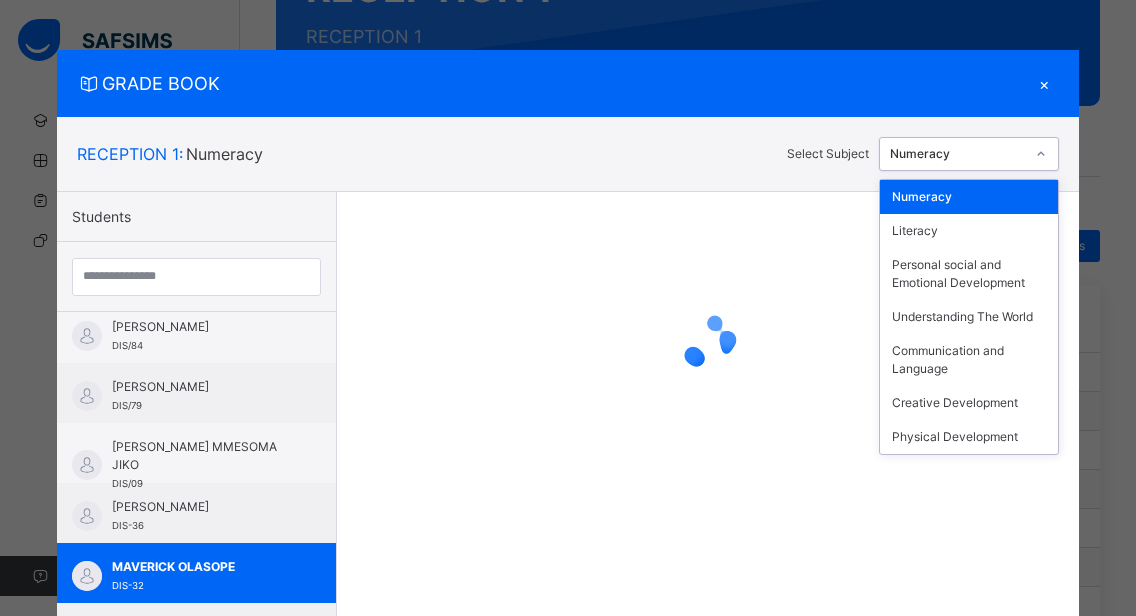 click at bounding box center [1041, 154] 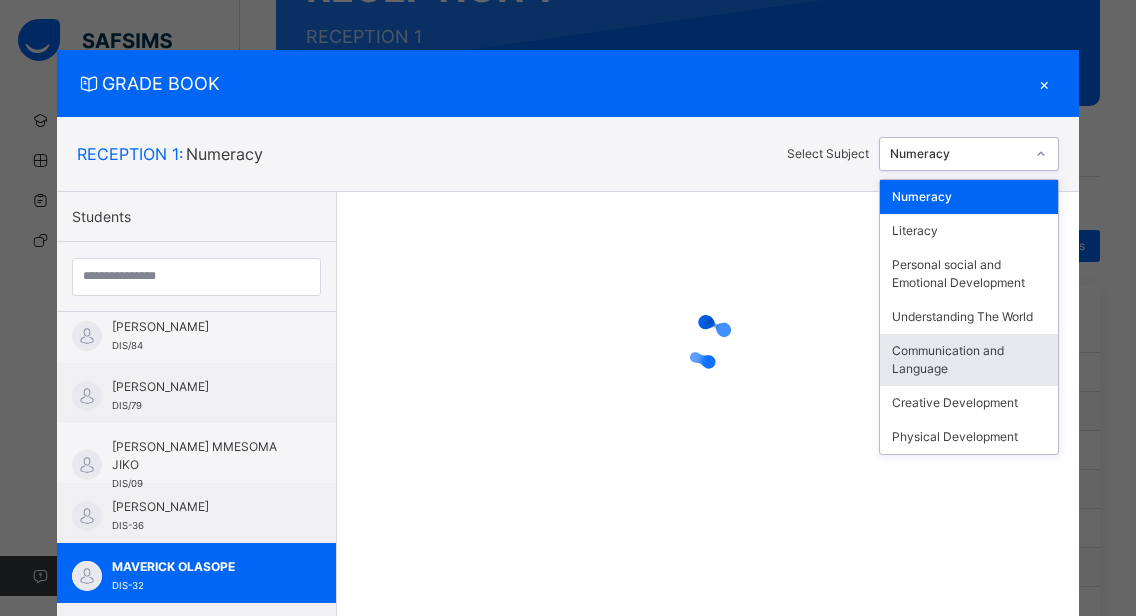 click on "Communication and Language" at bounding box center [969, 360] 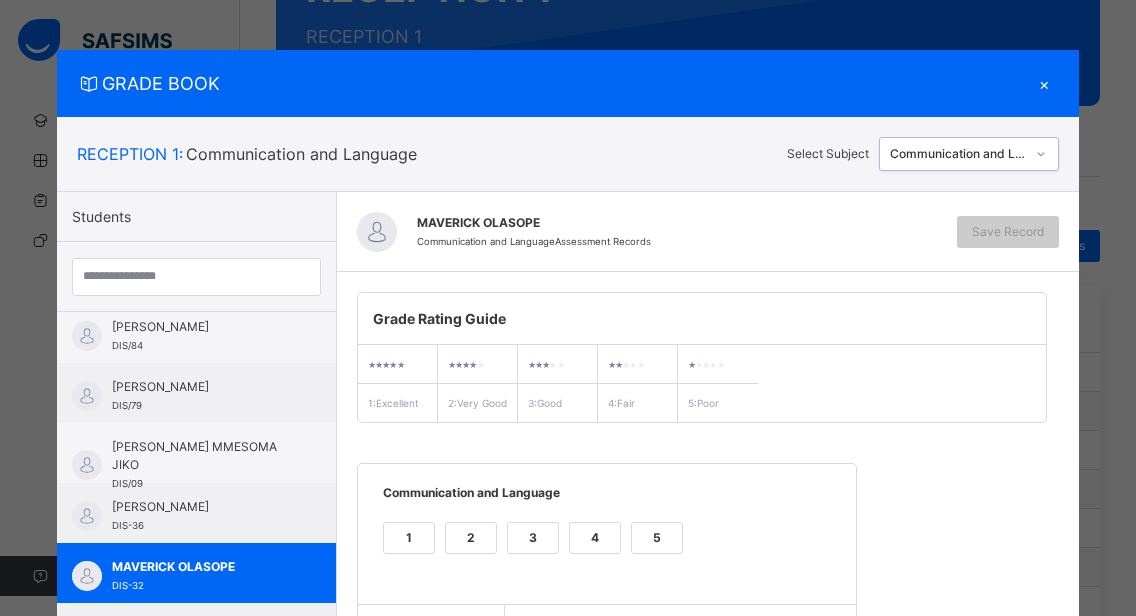 click on "GRADE BOOK × RECEPTION 1 :   Communication and Language  Select Subject   option Communication and Language , selected.     0 results available. Select is focused ,type to refine list, press Down to open the menu,  Communication and Language  Students [PERSON_NAME] DIS/88 [PERSON_NAME] TIARAOLUWA DIS/31 [PERSON_NAME] DIS/87 [PERSON_NAME] [PERSON_NAME] DIS/06 [PERSON_NAME] [PERSON_NAME] DIS/30 [PERSON_NAME] DIS-31 [PERSON_NAME] DIS/85 [PERSON_NAME] DIS-34 [PERSON_NAME] DIS/82 OGHENETEGA  KHANYISA ONOYEYASORHO  DIS-73 [PERSON_NAME] [PERSON_NAME] DIS/29 [PERSON_NAME] DIS/81 KINGDAVID  [PERSON_NAME] DIS-35 [PERSON_NAME] DIS/80 ANNABELLE MUNACHIMSO OBI DIS/11 [PERSON_NAME] DIS-33 [PERSON_NAME] DIS/89 ROYAL  ATOYEBI DIS/92 [PERSON_NAME] DIS/84 [PERSON_NAME] DIS/79 [PERSON_NAME] MMESOMA JIKO DIS/09 [PERSON_NAME] DIS-36 MAVERICK  OLASOPE DIS-32 OSE  IRIBHOGBE DIS/86 MAVERICK  OLASOPE Communication and Language   Assessment Records Save Record   Grade Rating Guide   ★ ★ ★ ★ ★ 1  :  Excellent ★ ★ ★ ★" at bounding box center (568, 308) 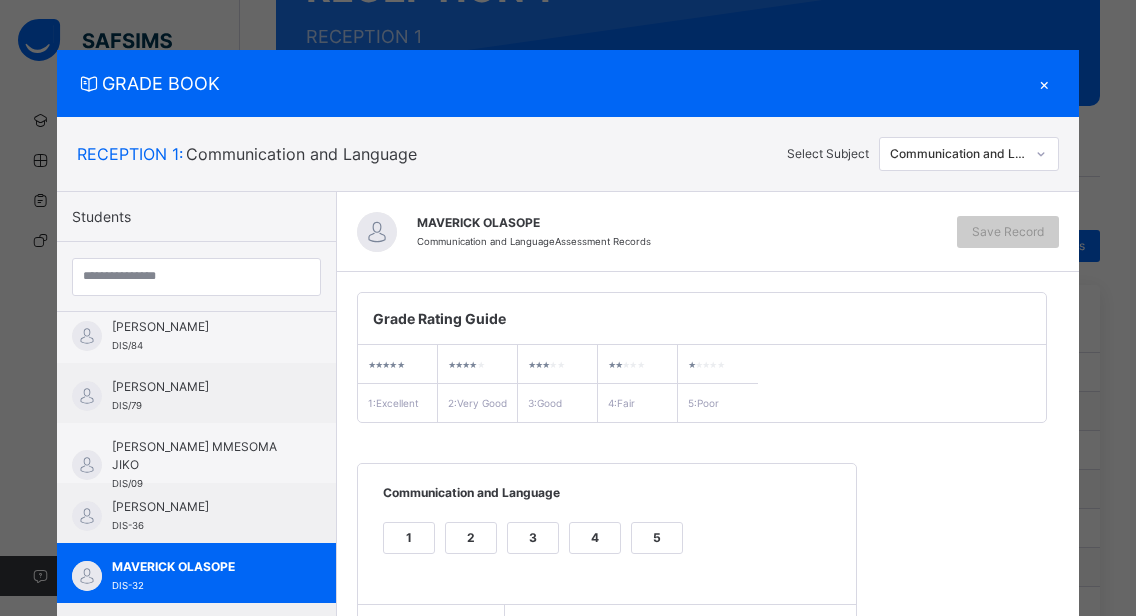 scroll, scrollTop: 256, scrollLeft: 0, axis: vertical 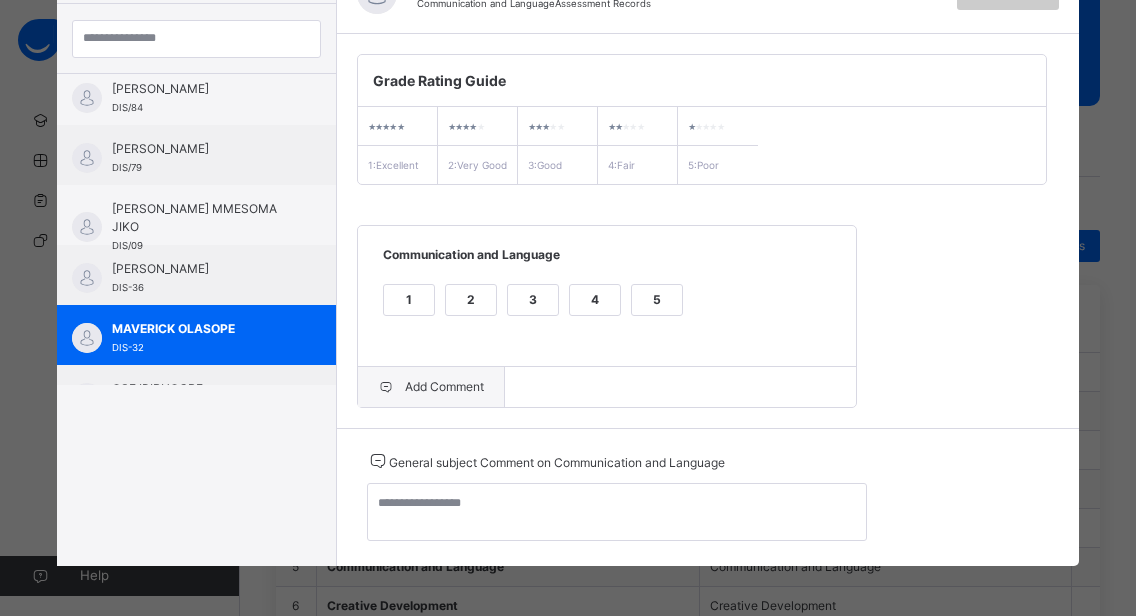 click on "Add Comment" at bounding box center [431, 387] 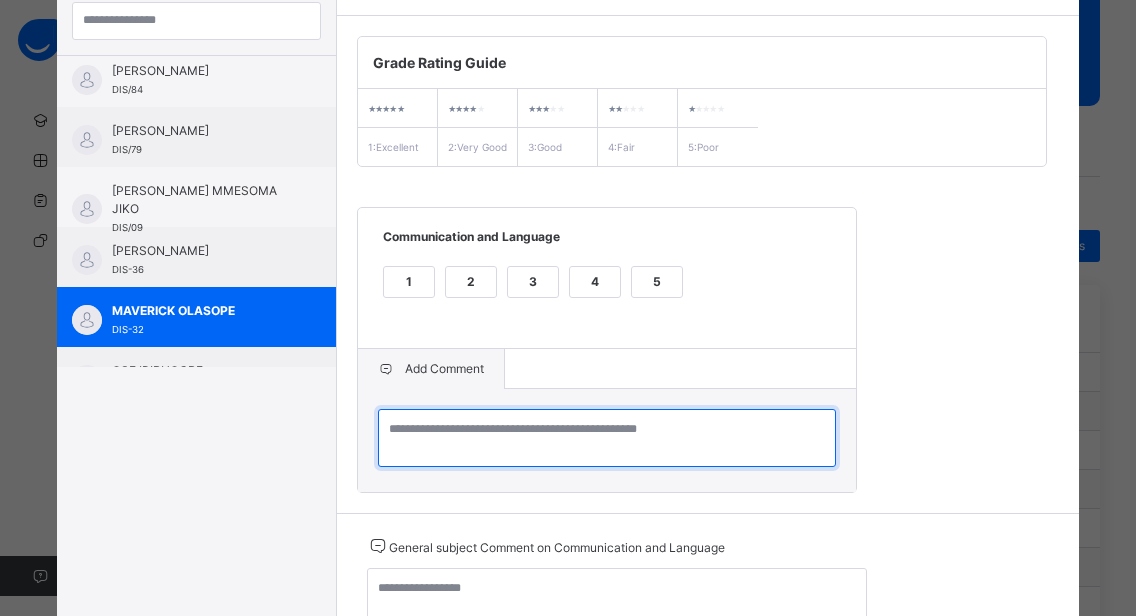 click at bounding box center [607, 438] 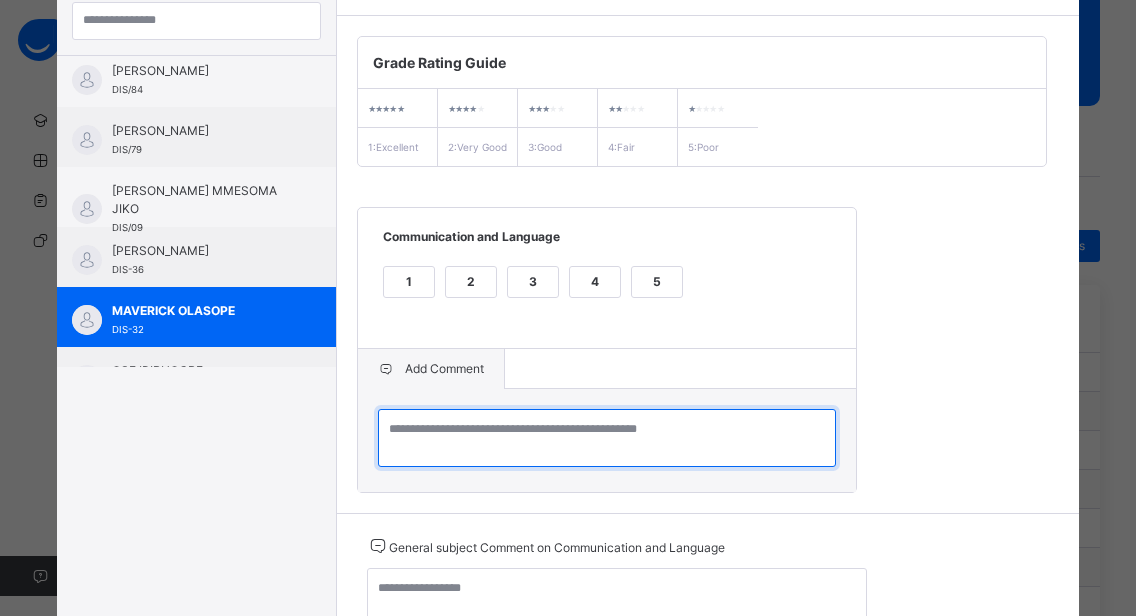 paste on "**********" 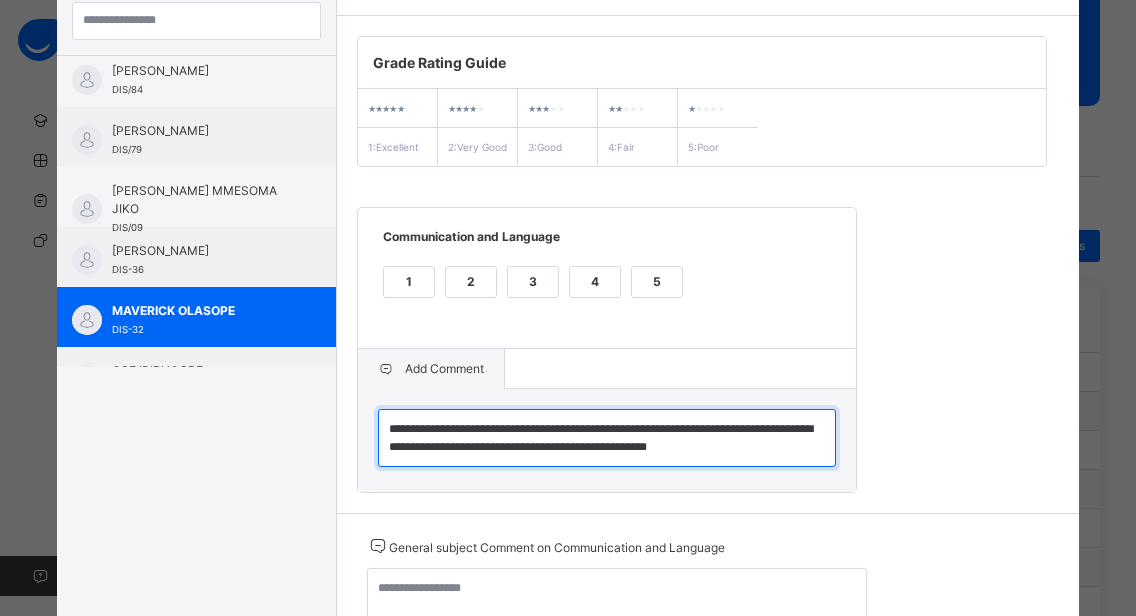 type on "**********" 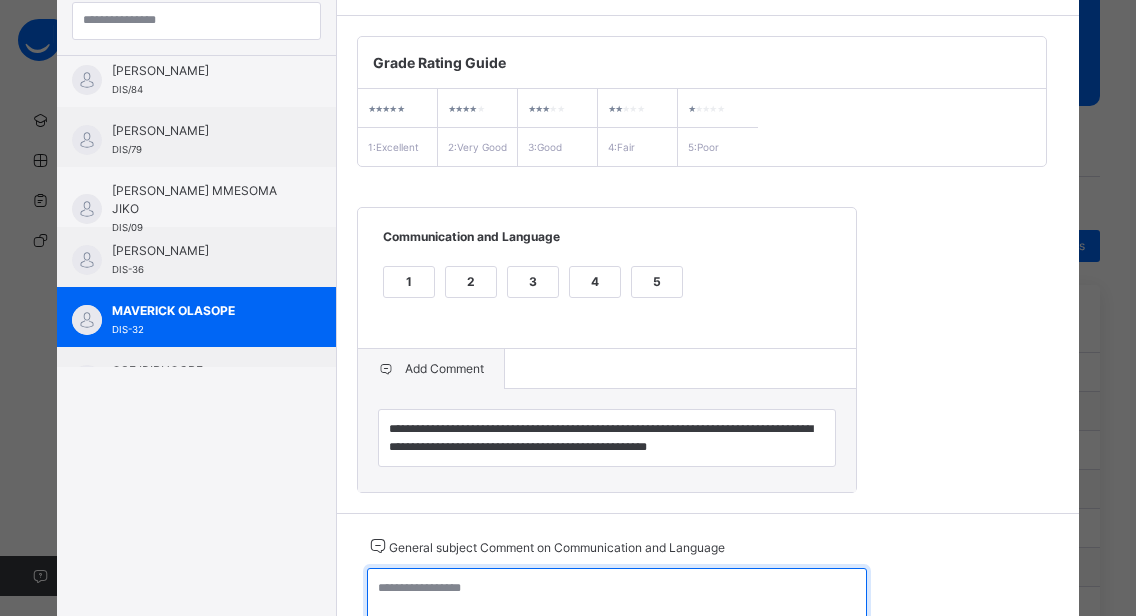 click at bounding box center (617, 597) 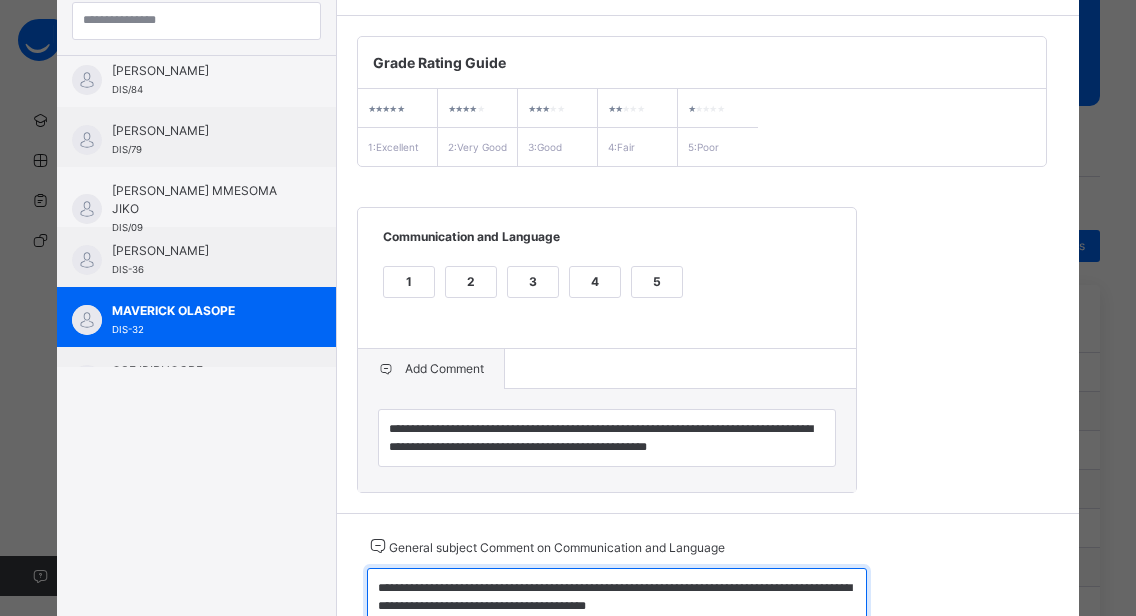 scroll, scrollTop: 271, scrollLeft: 0, axis: vertical 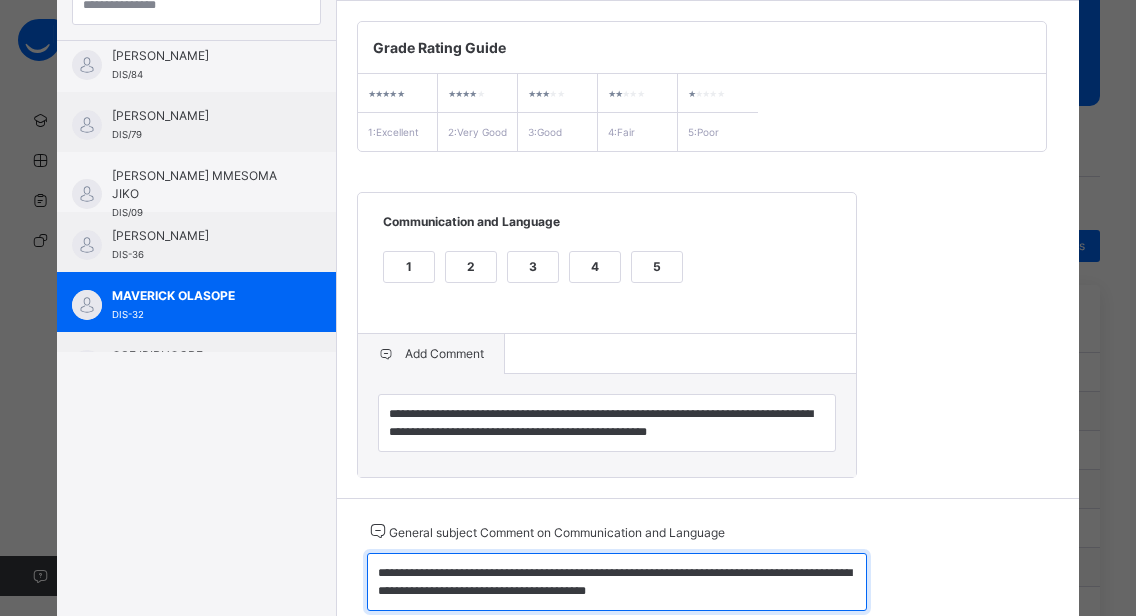 type on "**********" 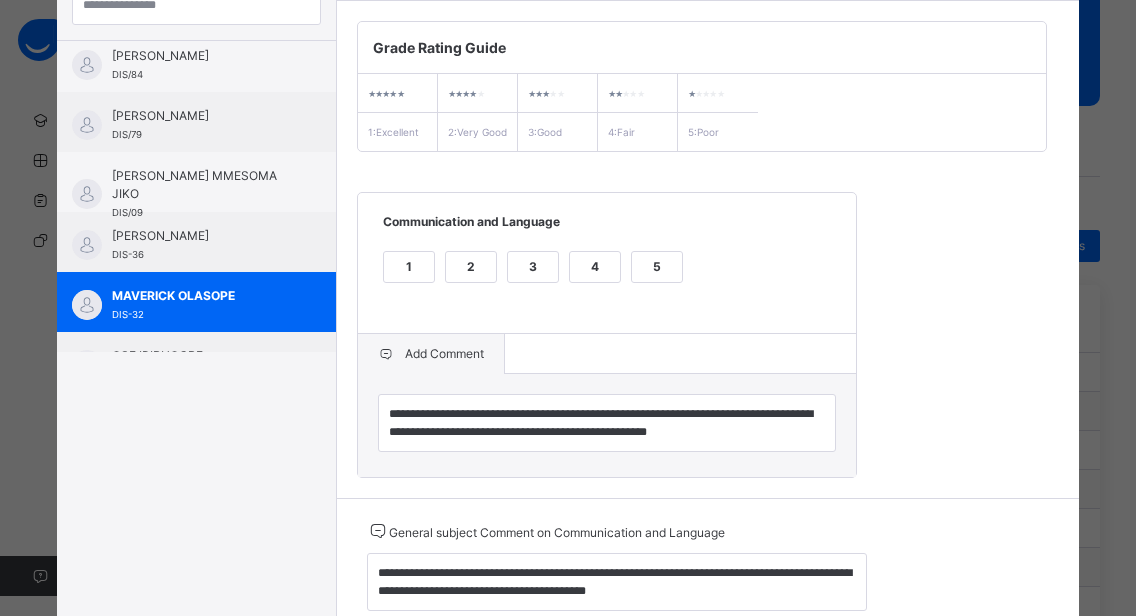 click on "2" at bounding box center [471, 267] 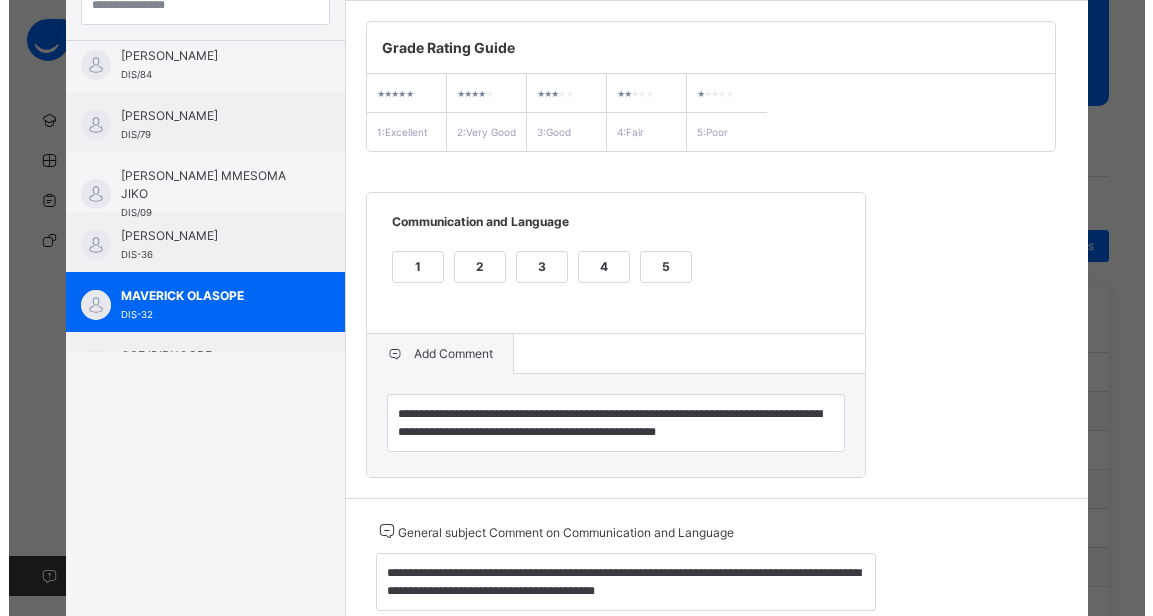scroll, scrollTop: 0, scrollLeft: 0, axis: both 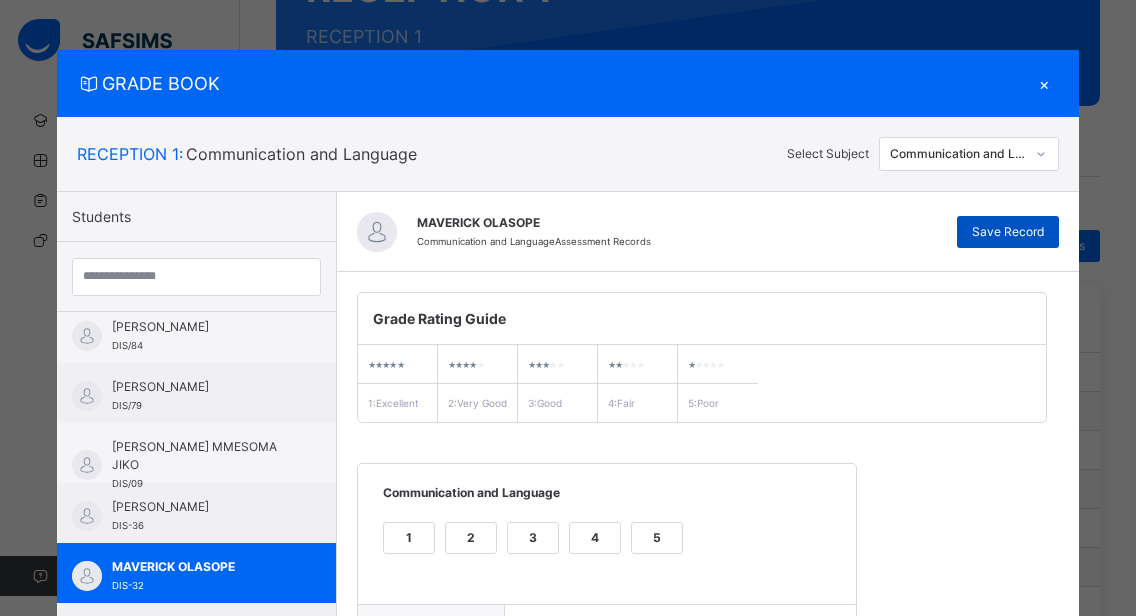 click on "Save Record" at bounding box center (1008, 232) 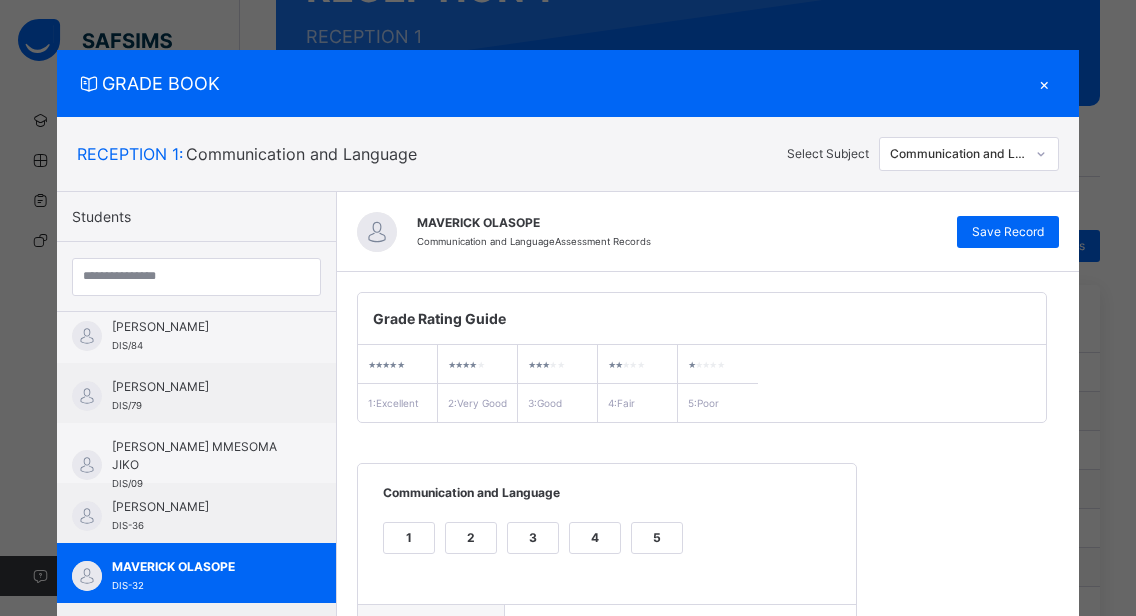 click on "×" at bounding box center (1044, 83) 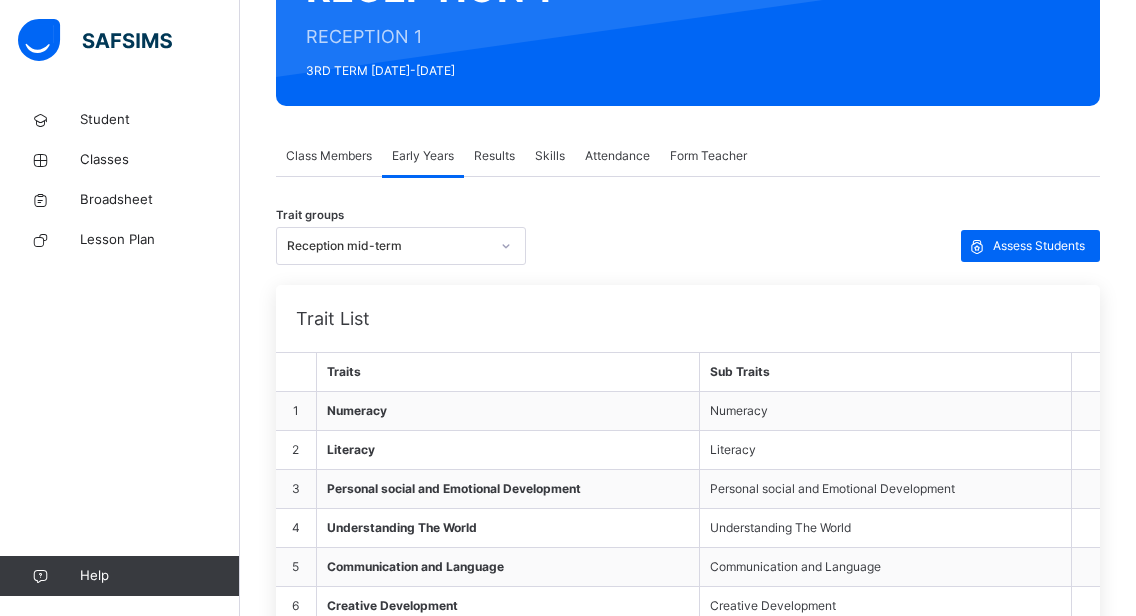 click 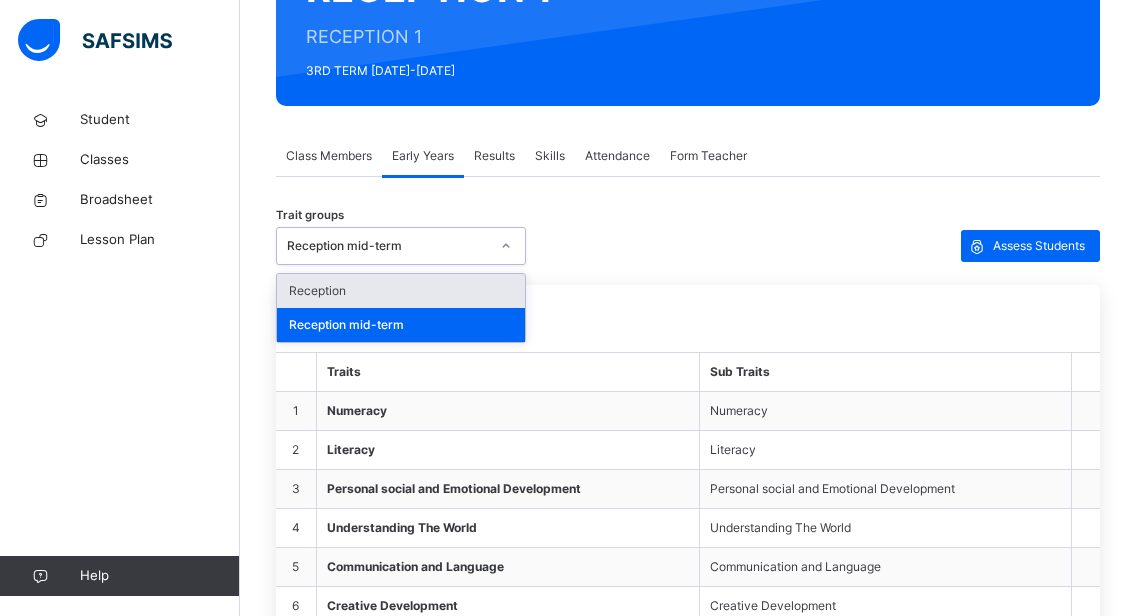 click on "Reception" at bounding box center [401, 291] 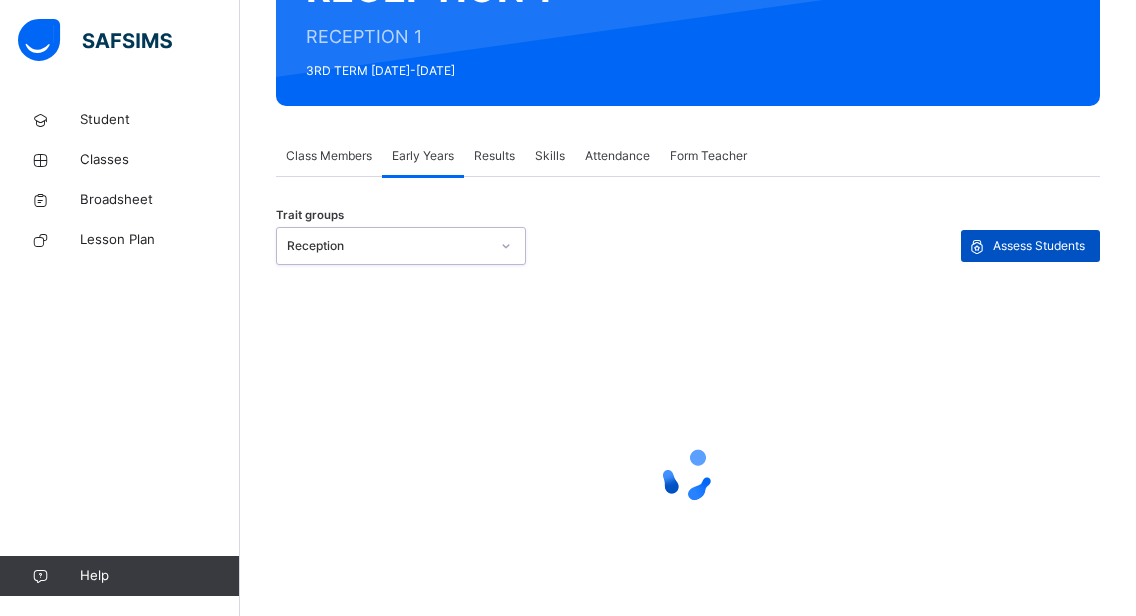 click on "Assess Students" at bounding box center [1039, 246] 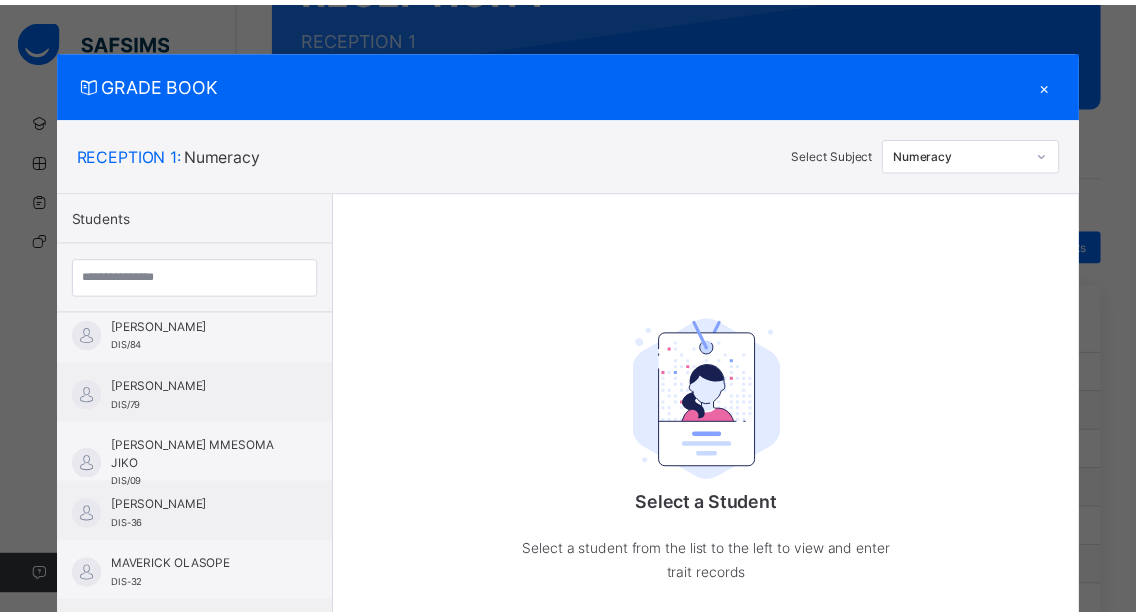 scroll, scrollTop: 1129, scrollLeft: 0, axis: vertical 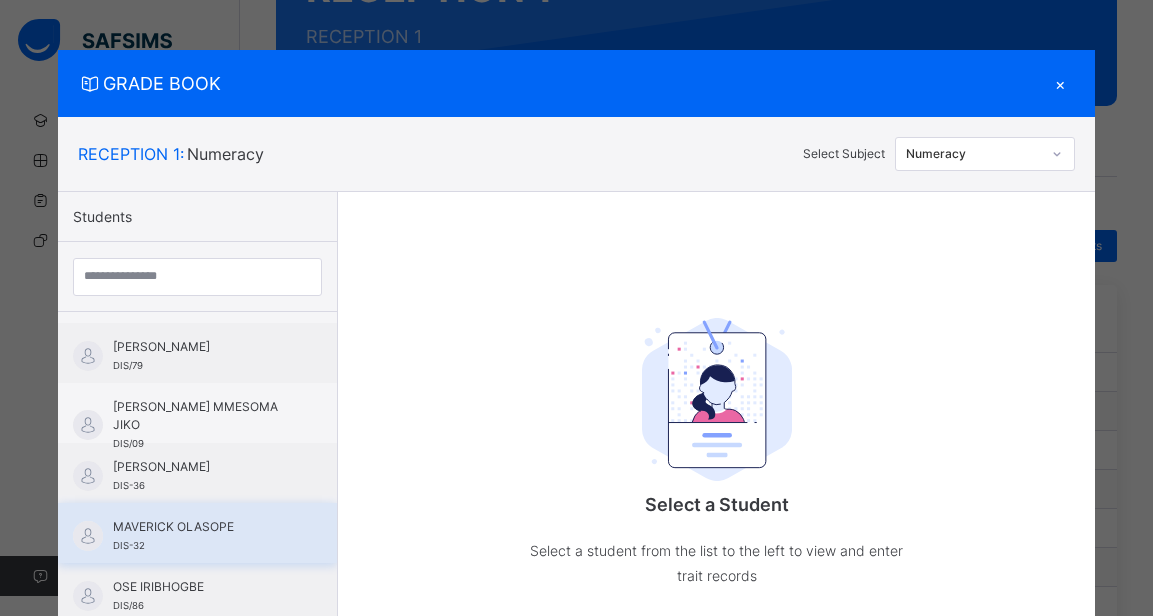 click on "MAVERICK  OLASOPE" at bounding box center [202, 527] 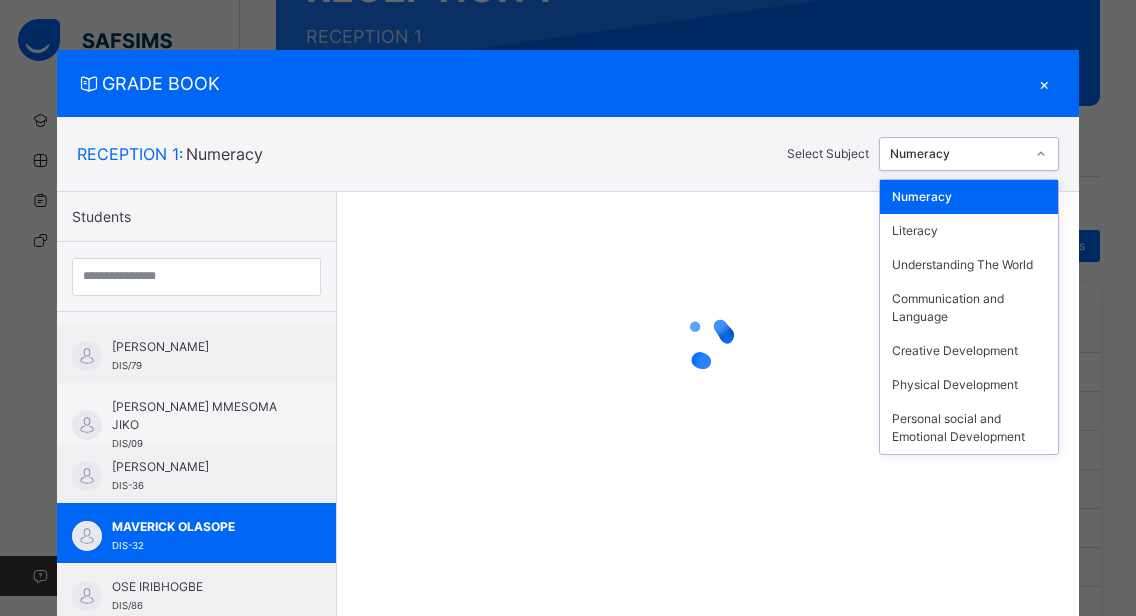 click 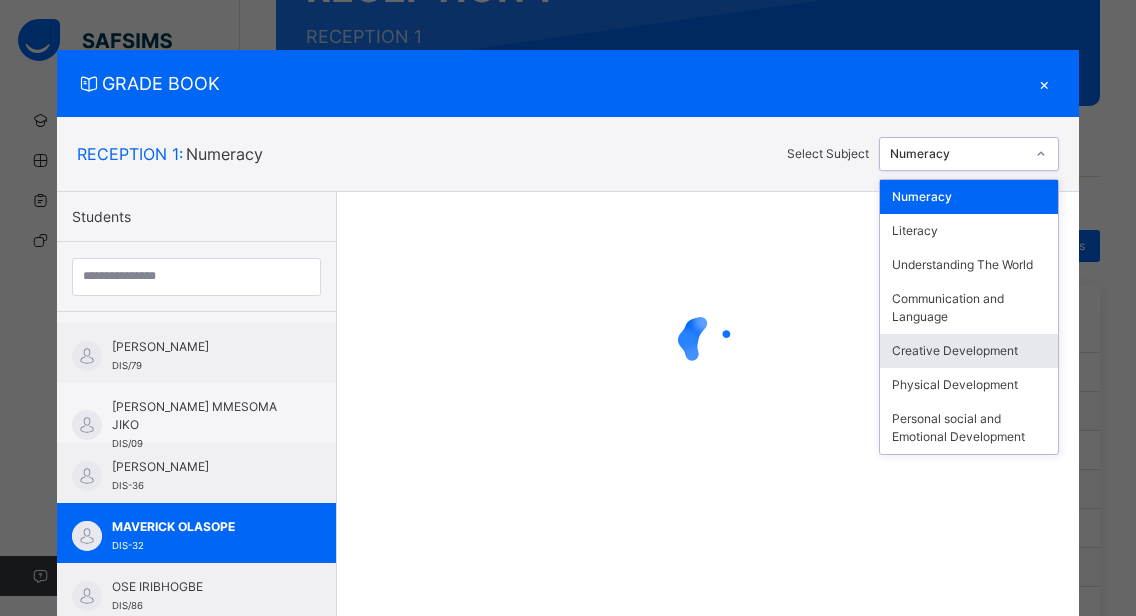 click on "Creative Development" at bounding box center (969, 351) 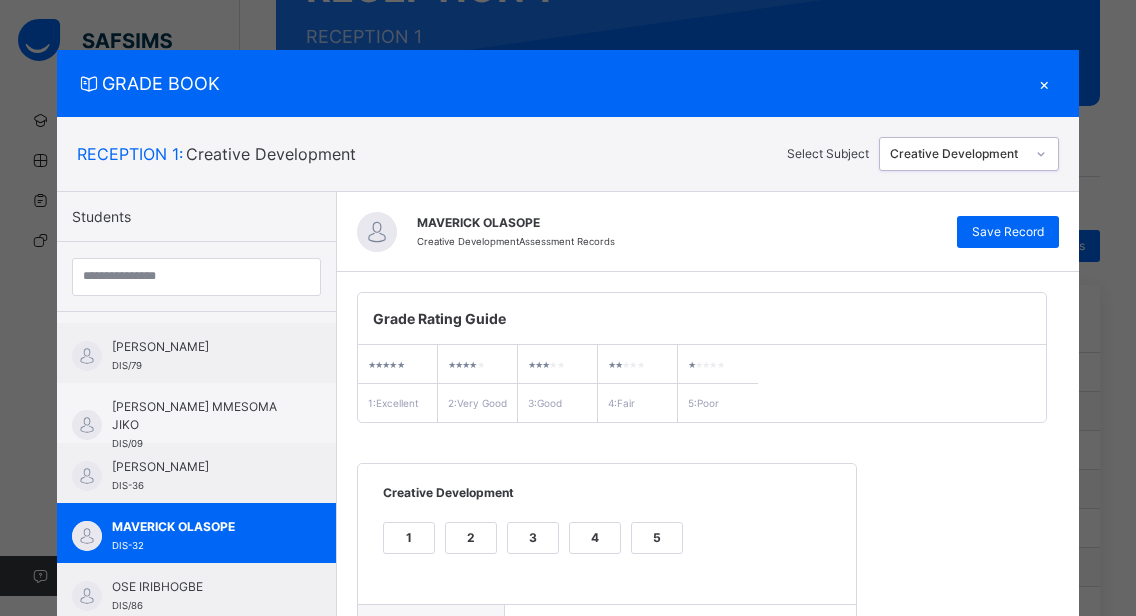 scroll, scrollTop: 362, scrollLeft: 0, axis: vertical 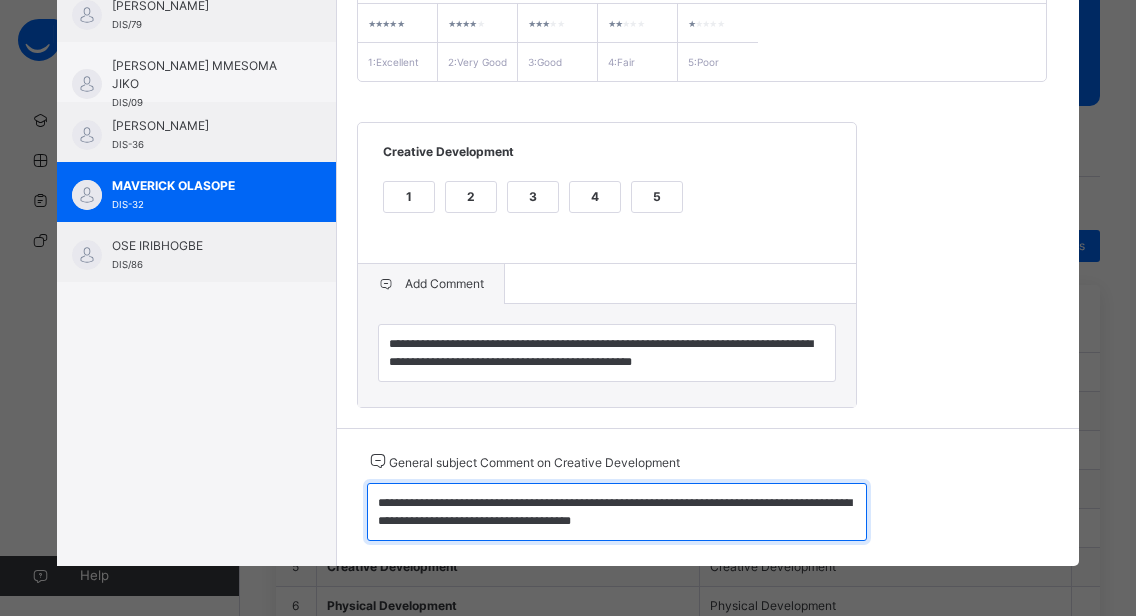 click on "**********" at bounding box center (617, 512) 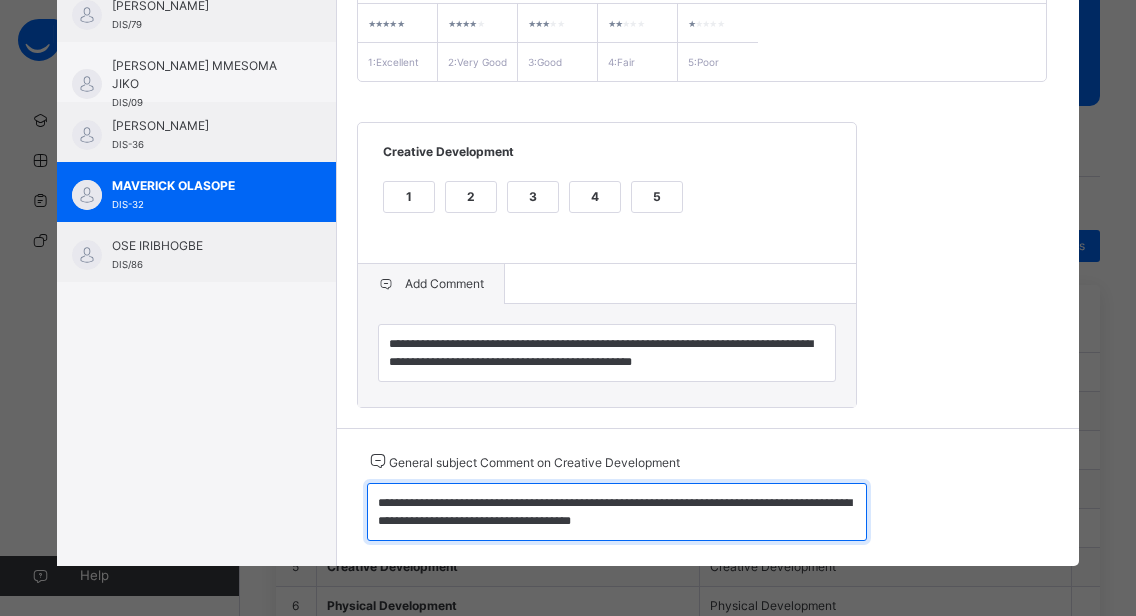 drag, startPoint x: 362, startPoint y: 499, endPoint x: 657, endPoint y: 532, distance: 296.84003 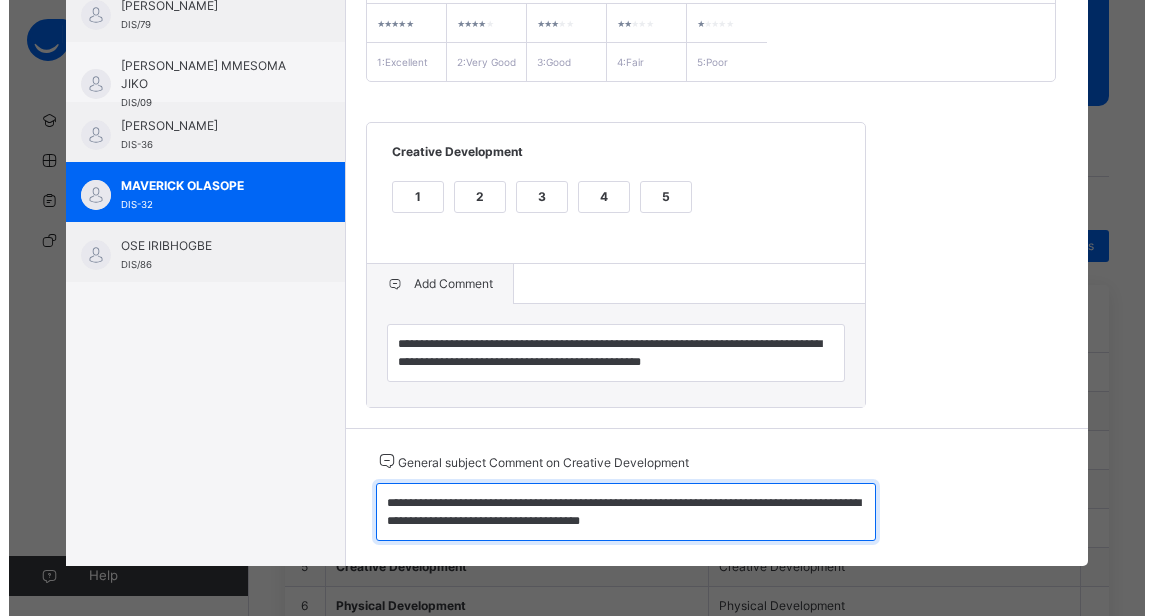 scroll, scrollTop: 0, scrollLeft: 0, axis: both 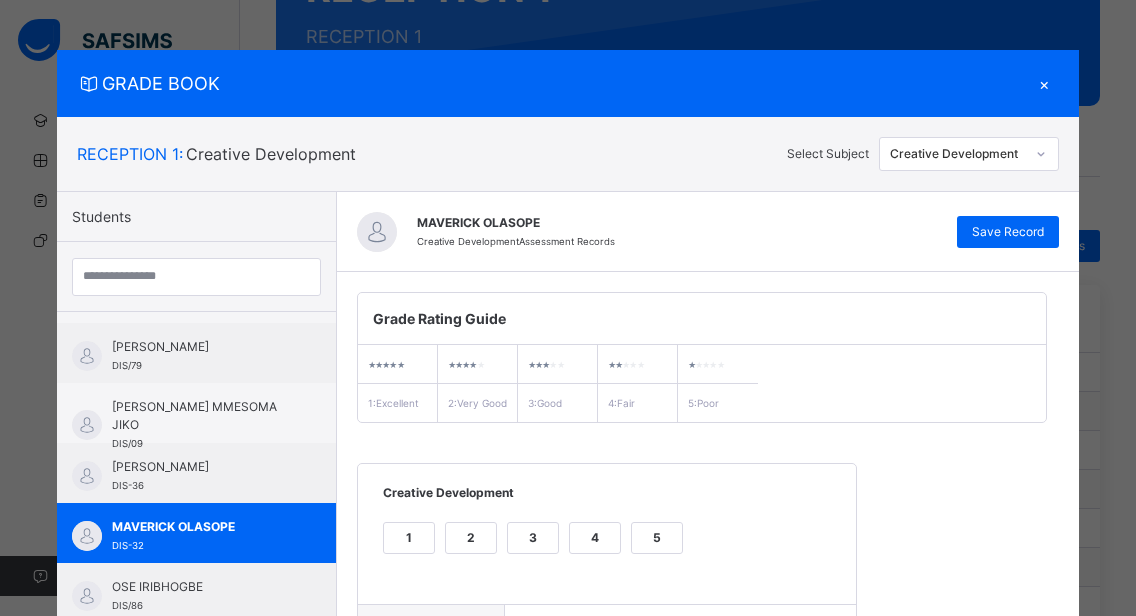 click on "×" at bounding box center [1044, 83] 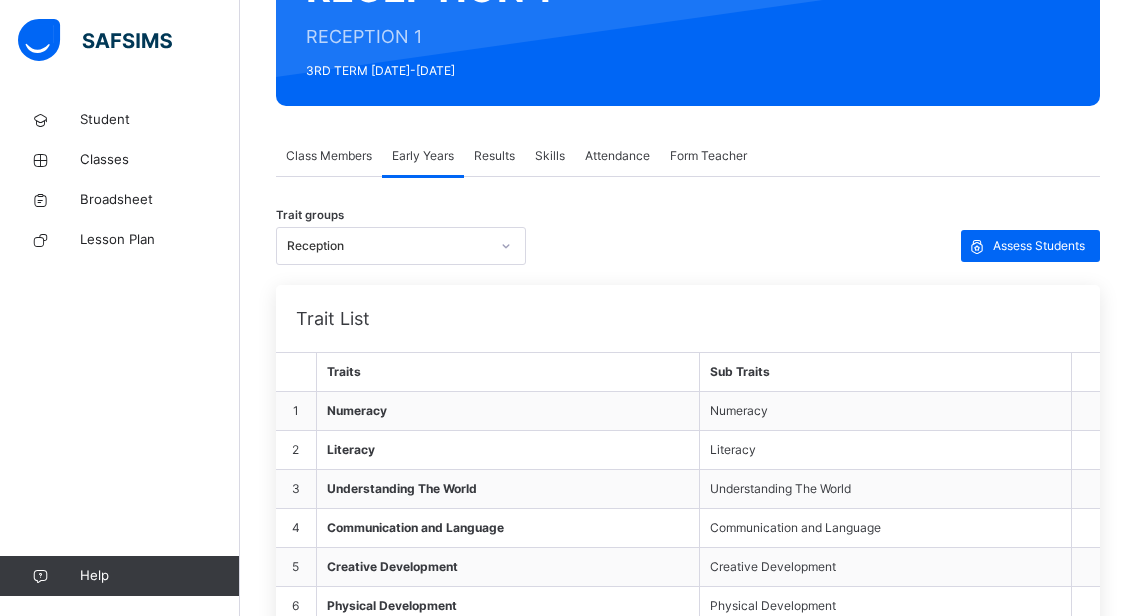click 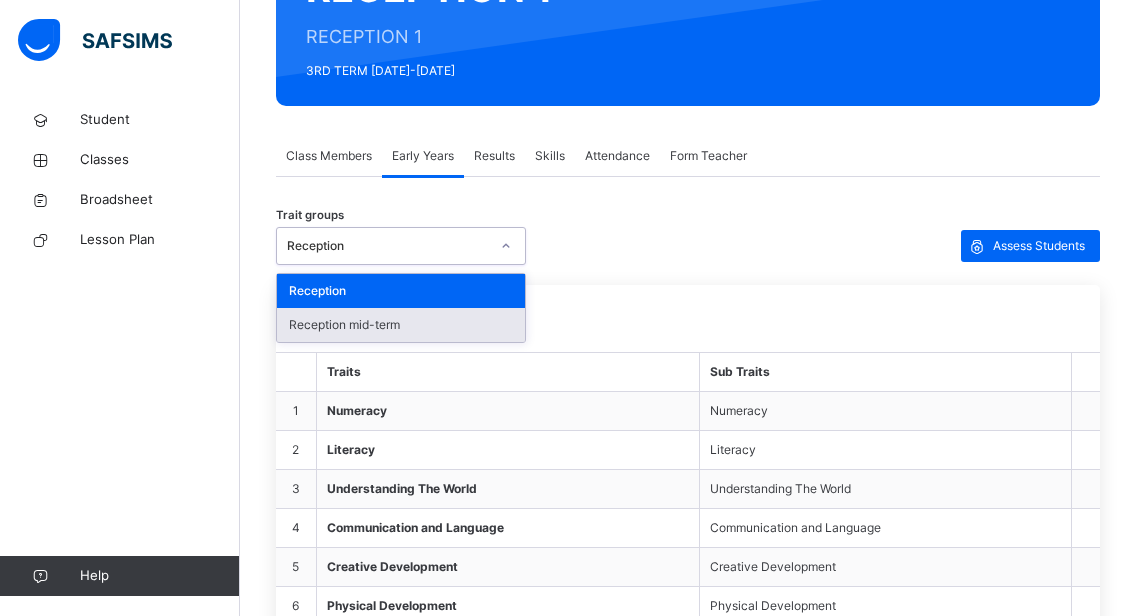 click on "Reception mid-term" at bounding box center (401, 325) 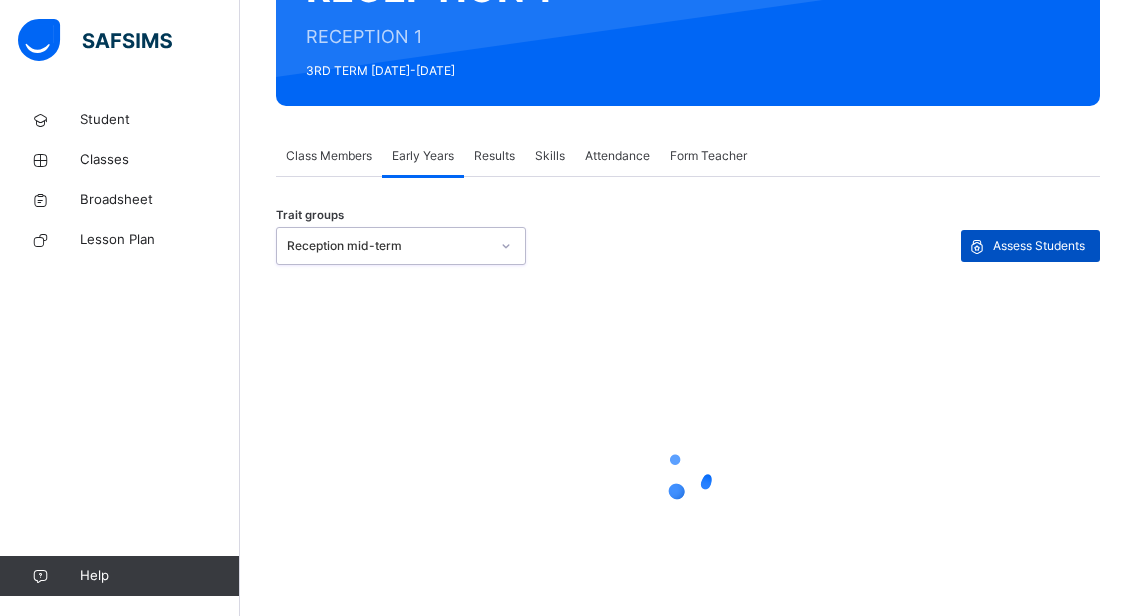 click on "Assess Students" at bounding box center (1039, 246) 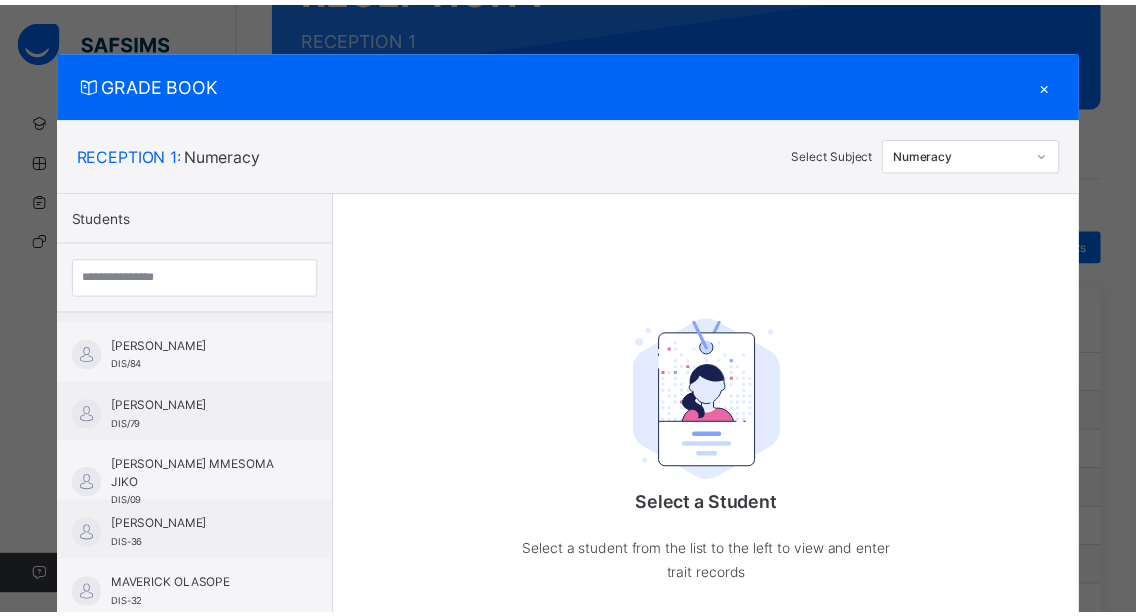 scroll, scrollTop: 1089, scrollLeft: 0, axis: vertical 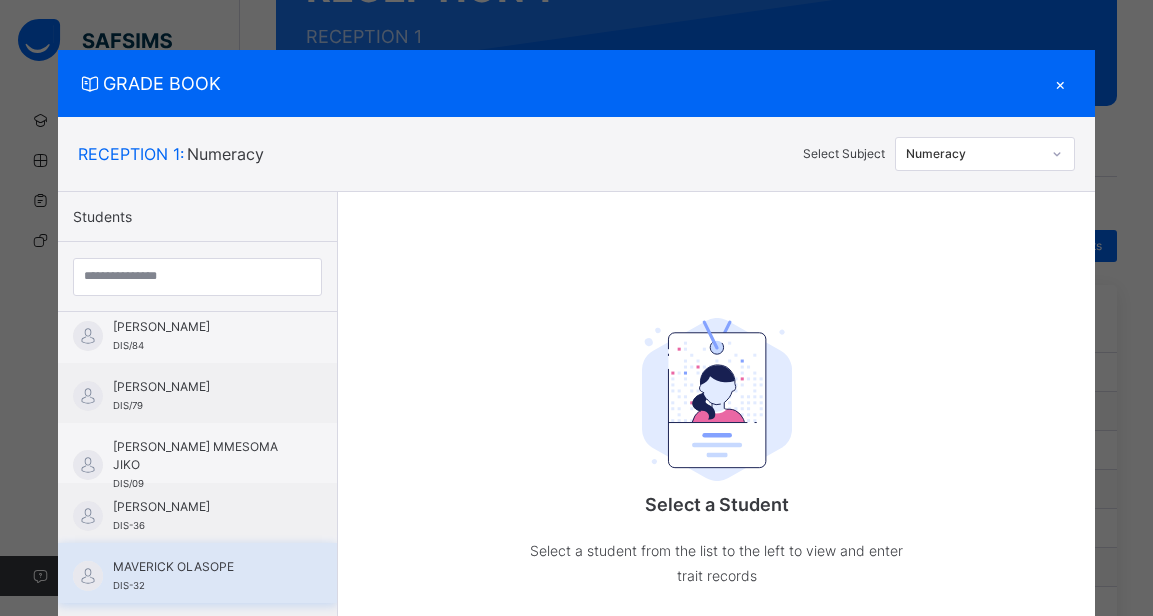 click on "MAVERICK  OLASOPE DIS-32" at bounding box center (202, 576) 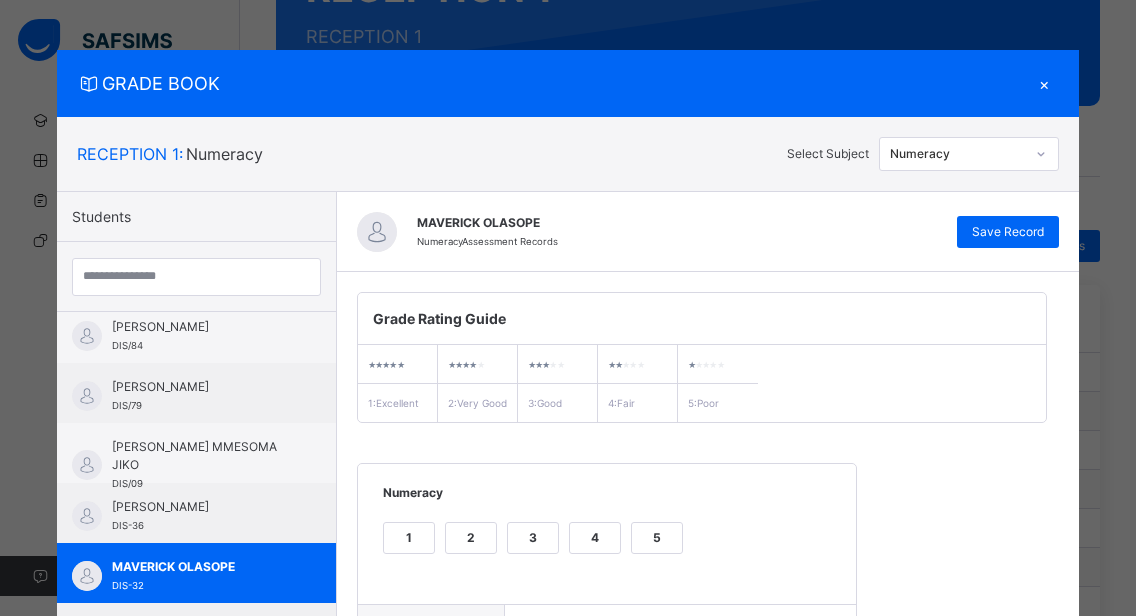 click 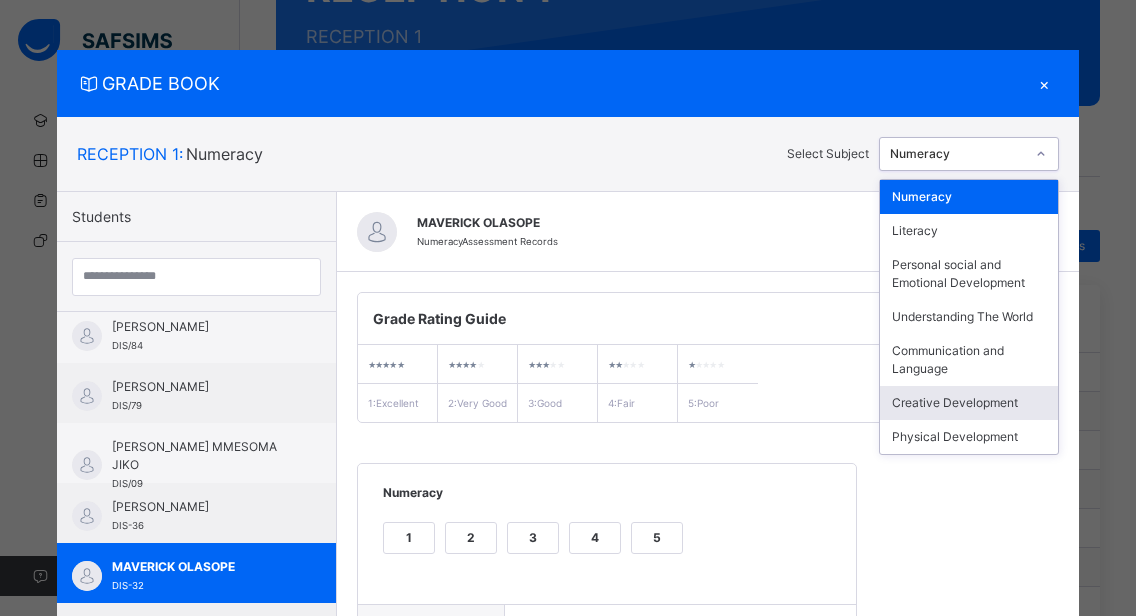 click on "Creative Development" at bounding box center [969, 403] 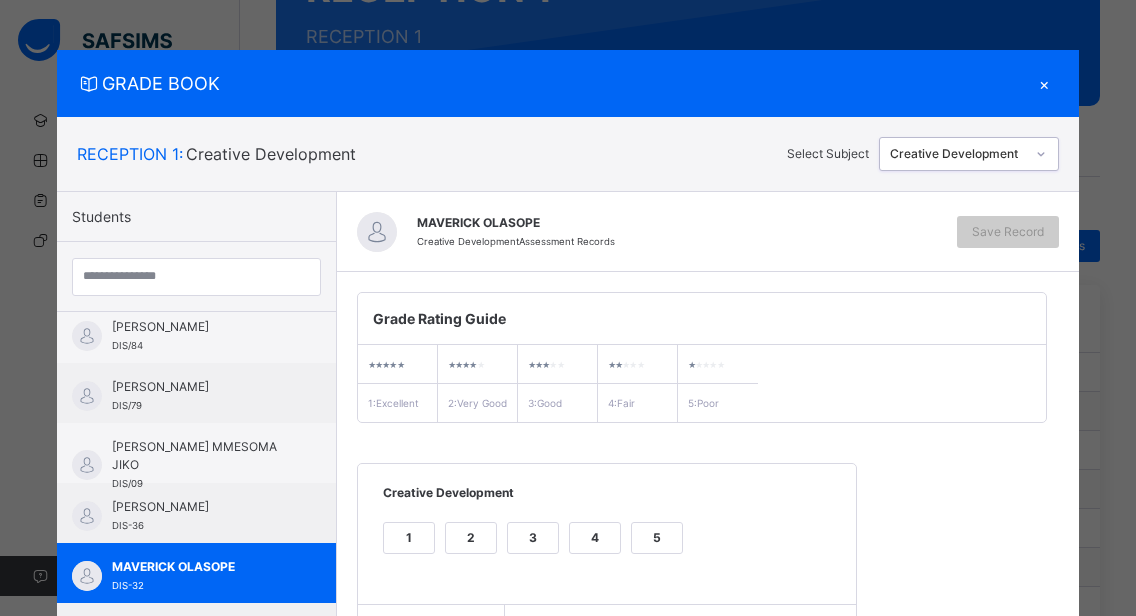 scroll, scrollTop: 256, scrollLeft: 0, axis: vertical 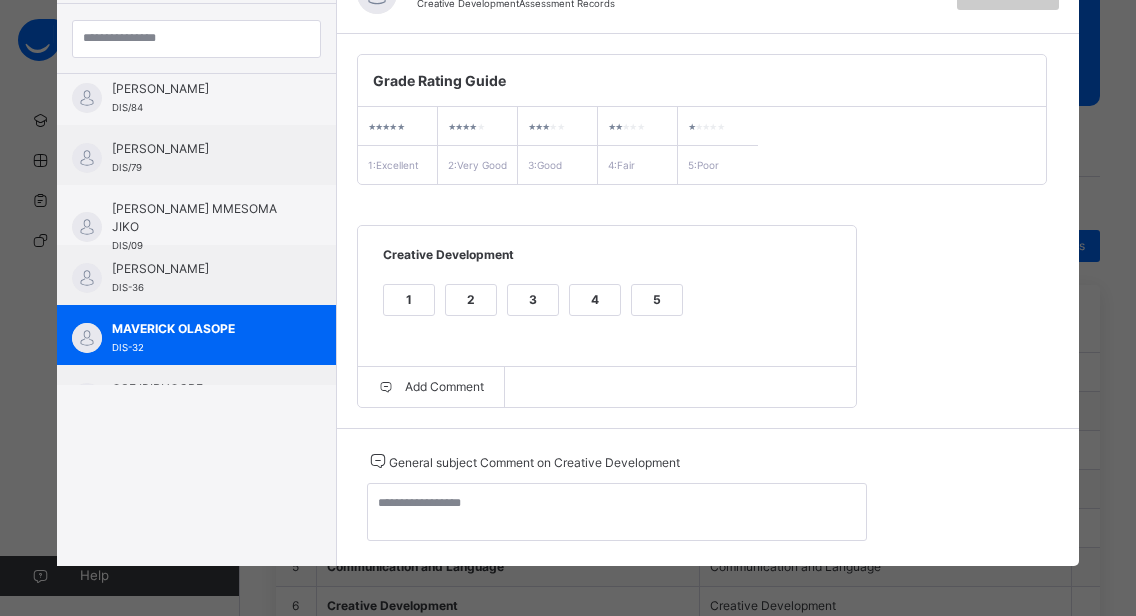 click on "2" at bounding box center (471, 300) 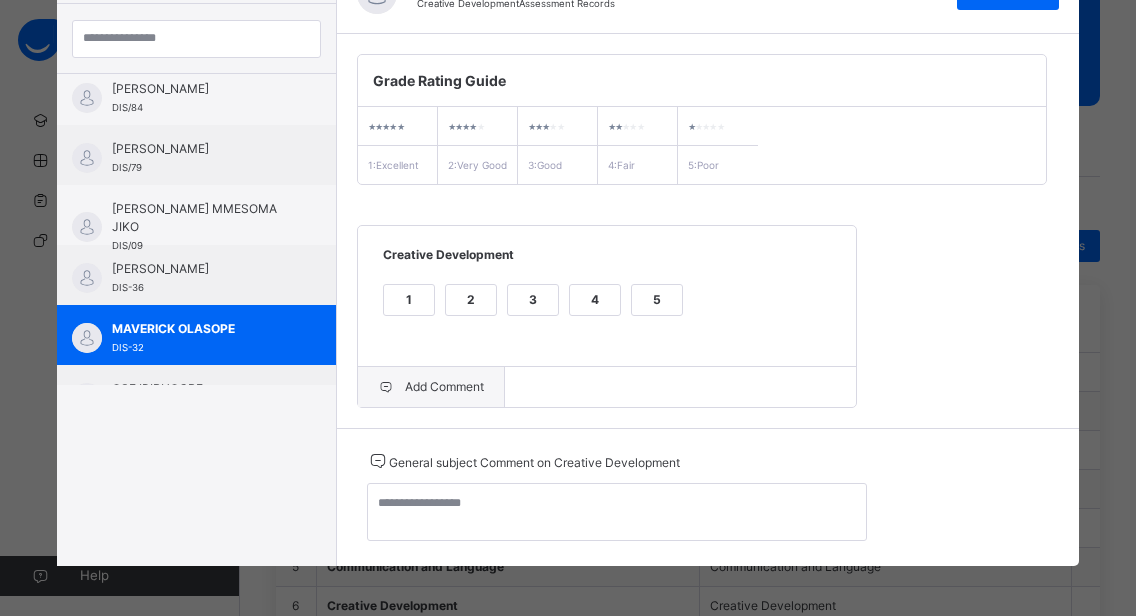 click on "Add Comment" at bounding box center (431, 387) 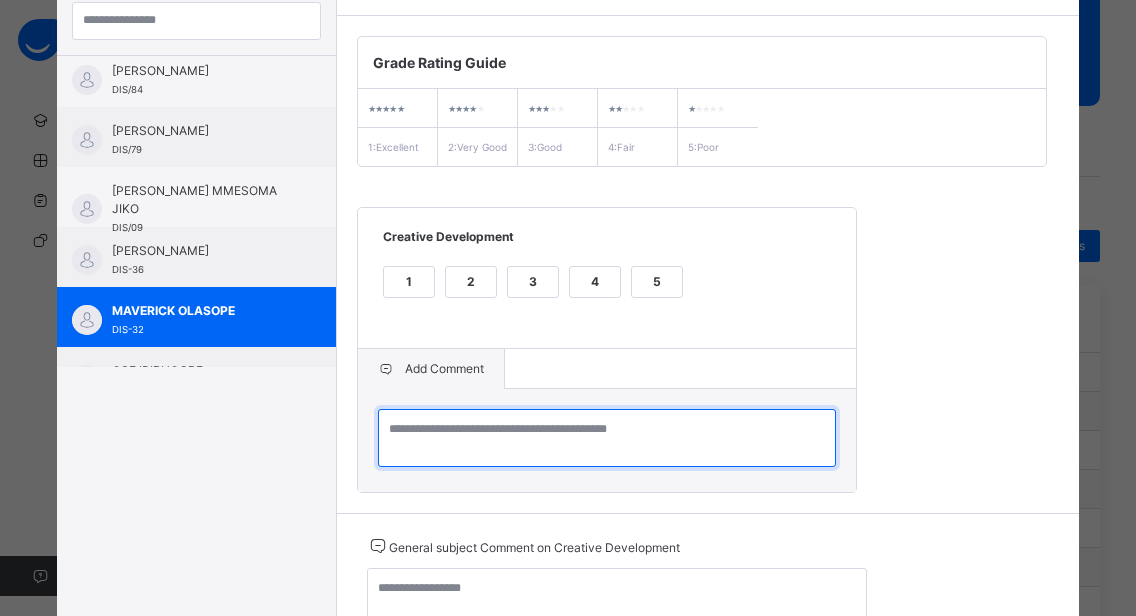 click at bounding box center [607, 438] 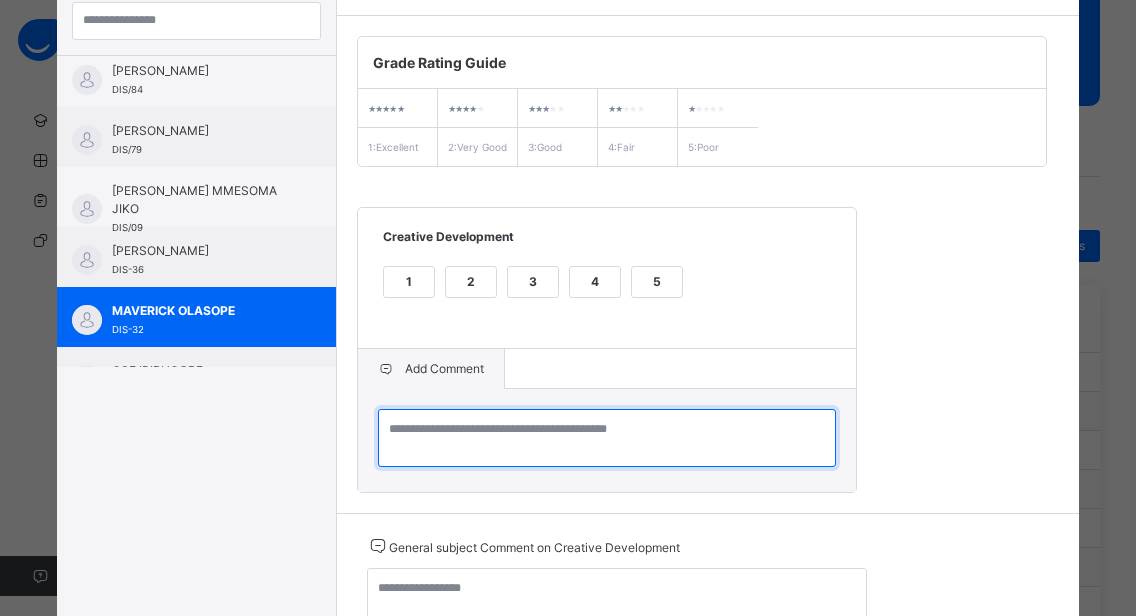 paste on "**********" 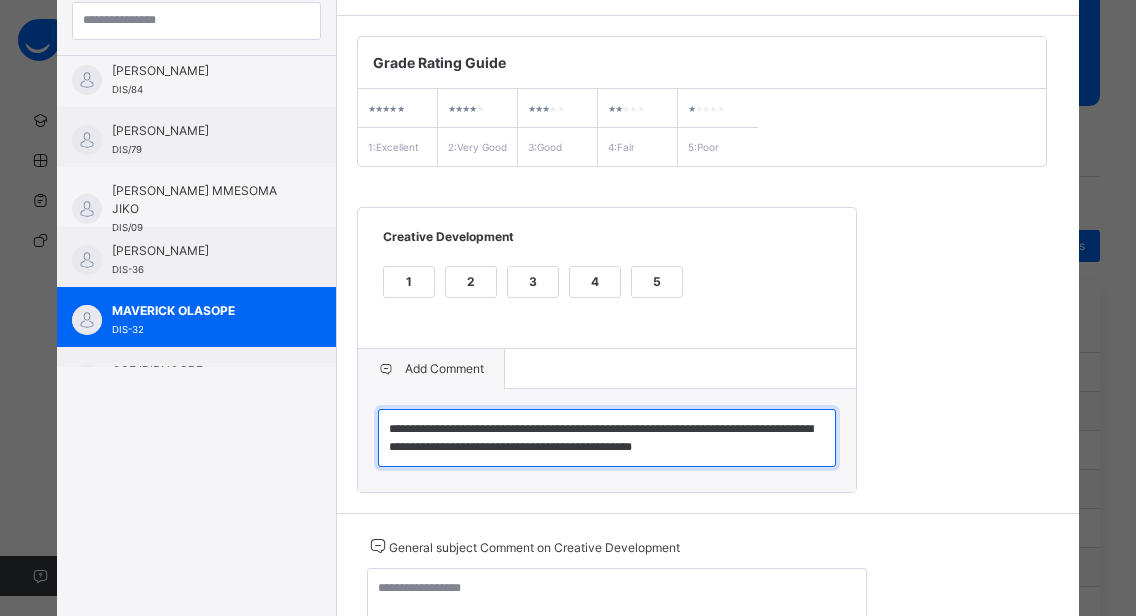 type on "**********" 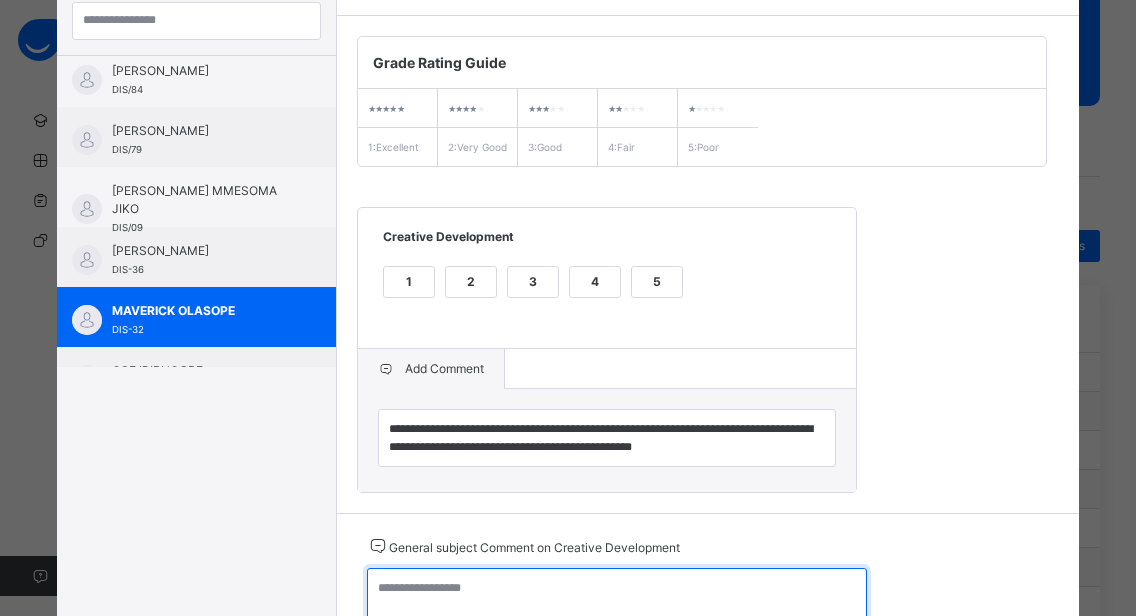 click at bounding box center [617, 597] 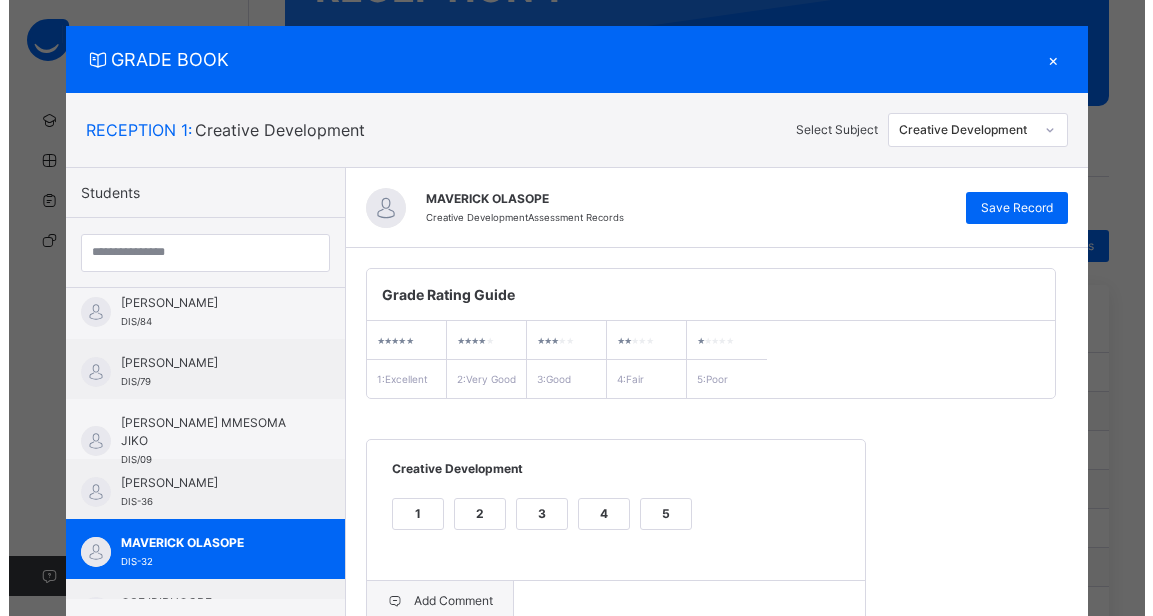 scroll, scrollTop: 0, scrollLeft: 0, axis: both 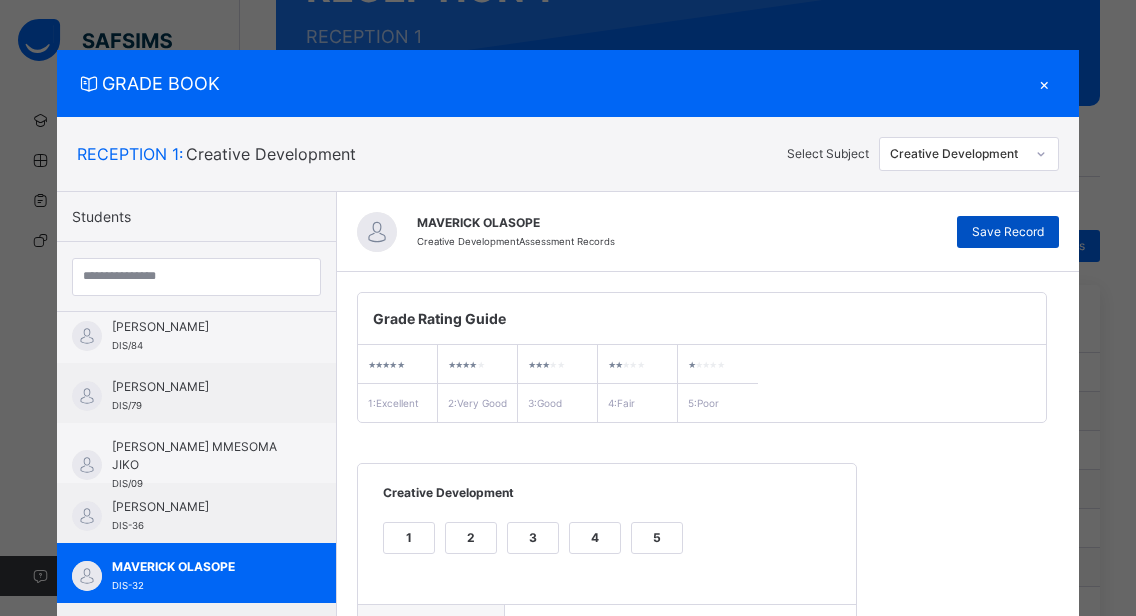 type on "**********" 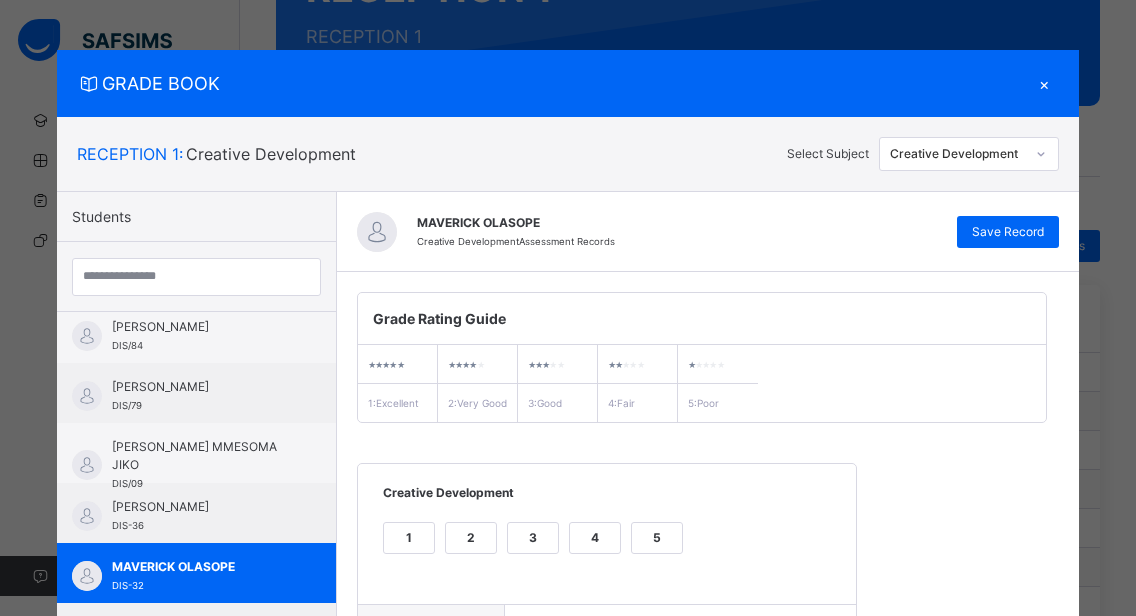 click on "×" at bounding box center [1044, 83] 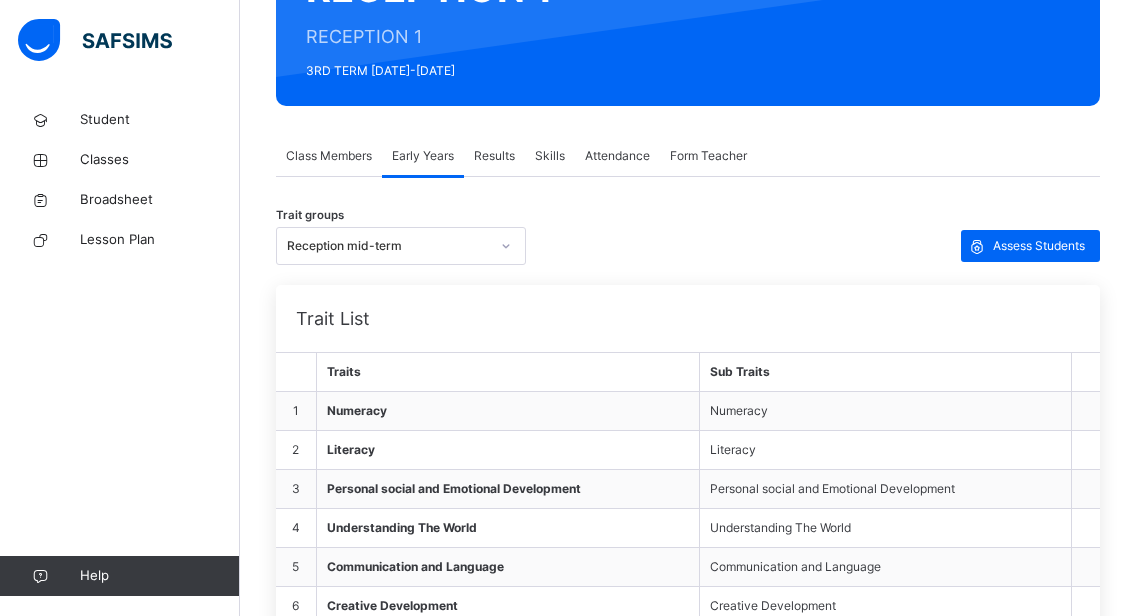 click 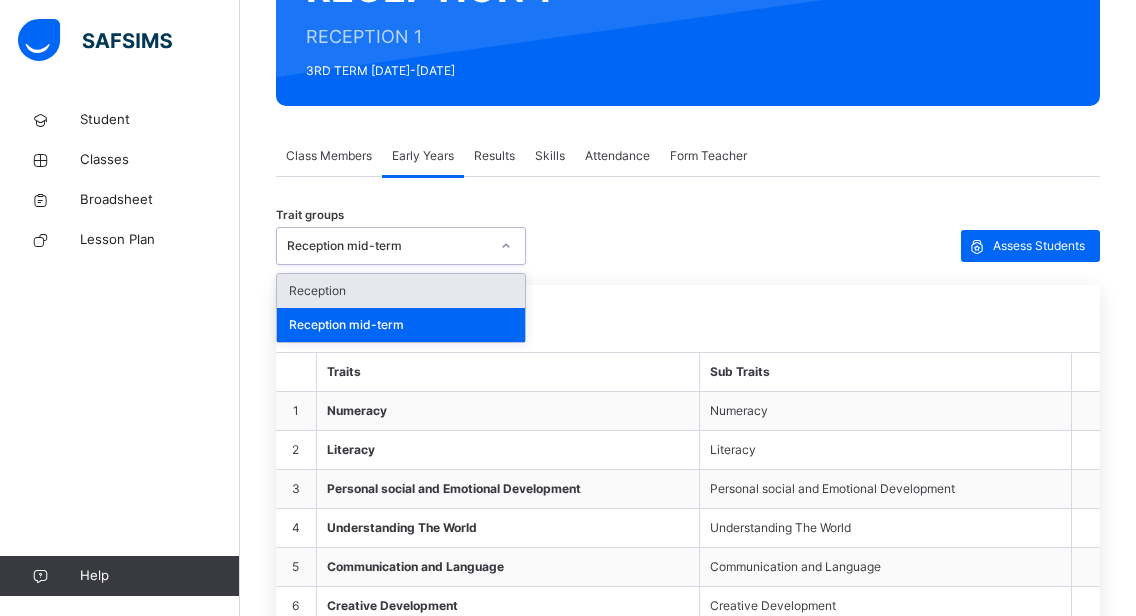 click on "Reception" at bounding box center [401, 291] 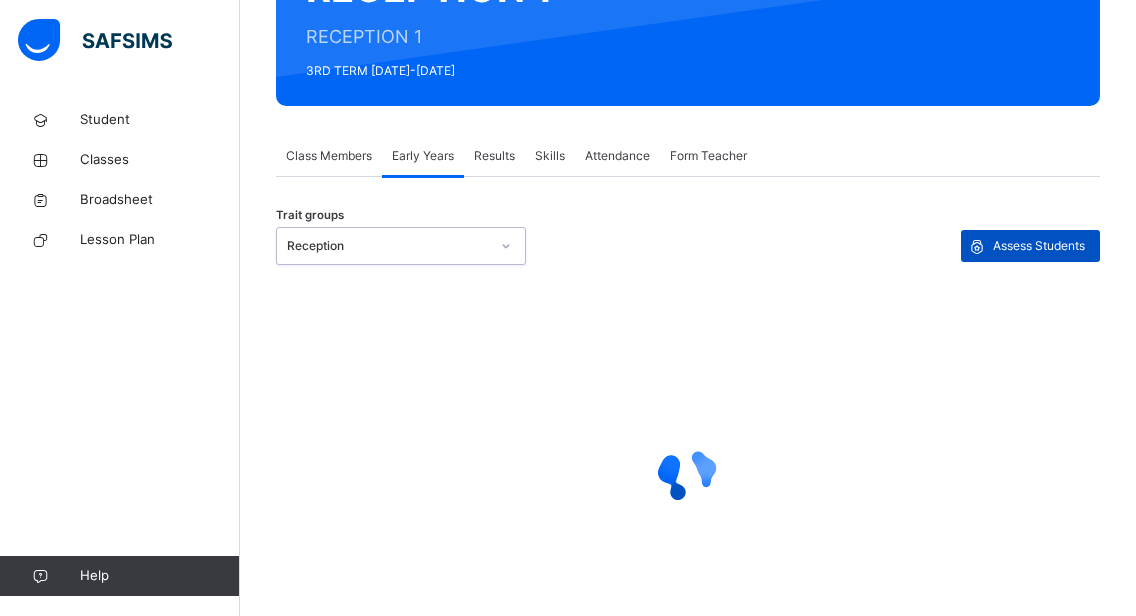 click on "Assess Students" at bounding box center [1039, 246] 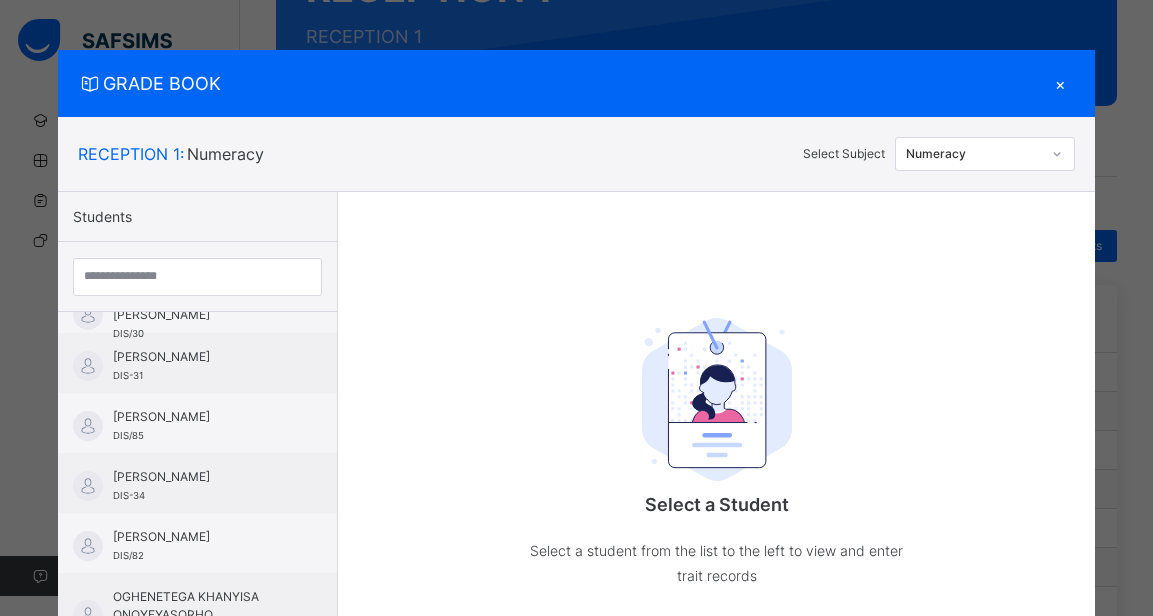 scroll, scrollTop: 544, scrollLeft: 0, axis: vertical 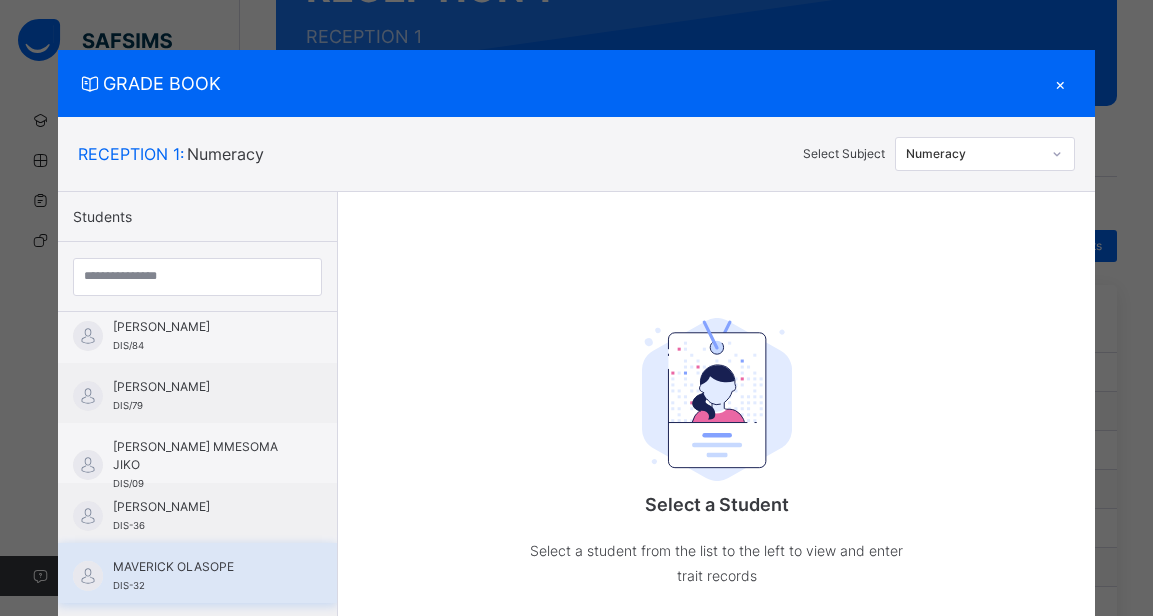 click on "MAVERICK  OLASOPE DIS-32" at bounding box center [197, 573] 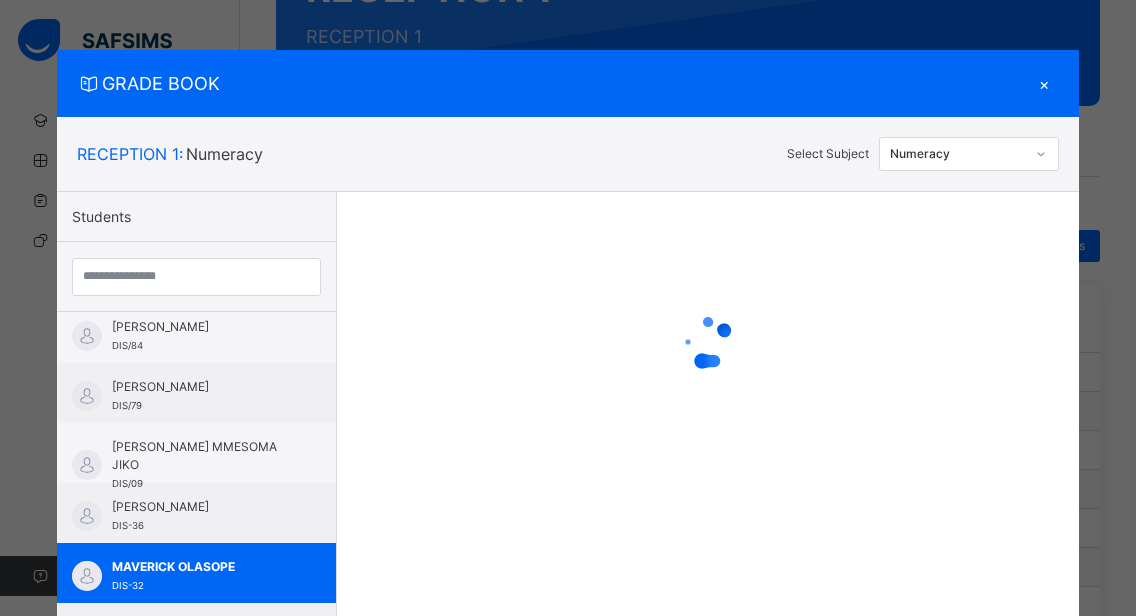 click 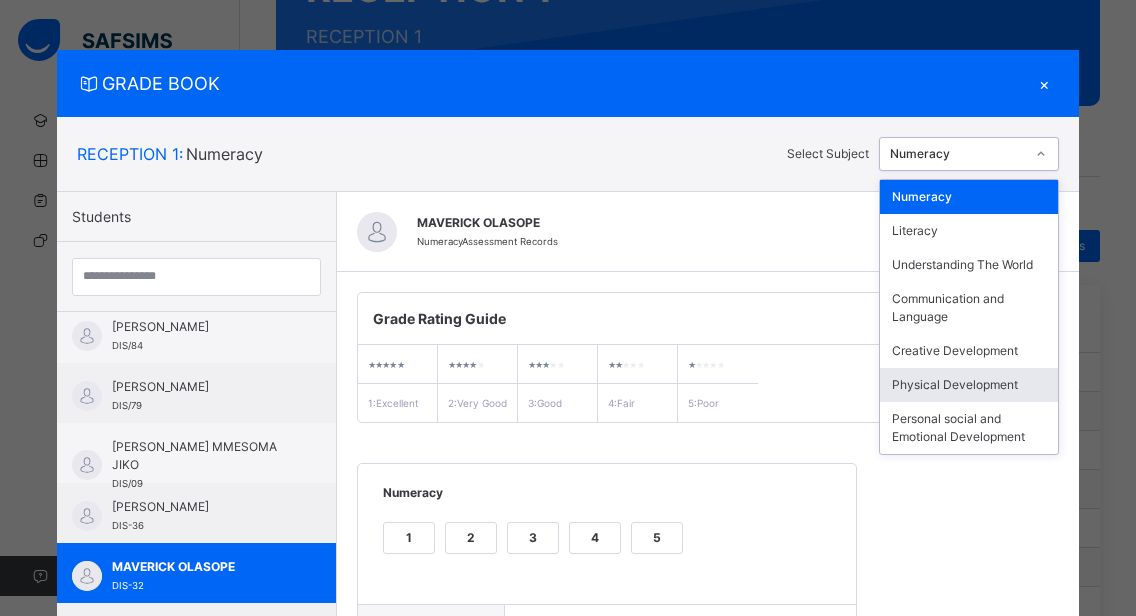 click on "Physical Development" at bounding box center (969, 385) 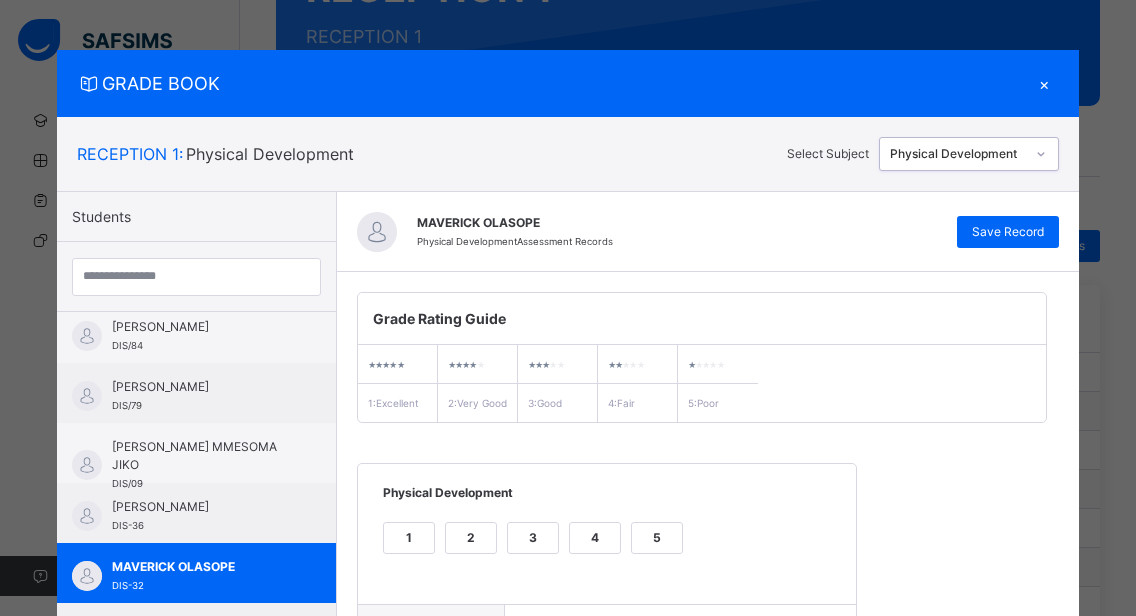 scroll, scrollTop: 362, scrollLeft: 0, axis: vertical 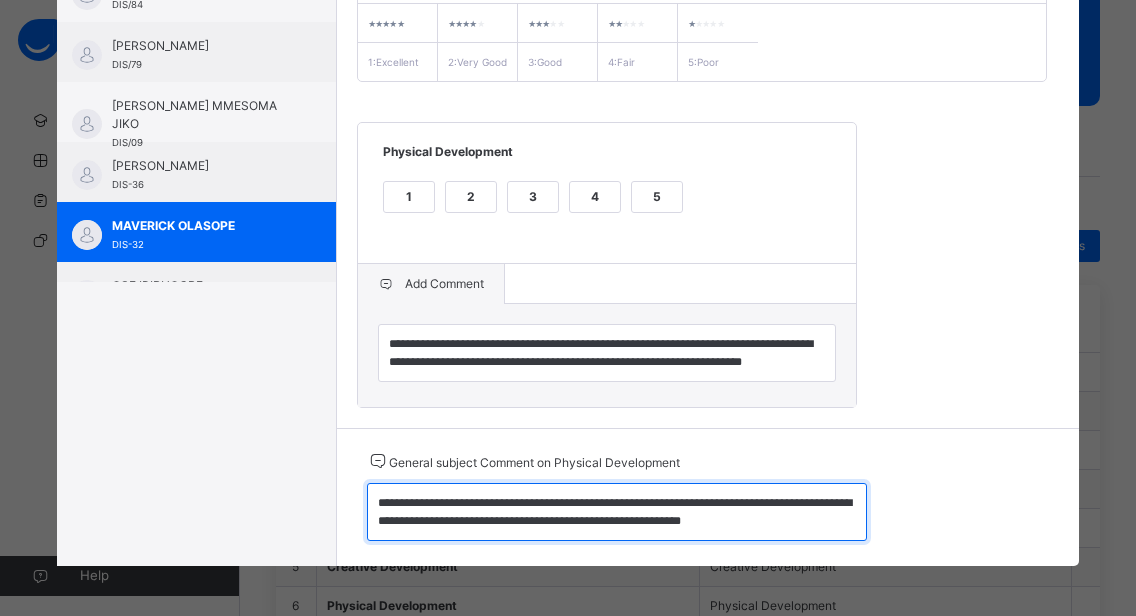 click on "**********" at bounding box center [617, 512] 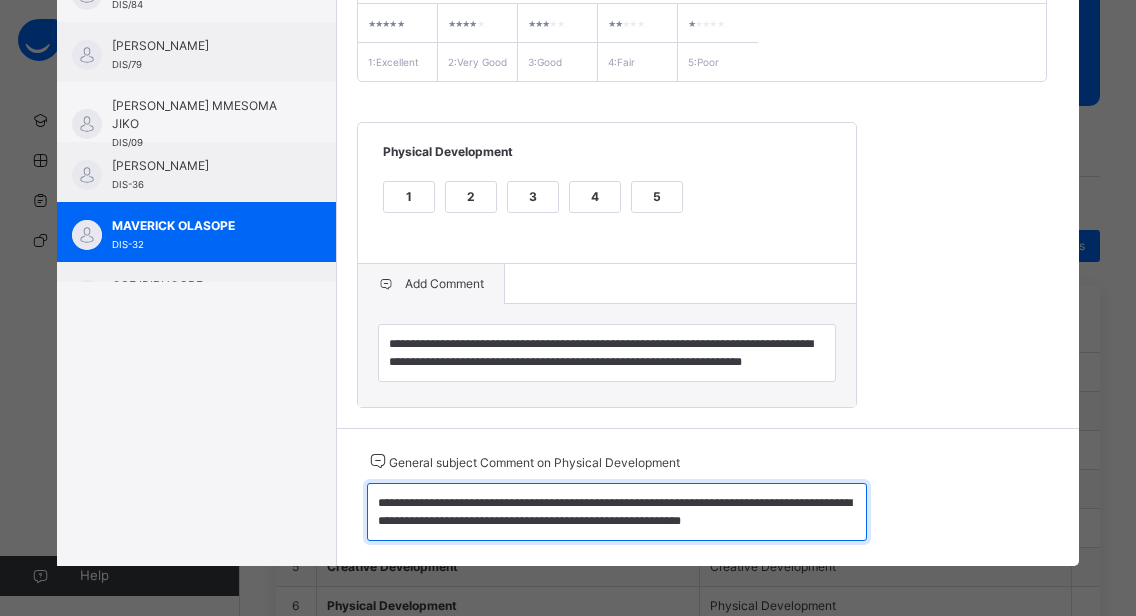 drag, startPoint x: 361, startPoint y: 500, endPoint x: 818, endPoint y: 534, distance: 458.26303 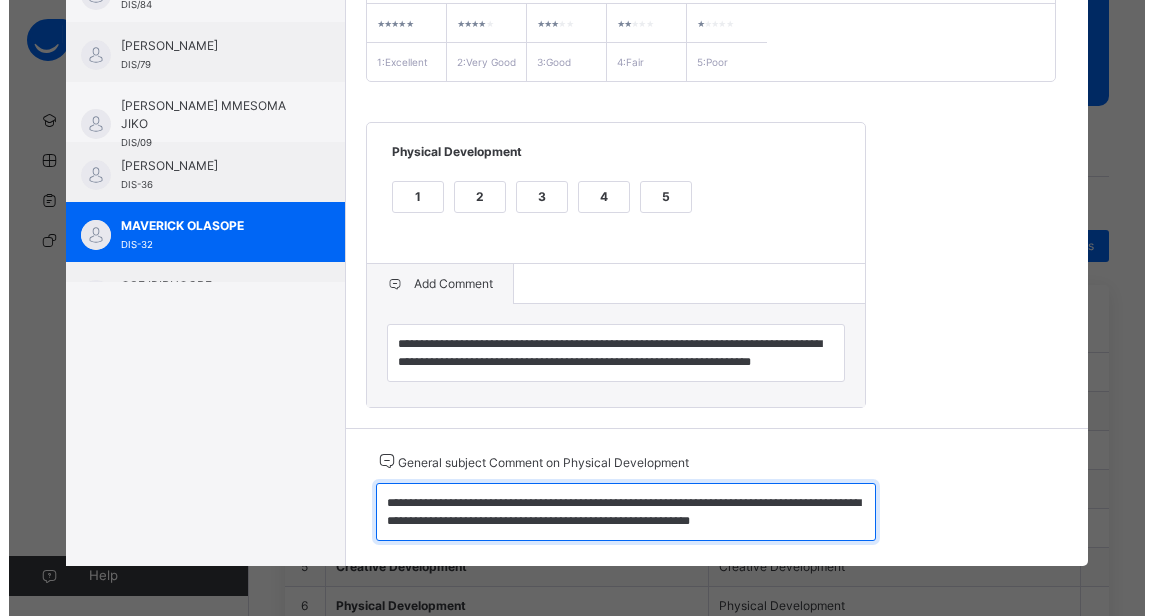scroll, scrollTop: 0, scrollLeft: 0, axis: both 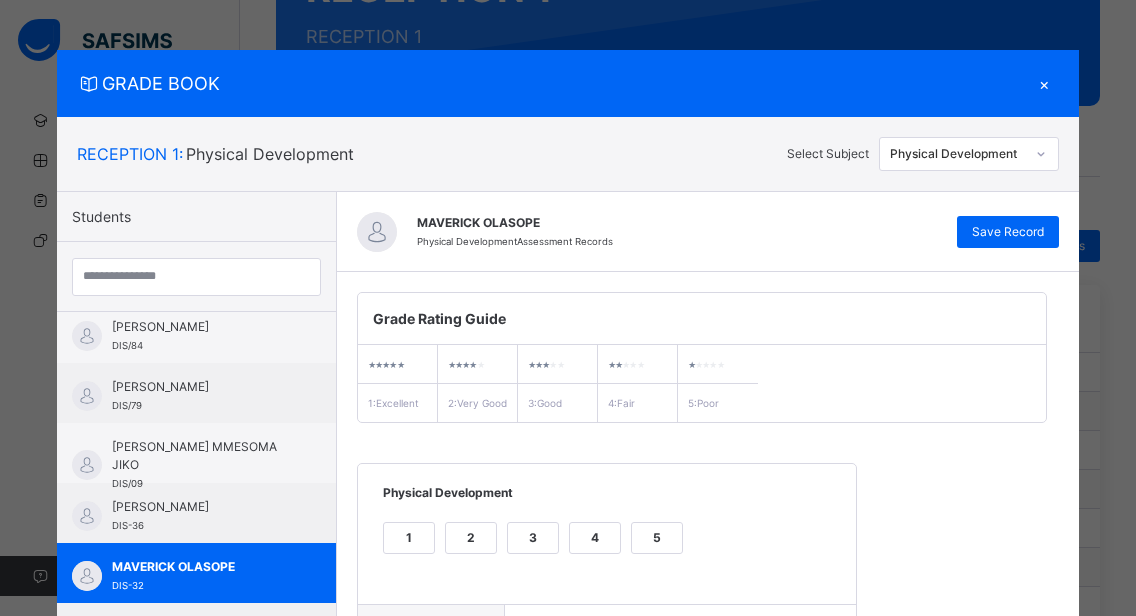click on "×" at bounding box center (1044, 83) 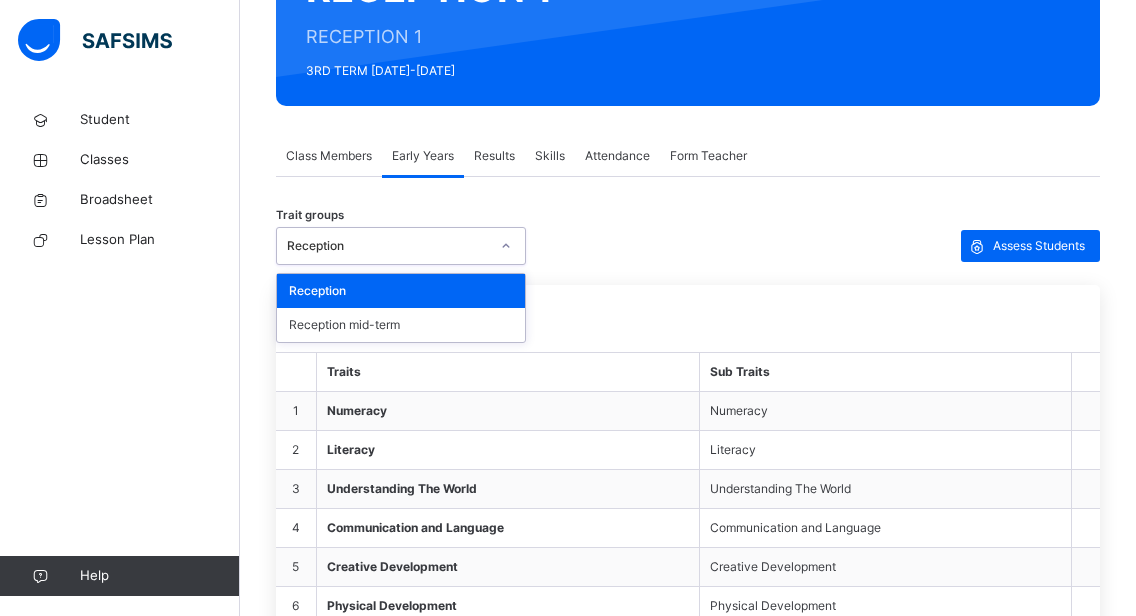 click 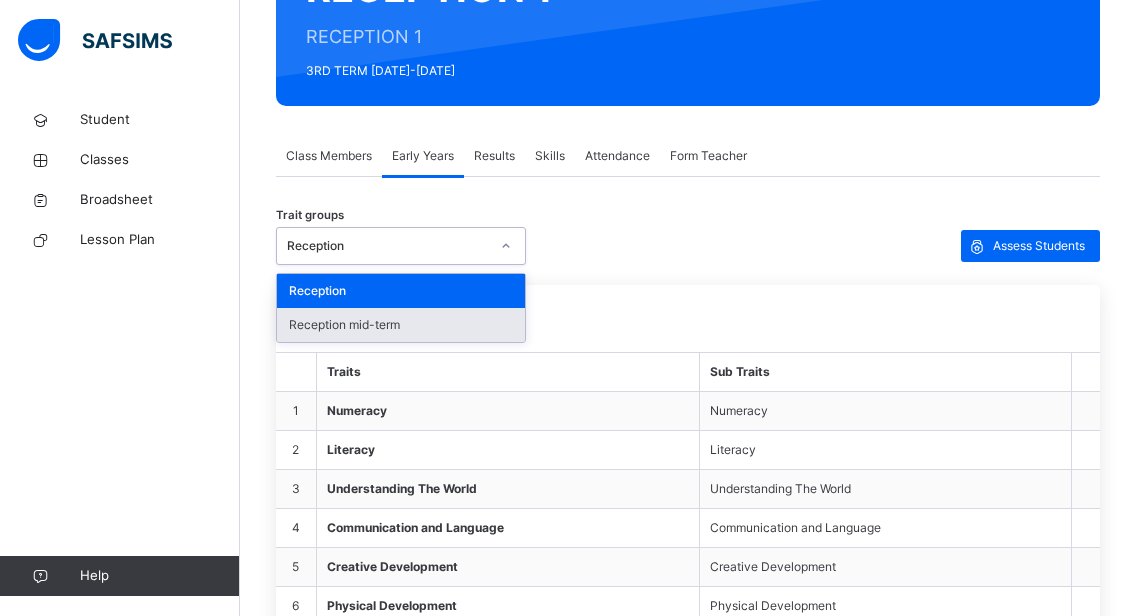 click on "Reception mid-term" at bounding box center (401, 325) 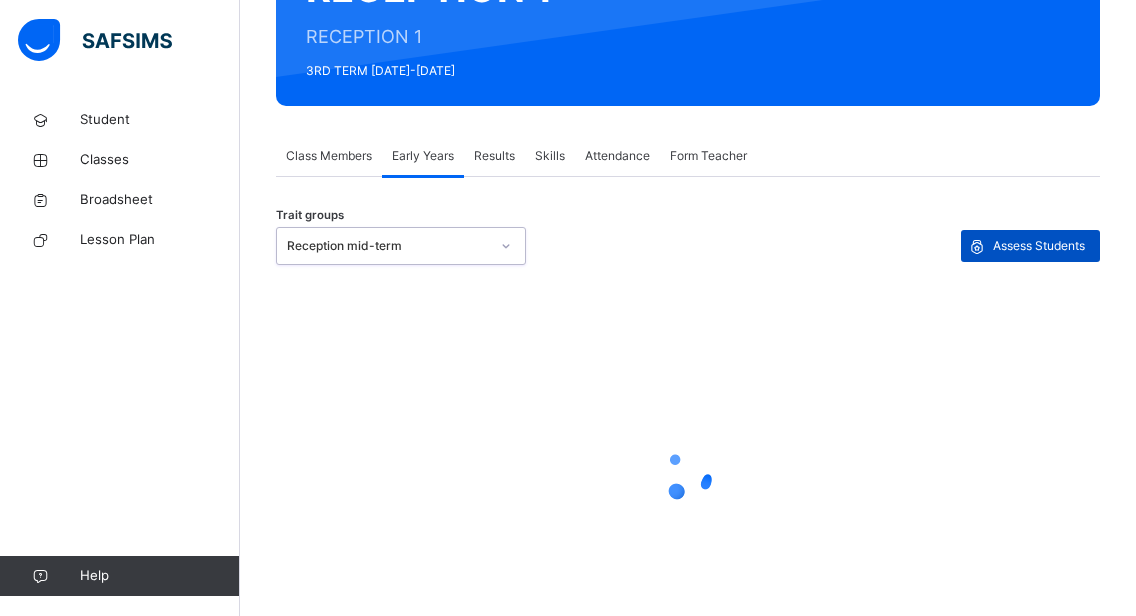 click on "Assess Students" at bounding box center [1039, 246] 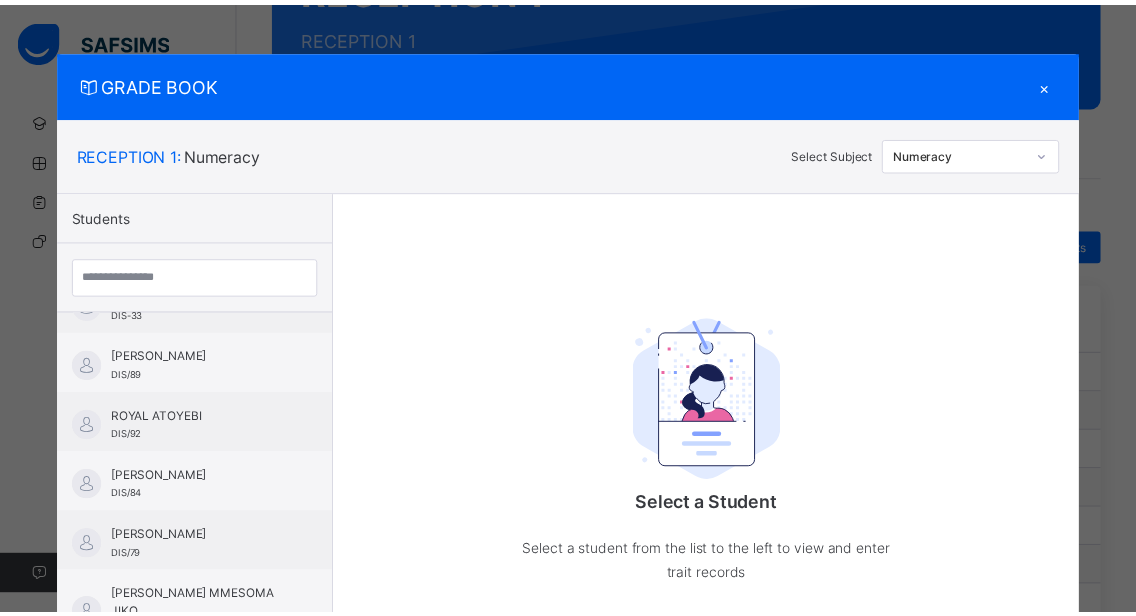 scroll, scrollTop: 1089, scrollLeft: 0, axis: vertical 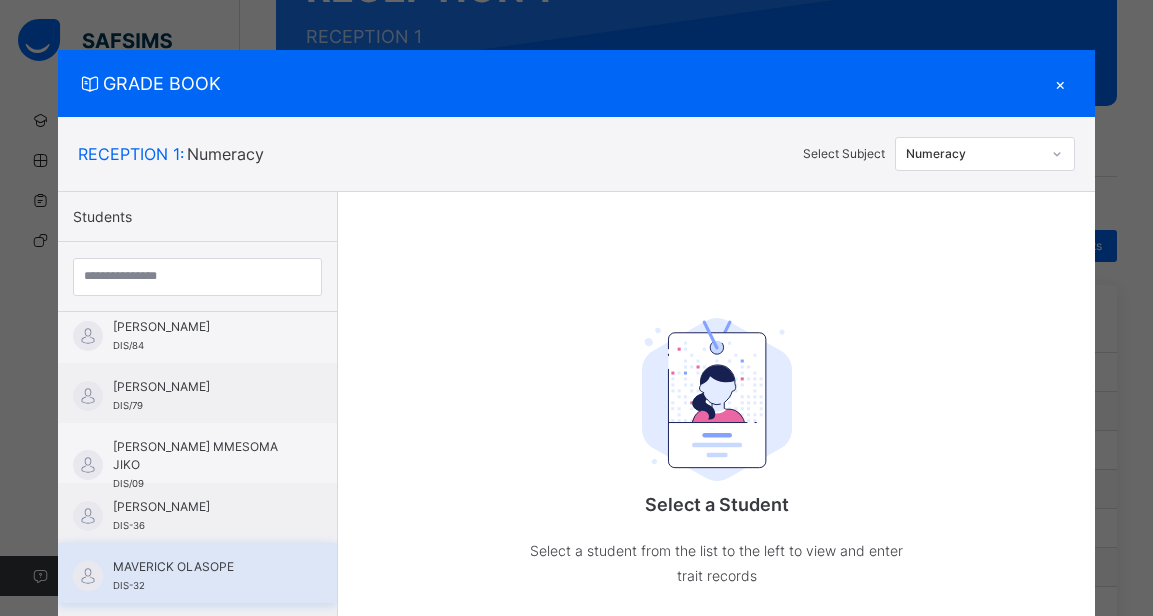 click on "MAVERICK  OLASOPE DIS-32" at bounding box center (197, 573) 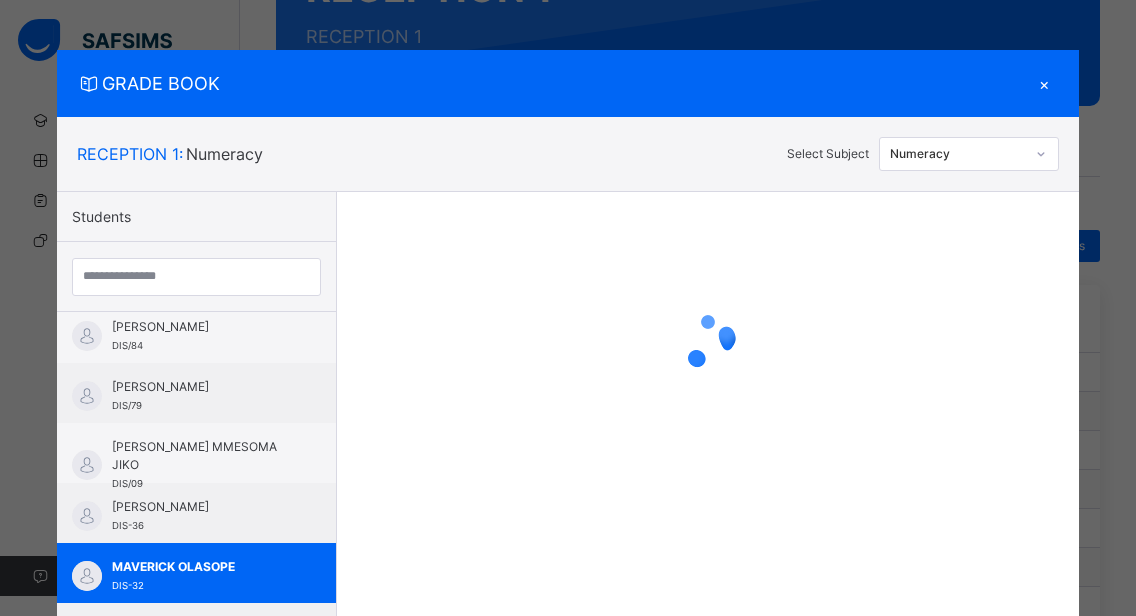 click 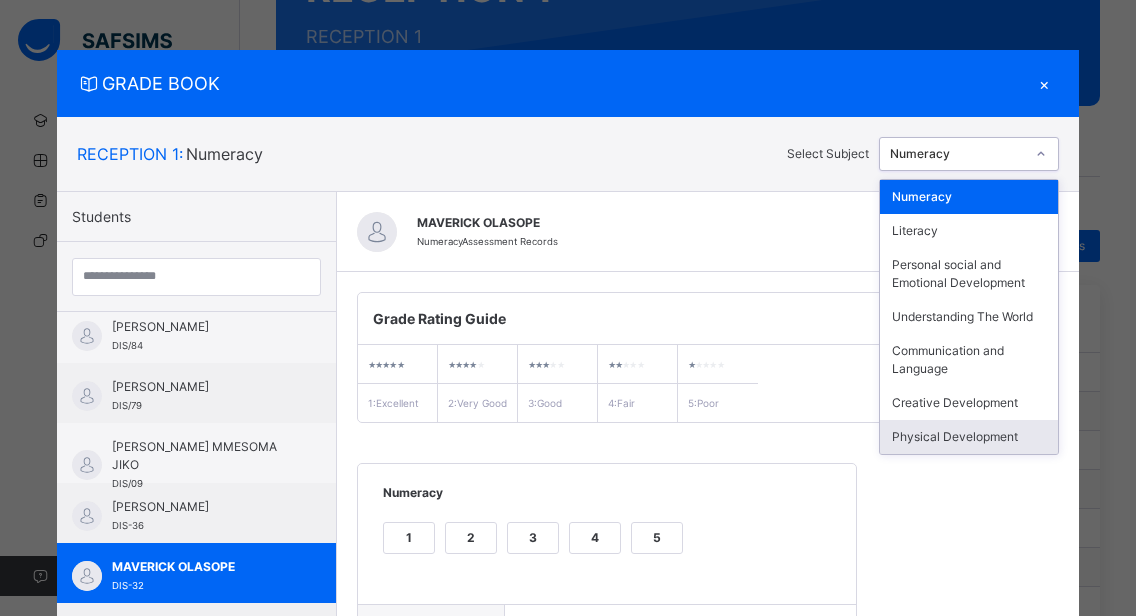 click on "Physical Development" at bounding box center (969, 437) 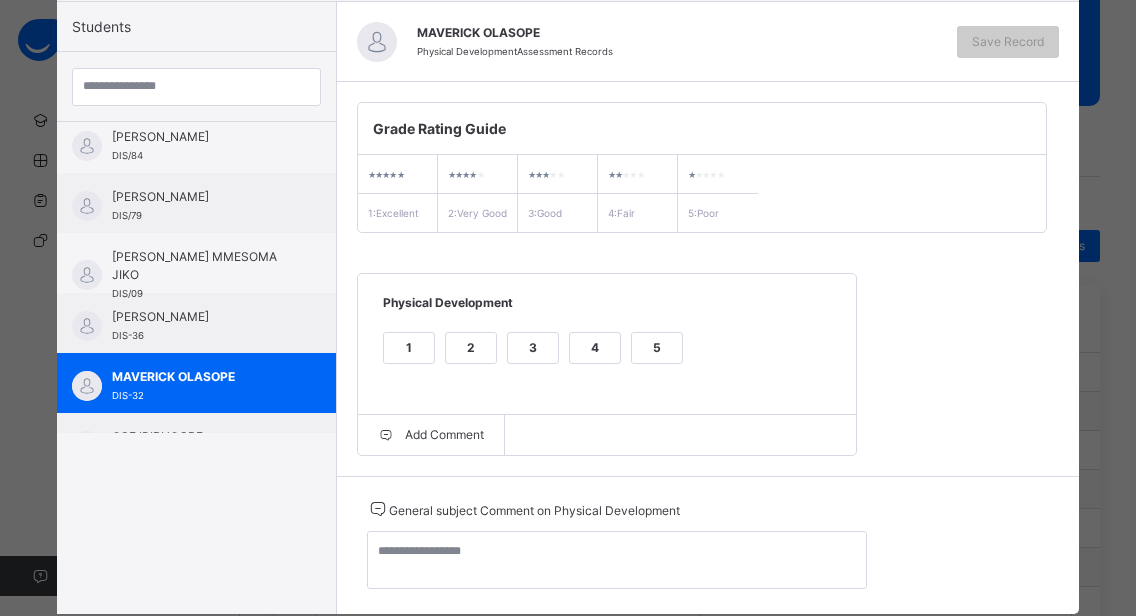 scroll, scrollTop: 256, scrollLeft: 0, axis: vertical 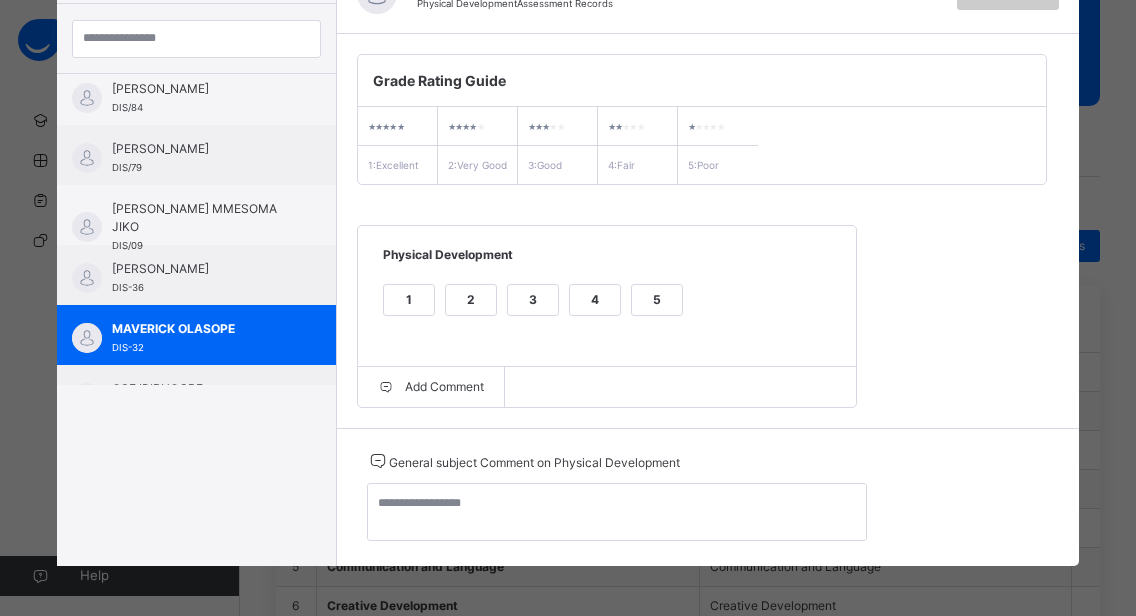 click on "2" at bounding box center [471, 300] 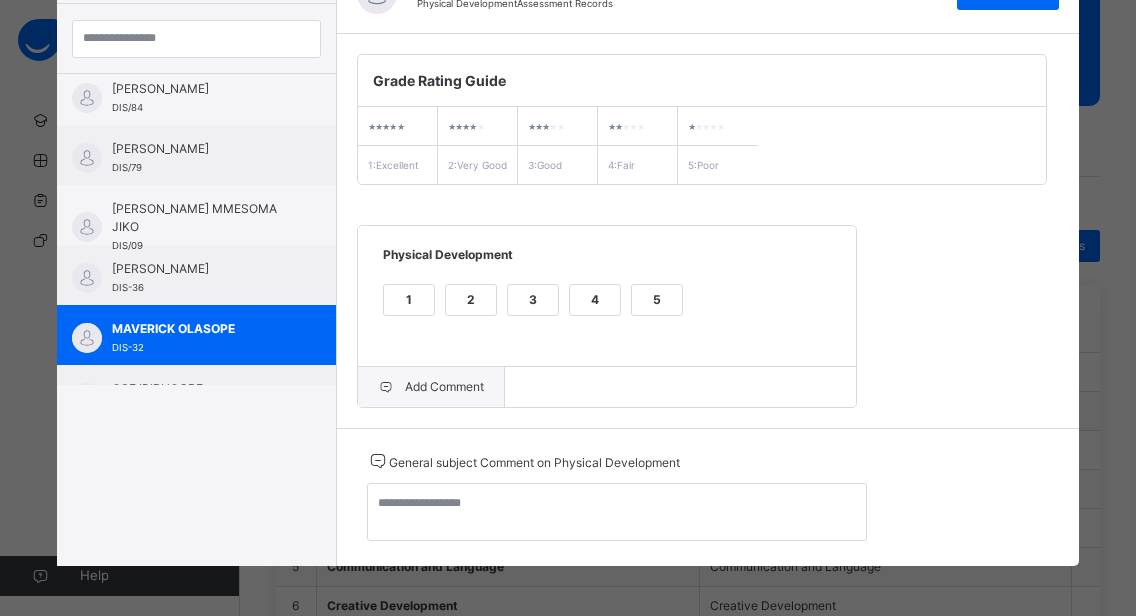 click on "Add Comment" at bounding box center [431, 387] 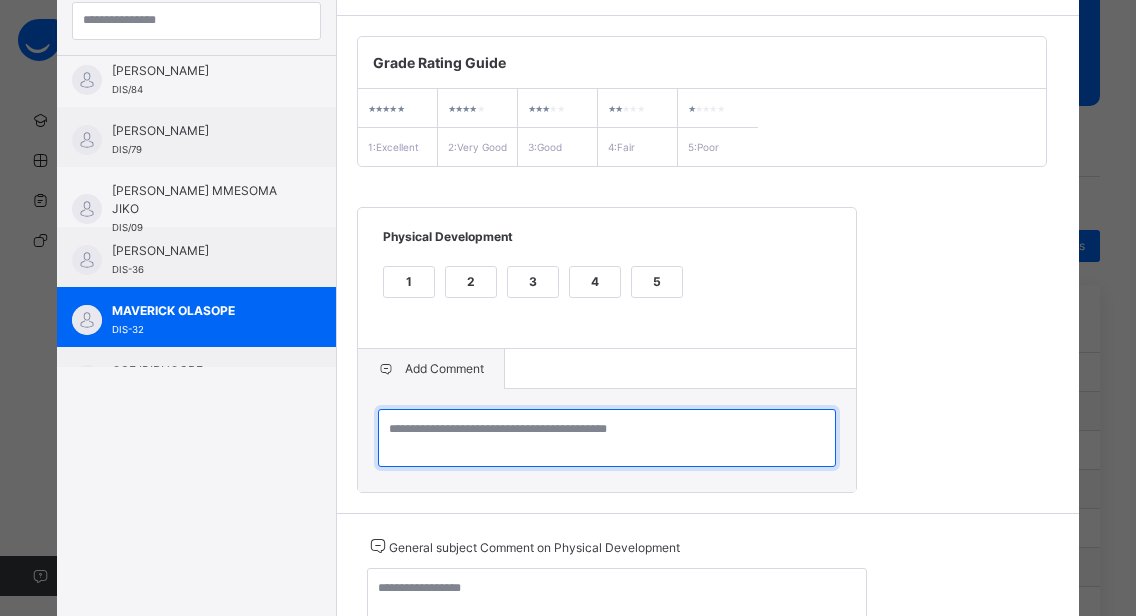 click at bounding box center [607, 438] 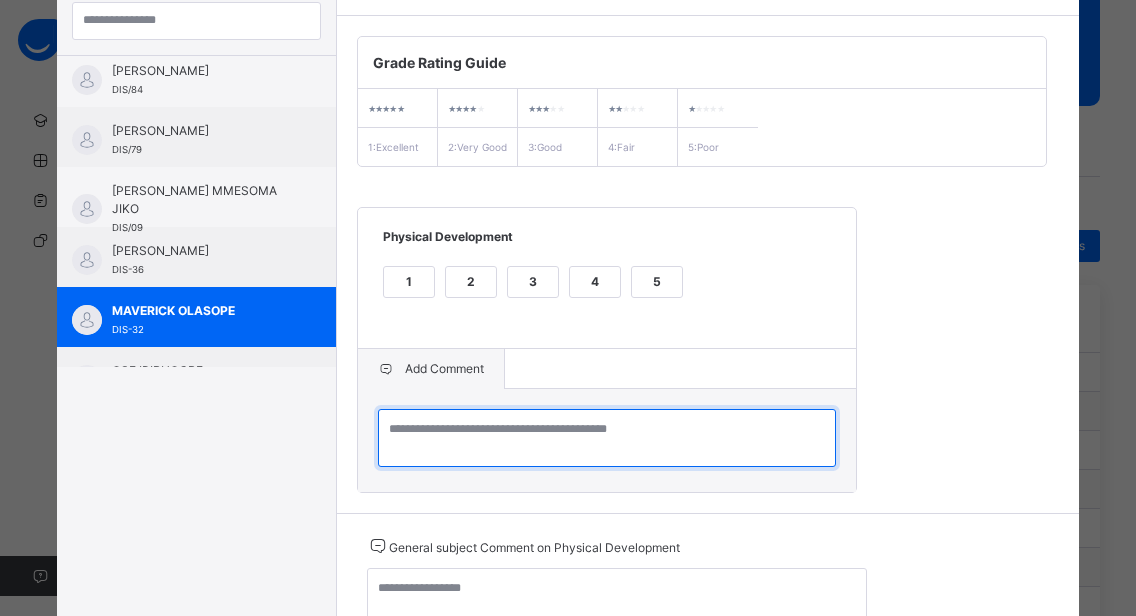 paste on "**********" 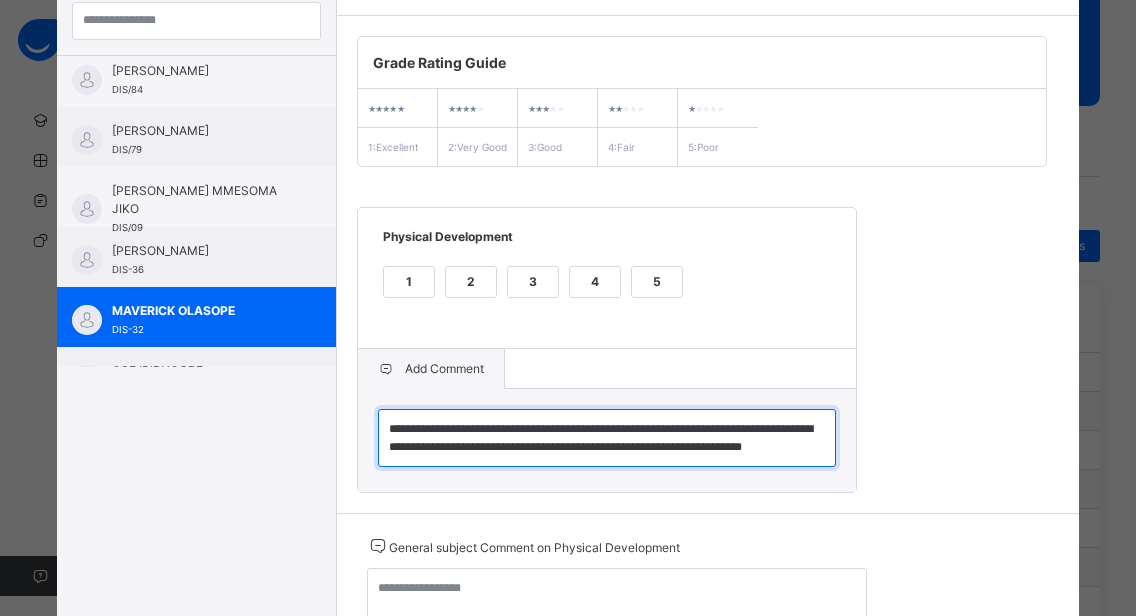 type on "**********" 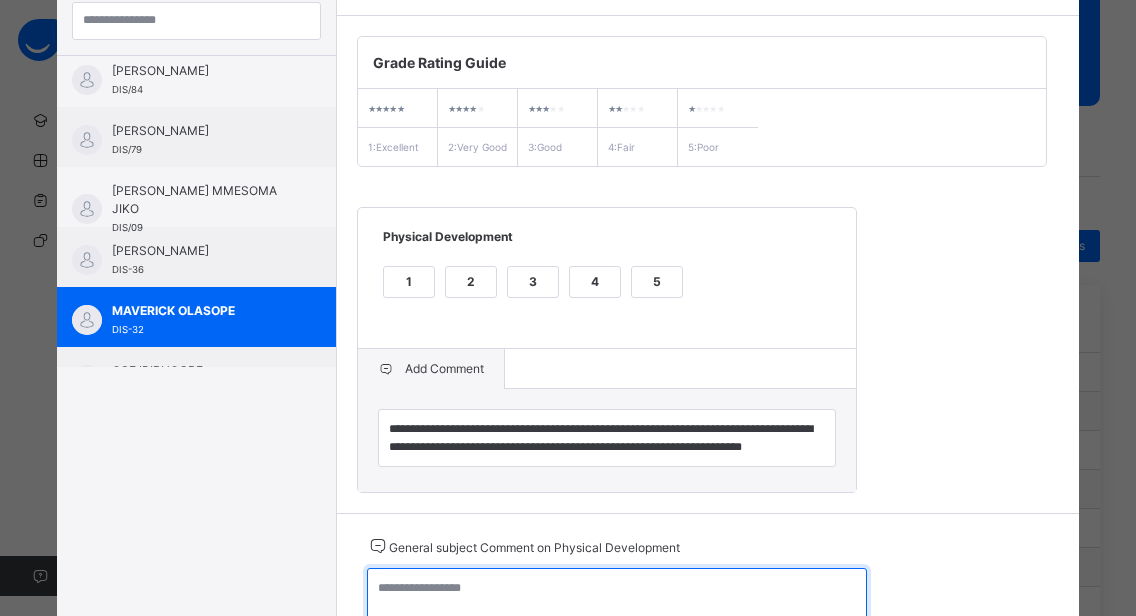 click at bounding box center (617, 597) 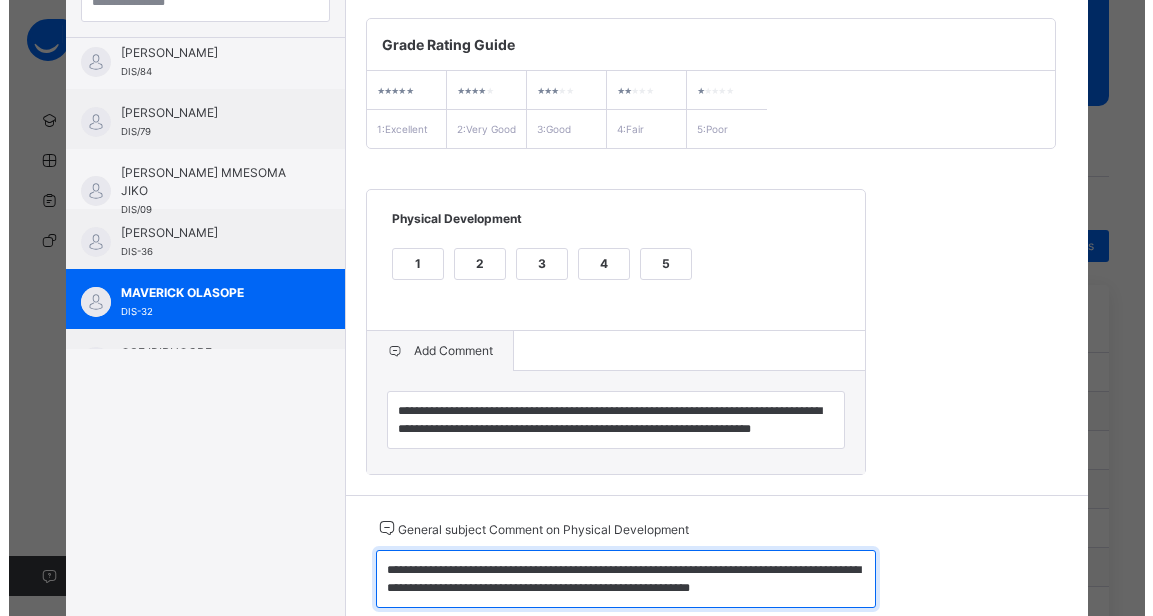 scroll, scrollTop: 0, scrollLeft: 0, axis: both 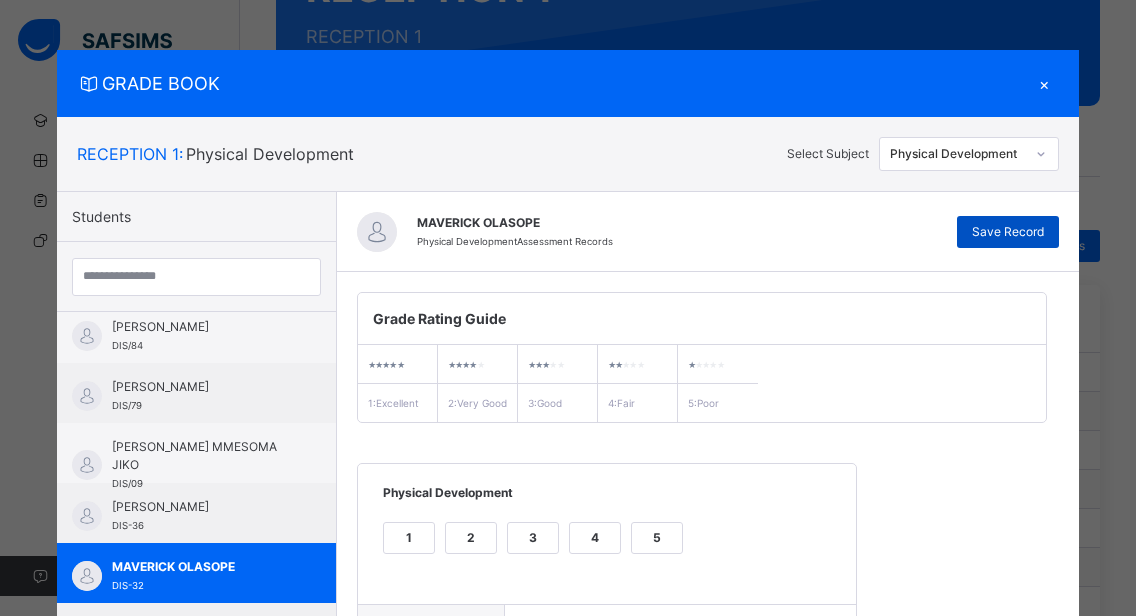 type on "**********" 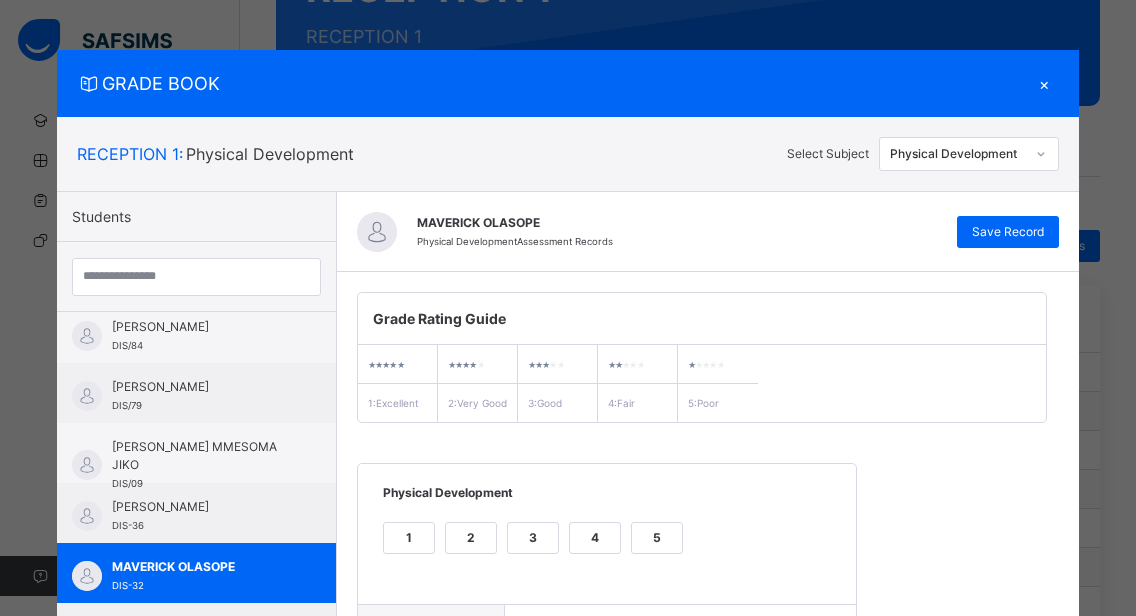 click on "×" at bounding box center [1044, 83] 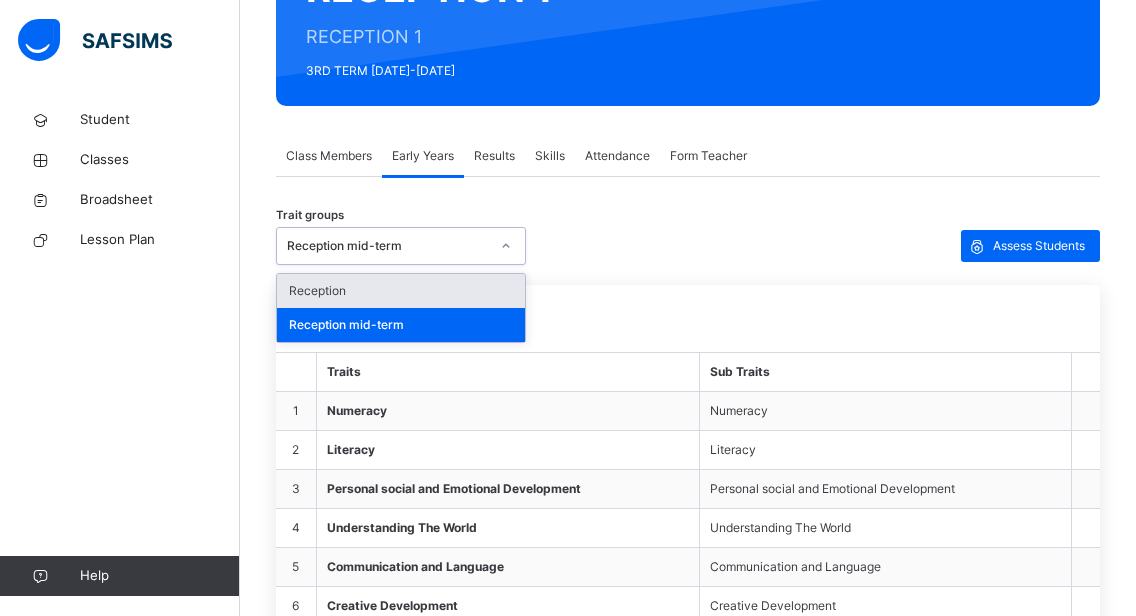 click 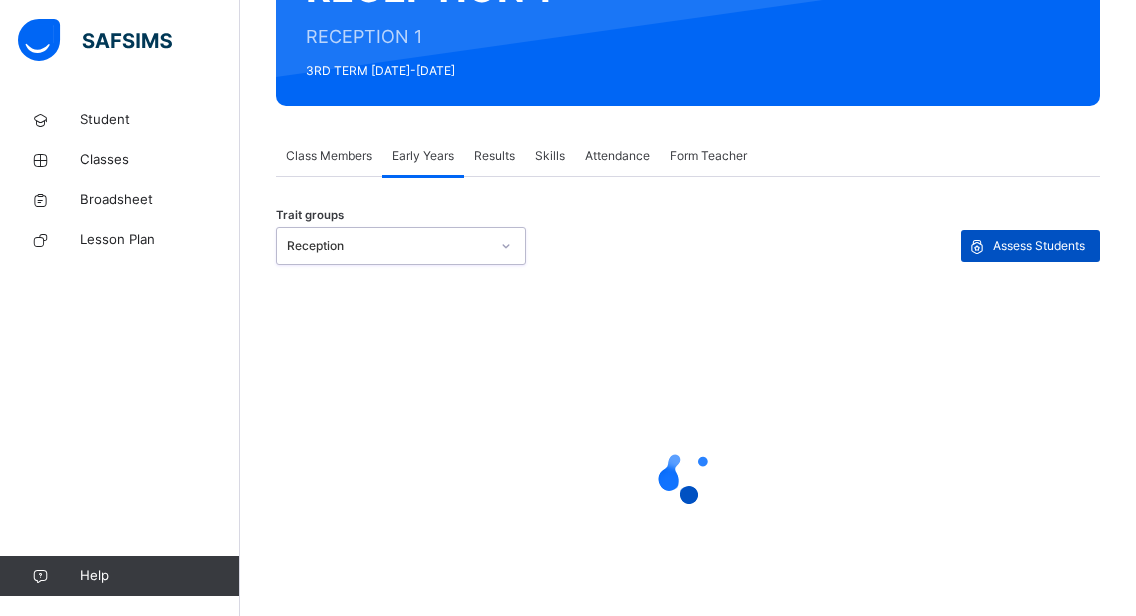 click at bounding box center (977, 246) 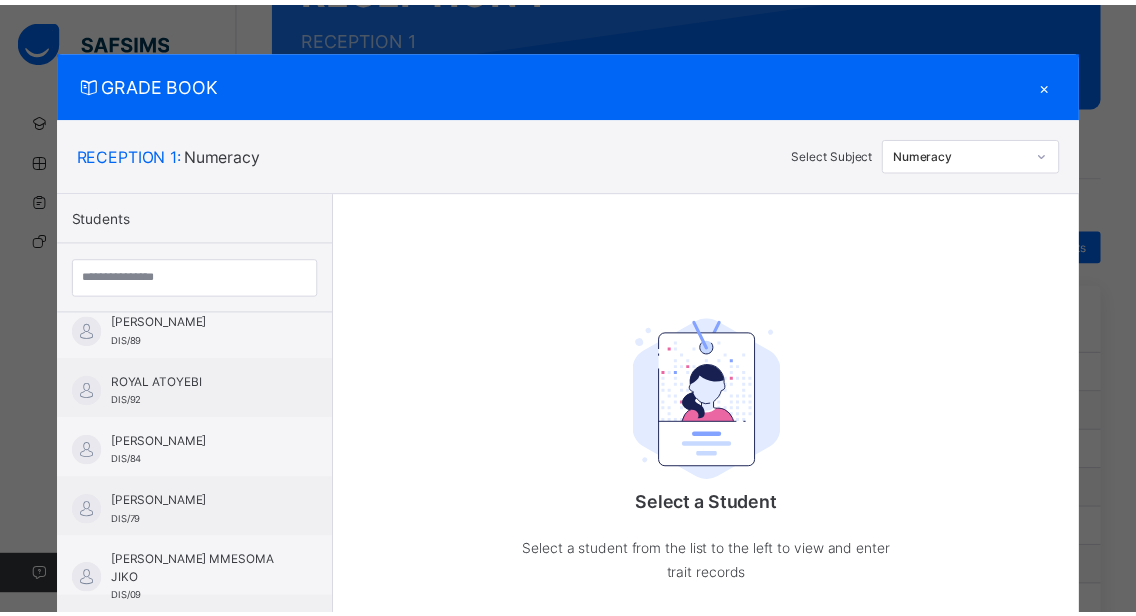 scroll, scrollTop: 1089, scrollLeft: 0, axis: vertical 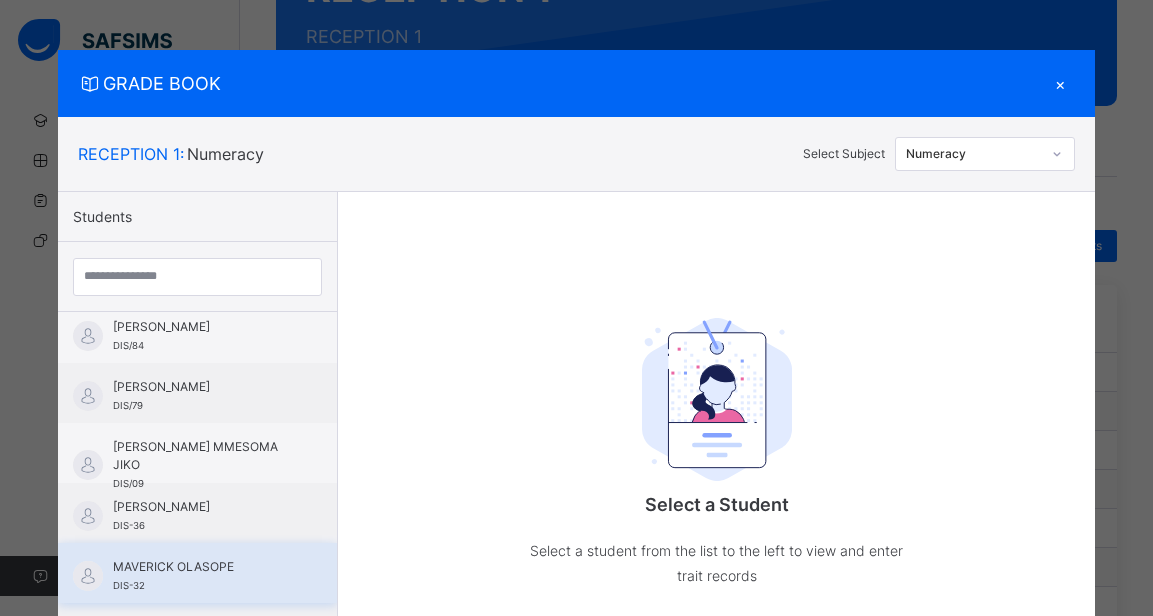 click on "MAVERICK  OLASOPE" at bounding box center [202, 567] 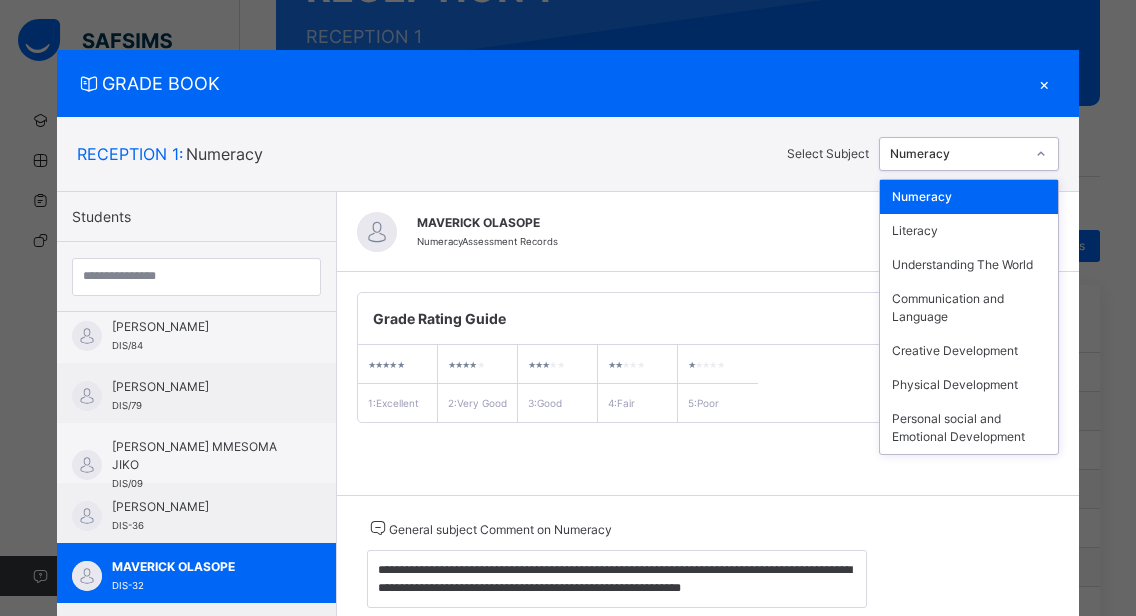 click 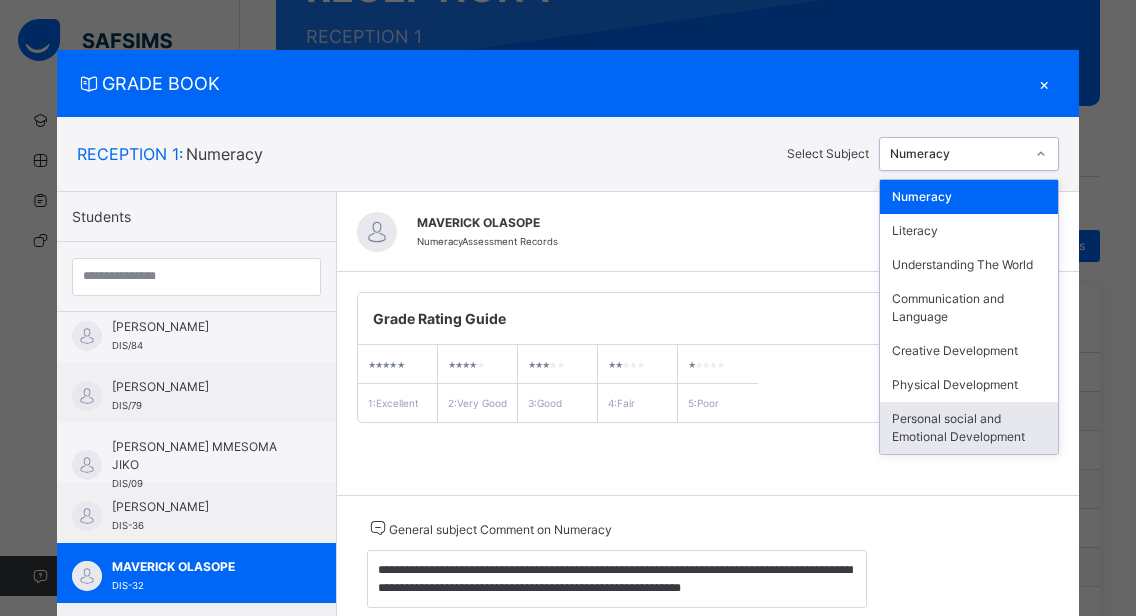 click on "Personal social and Emotional Development" at bounding box center (969, 428) 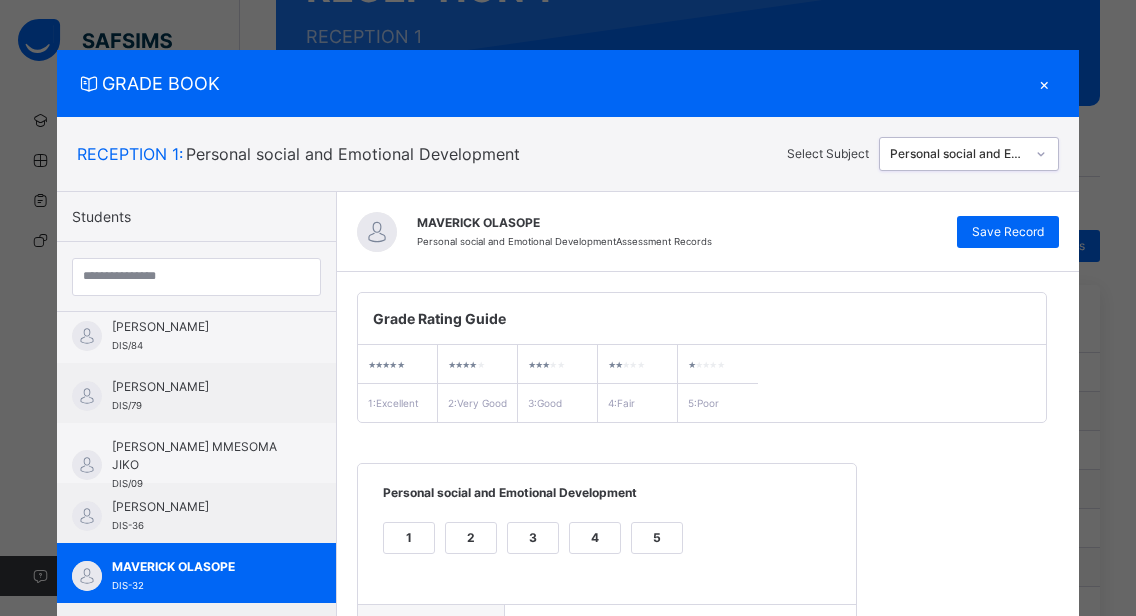 scroll, scrollTop: 362, scrollLeft: 0, axis: vertical 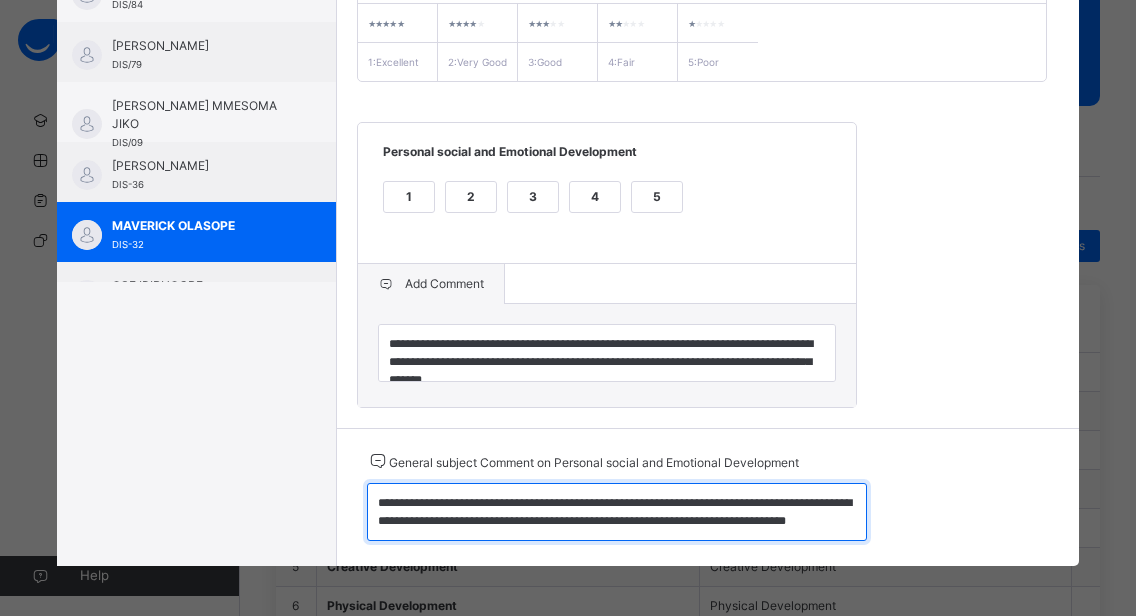 click on "**********" at bounding box center (617, 512) 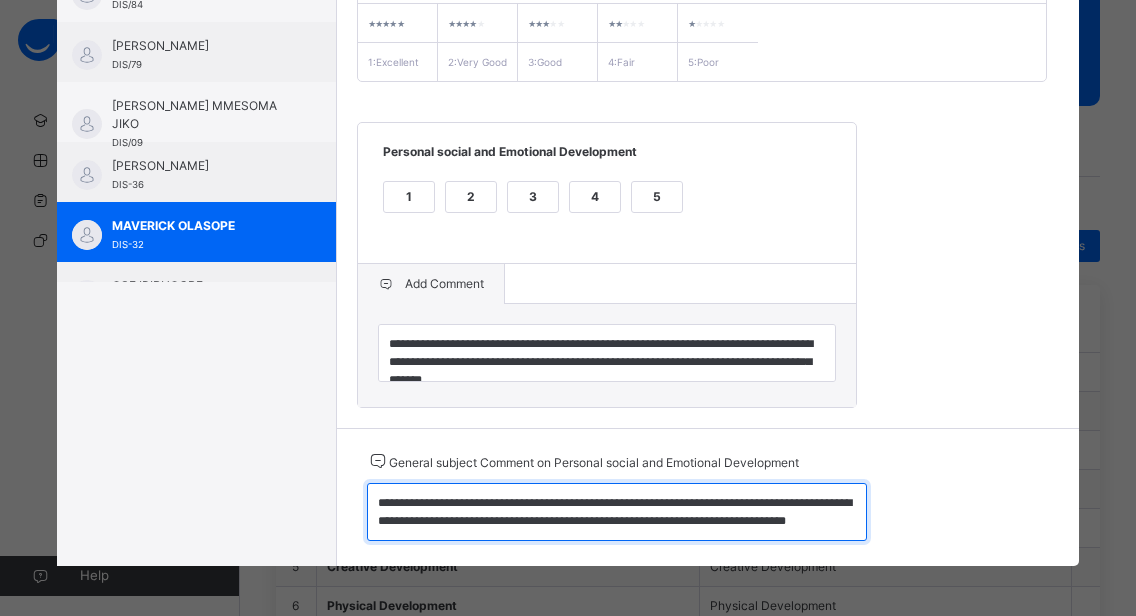 scroll, scrollTop: 18, scrollLeft: 0, axis: vertical 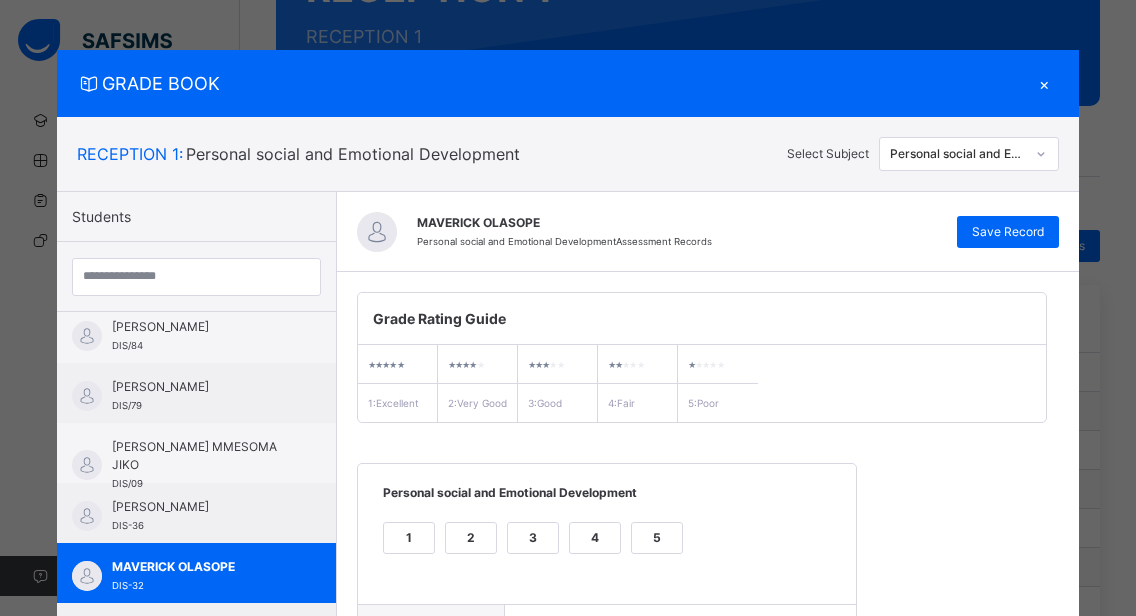 click on "×" at bounding box center [1044, 83] 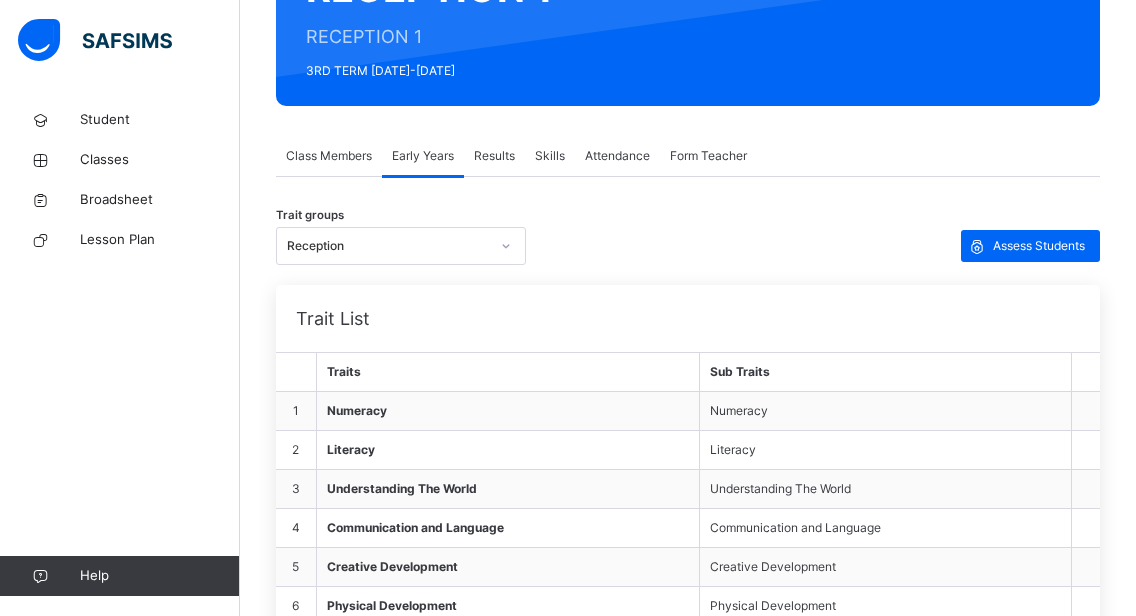 click 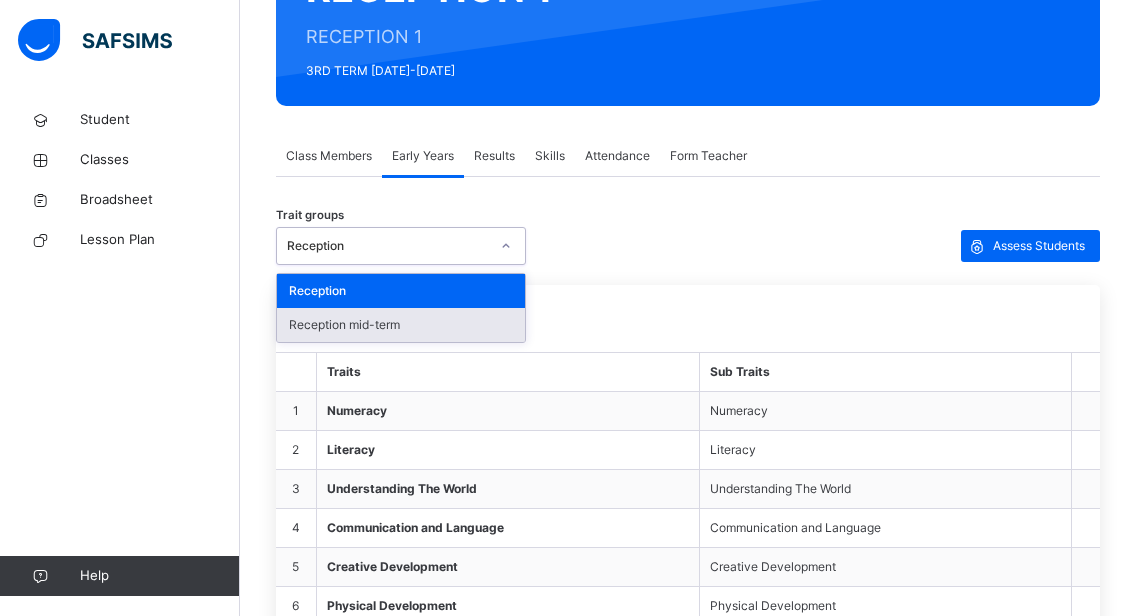 click on "Reception mid-term" at bounding box center (401, 325) 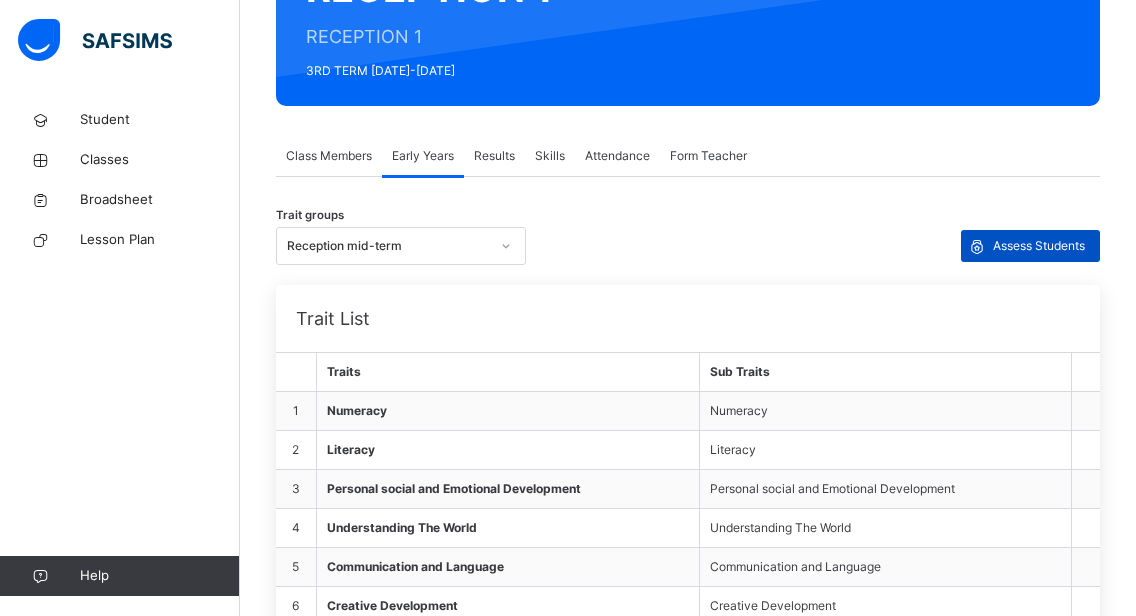 click on "Assess Students" at bounding box center (1039, 246) 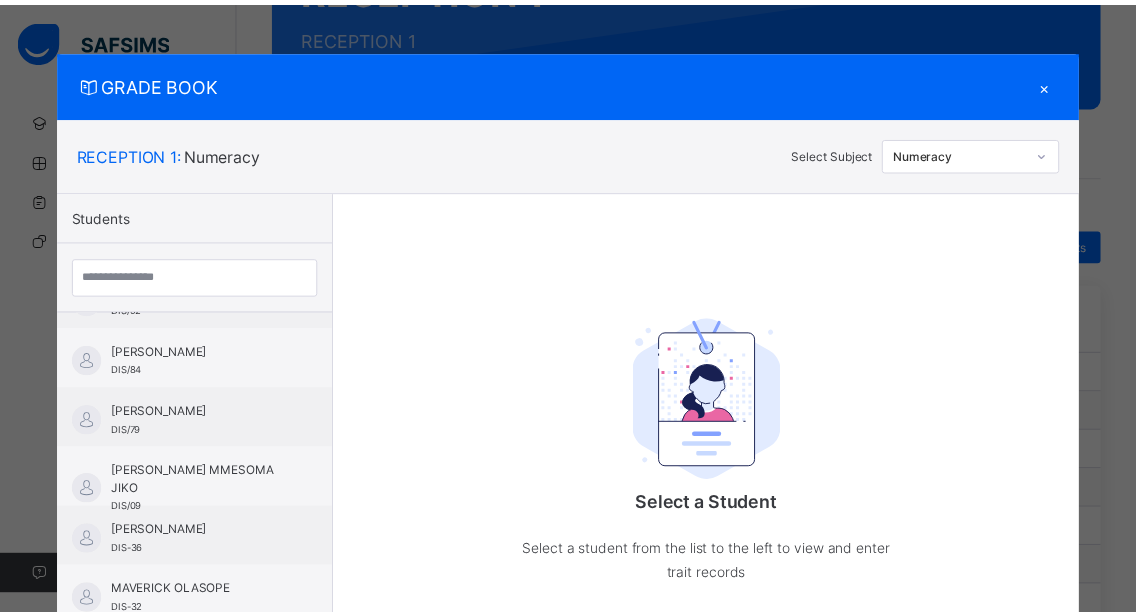 scroll, scrollTop: 1089, scrollLeft: 0, axis: vertical 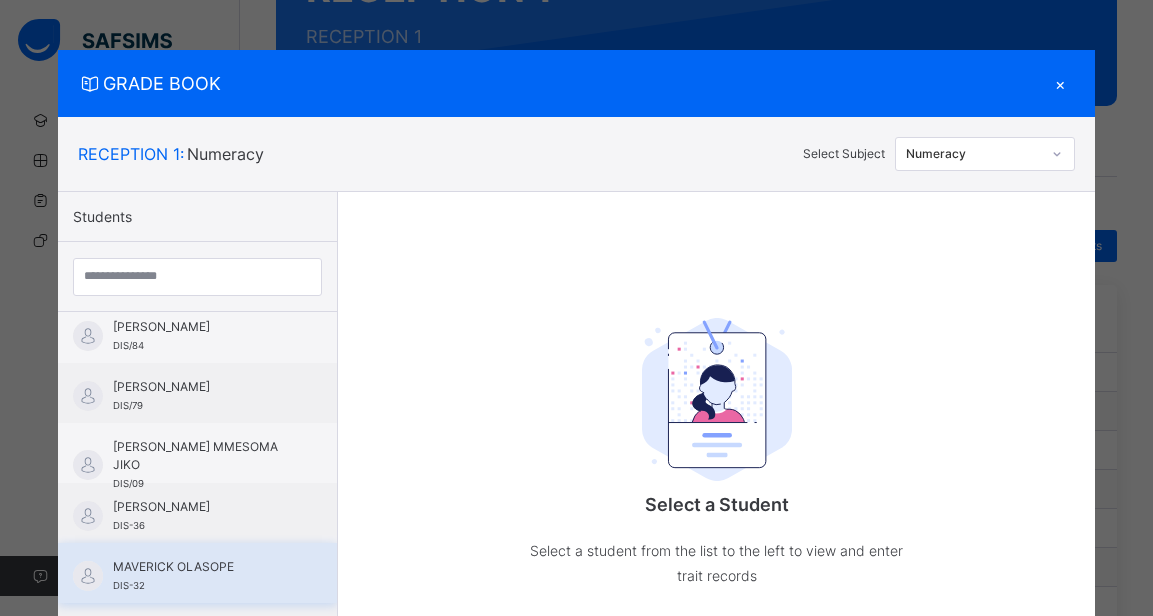 click on "MAVERICK  OLASOPE" at bounding box center (202, 567) 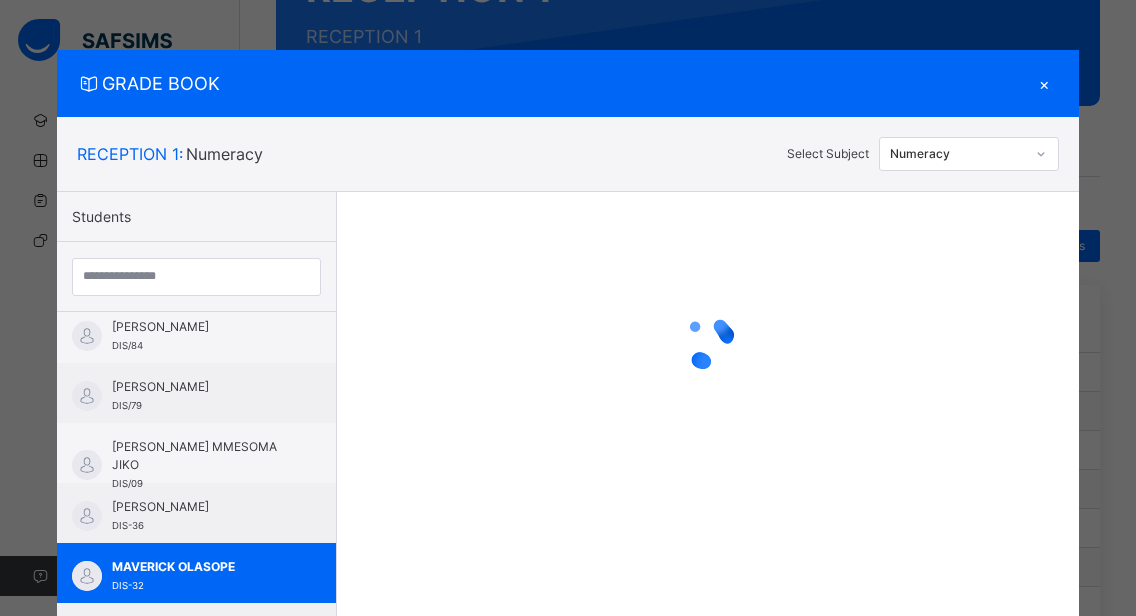 click at bounding box center [1041, 154] 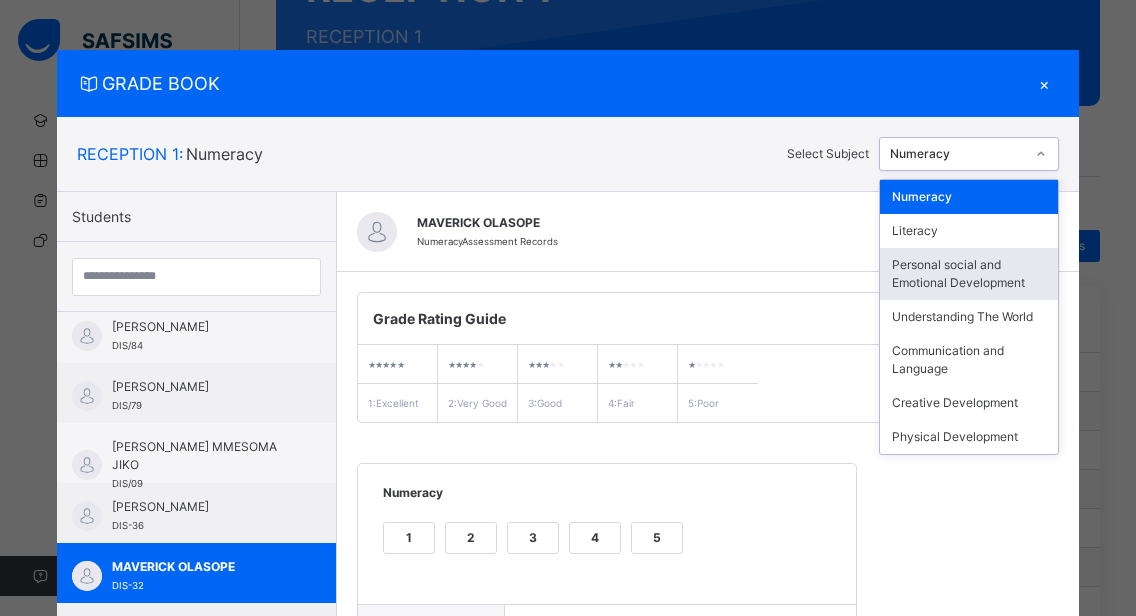click on "Personal social and Emotional Development" at bounding box center (969, 274) 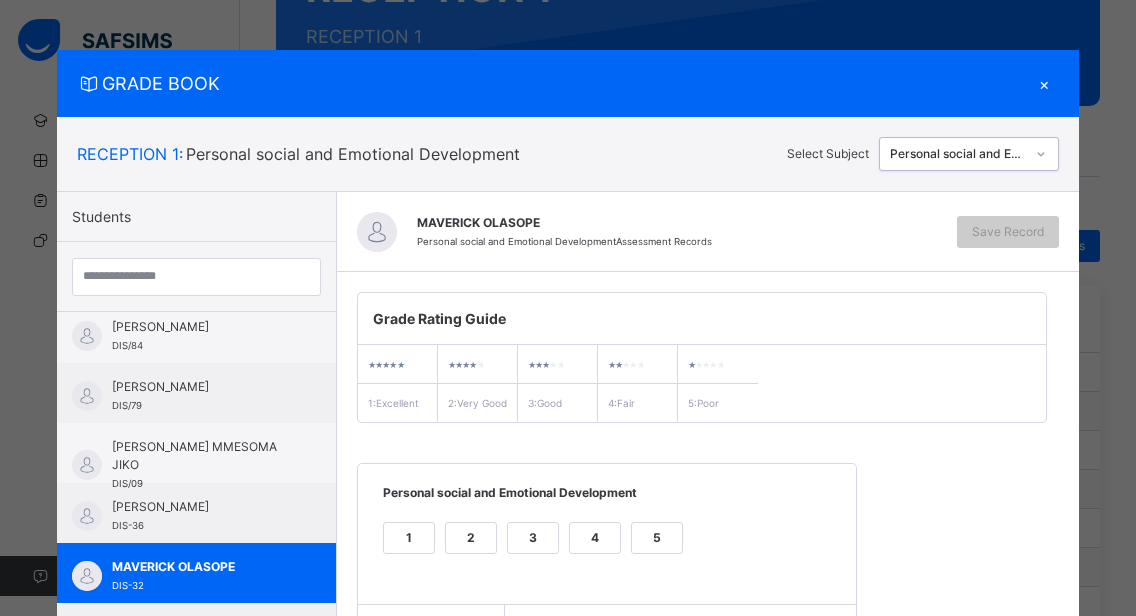 scroll, scrollTop: 256, scrollLeft: 0, axis: vertical 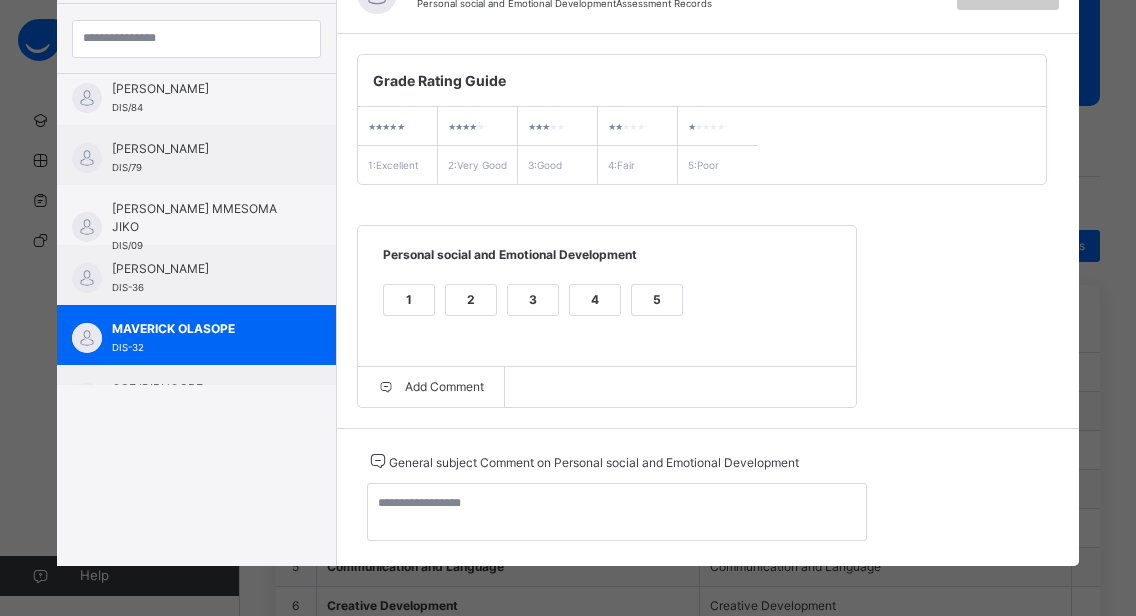 click on "2" at bounding box center [471, 300] 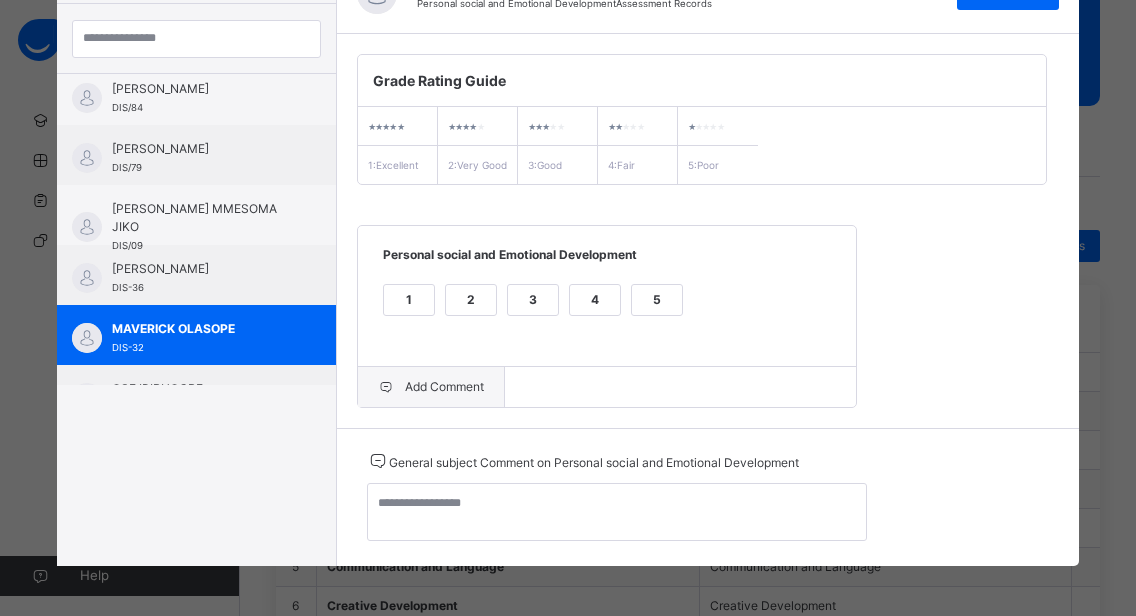 click on "Add Comment" at bounding box center [431, 387] 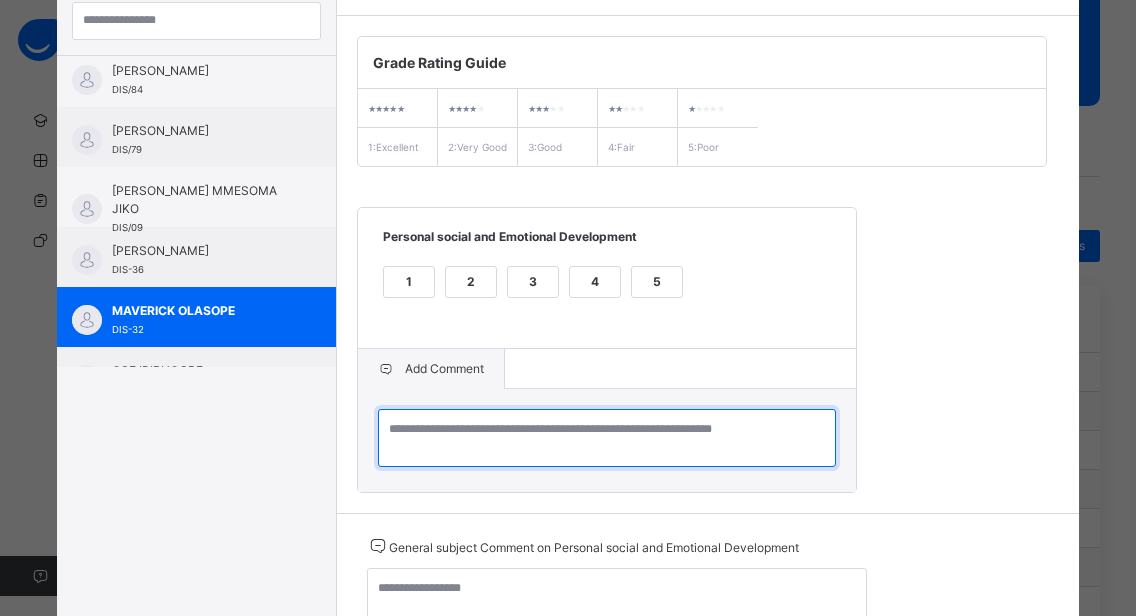 click at bounding box center (607, 438) 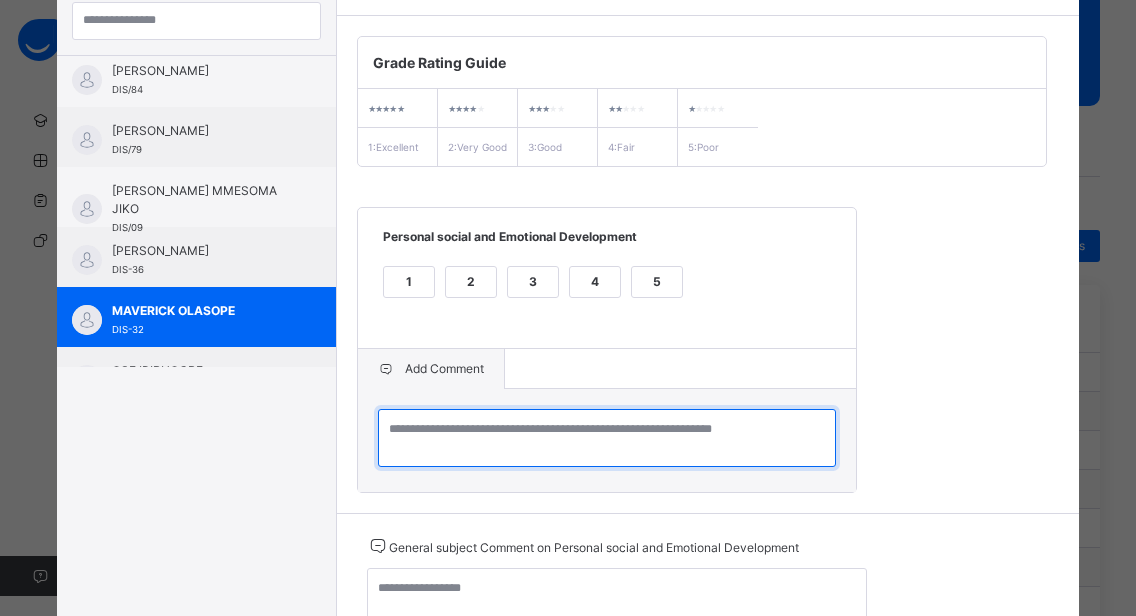 paste on "**********" 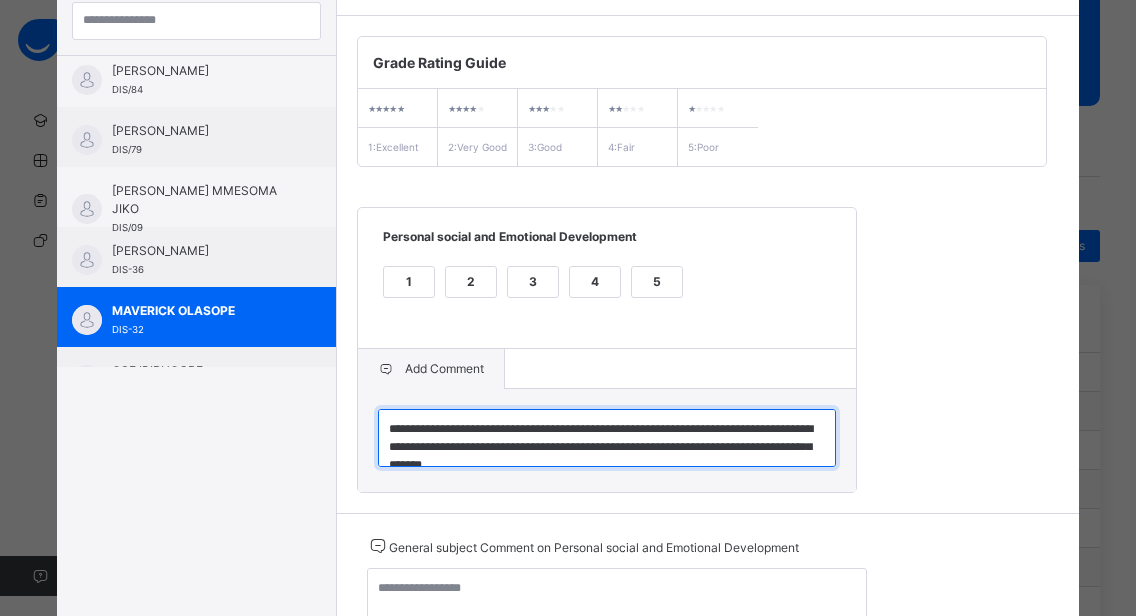 scroll, scrollTop: 6, scrollLeft: 0, axis: vertical 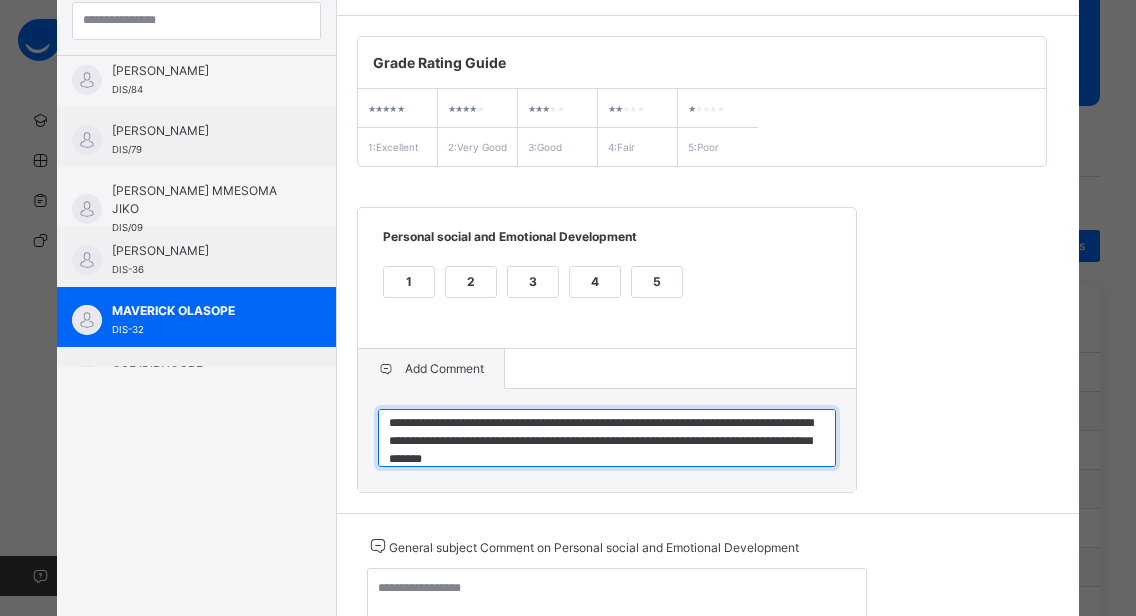 type on "**********" 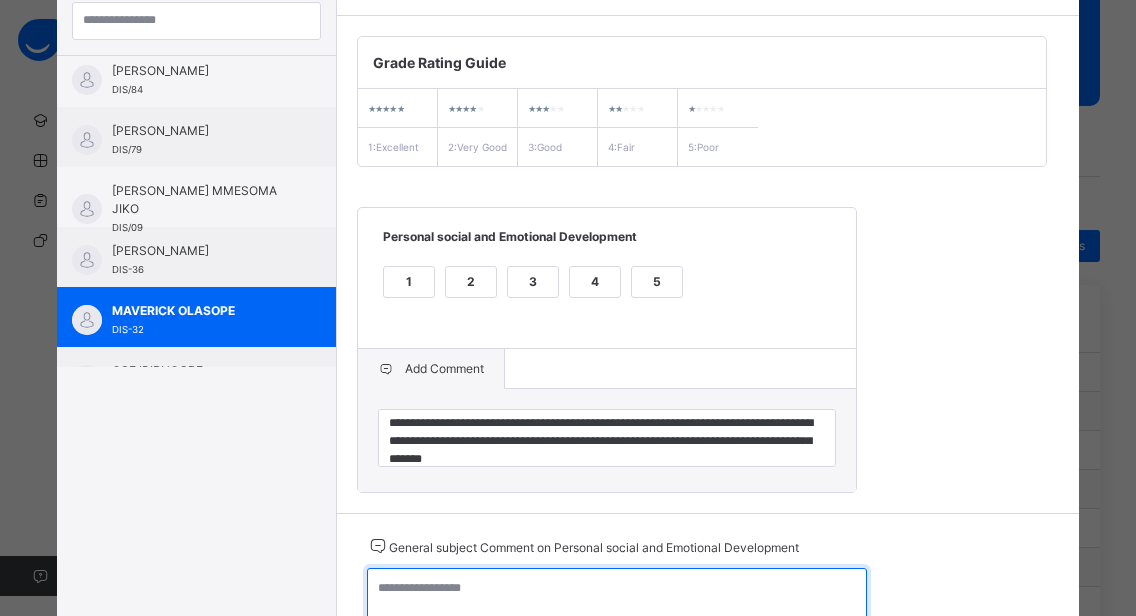 click at bounding box center [617, 597] 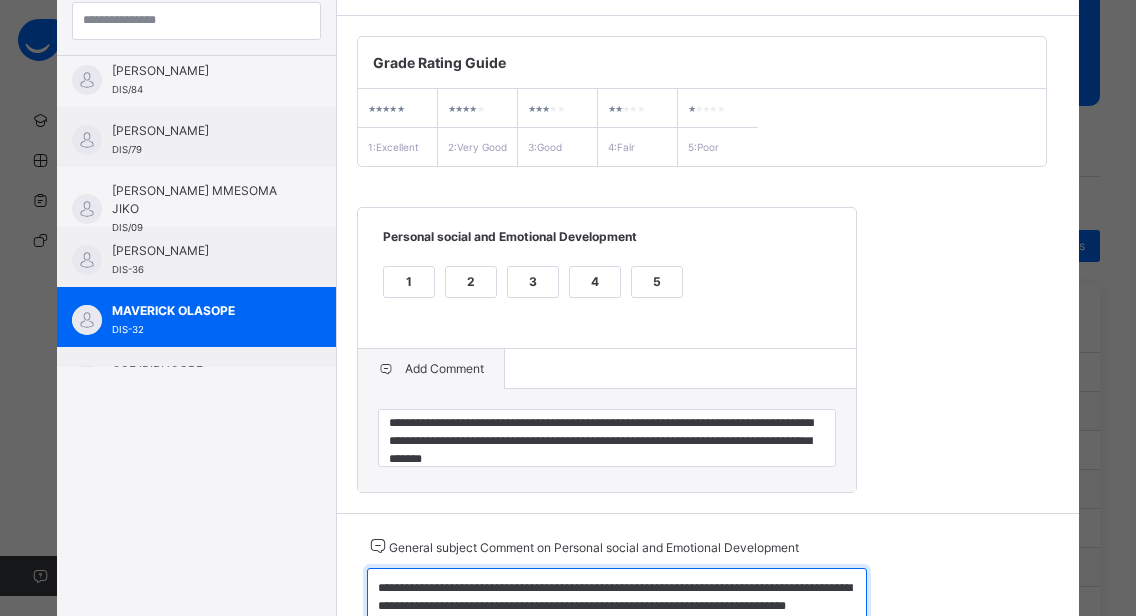scroll, scrollTop: 286, scrollLeft: 0, axis: vertical 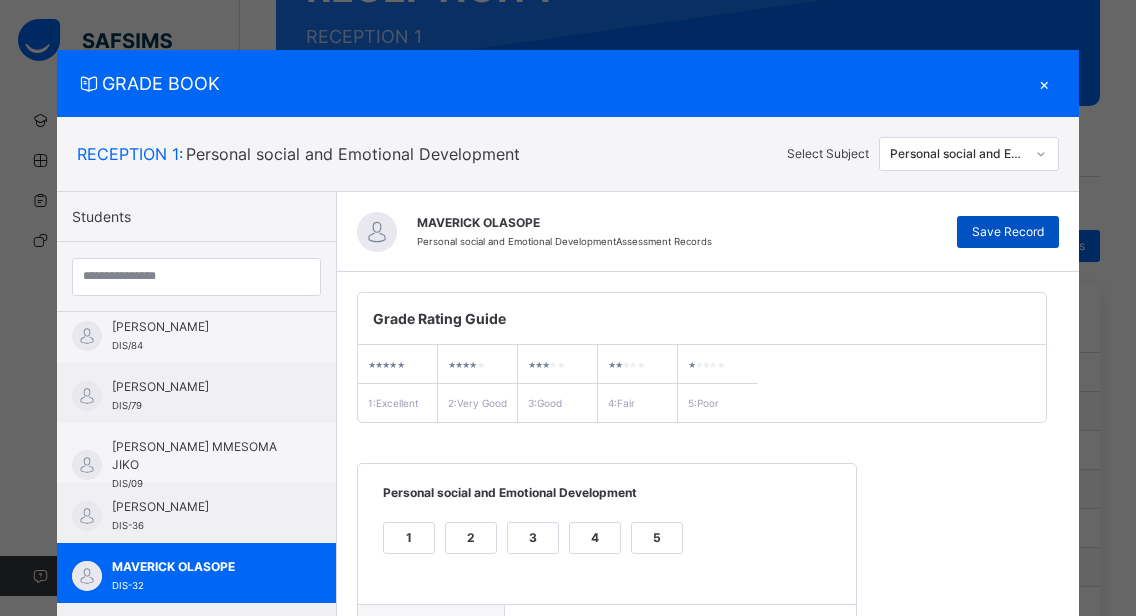 type on "**********" 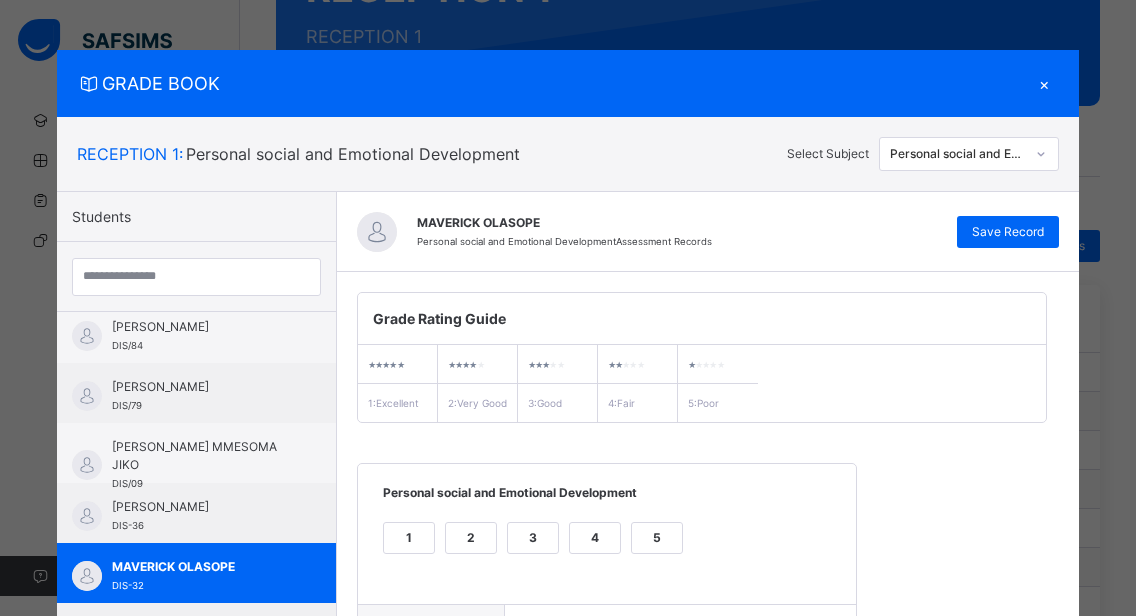 click on "×" at bounding box center (1044, 83) 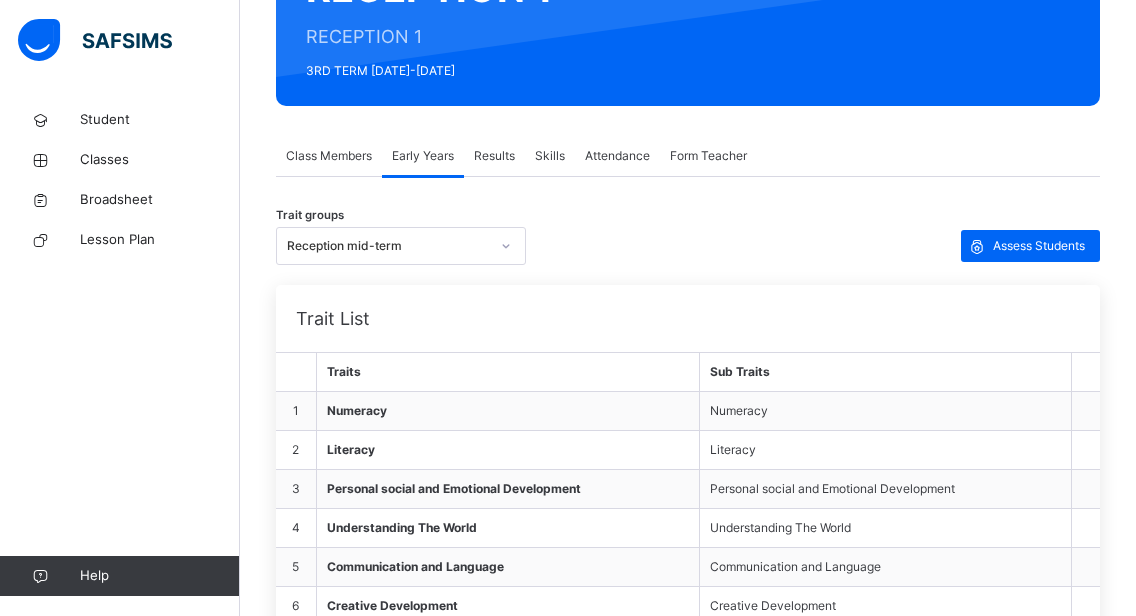 click on "Results" at bounding box center (494, 156) 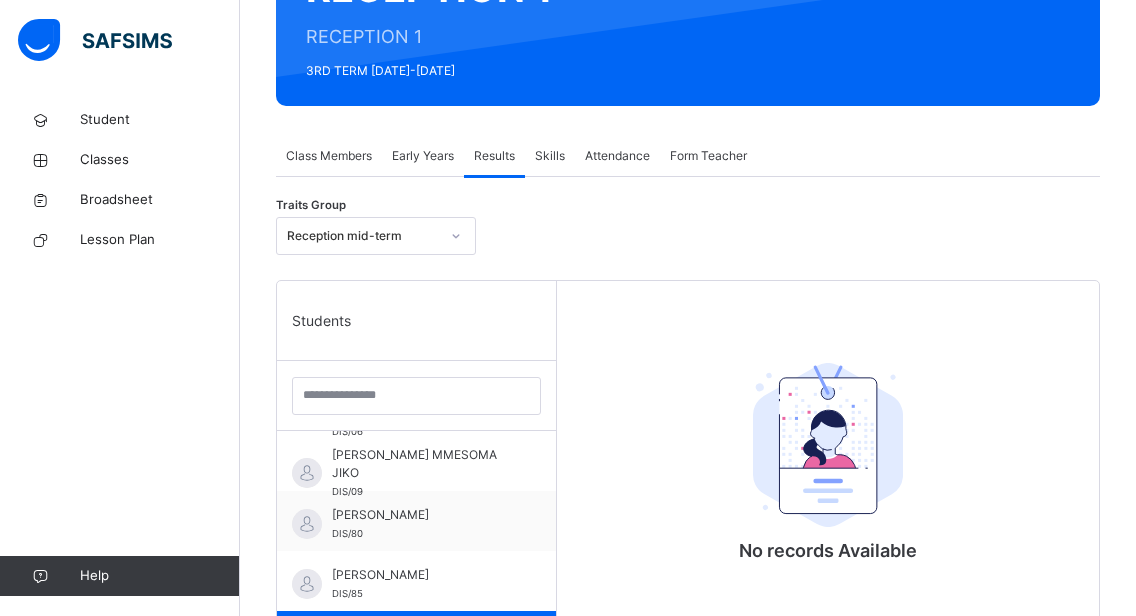 click 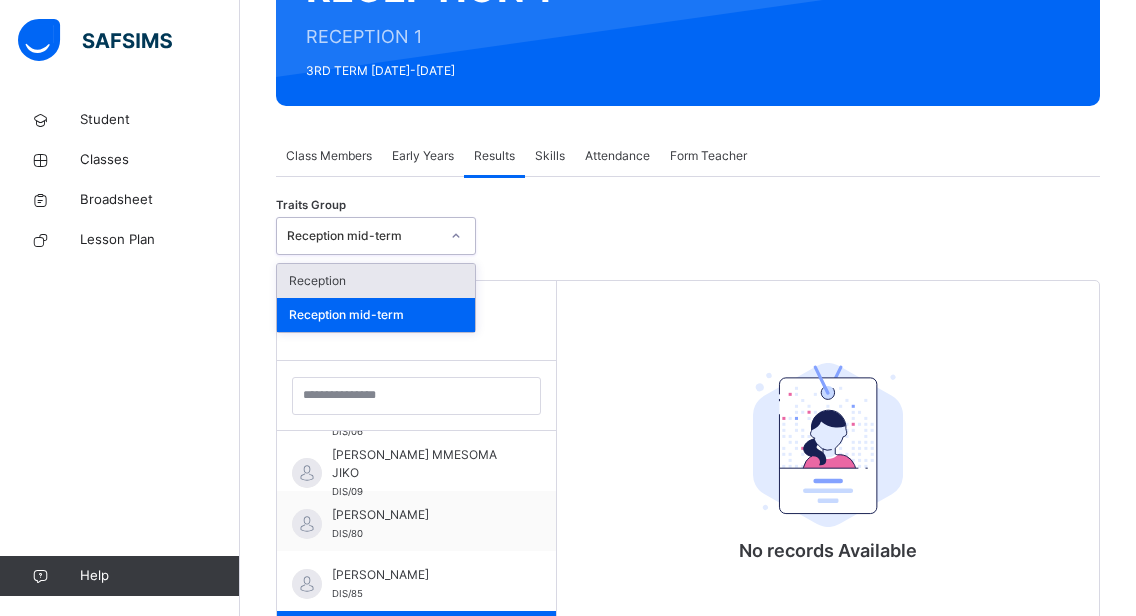 click on "Reception" at bounding box center [376, 281] 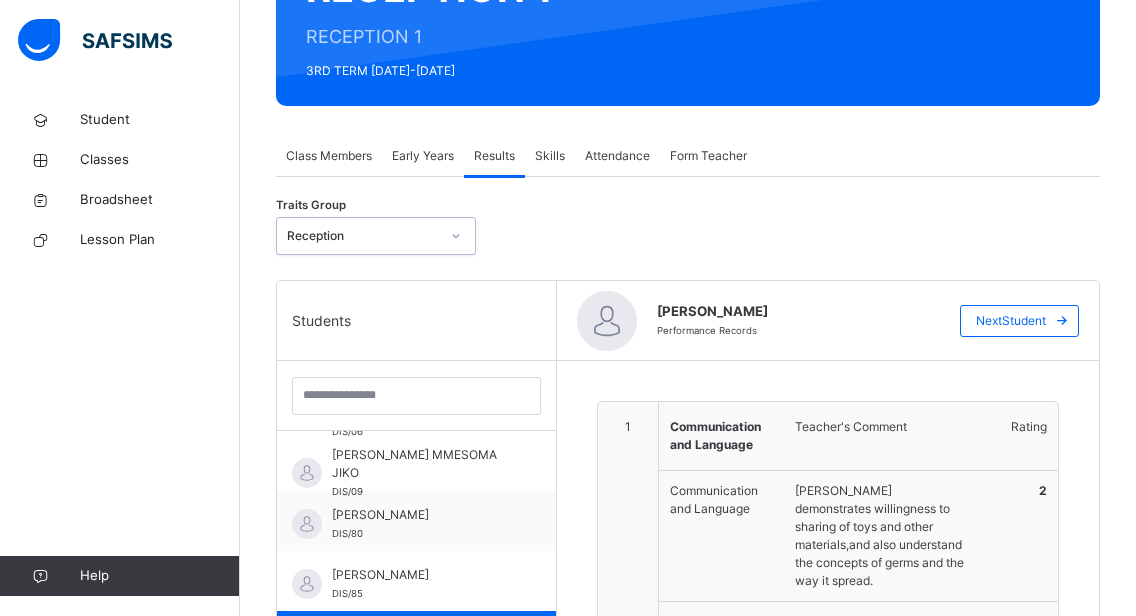 type on "**********" 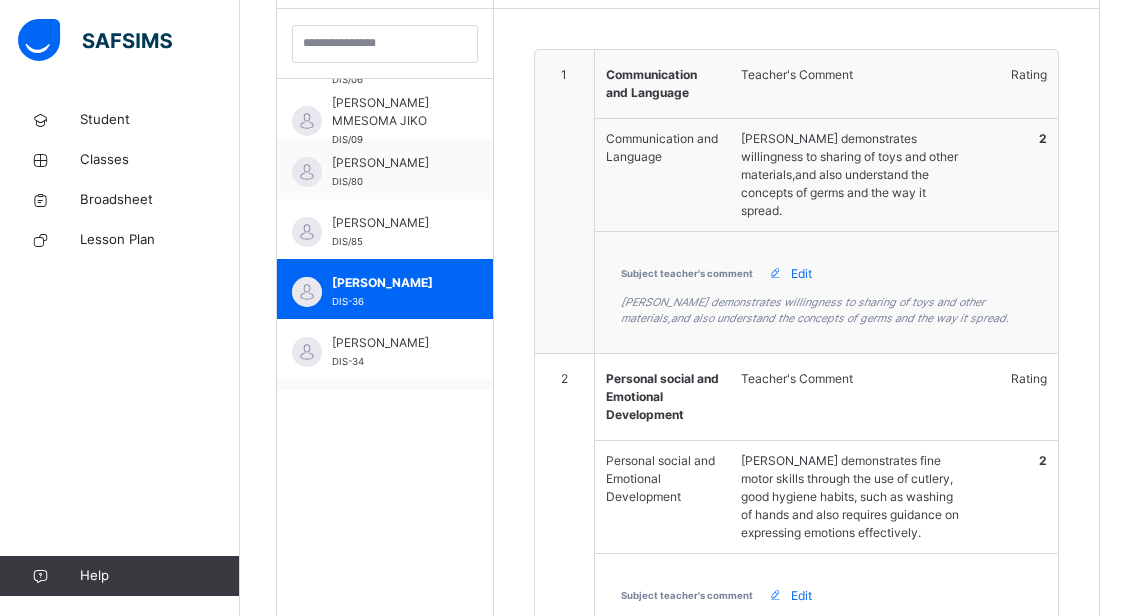 scroll, scrollTop: 640, scrollLeft: 0, axis: vertical 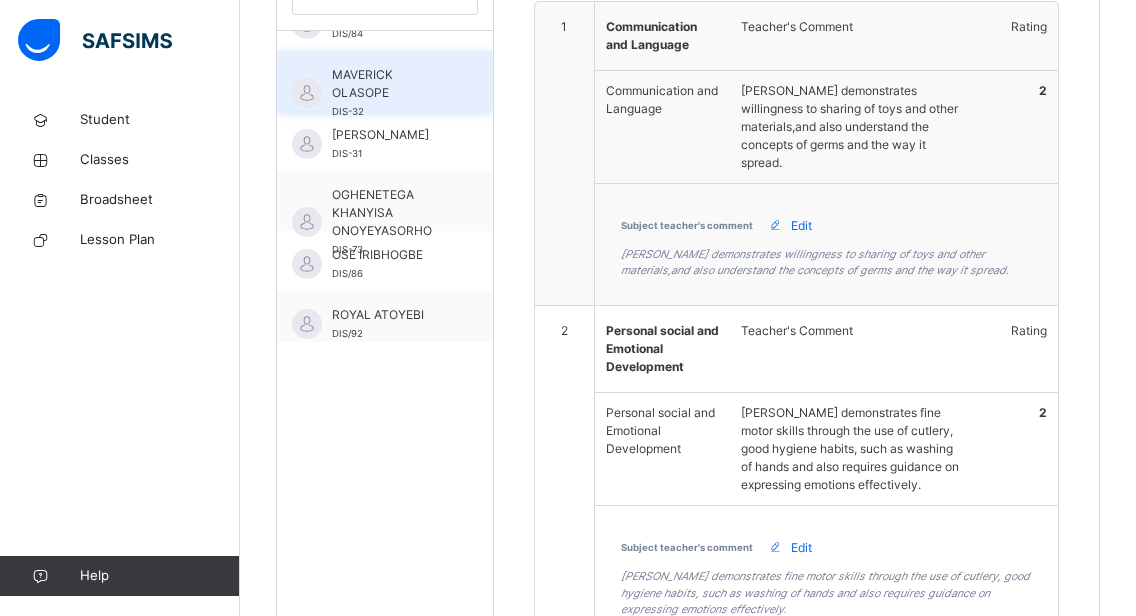 click on "MAVERICK  OLASOPE DIS-32" at bounding box center [390, 93] 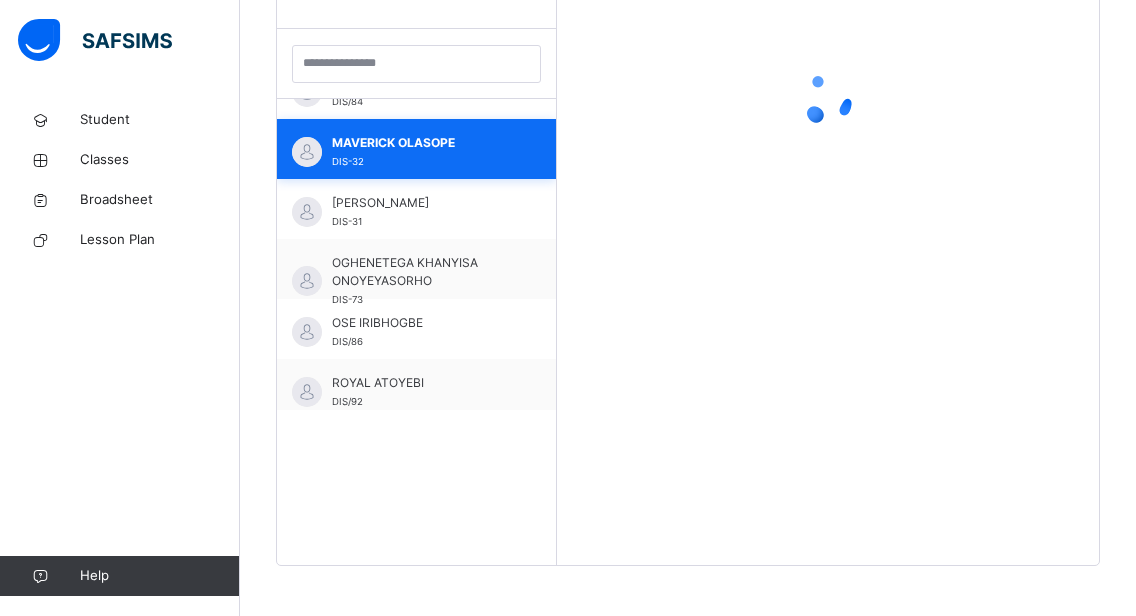 scroll, scrollTop: 572, scrollLeft: 0, axis: vertical 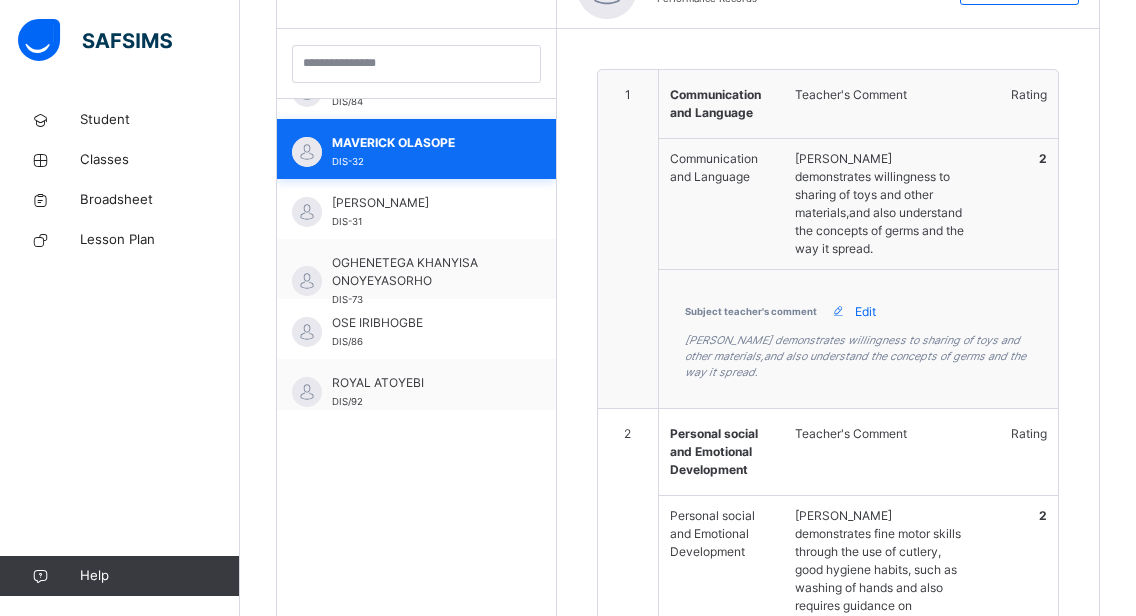 type on "**********" 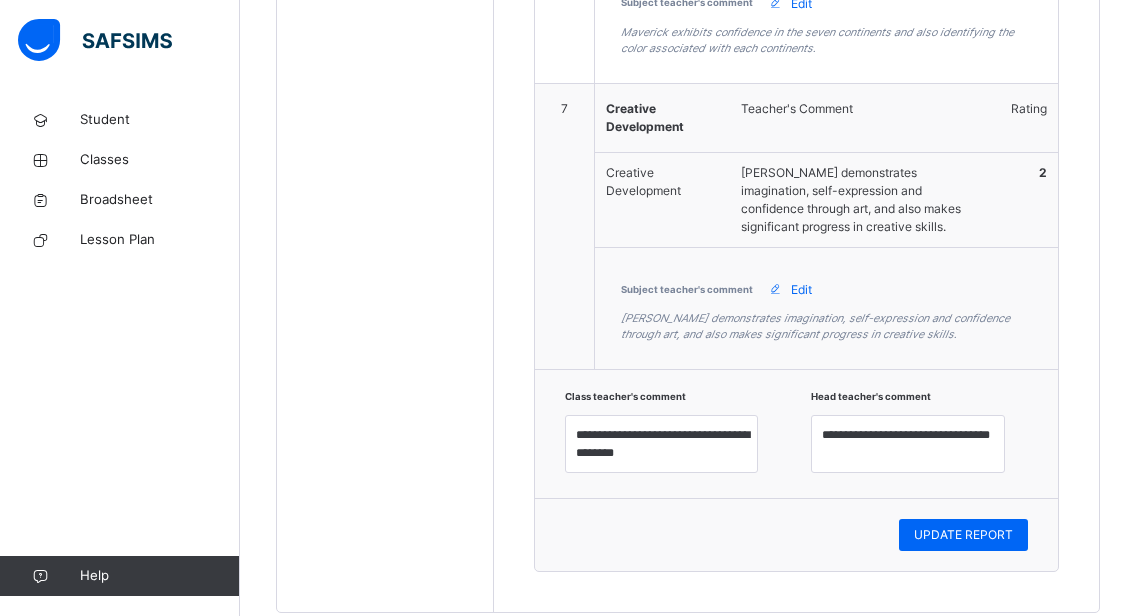 scroll, scrollTop: 2566, scrollLeft: 0, axis: vertical 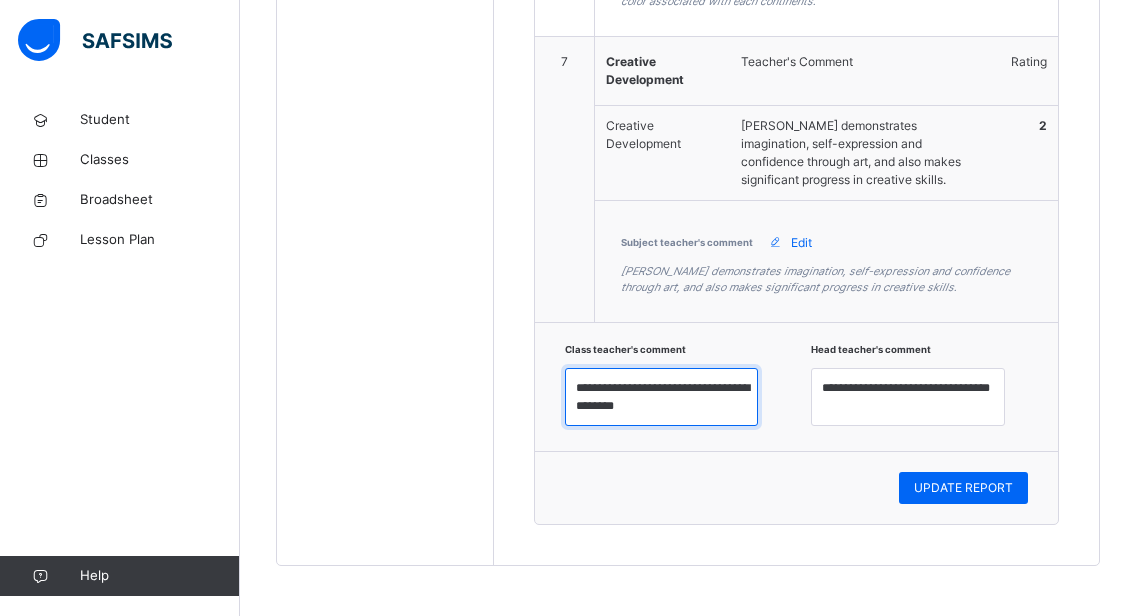 click on "**********" at bounding box center (662, 397) 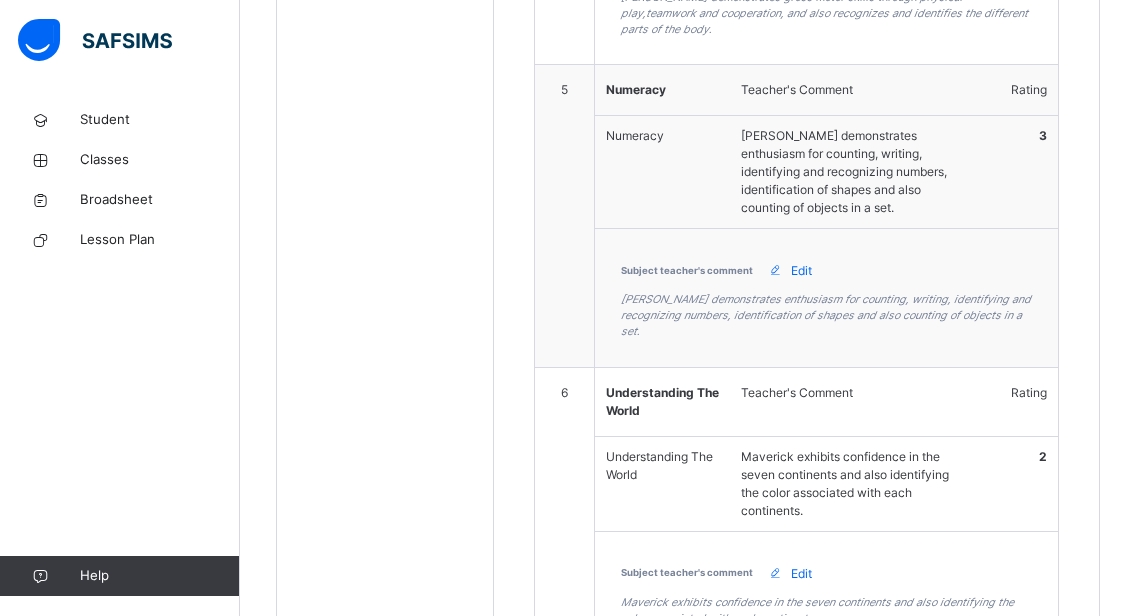 drag, startPoint x: 636, startPoint y: 402, endPoint x: 814, endPoint y: 46, distance: 398.0201 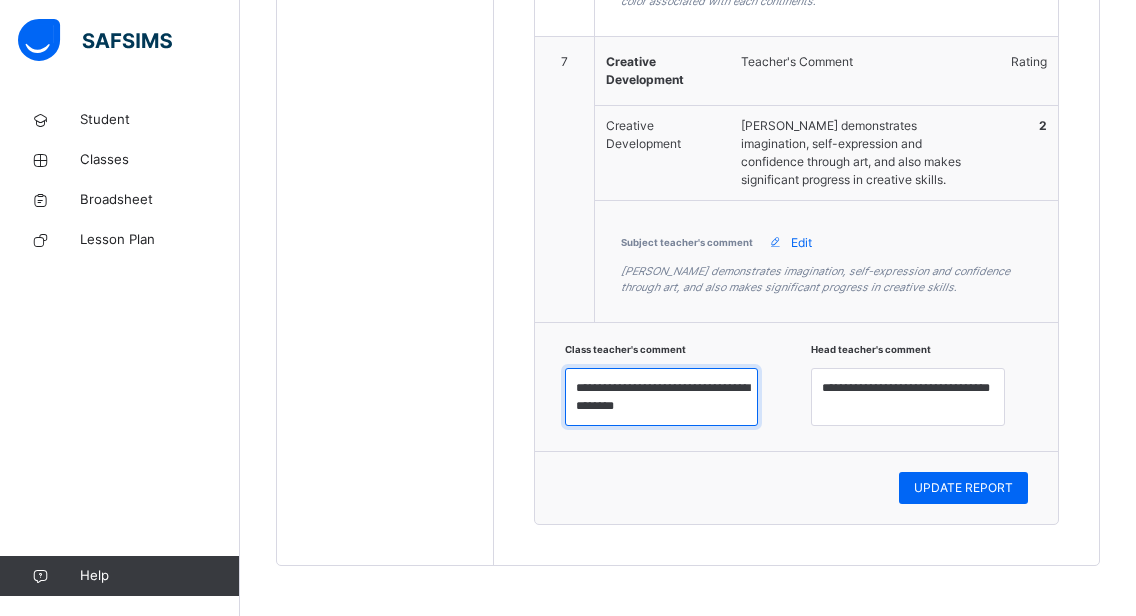 scroll, scrollTop: 2566, scrollLeft: 0, axis: vertical 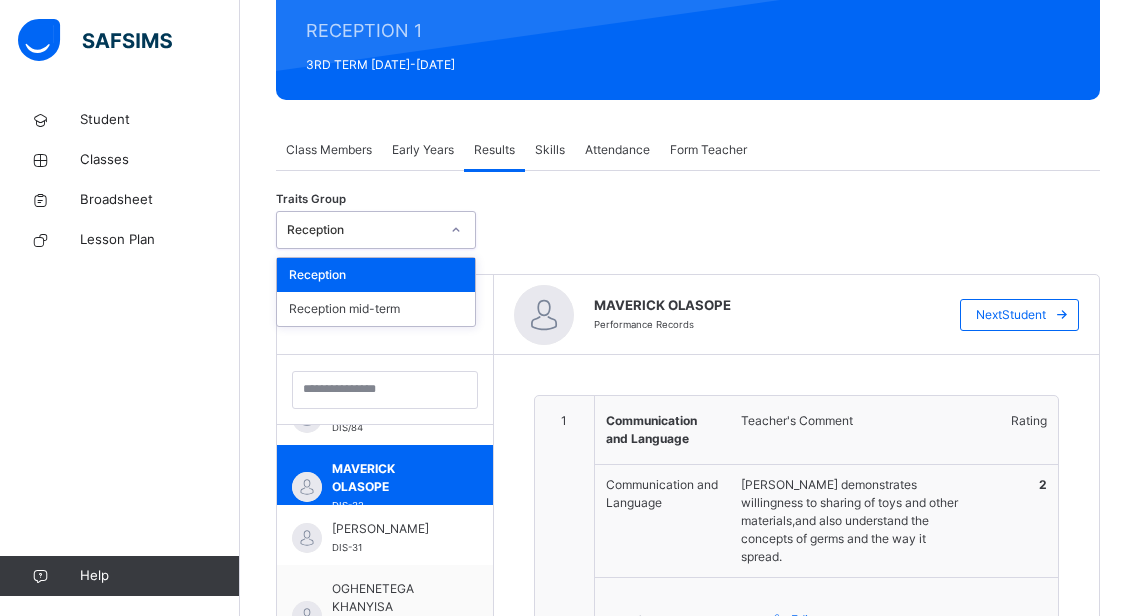 click 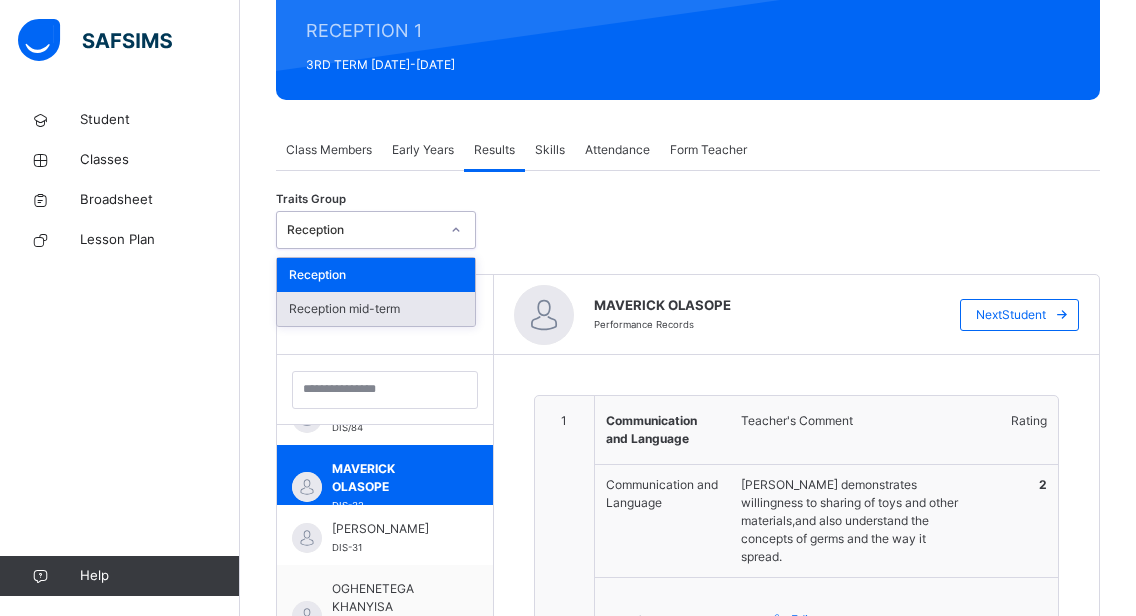 click on "Reception mid-term" at bounding box center [376, 309] 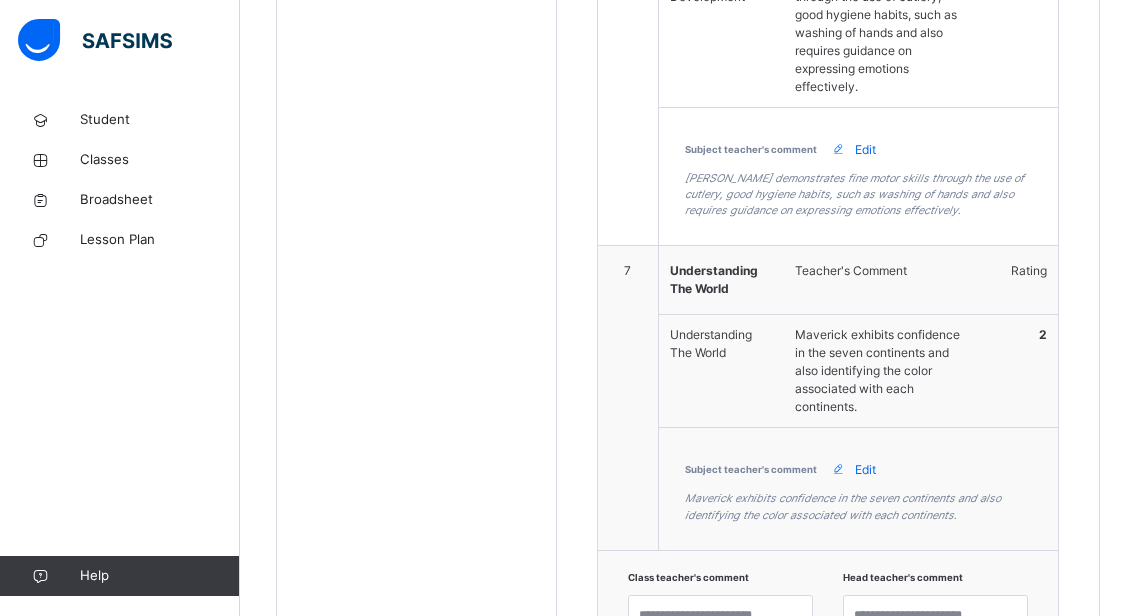 scroll, scrollTop: 2566, scrollLeft: 0, axis: vertical 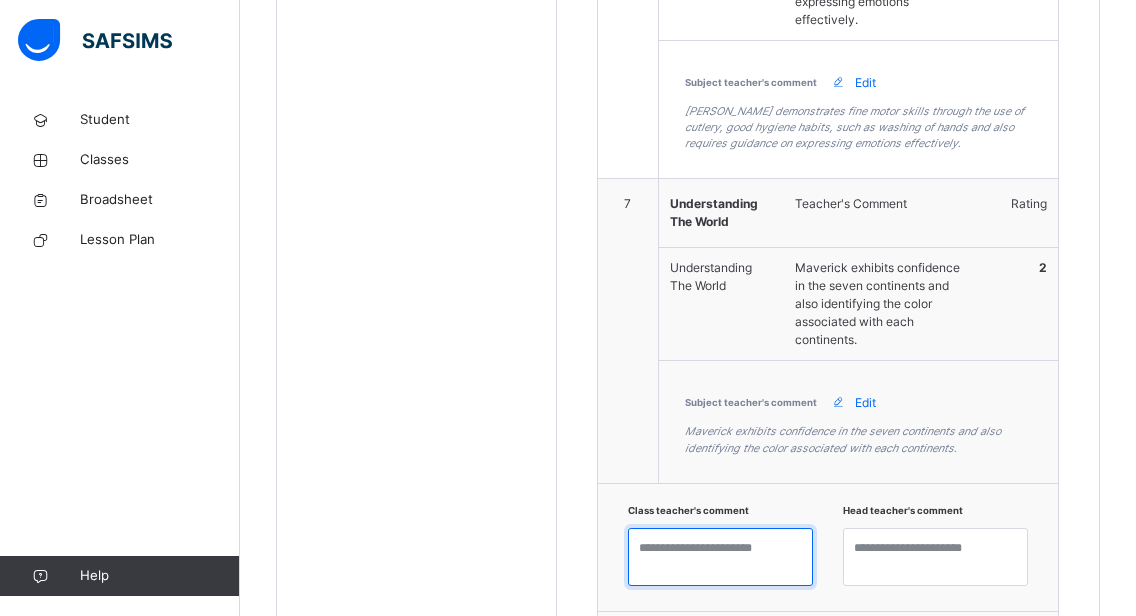 click at bounding box center [720, 557] 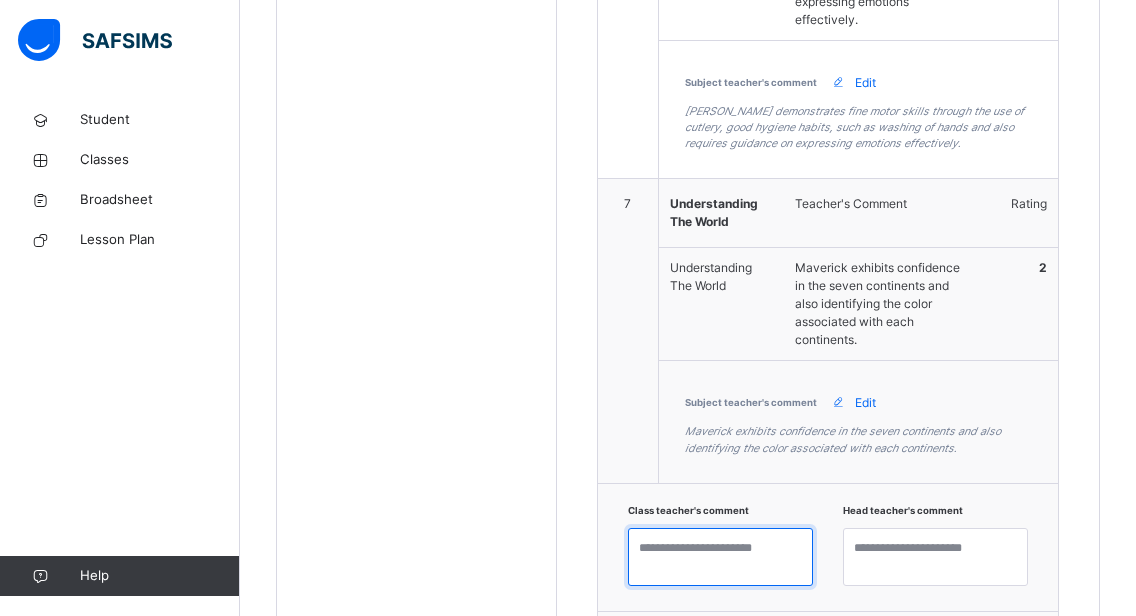 paste on "**********" 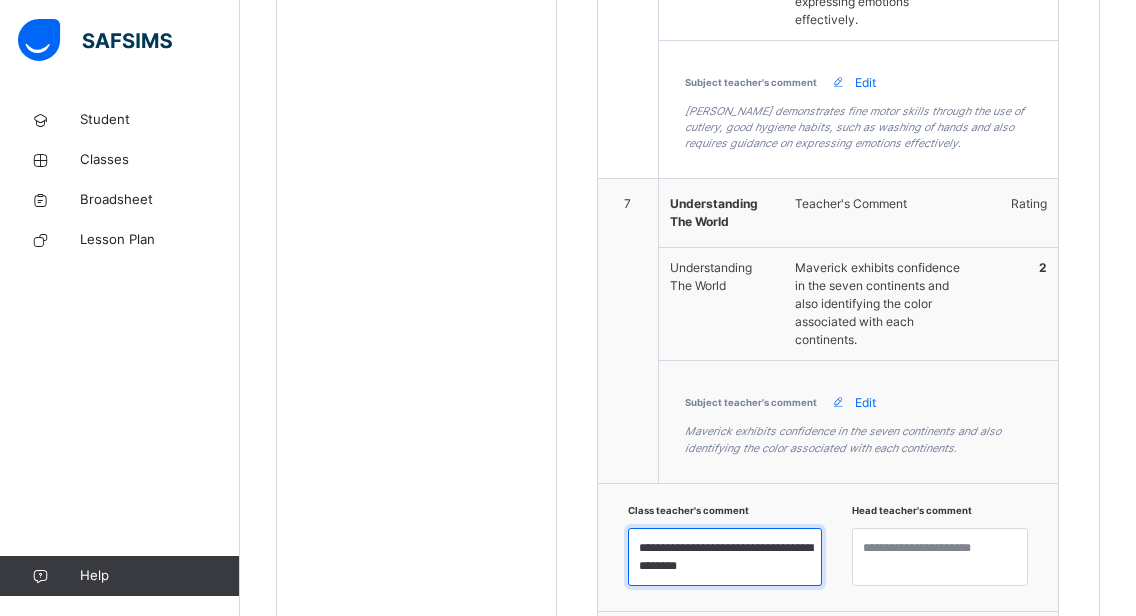 type on "**********" 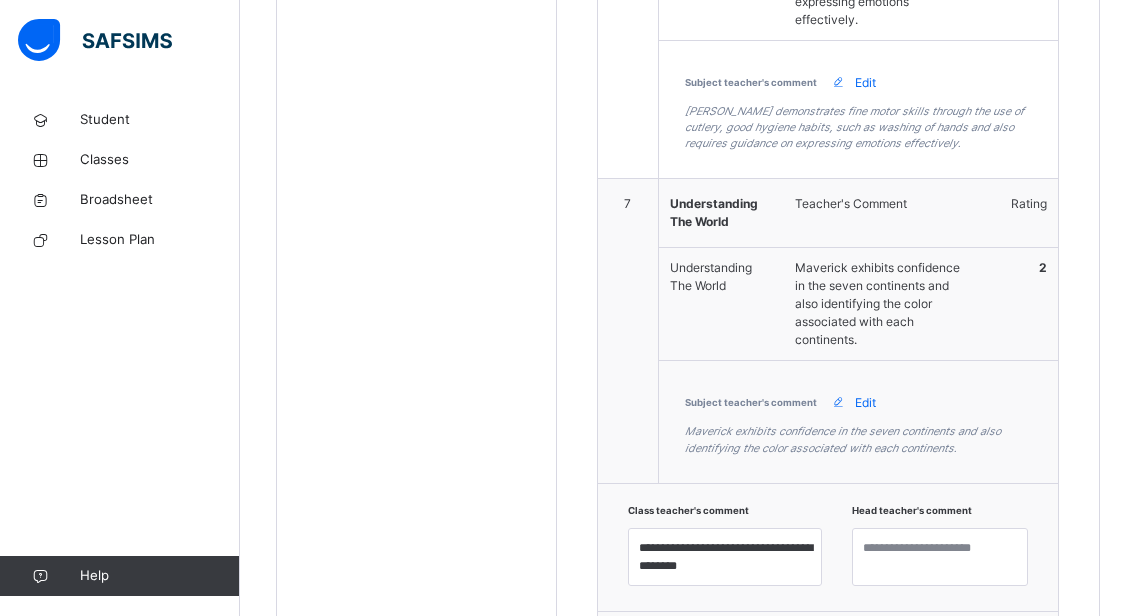 click on "UPDATE REPORT" at bounding box center (963, 648) 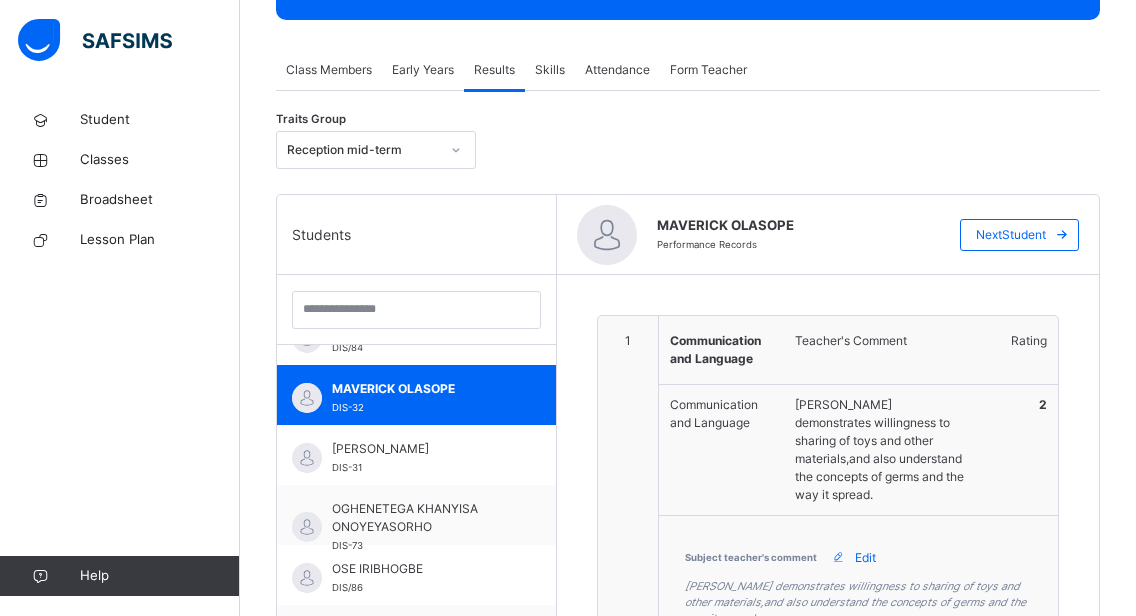 scroll, scrollTop: 313, scrollLeft: 0, axis: vertical 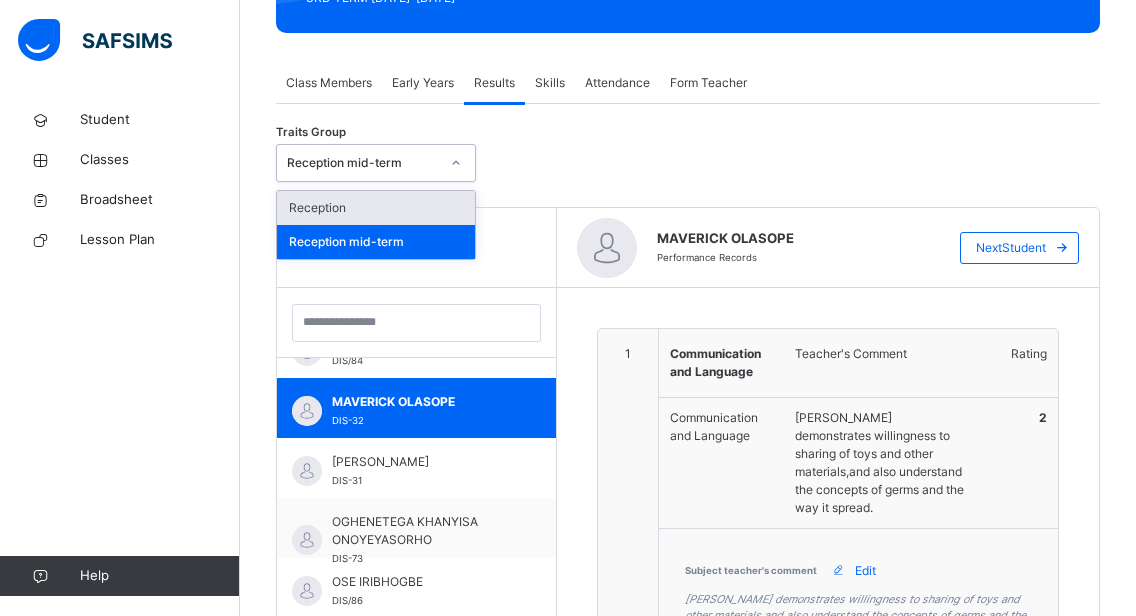 click 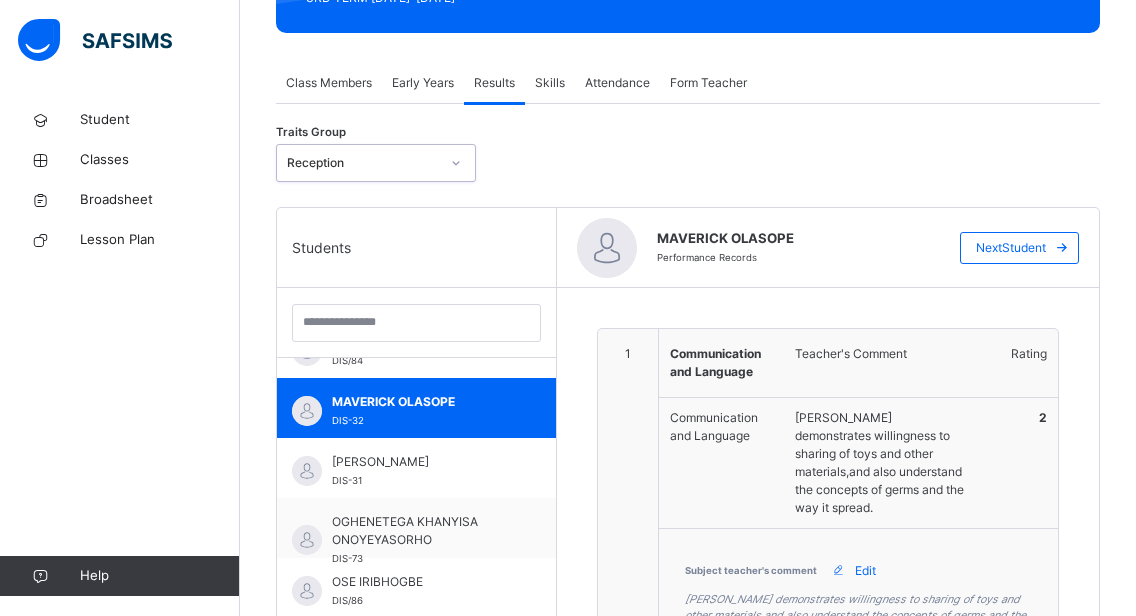 type on "**********" 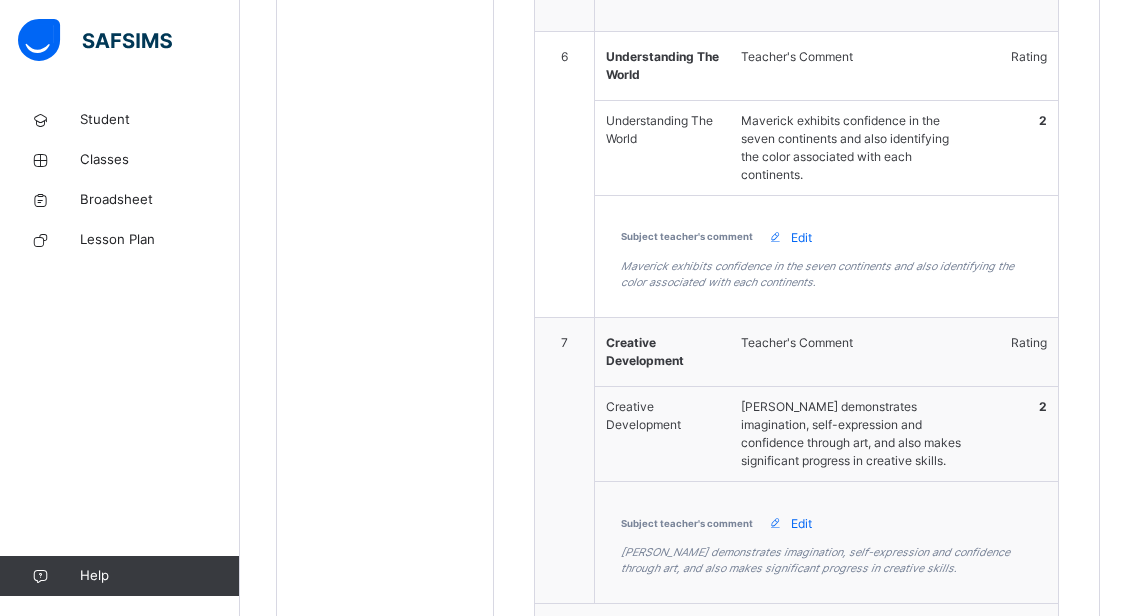 scroll, scrollTop: 2566, scrollLeft: 0, axis: vertical 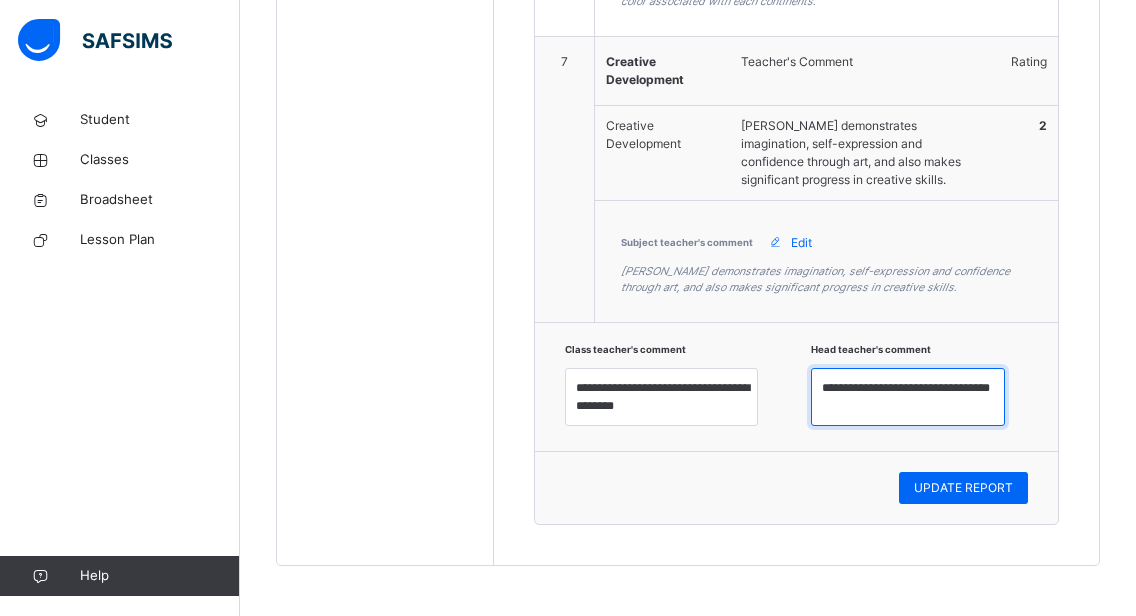 click on "**********" at bounding box center [908, 397] 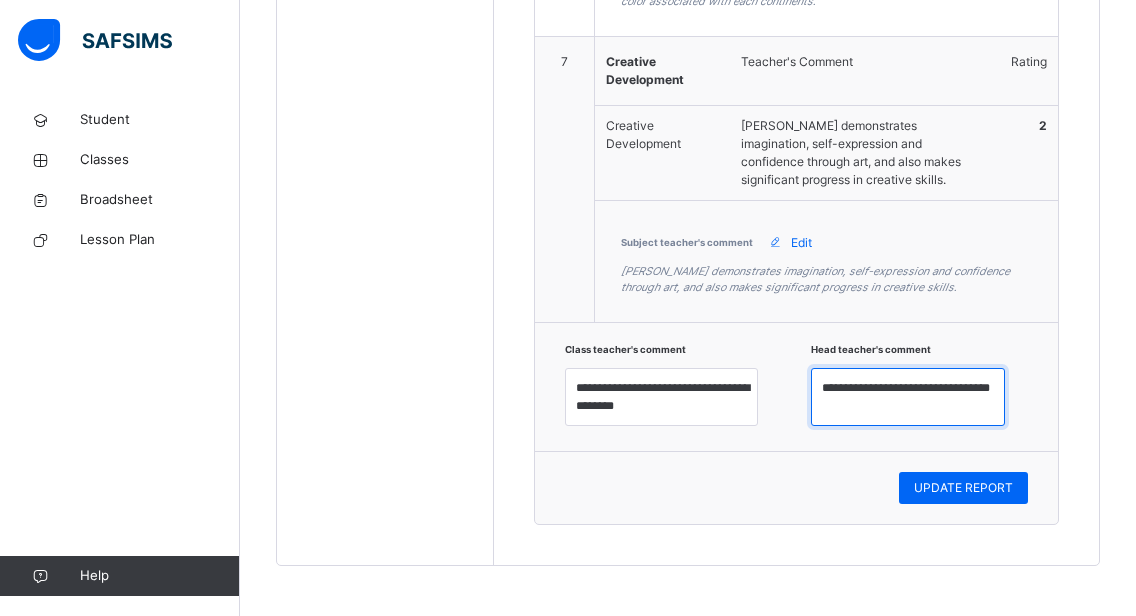 drag, startPoint x: 860, startPoint y: 387, endPoint x: 923, endPoint y: 411, distance: 67.41662 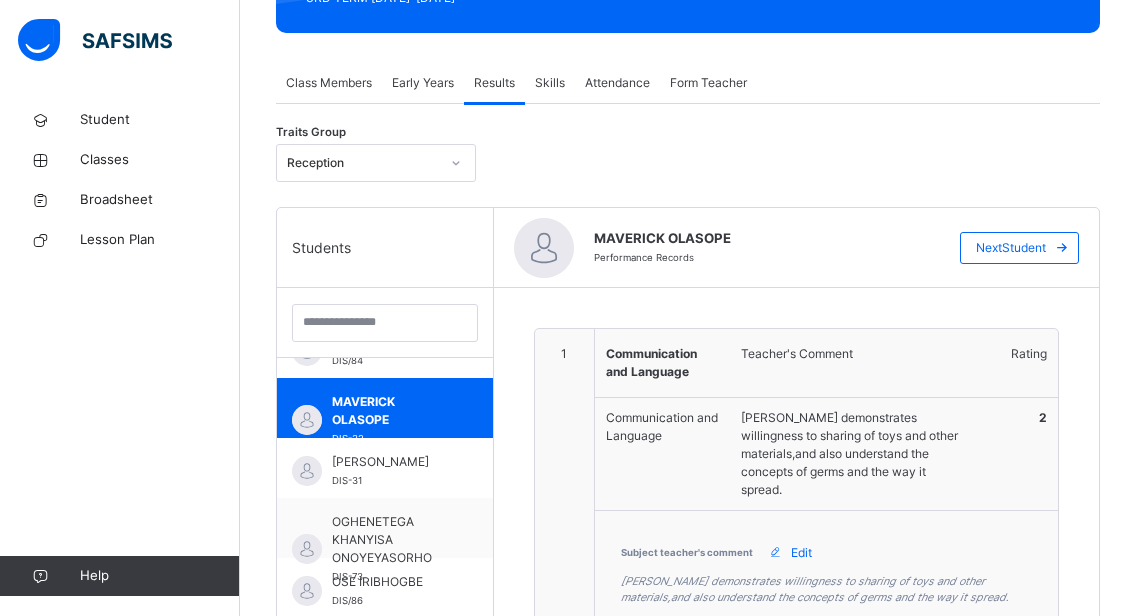 scroll, scrollTop: 299, scrollLeft: 0, axis: vertical 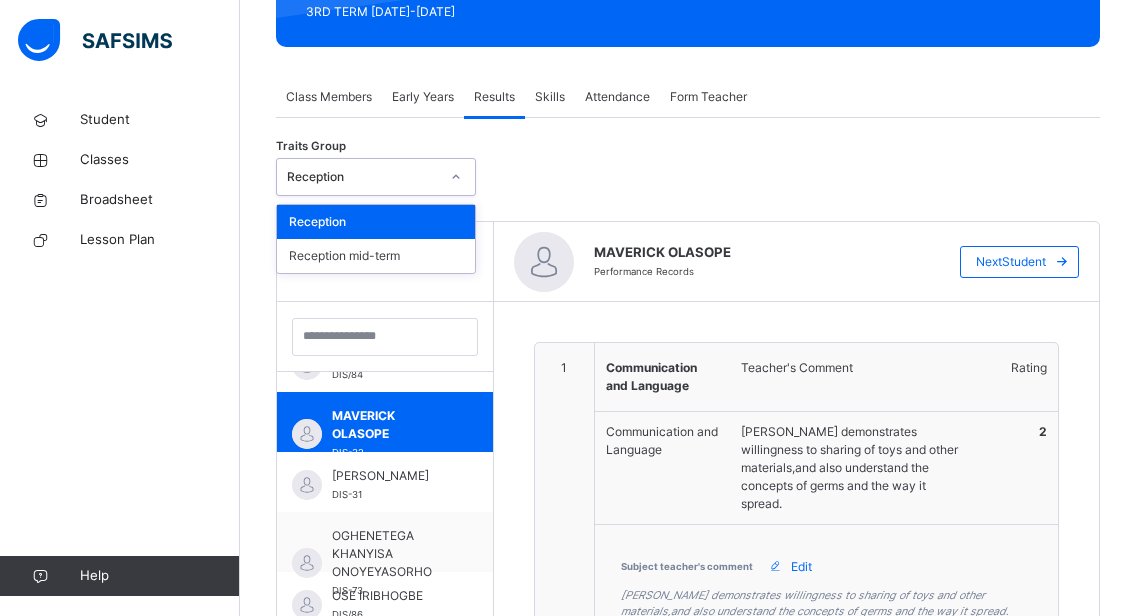 click 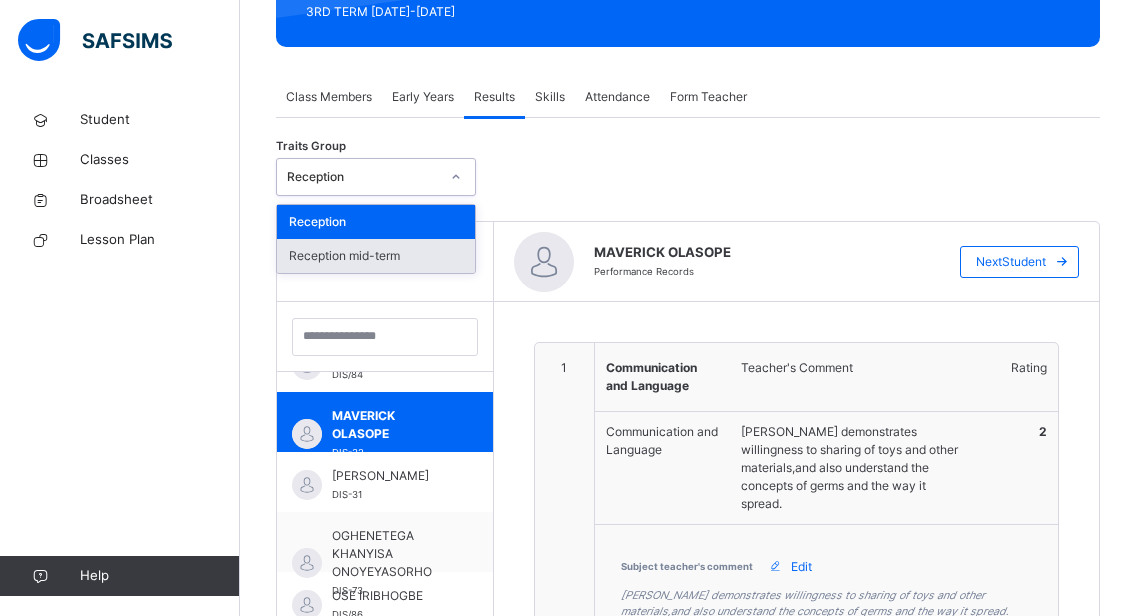 click on "Reception mid-term" at bounding box center (376, 256) 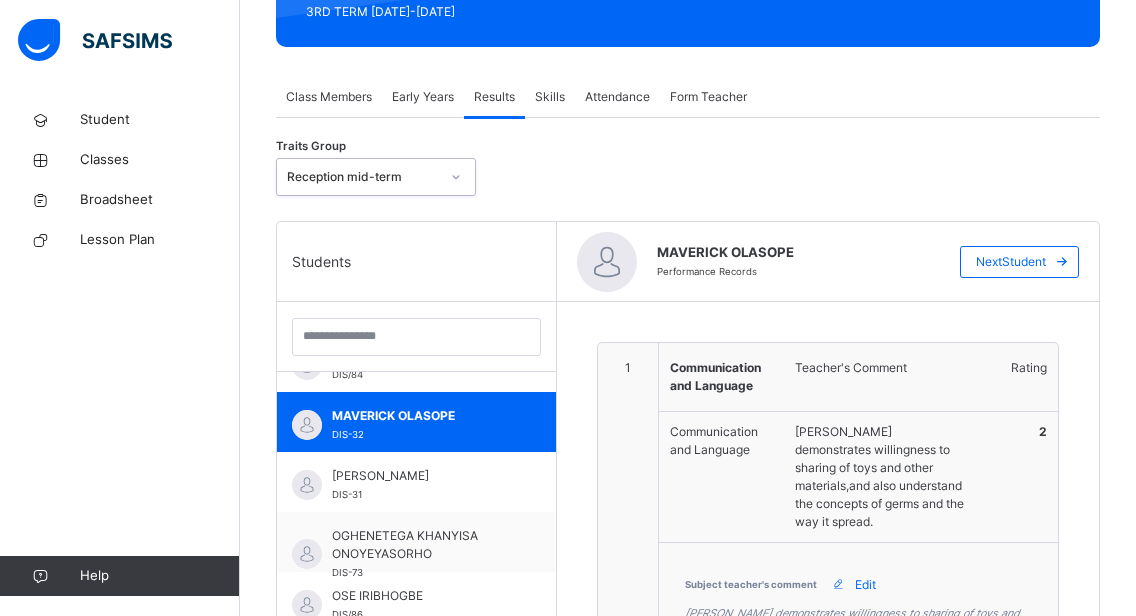type on "**********" 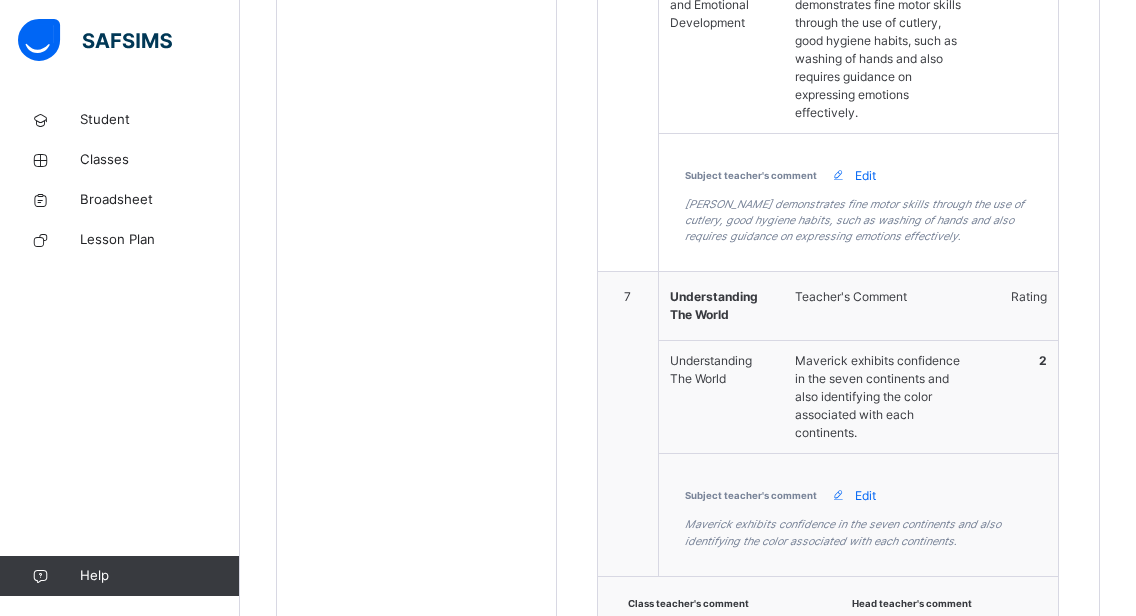 scroll, scrollTop: 2566, scrollLeft: 0, axis: vertical 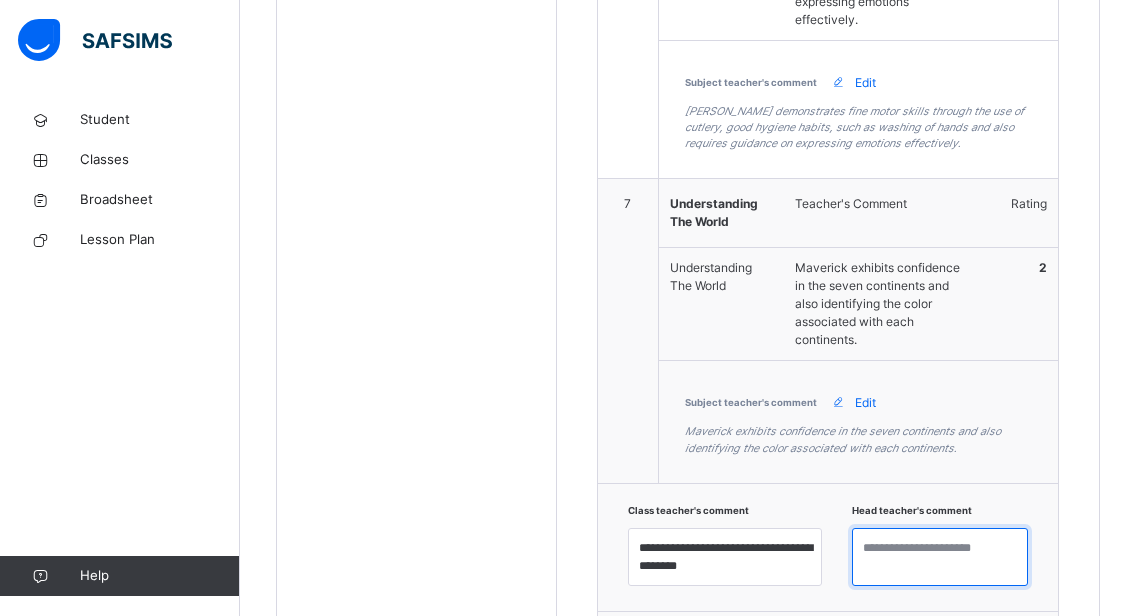 click at bounding box center (940, 557) 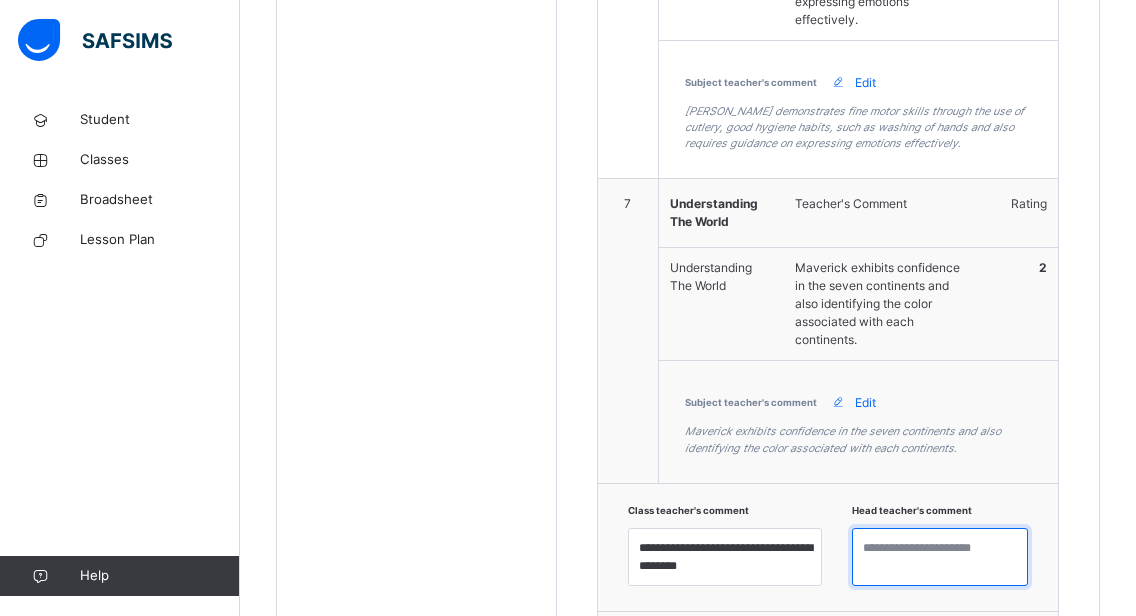 paste on "**********" 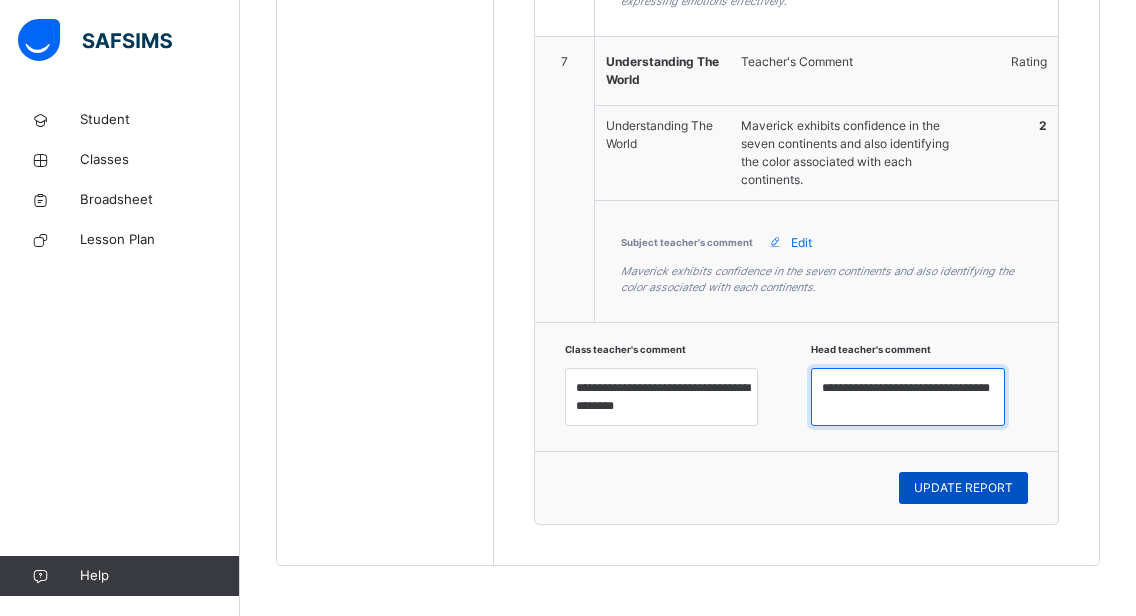 type on "**********" 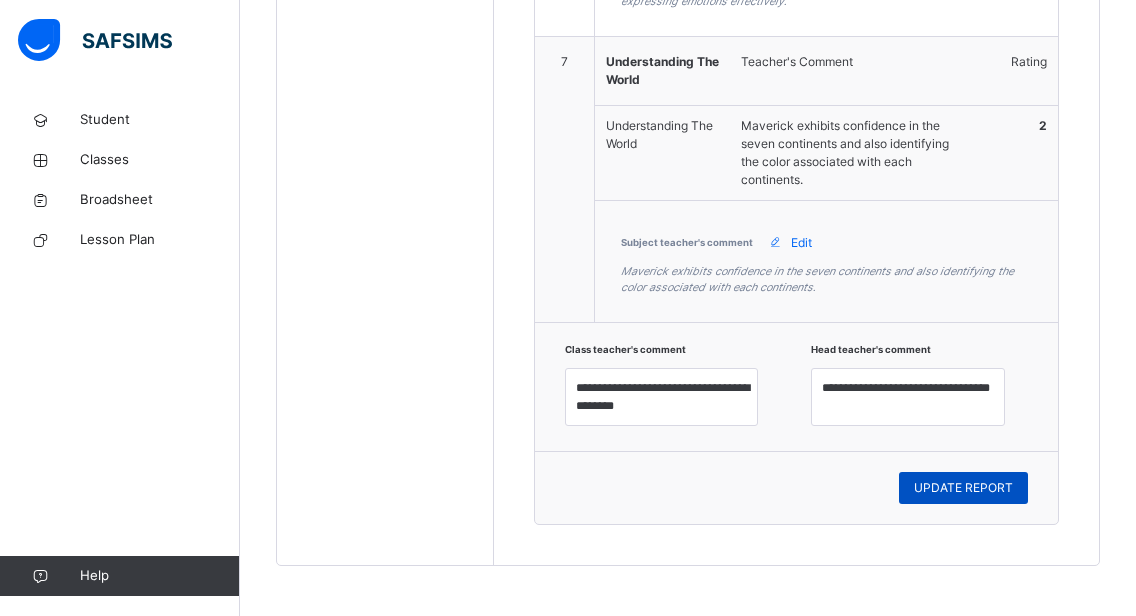 click on "UPDATE REPORT" at bounding box center [963, 488] 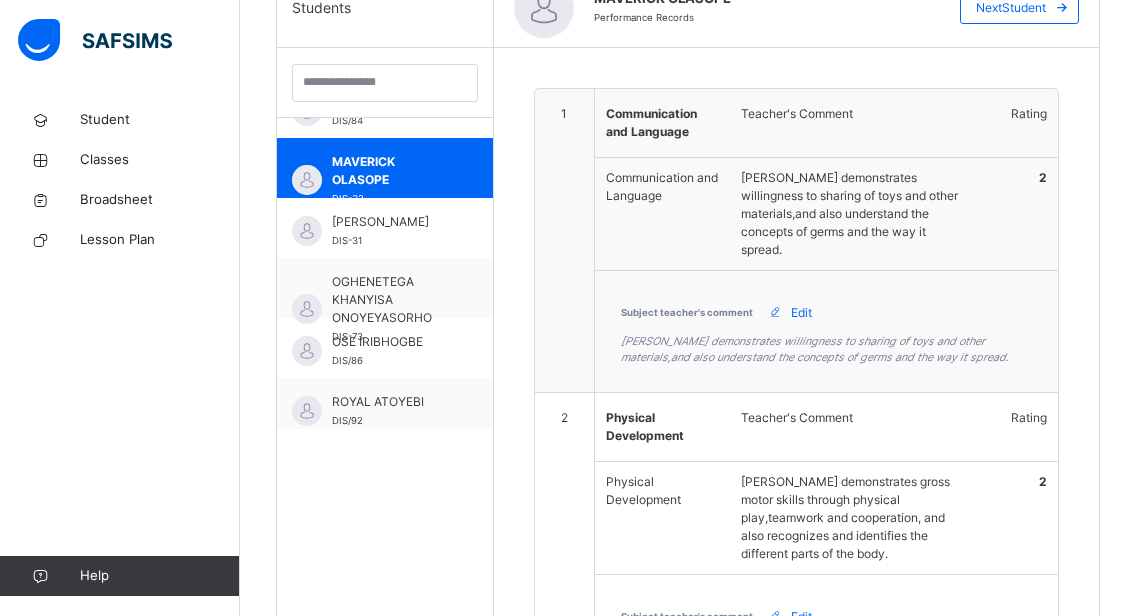 scroll, scrollTop: 593, scrollLeft: 0, axis: vertical 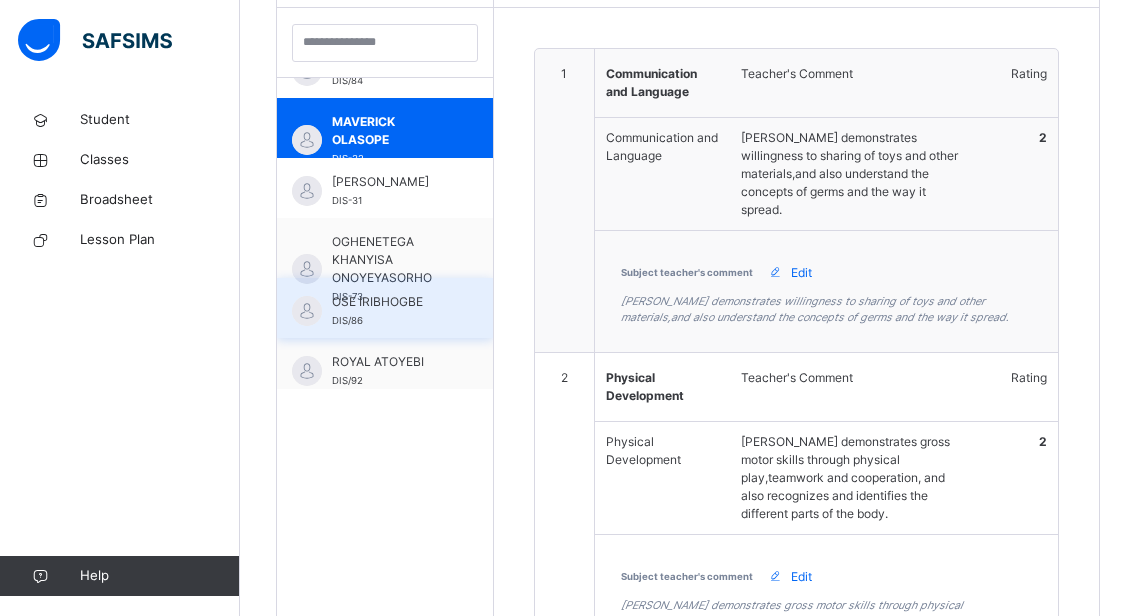 click on "OSE  IRIBHOGBE DIS/86" at bounding box center (390, 311) 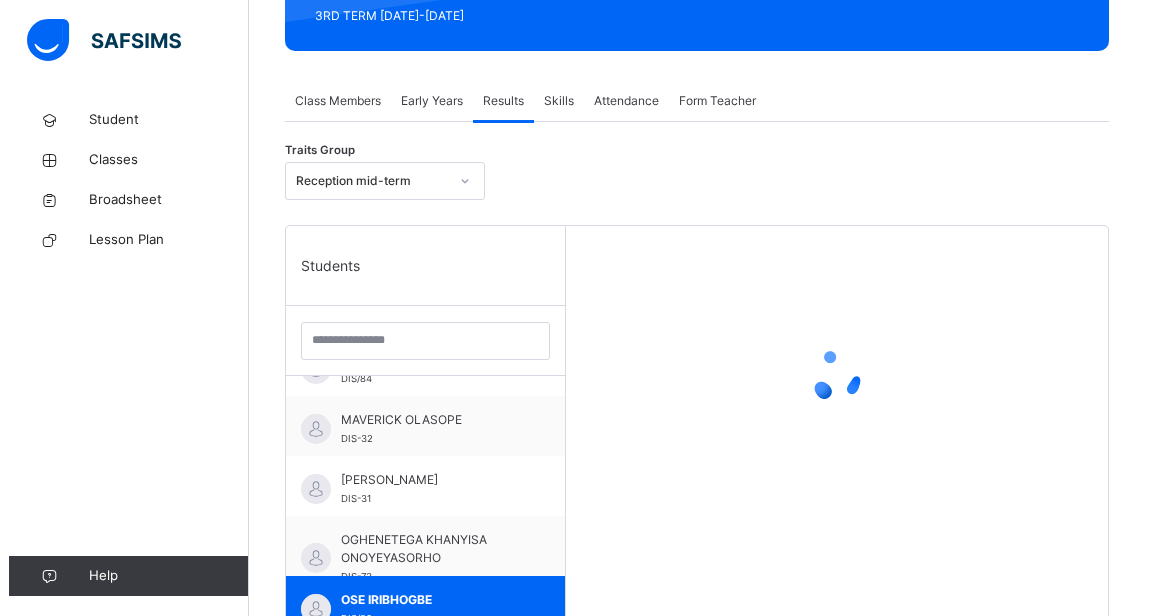scroll, scrollTop: 292, scrollLeft: 0, axis: vertical 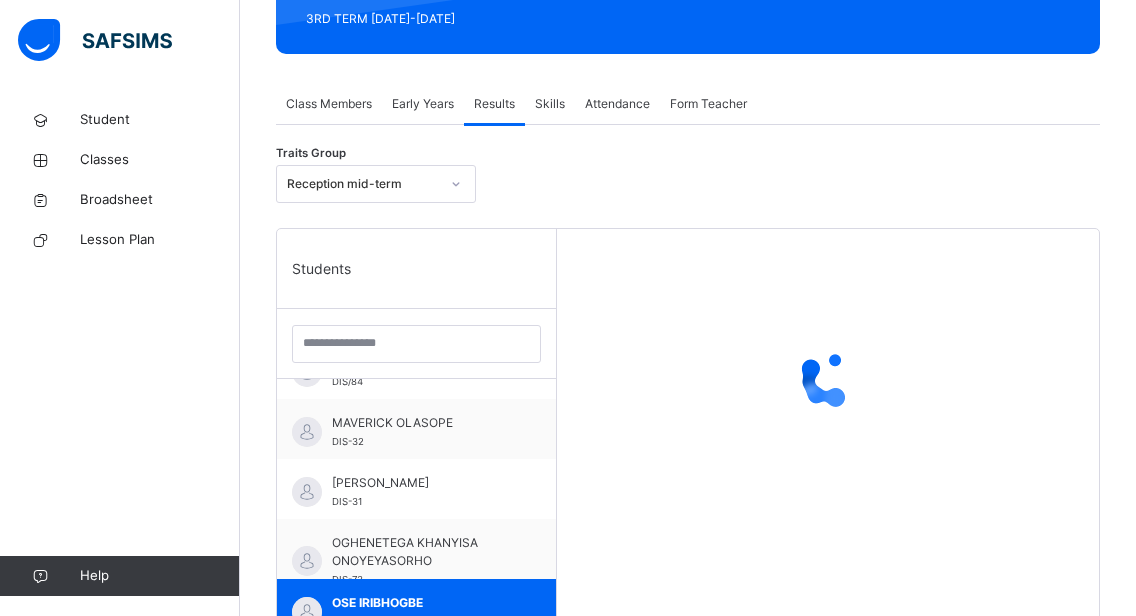 click 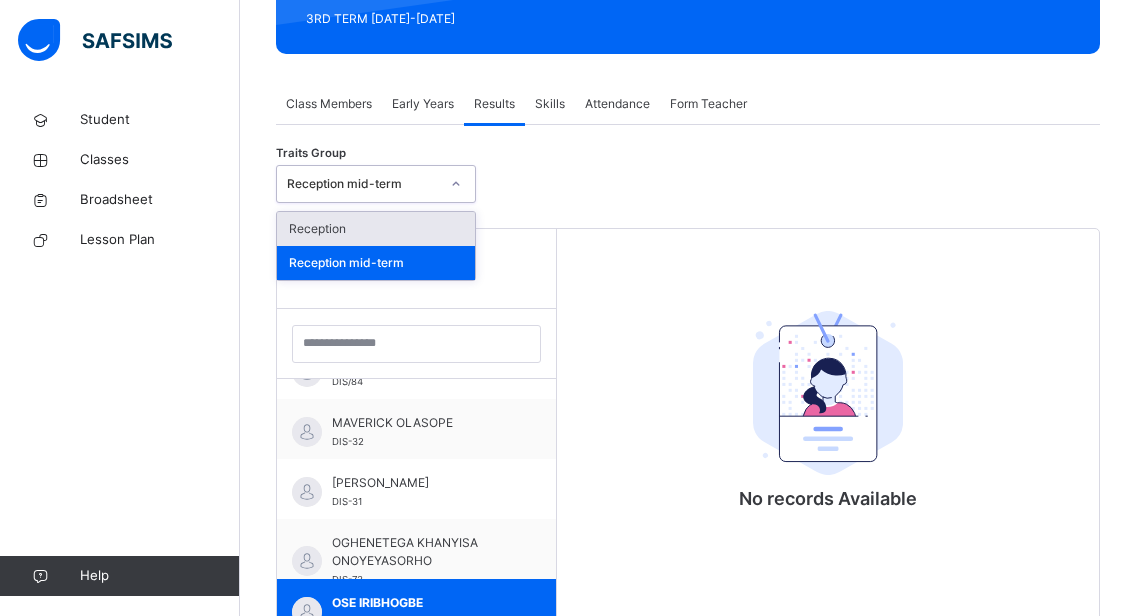 click on "Reception" at bounding box center [376, 229] 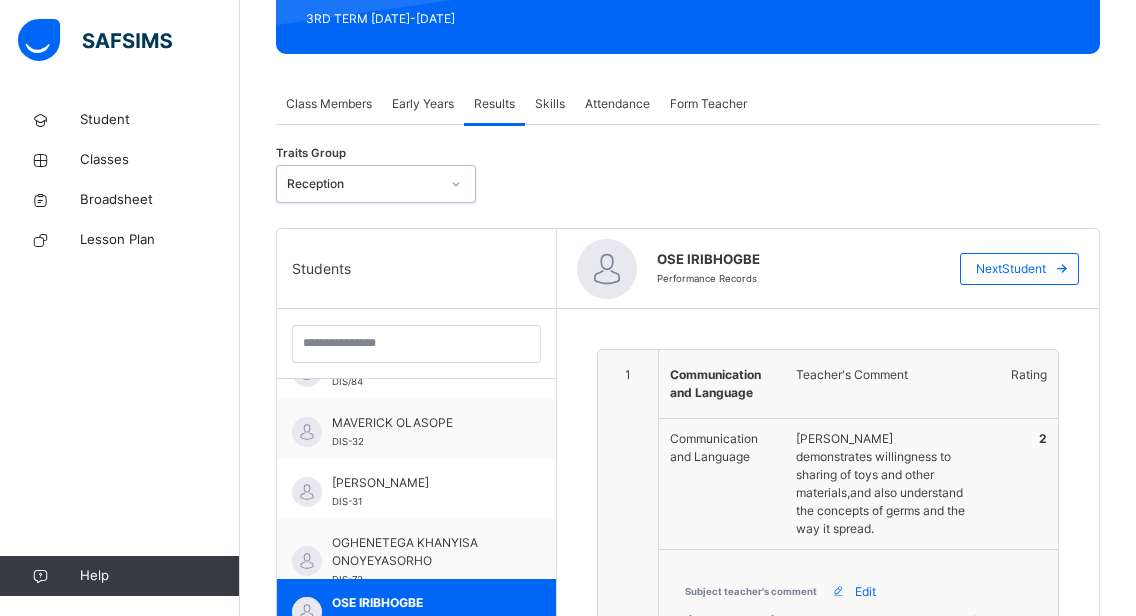 type on "**********" 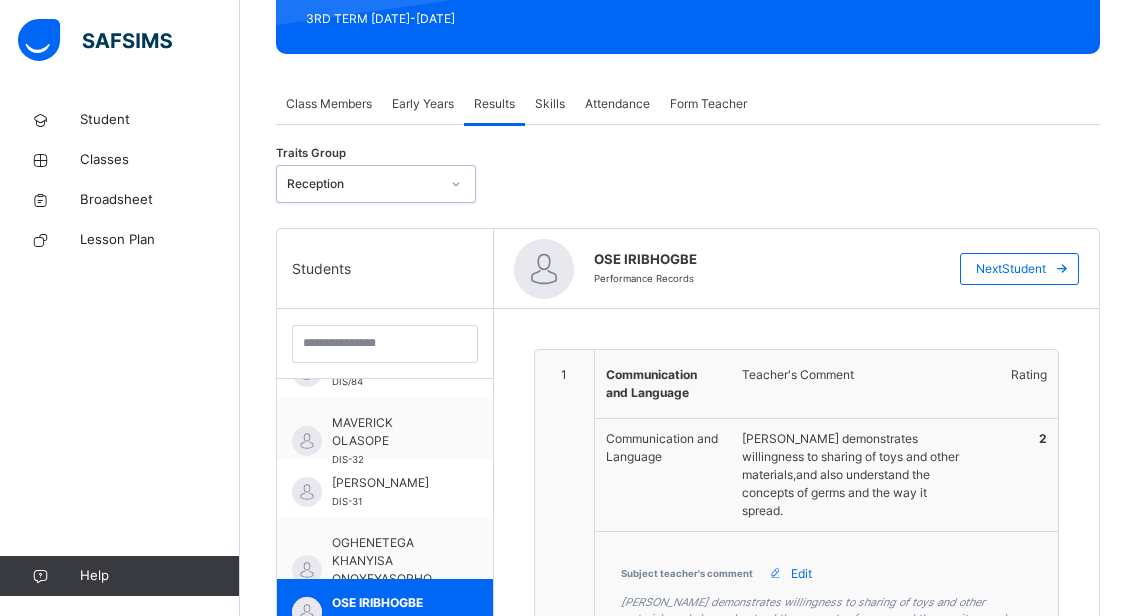 click 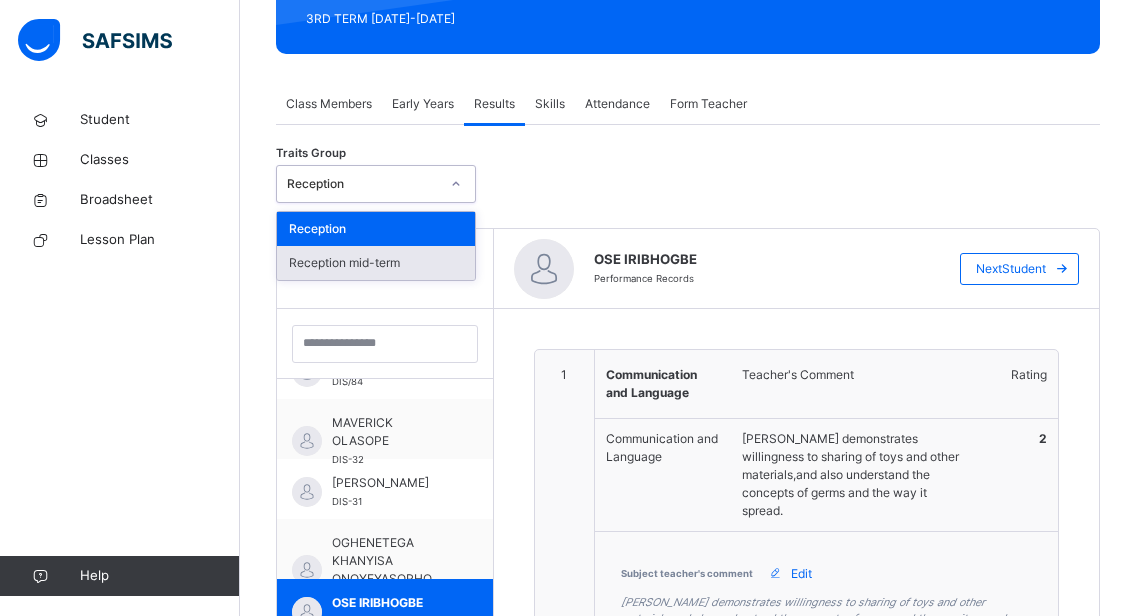 click on "Reception mid-term" at bounding box center (376, 263) 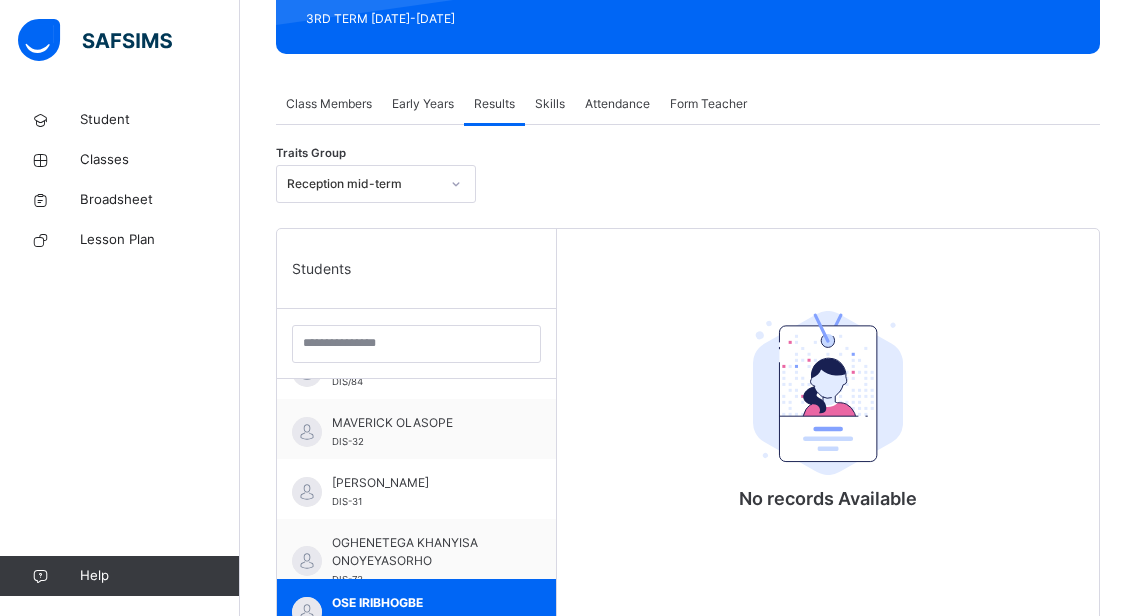 click on "Early Years" at bounding box center (423, 104) 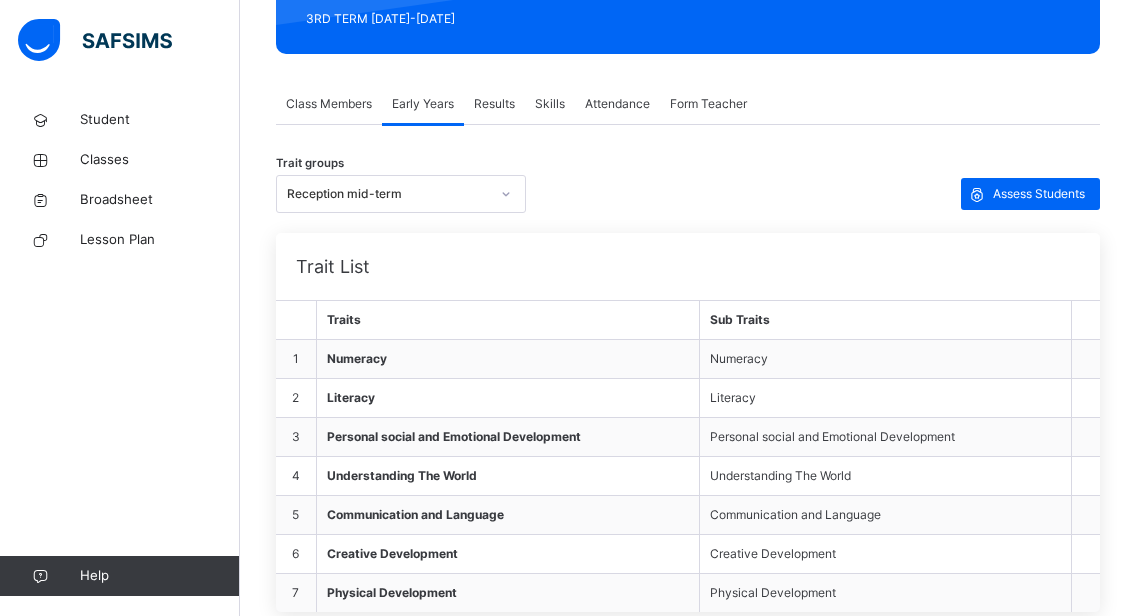 click 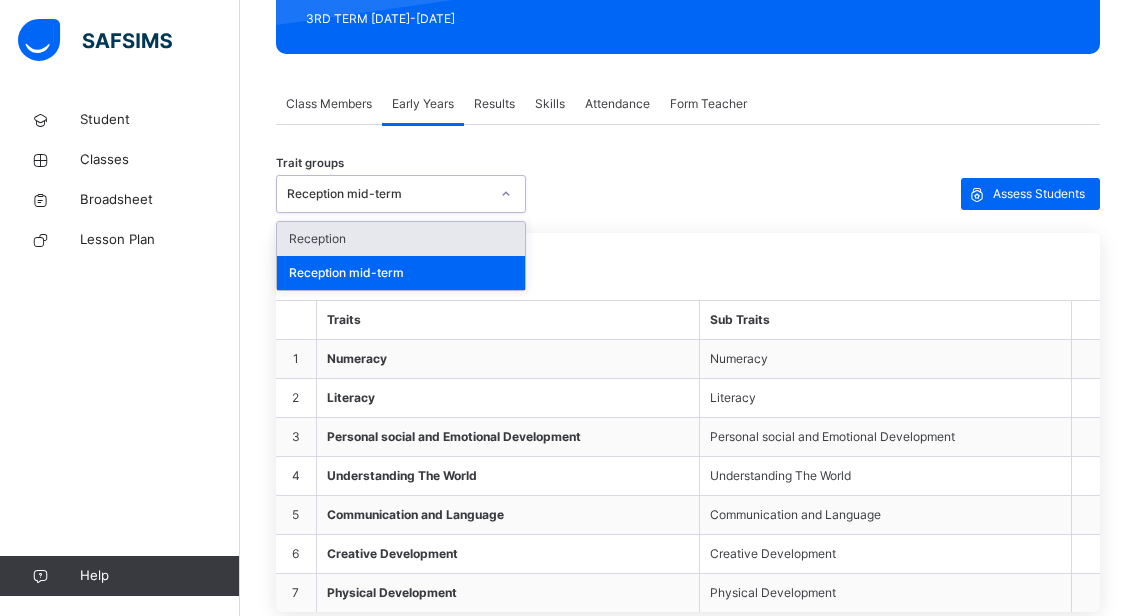 click on "Reception" at bounding box center (401, 239) 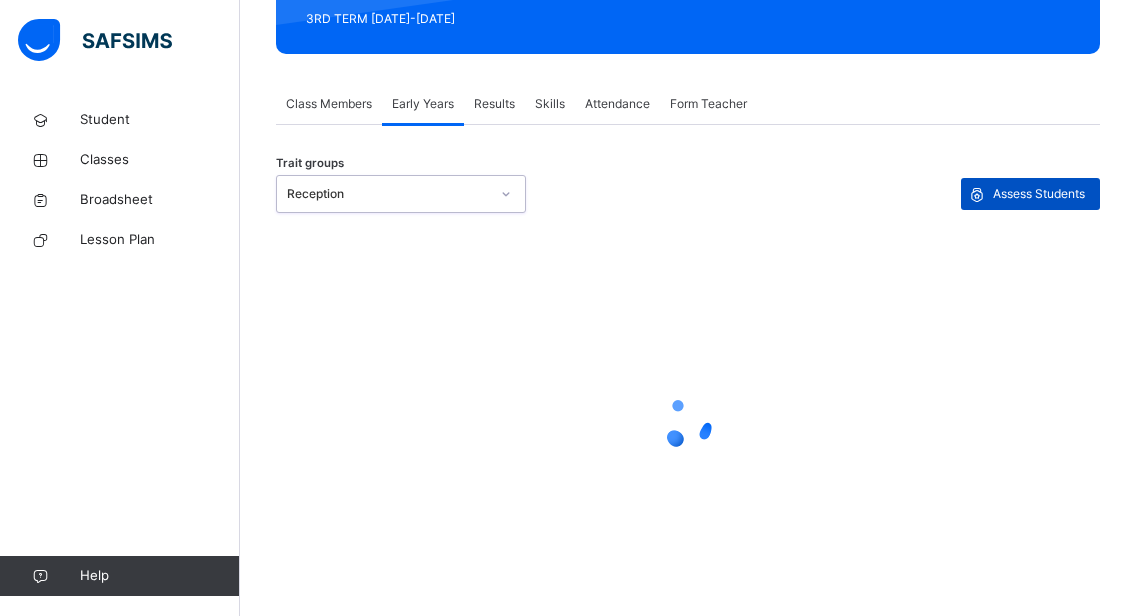 click on "Assess Students" at bounding box center [1039, 194] 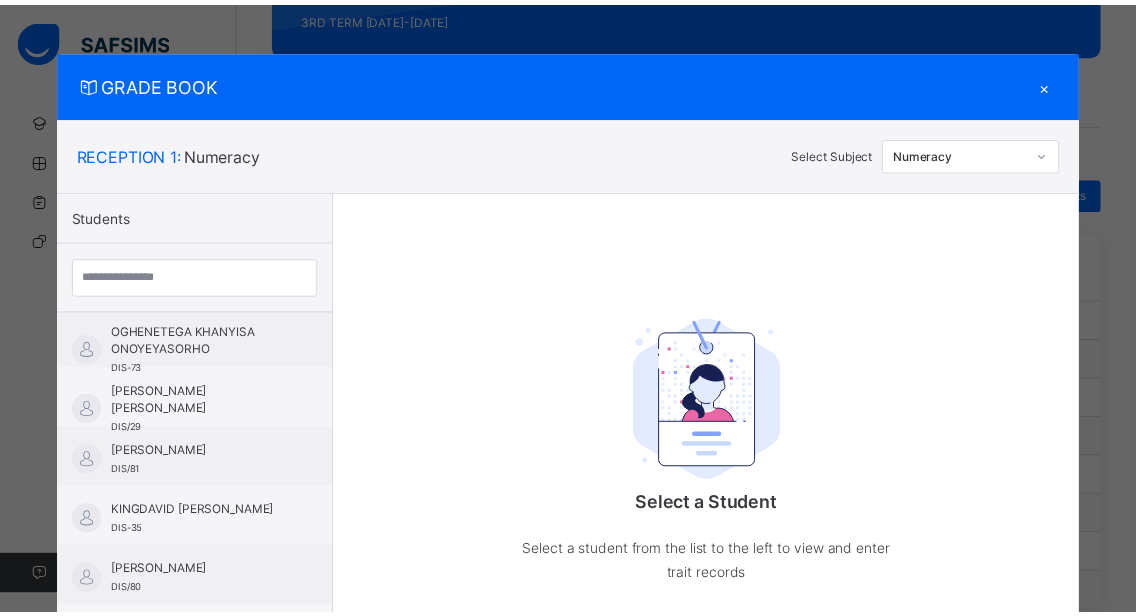scroll, scrollTop: 1129, scrollLeft: 0, axis: vertical 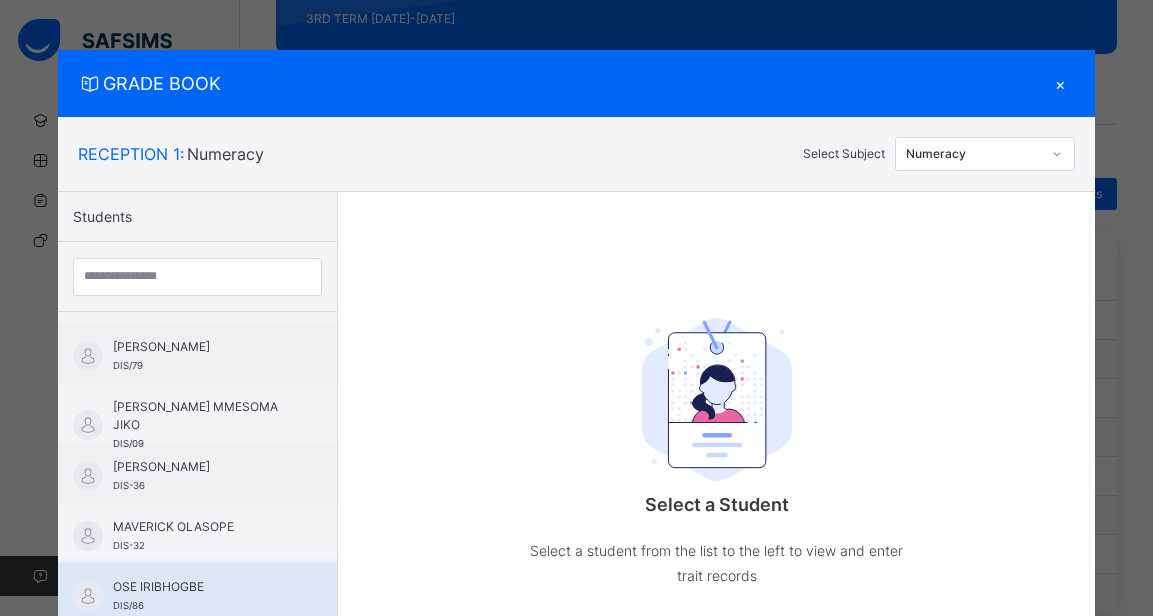 click on "OSE  IRIBHOGBE" at bounding box center [202, 587] 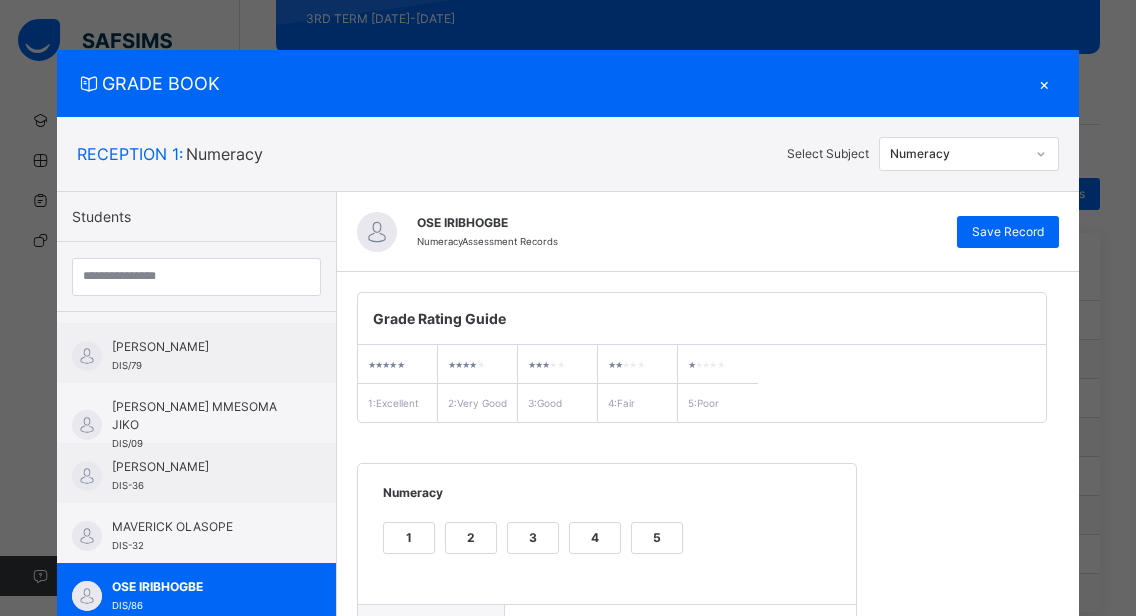 scroll, scrollTop: 362, scrollLeft: 0, axis: vertical 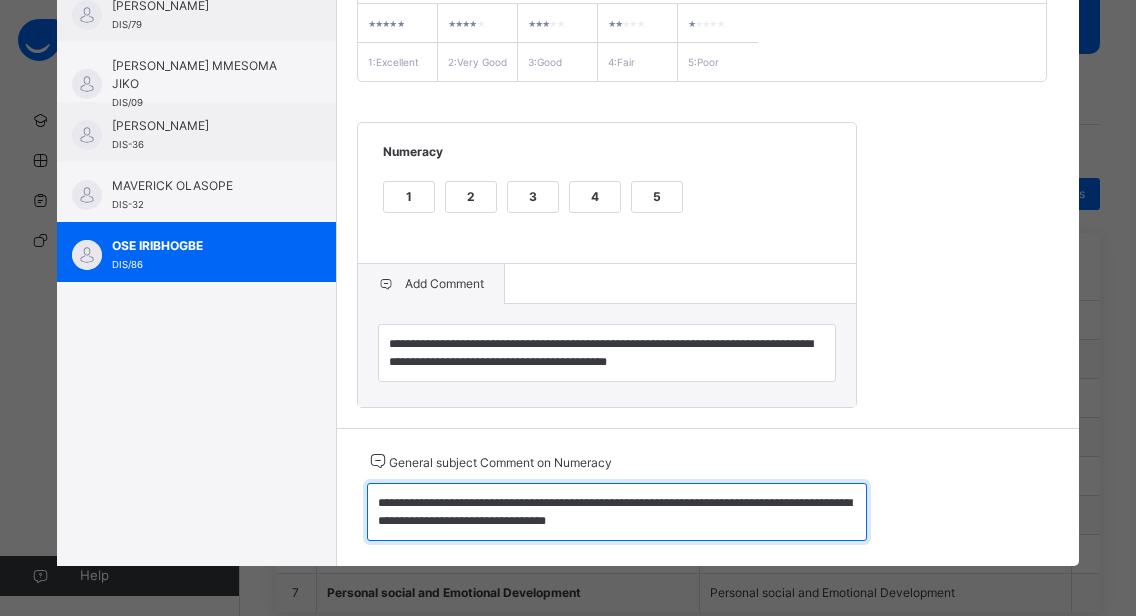 click on "**********" at bounding box center [617, 512] 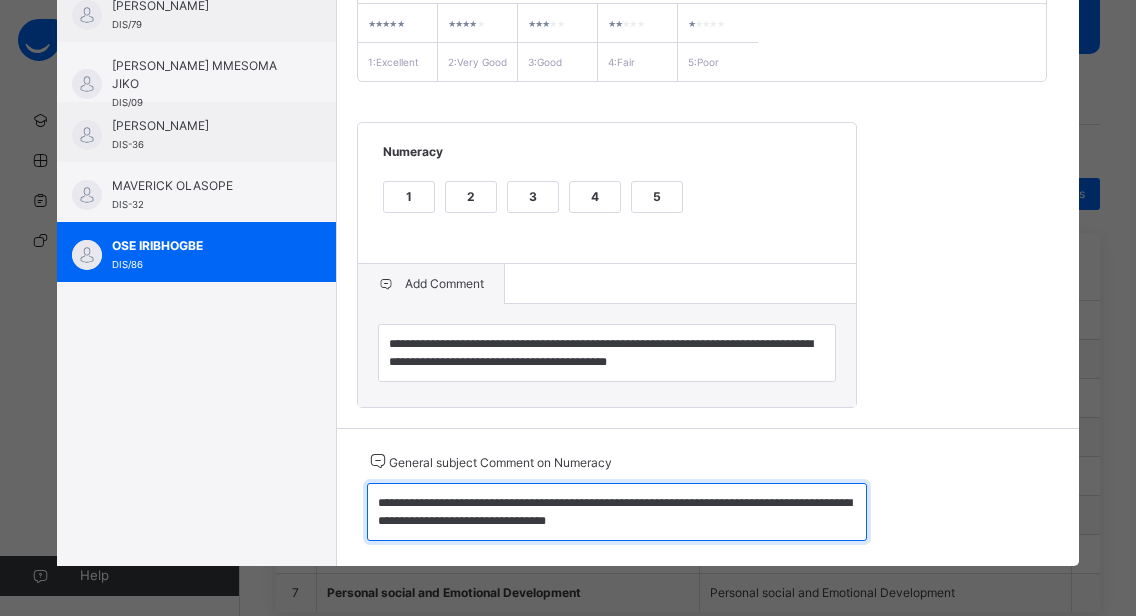 click on "**********" at bounding box center [617, 512] 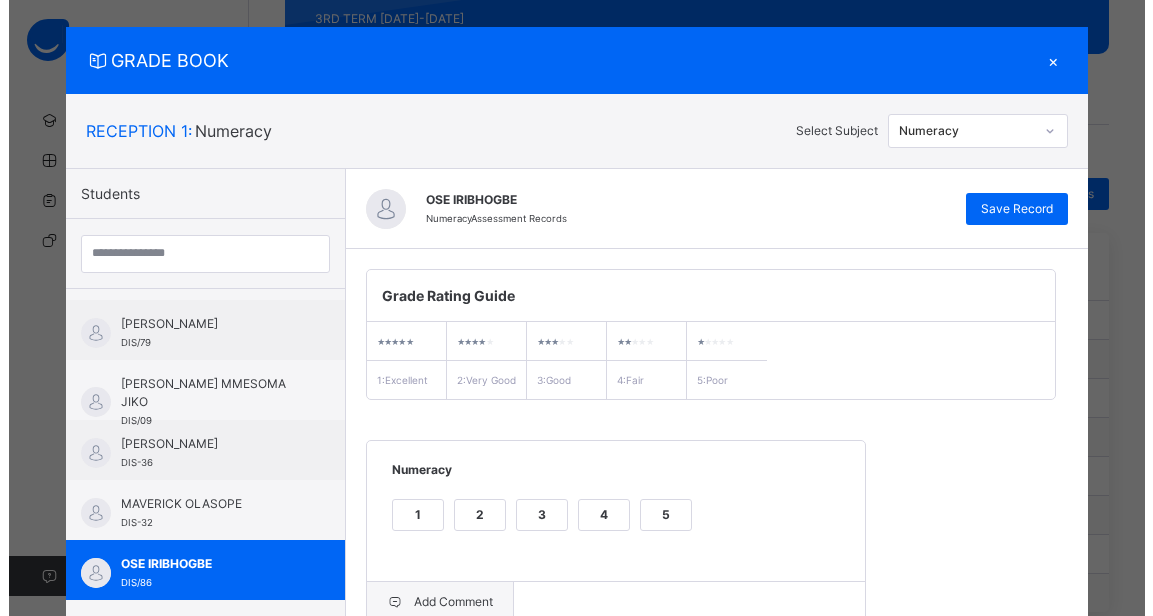 scroll, scrollTop: 0, scrollLeft: 0, axis: both 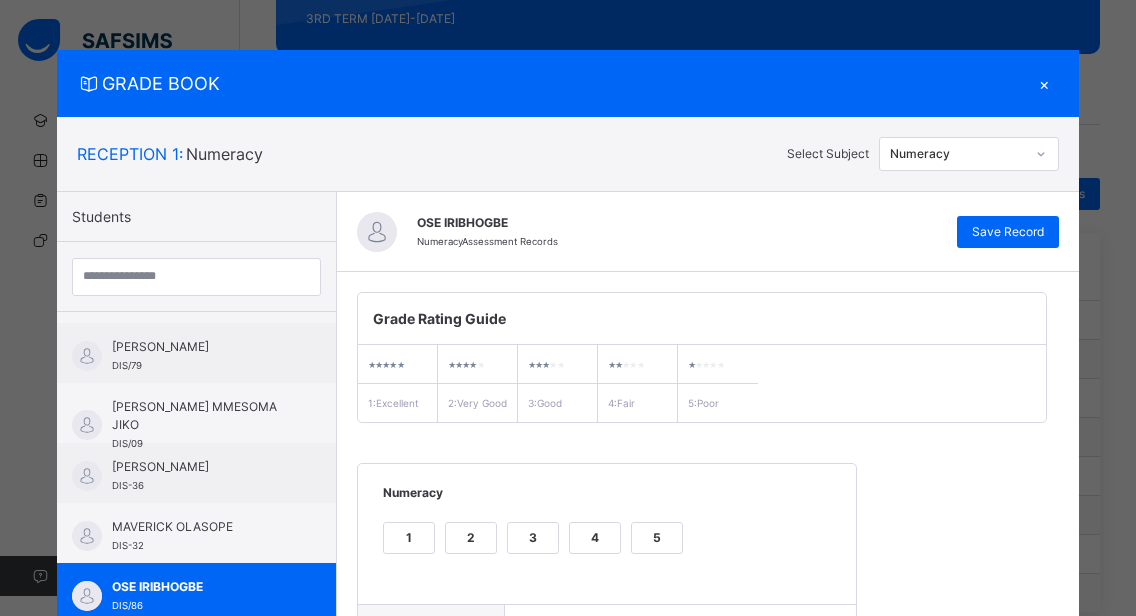 click on "×" at bounding box center [1044, 83] 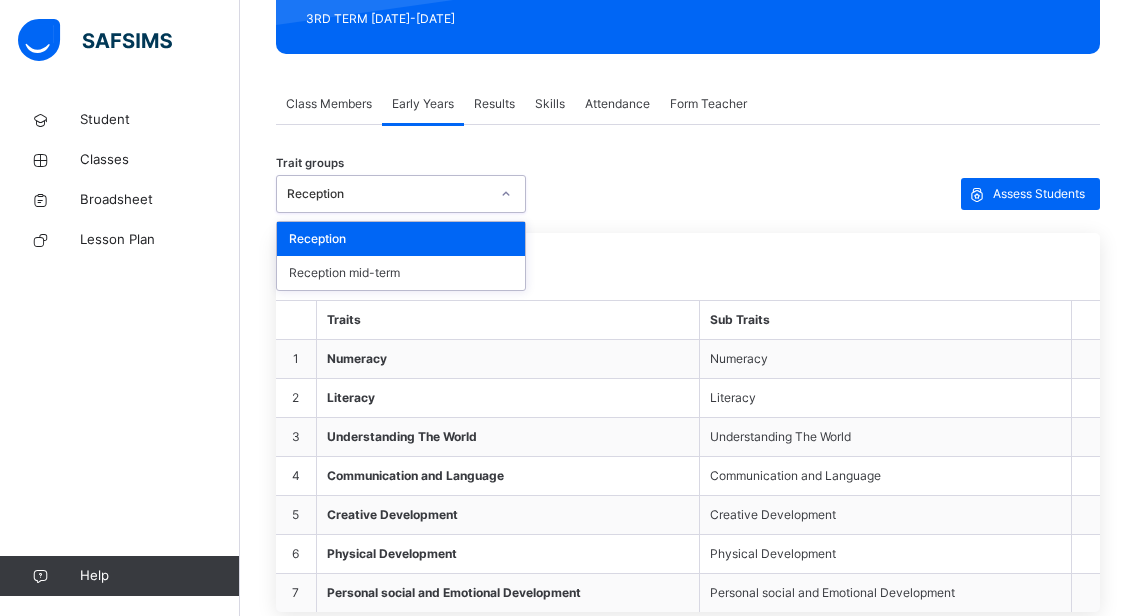 click 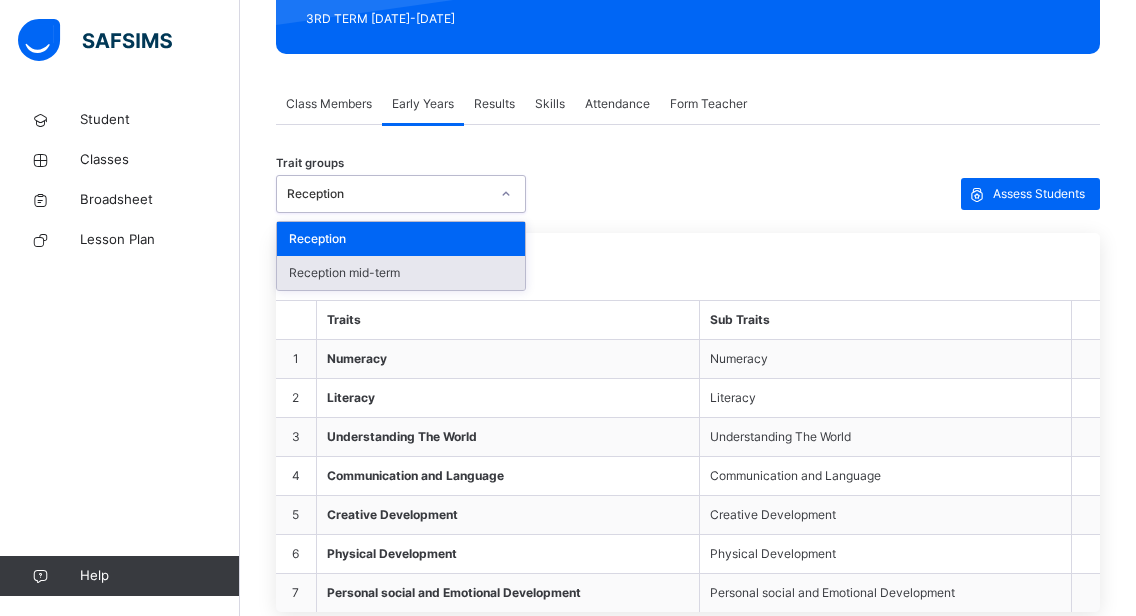 click on "Reception mid-term" at bounding box center (401, 273) 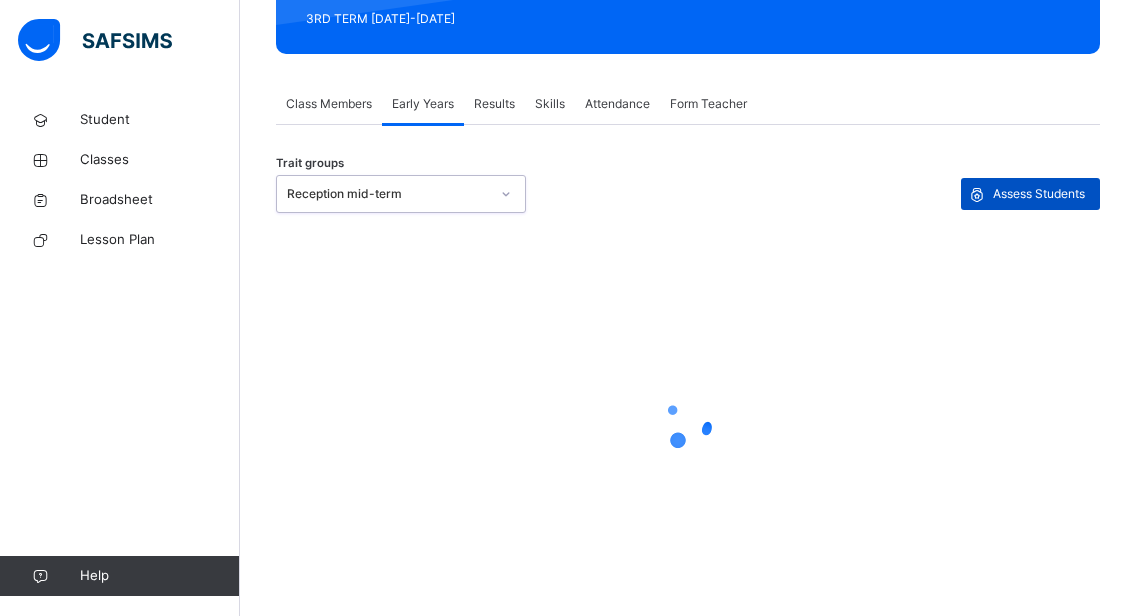 click on "Assess Students" at bounding box center (1039, 194) 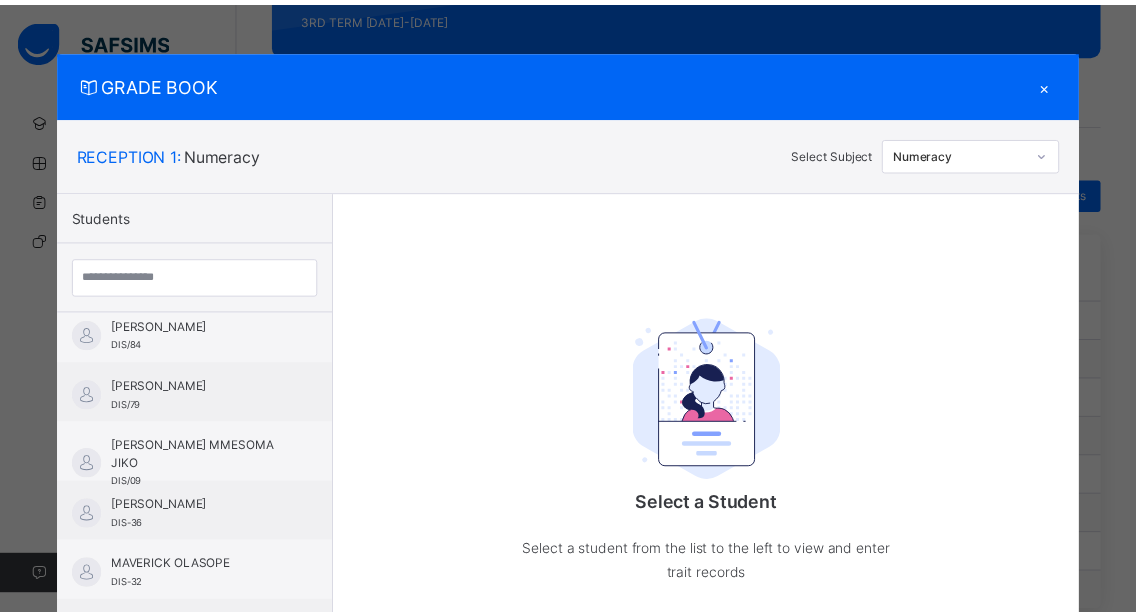 scroll, scrollTop: 1129, scrollLeft: 0, axis: vertical 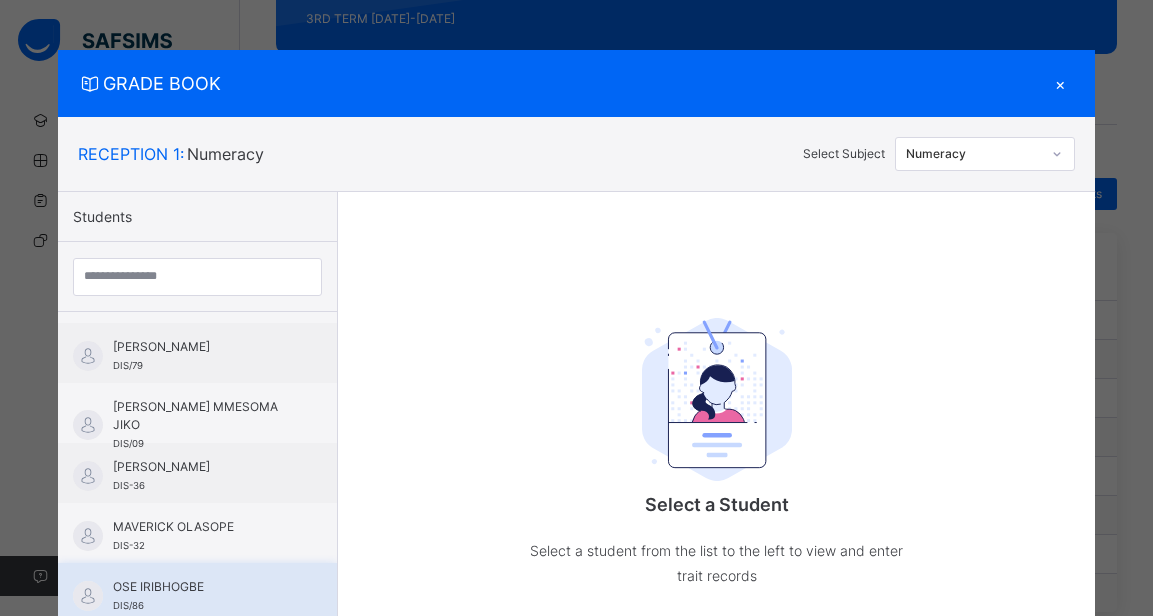 click on "OSE  IRIBHOGBE DIS/86" at bounding box center (197, 593) 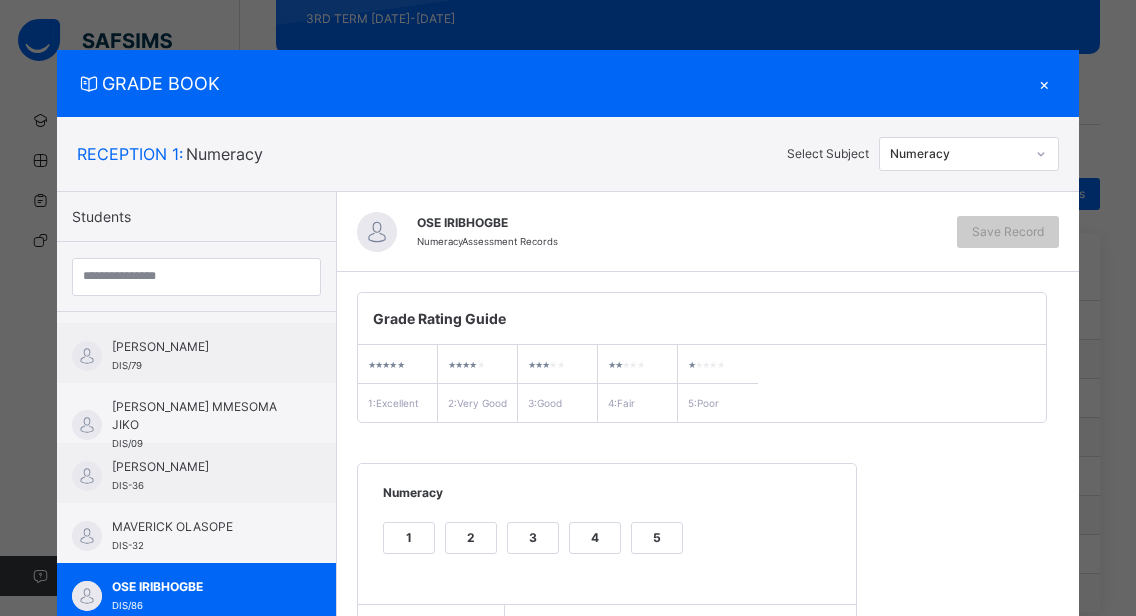 click on "3" at bounding box center [533, 538] 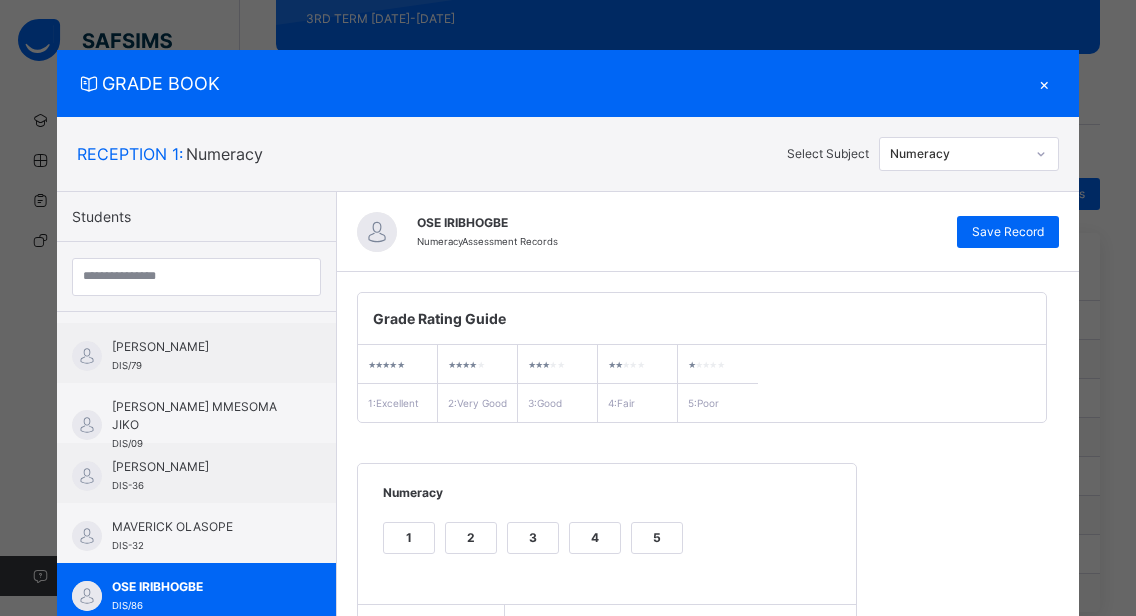 scroll, scrollTop: 259, scrollLeft: 0, axis: vertical 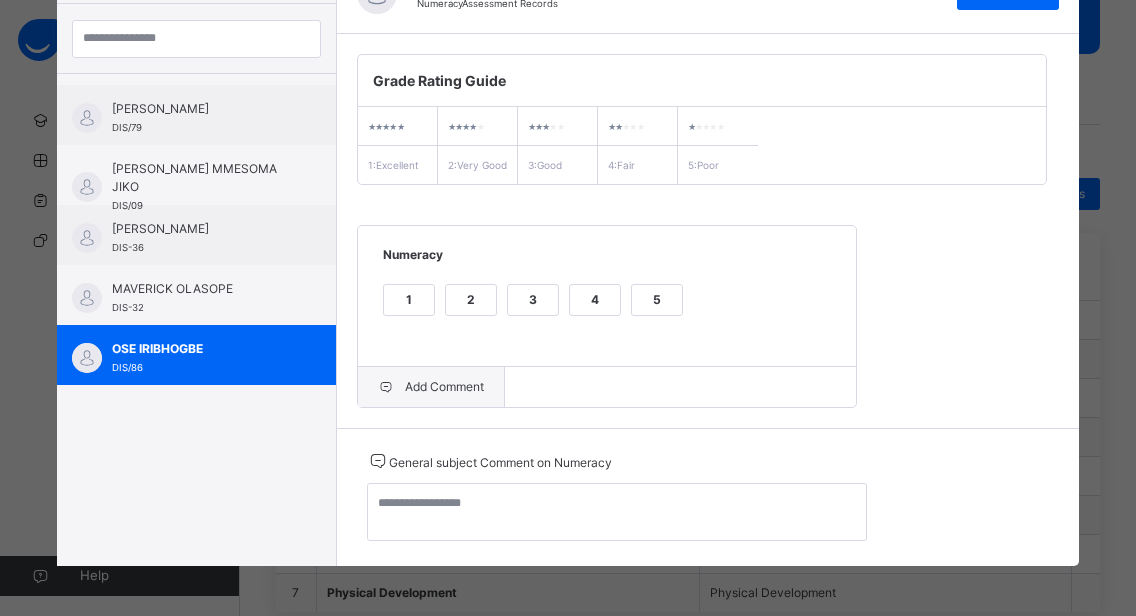 click on "Add Comment" at bounding box center (431, 387) 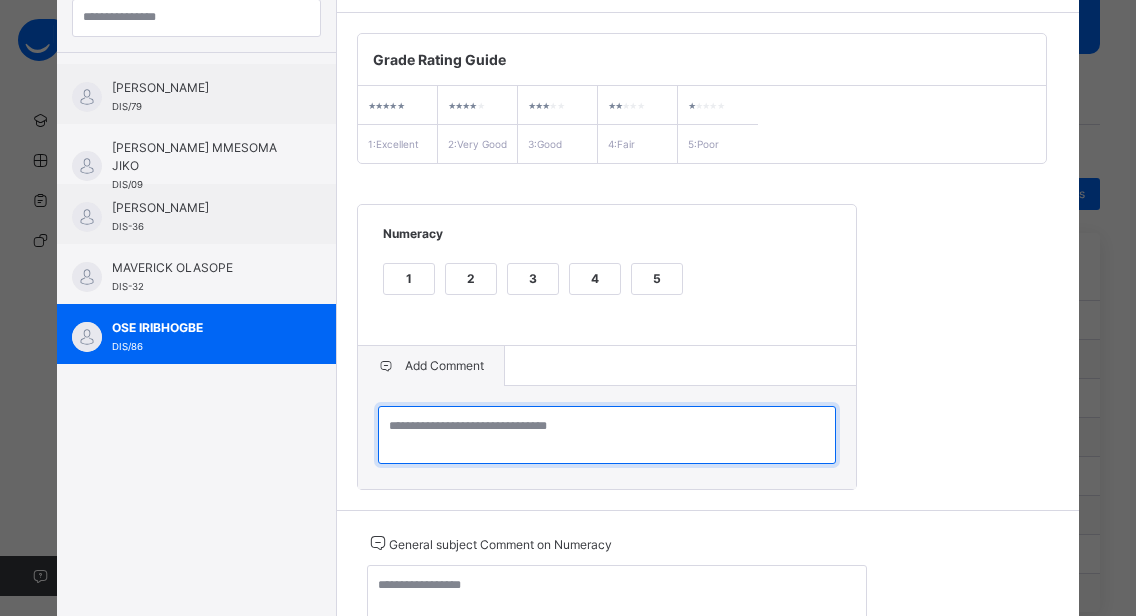 click at bounding box center (607, 435) 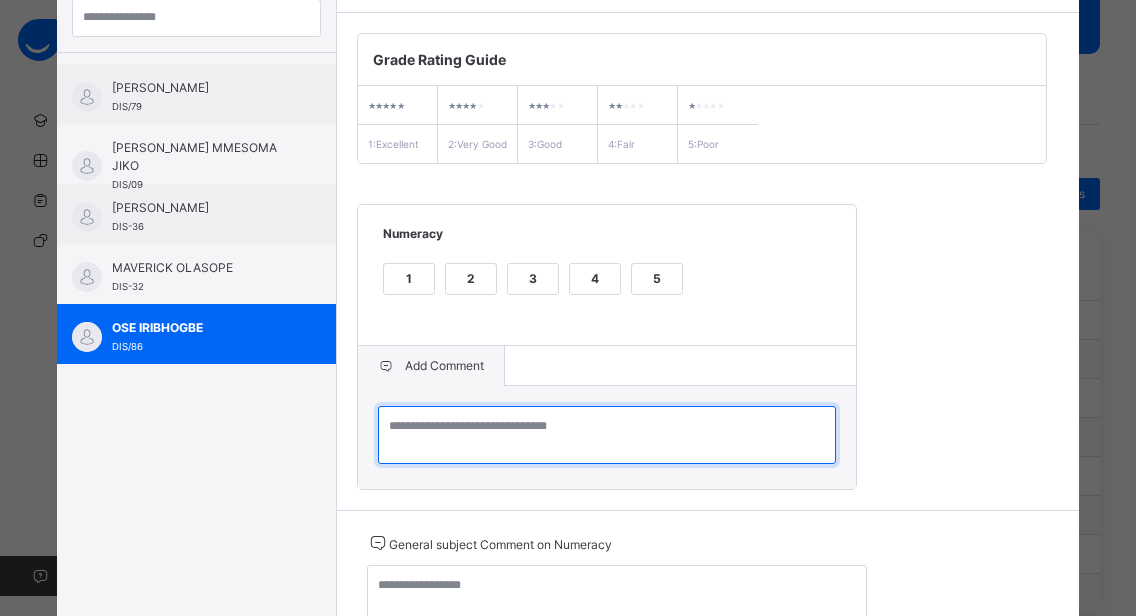 paste on "**********" 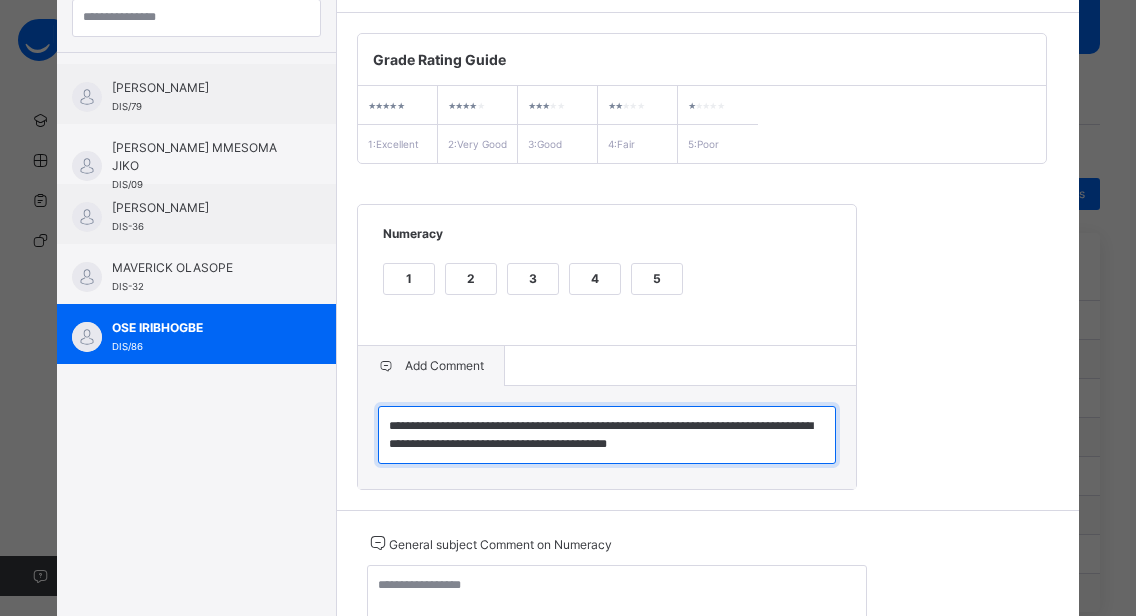 type on "**********" 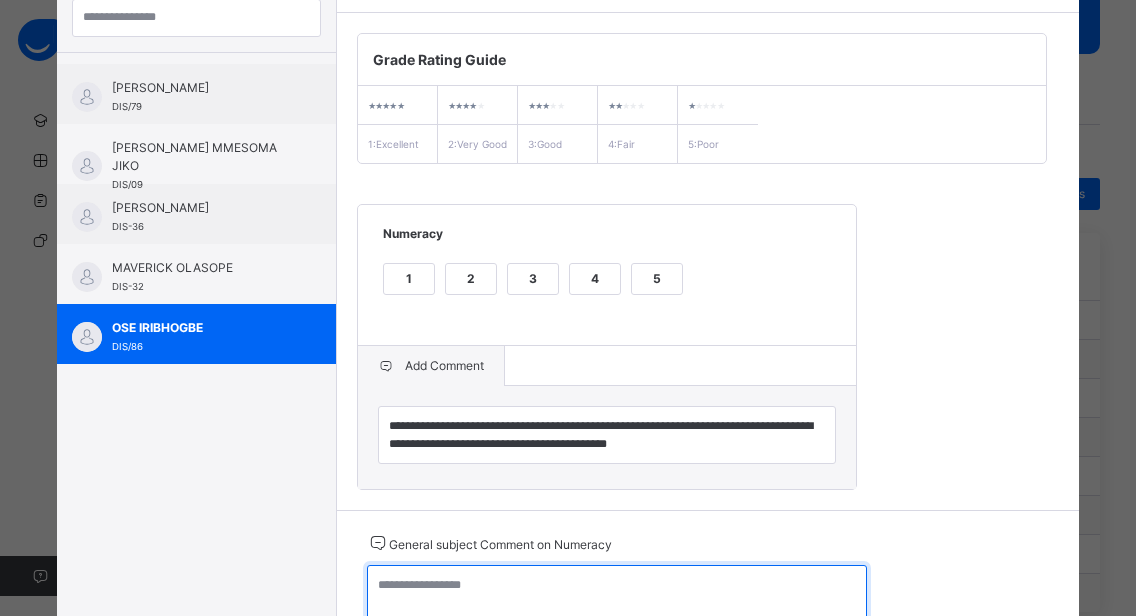 click at bounding box center [617, 594] 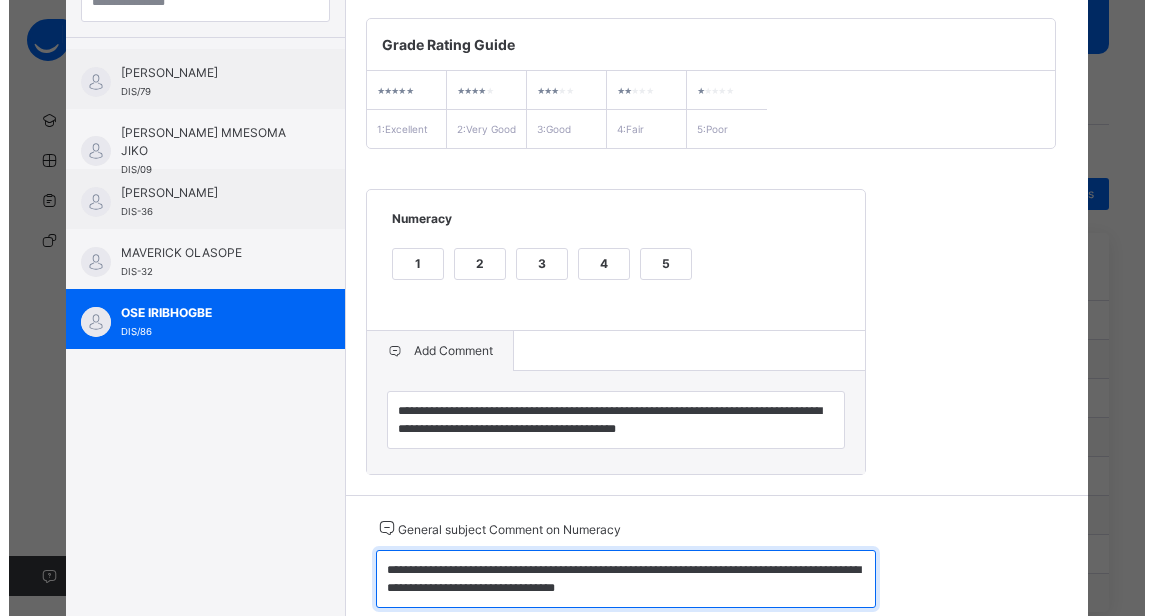 scroll, scrollTop: 0, scrollLeft: 0, axis: both 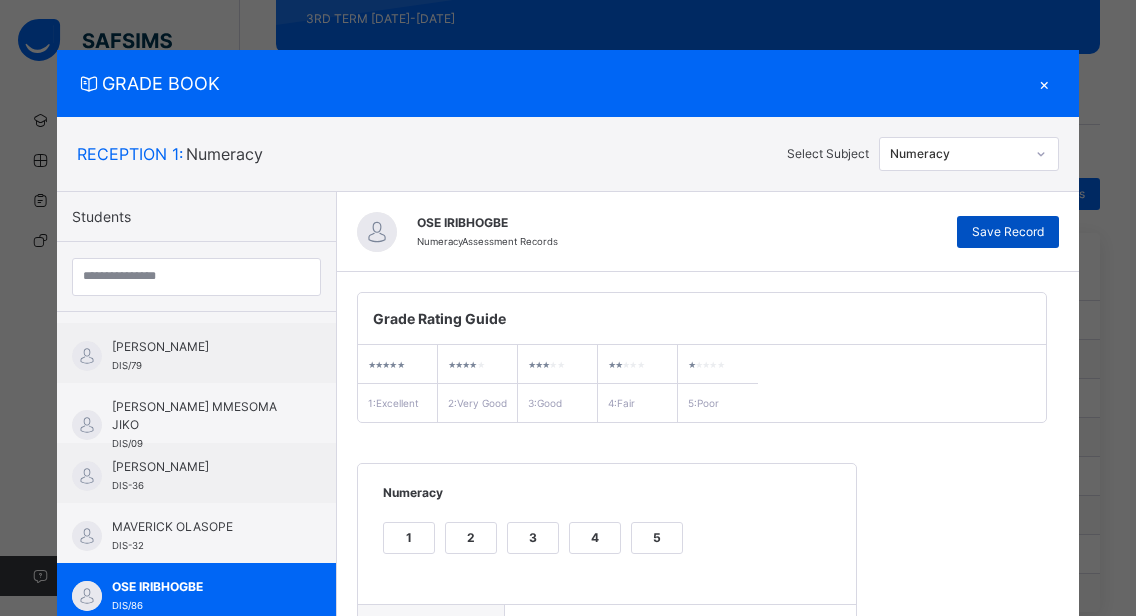 type on "**********" 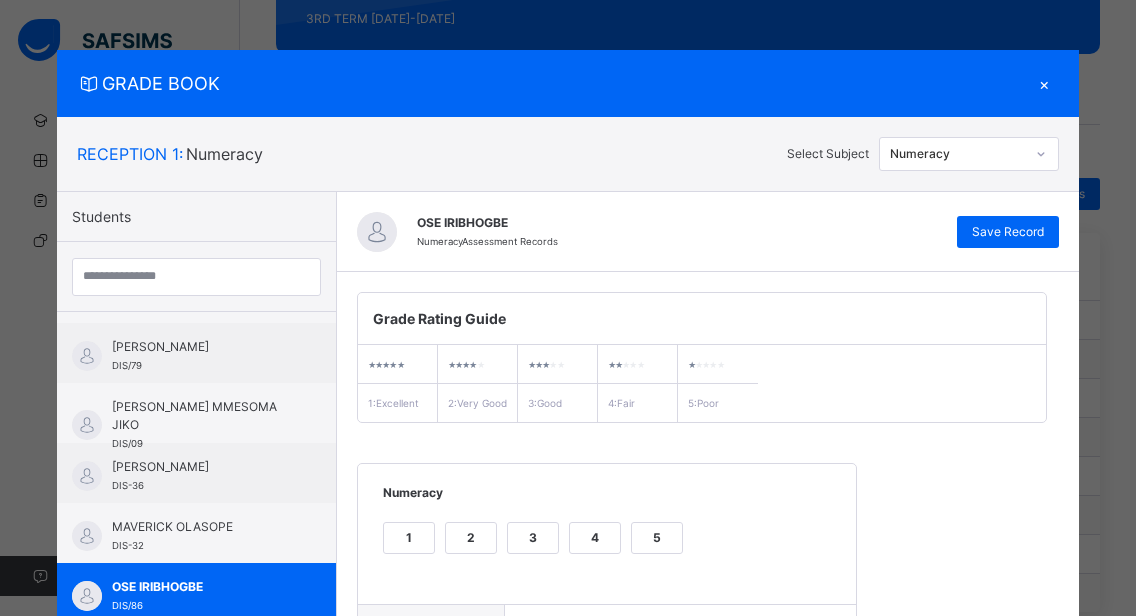 click on "×" at bounding box center [1044, 83] 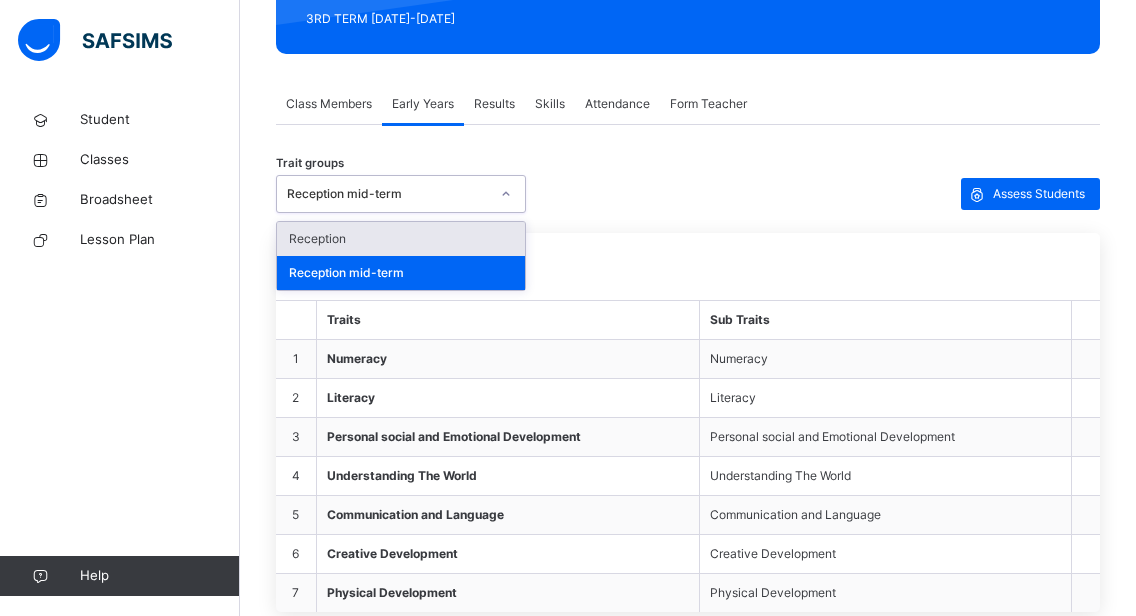 click 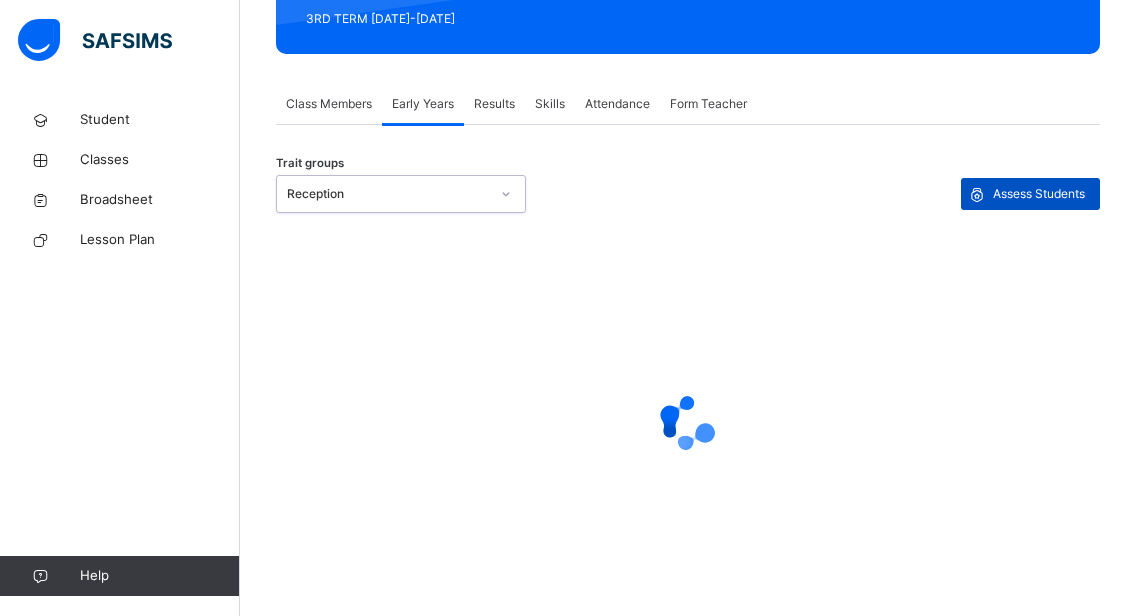 click on "Assess Students" at bounding box center (1039, 194) 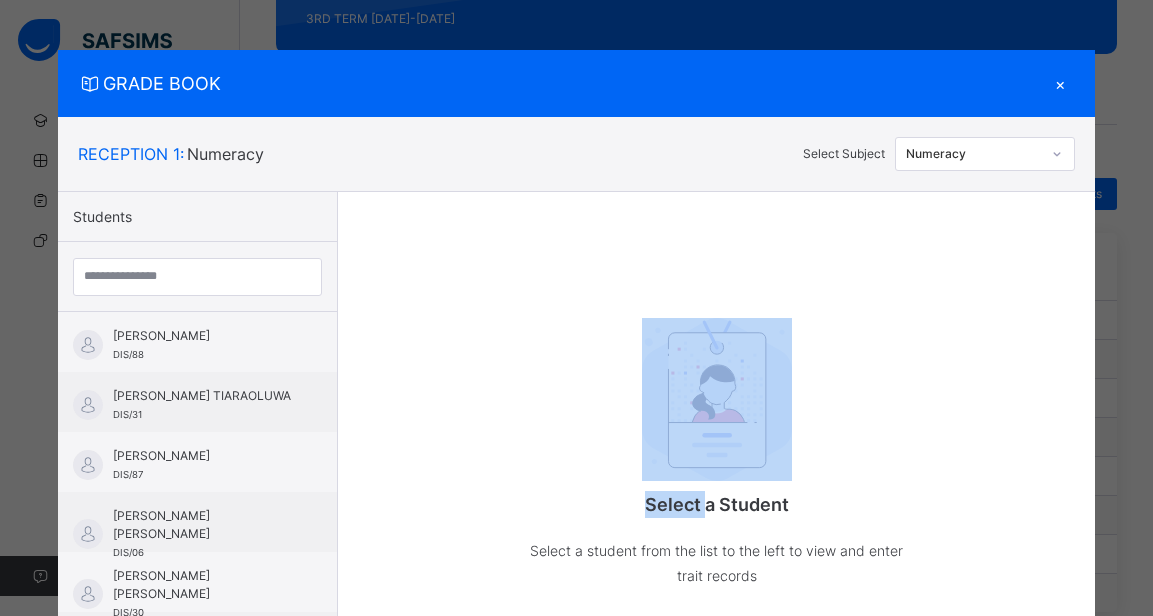 click on "Select a Student Select a student from the list to the left to view and enter trait records" at bounding box center (717, 412) 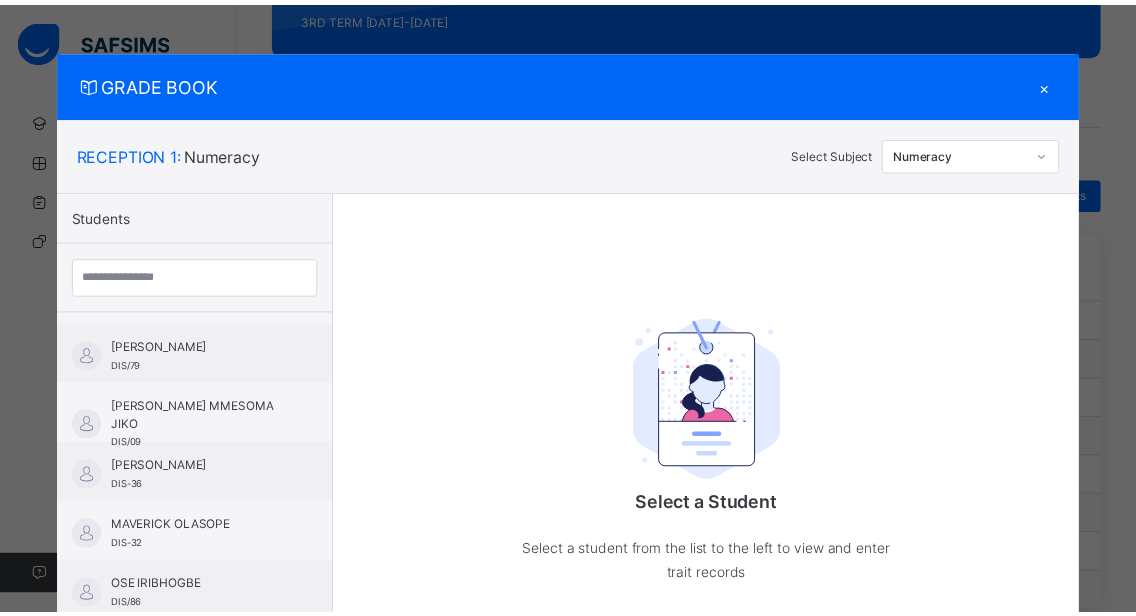 scroll, scrollTop: 1124, scrollLeft: 0, axis: vertical 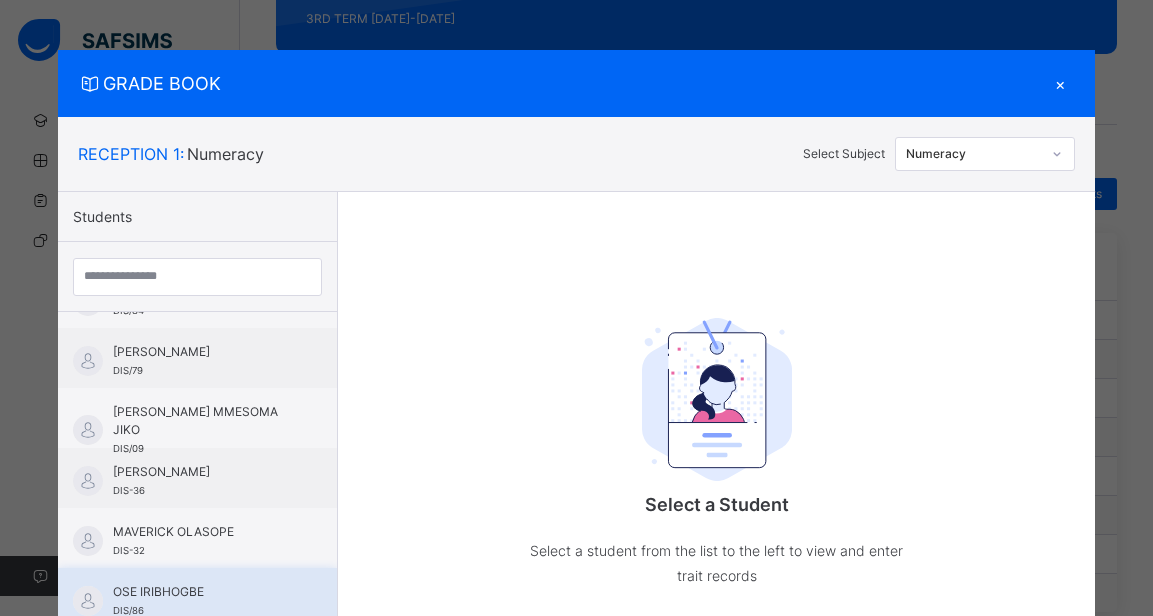 click on "OSE  IRIBHOGBE DIS/86" at bounding box center (197, 598) 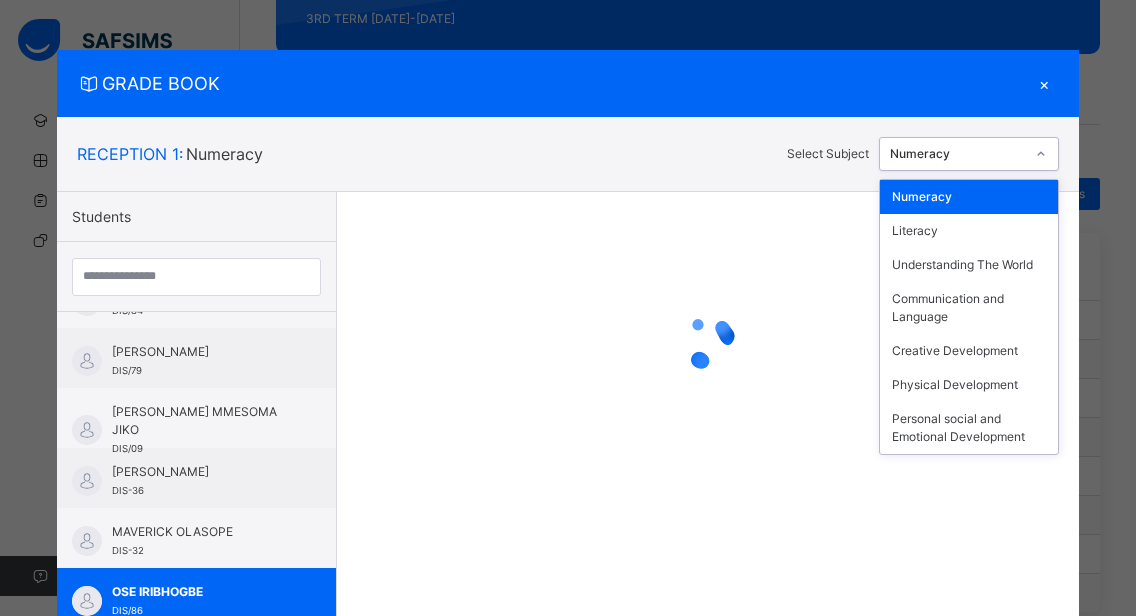 click at bounding box center [1041, 154] 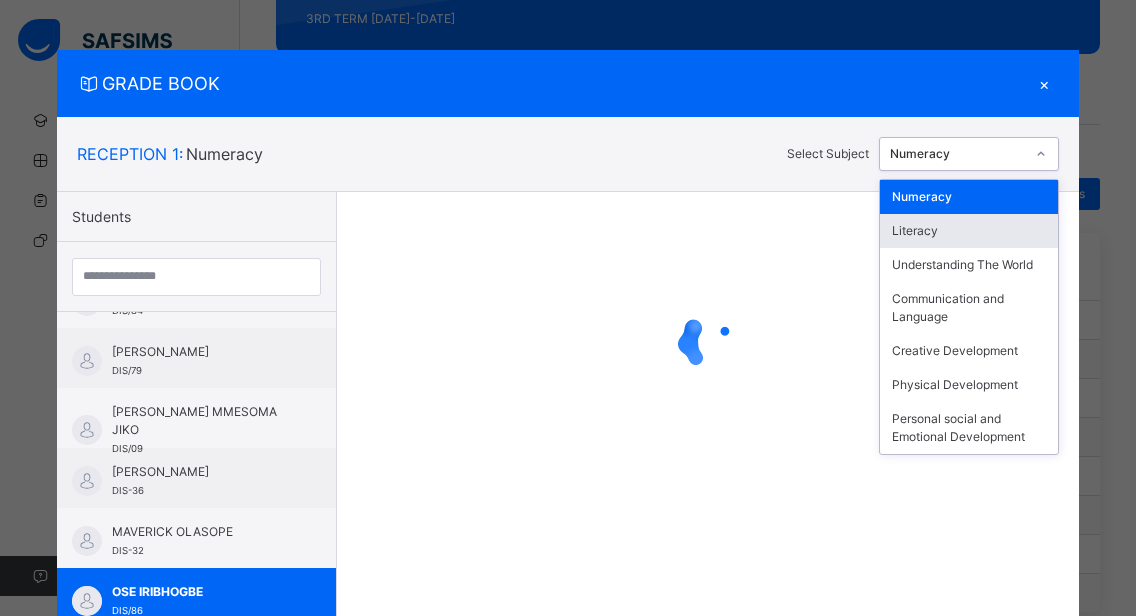 click on "Literacy" at bounding box center [969, 231] 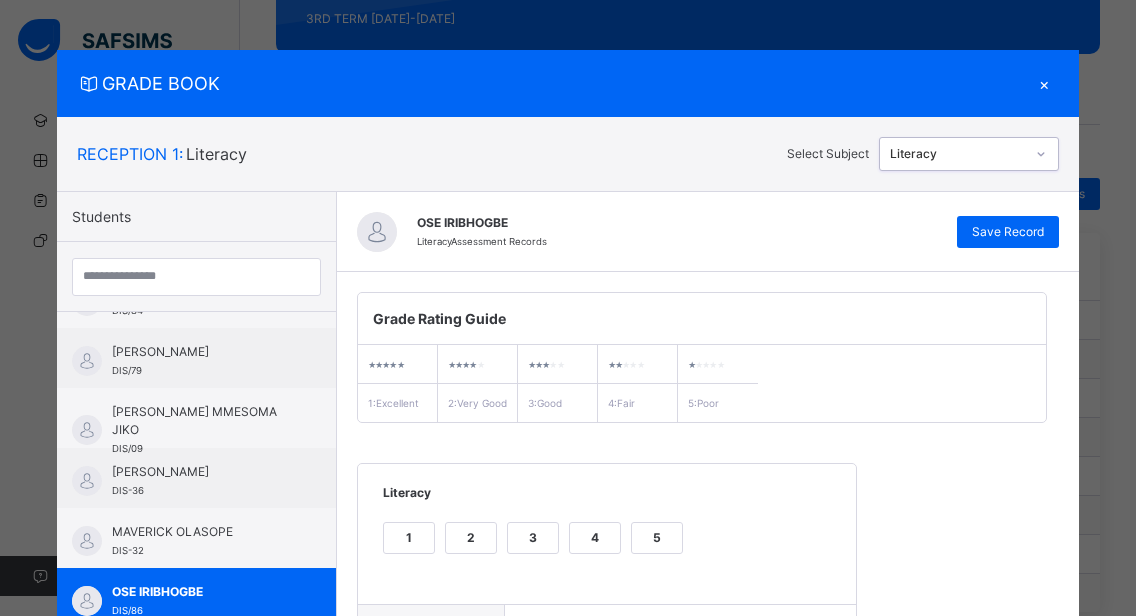 scroll, scrollTop: 362, scrollLeft: 0, axis: vertical 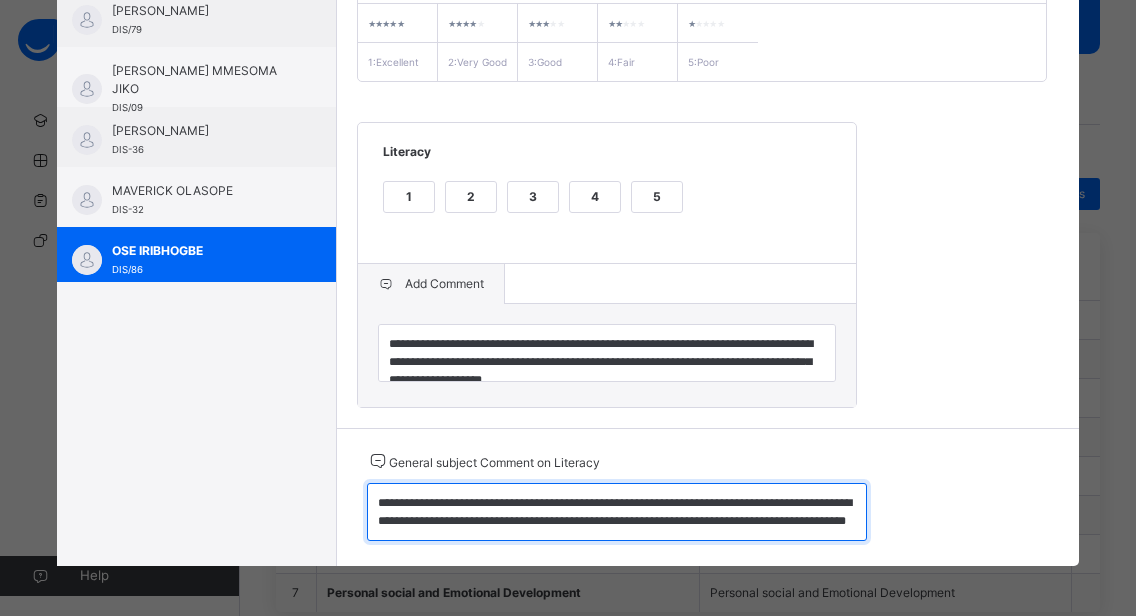 click on "**********" at bounding box center (617, 512) 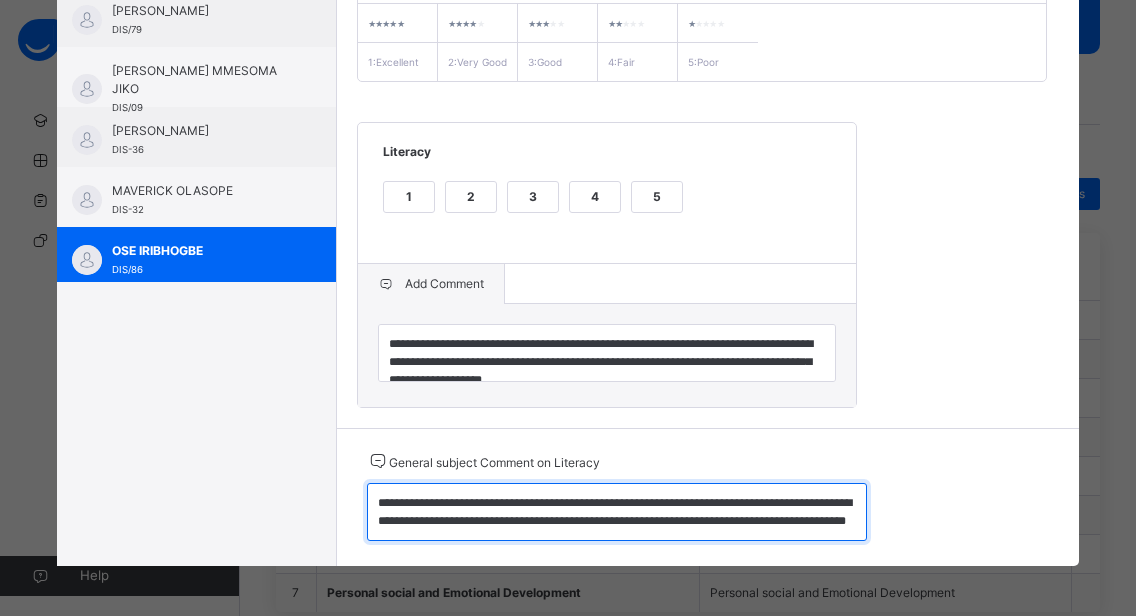 scroll, scrollTop: 18, scrollLeft: 0, axis: vertical 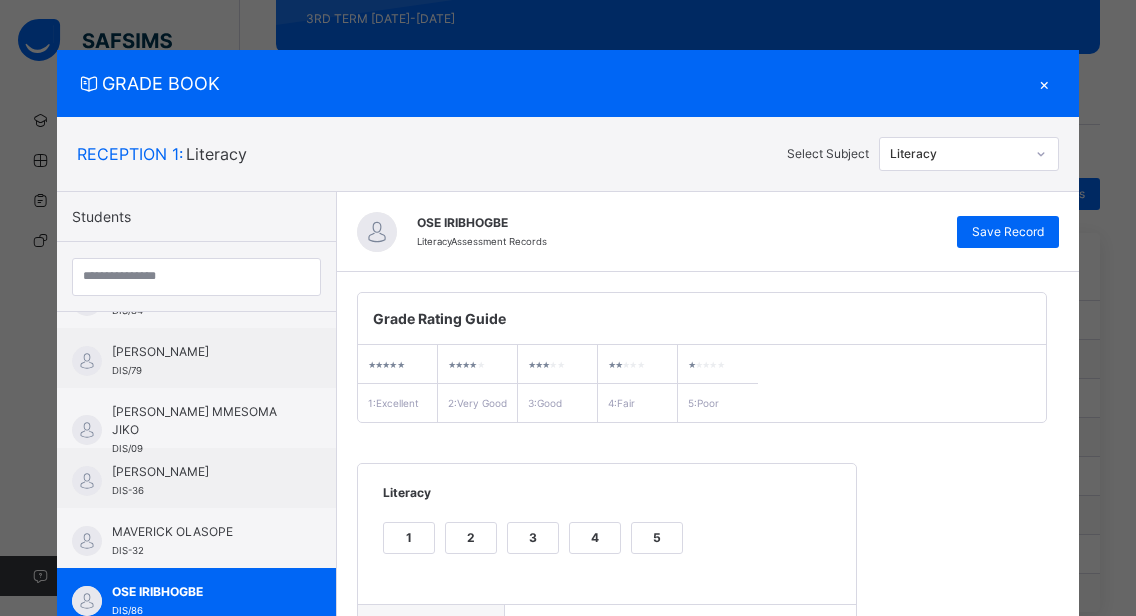 click on "×" at bounding box center (1044, 83) 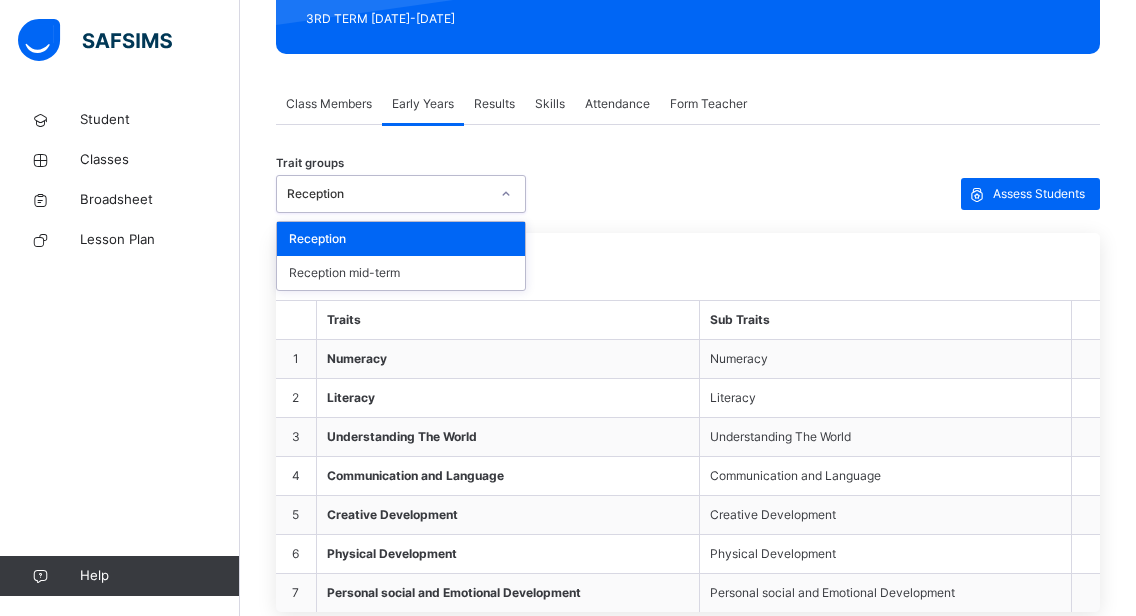 click 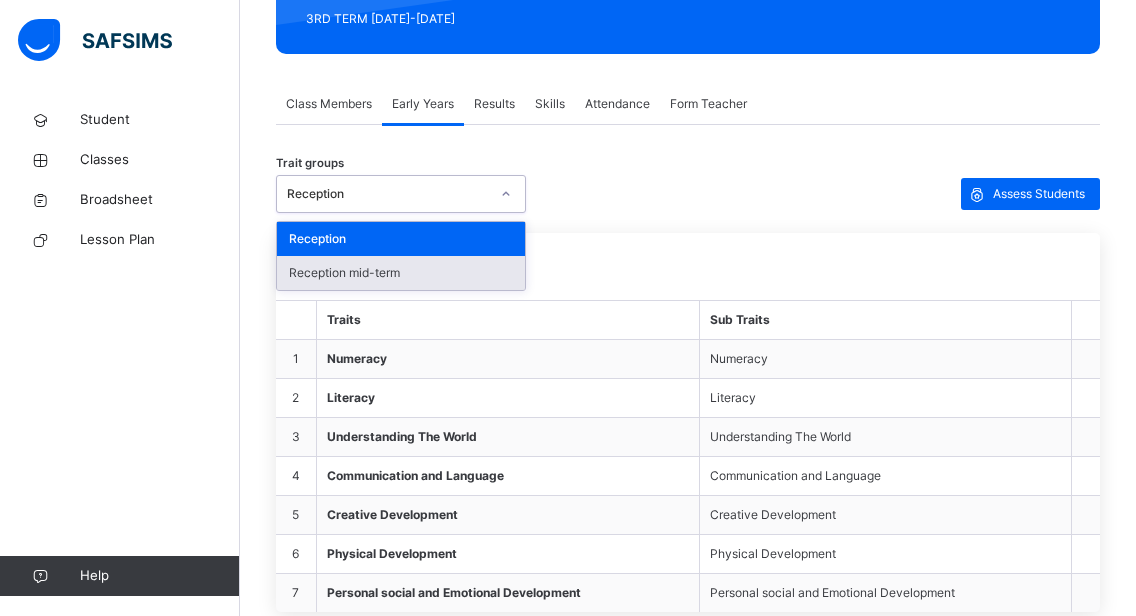 click on "Reception mid-term" at bounding box center (401, 273) 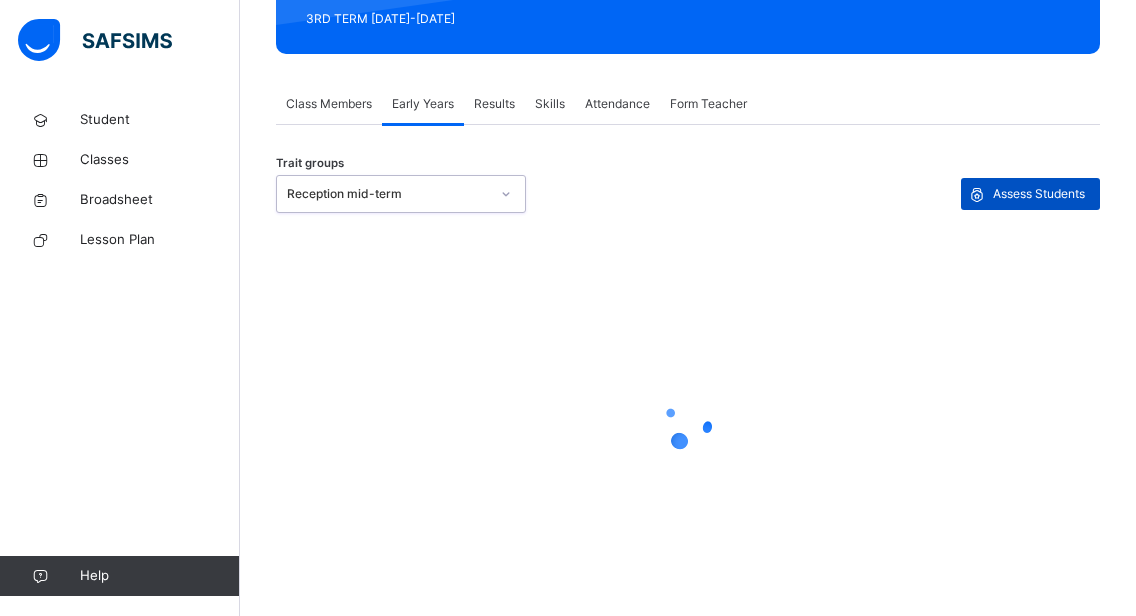 click on "Assess Students" at bounding box center [1039, 194] 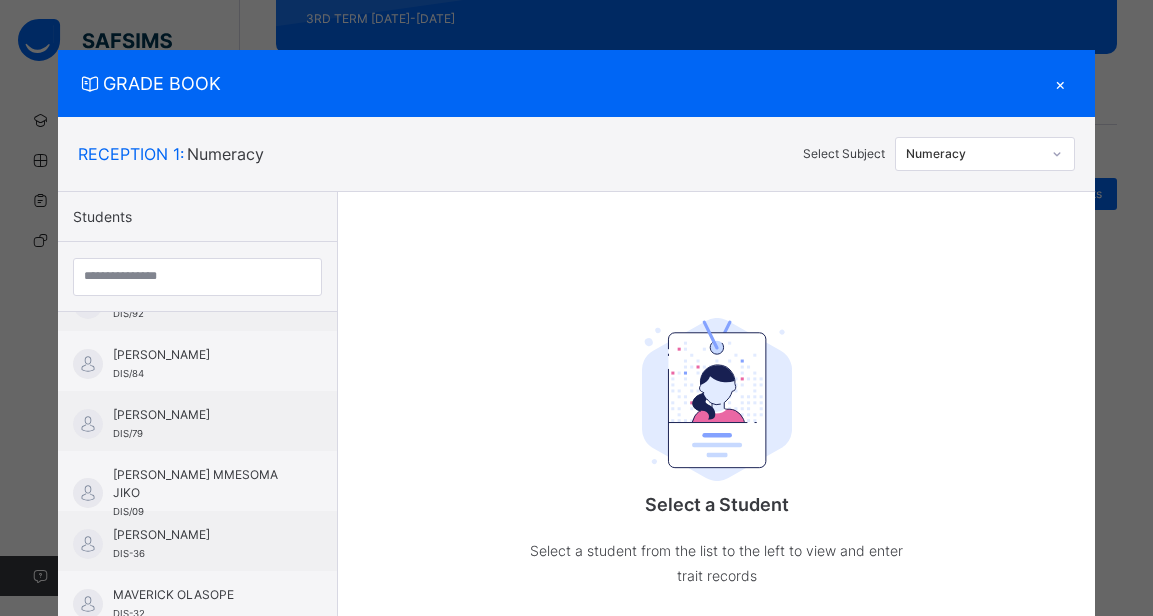 scroll, scrollTop: 1089, scrollLeft: 0, axis: vertical 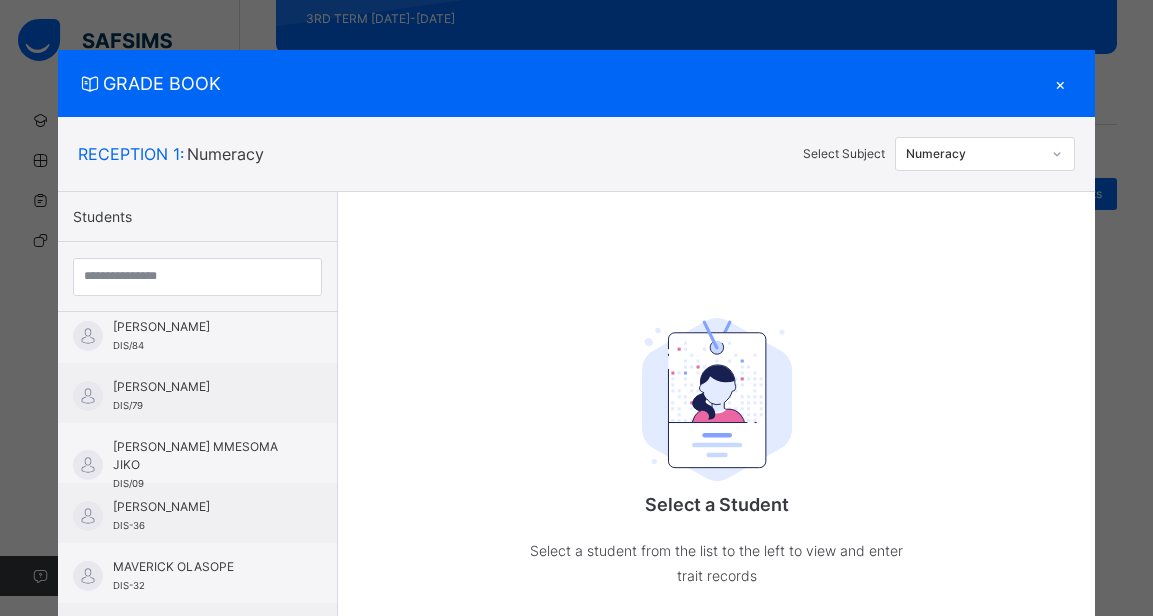 click on "[PERSON_NAME] DIS/88 [PERSON_NAME] TIARAOLUWA DIS/31 [PERSON_NAME] DIS/87 [PERSON_NAME] [PERSON_NAME] DIS/06 [PERSON_NAME] [PERSON_NAME] DIS/30 [PERSON_NAME] DIS-31 [PERSON_NAME] DIS/85 [PERSON_NAME] DIS-34 [PERSON_NAME] DIS/82 [PERSON_NAME] ONOYEYASORHO  DIS-73 [PERSON_NAME] [PERSON_NAME] DIS/29 [PERSON_NAME] DIS/81 KINGDAVID  [PERSON_NAME] DIS-35 [PERSON_NAME] DIS/80 [PERSON_NAME] DIS/11 [PERSON_NAME] DIS-33 KARINA  EMEATHO DIS/89 ROYAL  ATOYEBI DIS/92 [PERSON_NAME] DIS/84 [PERSON_NAME] DIS/79 [PERSON_NAME] MMESOMA JIKO DIS/09 [PERSON_NAME] DIS-36 MAVERICK  OLASOPE DIS-32 OSE  IRIBHOGBE DIS/86" at bounding box center (197, 467) 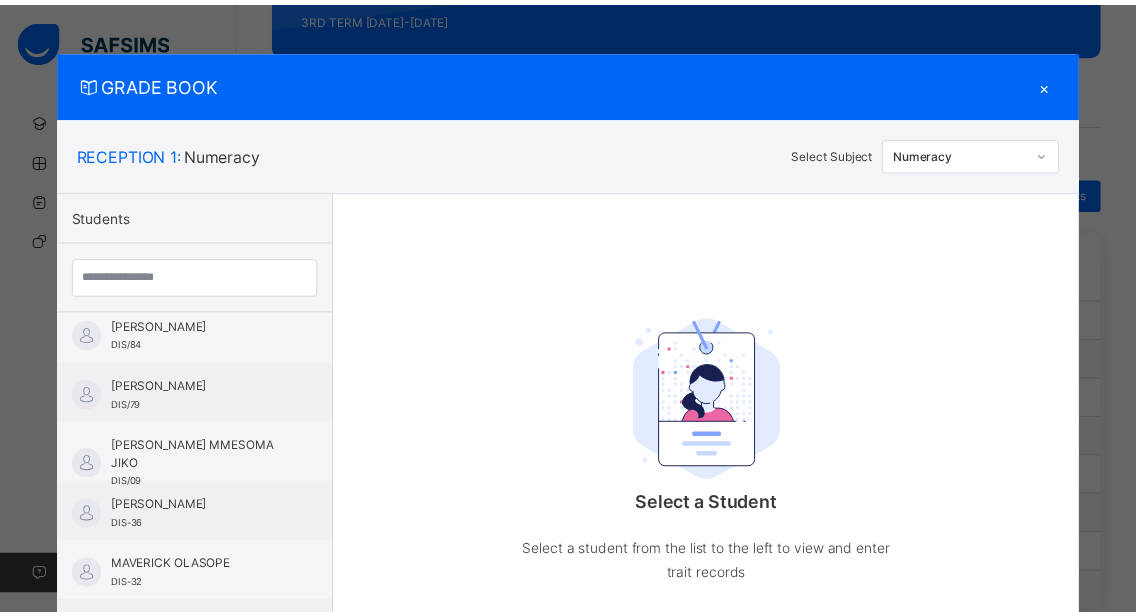 scroll, scrollTop: 1129, scrollLeft: 0, axis: vertical 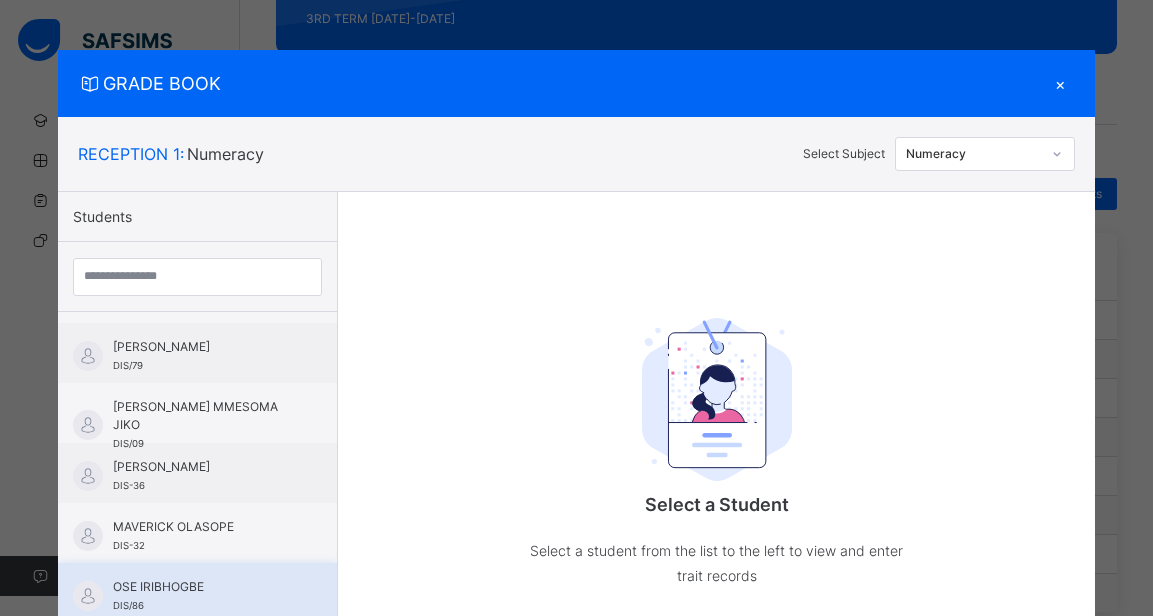 click on "OSE  IRIBHOGBE DIS/86" at bounding box center [202, 596] 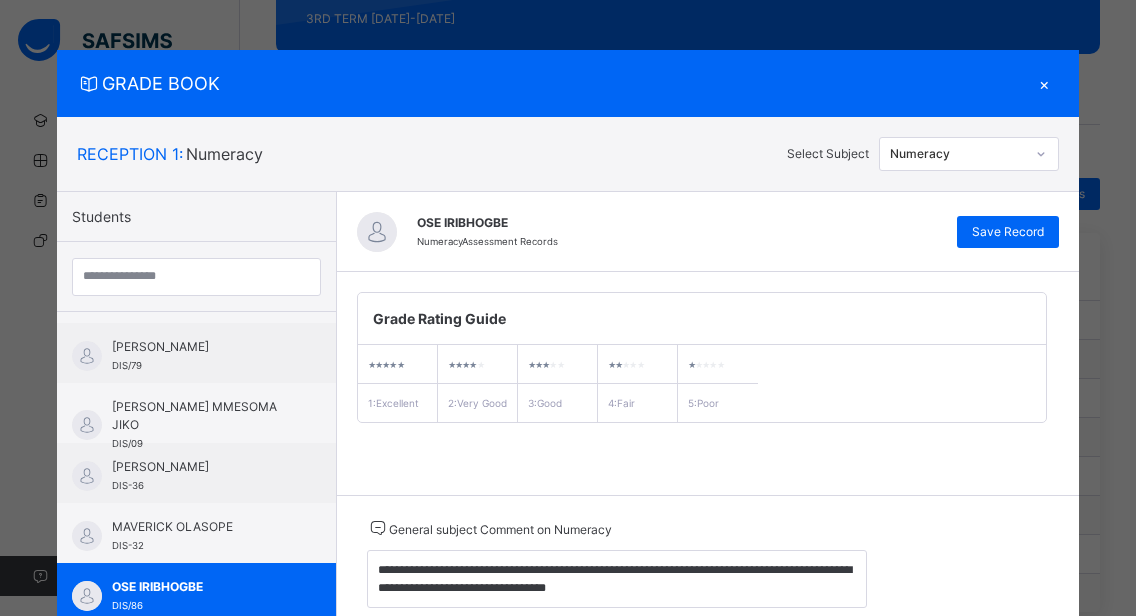 click 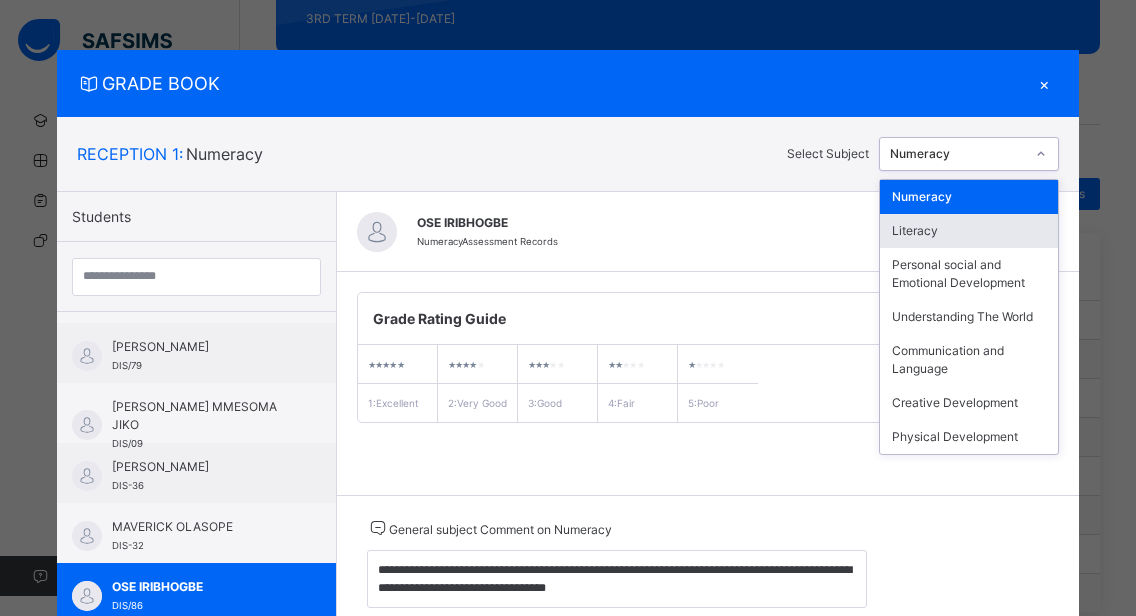 click on "Literacy" at bounding box center (969, 231) 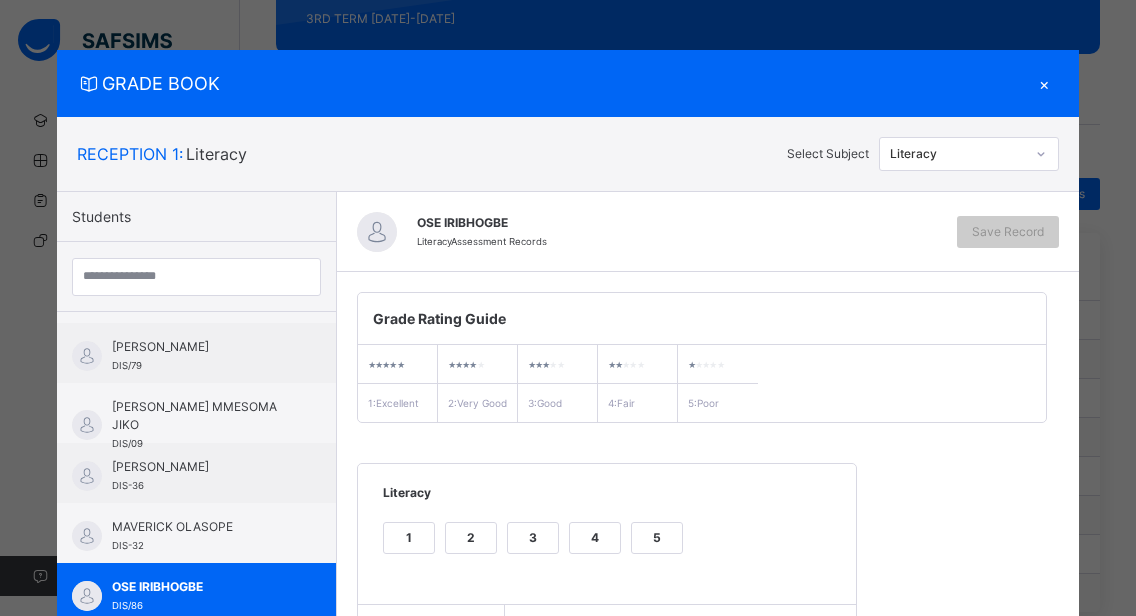 click on "2" at bounding box center (471, 538) 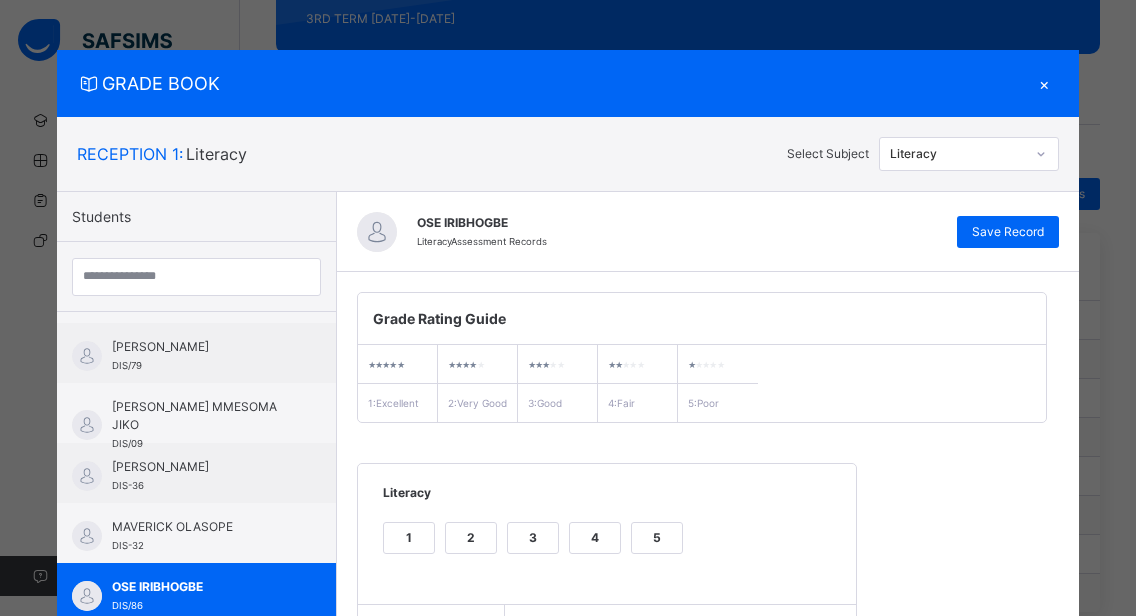scroll, scrollTop: 259, scrollLeft: 0, axis: vertical 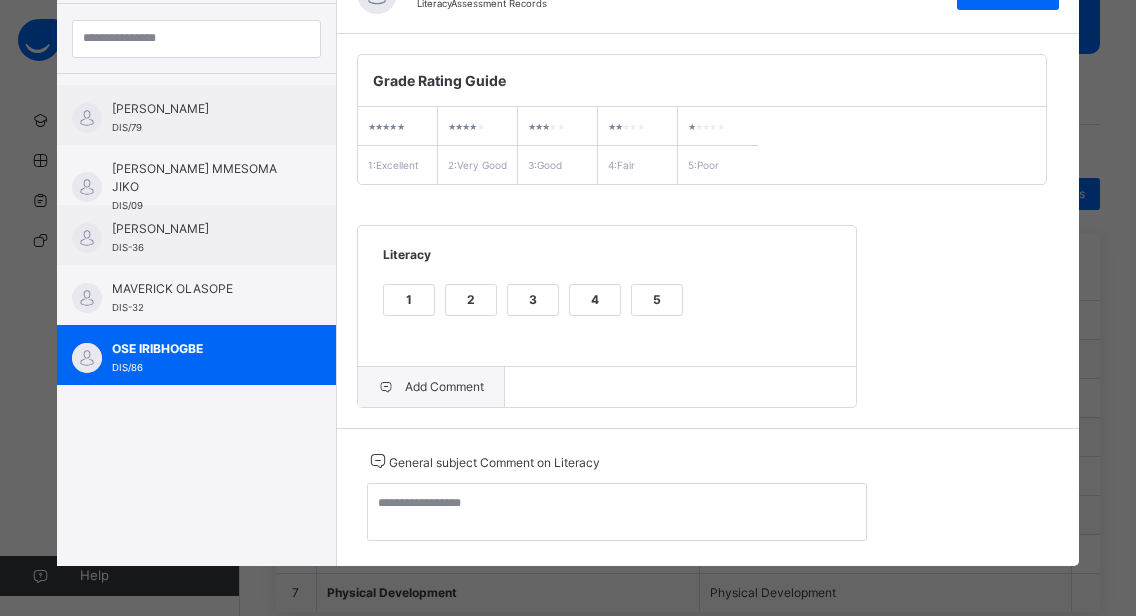 click on "Add Comment" at bounding box center (431, 387) 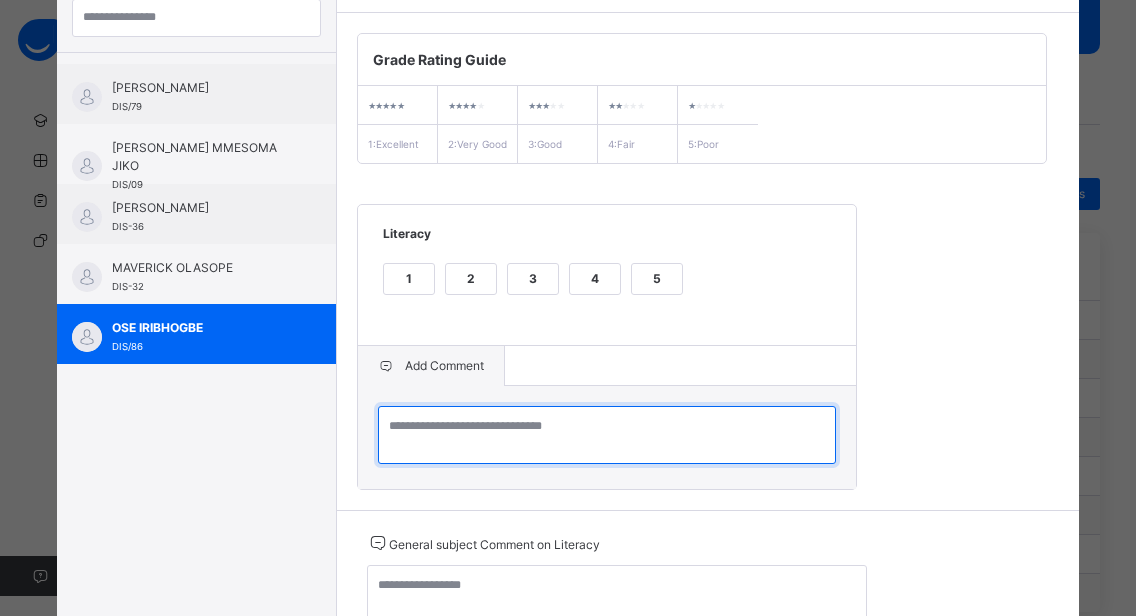 click at bounding box center (607, 435) 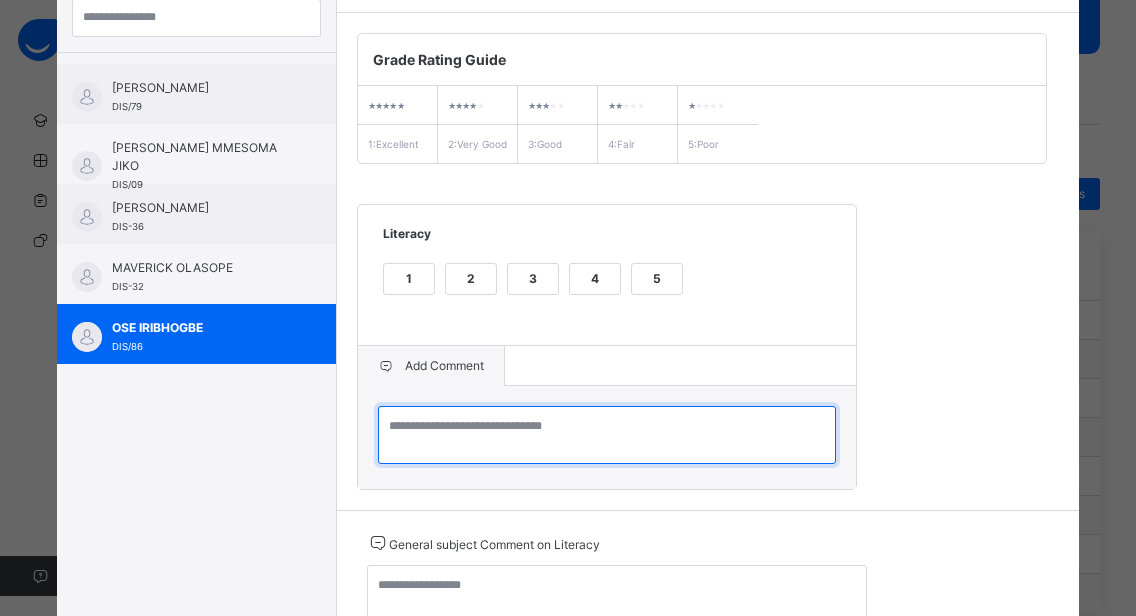 paste on "**********" 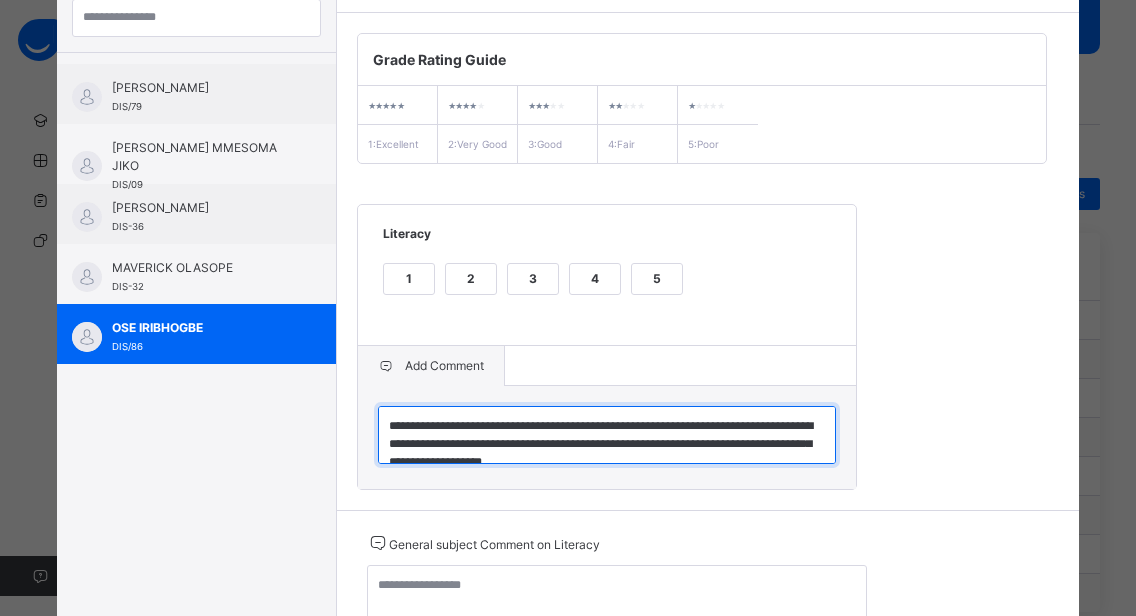 scroll, scrollTop: 6, scrollLeft: 0, axis: vertical 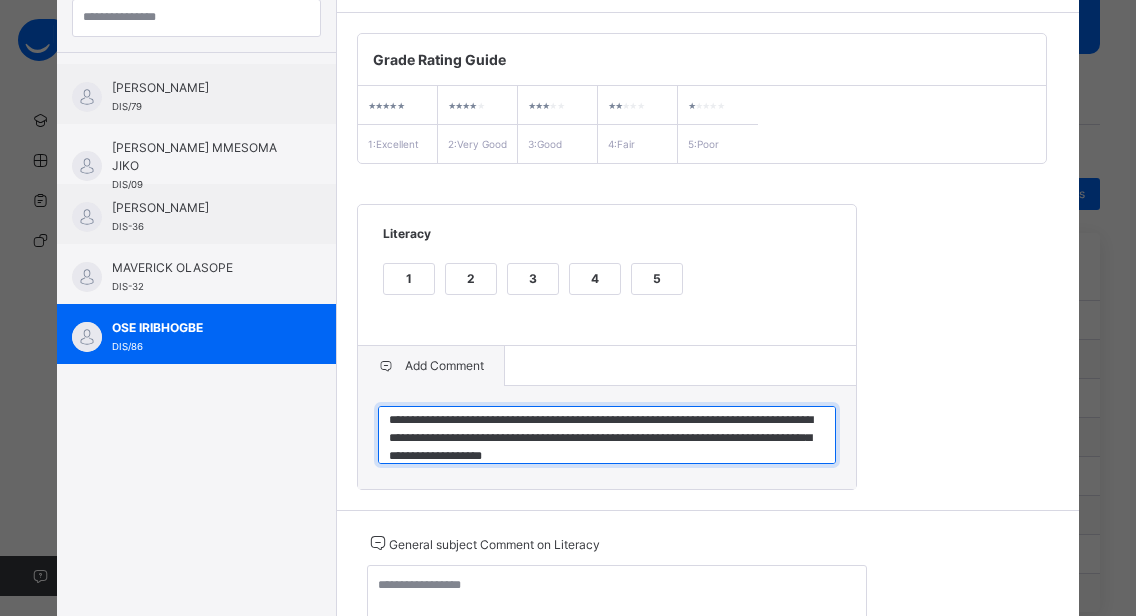 type on "**********" 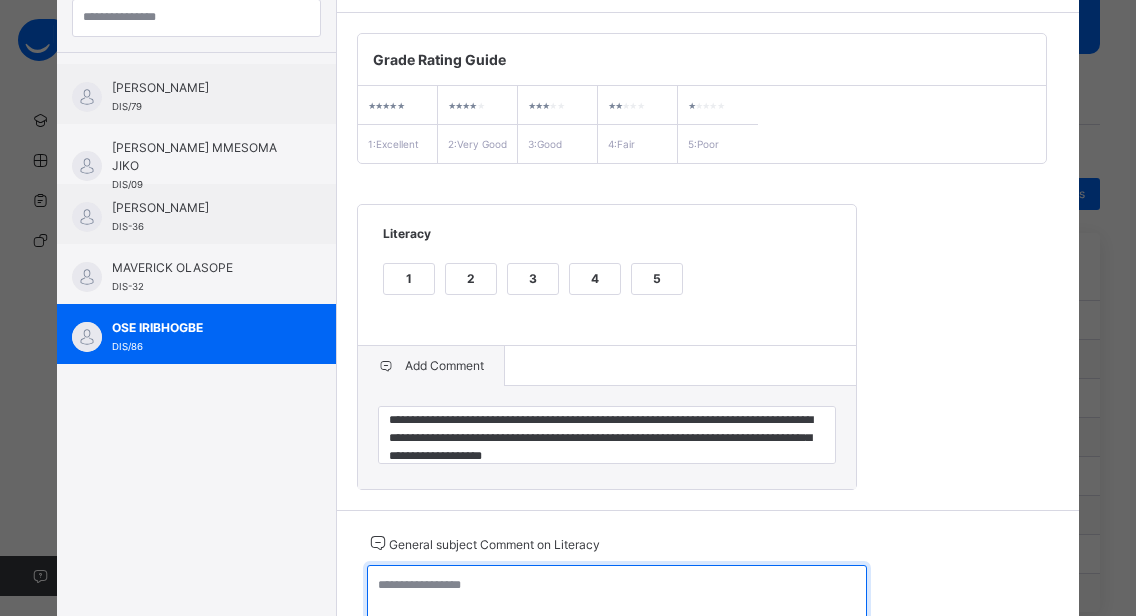 click at bounding box center [617, 594] 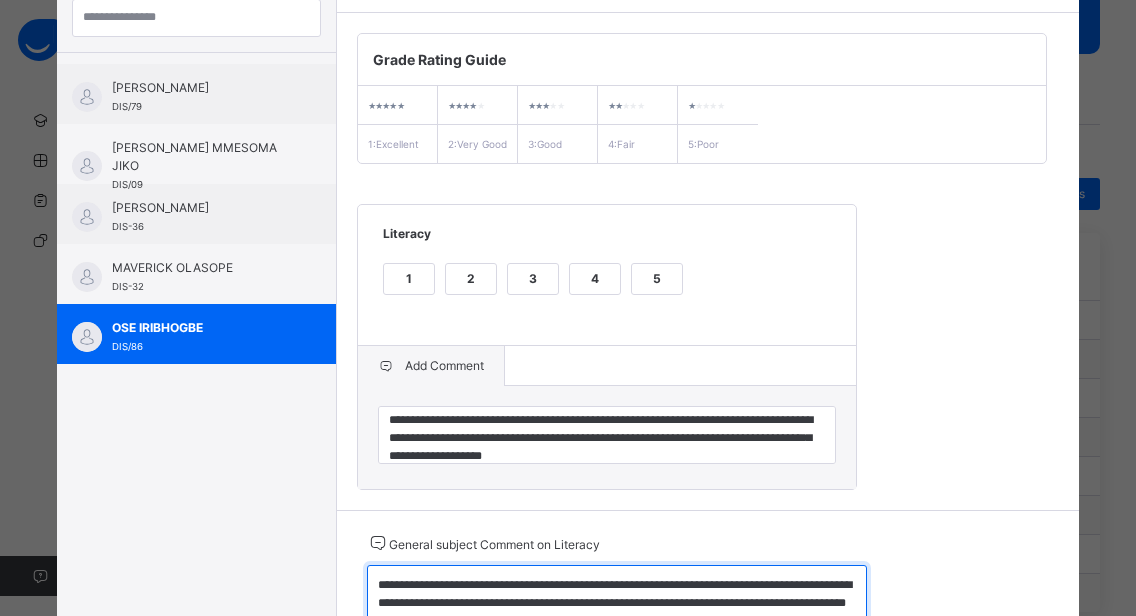 scroll, scrollTop: 286, scrollLeft: 0, axis: vertical 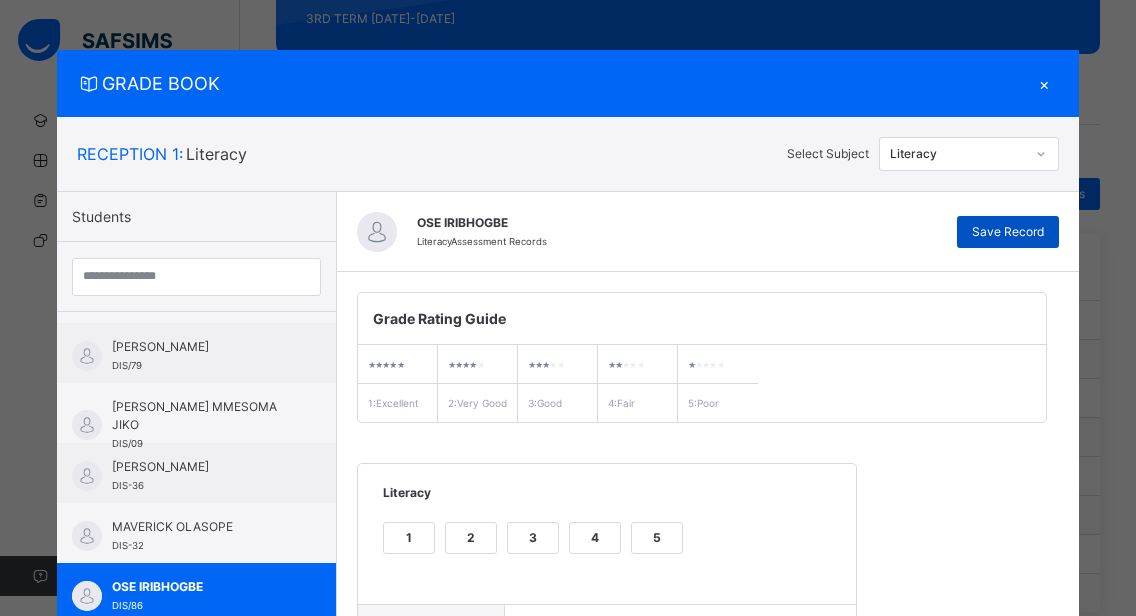 type on "**********" 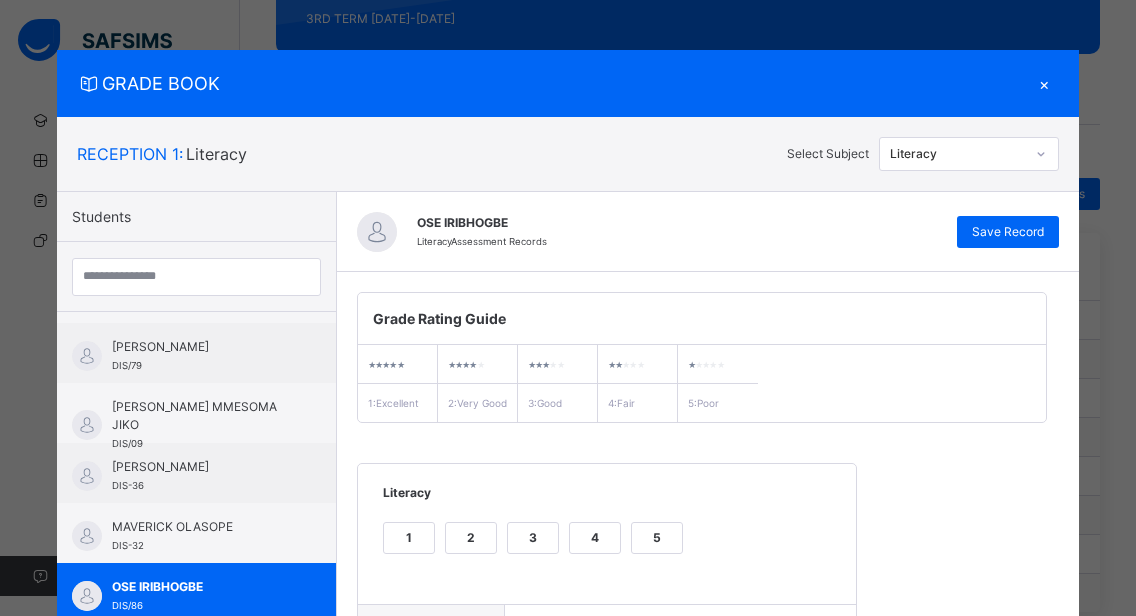 click on "×" at bounding box center (1044, 83) 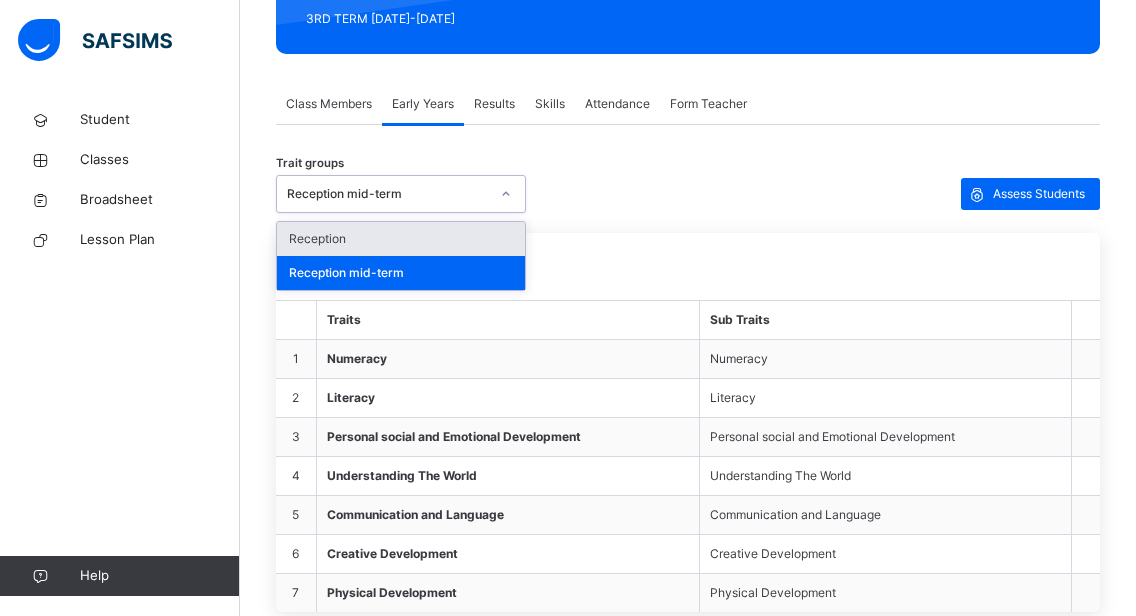 click 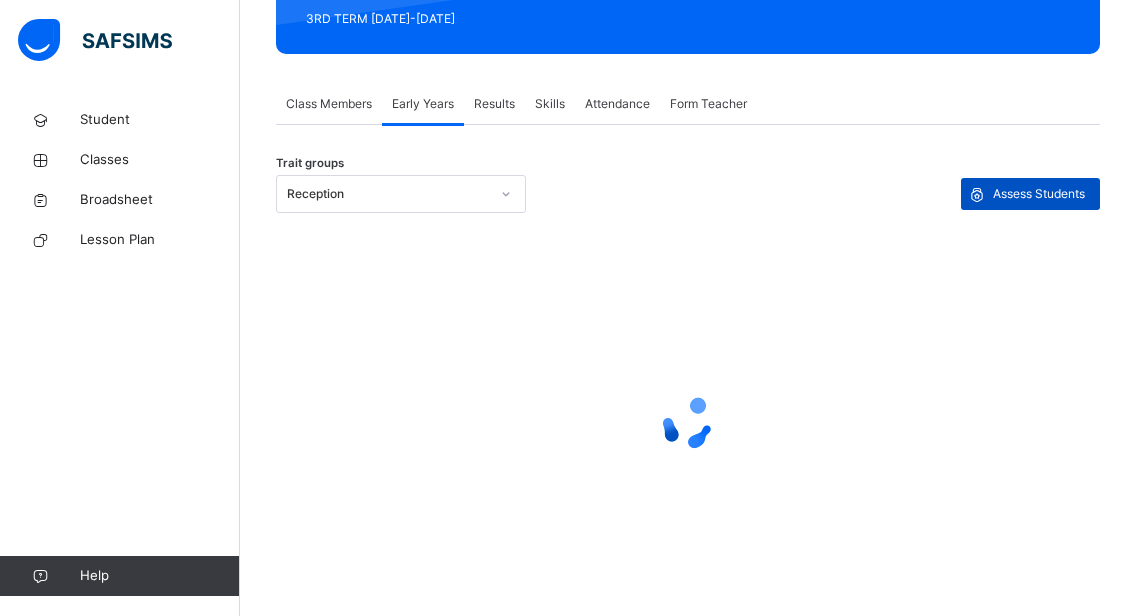 click on "Assess Students" at bounding box center (1039, 194) 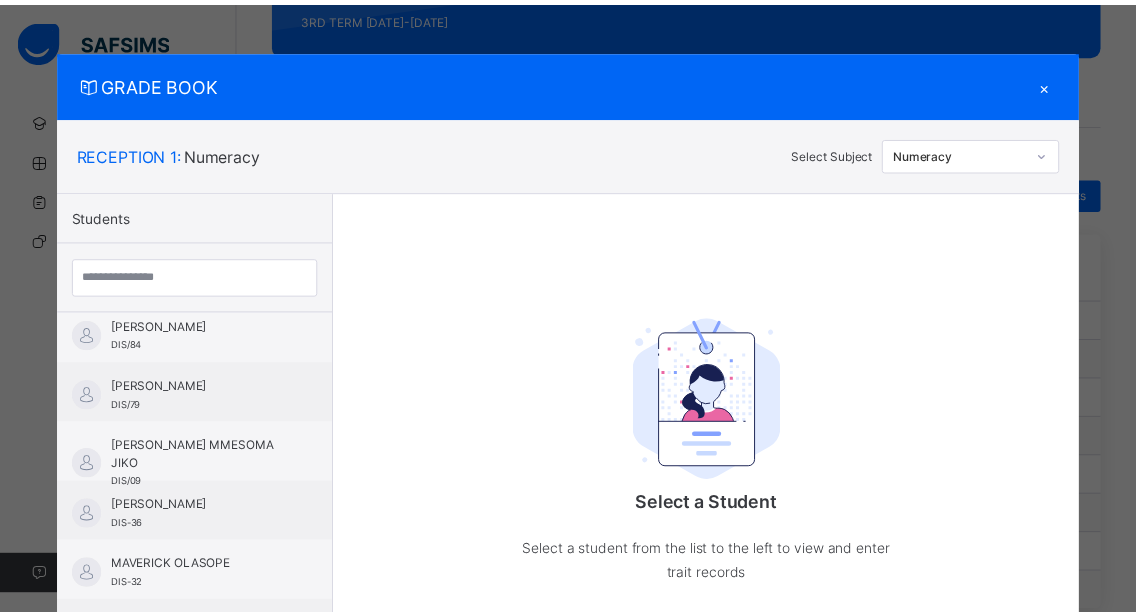scroll, scrollTop: 1129, scrollLeft: 0, axis: vertical 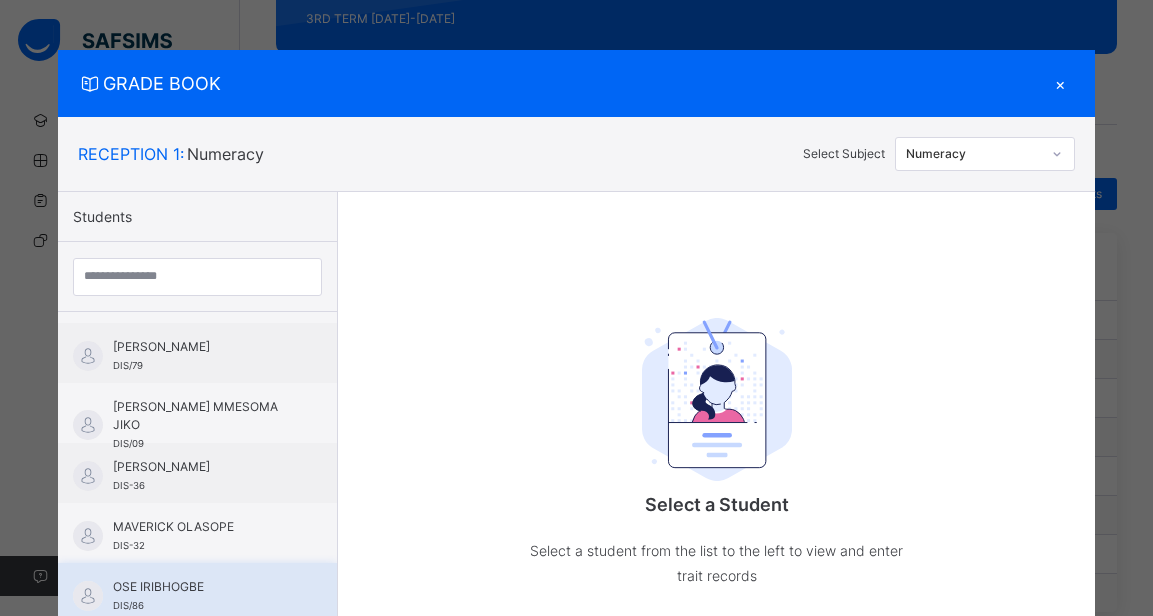 click on "OSE  IRIBHOGBE DIS/86" at bounding box center [197, 593] 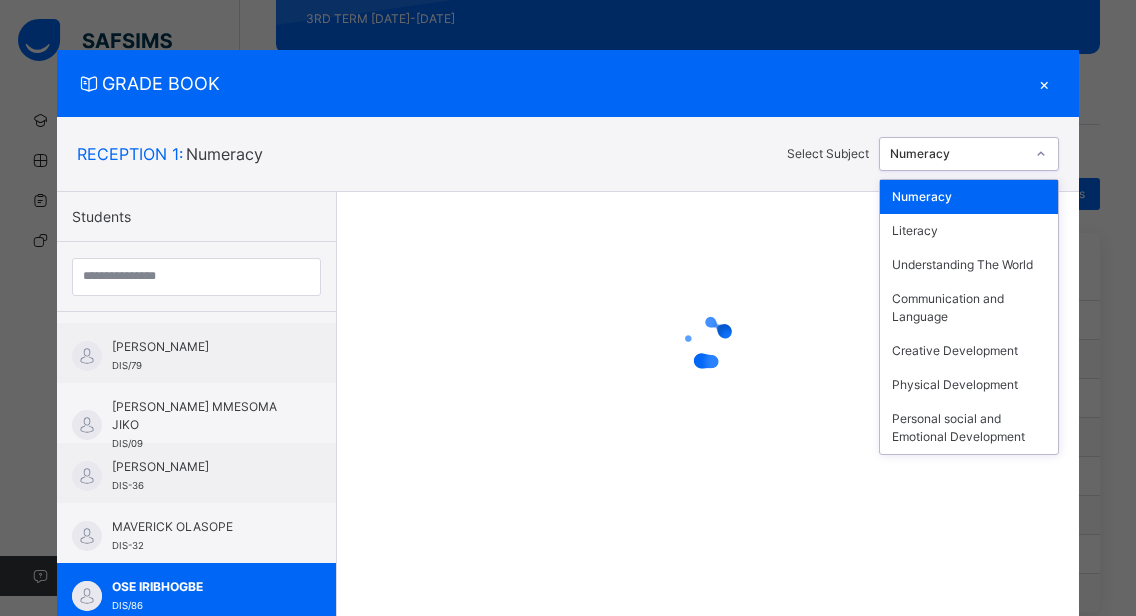 click 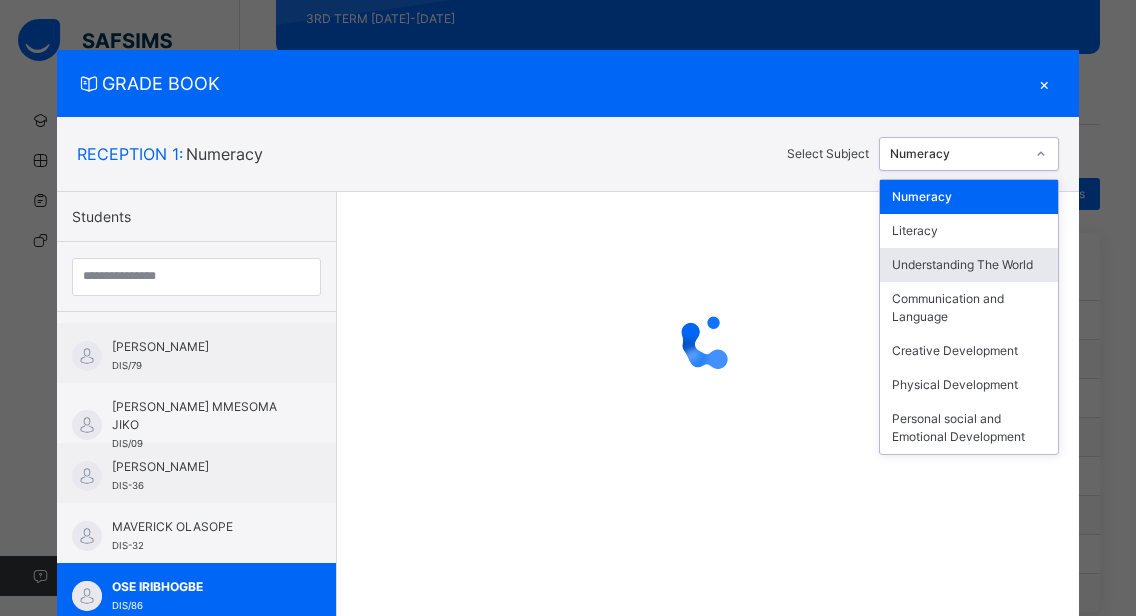 click on "Understanding The World" at bounding box center [969, 265] 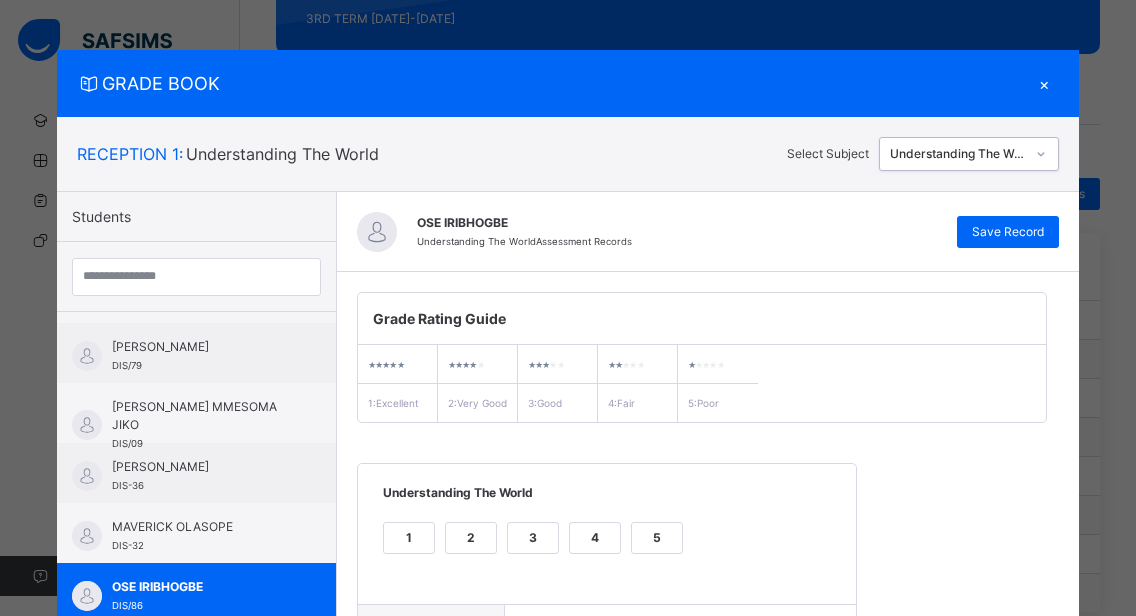 scroll, scrollTop: 362, scrollLeft: 0, axis: vertical 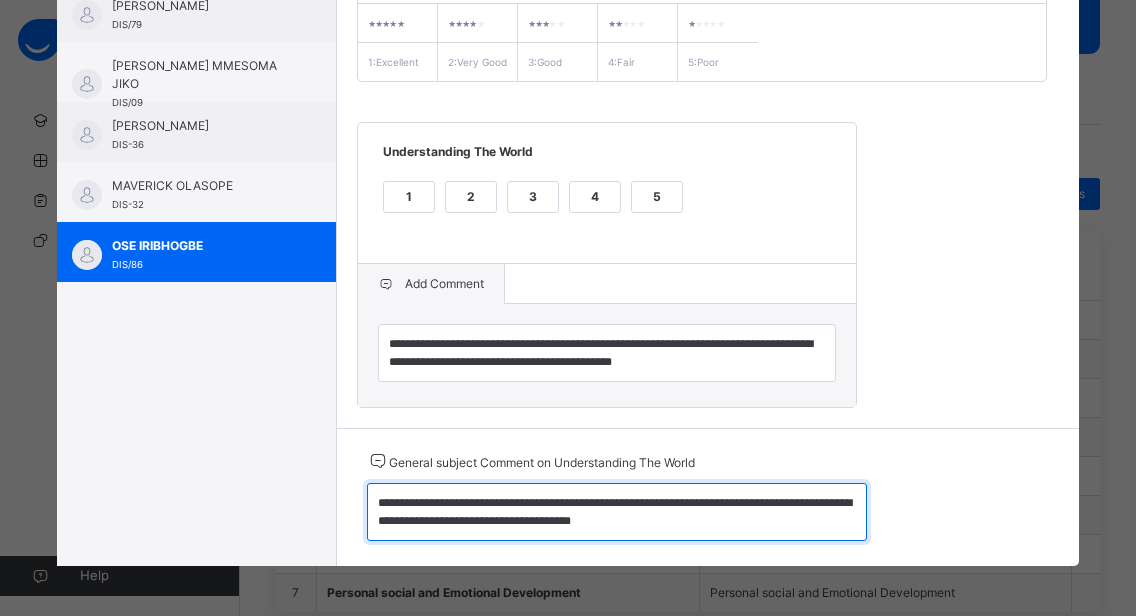 click on "**********" at bounding box center [617, 512] 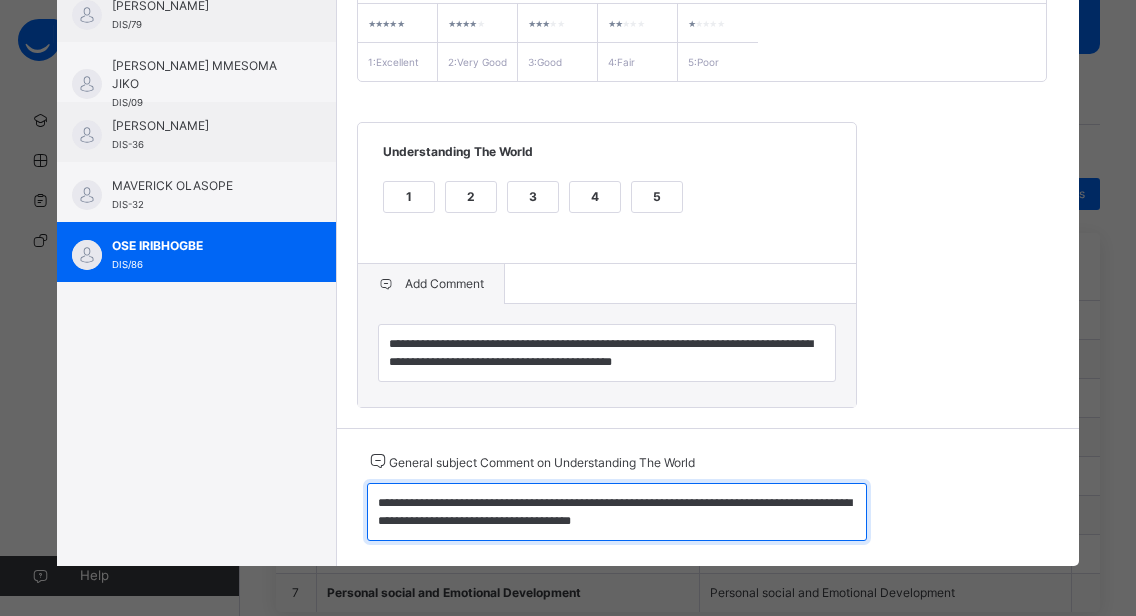 drag, startPoint x: 362, startPoint y: 501, endPoint x: 633, endPoint y: 529, distance: 272.44266 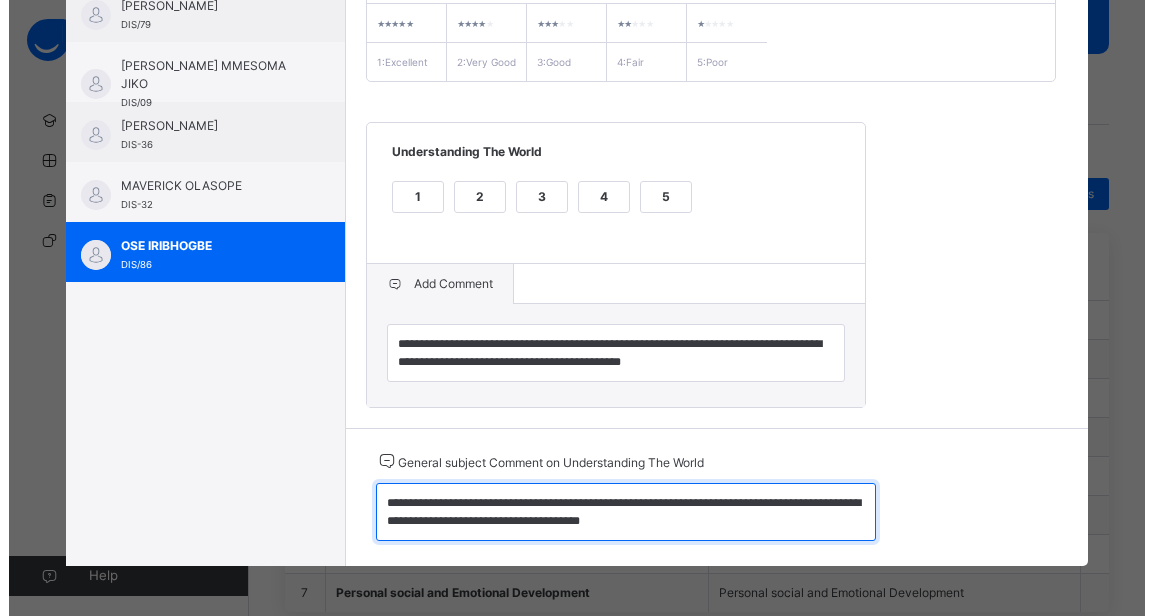 scroll, scrollTop: 0, scrollLeft: 0, axis: both 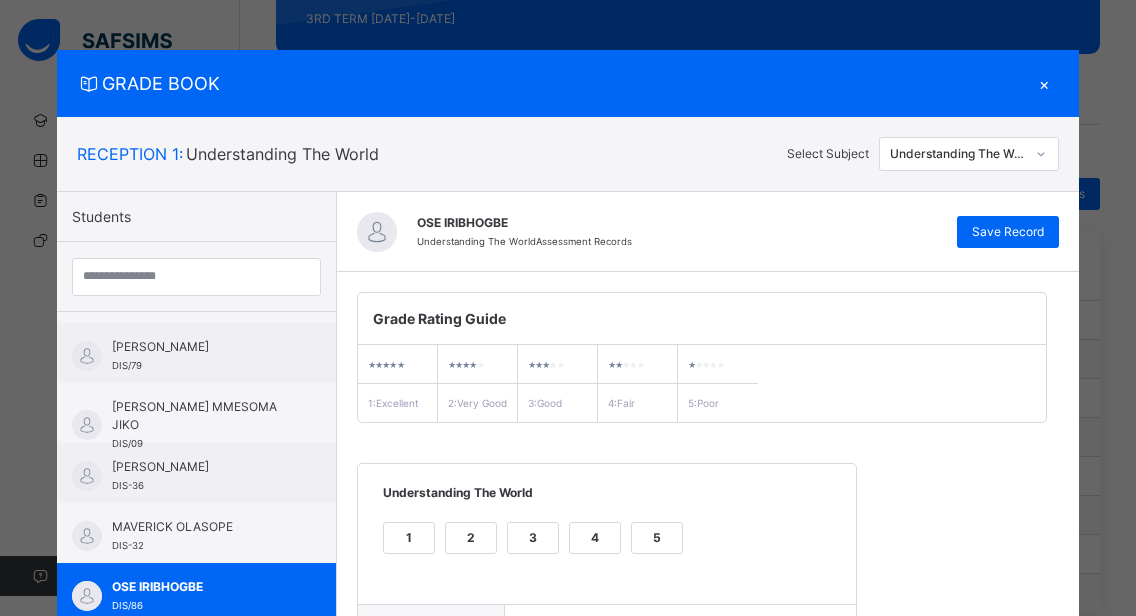 click on "×" at bounding box center (1044, 83) 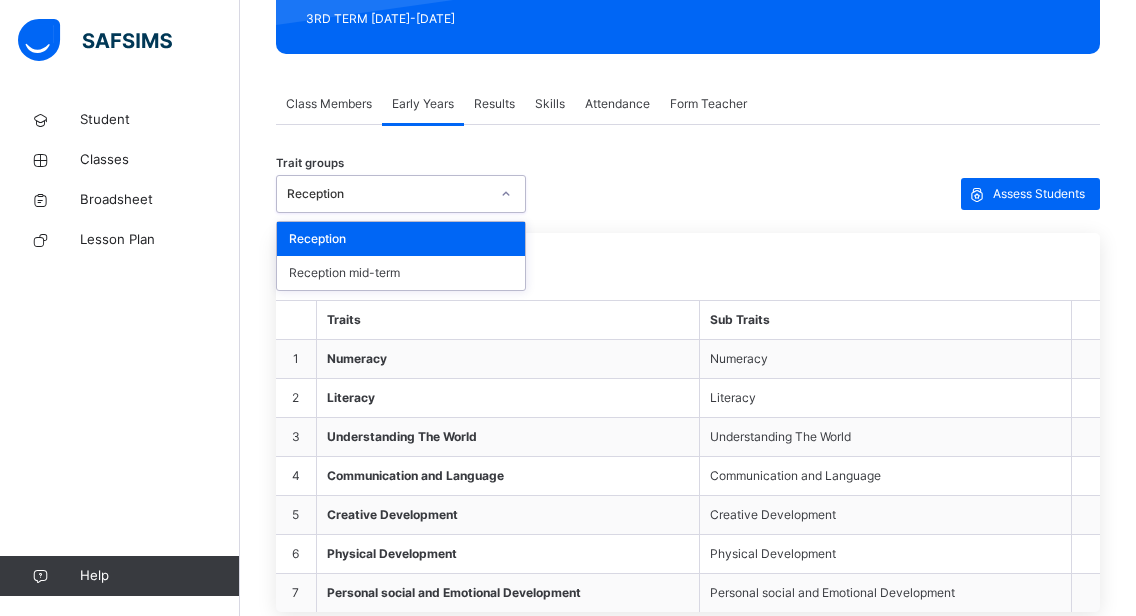 click 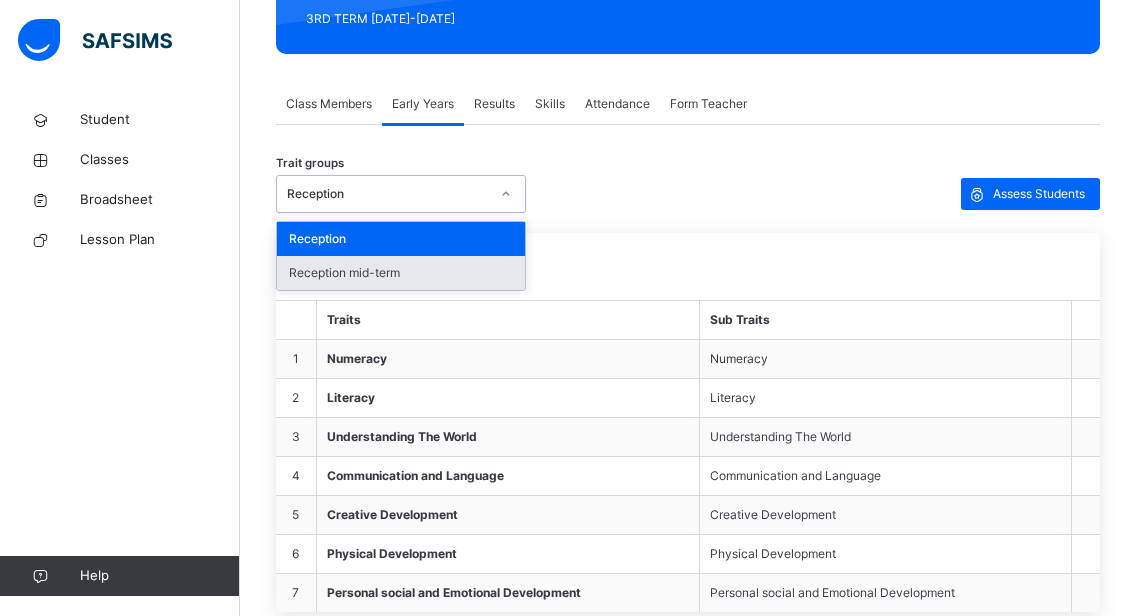 click on "Reception mid-term" at bounding box center [401, 273] 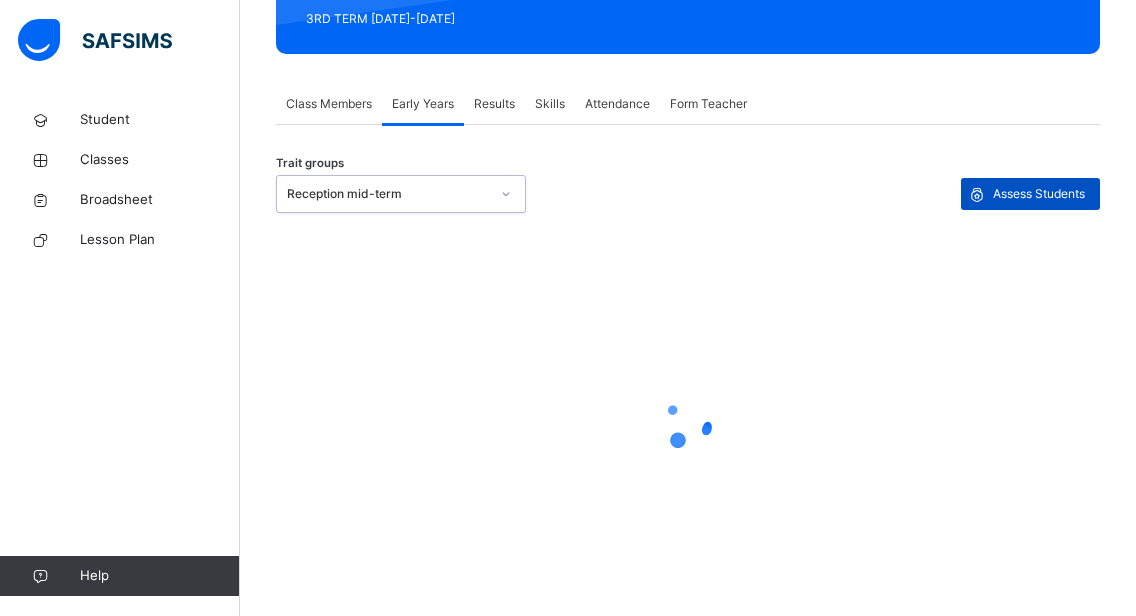 click on "Assess Students" at bounding box center (1039, 194) 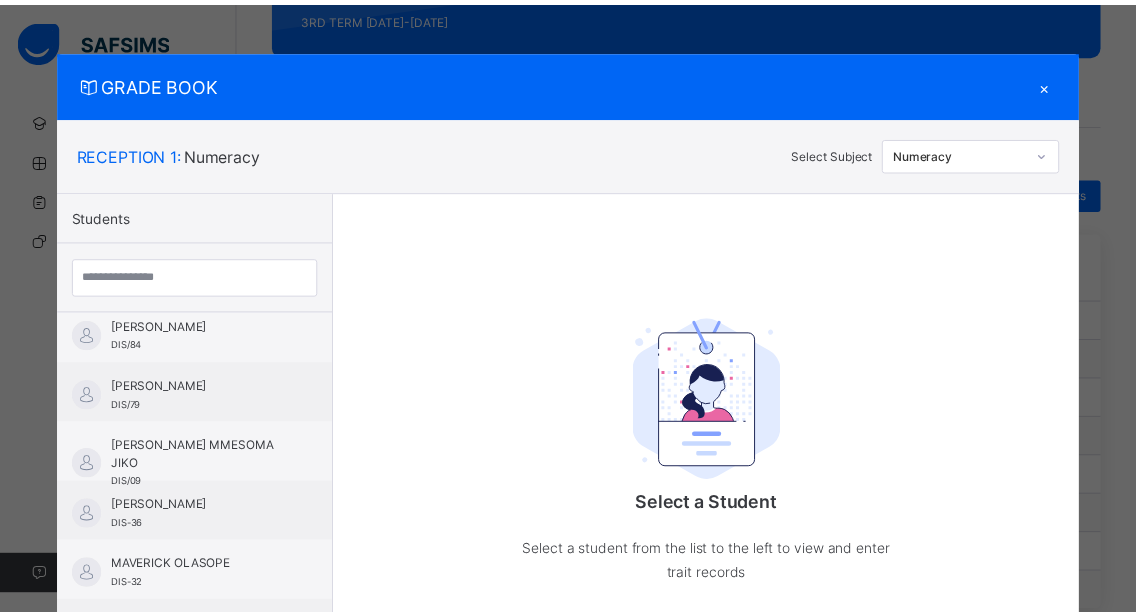scroll, scrollTop: 1129, scrollLeft: 0, axis: vertical 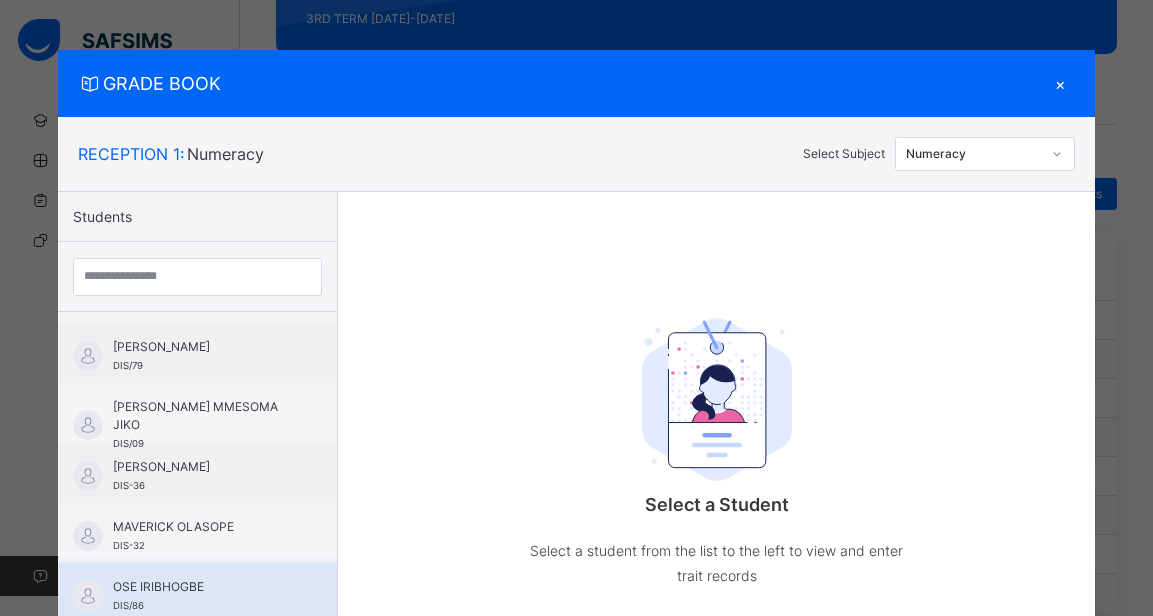 click on "OSE  IRIBHOGBE" at bounding box center [202, 587] 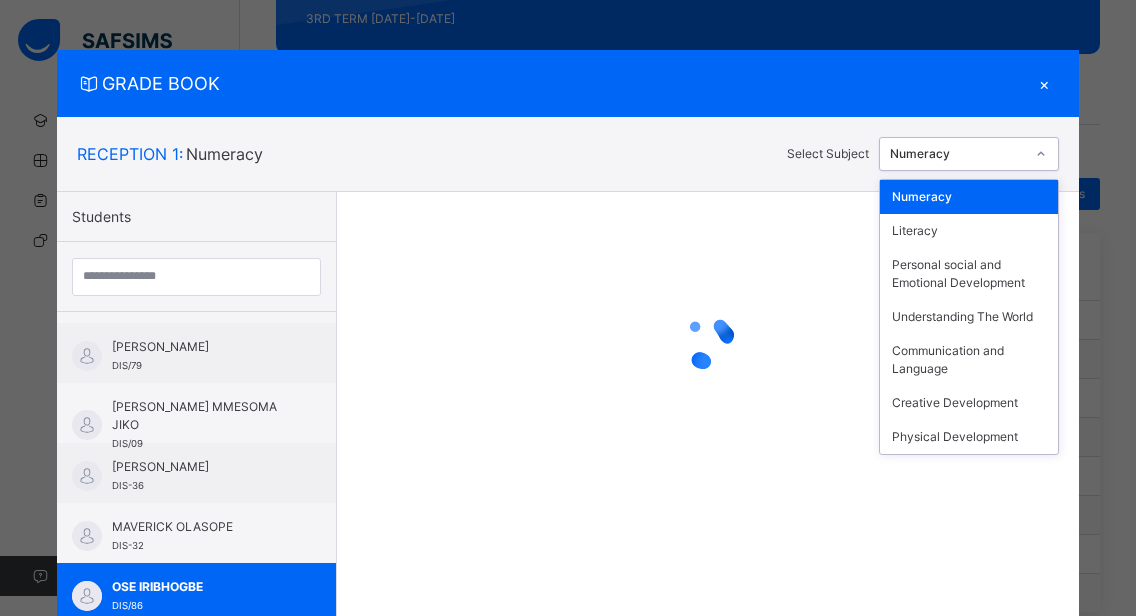 click 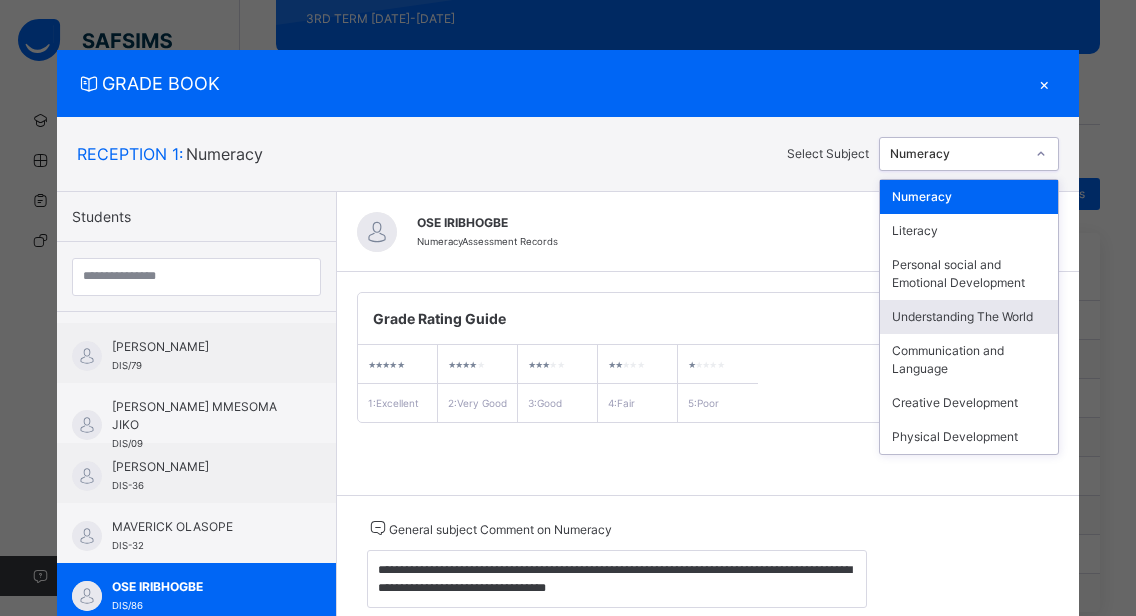 click on "Understanding The World" at bounding box center (969, 317) 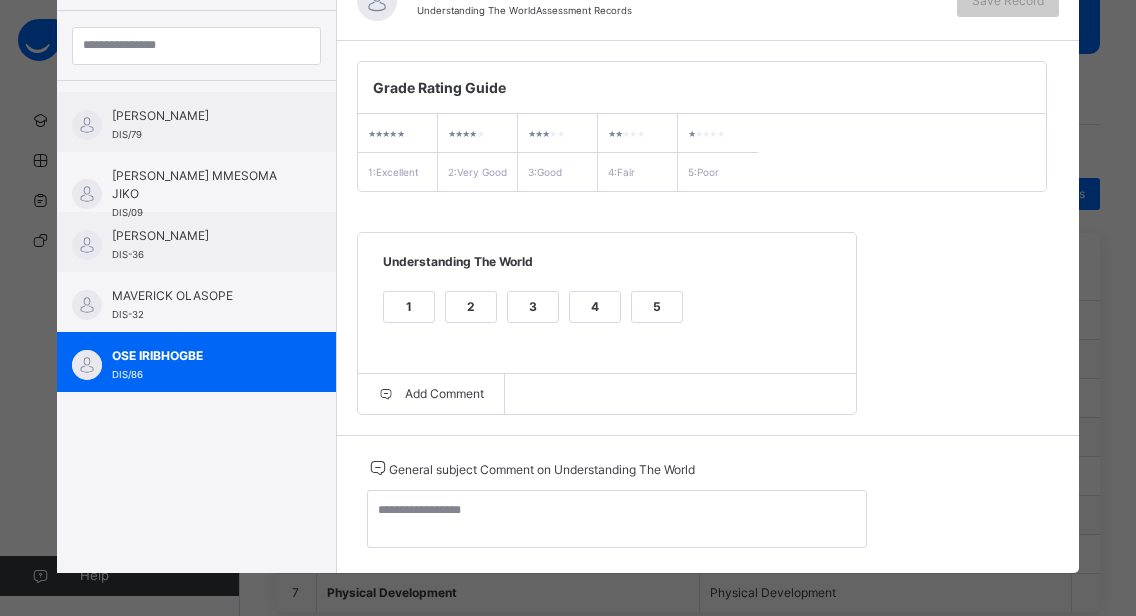 scroll, scrollTop: 256, scrollLeft: 0, axis: vertical 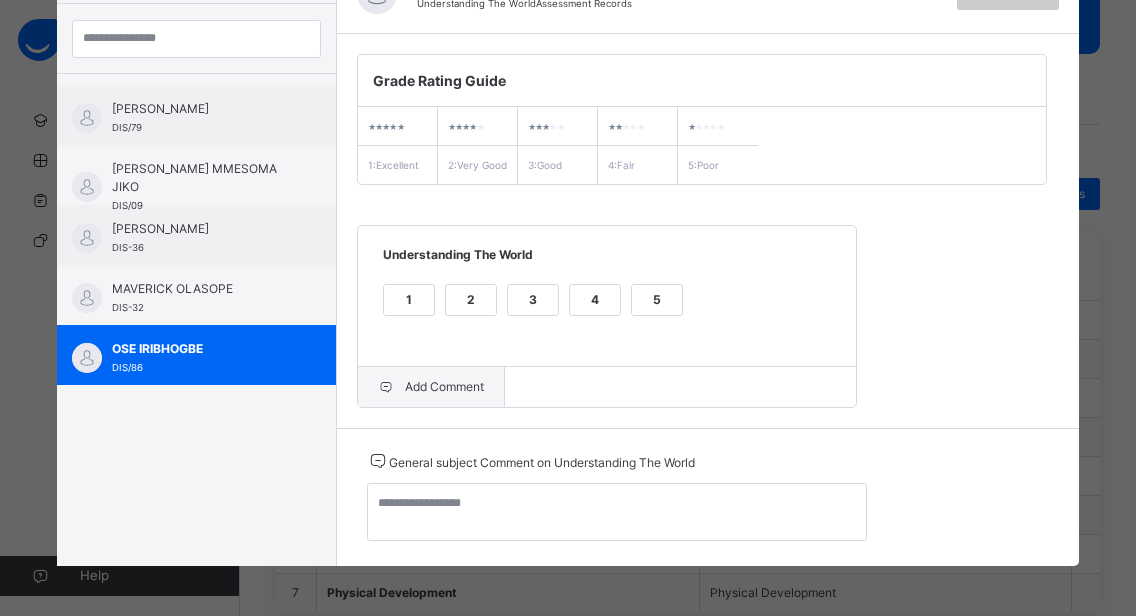 click on "Add Comment" at bounding box center (431, 387) 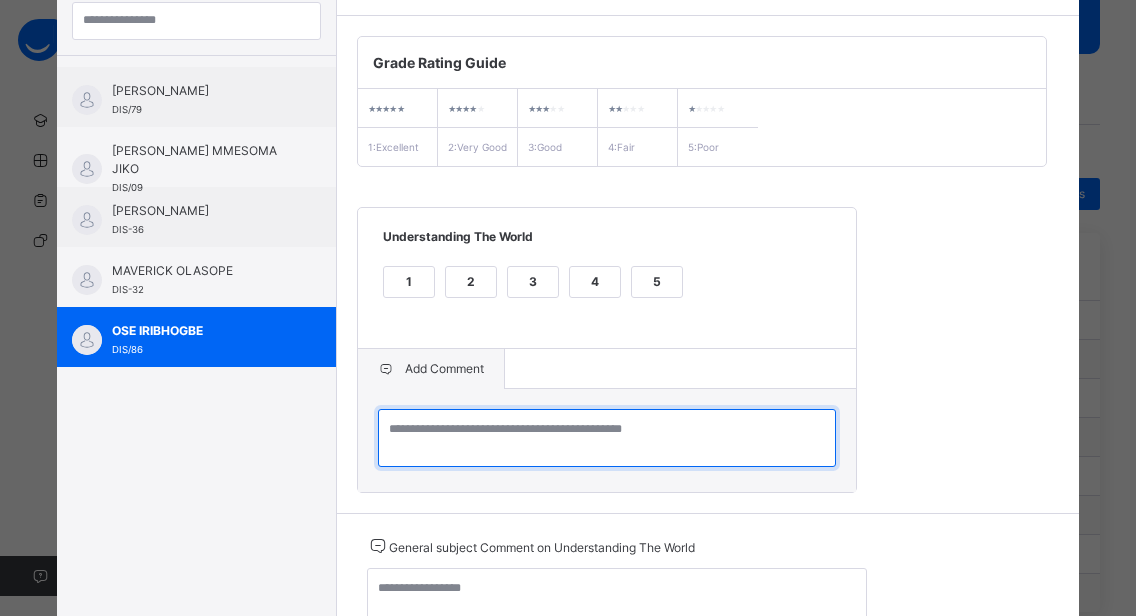 click at bounding box center (607, 438) 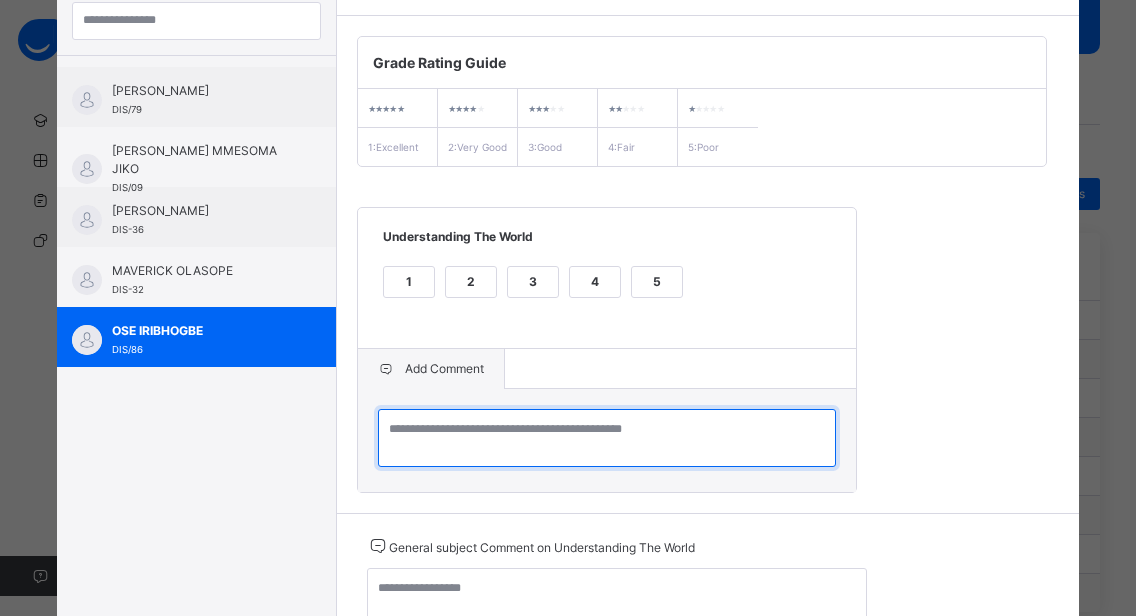 paste on "**********" 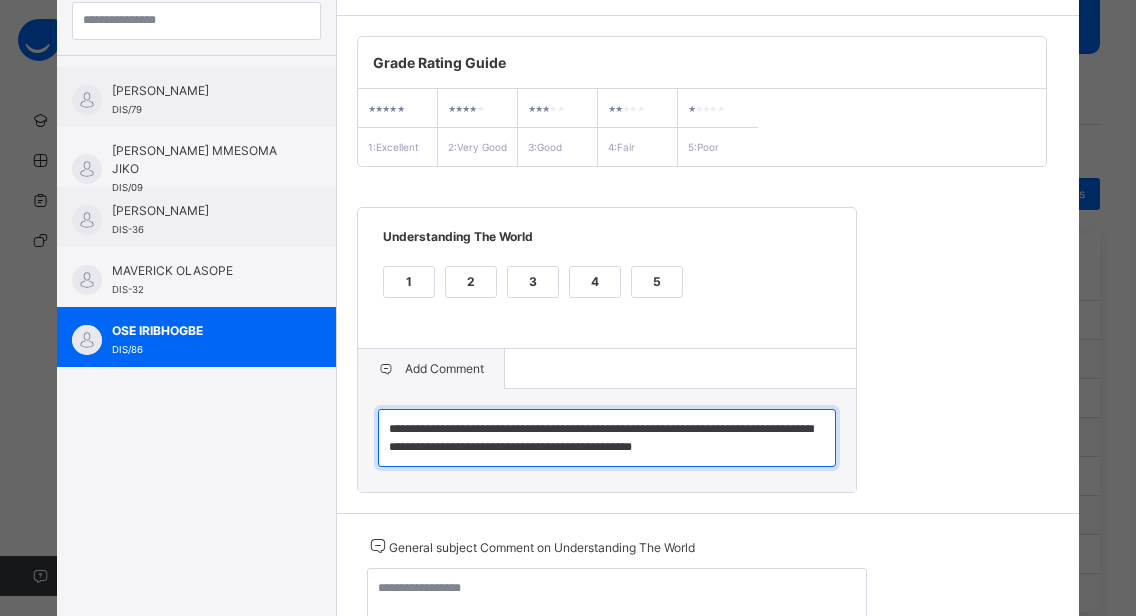 type on "**********" 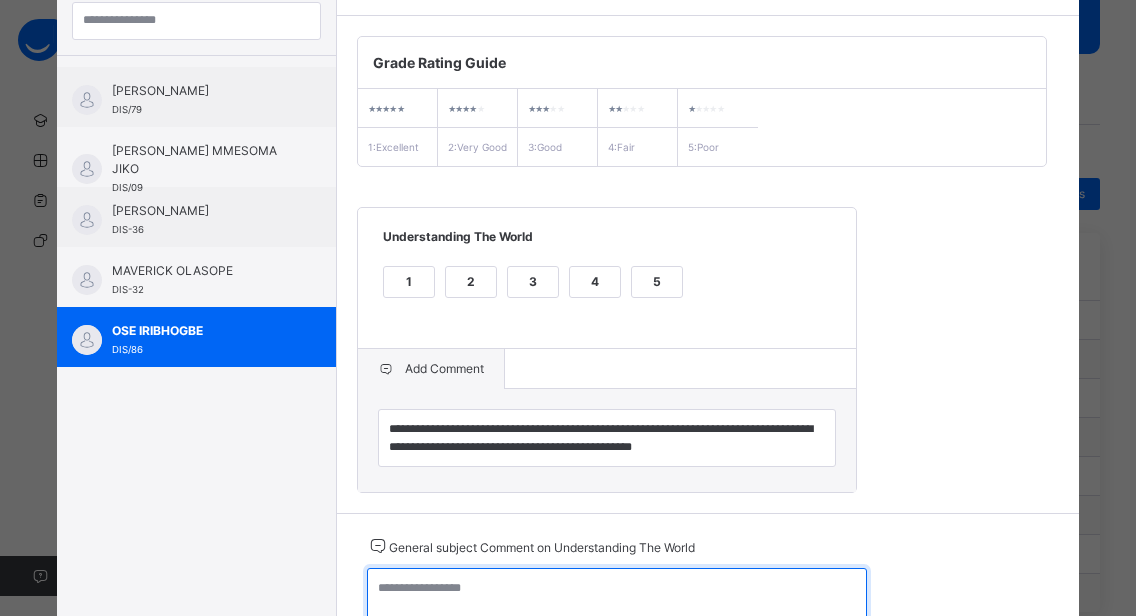click at bounding box center (617, 597) 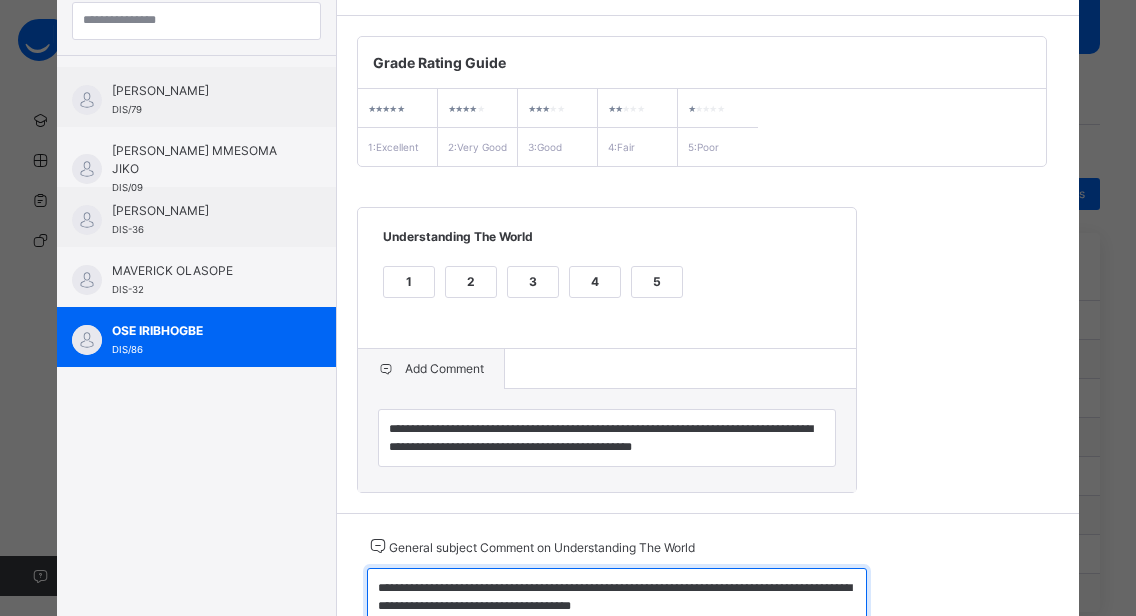 scroll, scrollTop: 271, scrollLeft: 0, axis: vertical 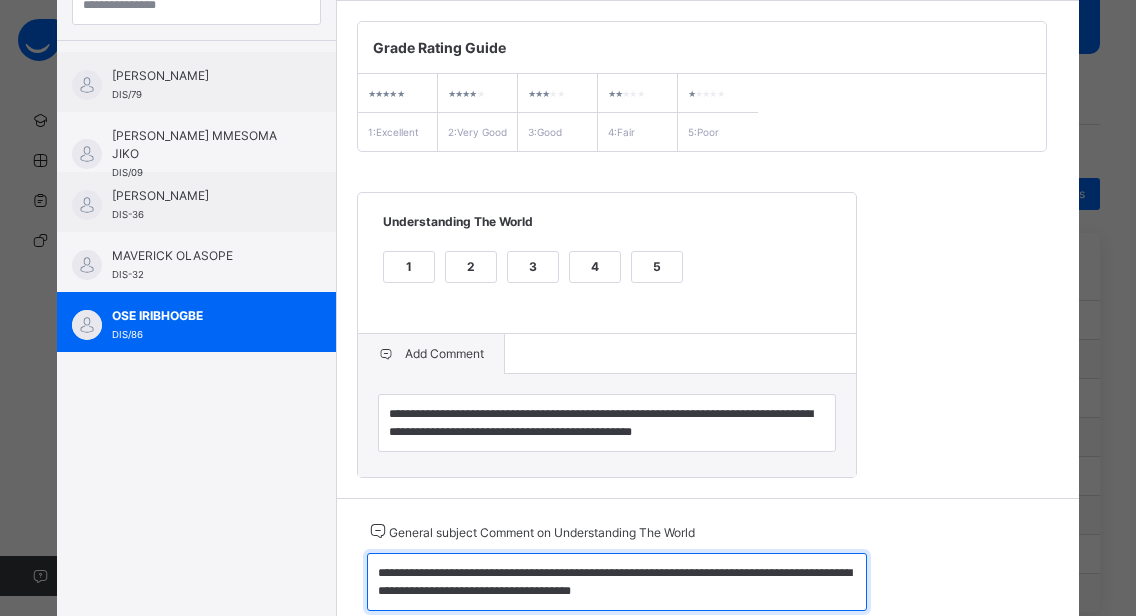 type on "**********" 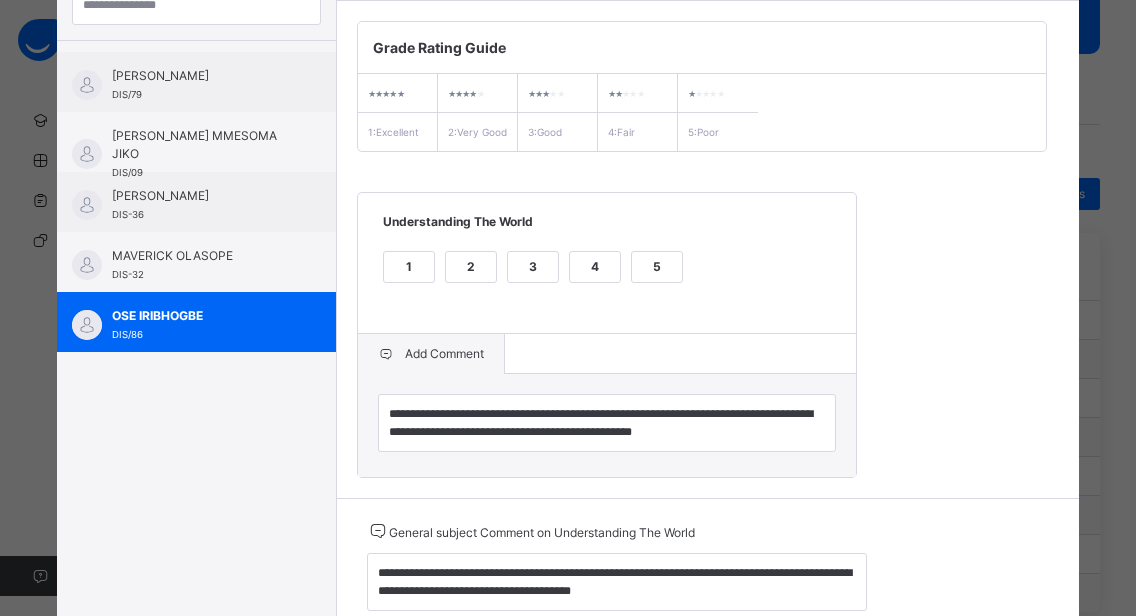 click on "2" at bounding box center [471, 267] 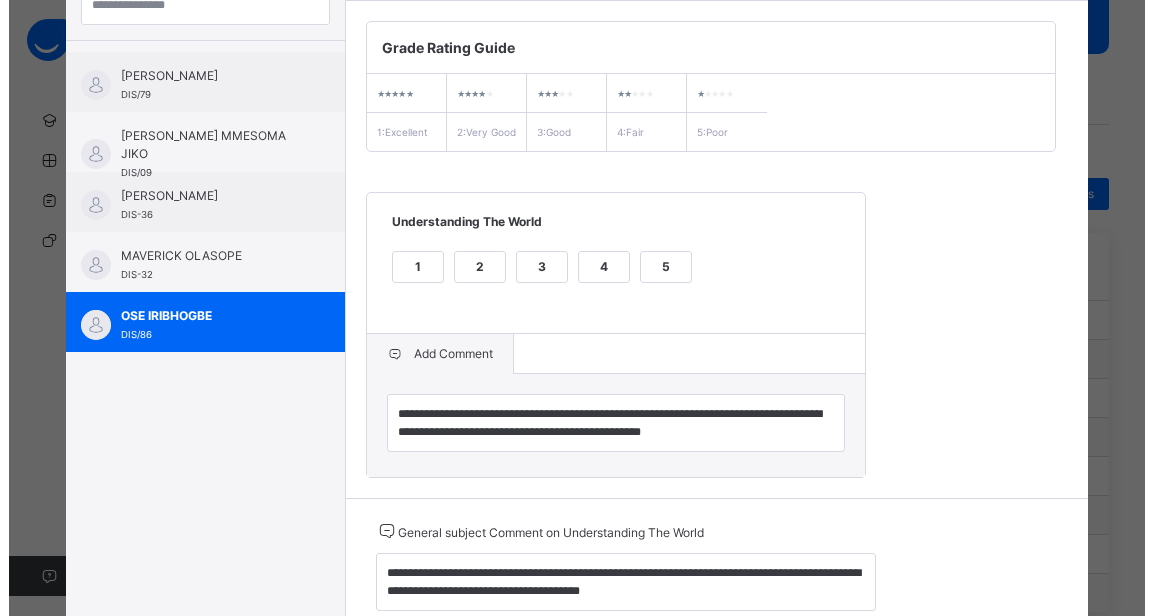 scroll, scrollTop: 0, scrollLeft: 0, axis: both 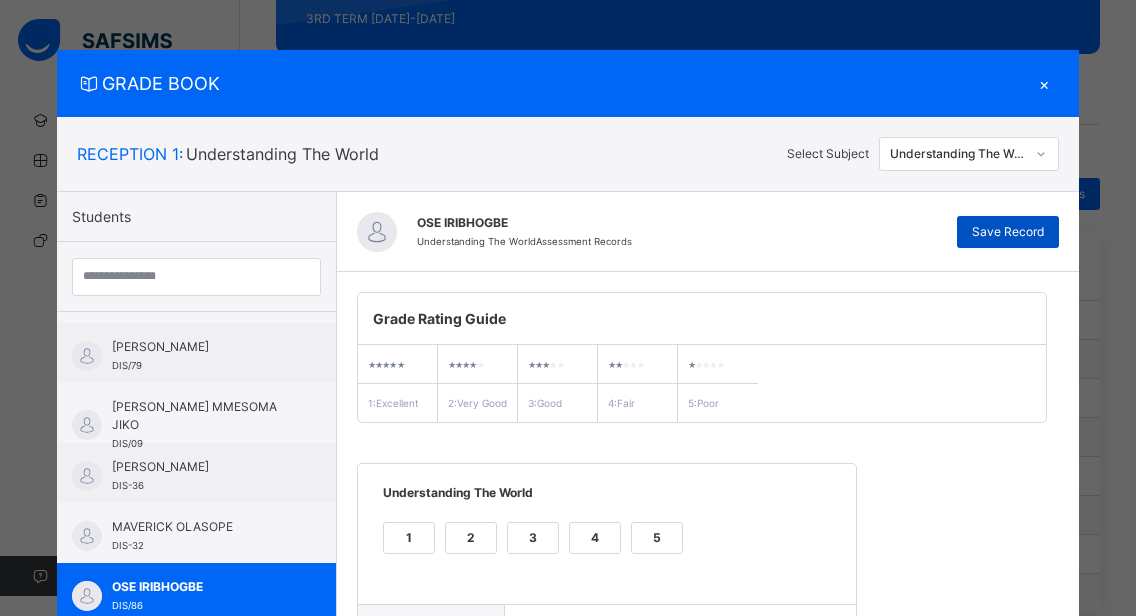click on "Save Record" at bounding box center (1008, 232) 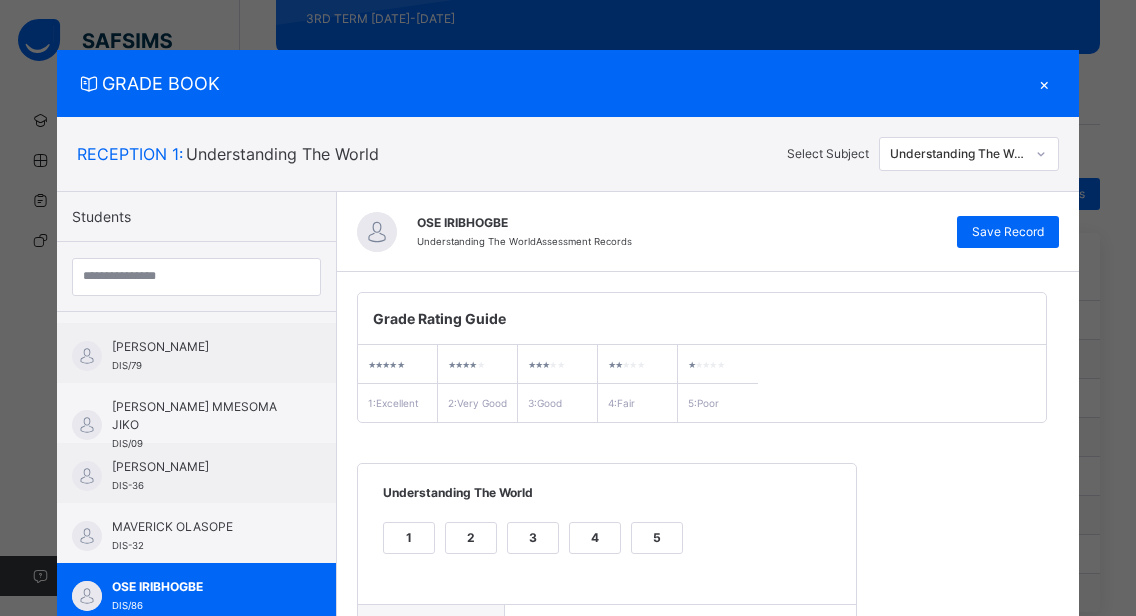 click on "×" at bounding box center [1044, 83] 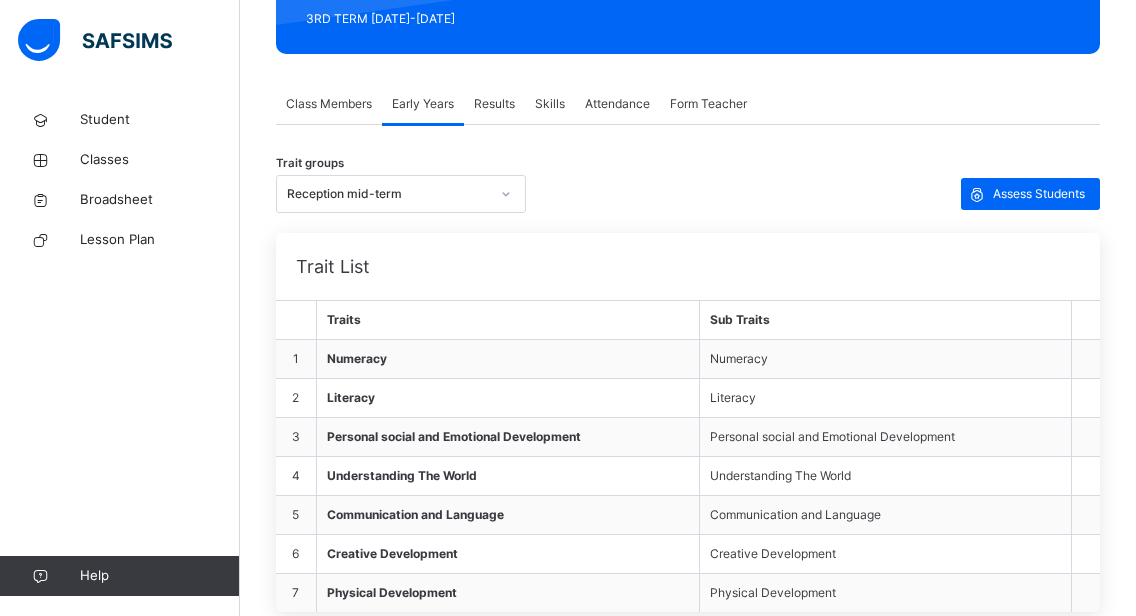 click 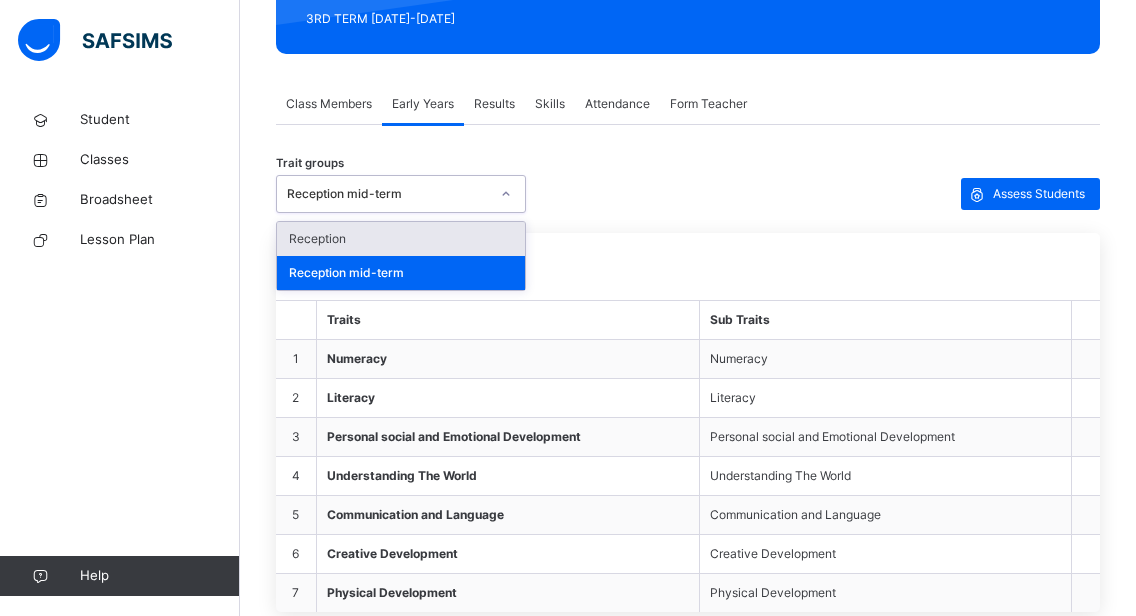 click on "Reception" at bounding box center [401, 239] 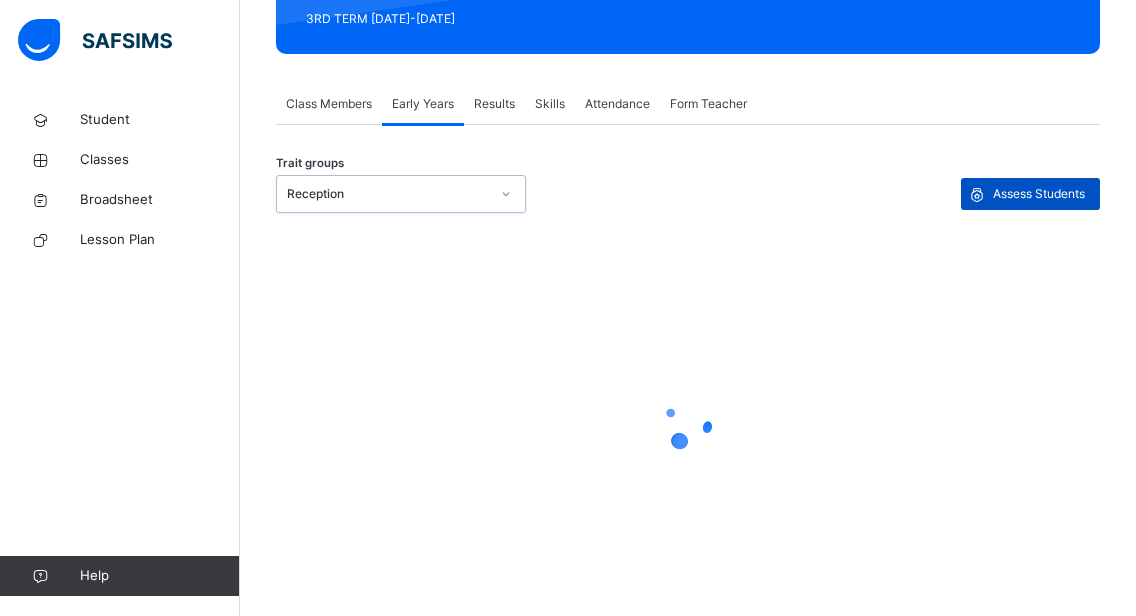 click on "Assess Students" at bounding box center (1039, 194) 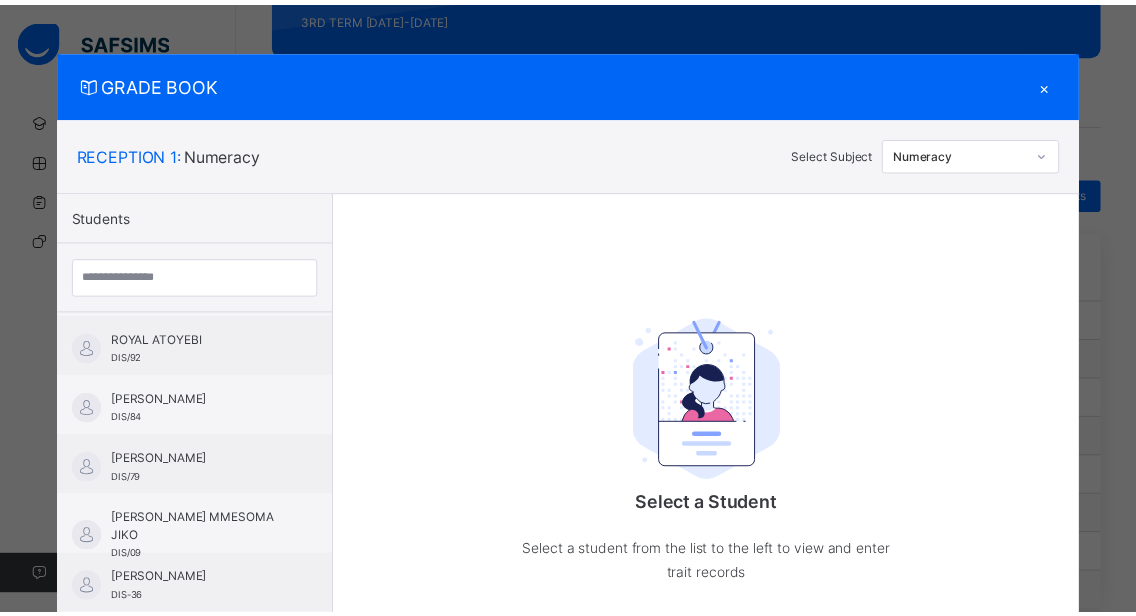 scroll, scrollTop: 1129, scrollLeft: 0, axis: vertical 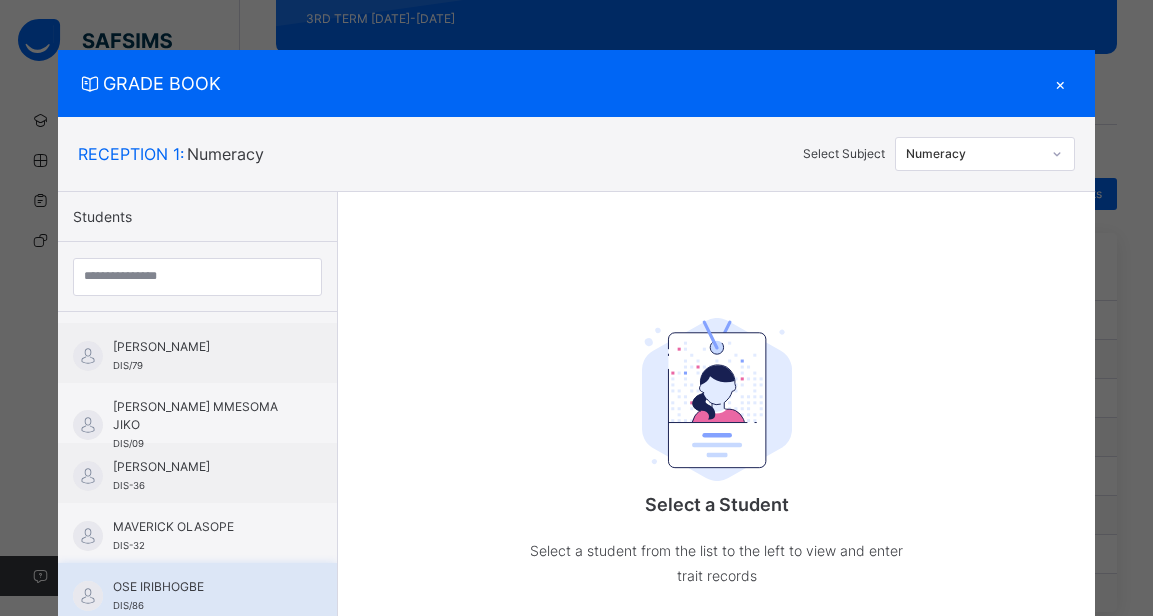click on "OSE  IRIBHOGBE DIS/86" at bounding box center (197, 593) 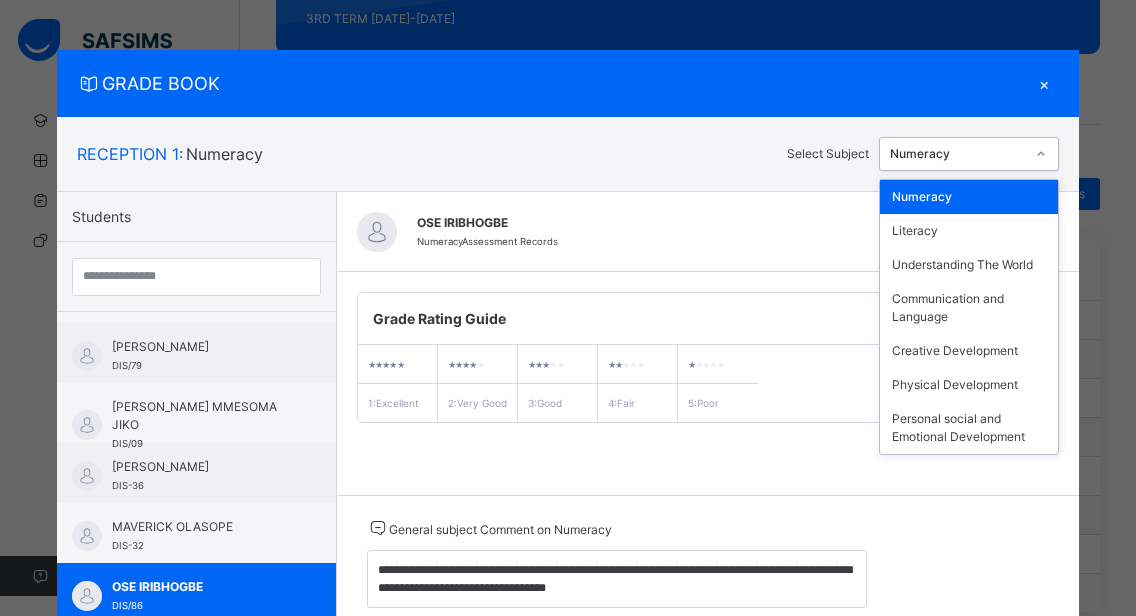 click 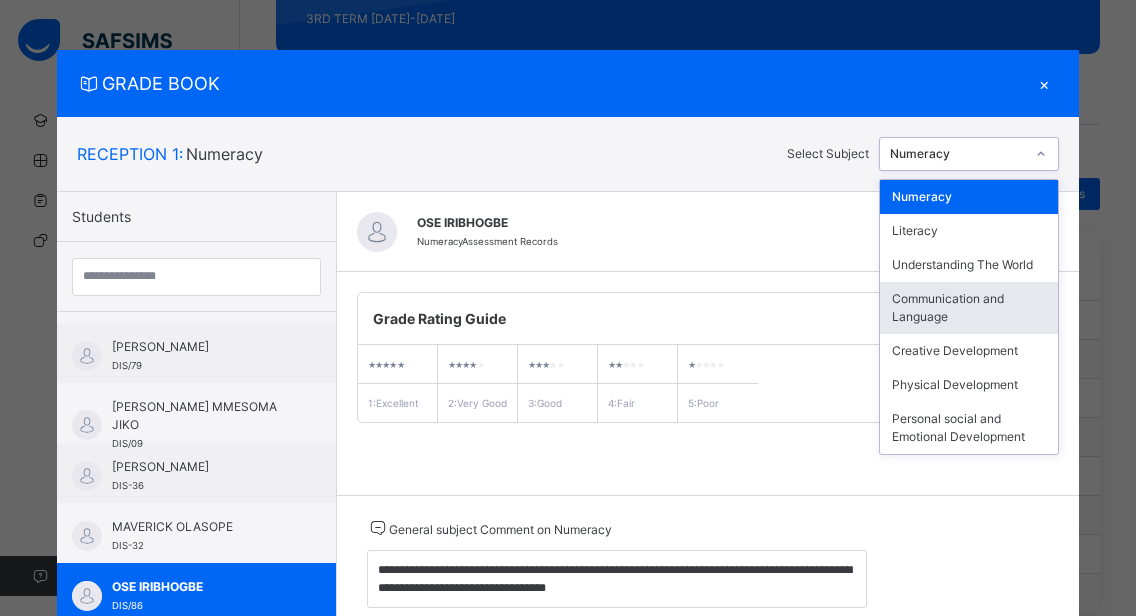 click on "Communication and Language" at bounding box center [969, 308] 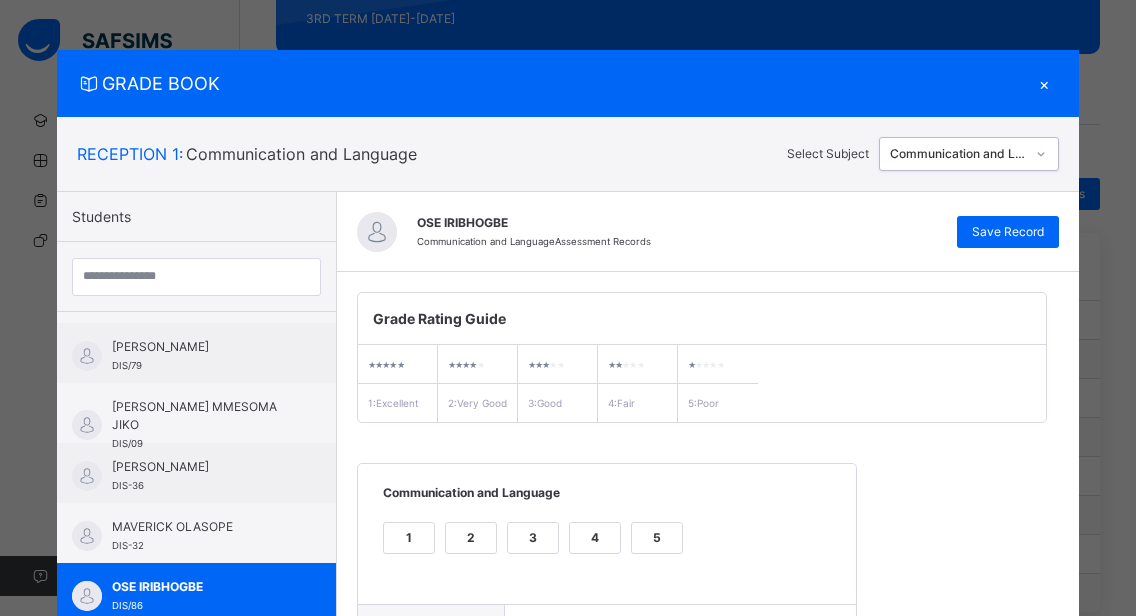 scroll, scrollTop: 362, scrollLeft: 0, axis: vertical 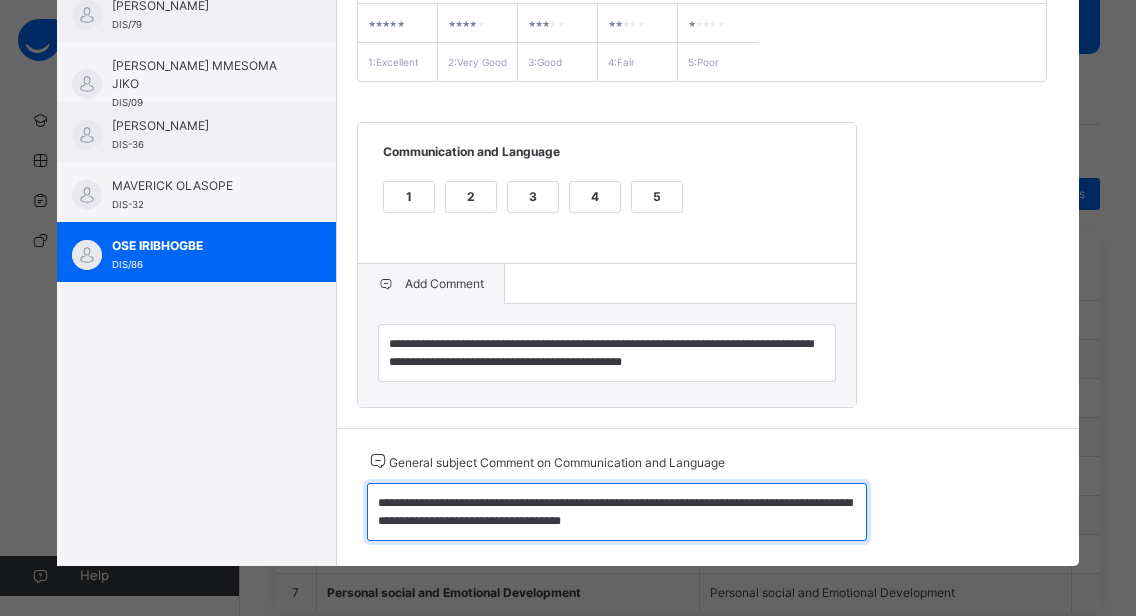 click on "**********" at bounding box center [617, 512] 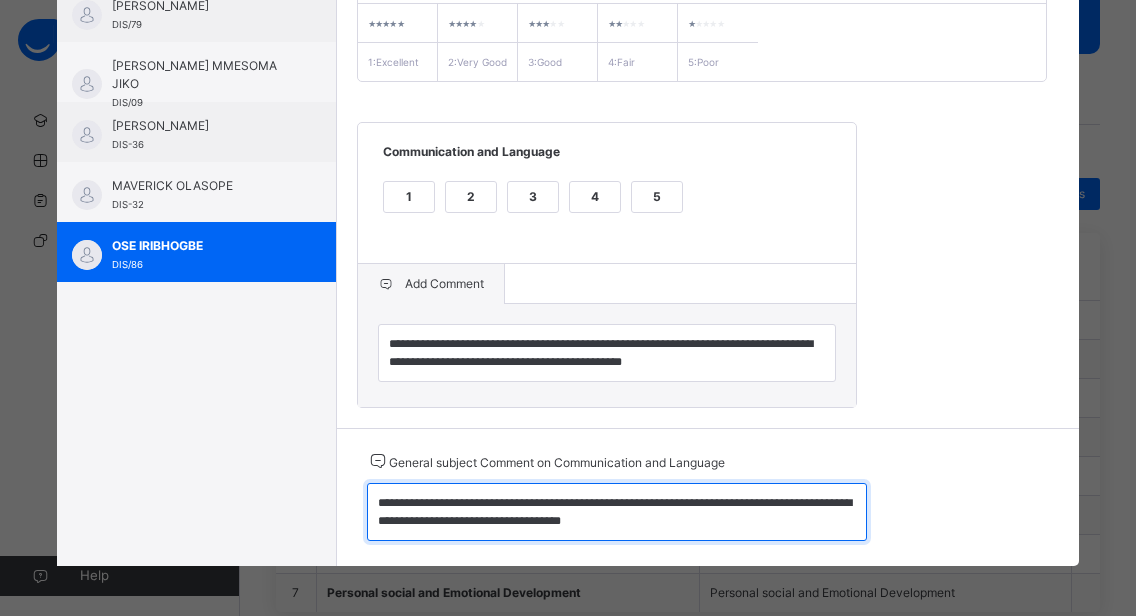 drag, startPoint x: 365, startPoint y: 507, endPoint x: 751, endPoint y: 527, distance: 386.5178 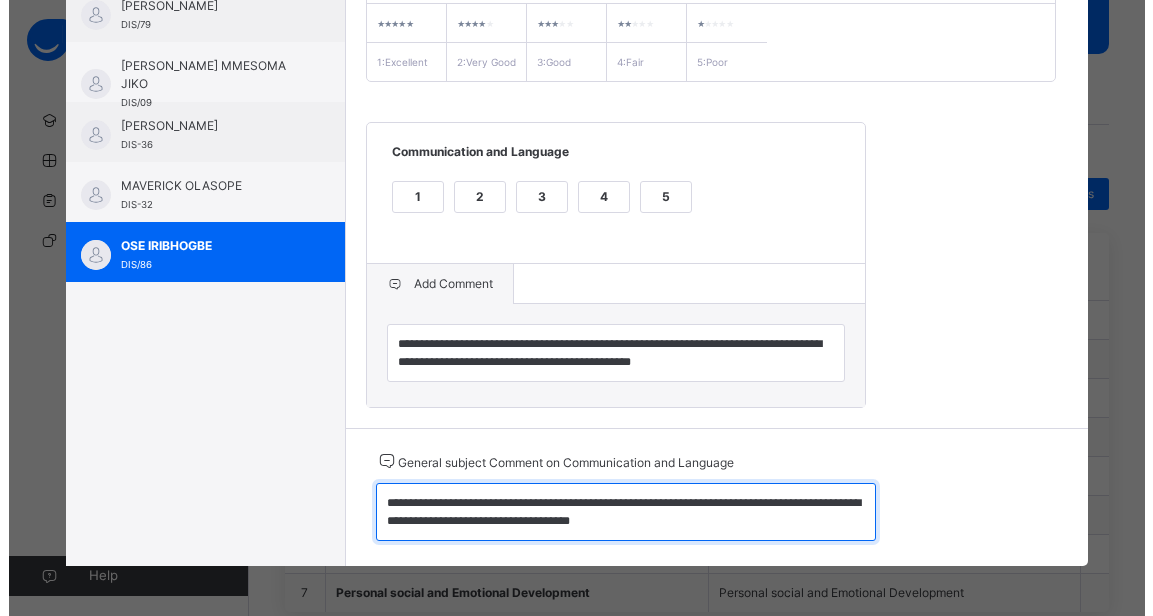 scroll, scrollTop: 0, scrollLeft: 0, axis: both 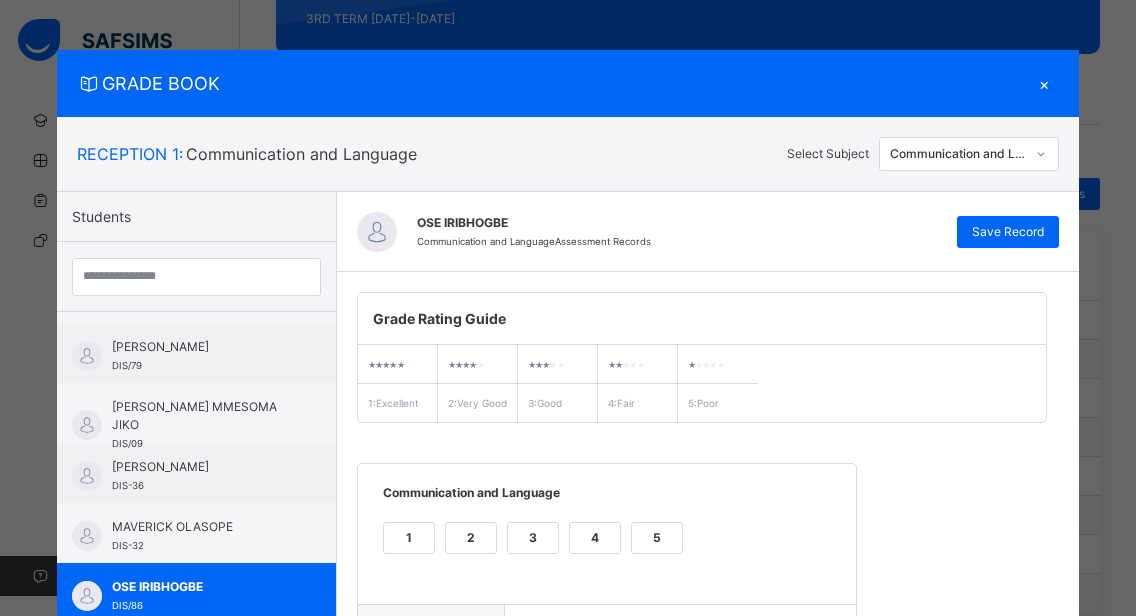 click on "×" at bounding box center [1044, 83] 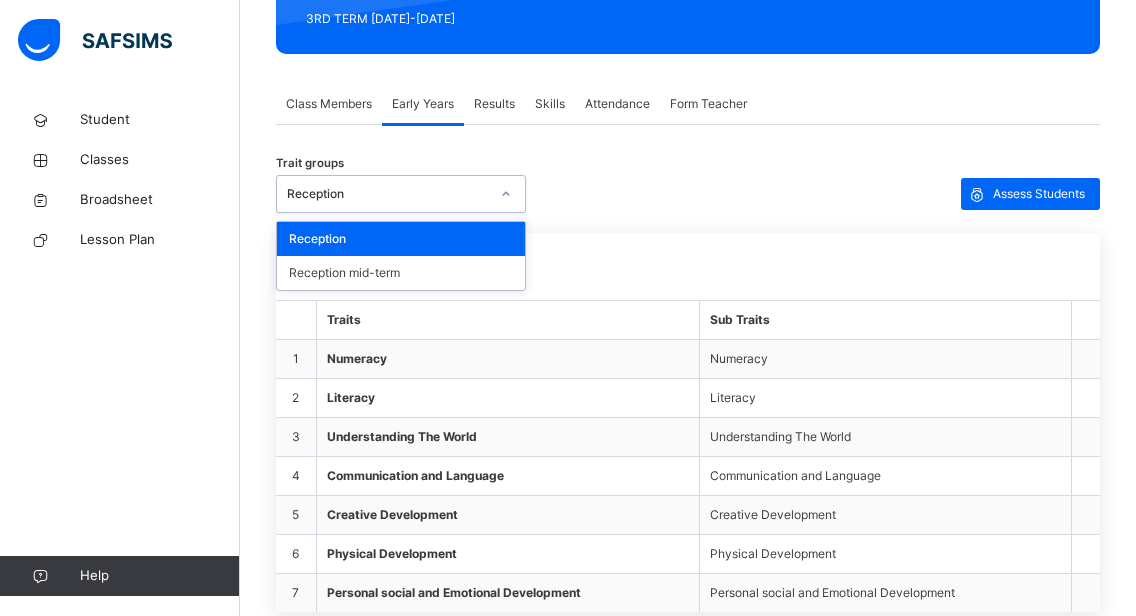 click 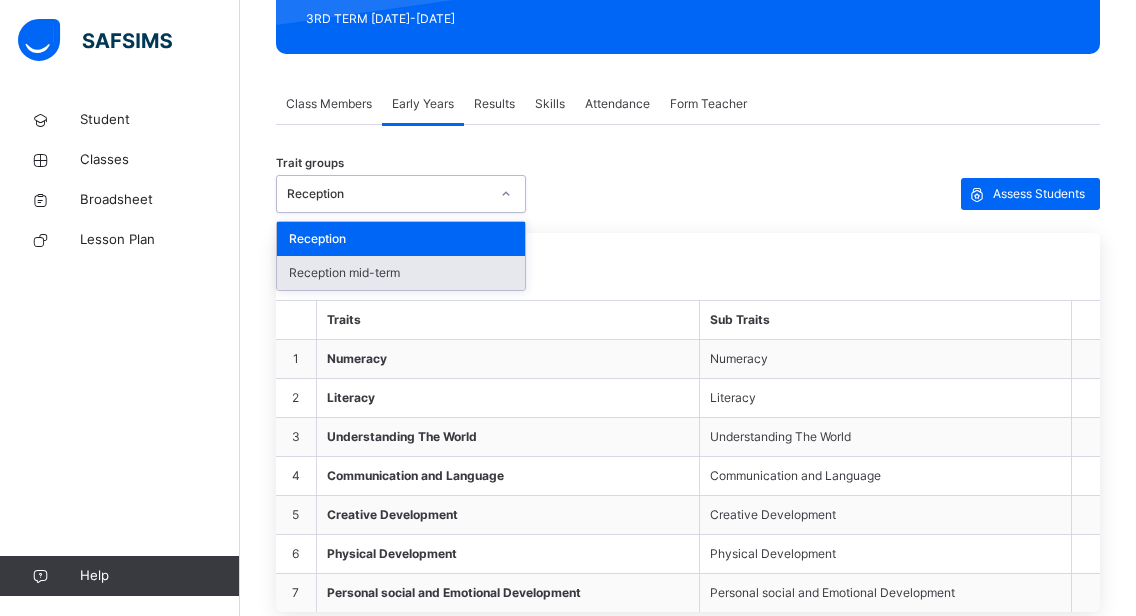 click on "Reception mid-term" at bounding box center [401, 273] 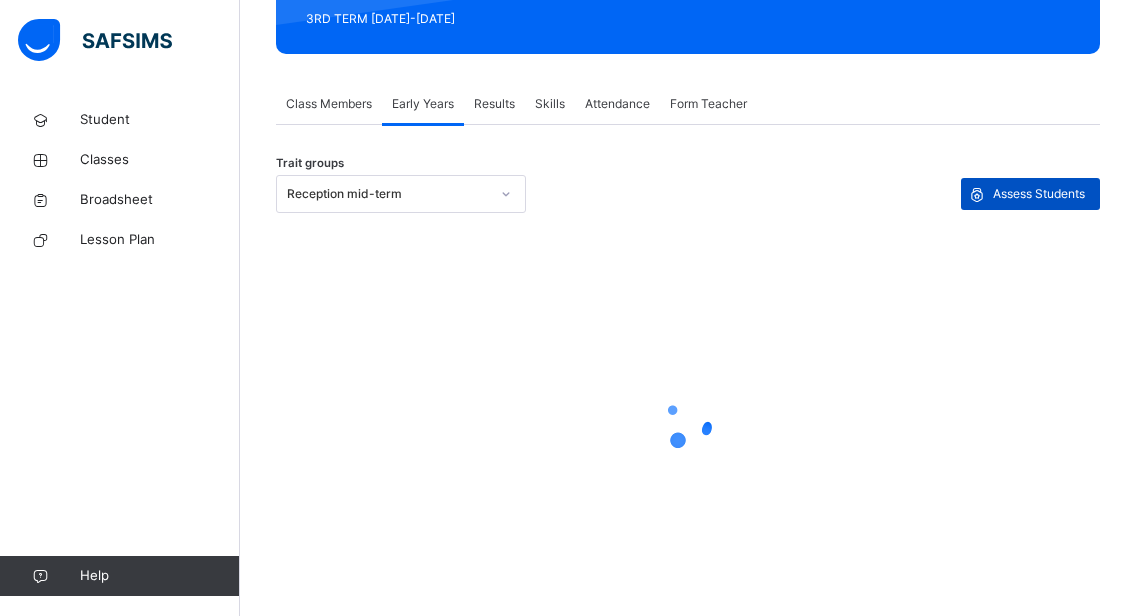 click on "Assess Students" at bounding box center (1039, 194) 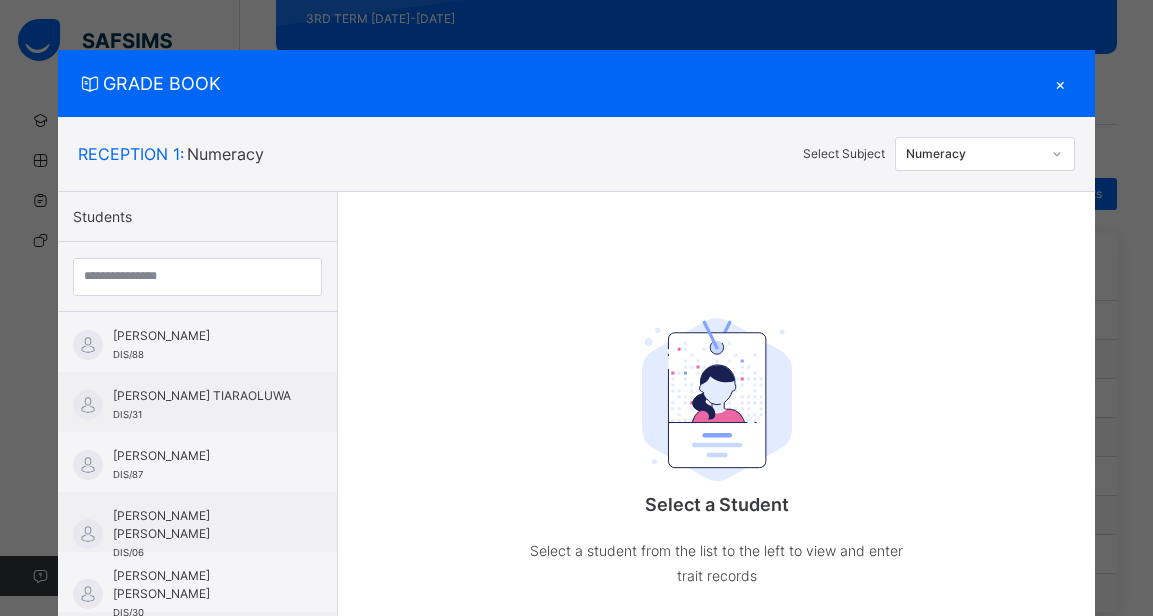 click on "[PERSON_NAME] DIS/88 [PERSON_NAME] TIARAOLUWA DIS/31 [PERSON_NAME] DIS/87 [PERSON_NAME] [PERSON_NAME] DIS/06 [PERSON_NAME] [PERSON_NAME] DIS/30 [PERSON_NAME] DIS-31 [PERSON_NAME] DIS/85 [PERSON_NAME] DIS-34 [PERSON_NAME] DIS/82 [PERSON_NAME] ONOYEYASORHO  DIS-73 [PERSON_NAME] [PERSON_NAME] DIS/29 [PERSON_NAME] DIS/81 KINGDAVID  [PERSON_NAME] DIS-35 [PERSON_NAME] DIS/80 [PERSON_NAME] DIS/11 [PERSON_NAME] DIS-33 KARINA  EMEATHO DIS/89 ROYAL  ATOYEBI DIS/92 [PERSON_NAME] DIS/84 [PERSON_NAME] DIS/79 [PERSON_NAME] MMESOMA JIKO DIS/09 [PERSON_NAME] DIS-36 MAVERICK  OLASOPE DIS-32 OSE  IRIBHOGBE DIS/86" at bounding box center [197, 467] 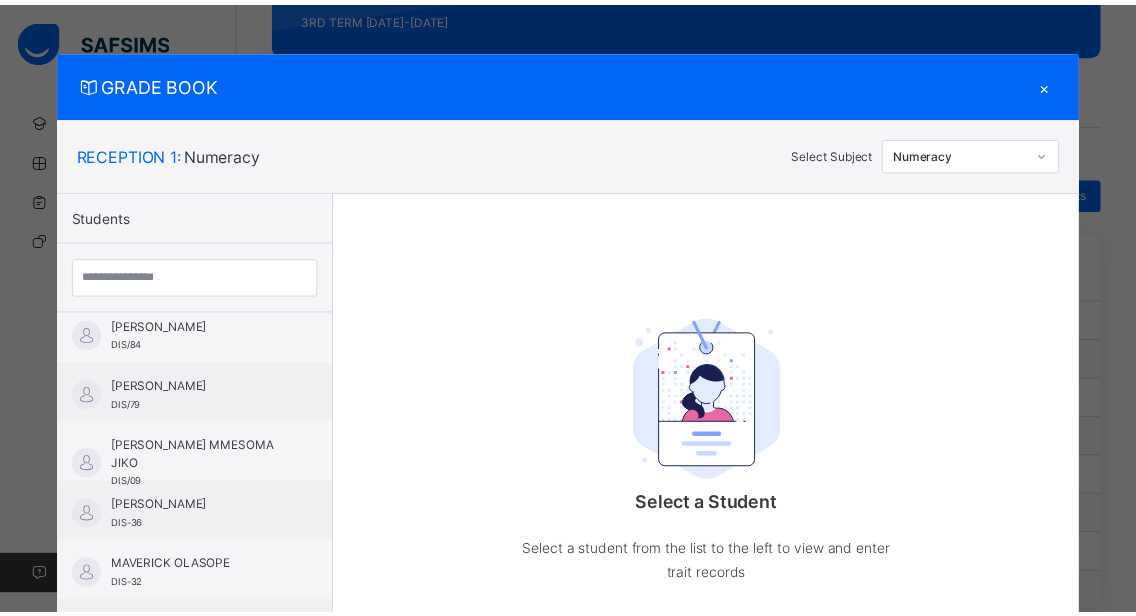 scroll, scrollTop: 1129, scrollLeft: 0, axis: vertical 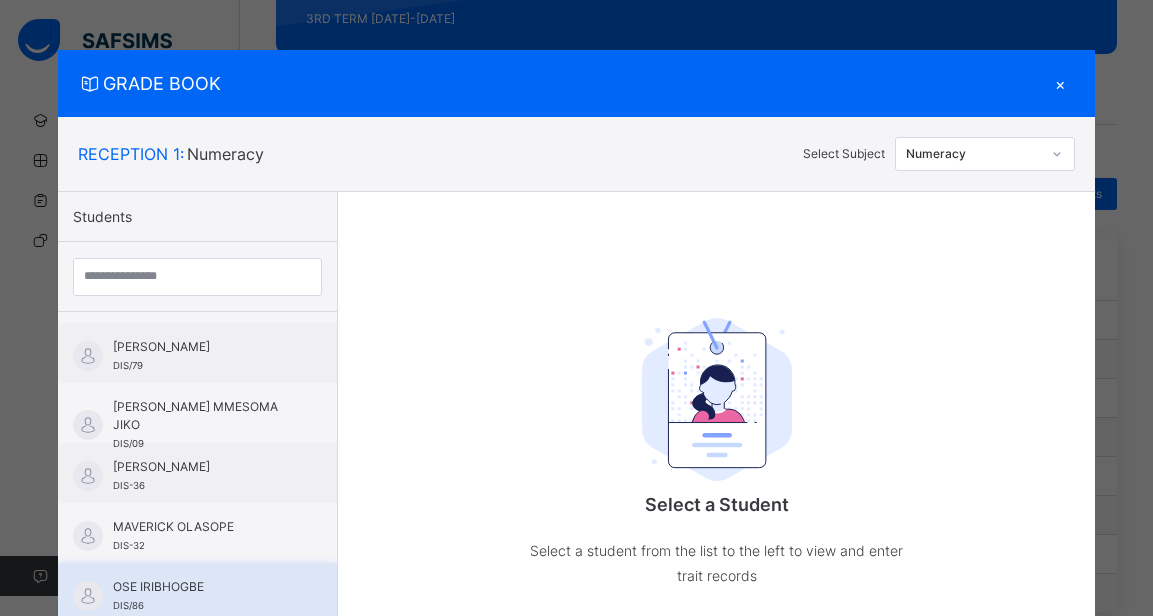 click on "OSE  IRIBHOGBE DIS/86" at bounding box center [197, 593] 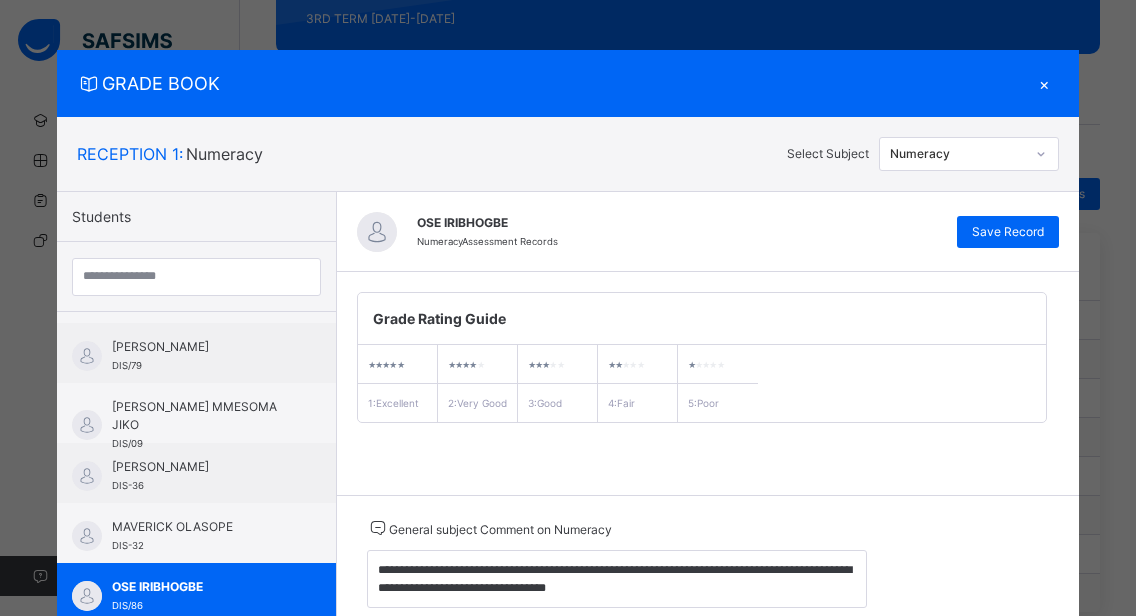 click 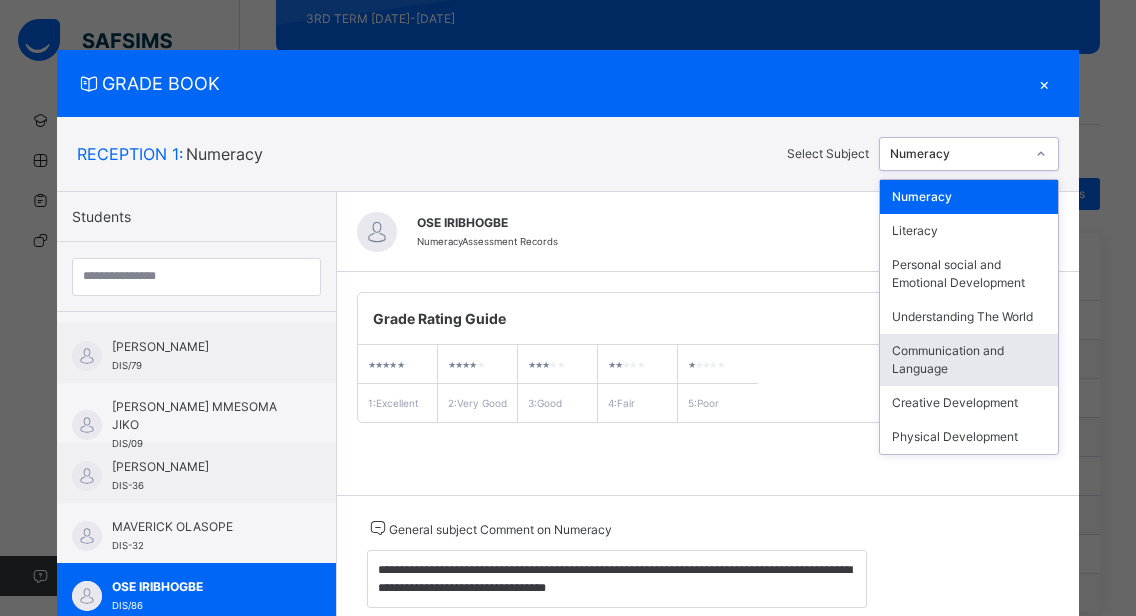 click on "Communication and Language" at bounding box center (969, 360) 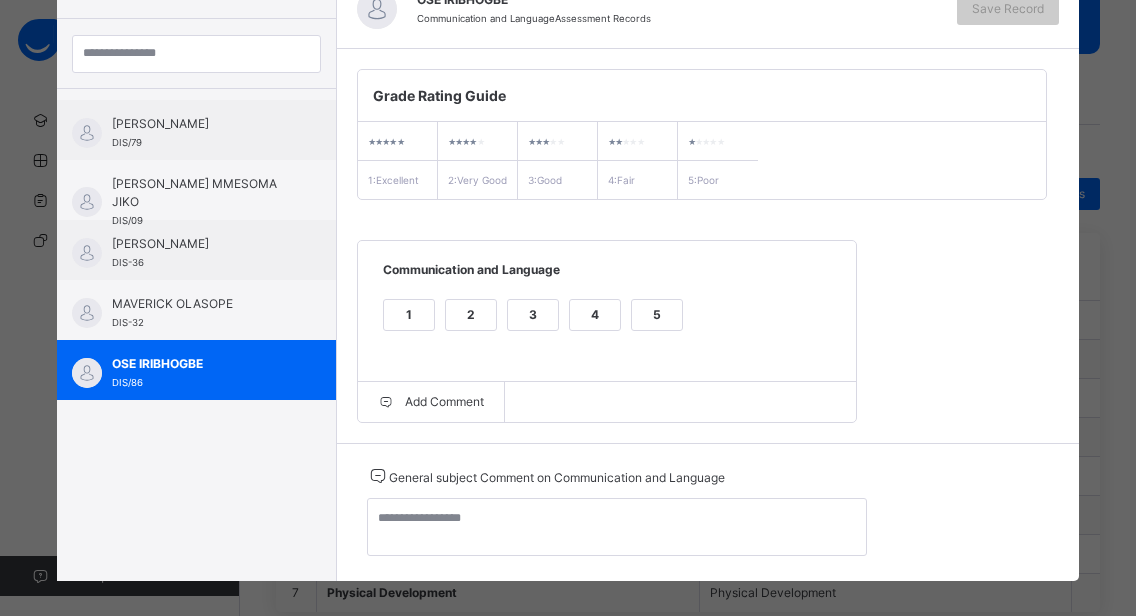 scroll, scrollTop: 256, scrollLeft: 0, axis: vertical 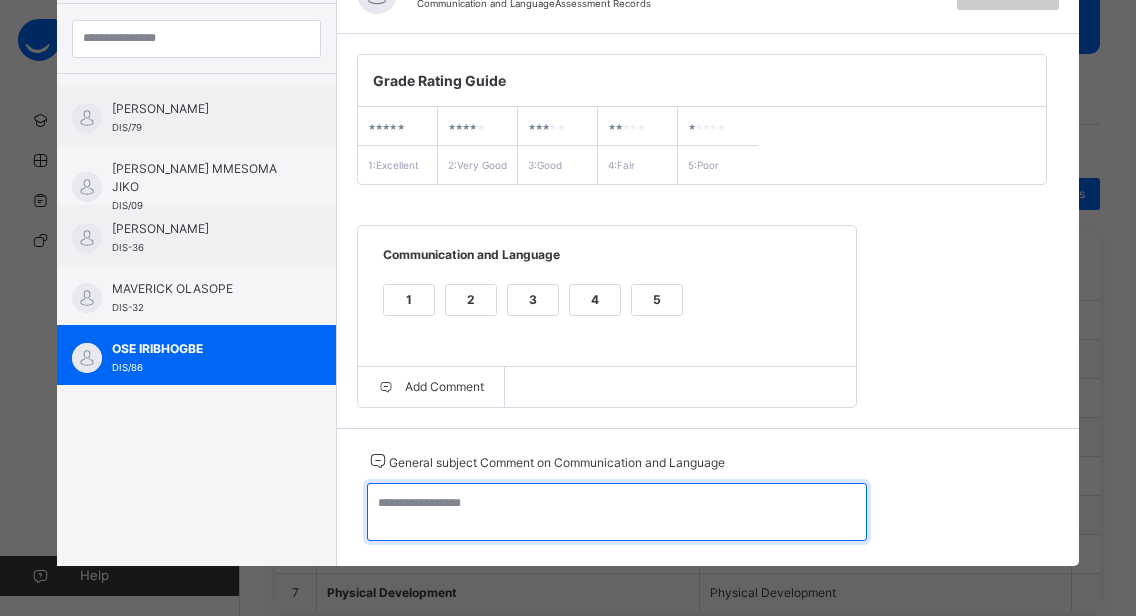 click at bounding box center (617, 512) 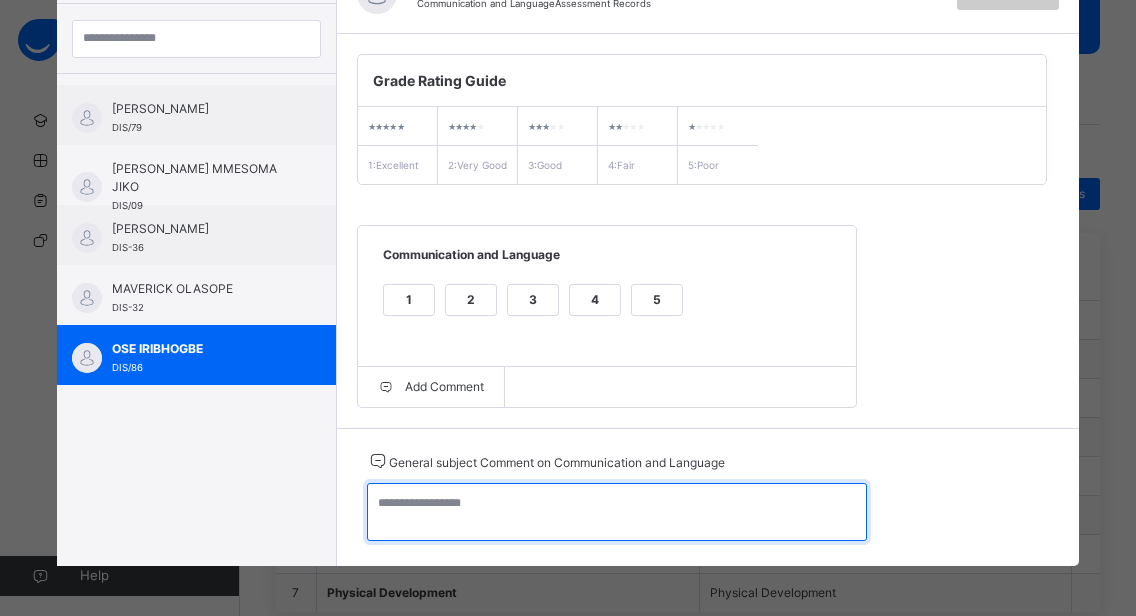 paste on "**********" 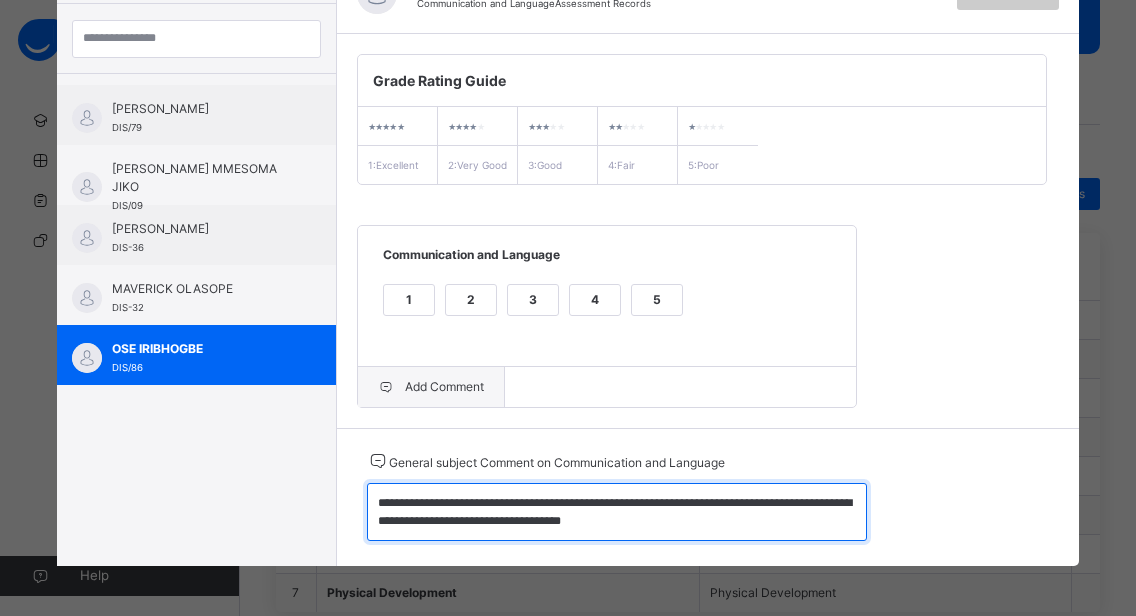 type on "**********" 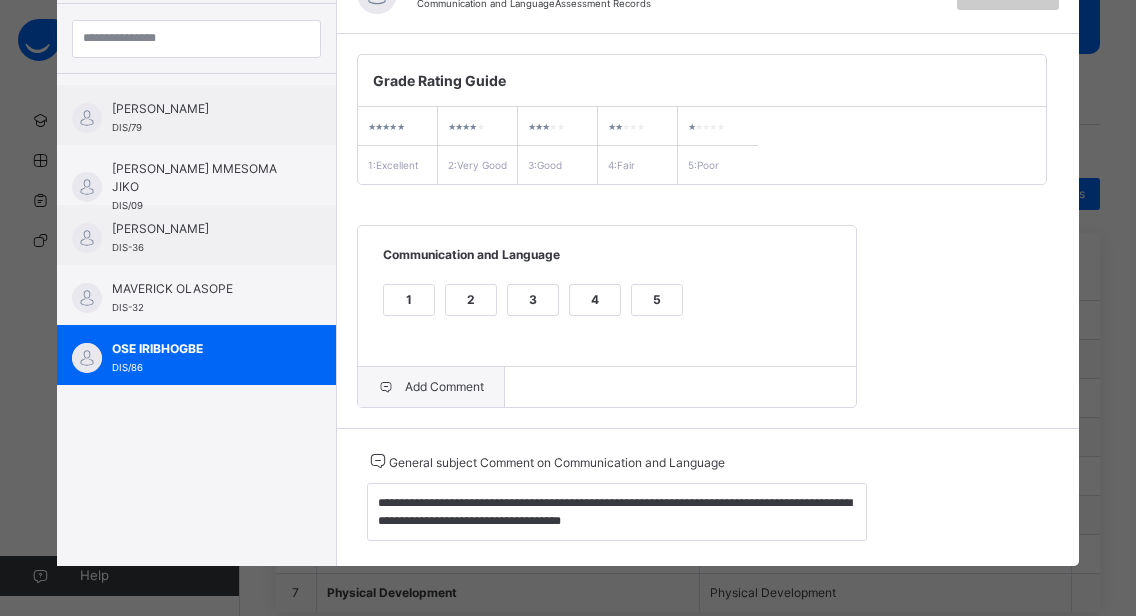 click on "Add Comment" at bounding box center [431, 387] 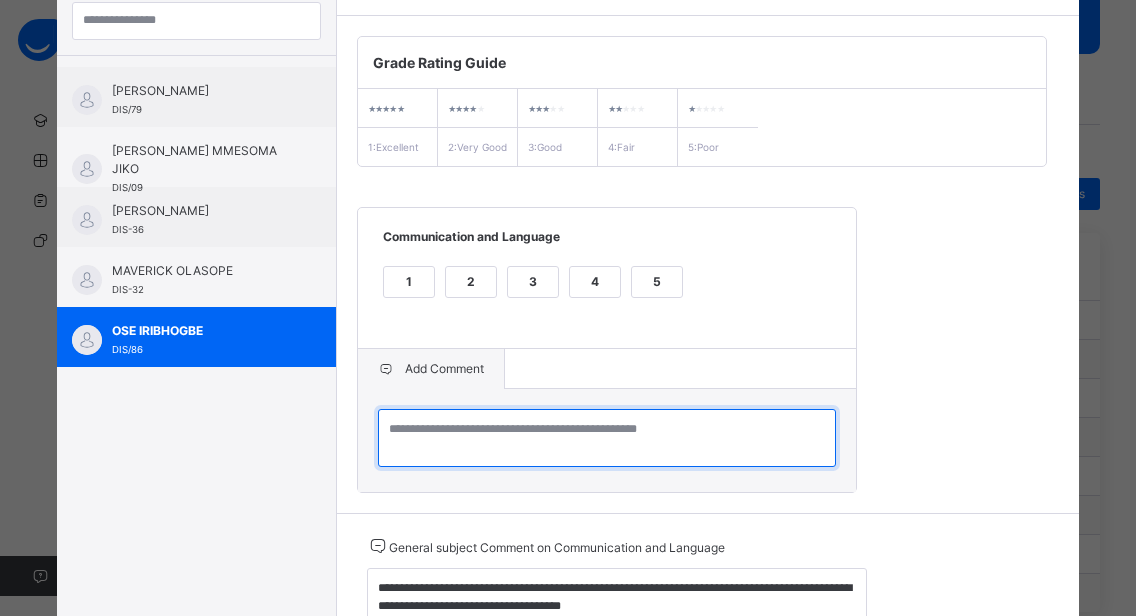 click at bounding box center [607, 438] 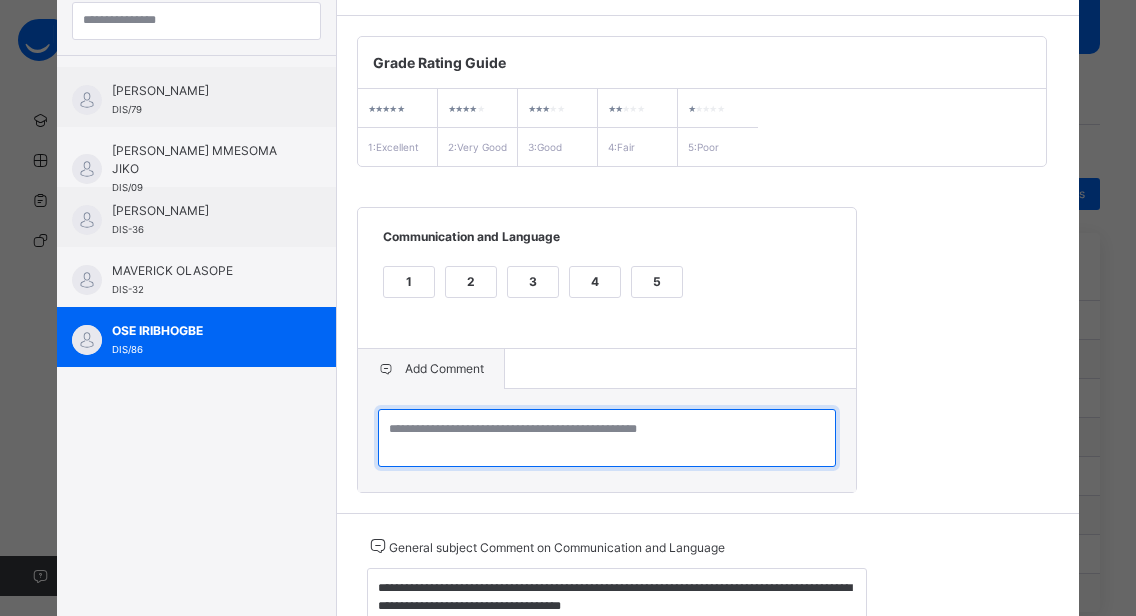 paste on "**********" 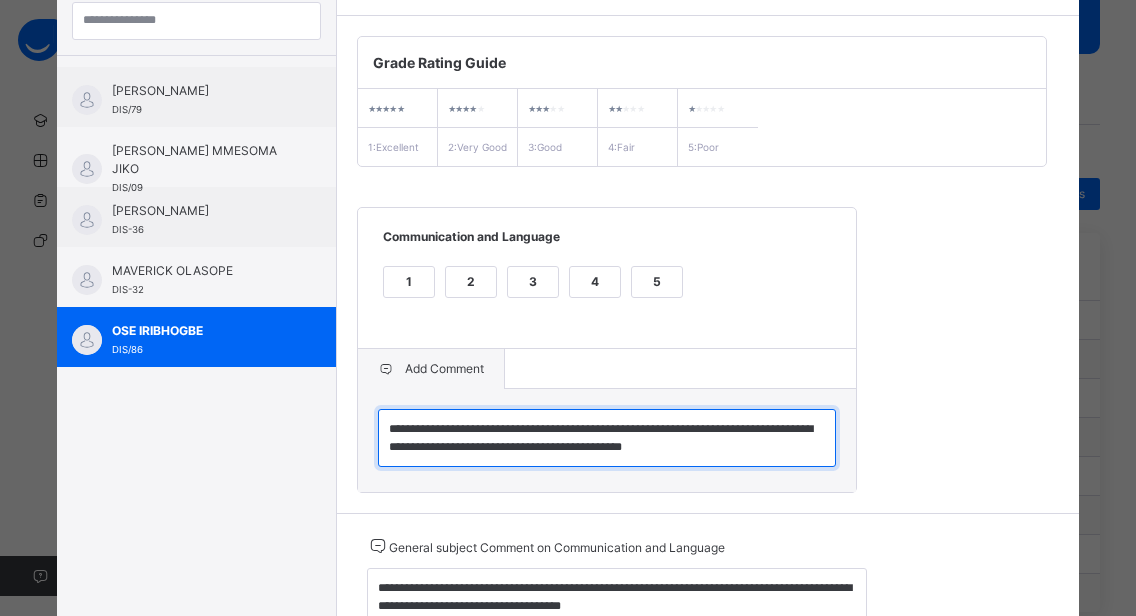 type on "**********" 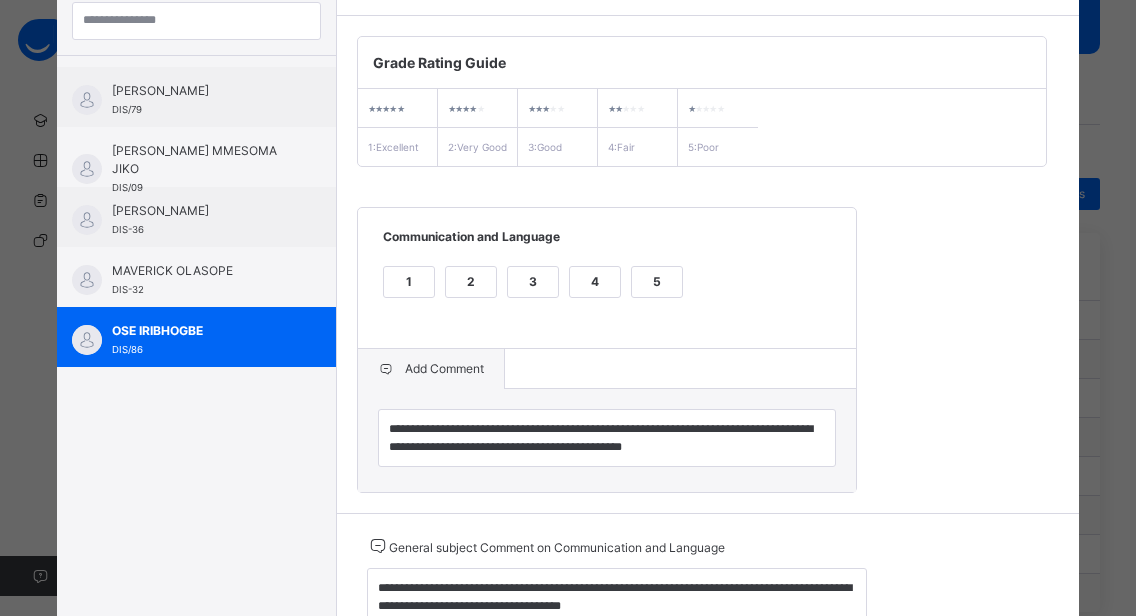 click on "2" at bounding box center [471, 282] 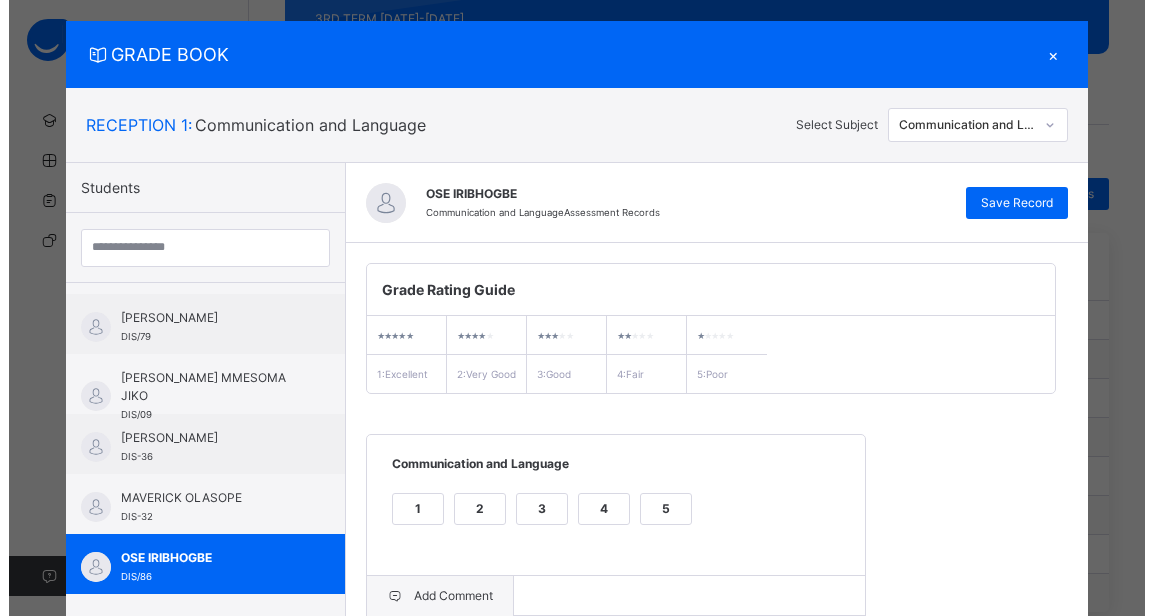 scroll, scrollTop: 0, scrollLeft: 0, axis: both 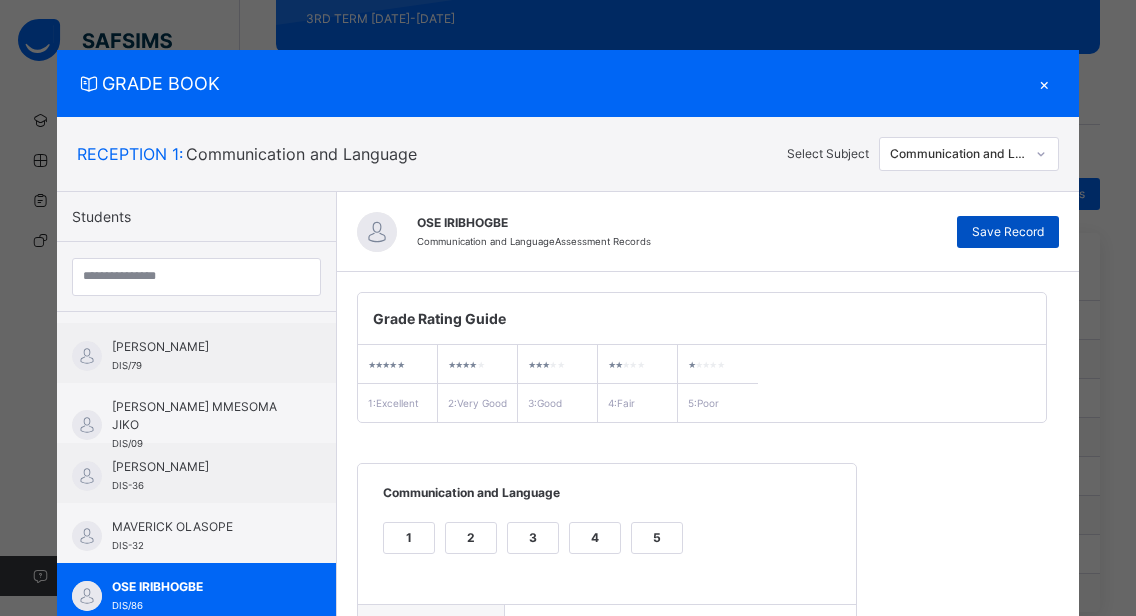 click on "Save Record" at bounding box center (1008, 232) 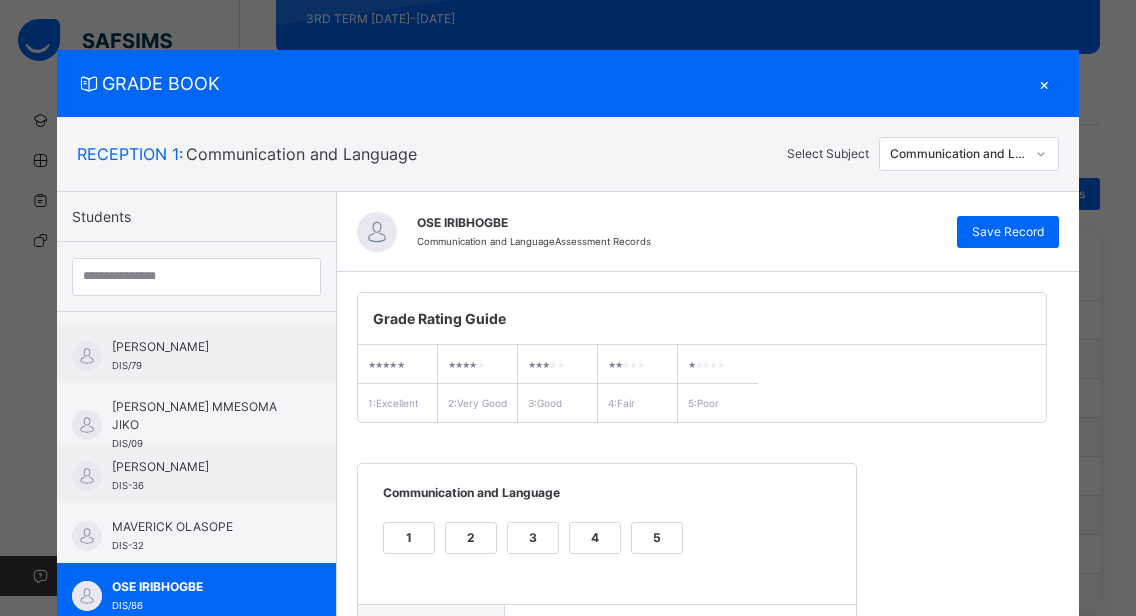click on "×" at bounding box center [1044, 83] 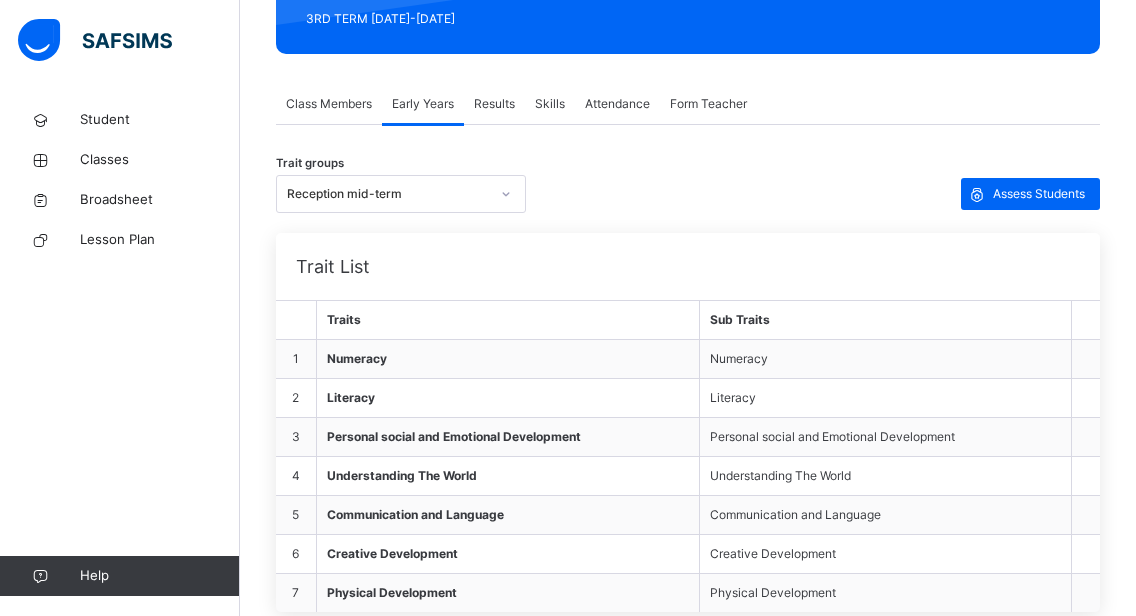 click 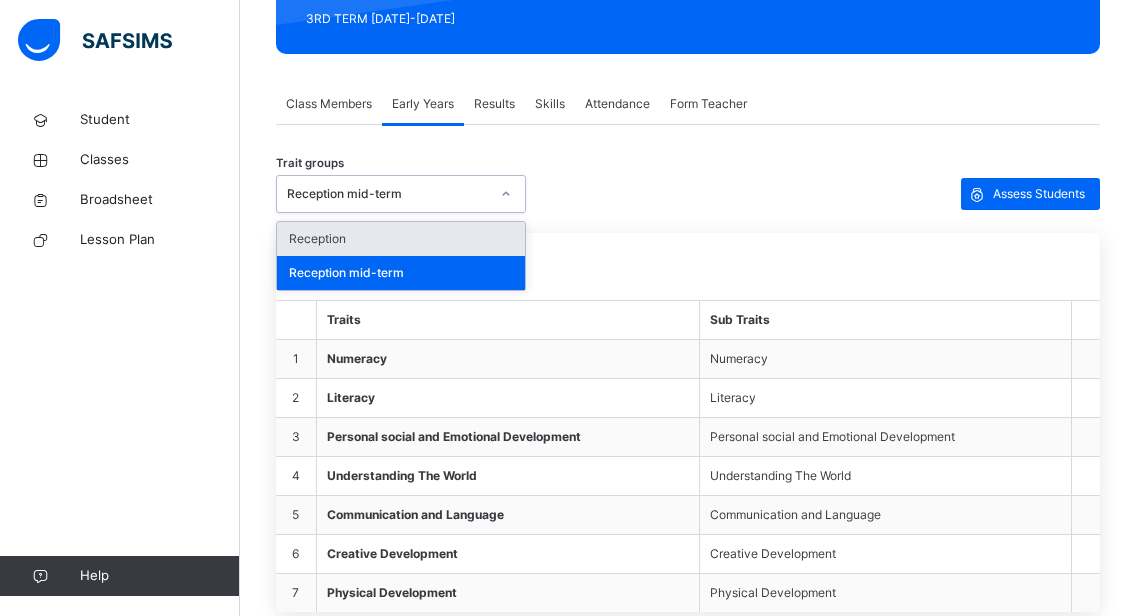 click on "Reception" at bounding box center [401, 239] 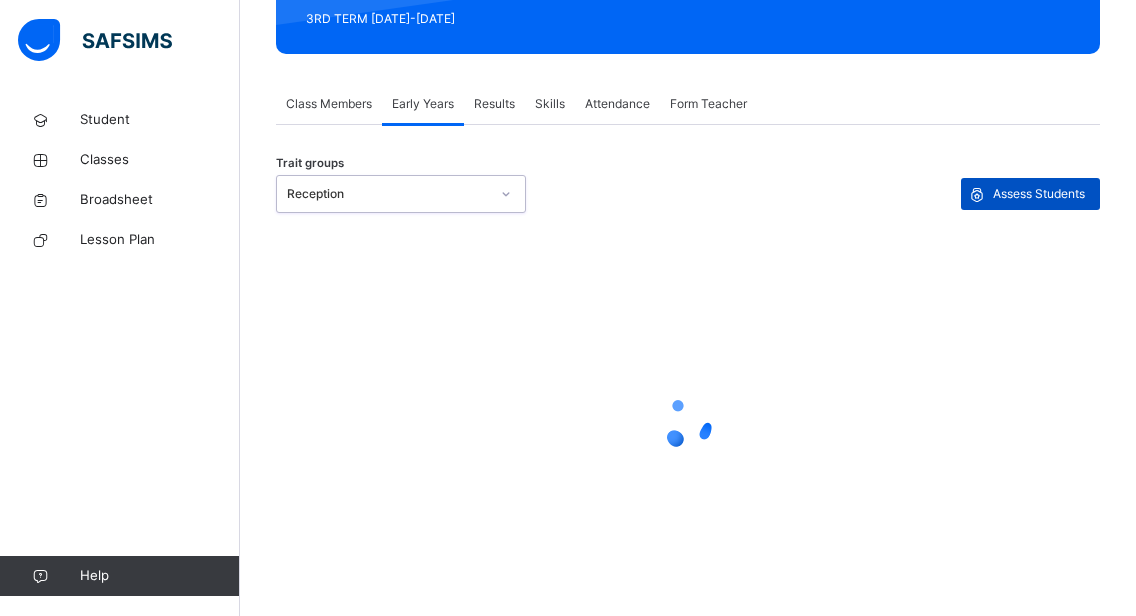 click on "Assess Students" at bounding box center [1039, 194] 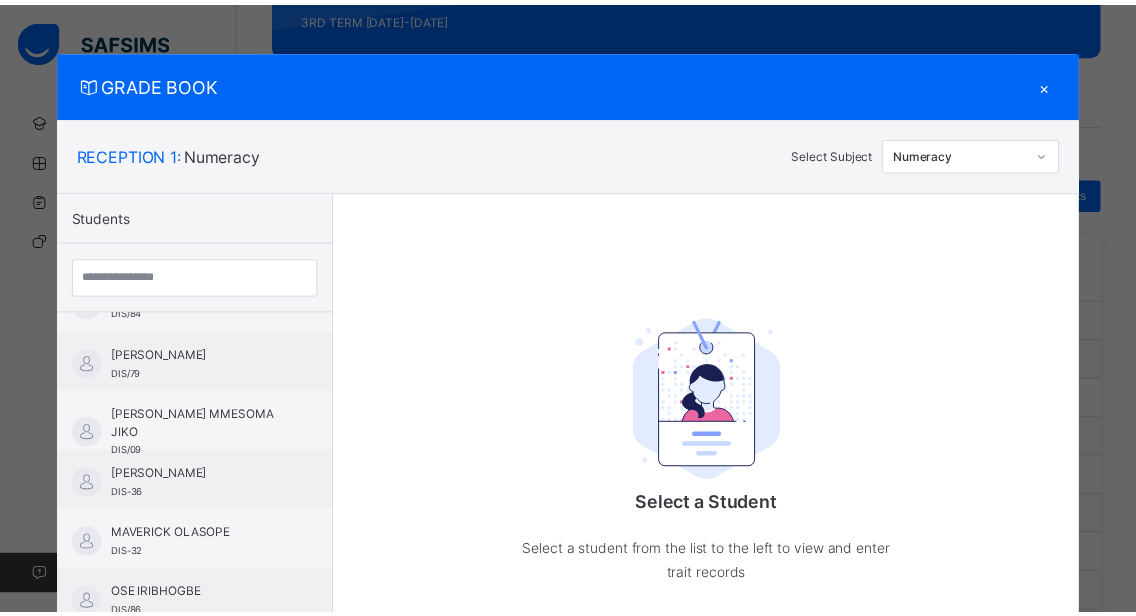 scroll, scrollTop: 1129, scrollLeft: 0, axis: vertical 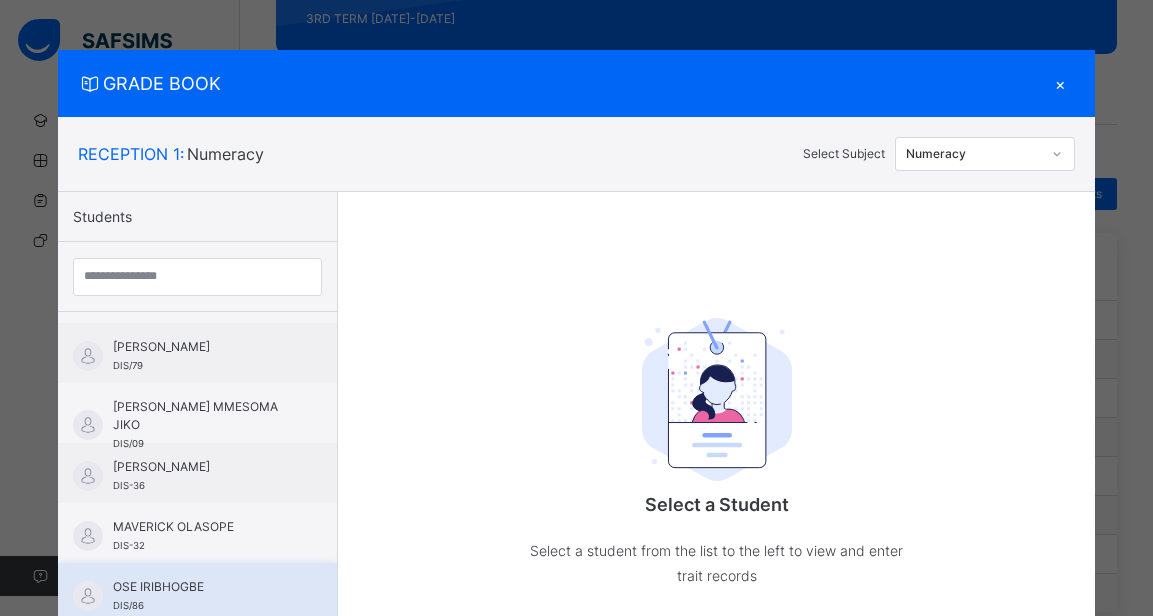 click on "OSE  IRIBHOGBE DIS/86" at bounding box center (197, 593) 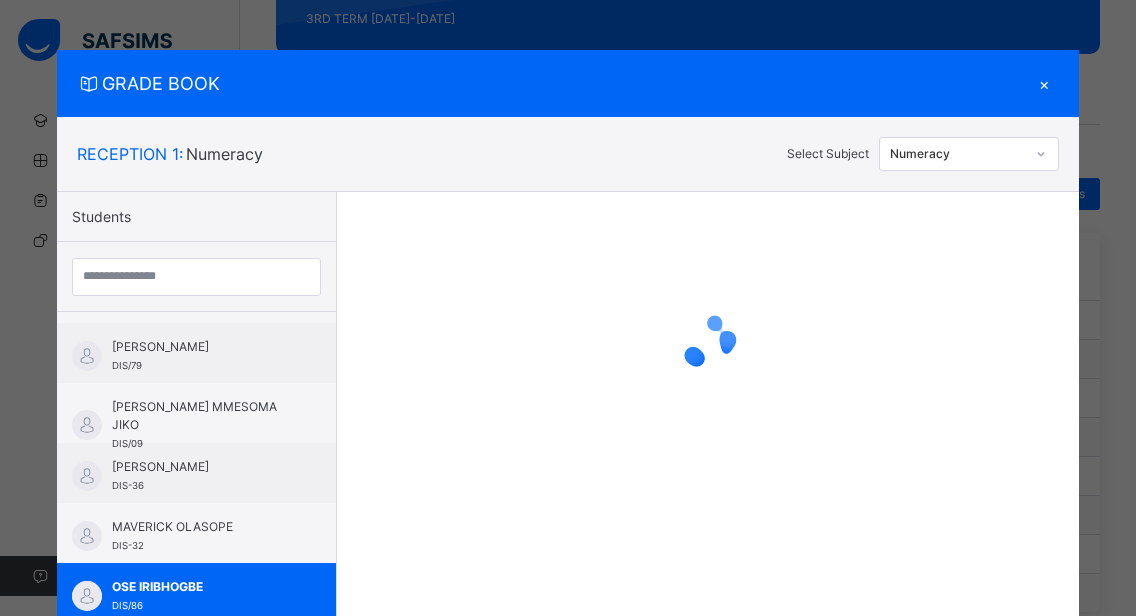 click 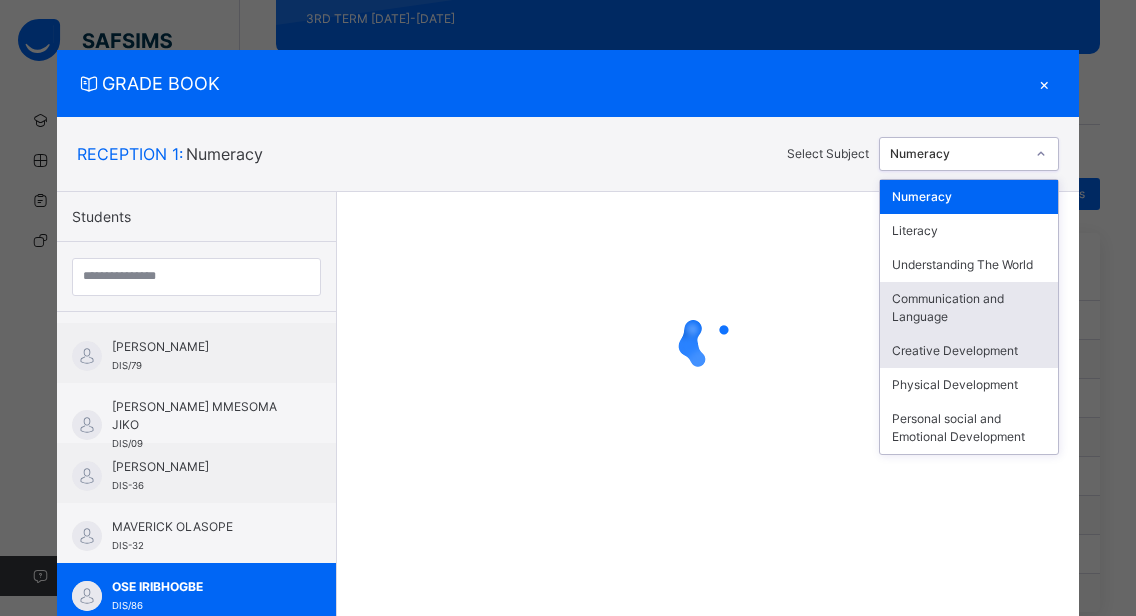 click on "Creative Development" at bounding box center [969, 351] 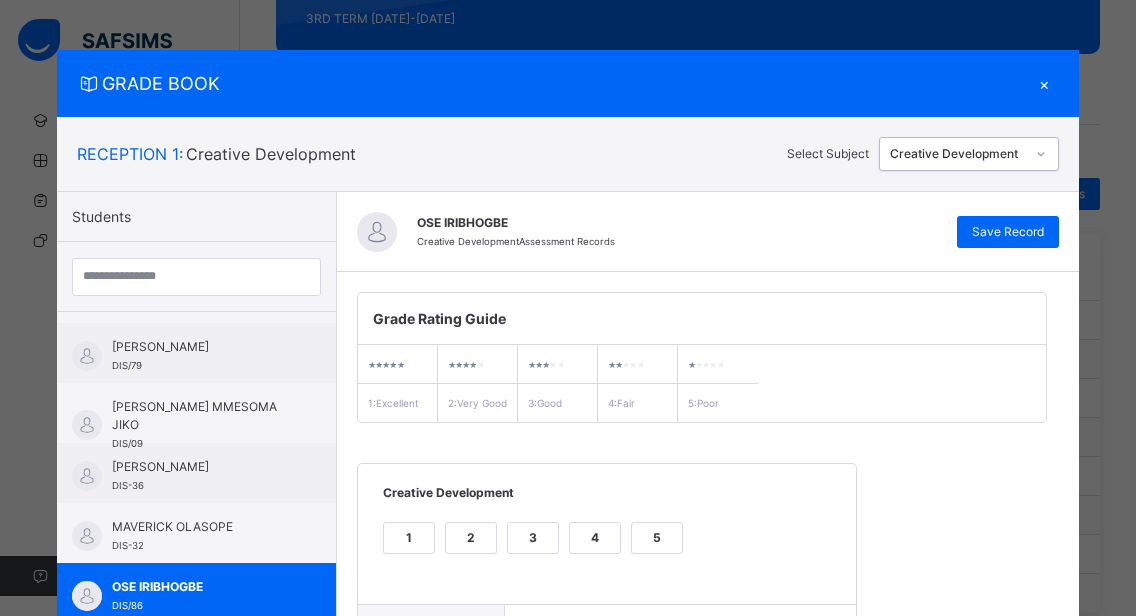 scroll, scrollTop: 362, scrollLeft: 0, axis: vertical 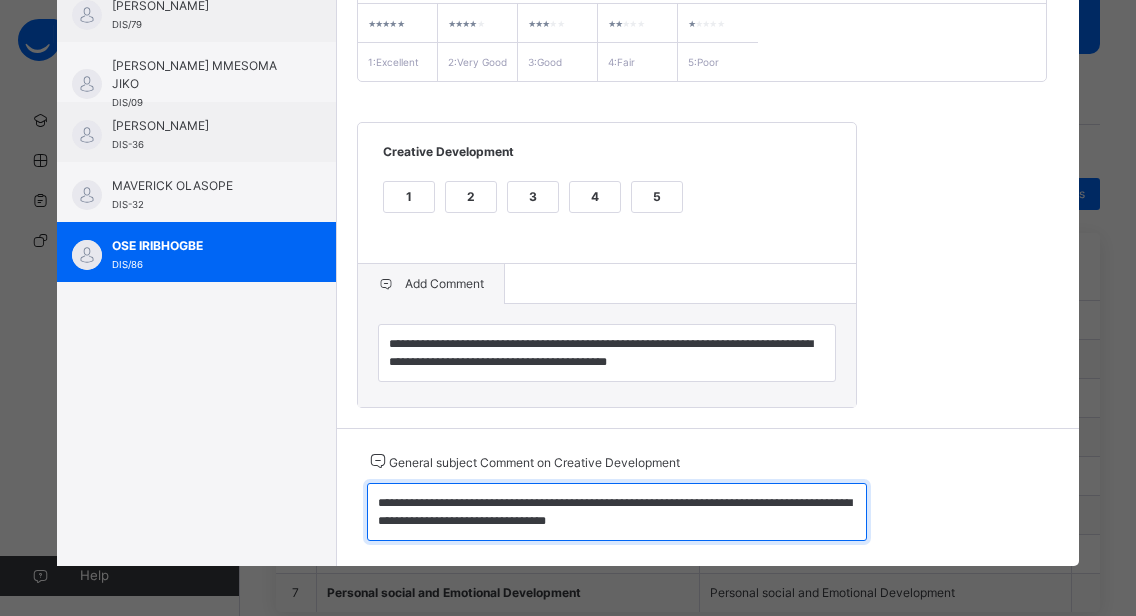 click on "**********" at bounding box center [617, 512] 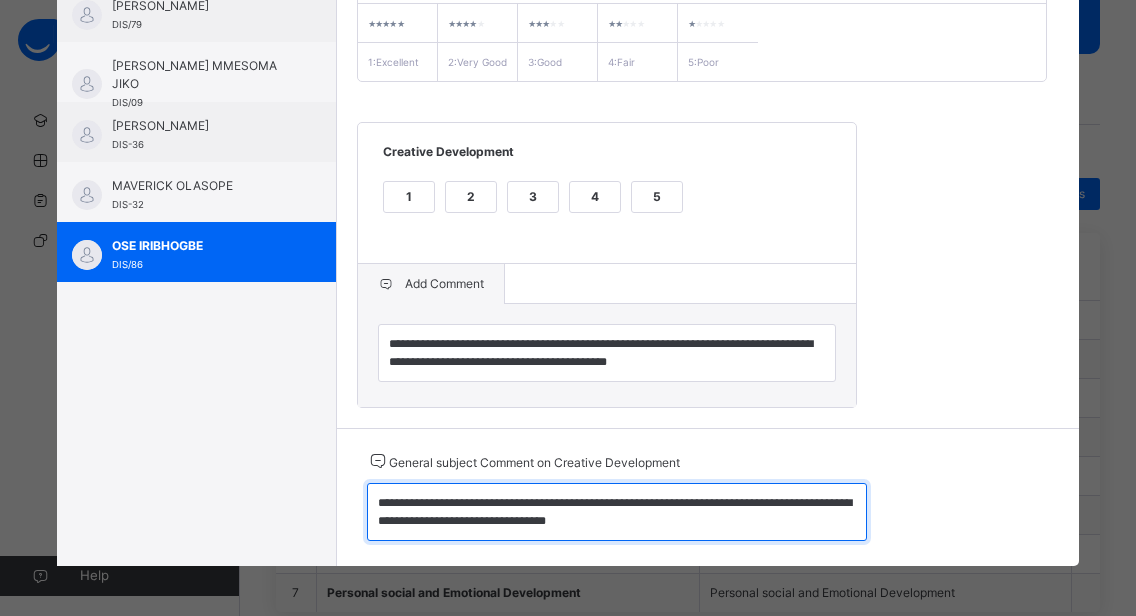 drag, startPoint x: 360, startPoint y: 502, endPoint x: 625, endPoint y: 529, distance: 266.37192 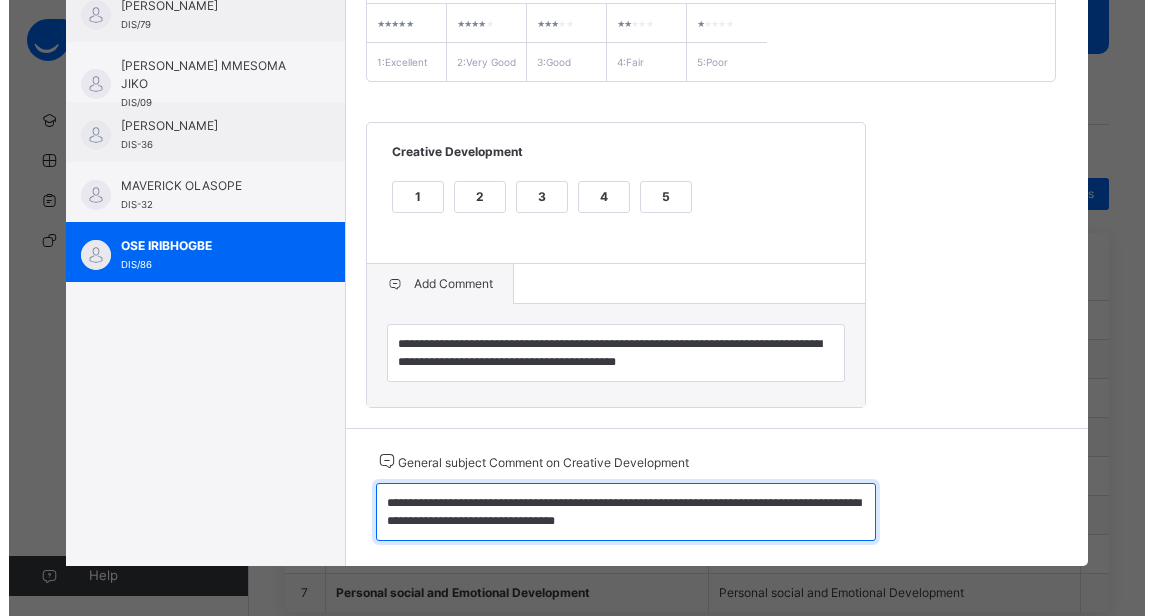 scroll, scrollTop: 0, scrollLeft: 0, axis: both 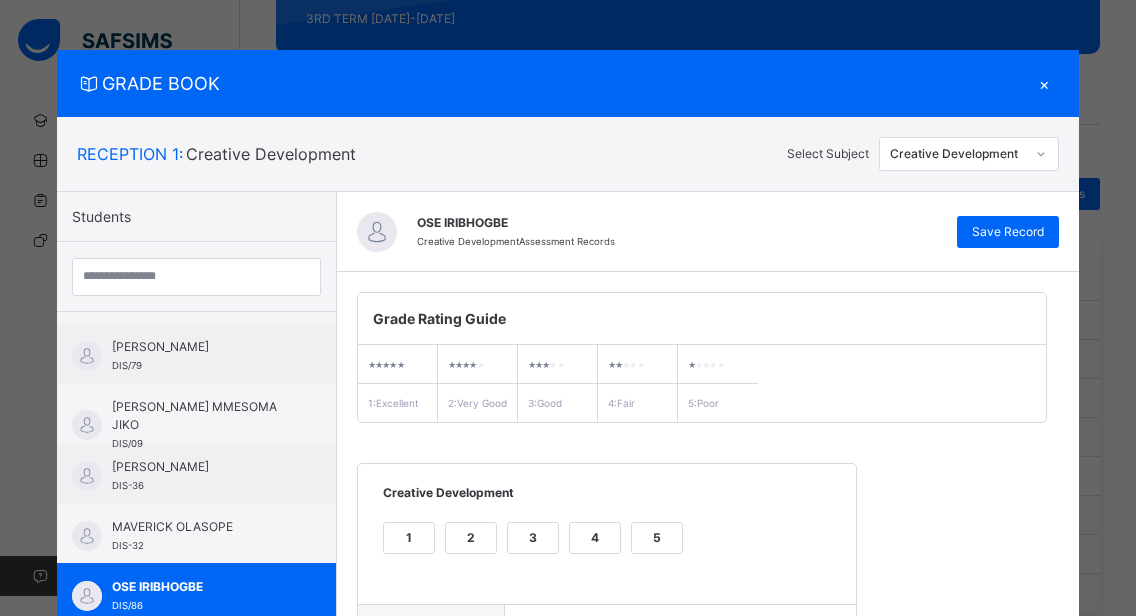 click on "×" at bounding box center (1044, 83) 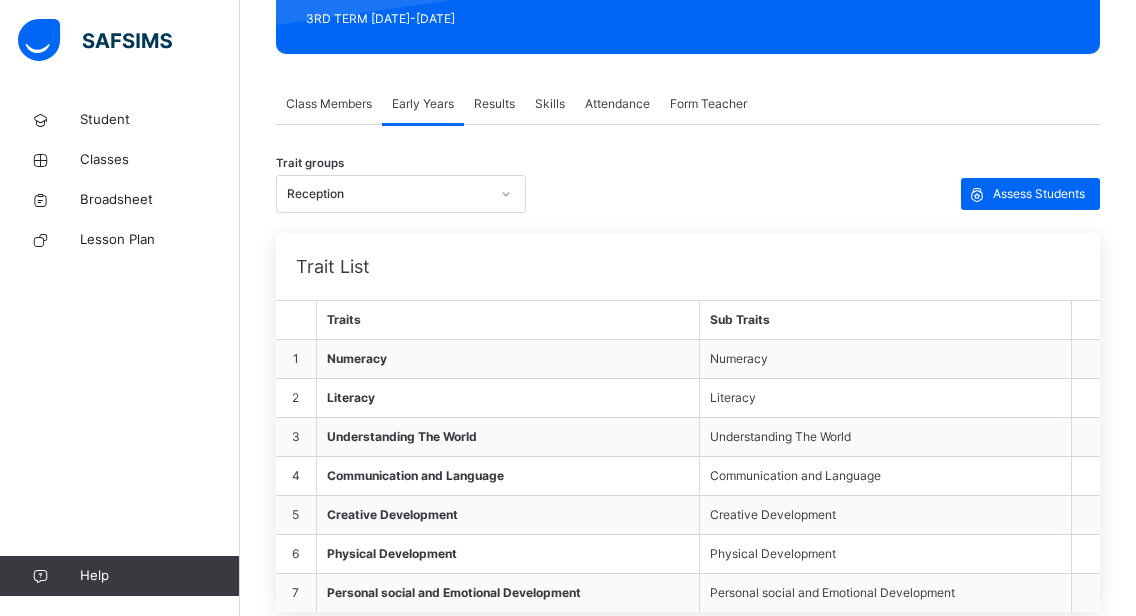 click 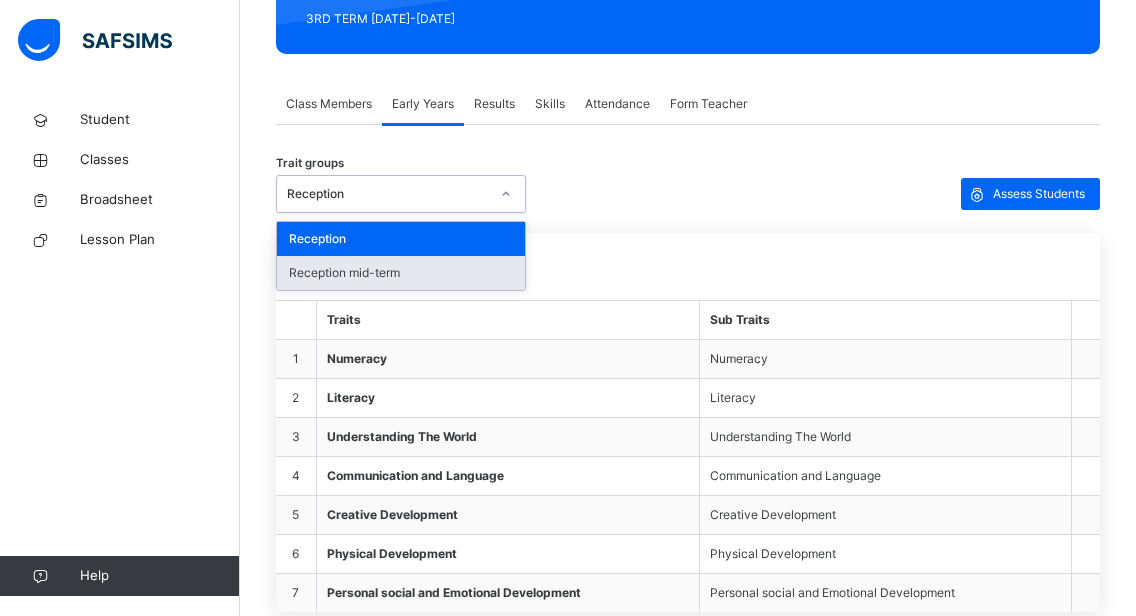 click on "Reception mid-term" at bounding box center (401, 273) 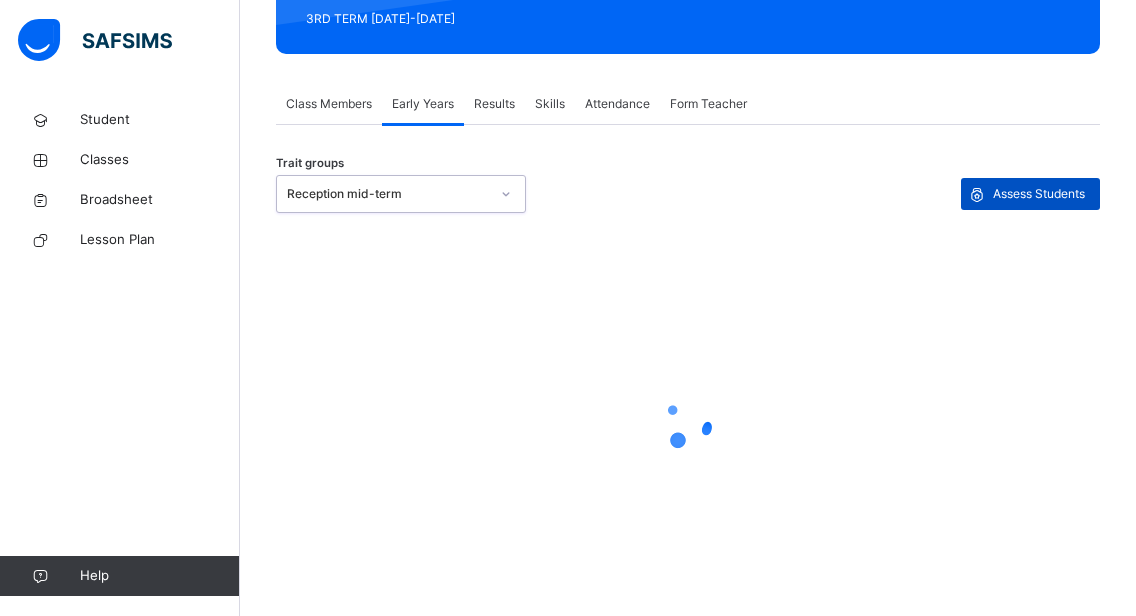 click on "Assess Students" at bounding box center [1039, 194] 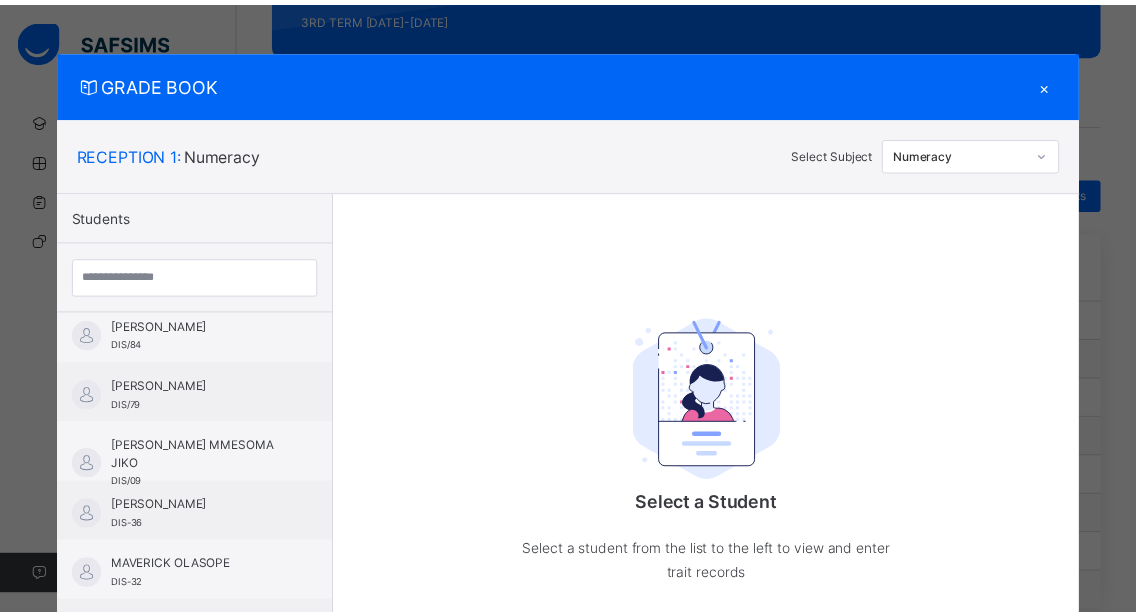 scroll, scrollTop: 1129, scrollLeft: 0, axis: vertical 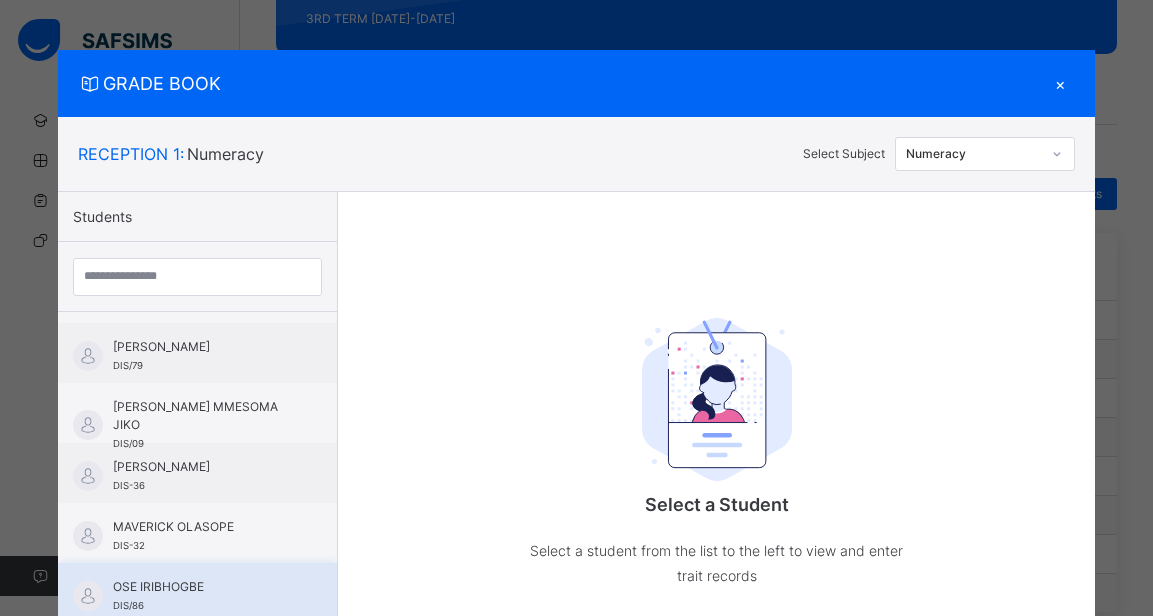 click on "OSE  IRIBHOGBE" at bounding box center (202, 587) 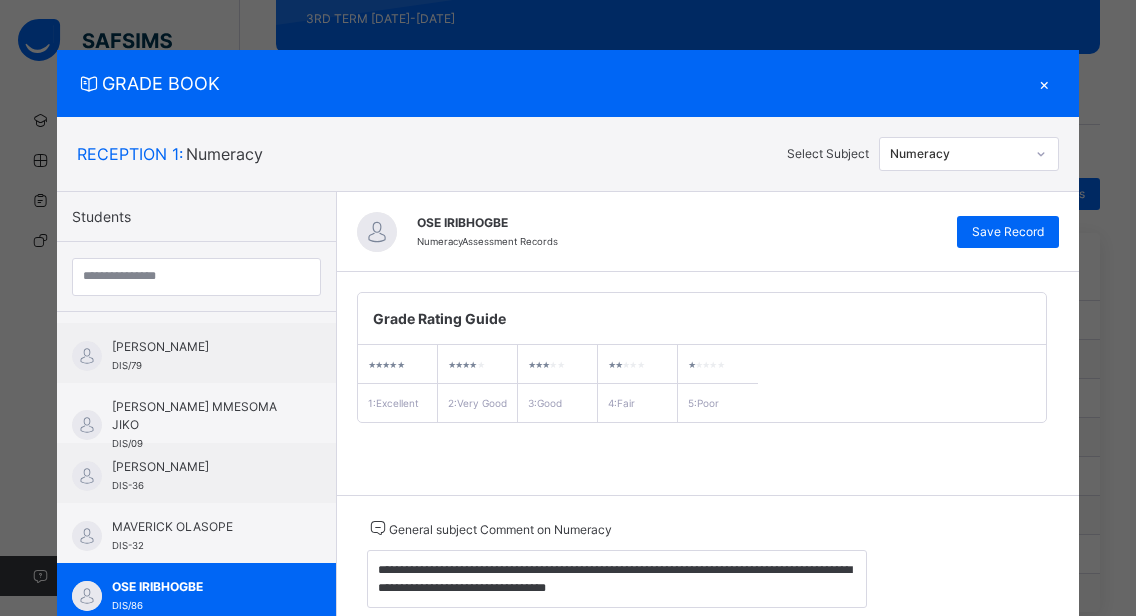 click 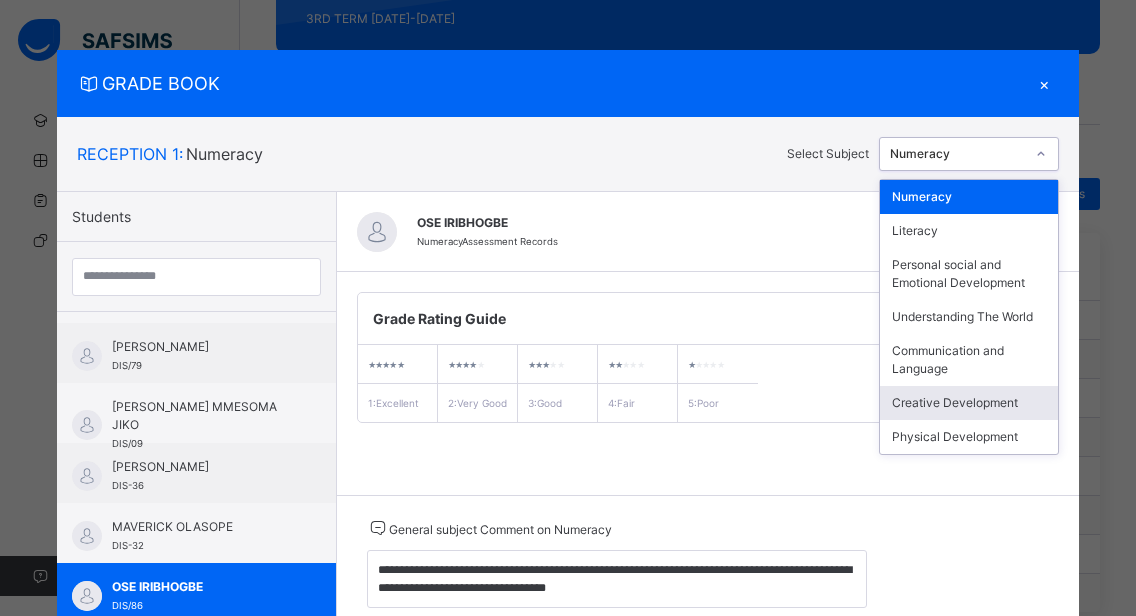 click on "Creative Development" at bounding box center (969, 403) 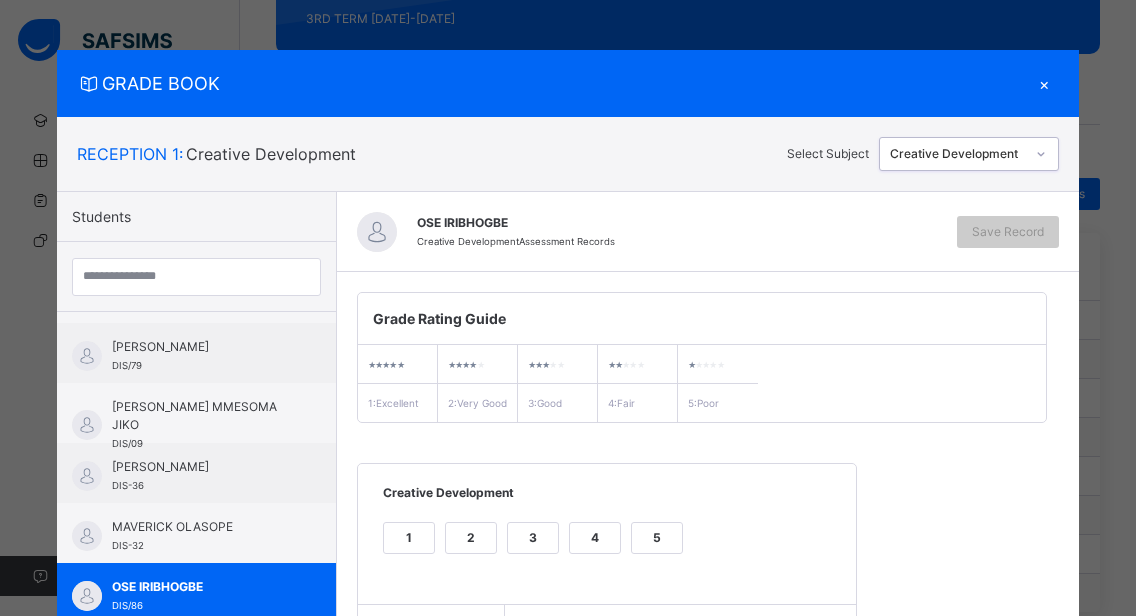 scroll, scrollTop: 256, scrollLeft: 0, axis: vertical 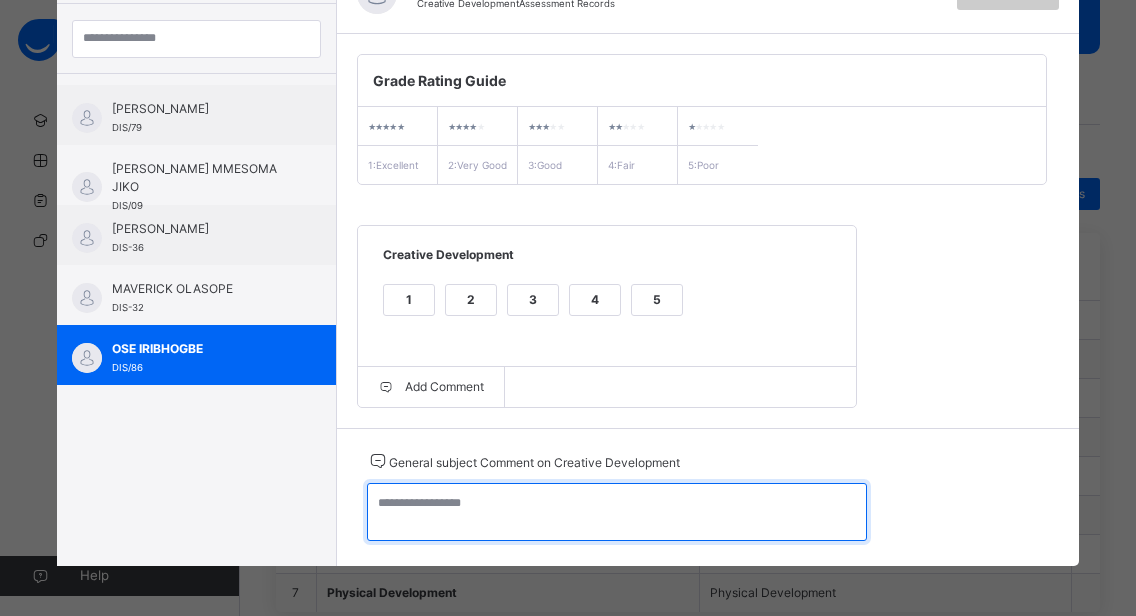click at bounding box center [617, 512] 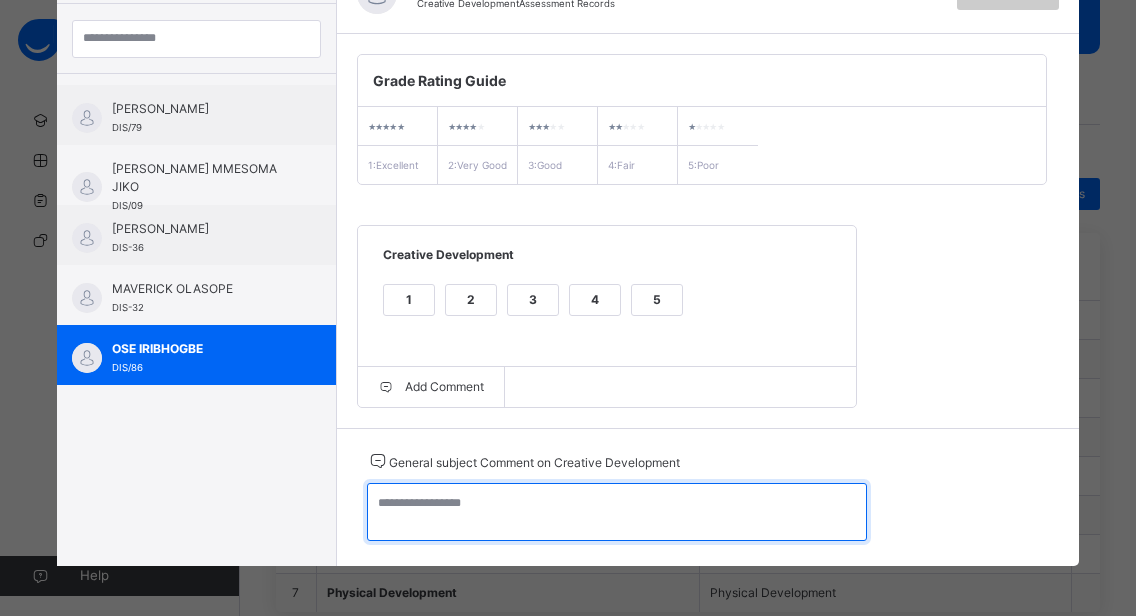 paste on "**********" 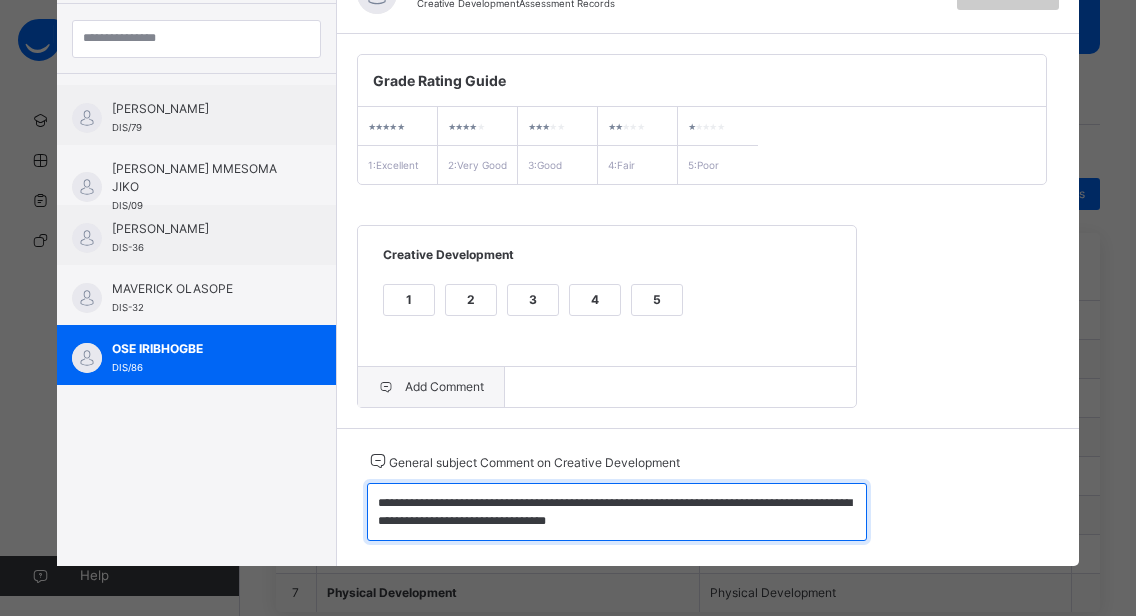 type on "**********" 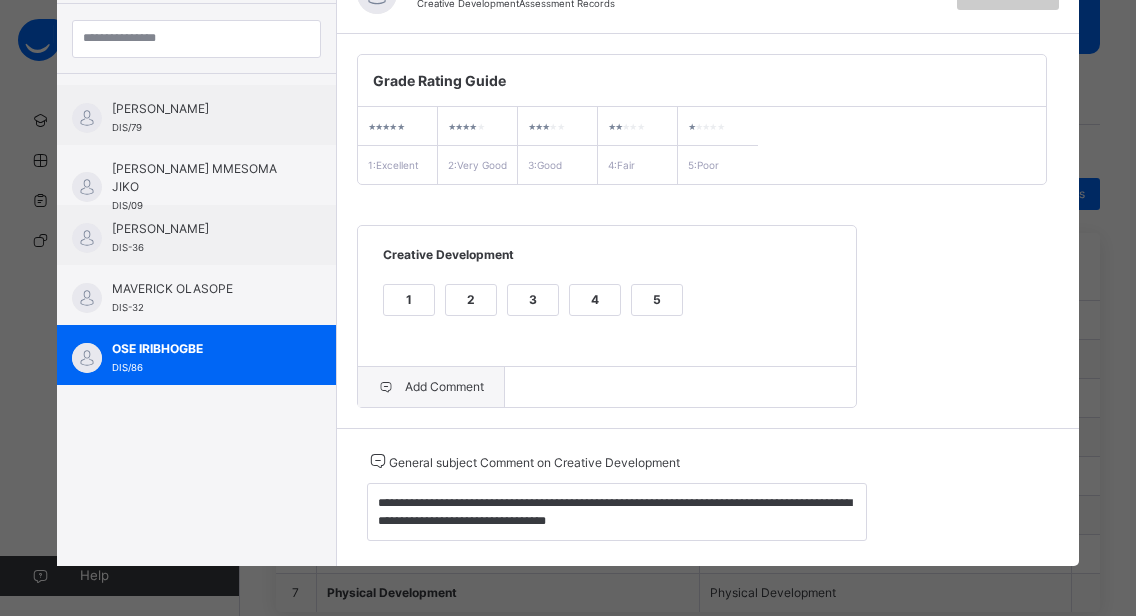 click on "Add Comment" at bounding box center [431, 387] 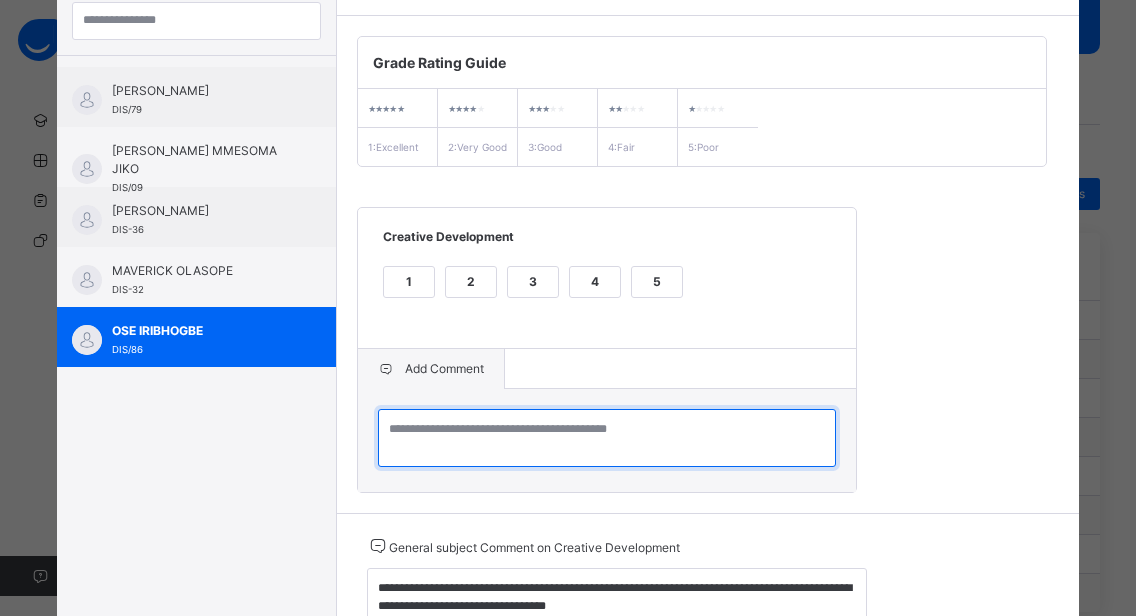 click at bounding box center (607, 438) 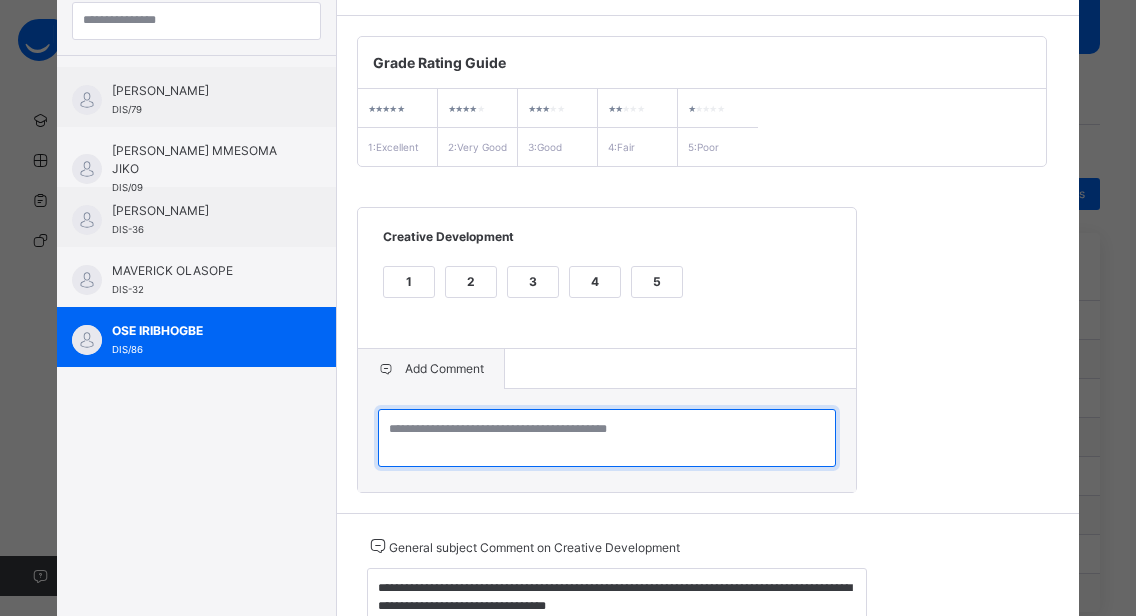 paste on "**********" 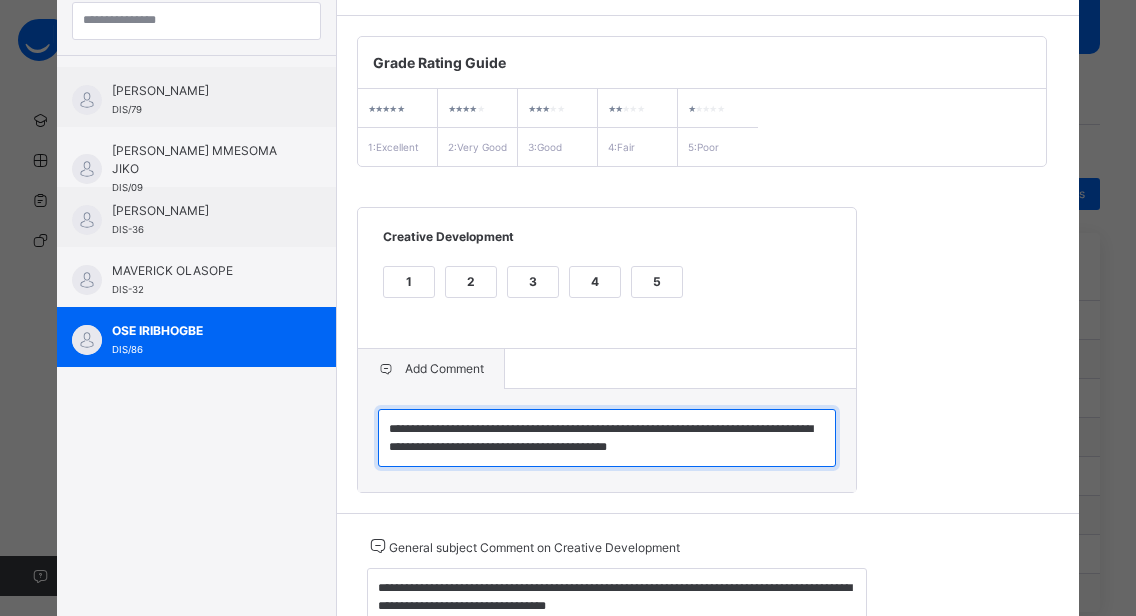 type on "**********" 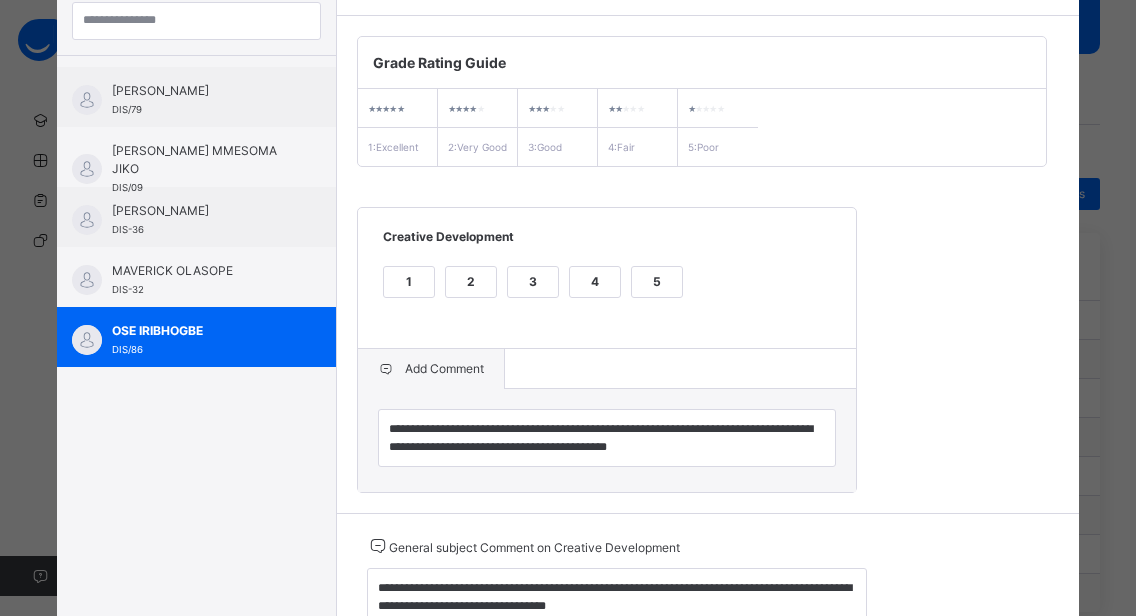 click on "2" at bounding box center (471, 282) 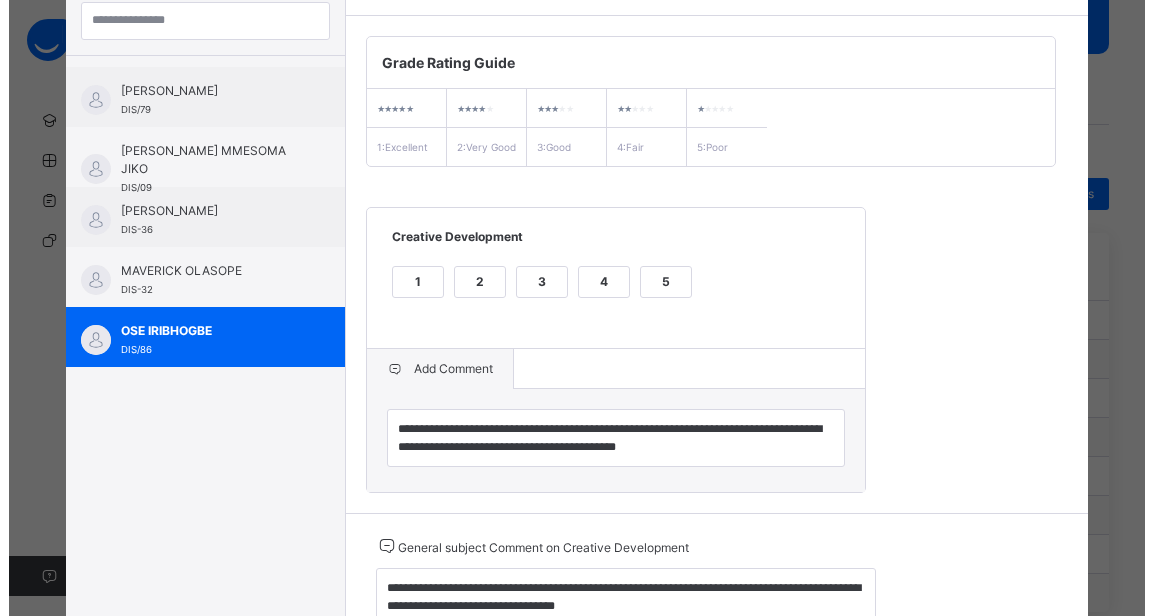 scroll, scrollTop: 0, scrollLeft: 0, axis: both 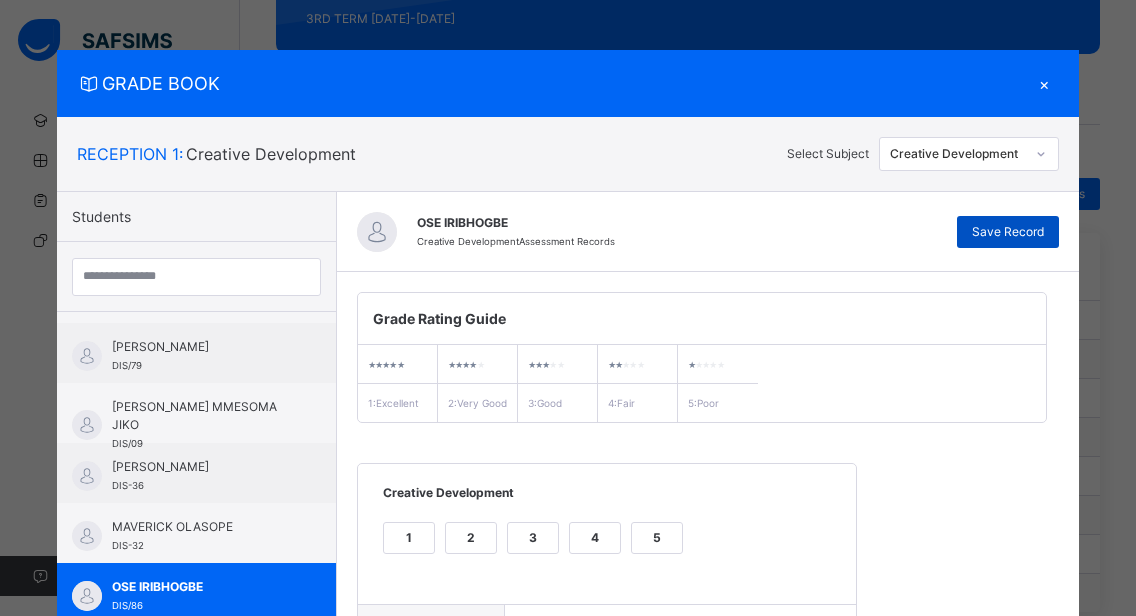 click on "Save Record" at bounding box center [1008, 232] 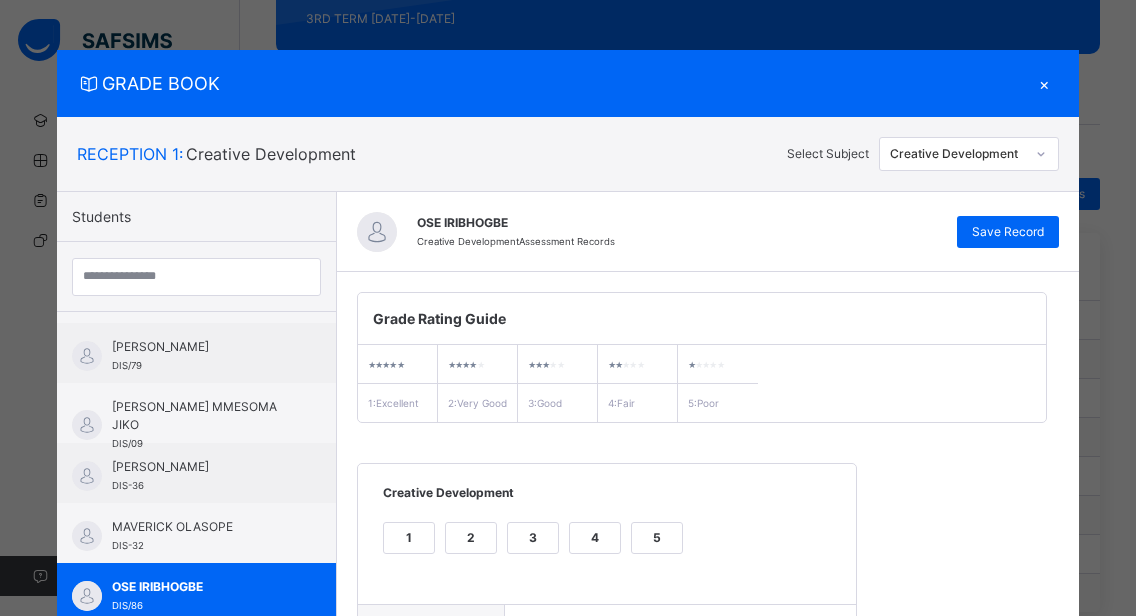 click on "×" at bounding box center [1044, 83] 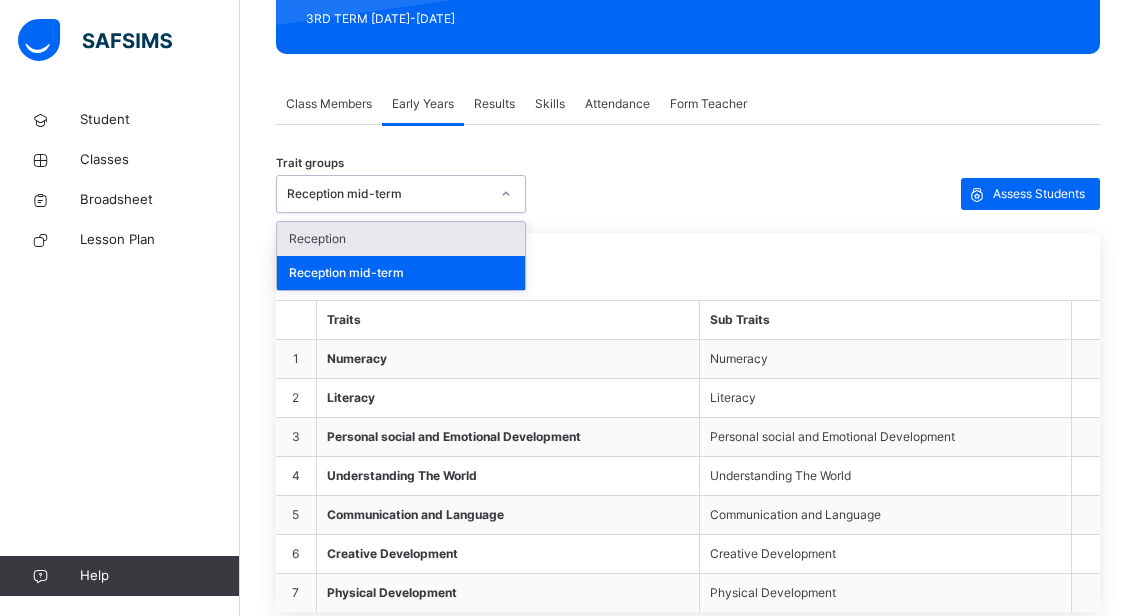 click 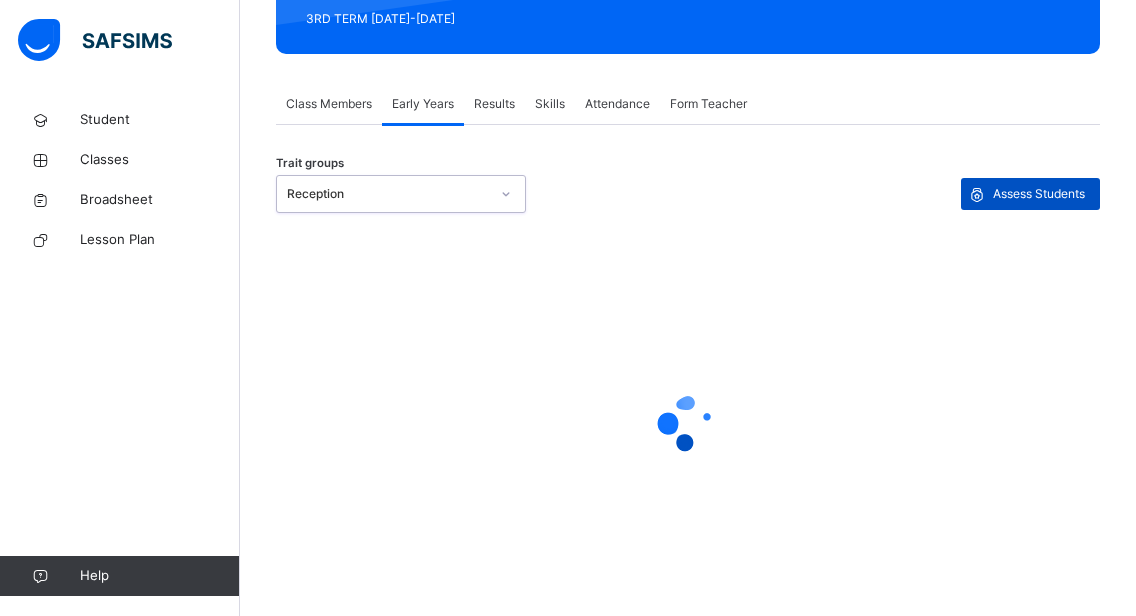 click on "Assess Students" at bounding box center (1039, 194) 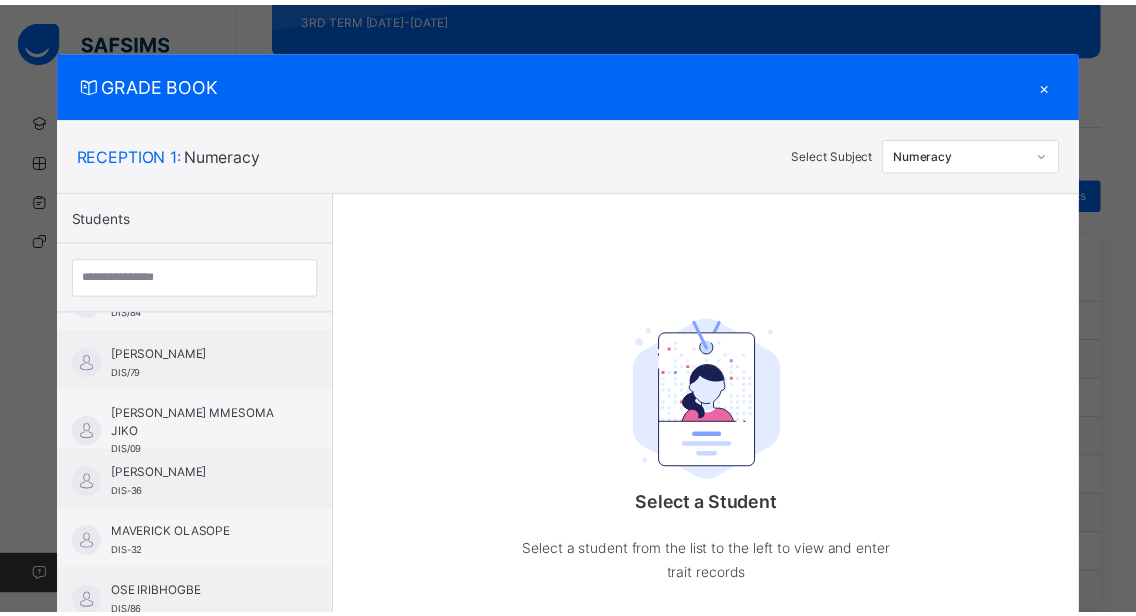 scroll, scrollTop: 1129, scrollLeft: 0, axis: vertical 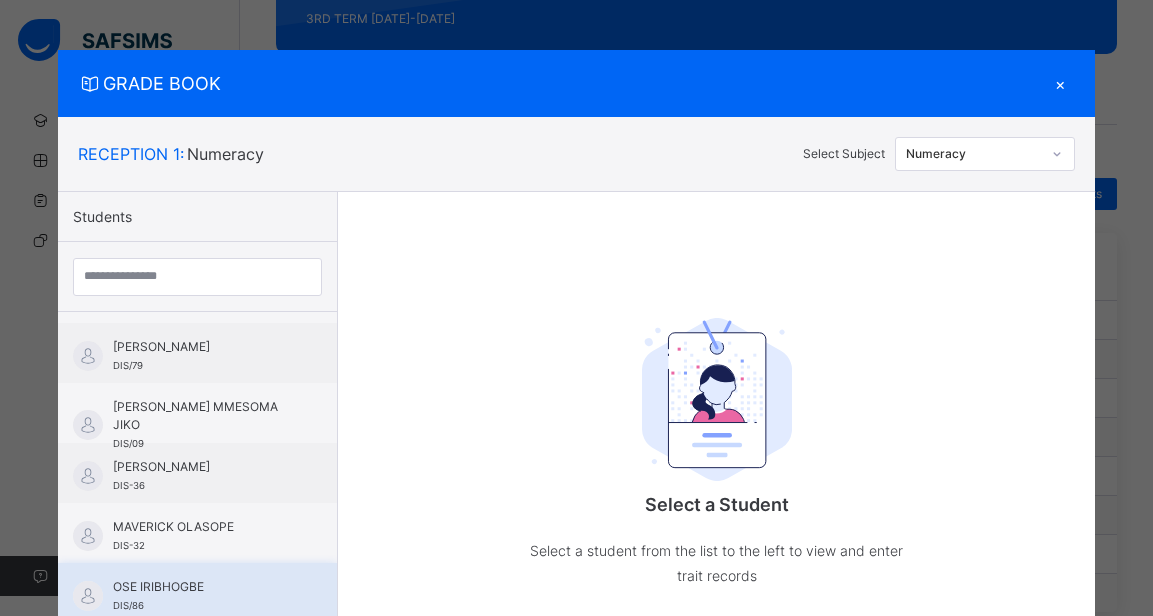 click on "OSE  IRIBHOGBE" at bounding box center (202, 587) 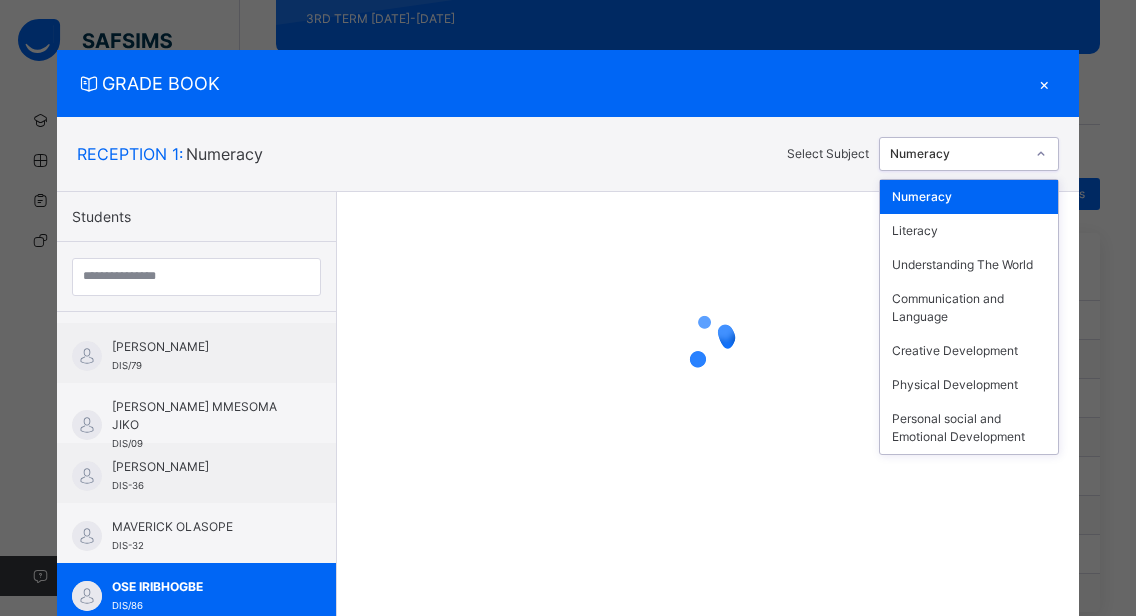 click 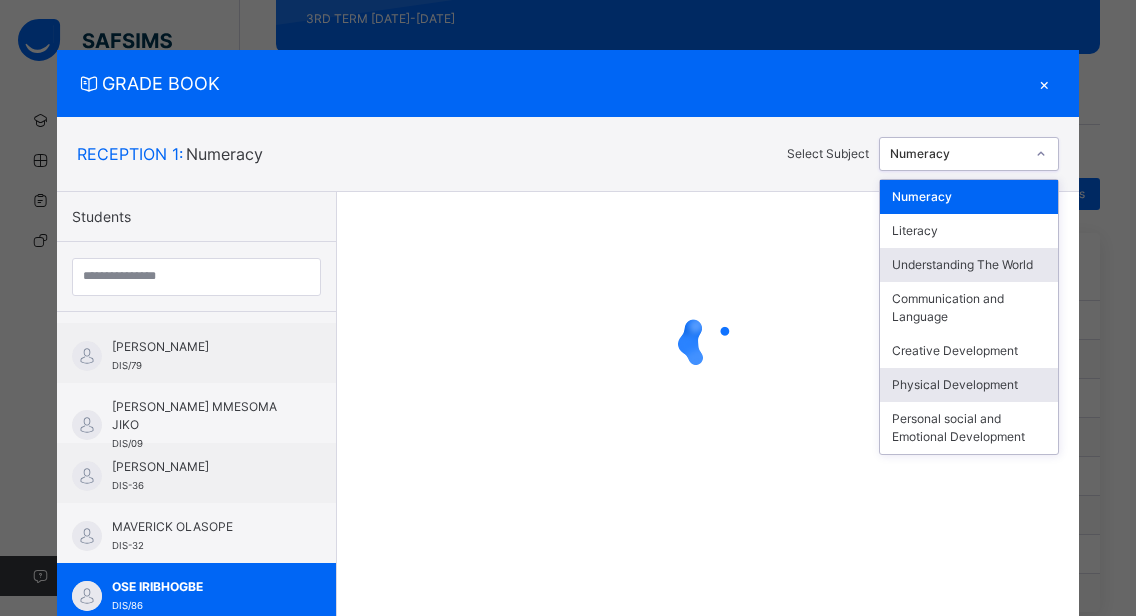 click on "Physical Development" at bounding box center [969, 385] 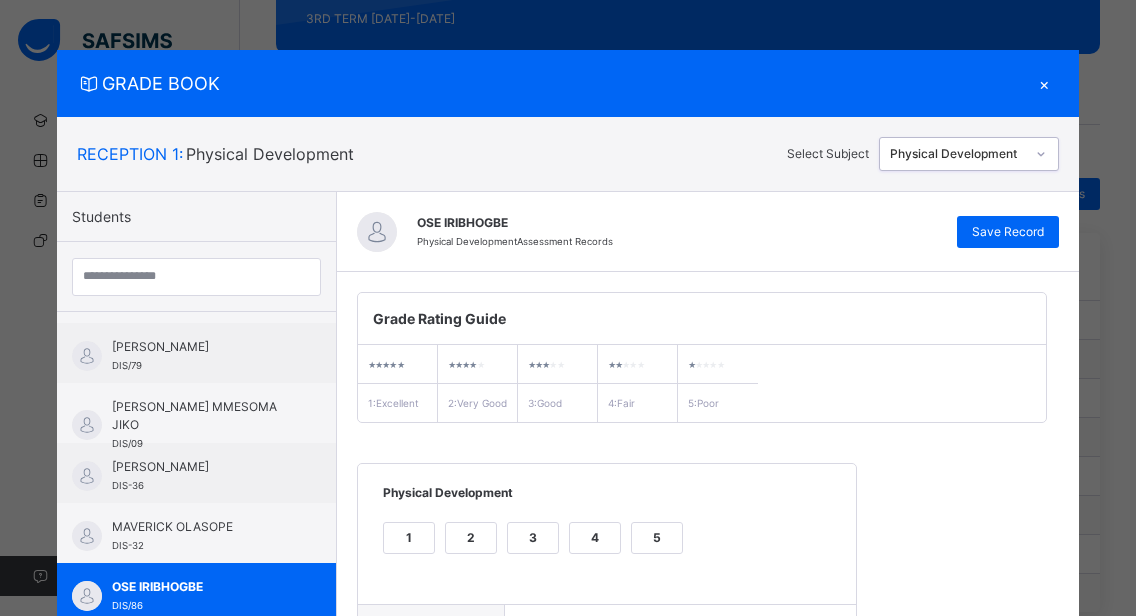 scroll, scrollTop: 362, scrollLeft: 0, axis: vertical 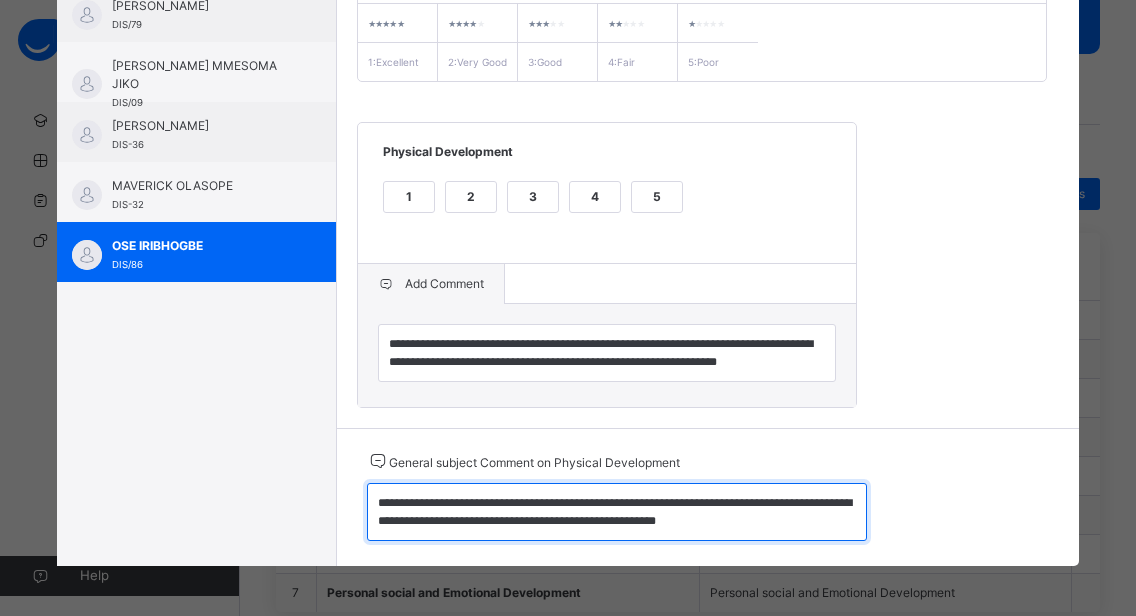 click on "**********" at bounding box center [617, 512] 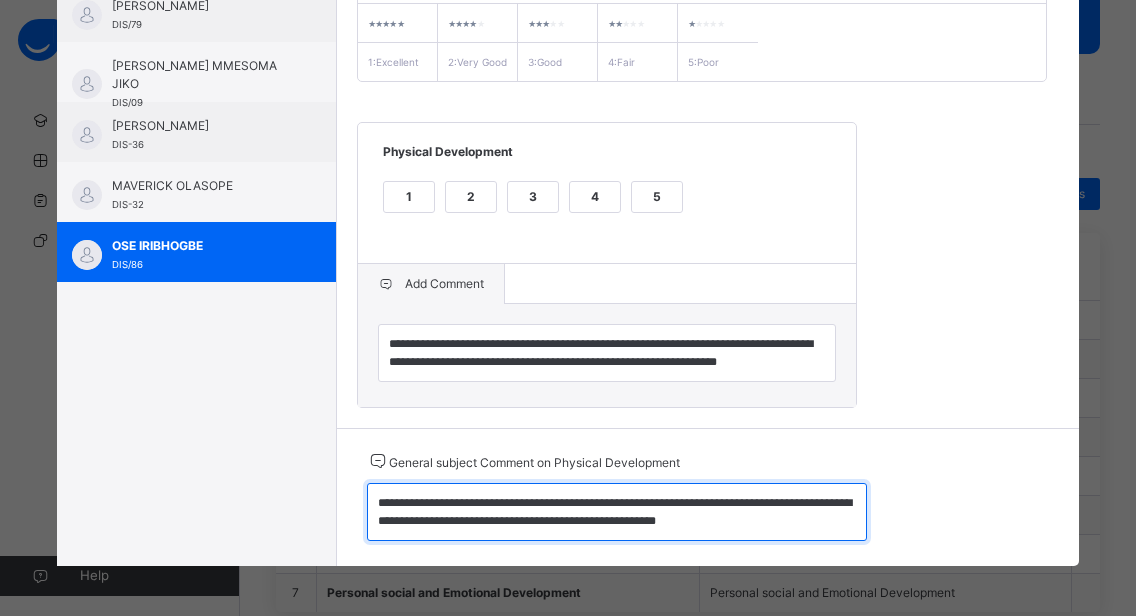 drag, startPoint x: 365, startPoint y: 504, endPoint x: 740, endPoint y: 525, distance: 375.58755 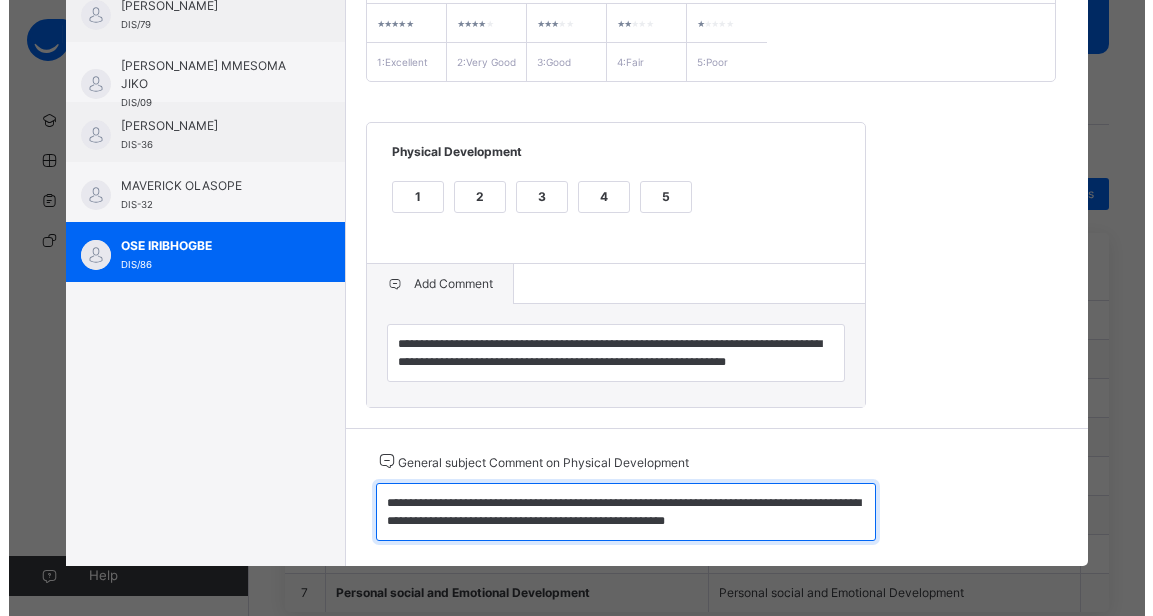 scroll, scrollTop: 0, scrollLeft: 0, axis: both 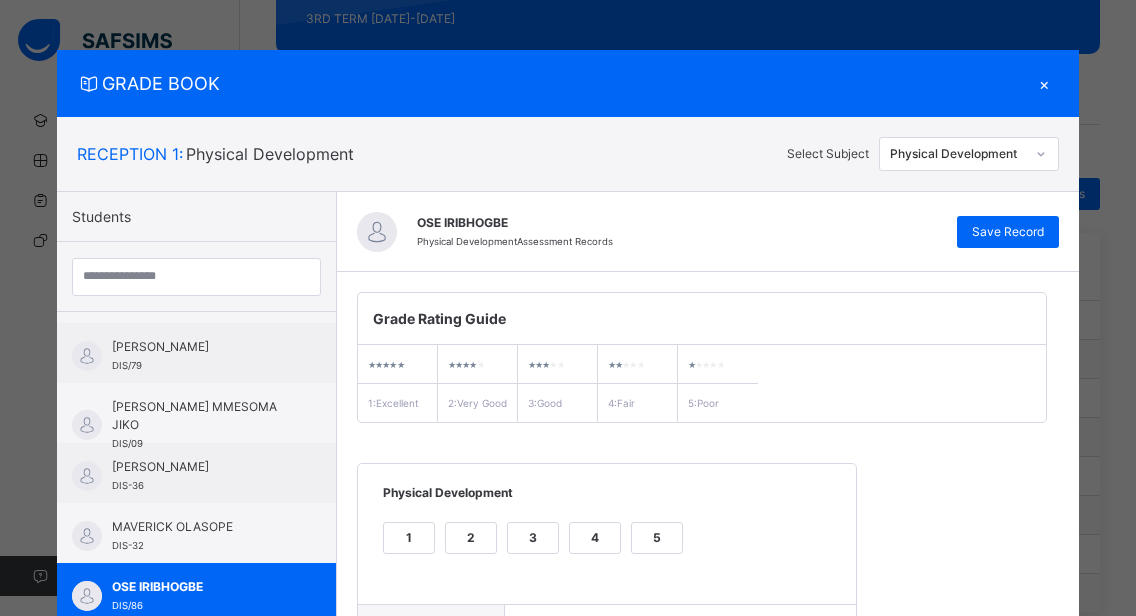 click on "×" at bounding box center (1044, 83) 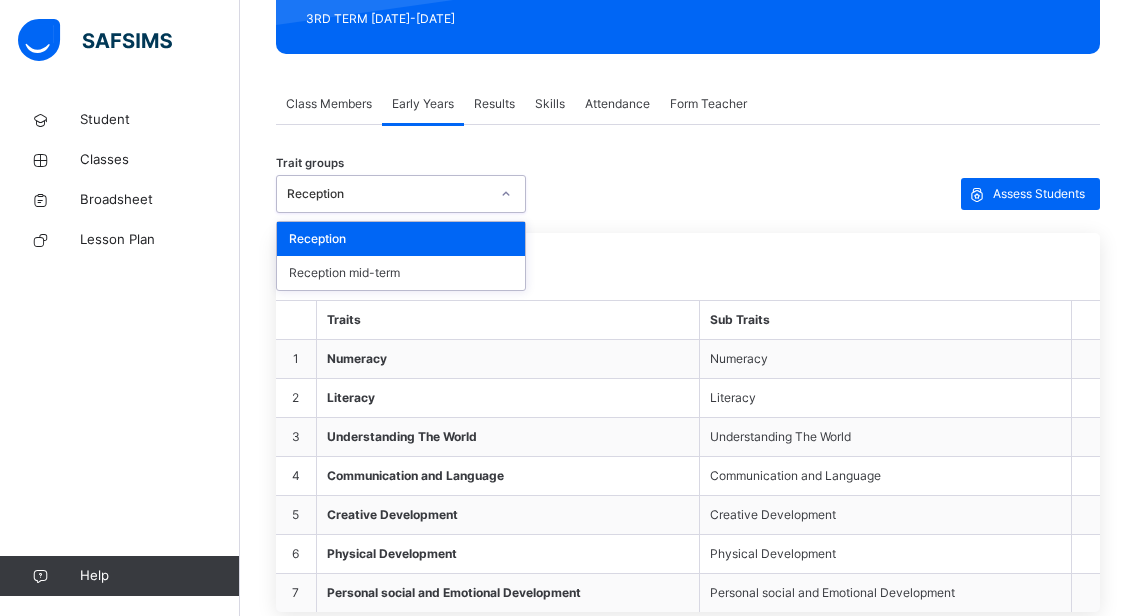 click 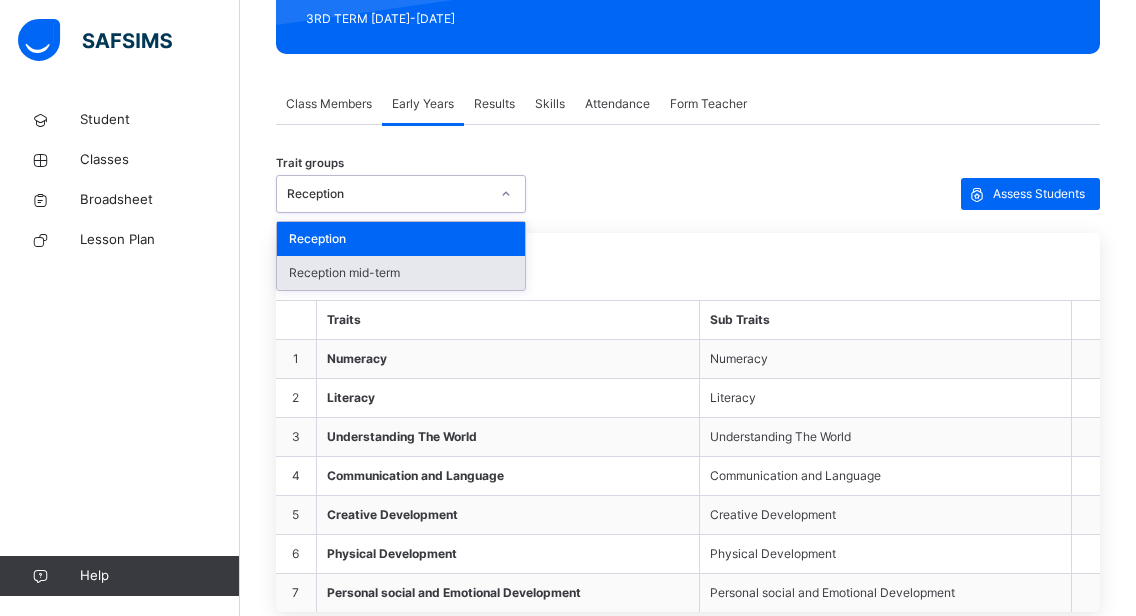 click on "Reception mid-term" at bounding box center (401, 273) 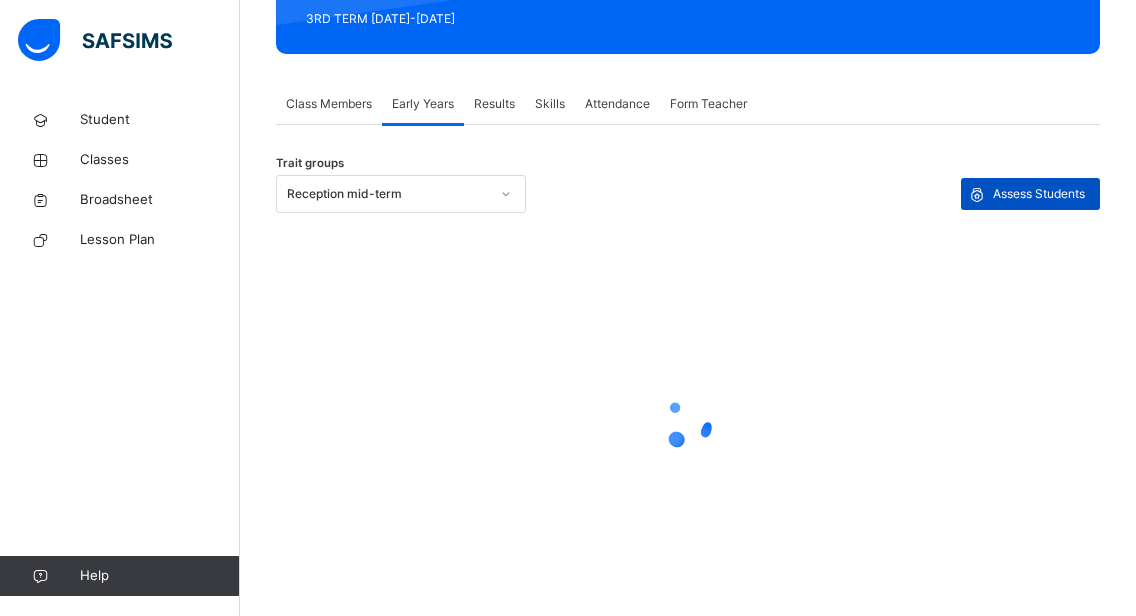 click on "Assess Students" at bounding box center (1039, 194) 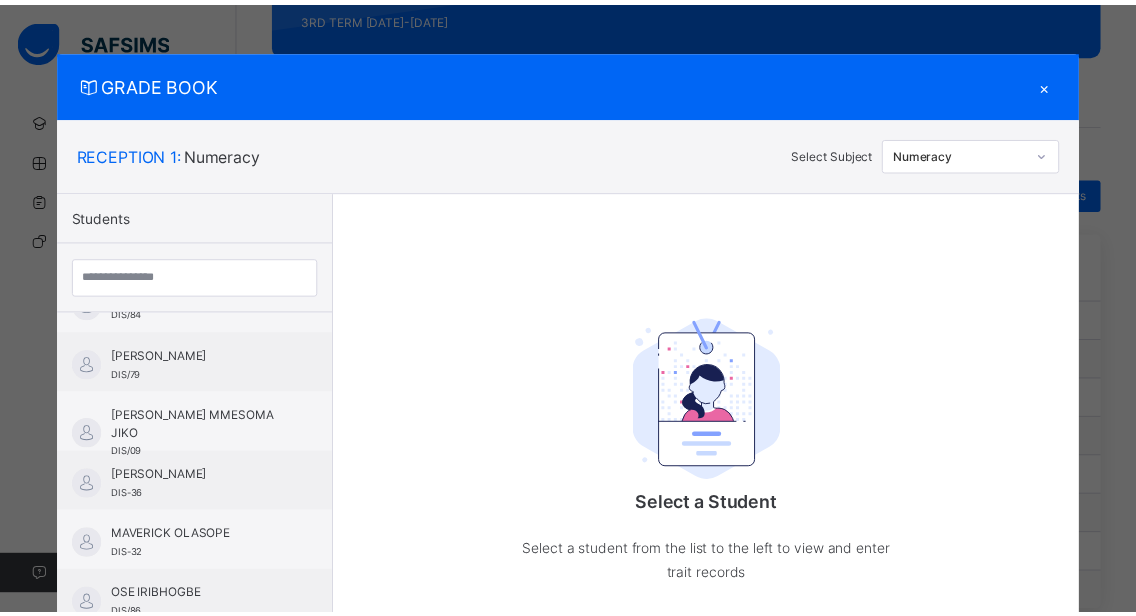 scroll, scrollTop: 1129, scrollLeft: 0, axis: vertical 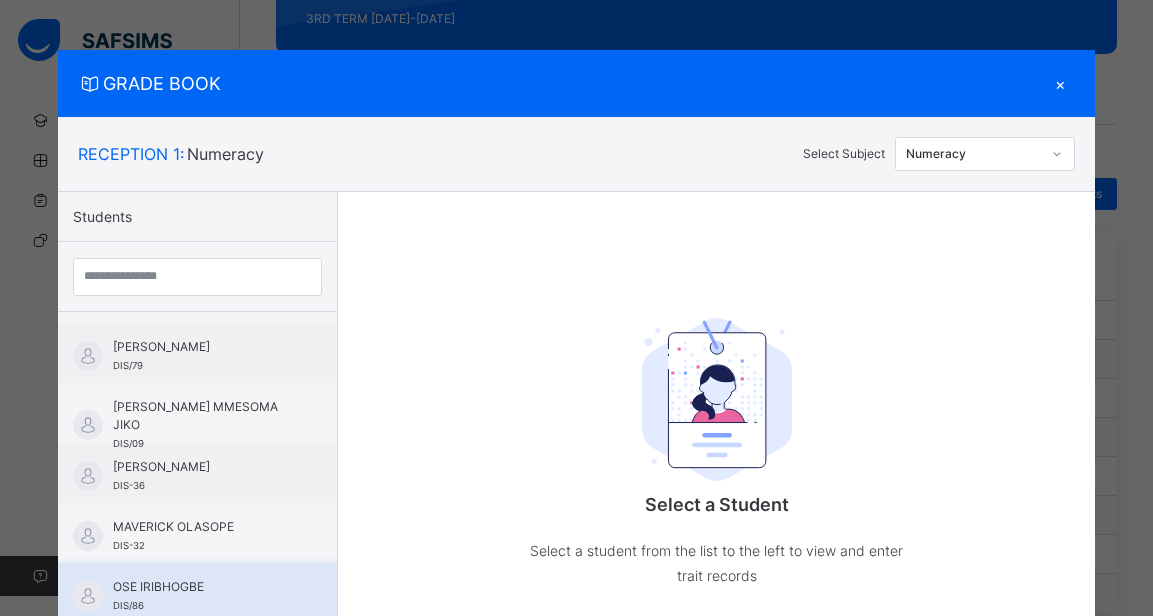 click on "OSE  IRIBHOGBE DIS/86" at bounding box center [202, 596] 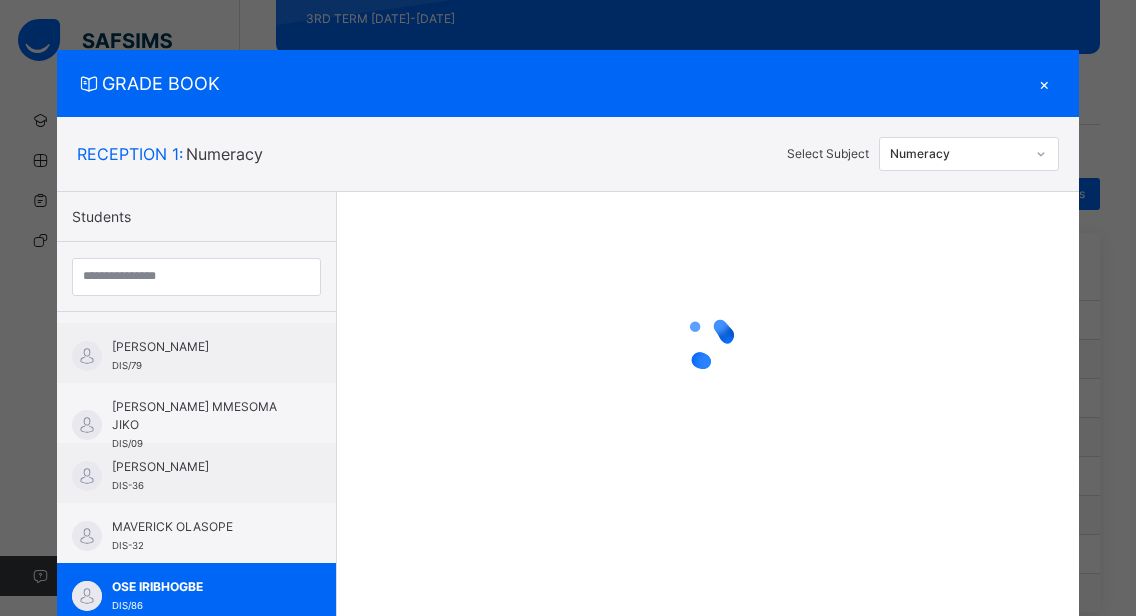 click 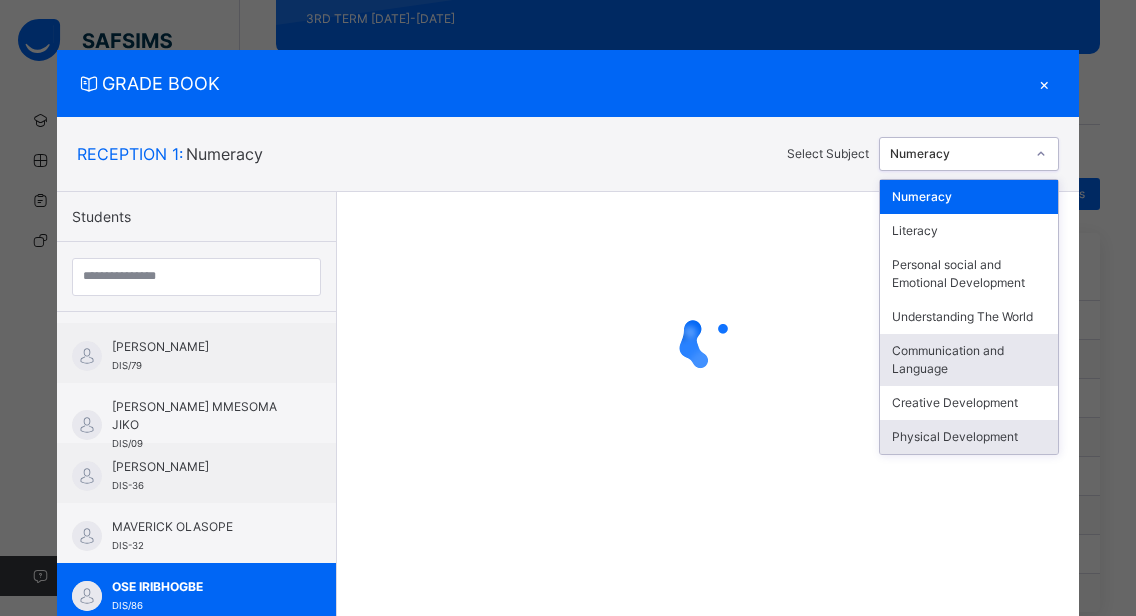 click on "Physical Development" at bounding box center [969, 437] 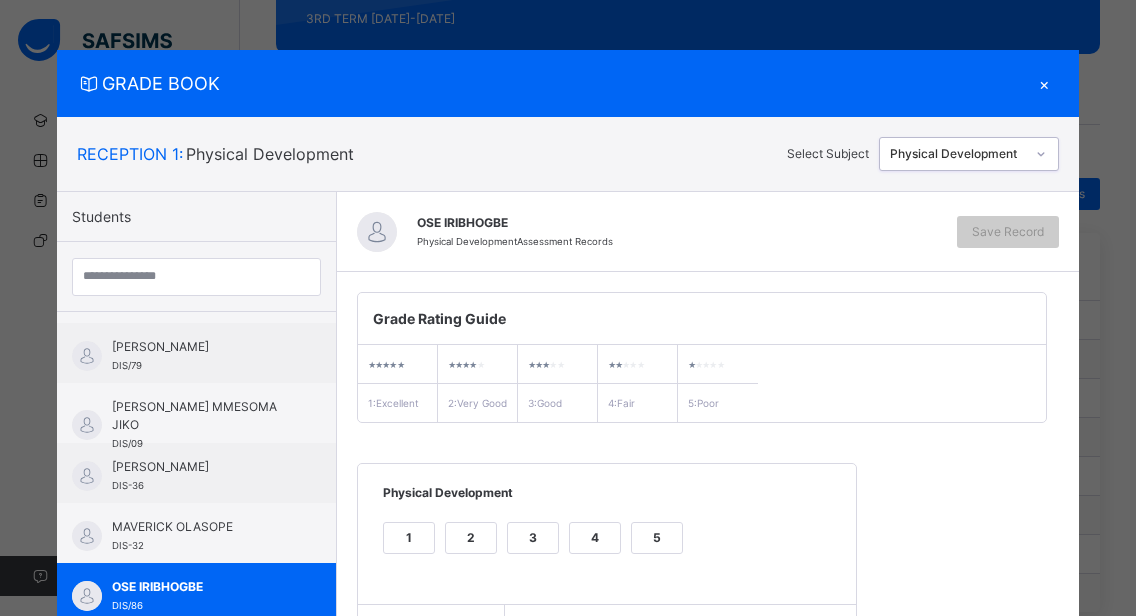 scroll, scrollTop: 256, scrollLeft: 0, axis: vertical 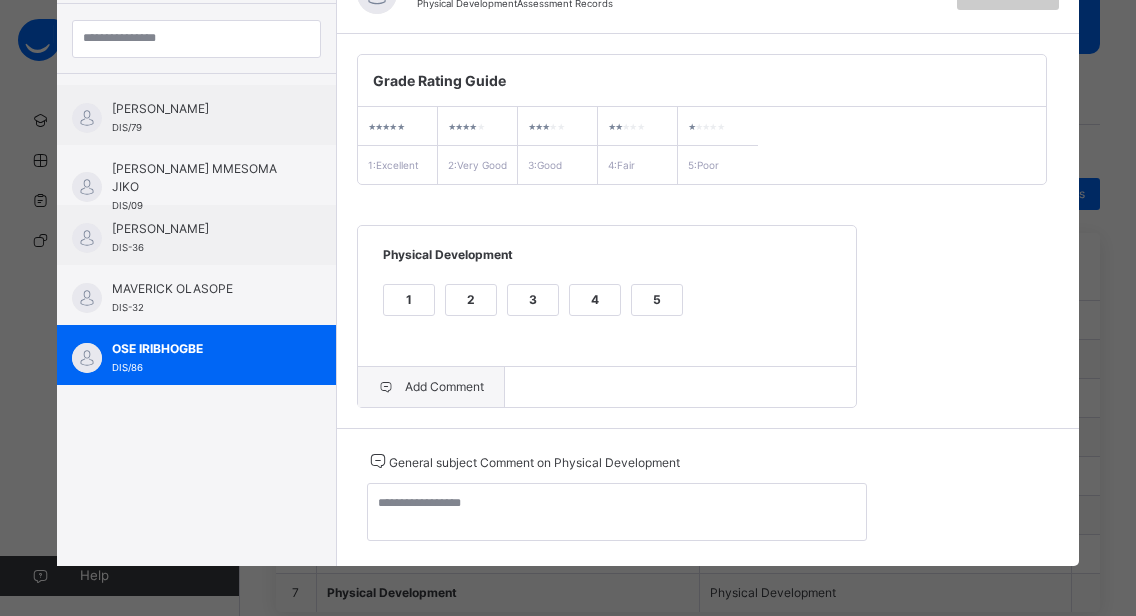 click on "Add Comment" at bounding box center (431, 387) 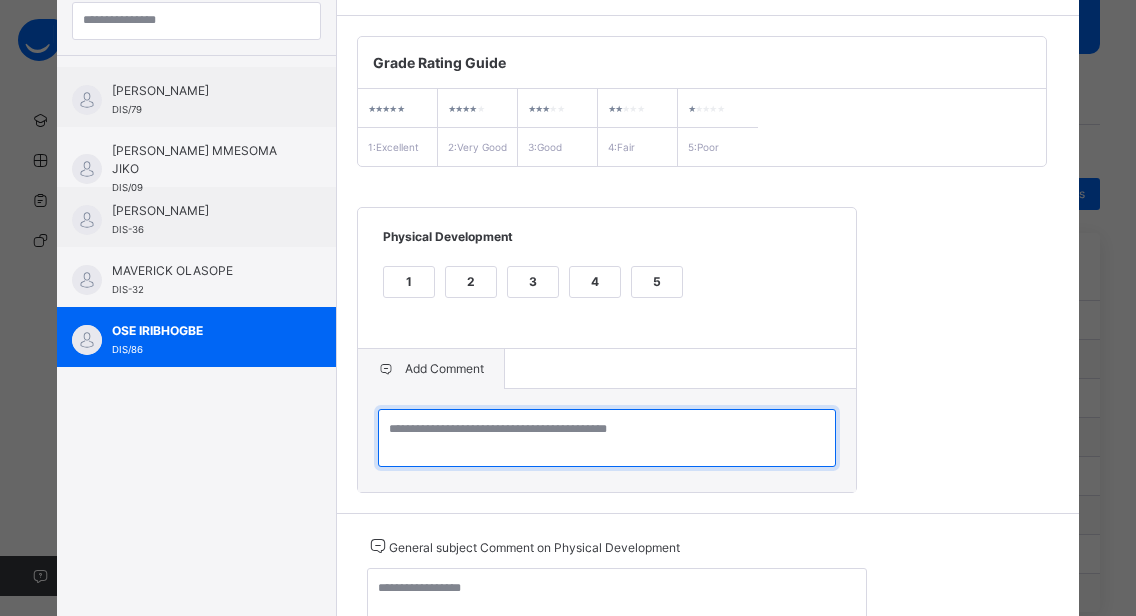 click at bounding box center [607, 438] 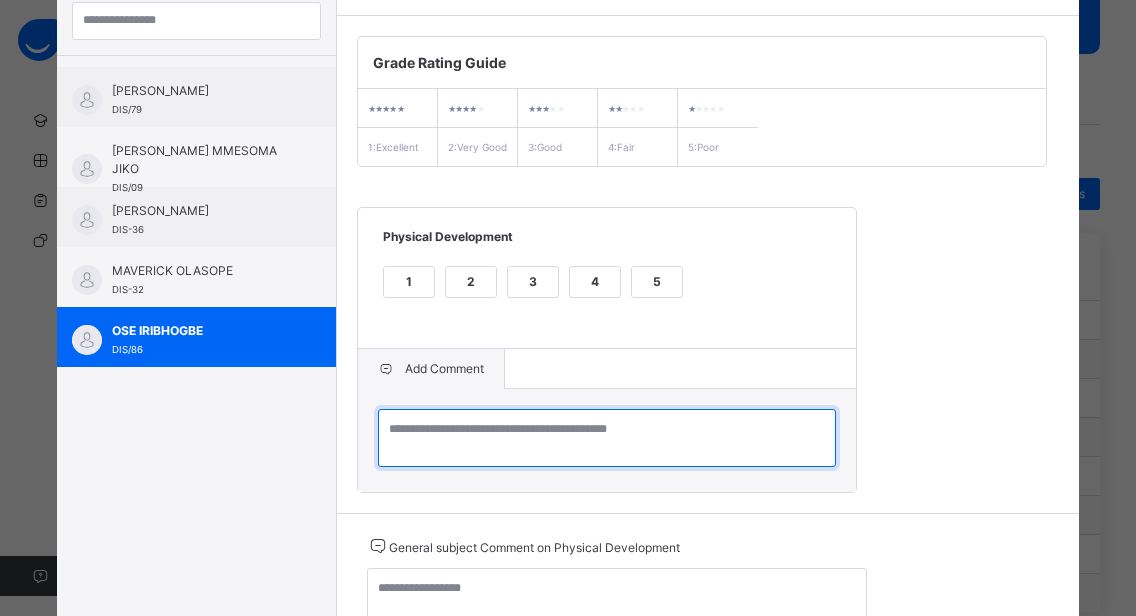 paste on "**********" 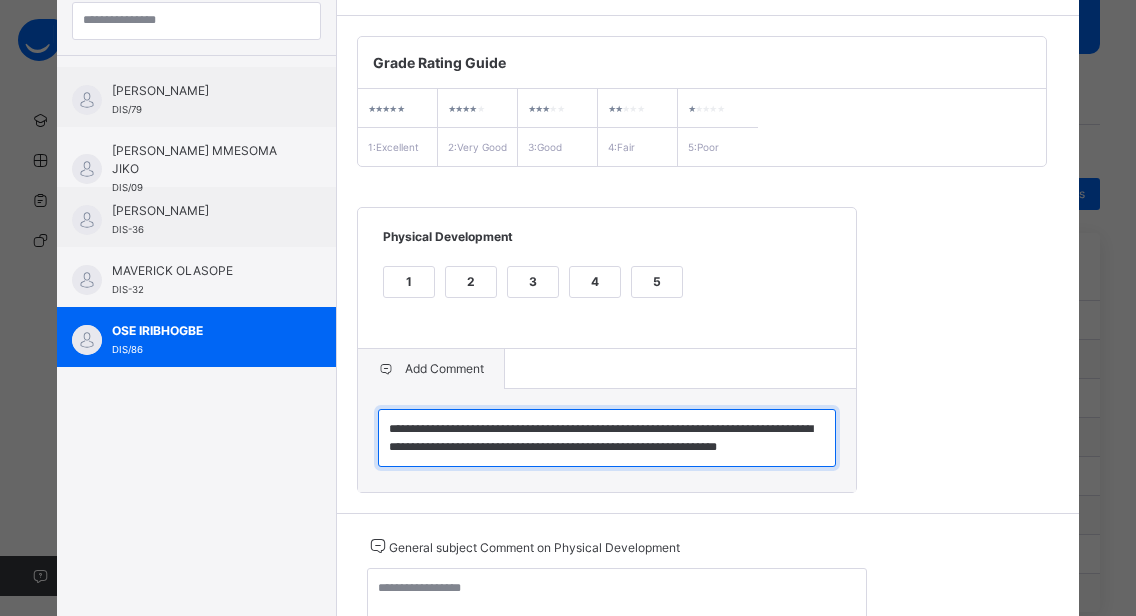 type on "**********" 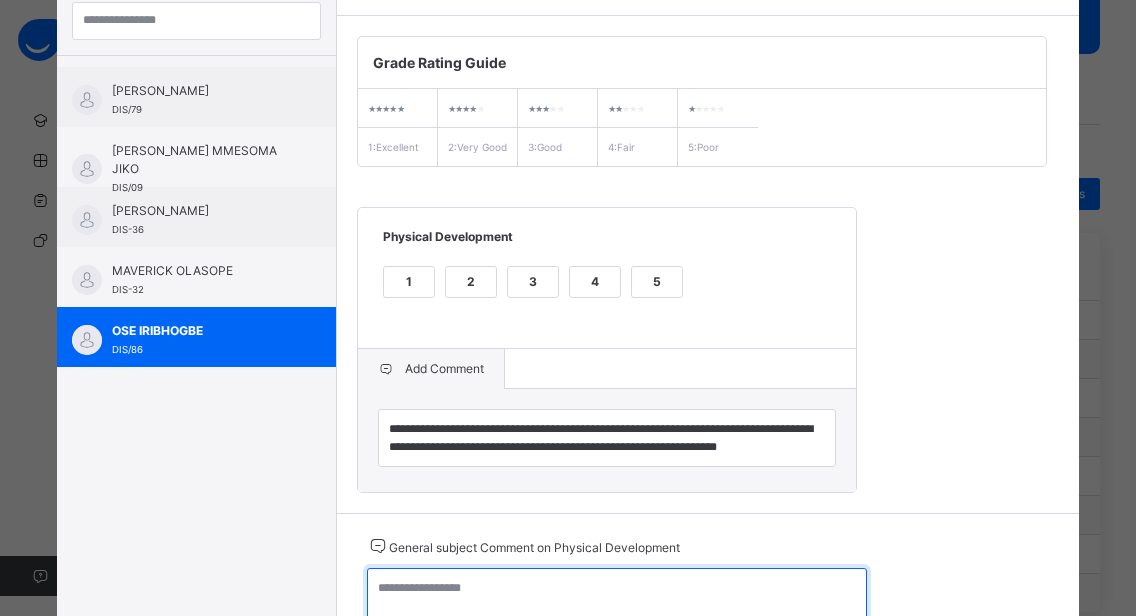 click at bounding box center (617, 597) 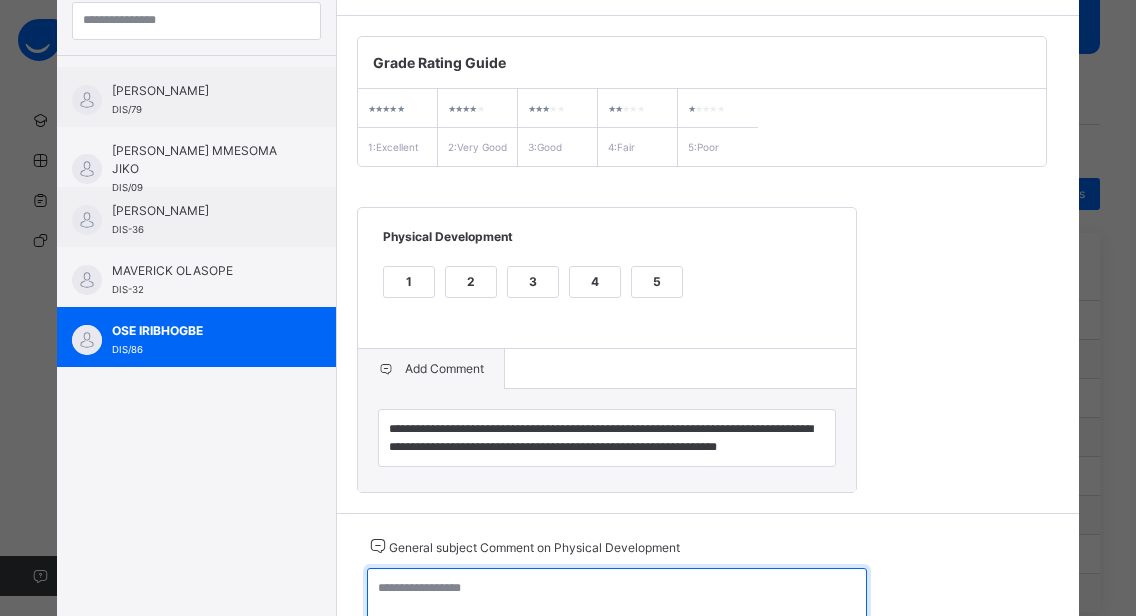 paste on "**********" 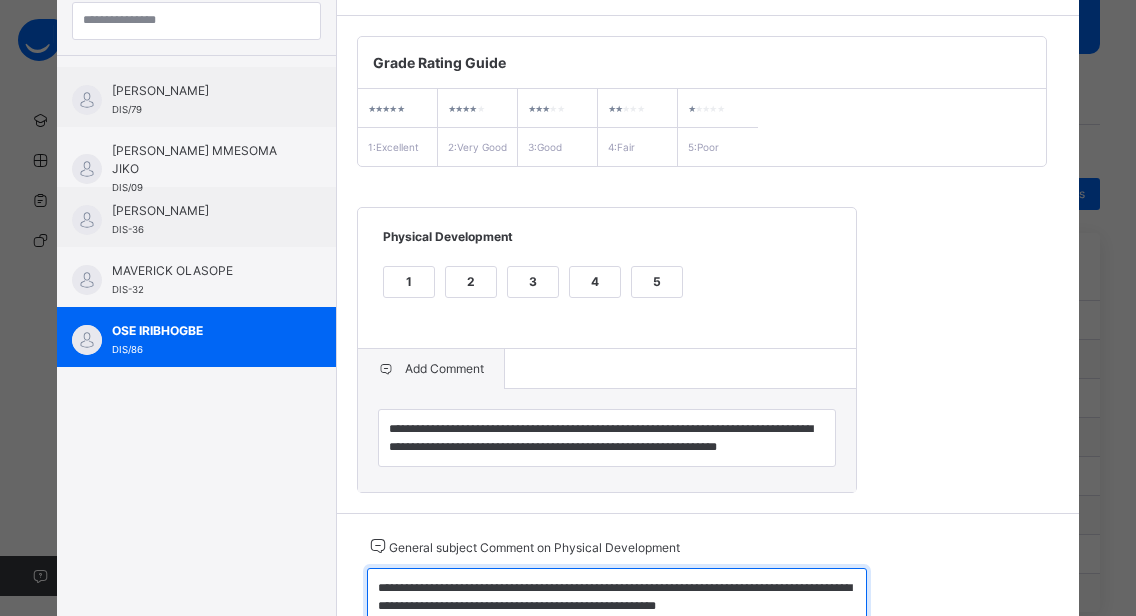 scroll, scrollTop: 271, scrollLeft: 0, axis: vertical 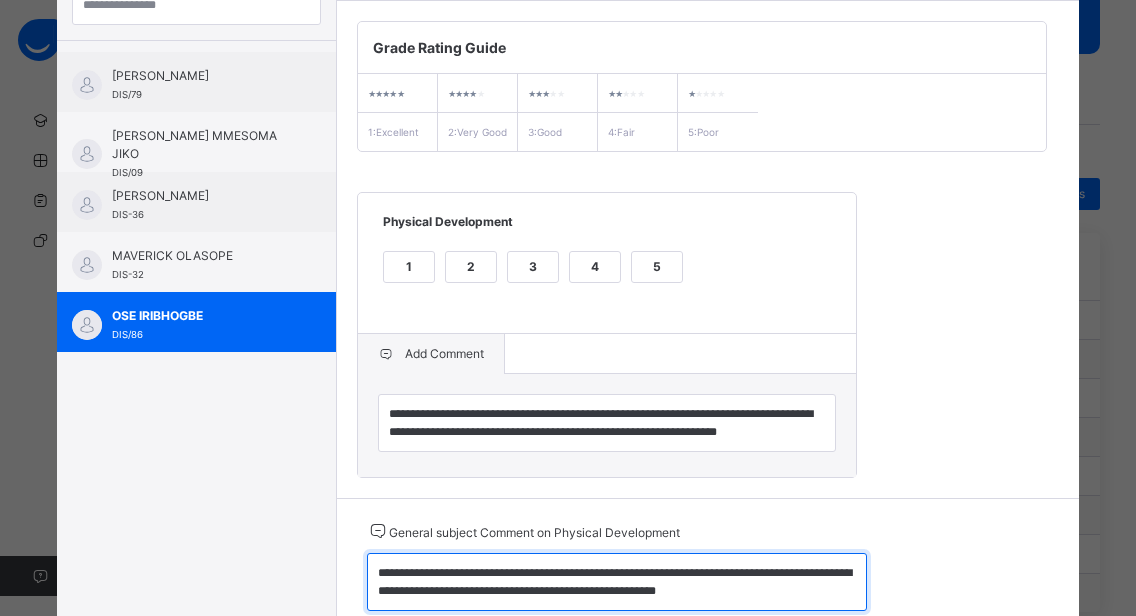 type on "**********" 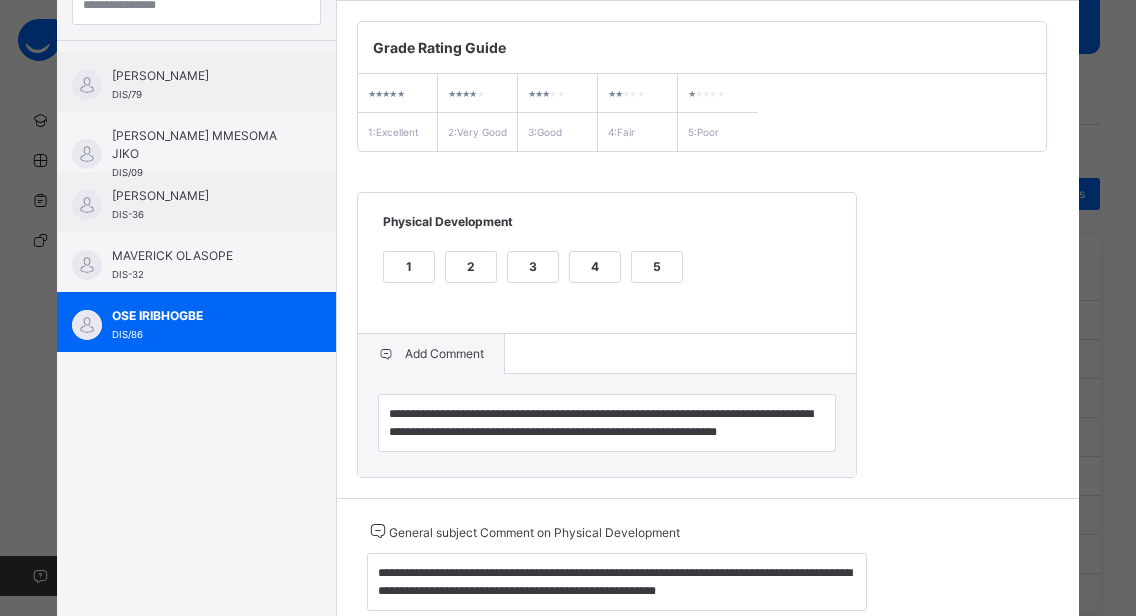 click on "2" at bounding box center [471, 267] 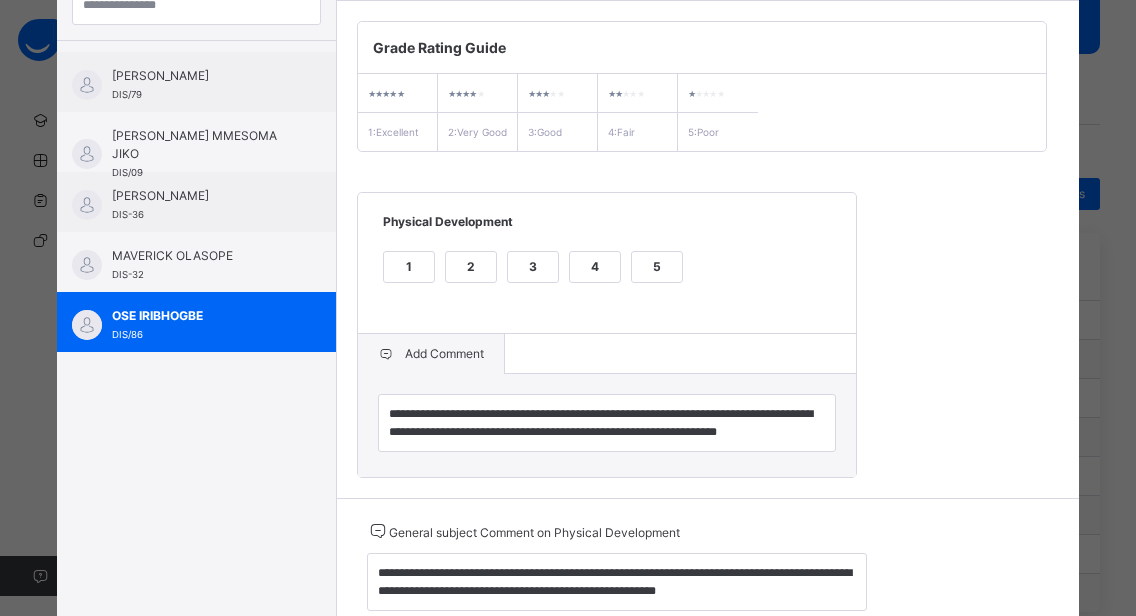 scroll, scrollTop: 0, scrollLeft: 0, axis: both 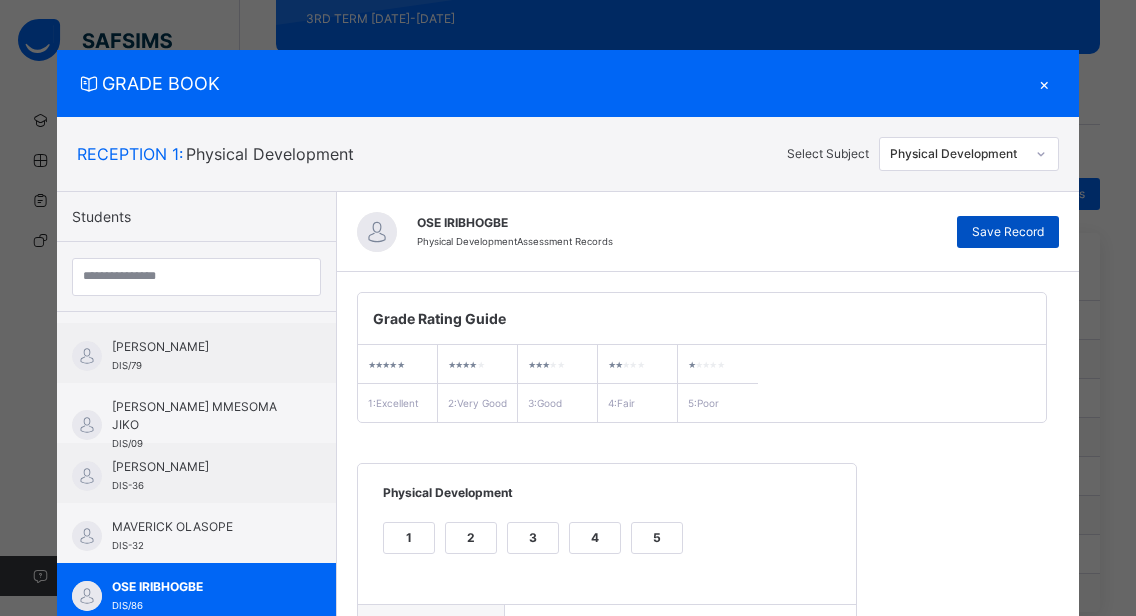click on "Save Record" at bounding box center [1008, 232] 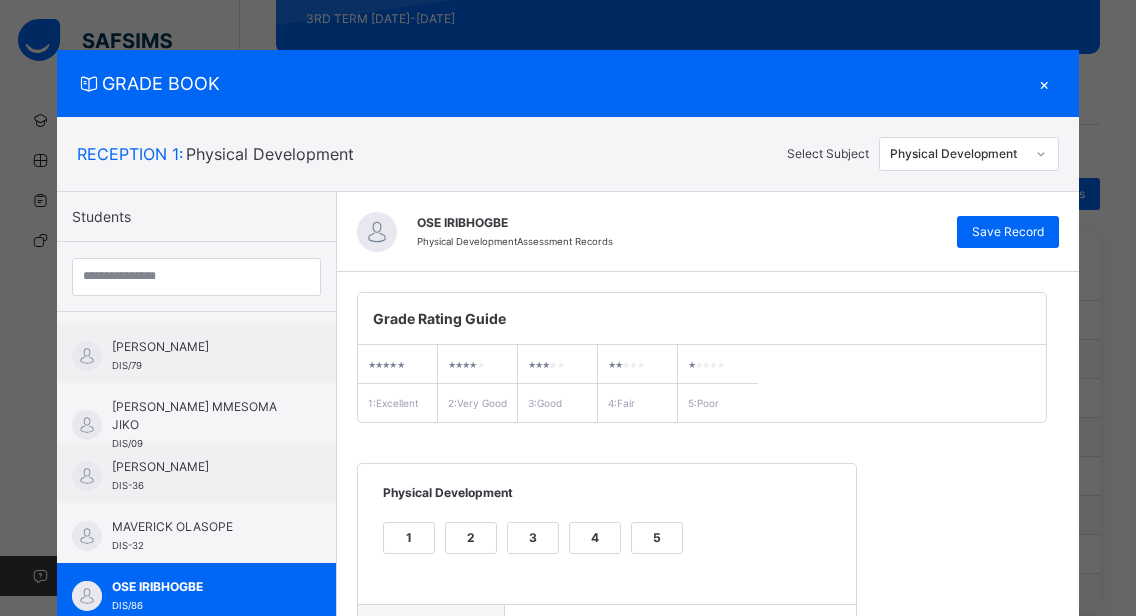 click on "×" at bounding box center (1044, 83) 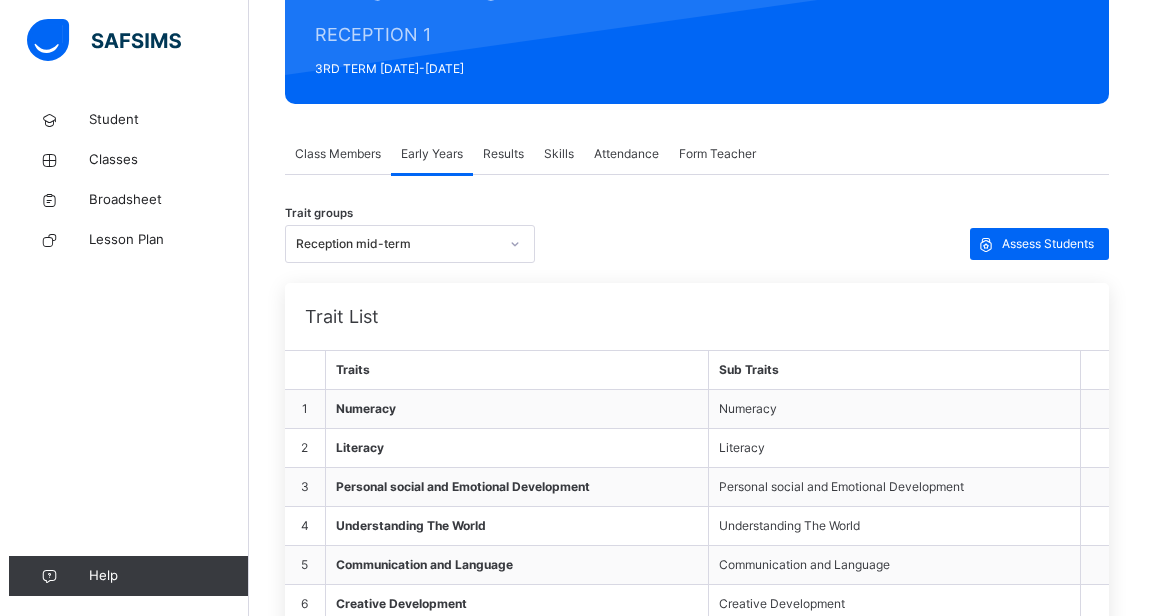 scroll, scrollTop: 192, scrollLeft: 0, axis: vertical 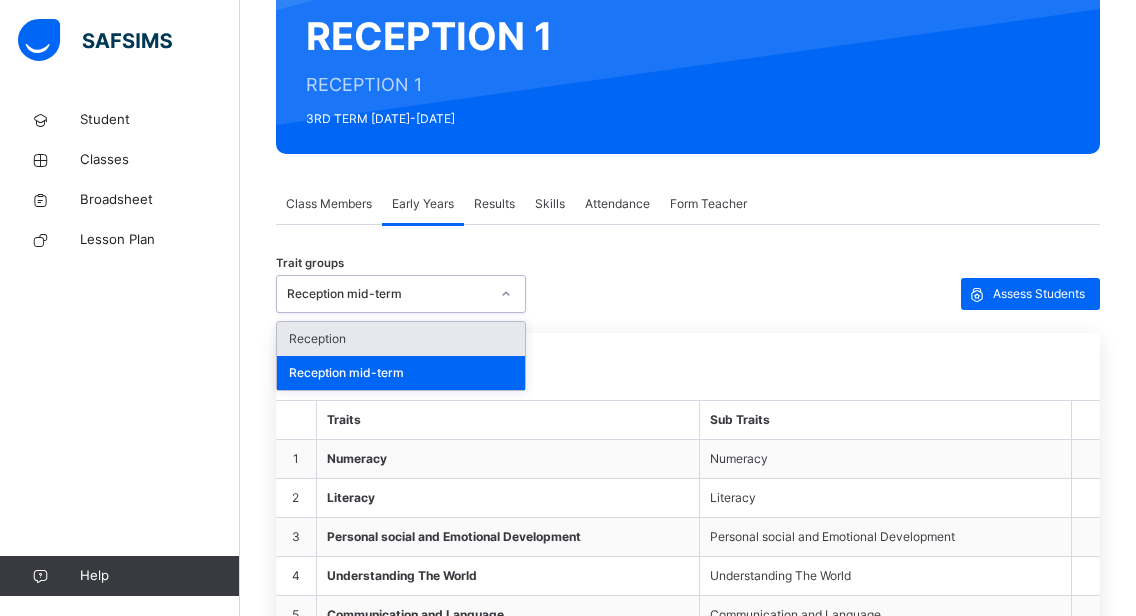 click 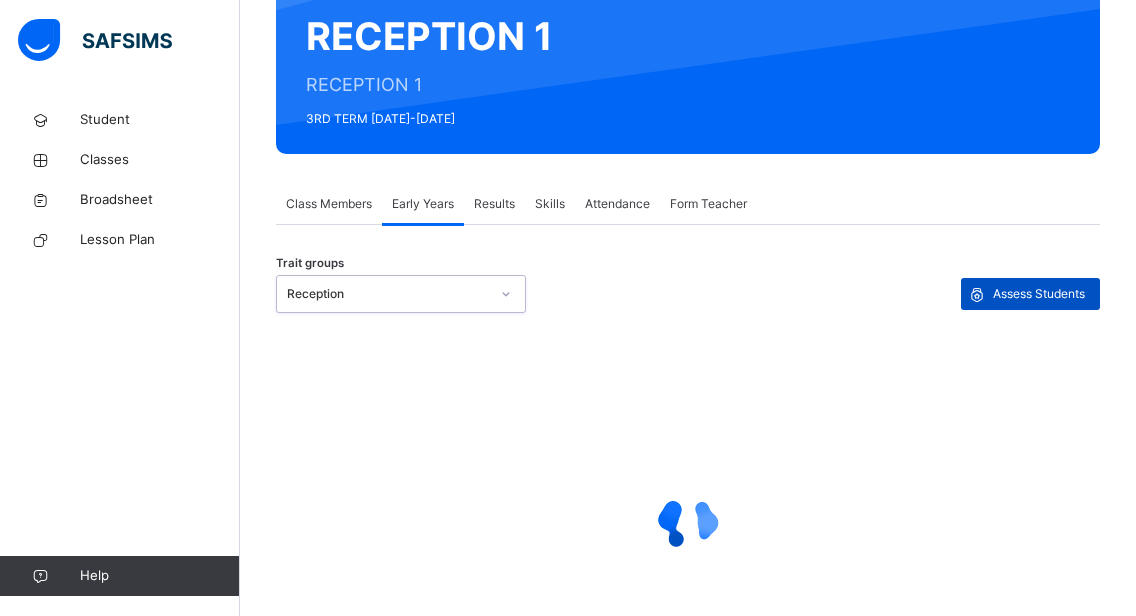 click on "Assess Students" at bounding box center (1039, 294) 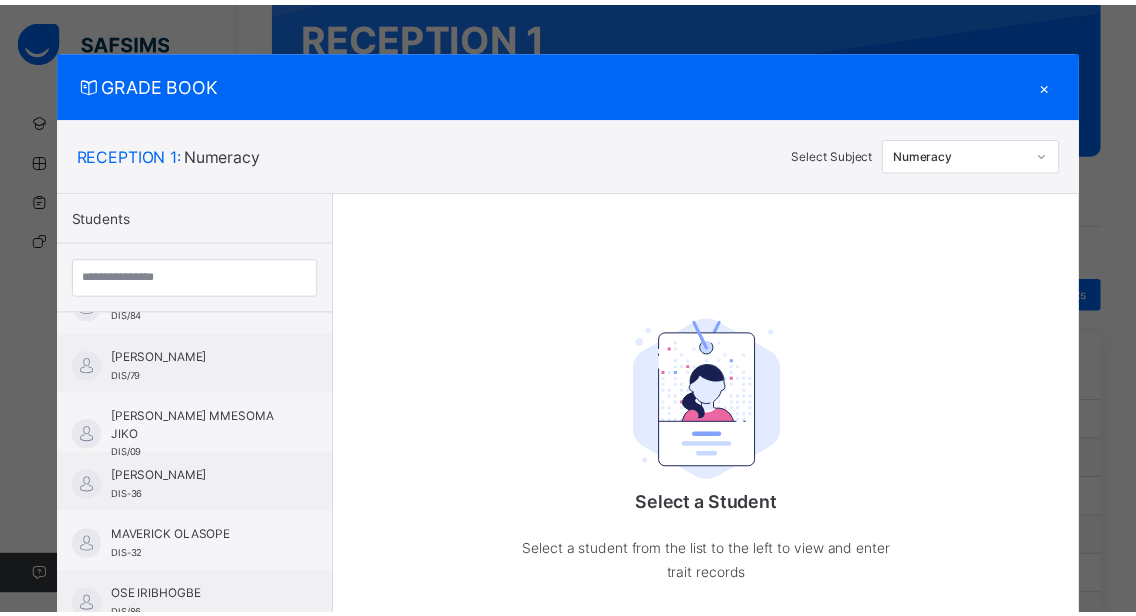 scroll, scrollTop: 1129, scrollLeft: 0, axis: vertical 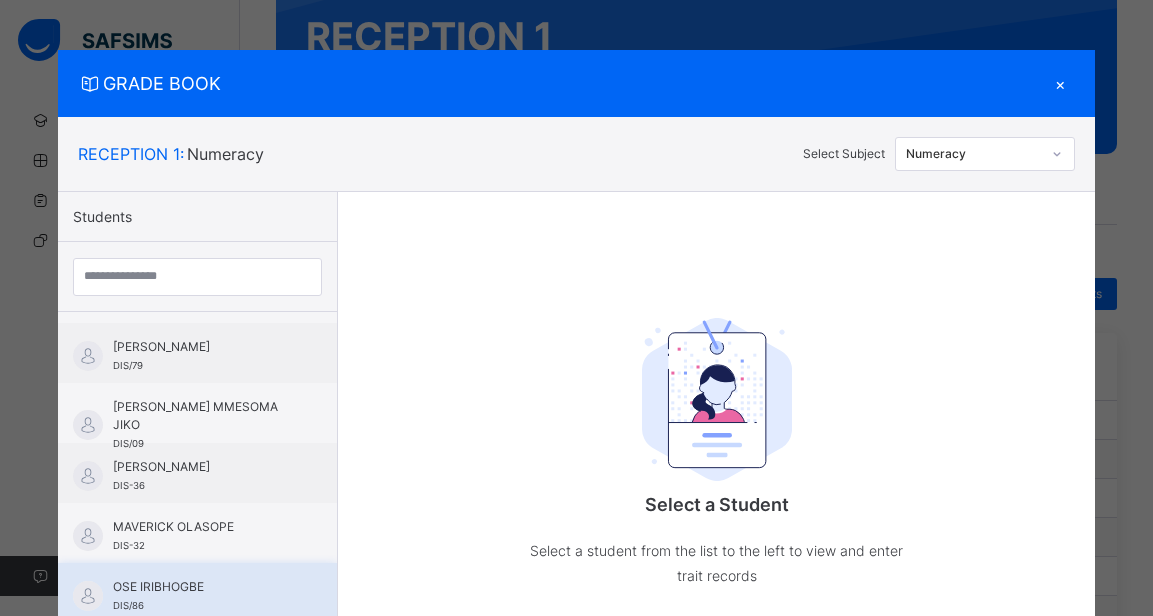 click on "OSE  IRIBHOGBE DIS/86" at bounding box center (197, 593) 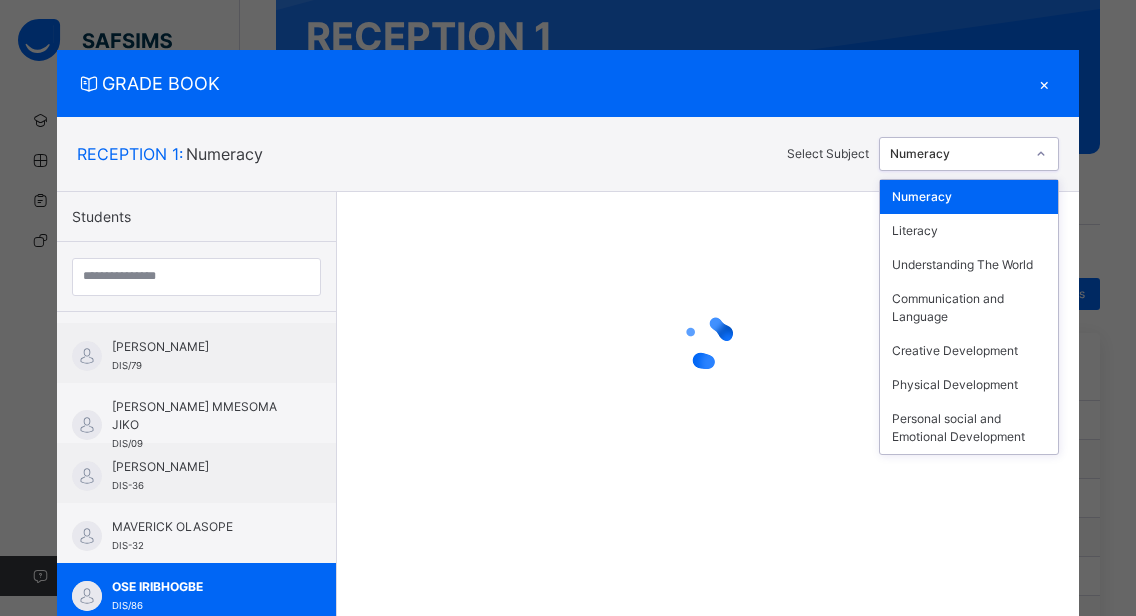 click 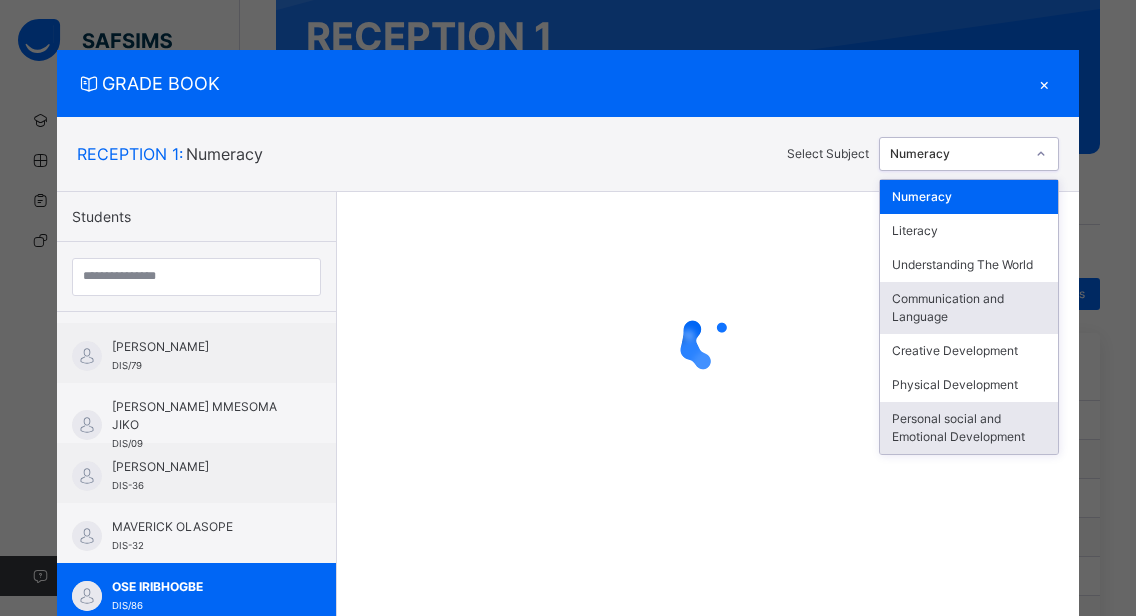 click on "Personal social and Emotional Development" at bounding box center [969, 428] 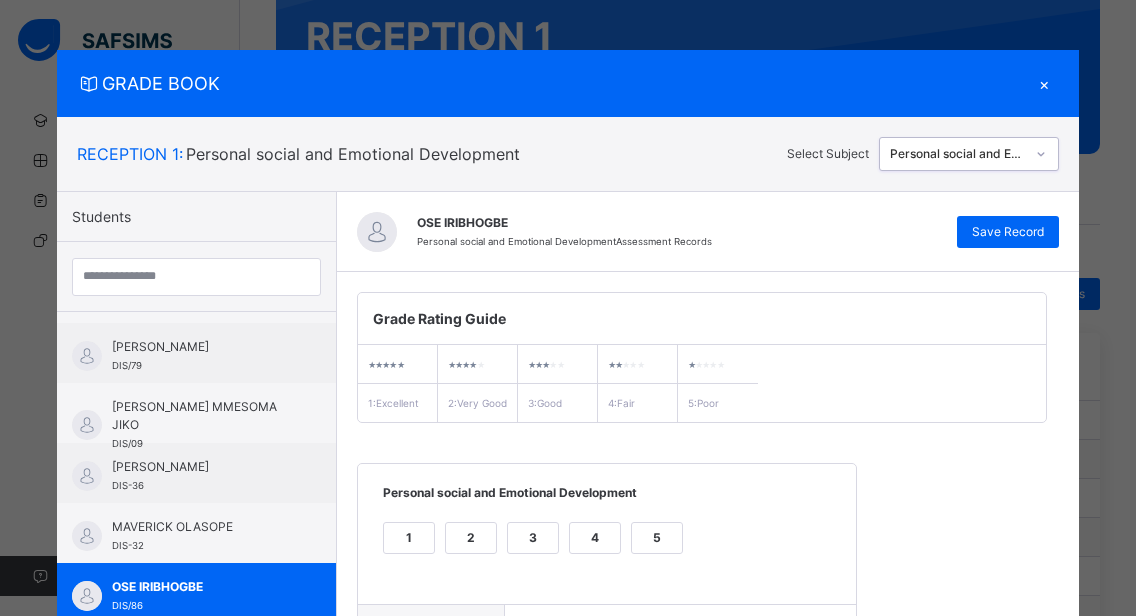 scroll, scrollTop: 362, scrollLeft: 0, axis: vertical 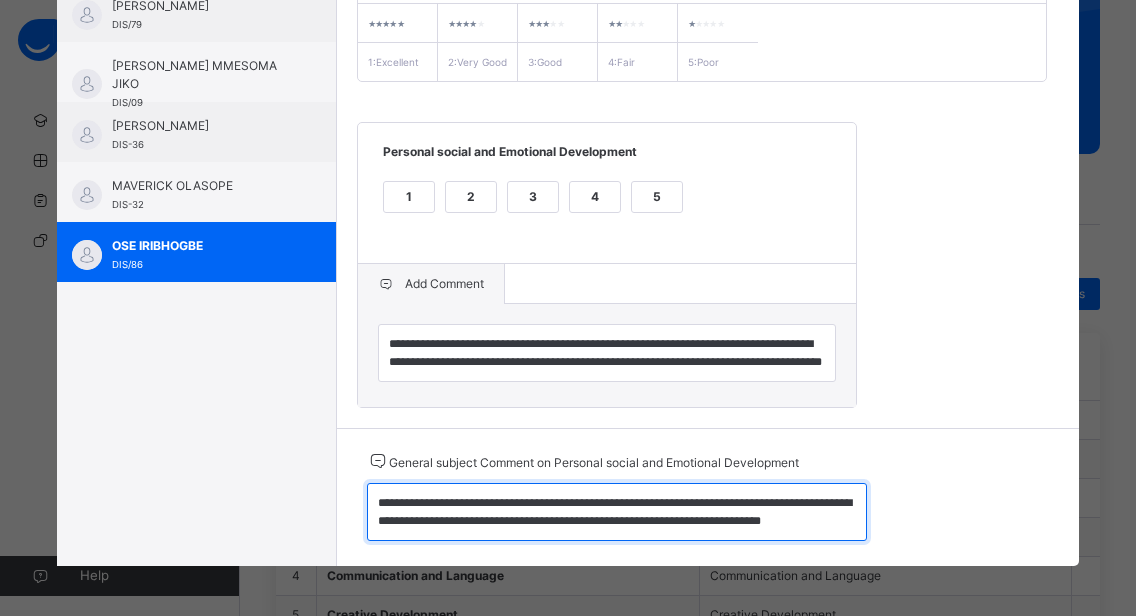 click on "**********" at bounding box center [617, 512] 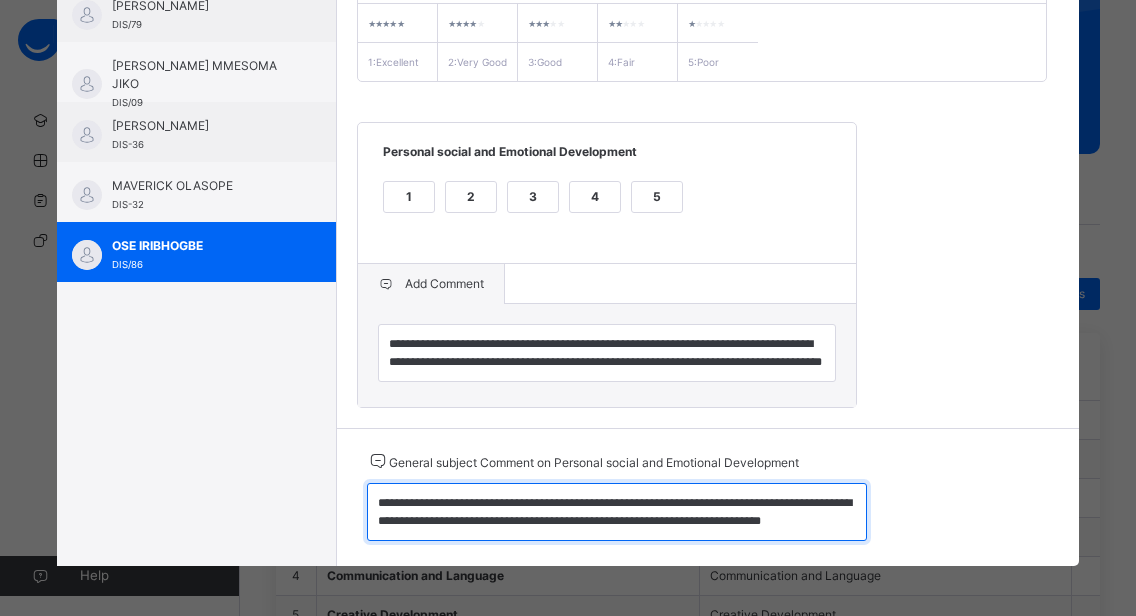scroll, scrollTop: 18, scrollLeft: 0, axis: vertical 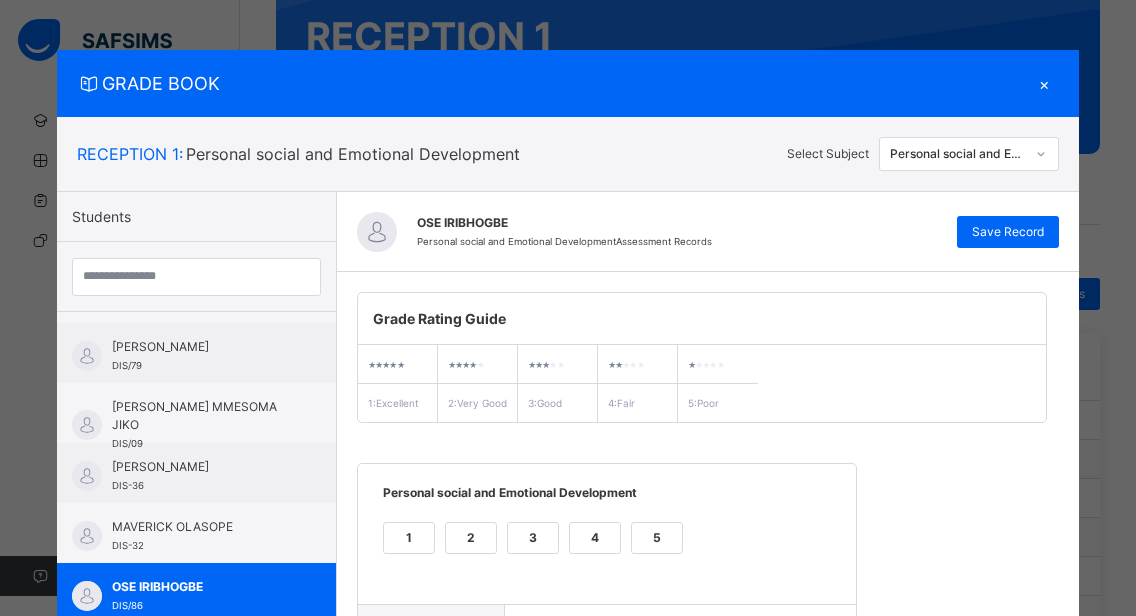 click on "×" at bounding box center [1044, 83] 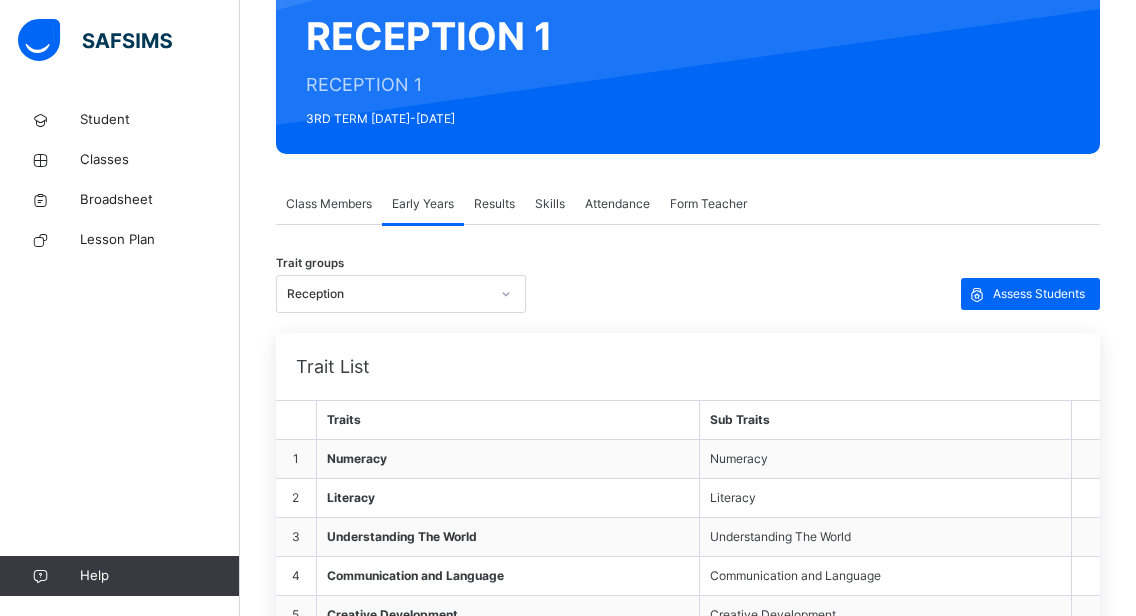 click 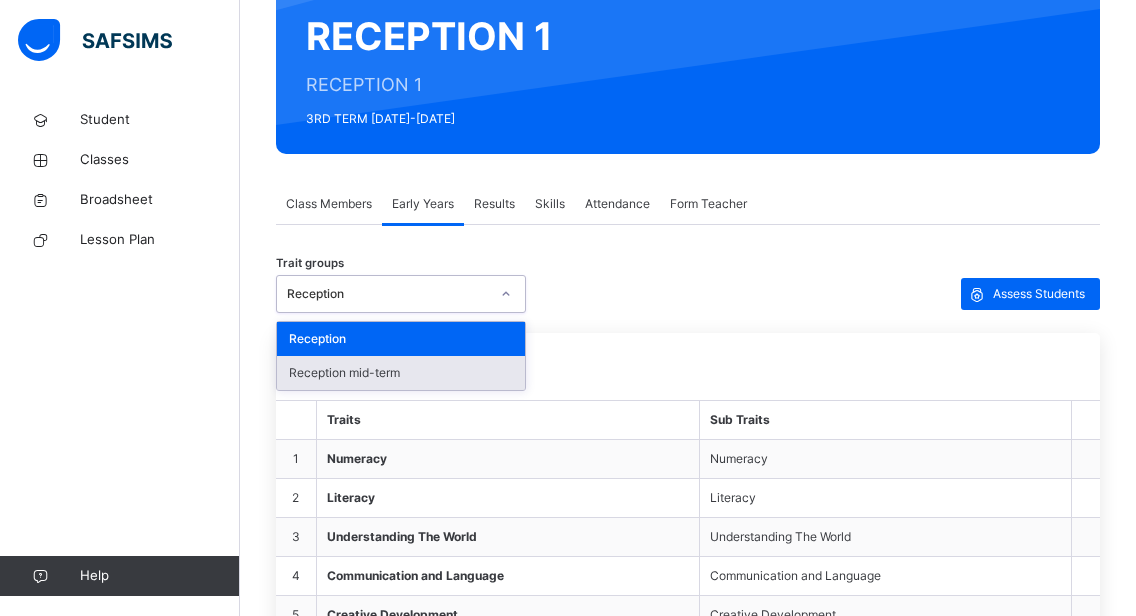 click on "Reception mid-term" at bounding box center (401, 373) 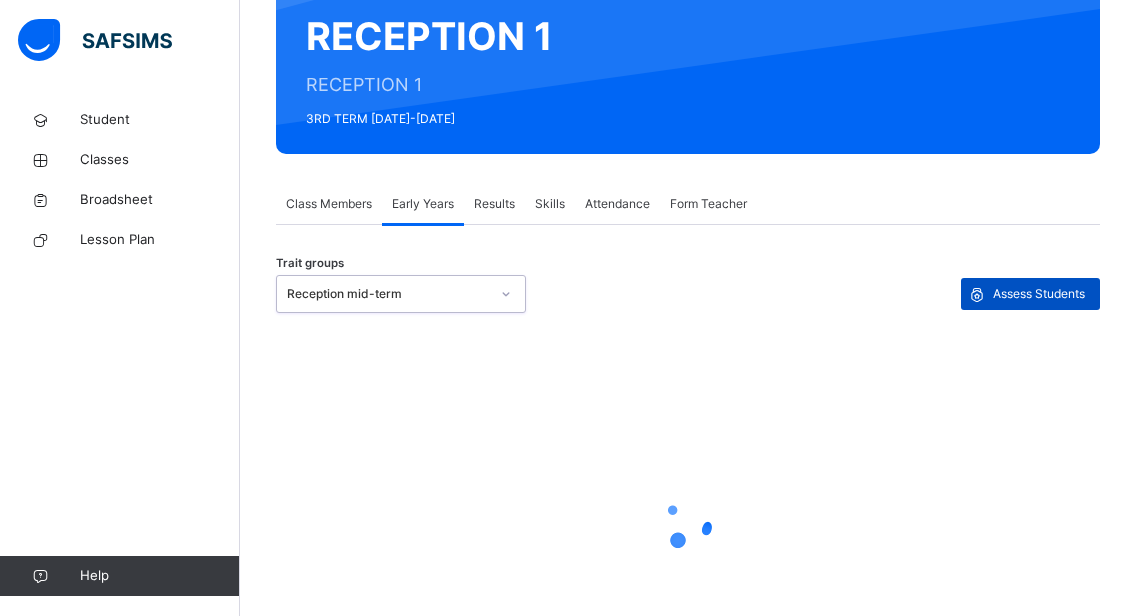 click on "Assess Students" at bounding box center [1039, 294] 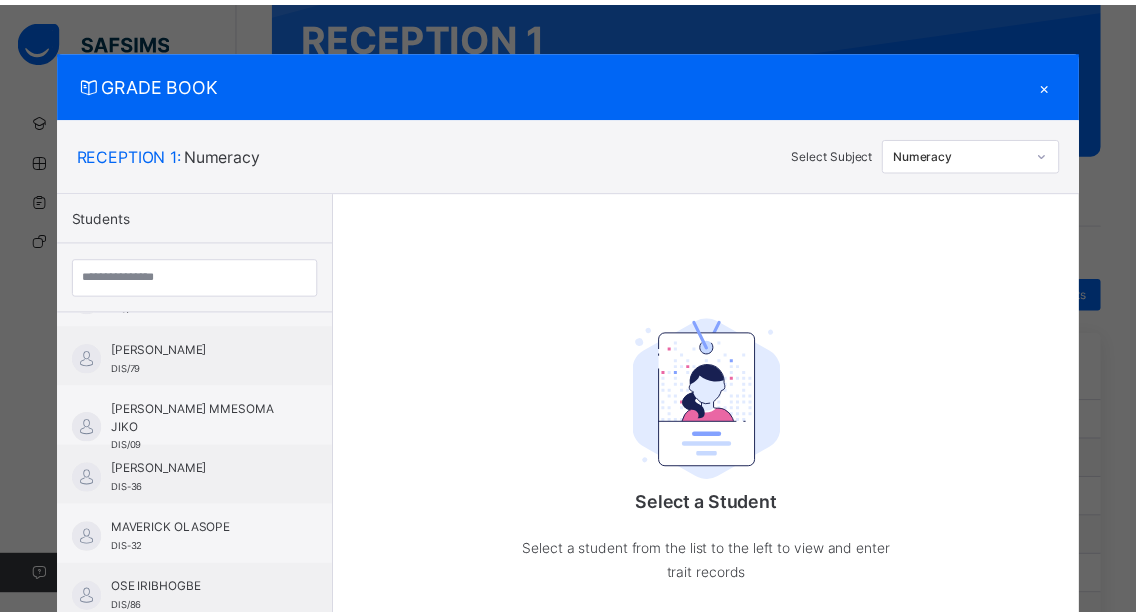 scroll, scrollTop: 1129, scrollLeft: 0, axis: vertical 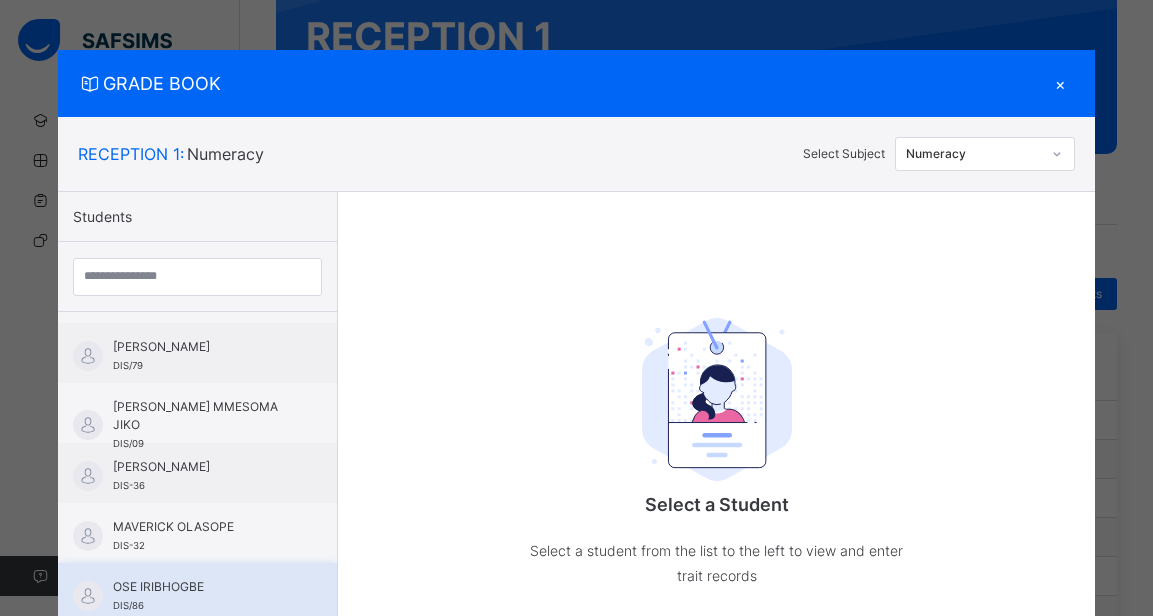 click on "OSE  IRIBHOGBE DIS/86" at bounding box center (202, 596) 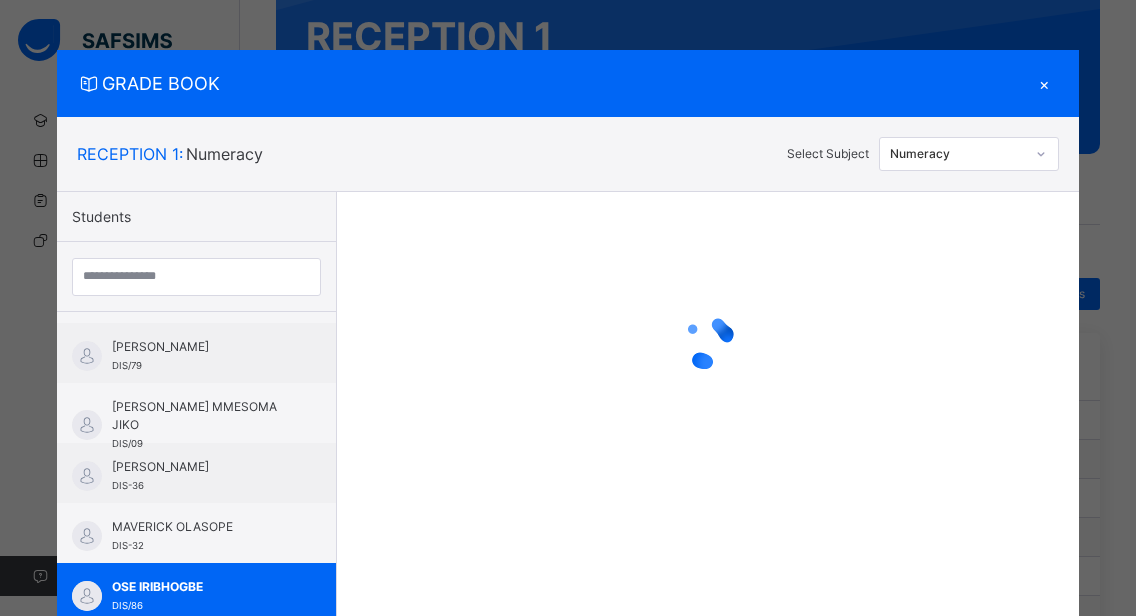 click 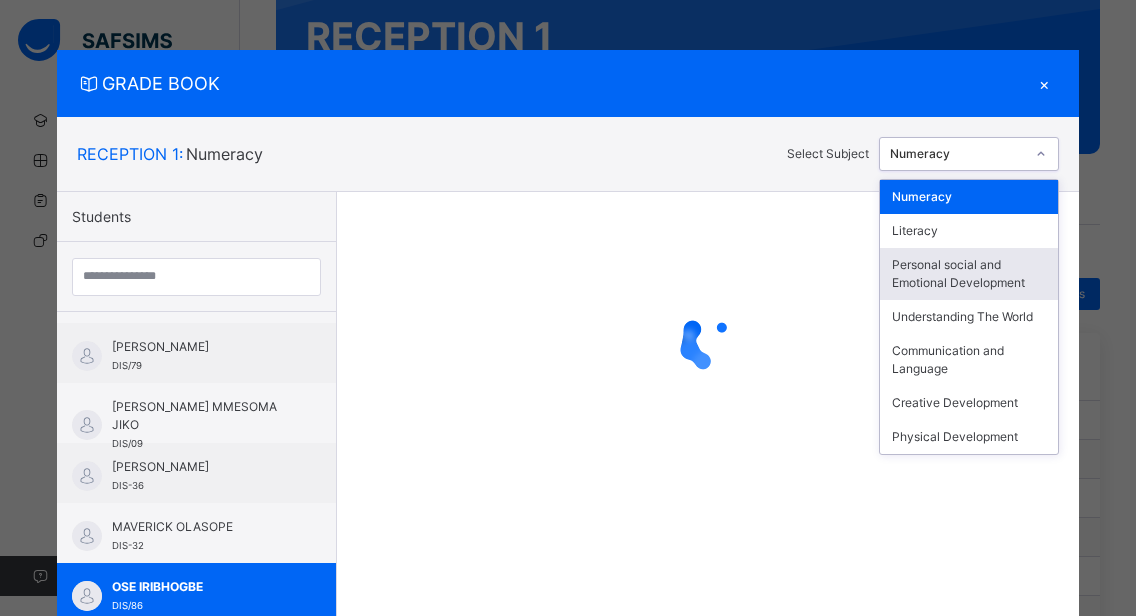 click on "Personal social and Emotional Development" at bounding box center [969, 274] 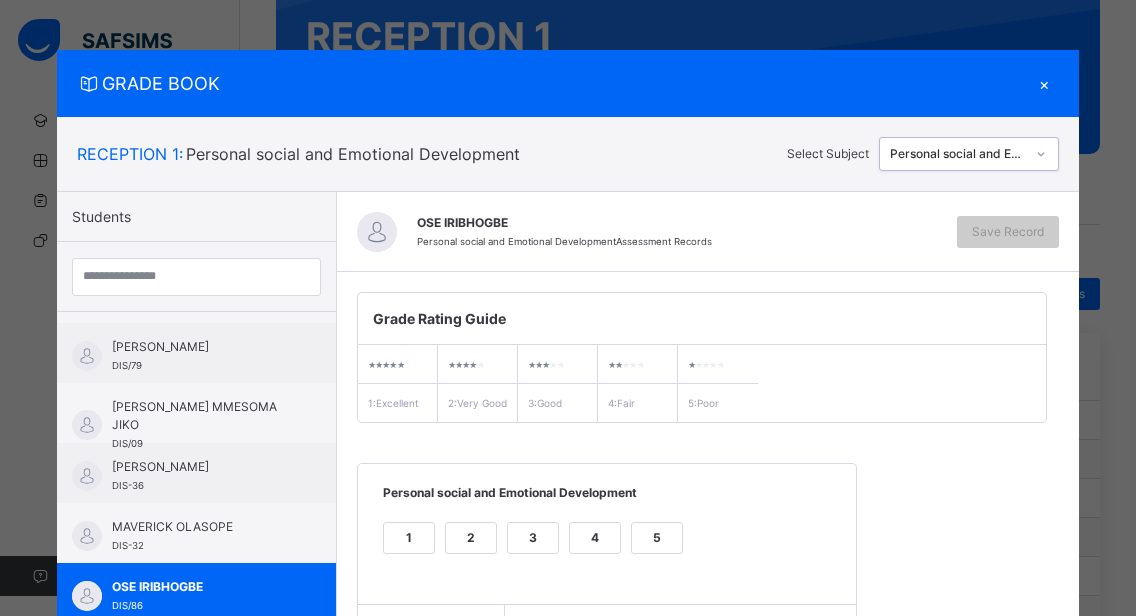 scroll, scrollTop: 256, scrollLeft: 0, axis: vertical 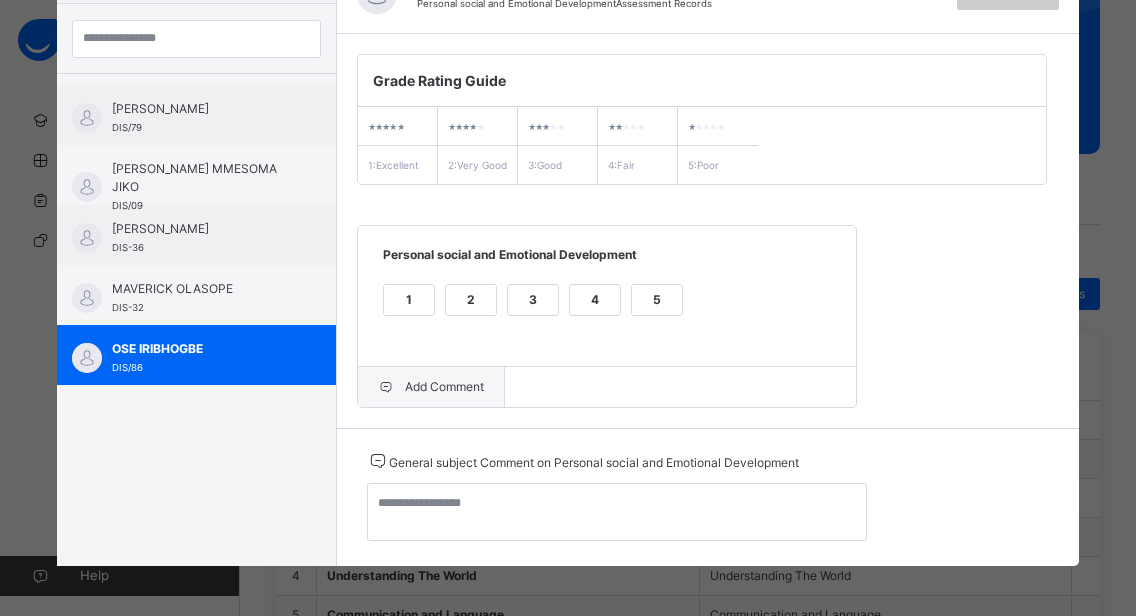 click on "Add Comment" at bounding box center (431, 387) 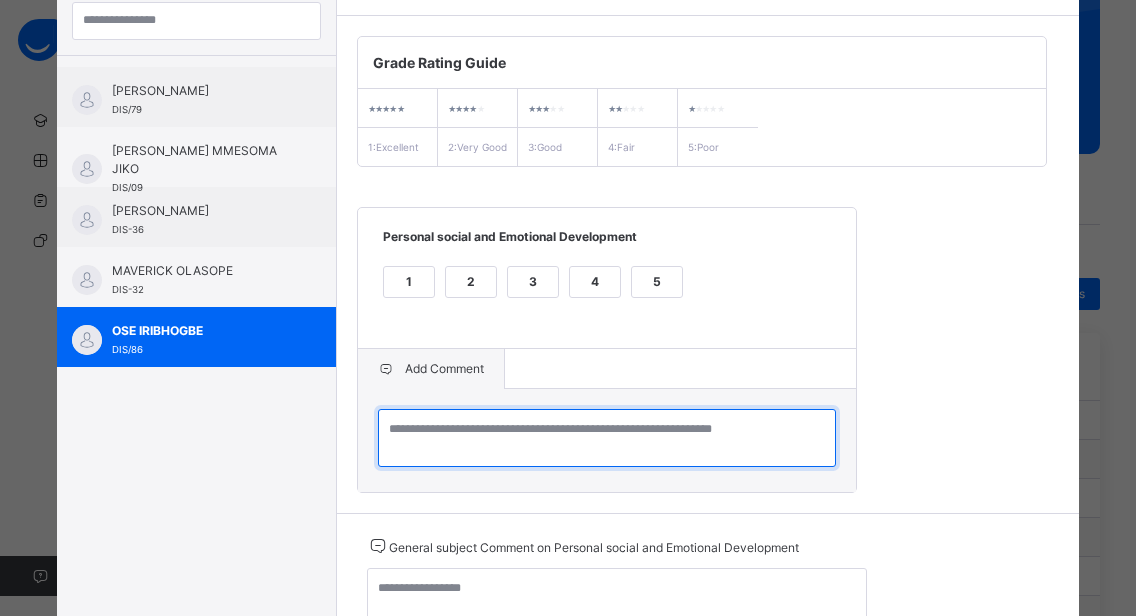 click at bounding box center (607, 438) 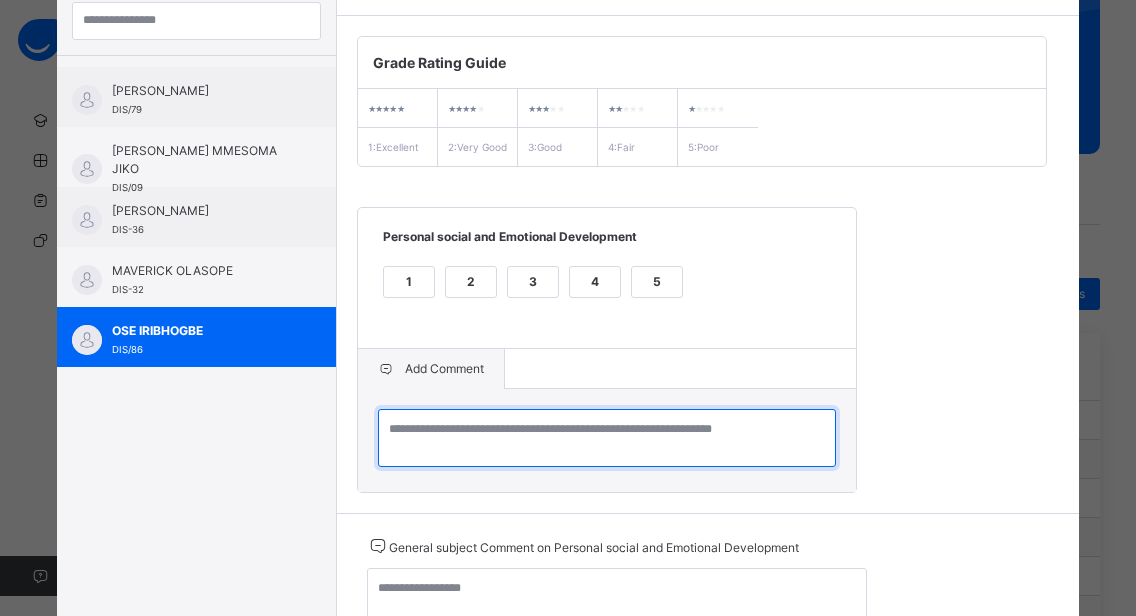 paste on "**********" 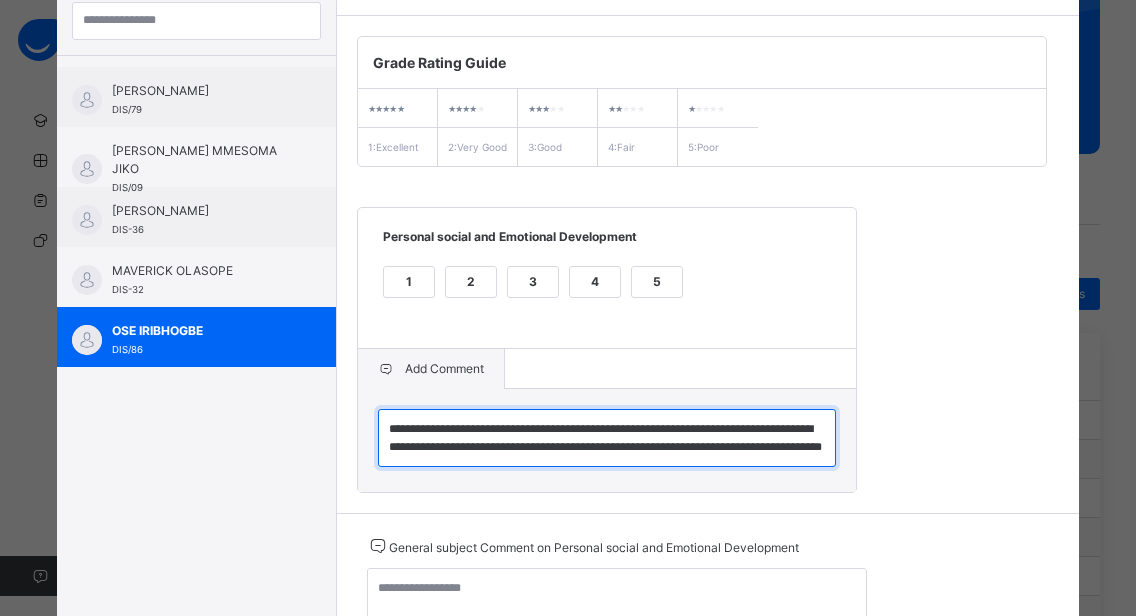 scroll, scrollTop: 6, scrollLeft: 0, axis: vertical 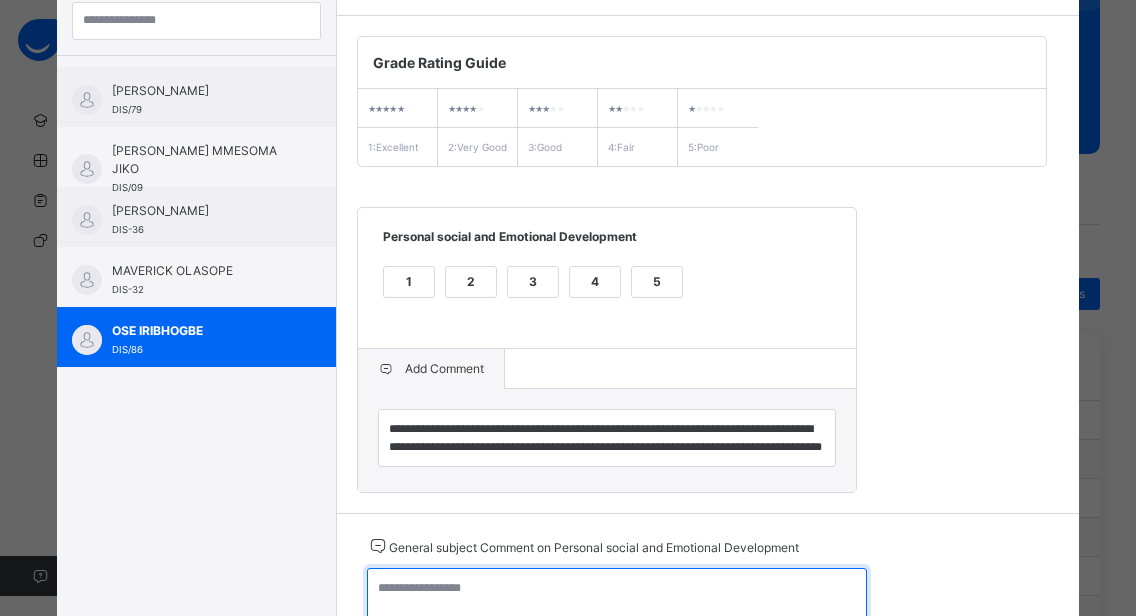 click at bounding box center [617, 597] 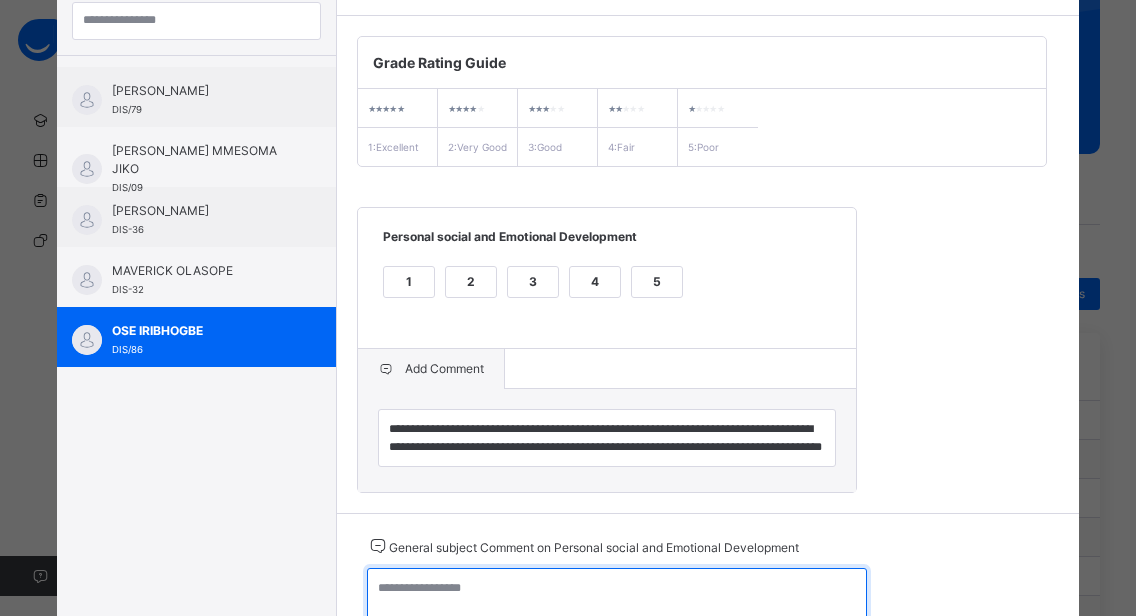 paste on "**********" 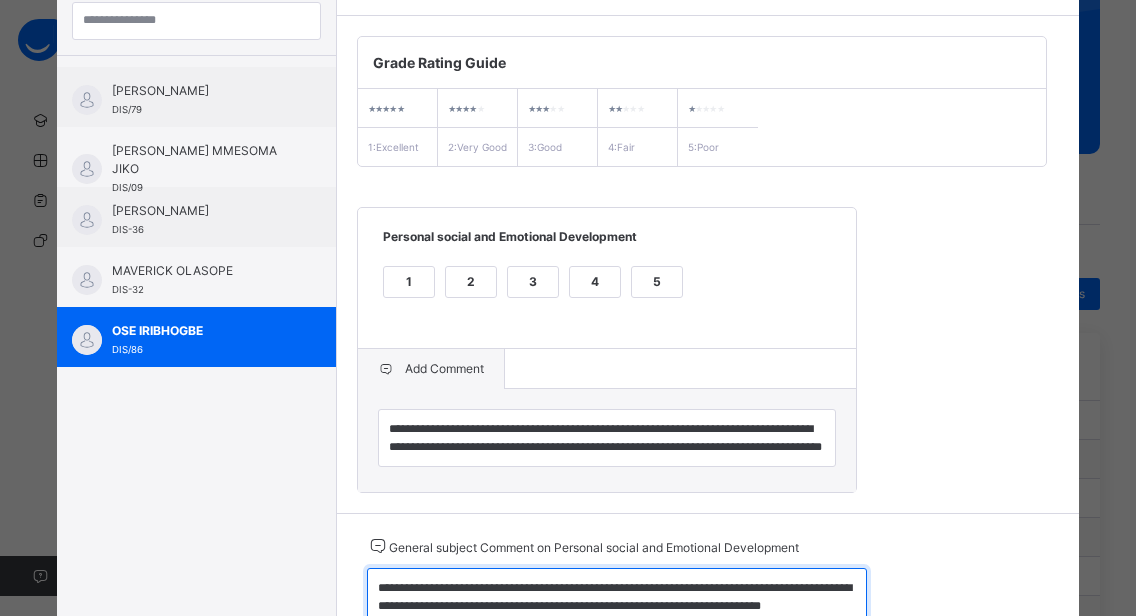 scroll, scrollTop: 283, scrollLeft: 0, axis: vertical 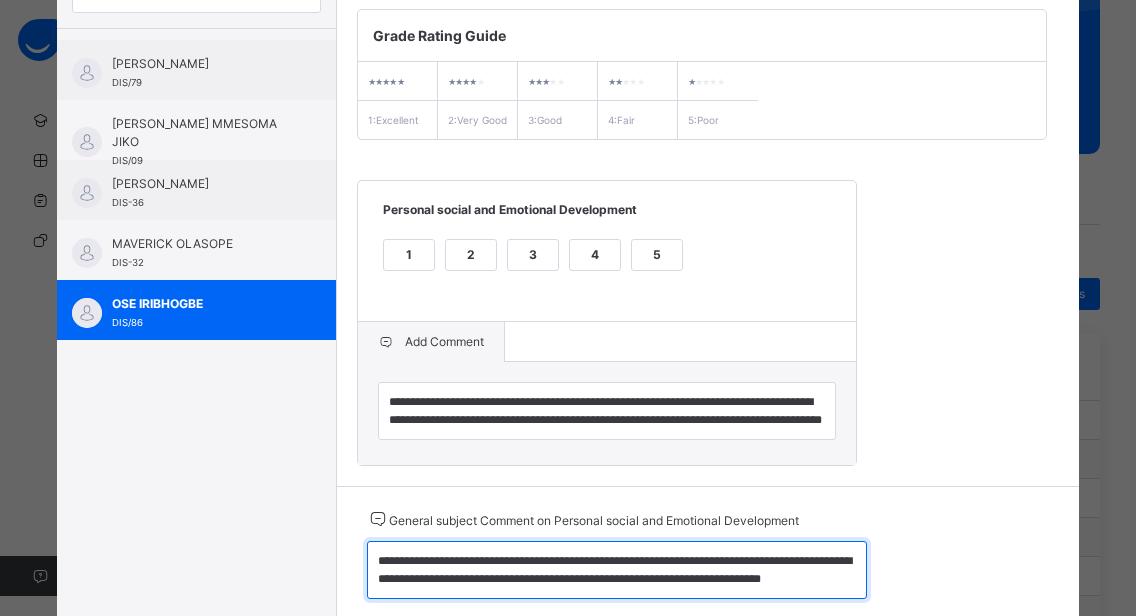 type on "**********" 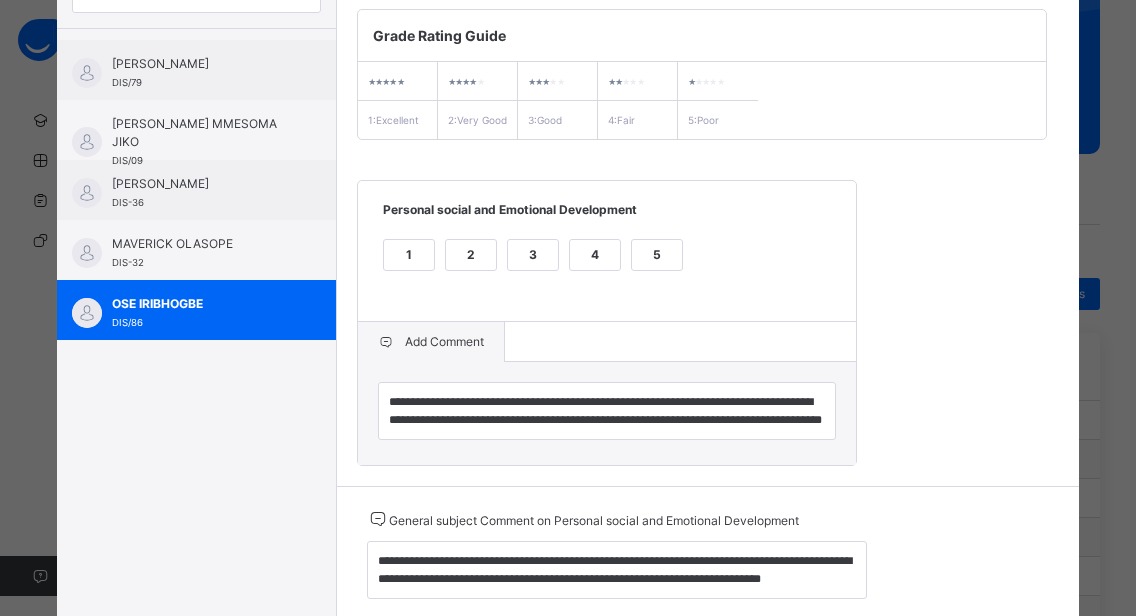 click on "2" at bounding box center [471, 255] 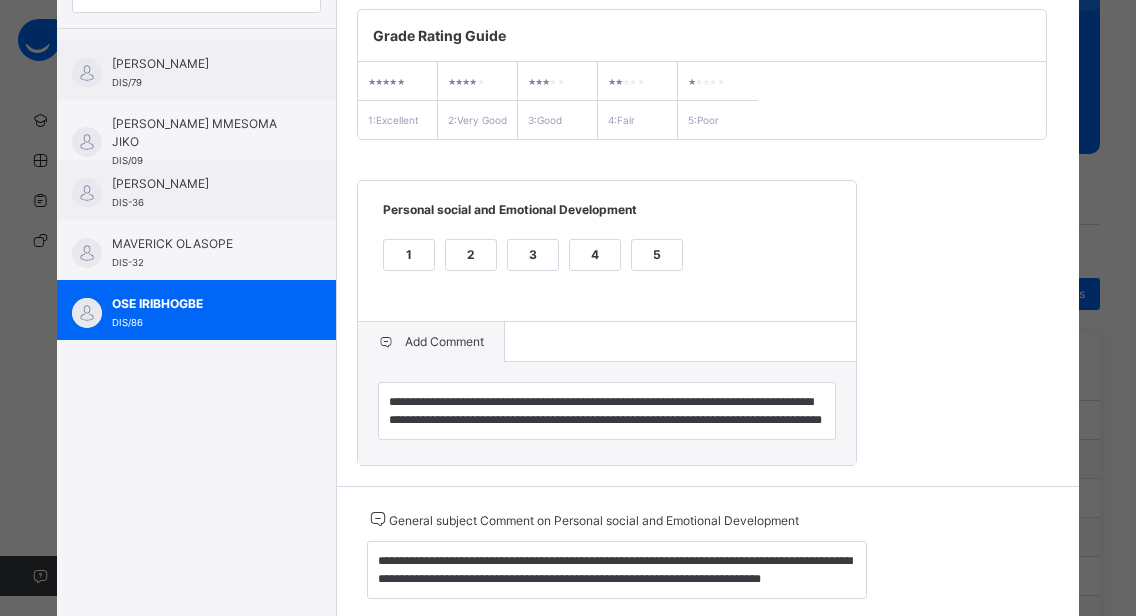 scroll, scrollTop: 0, scrollLeft: 0, axis: both 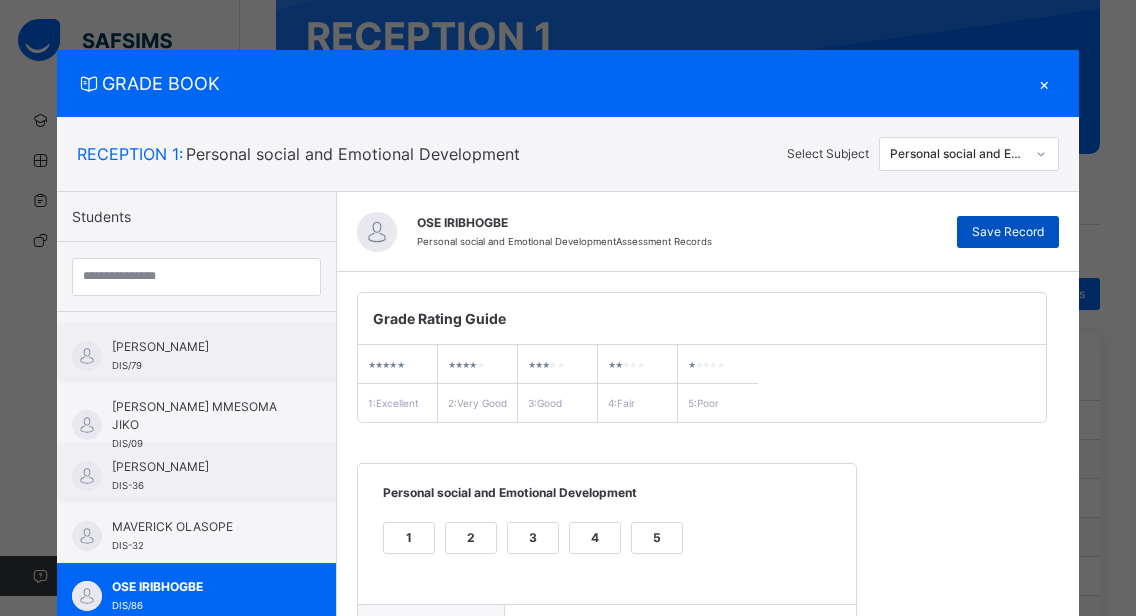 click on "Save Record" at bounding box center [1008, 232] 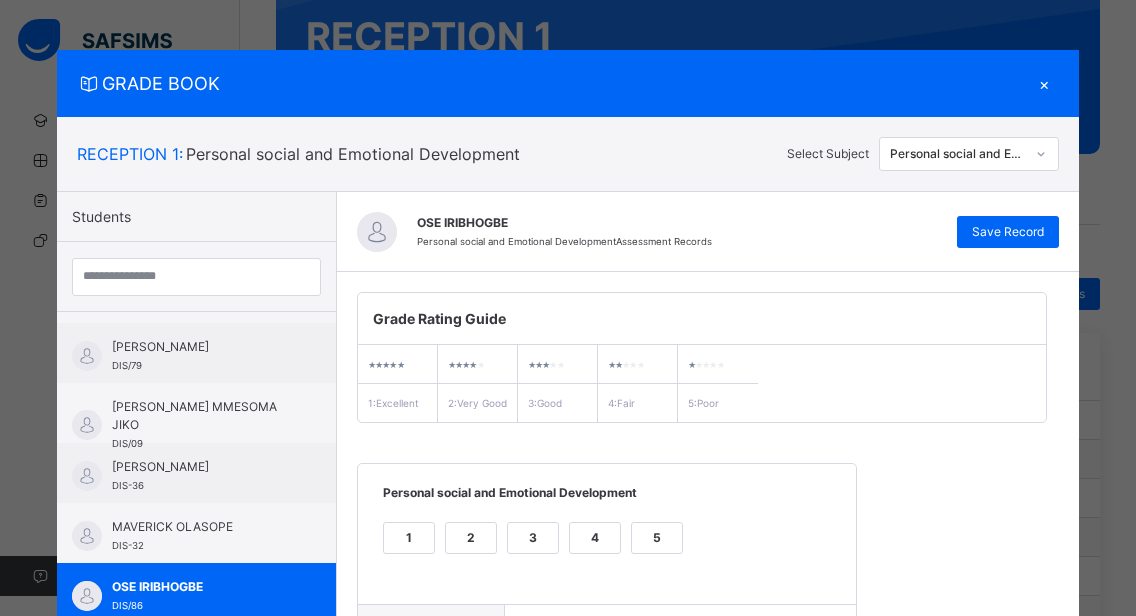 click on "×" at bounding box center (1044, 83) 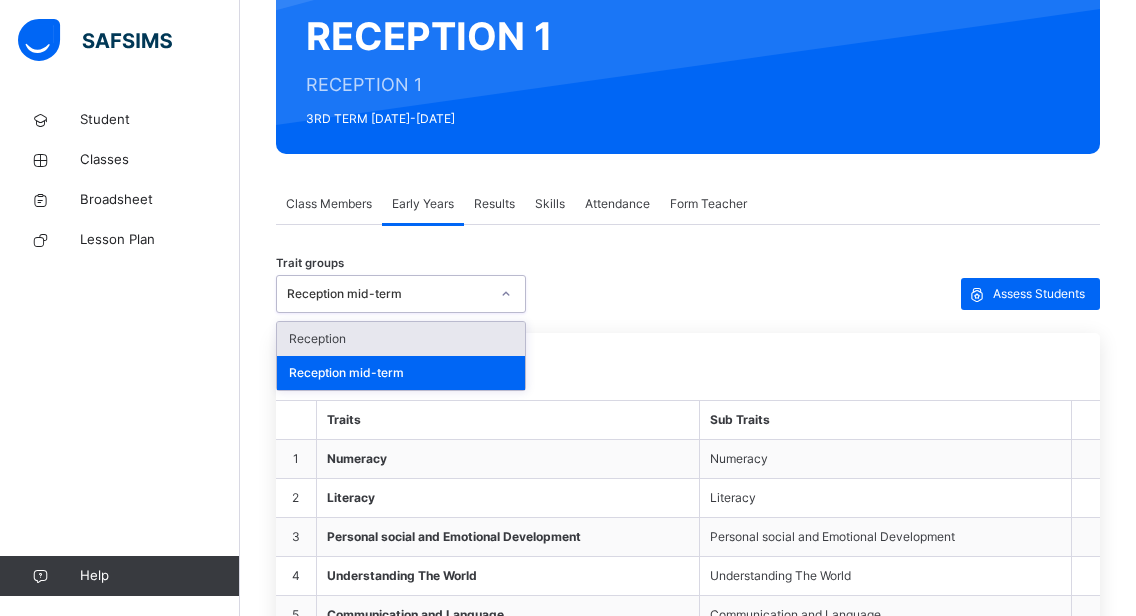 click 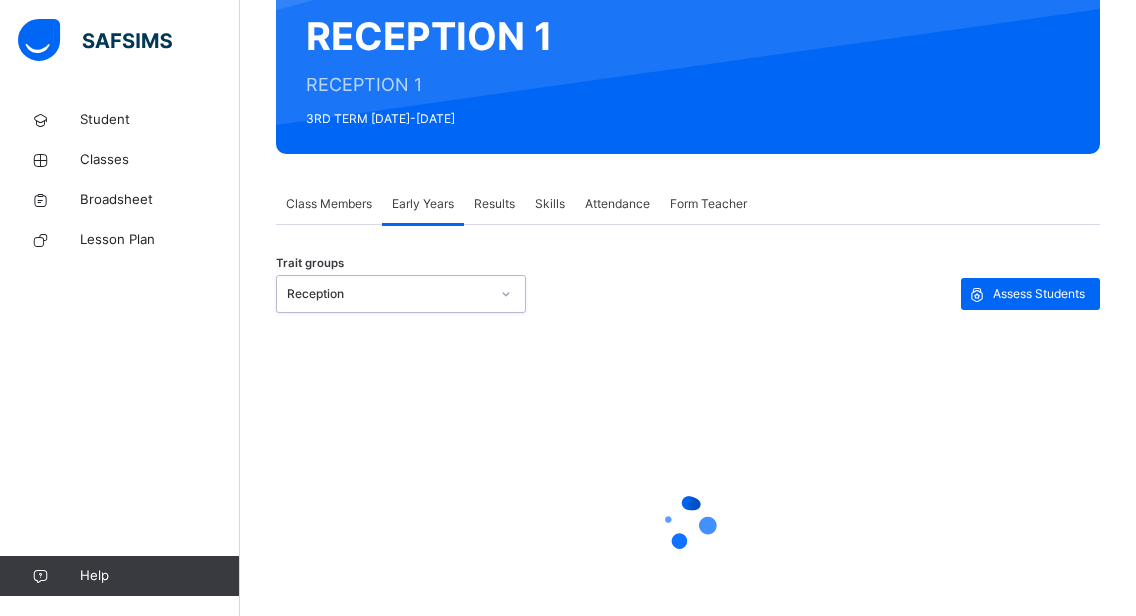 click on "Results" at bounding box center (494, 204) 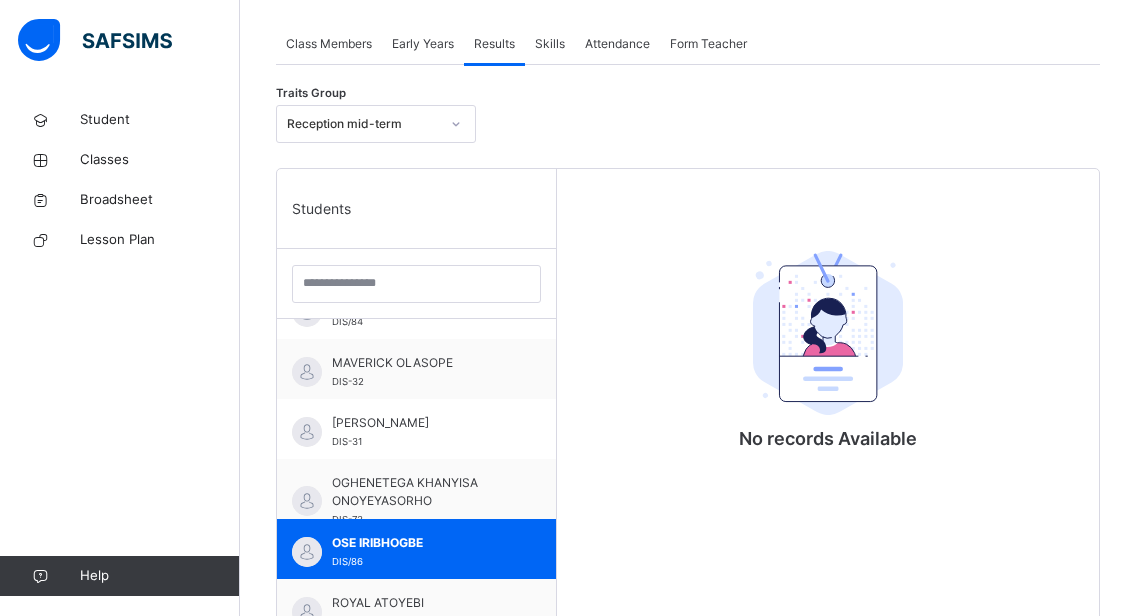 scroll, scrollTop: 392, scrollLeft: 0, axis: vertical 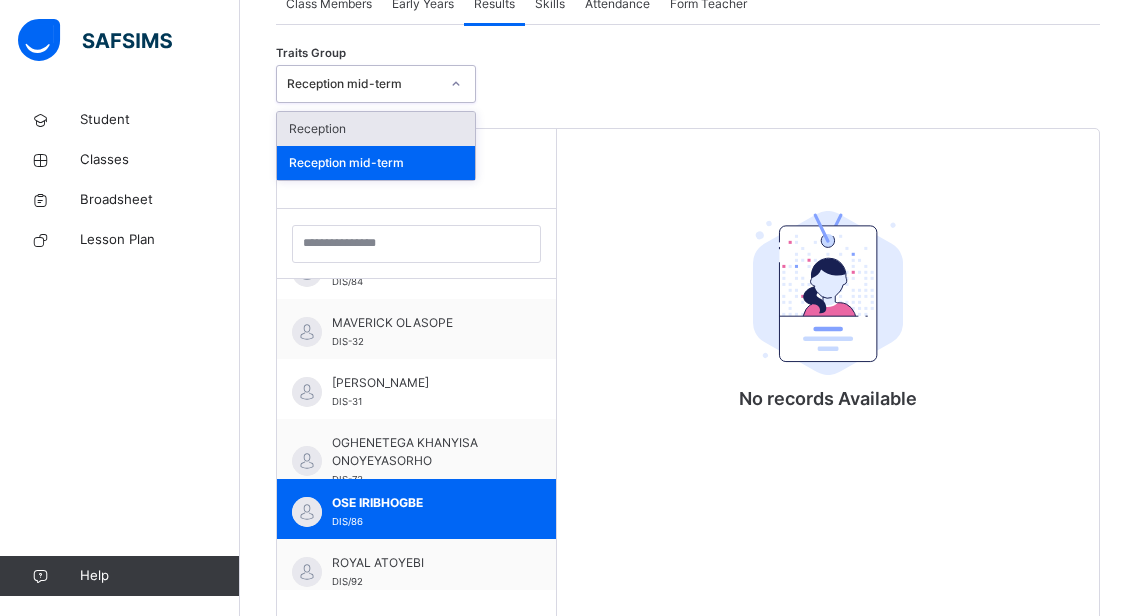click 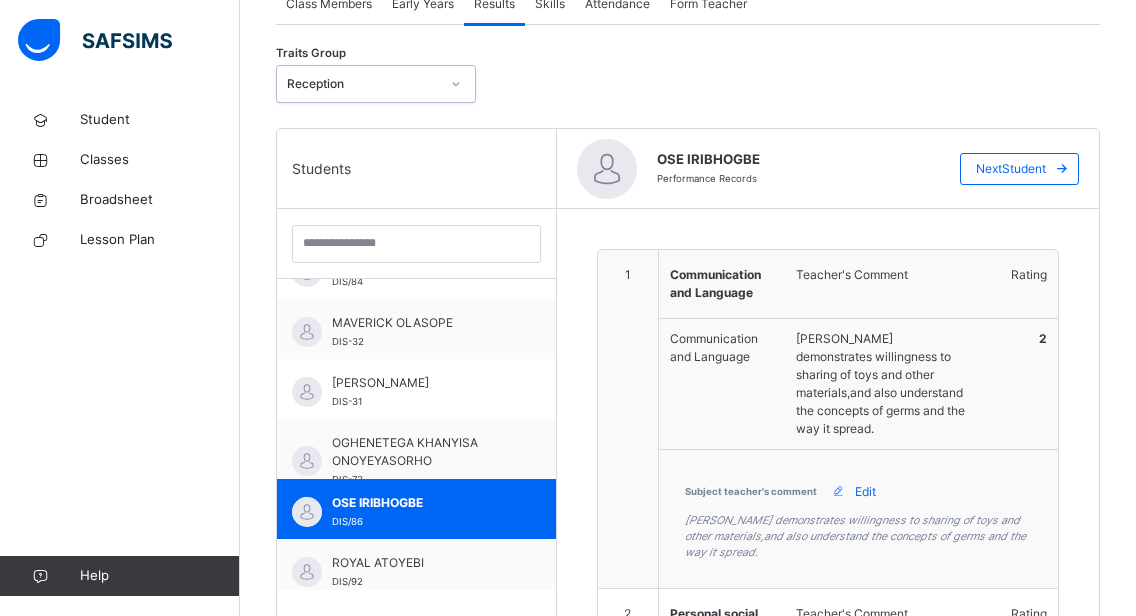type on "**********" 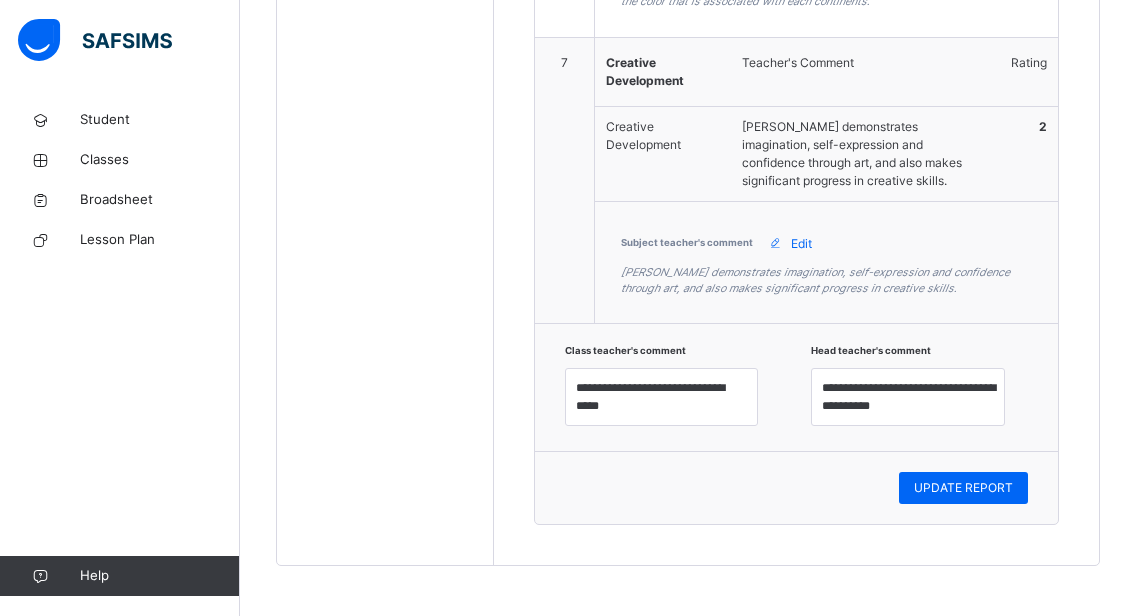 scroll, scrollTop: 2568, scrollLeft: 0, axis: vertical 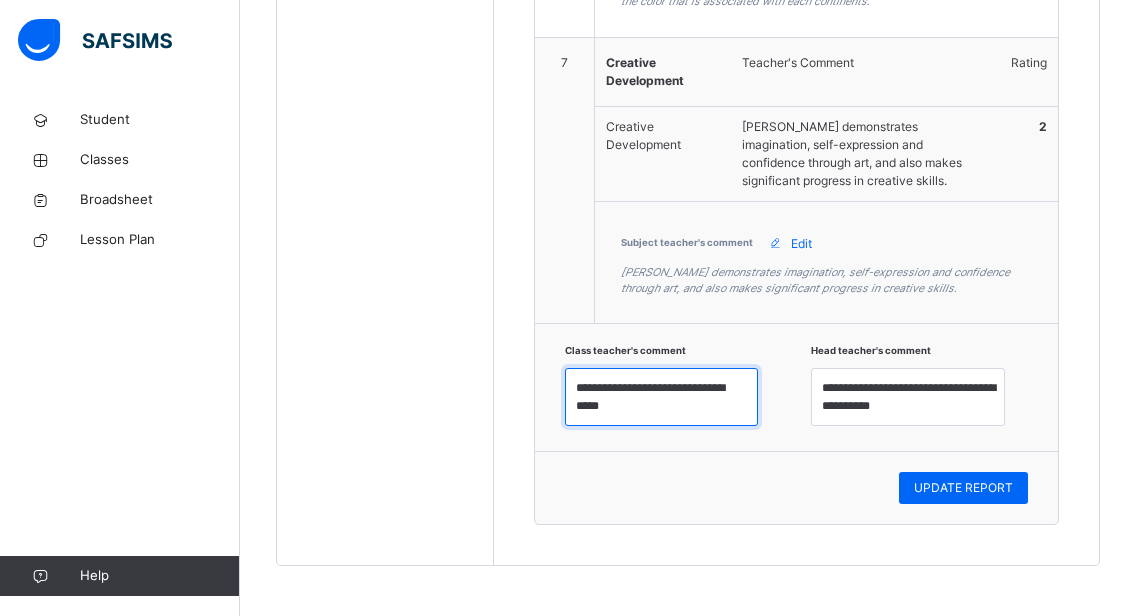 click on "**********" at bounding box center [662, 397] 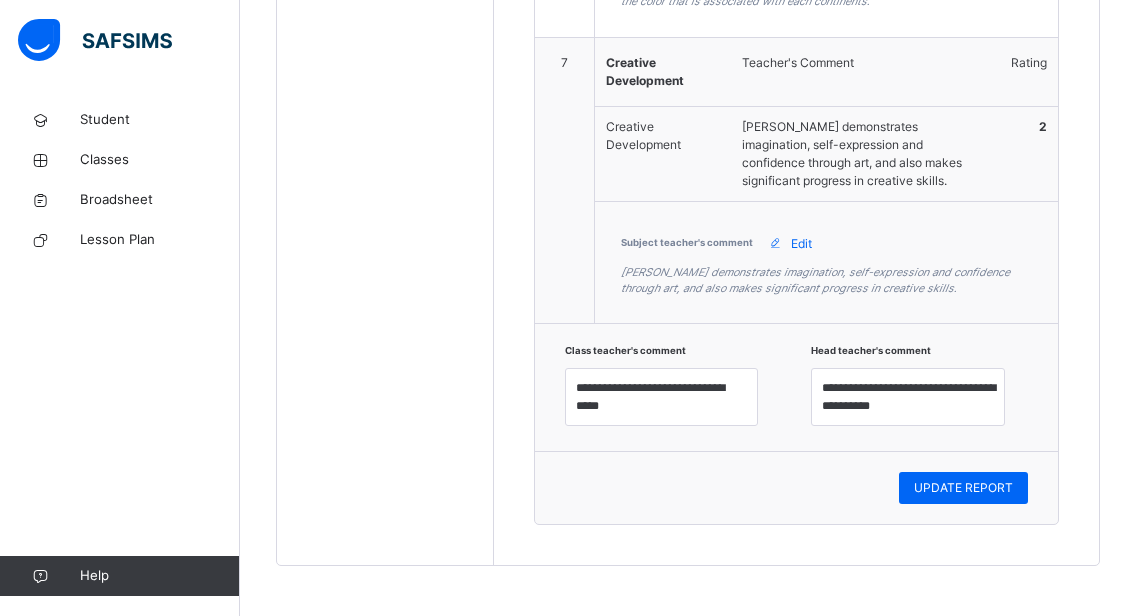 drag, startPoint x: 599, startPoint y: 485, endPoint x: 627, endPoint y: 484, distance: 28.01785 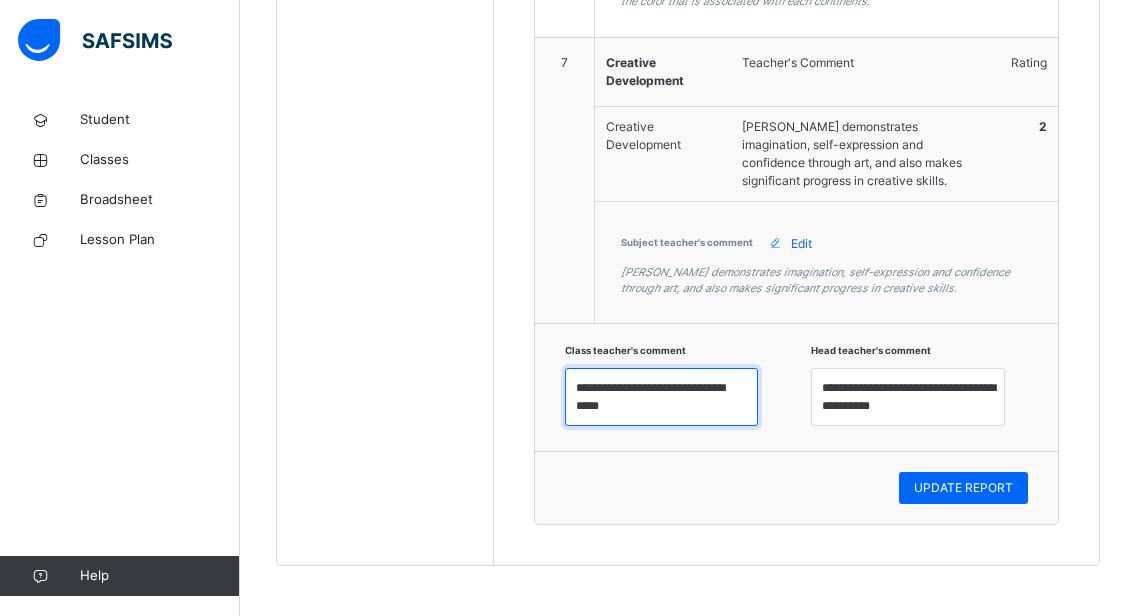 click on "**********" at bounding box center (662, 397) 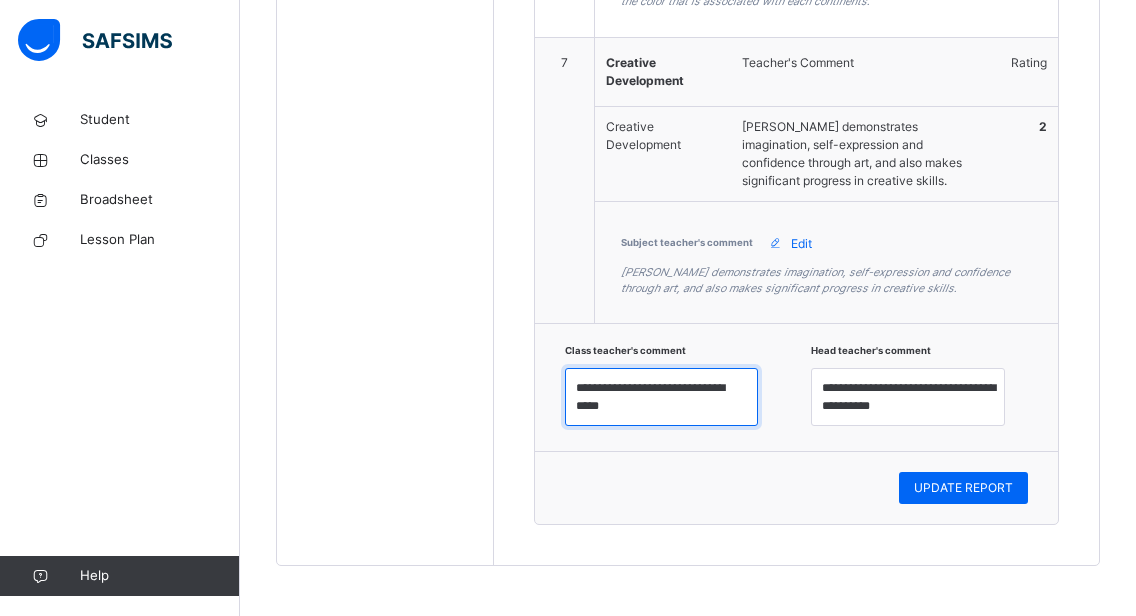 drag, startPoint x: 638, startPoint y: 386, endPoint x: 692, endPoint y: 405, distance: 57.245087 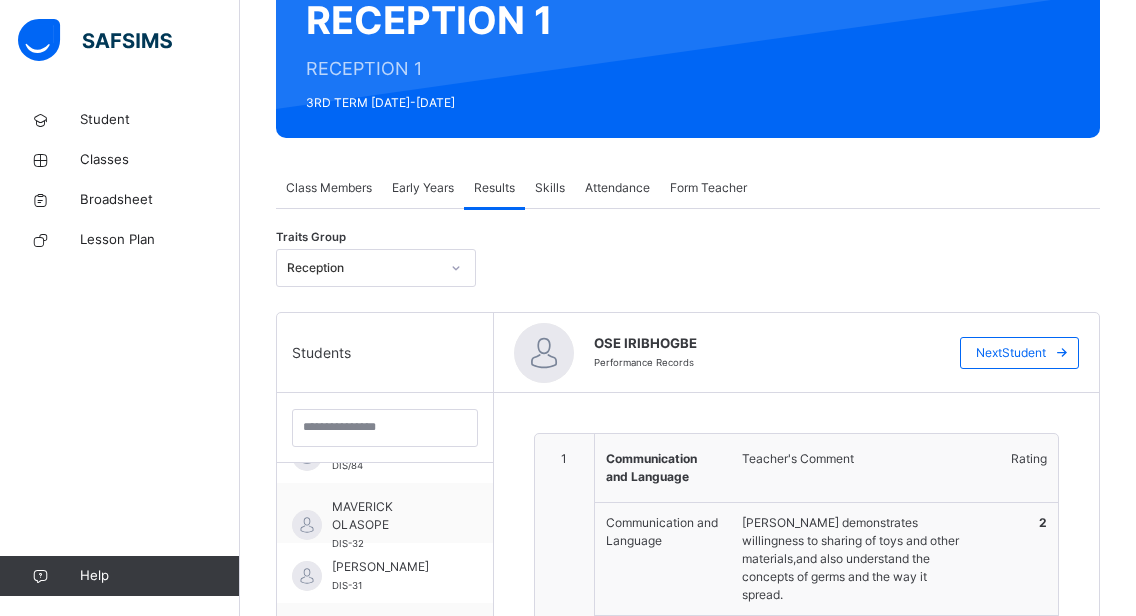 scroll, scrollTop: 168, scrollLeft: 0, axis: vertical 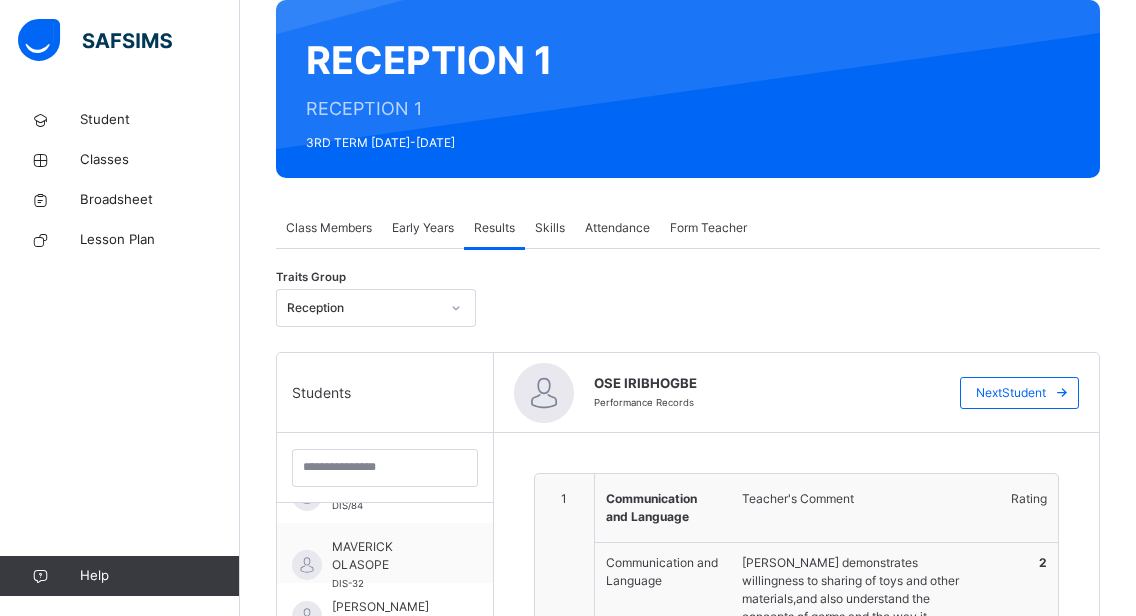 click 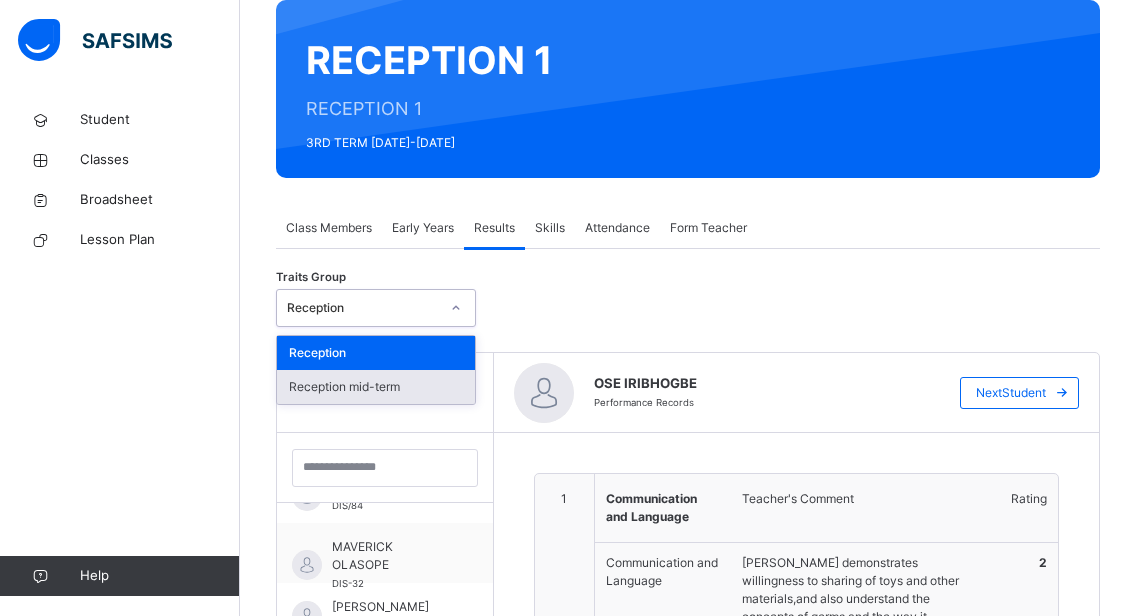 click on "Reception mid-term" at bounding box center [376, 387] 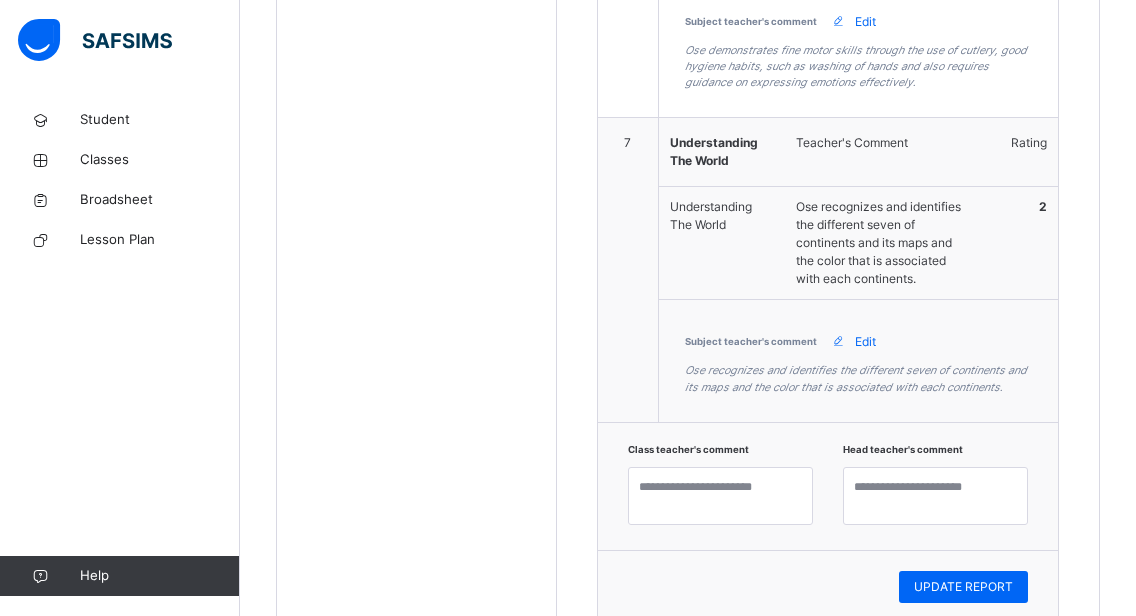 scroll, scrollTop: 2568, scrollLeft: 0, axis: vertical 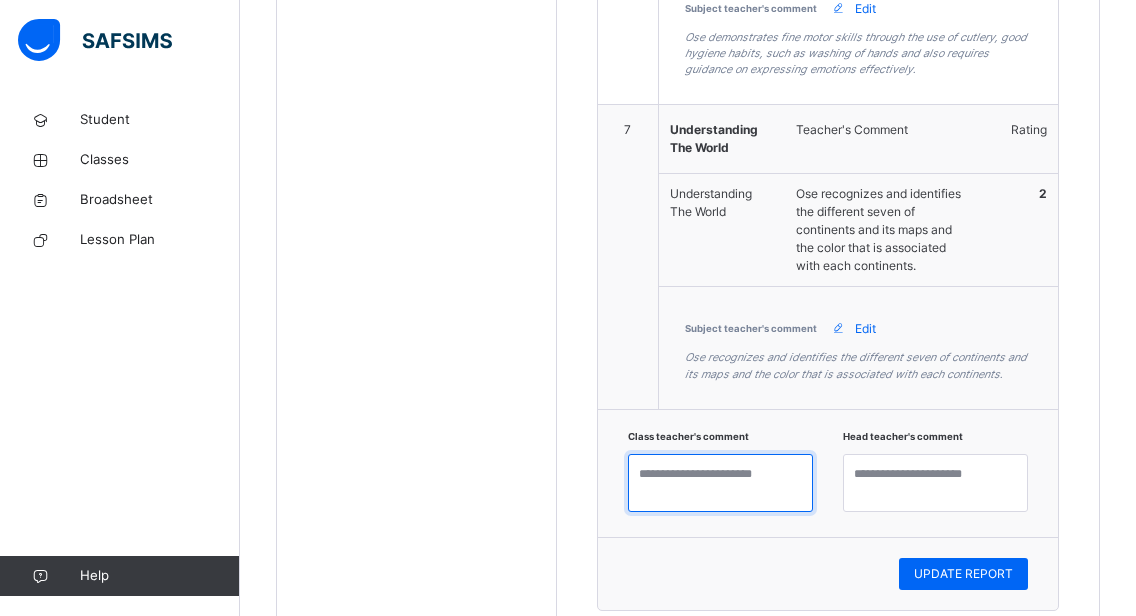 click at bounding box center [720, 483] 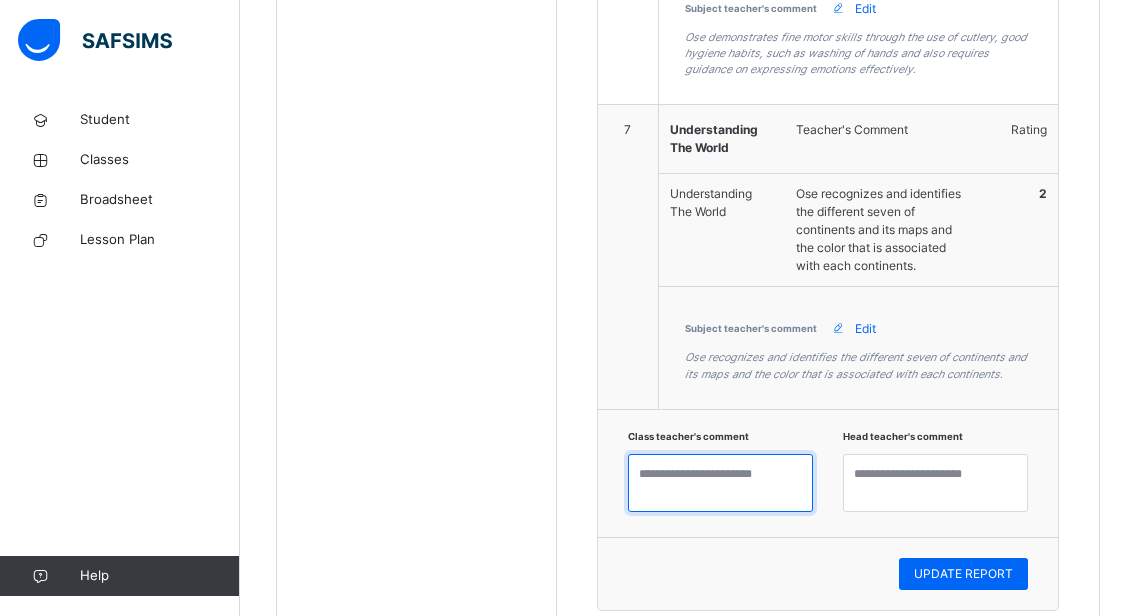 paste on "**********" 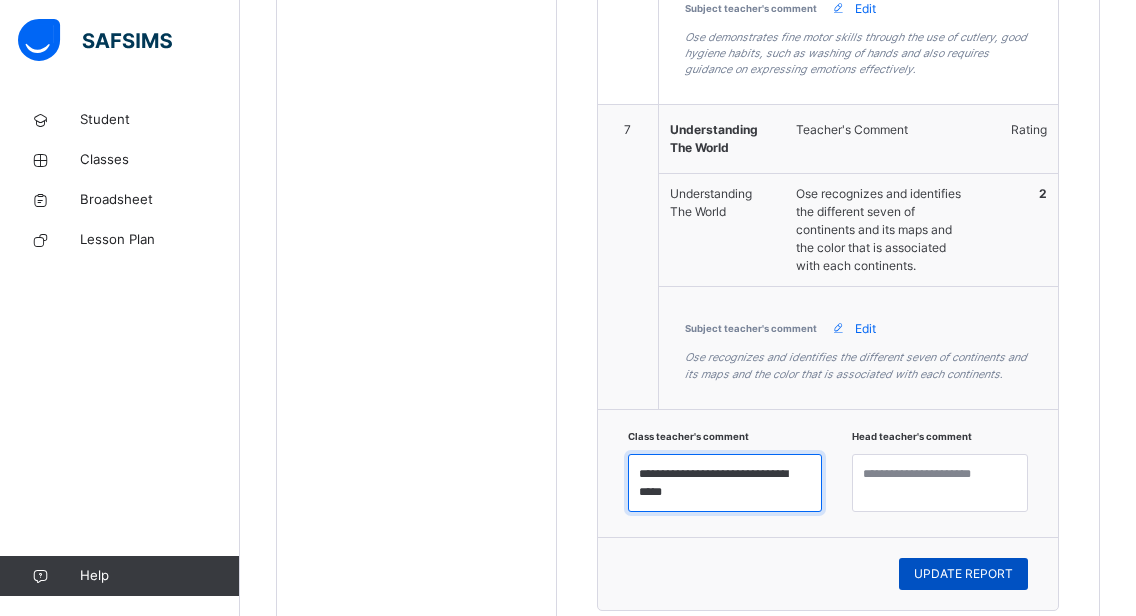 type on "**********" 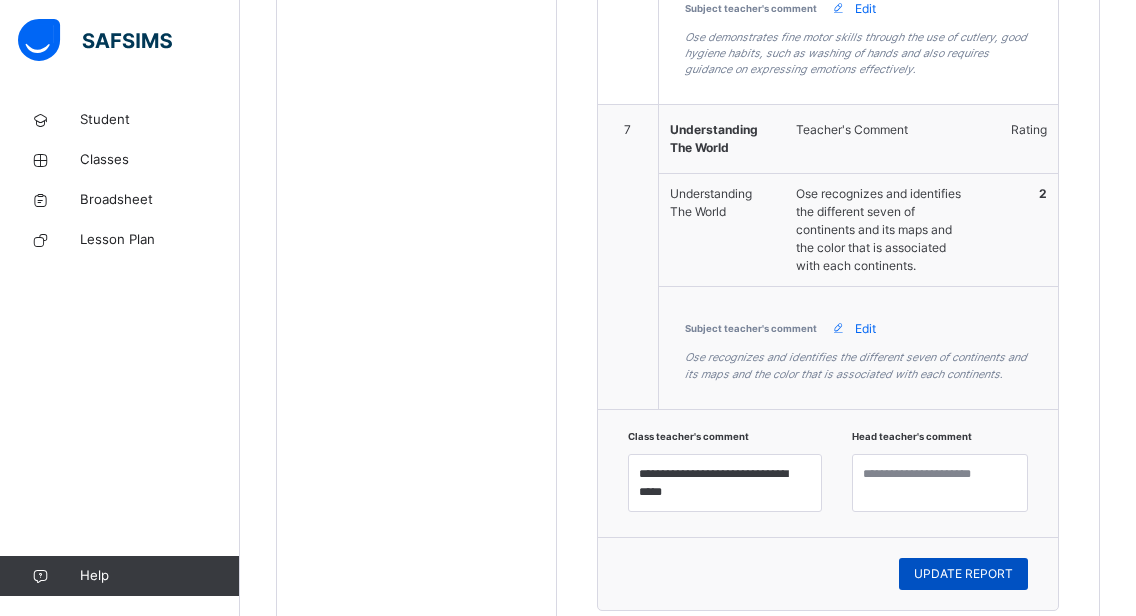 click on "UPDATE REPORT" at bounding box center (963, 574) 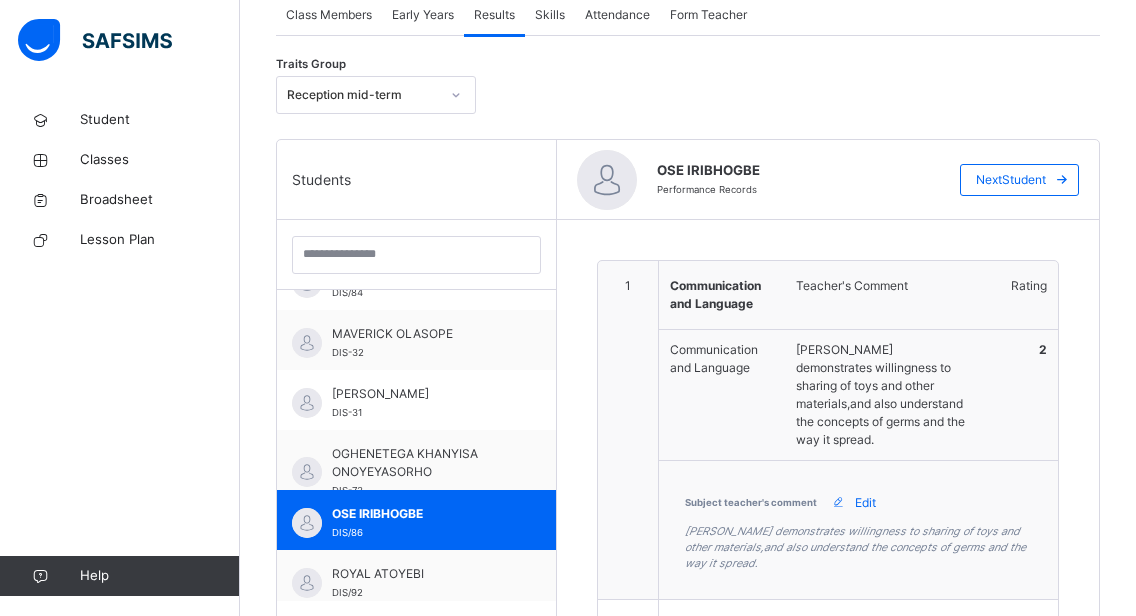 scroll, scrollTop: 355, scrollLeft: 0, axis: vertical 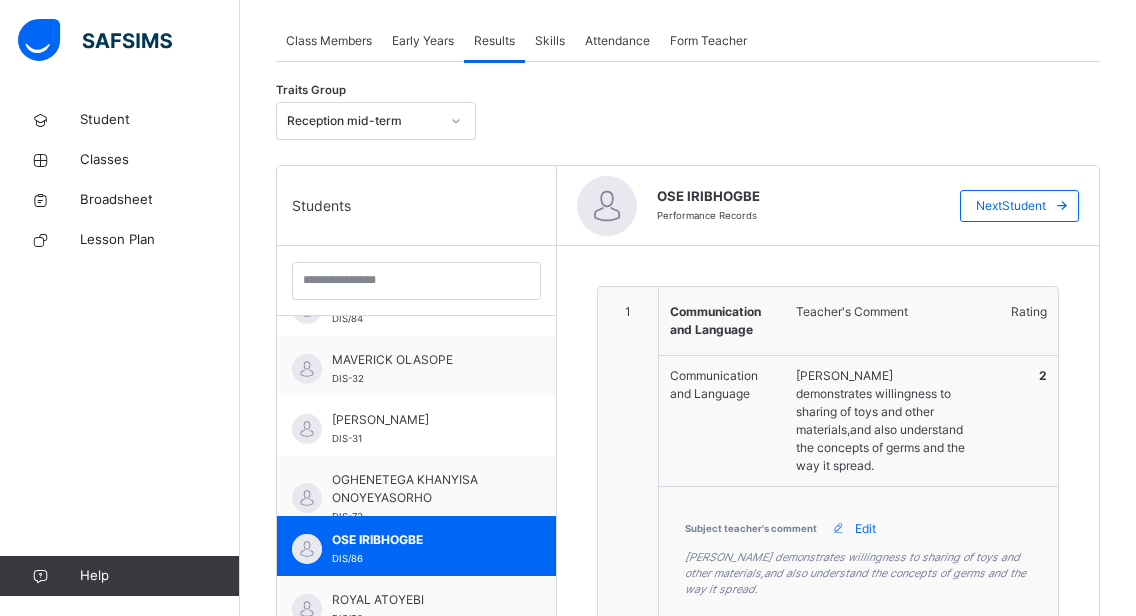 click 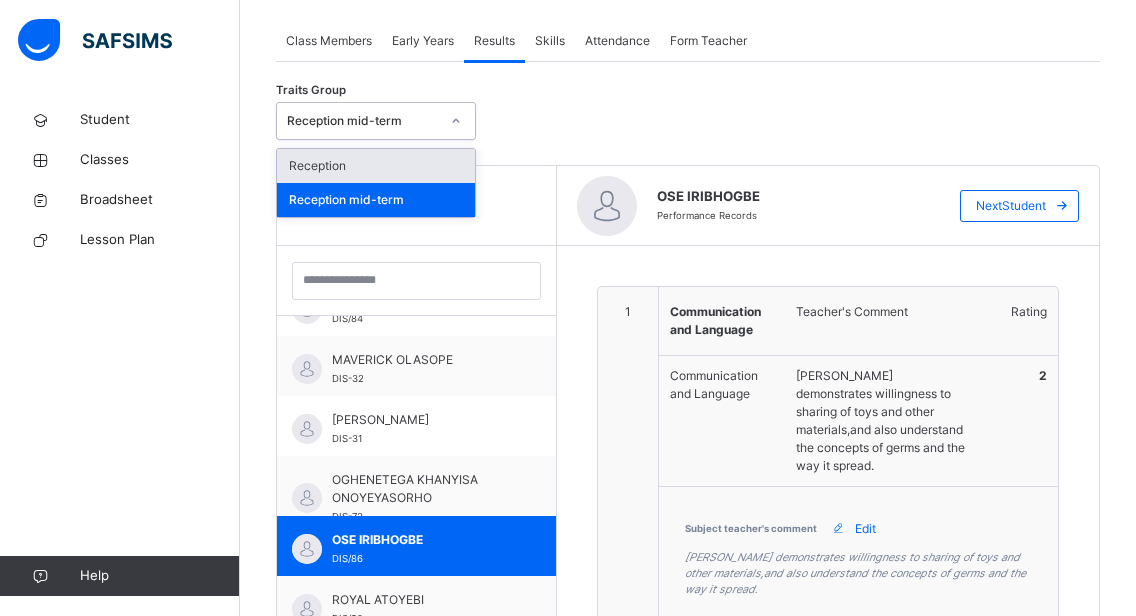 click on "Reception" at bounding box center [376, 166] 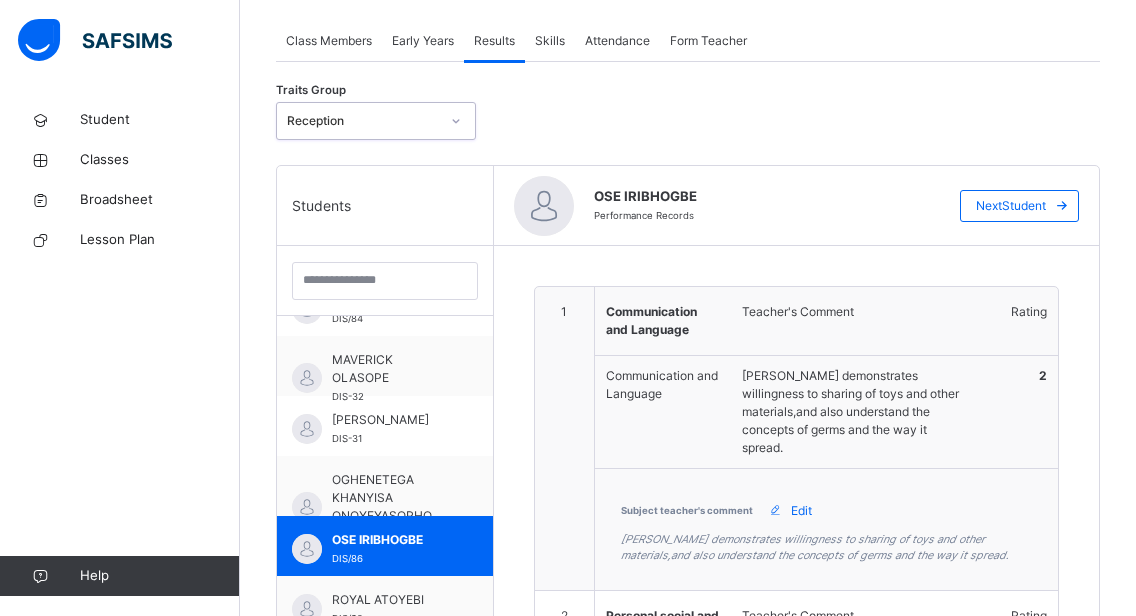type on "**********" 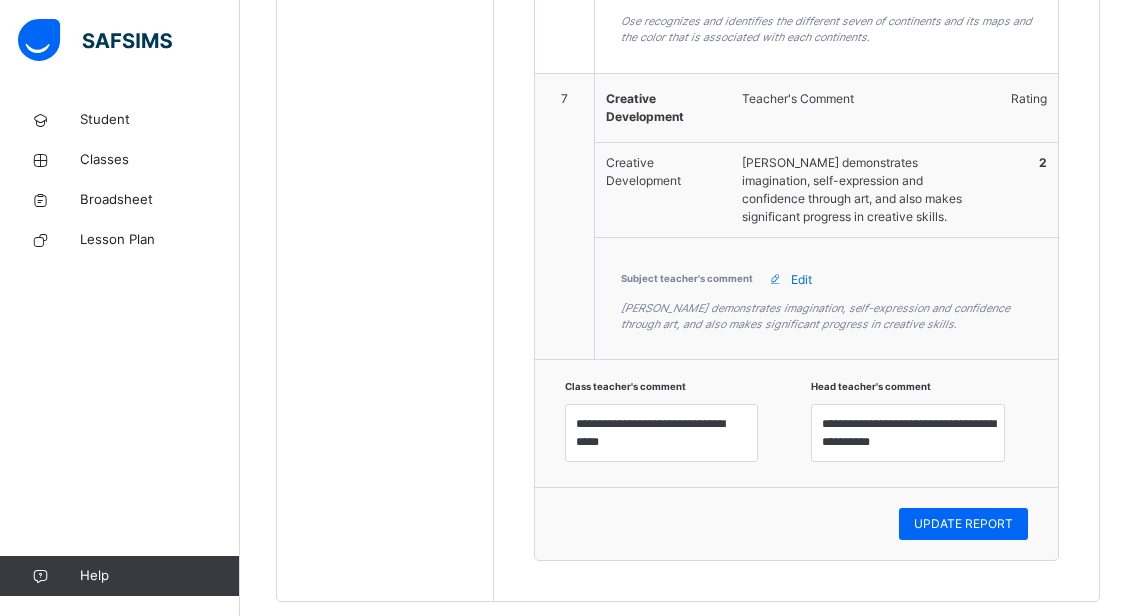 scroll, scrollTop: 2568, scrollLeft: 0, axis: vertical 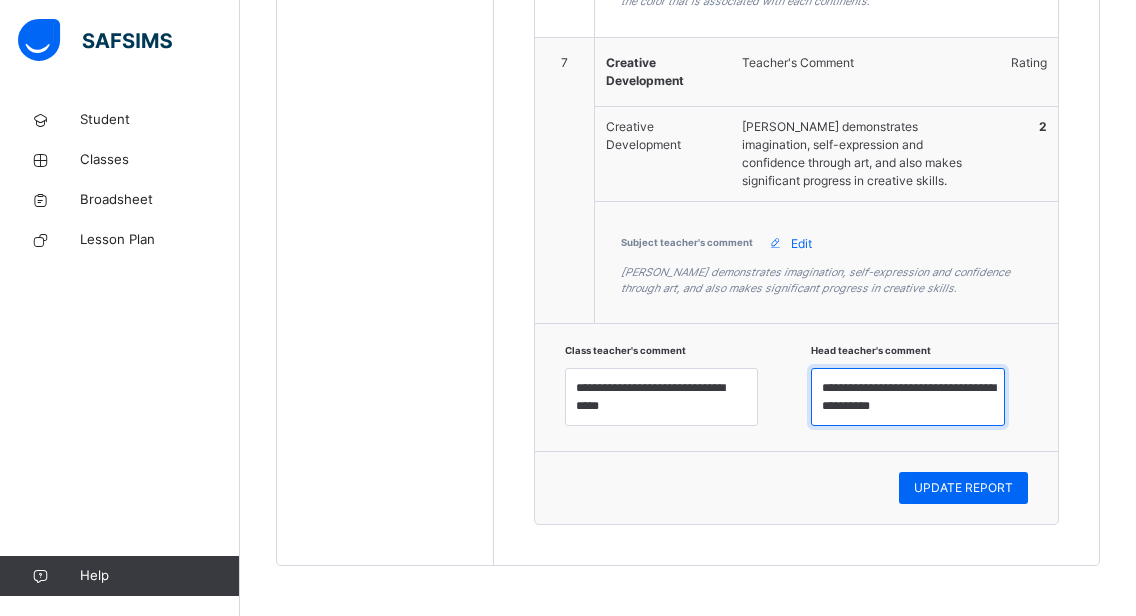 click on "**********" at bounding box center (908, 397) 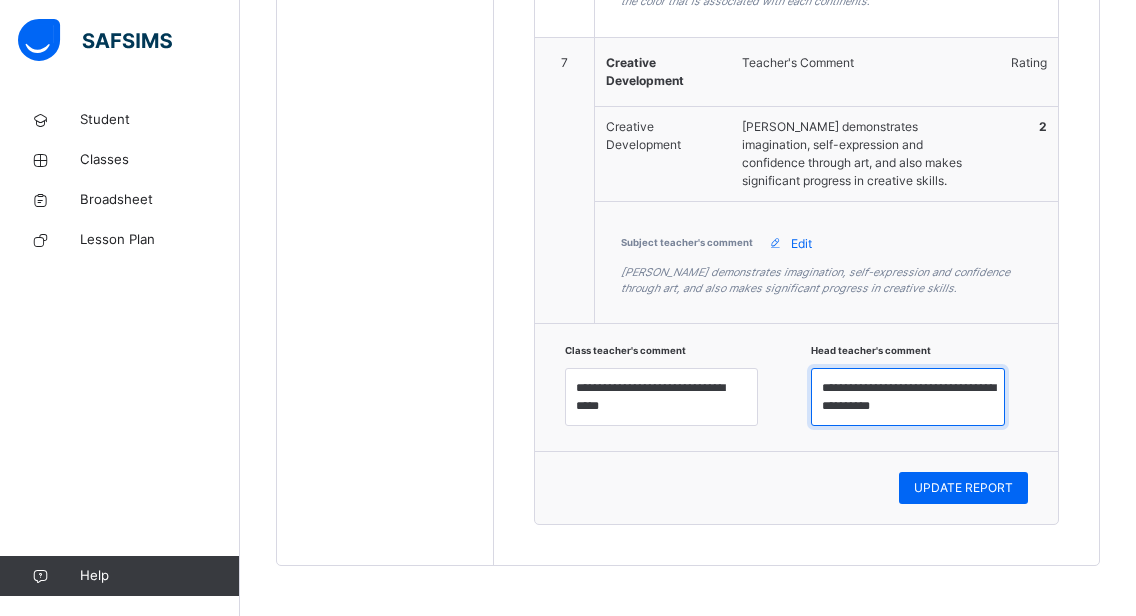 drag, startPoint x: 858, startPoint y: 383, endPoint x: 958, endPoint y: 408, distance: 103.077644 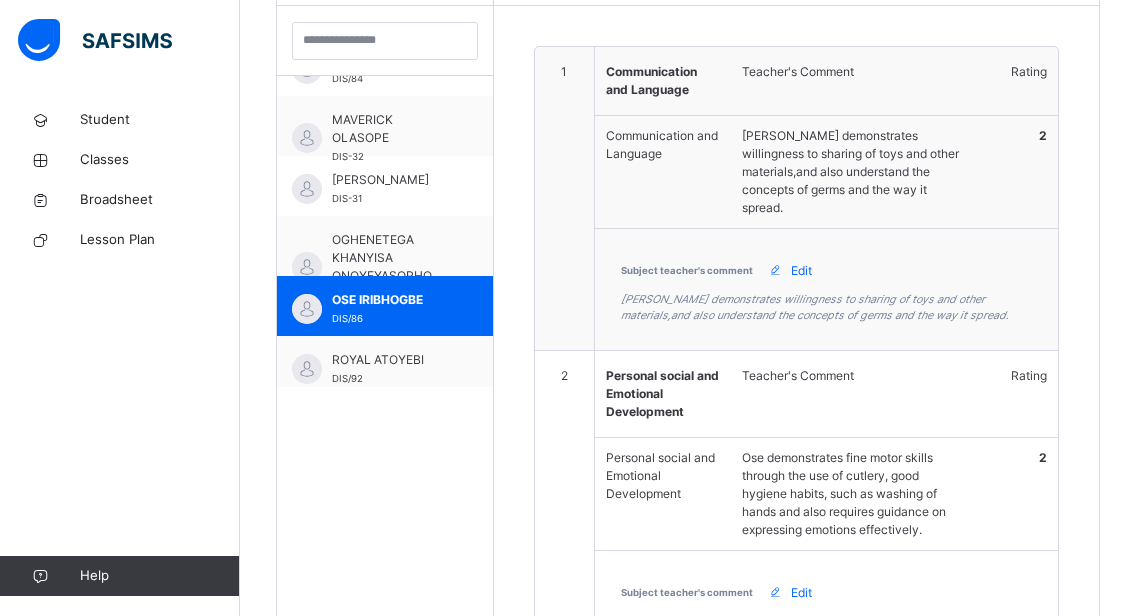 scroll, scrollTop: 435, scrollLeft: 0, axis: vertical 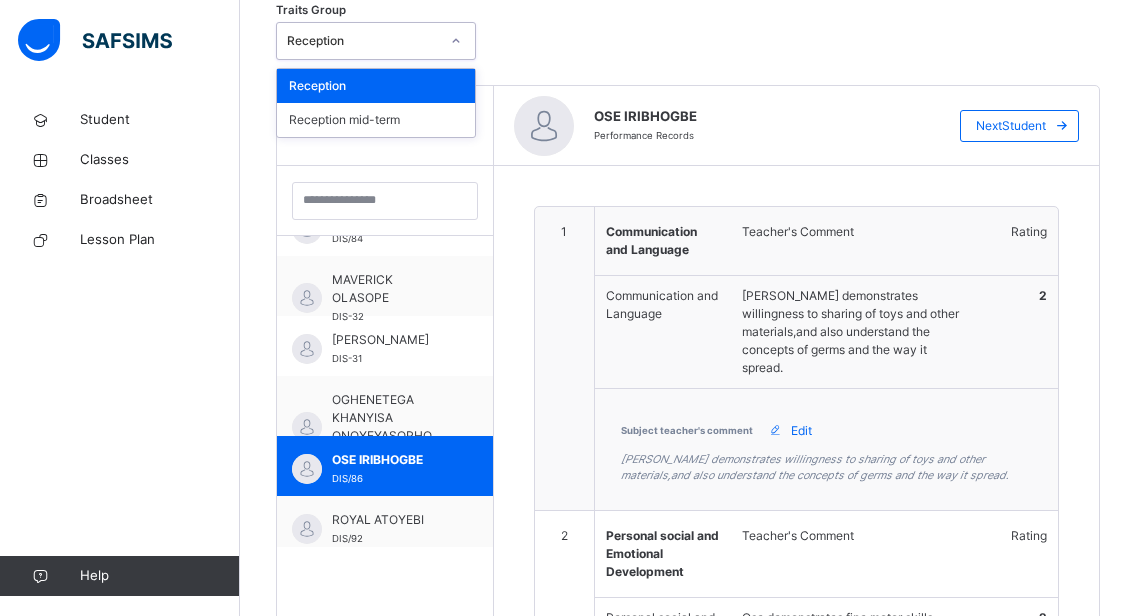 click 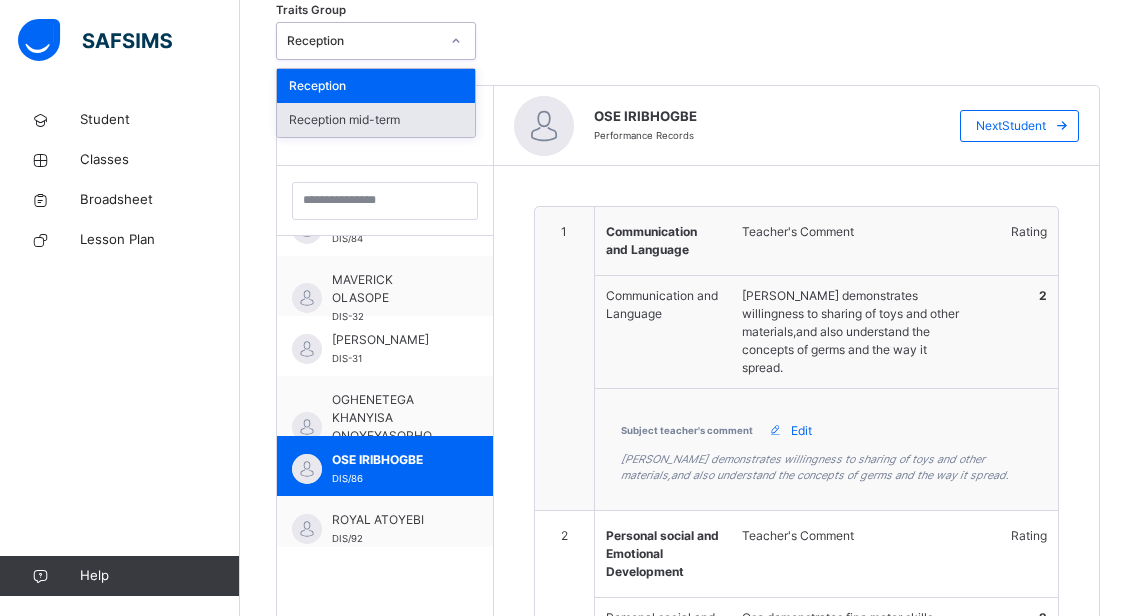click on "Reception mid-term" at bounding box center (376, 120) 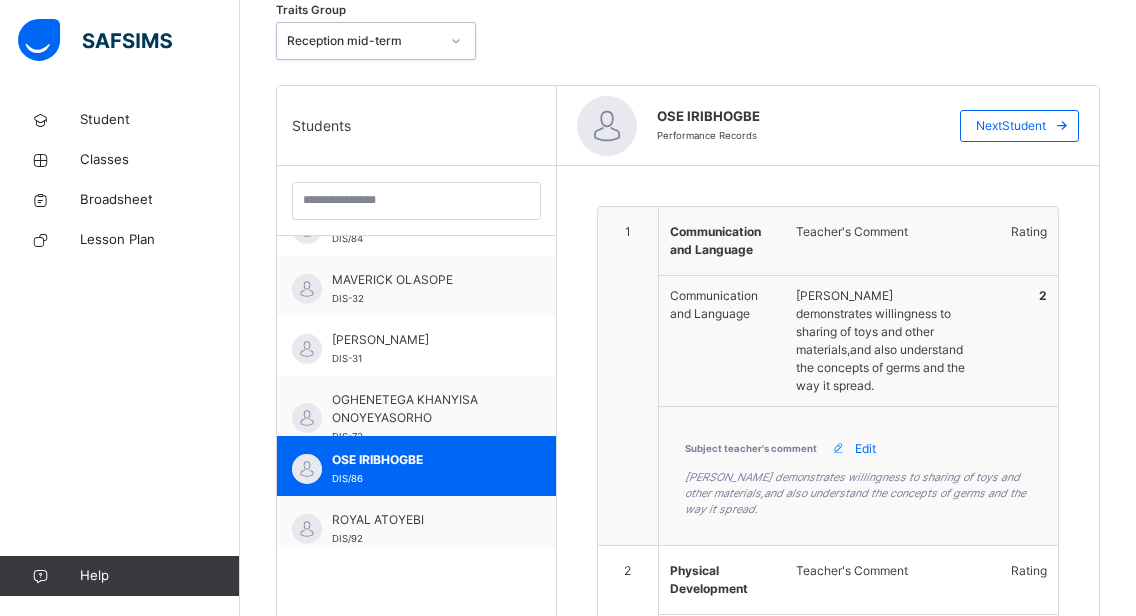 type on "**********" 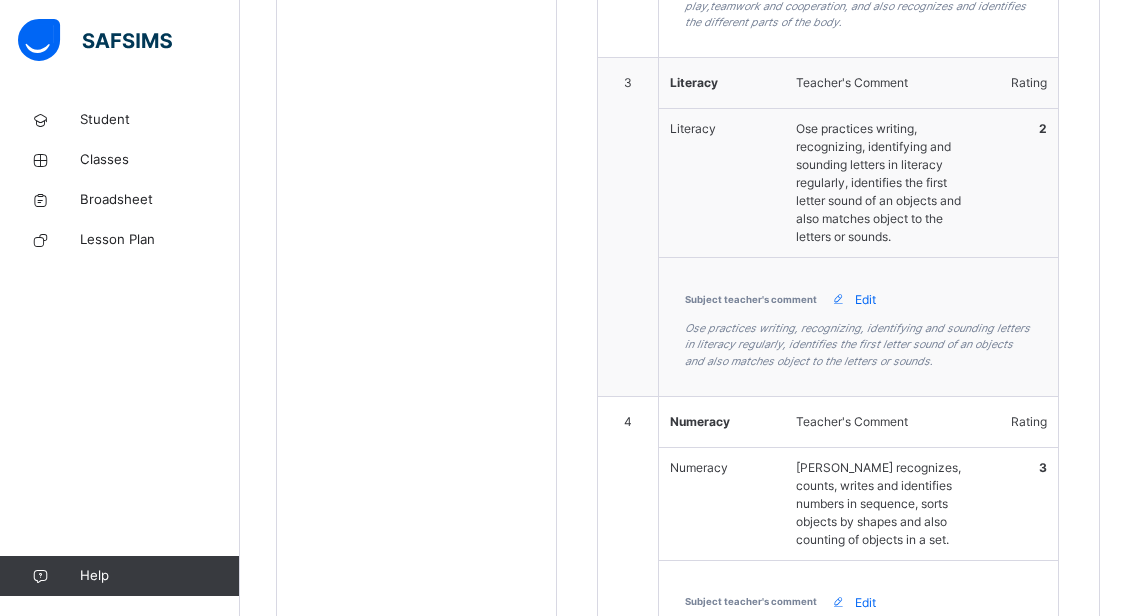 scroll, scrollTop: 1781, scrollLeft: 0, axis: vertical 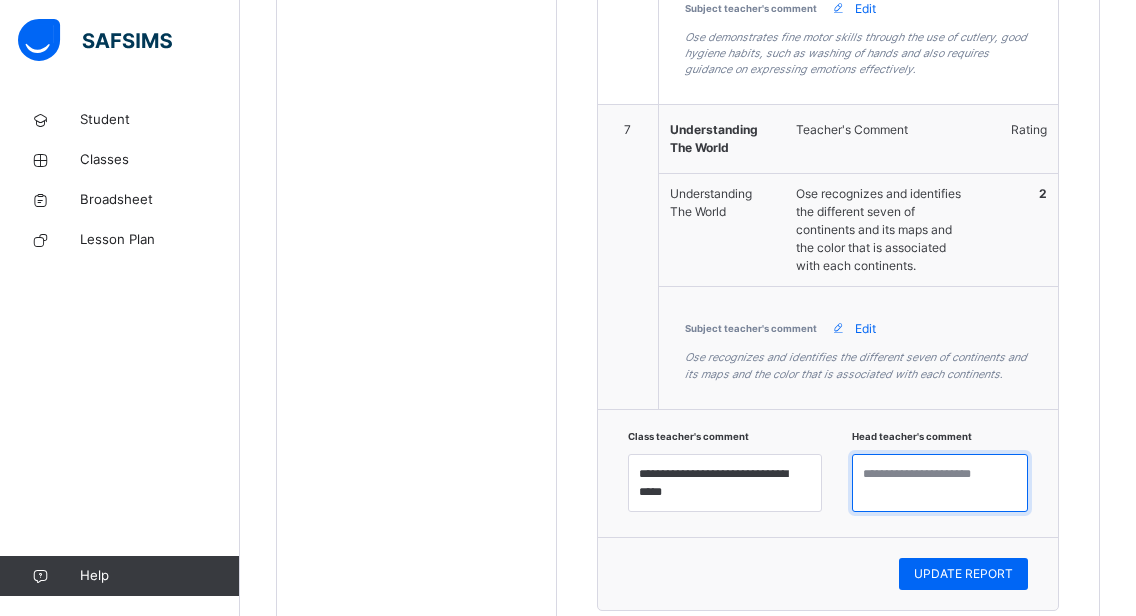 click at bounding box center [940, 483] 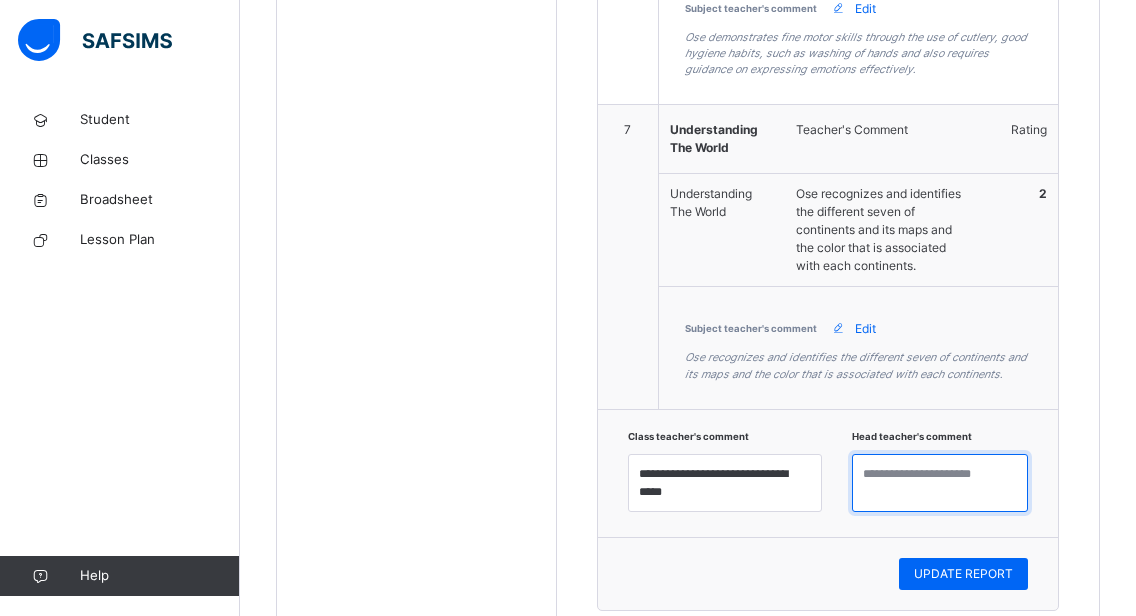 paste on "**********" 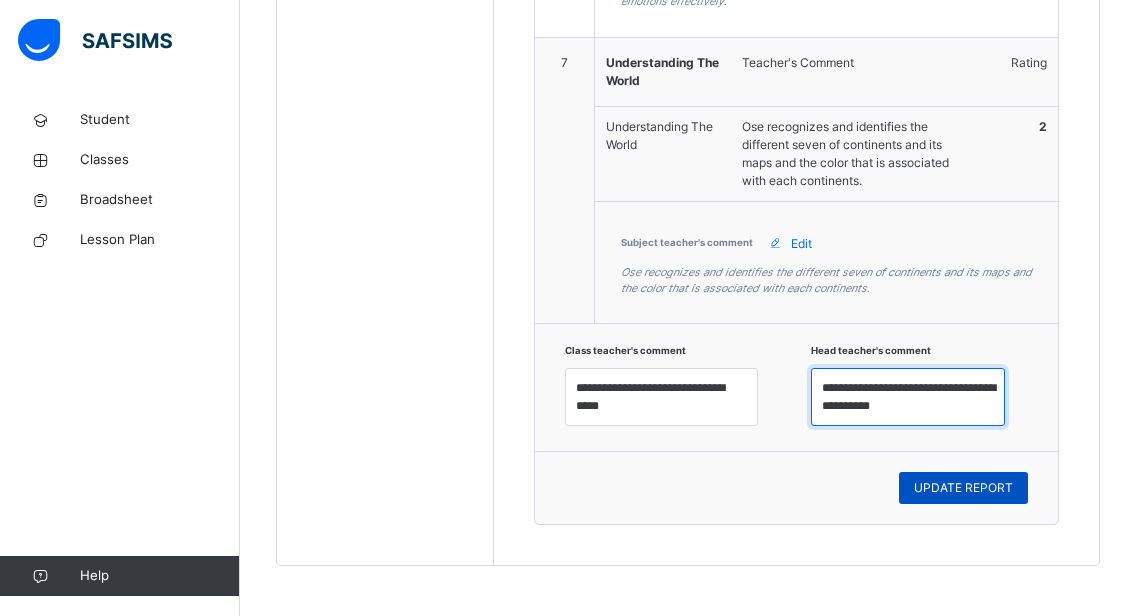 type on "**********" 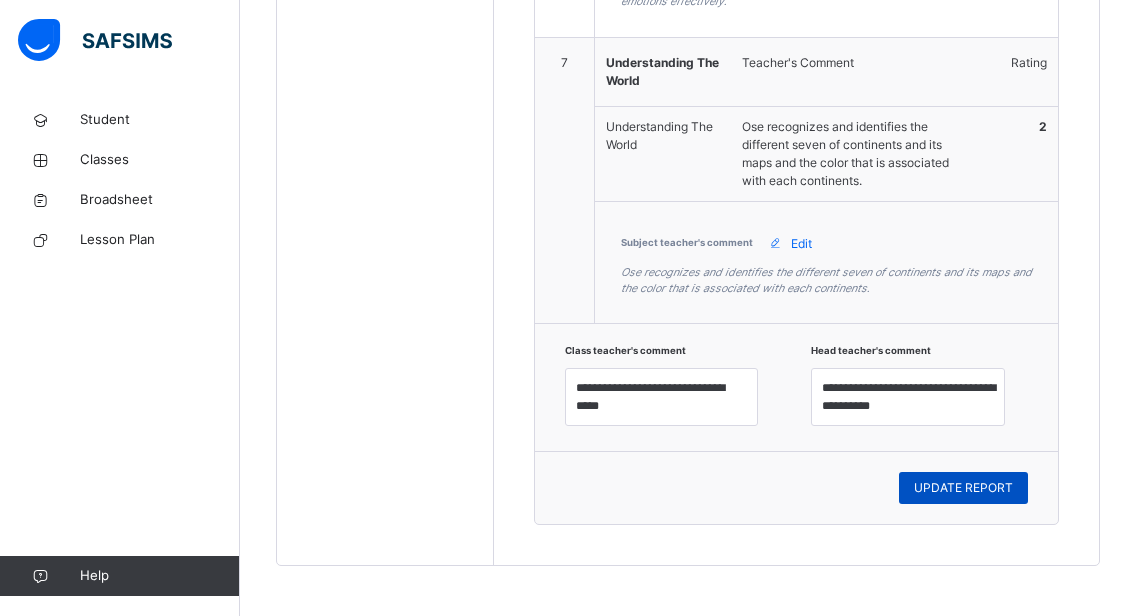 click on "UPDATE REPORT" at bounding box center [963, 488] 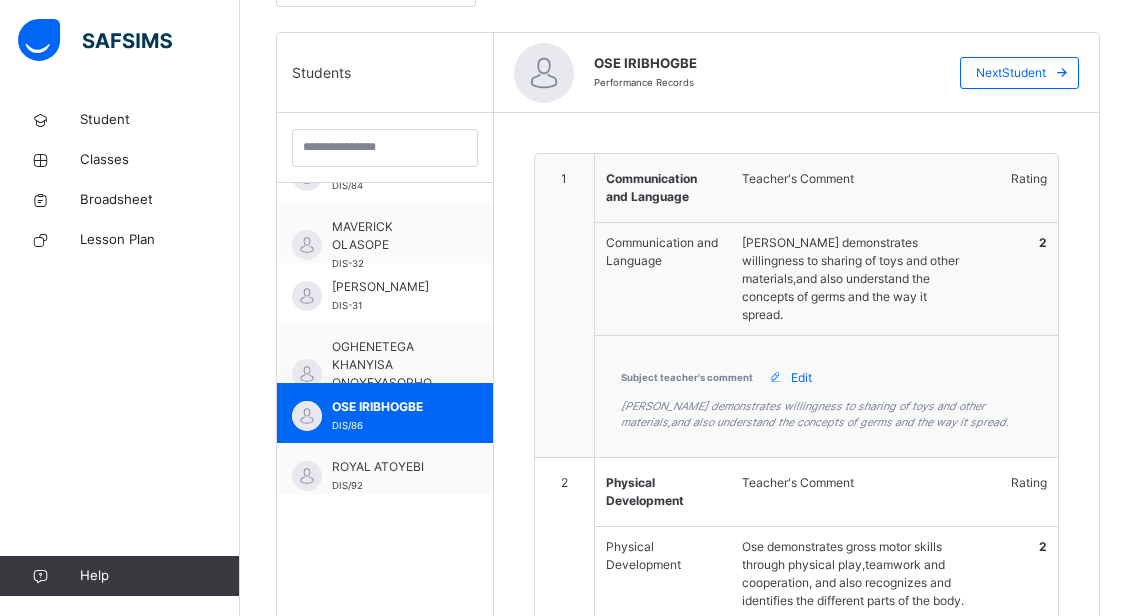scroll, scrollTop: 435, scrollLeft: 0, axis: vertical 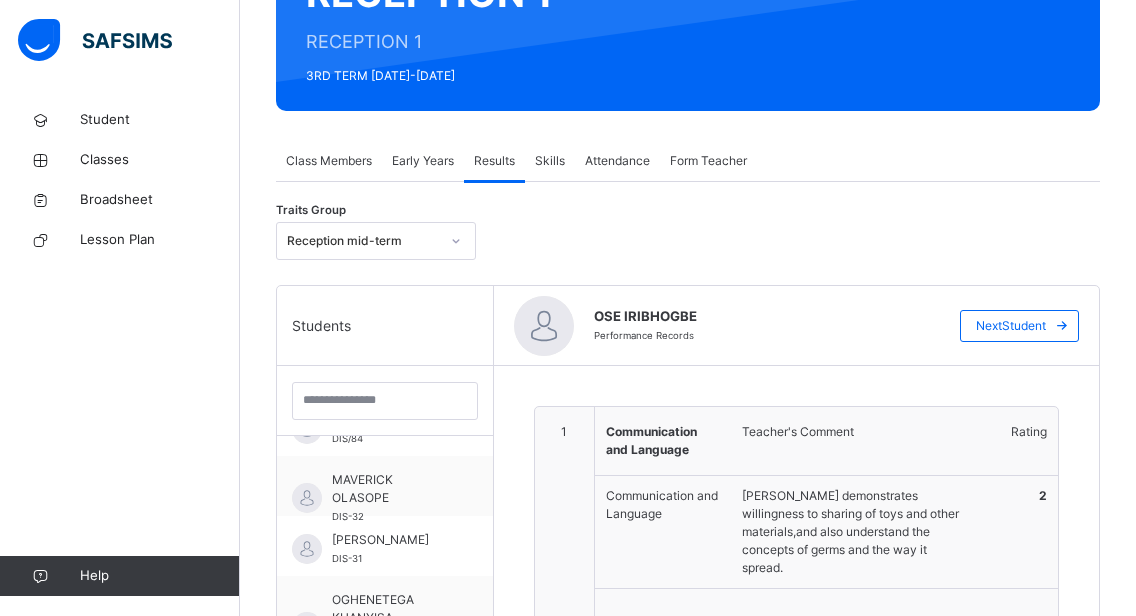click 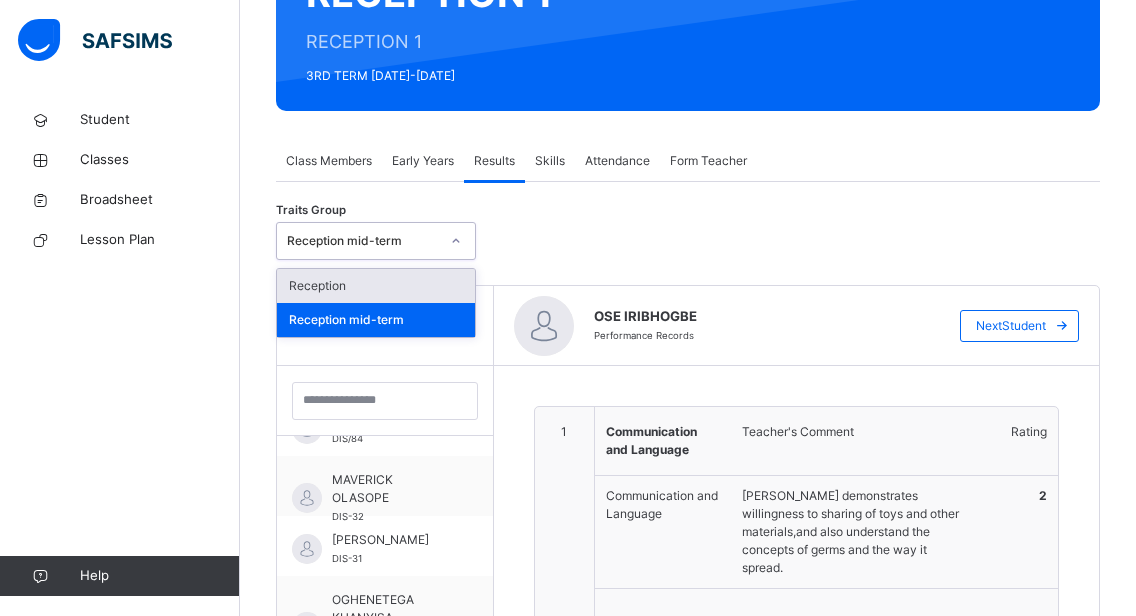click on "Reception" at bounding box center [376, 286] 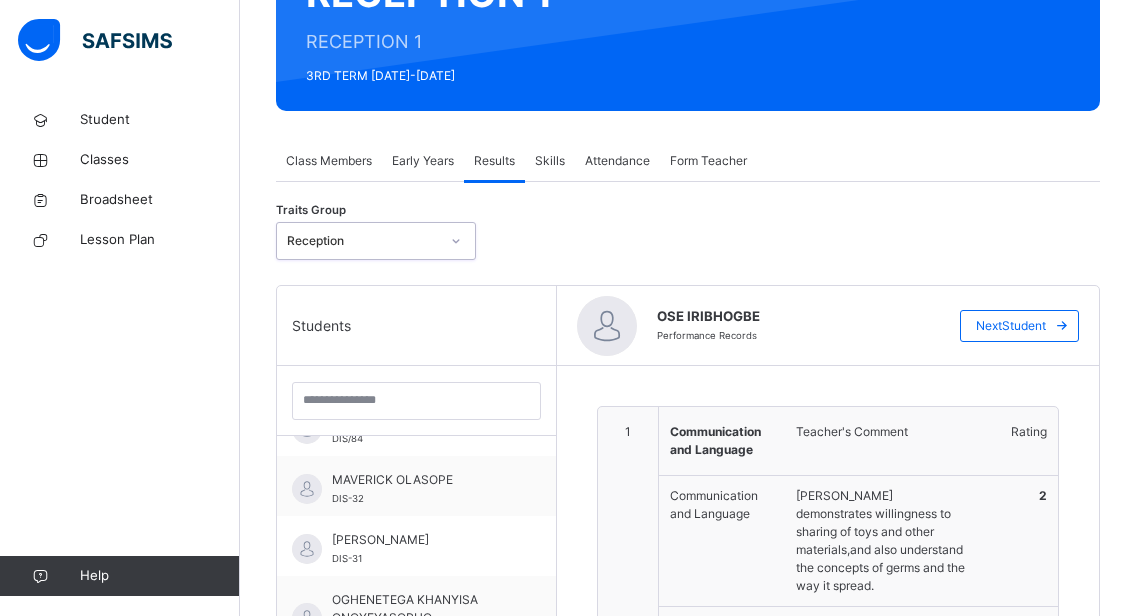 type on "**********" 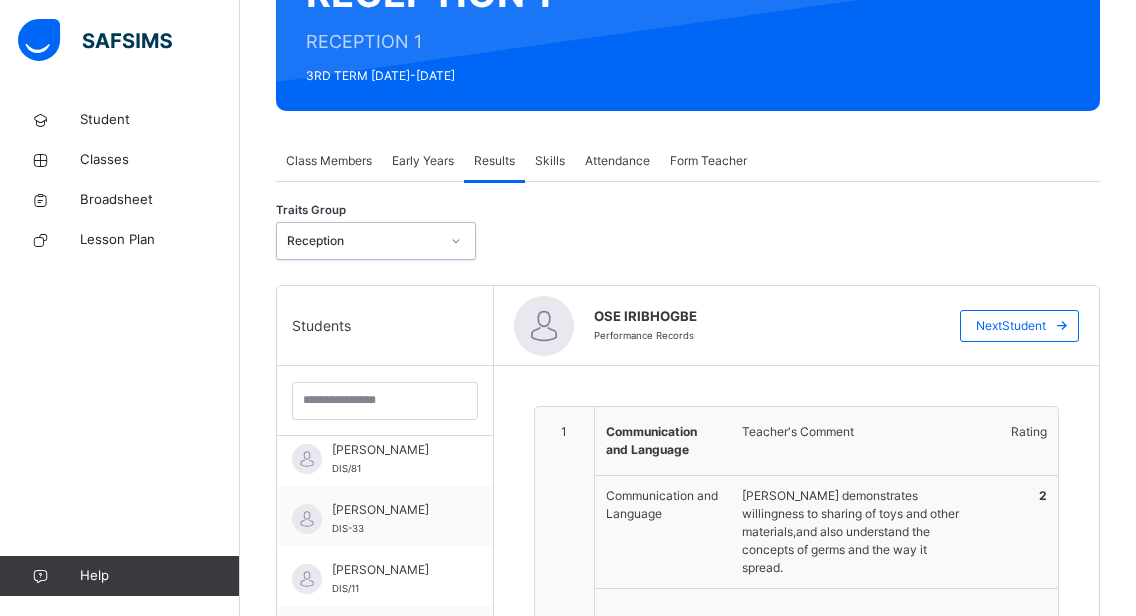 scroll, scrollTop: 0, scrollLeft: 0, axis: both 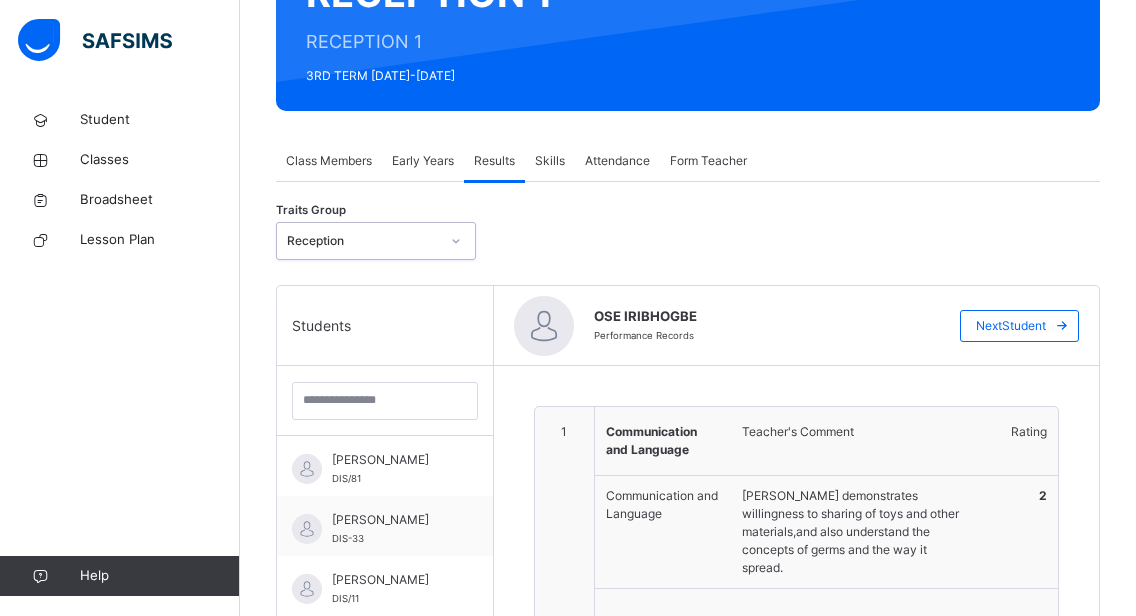 click on "Early Years" at bounding box center [423, 161] 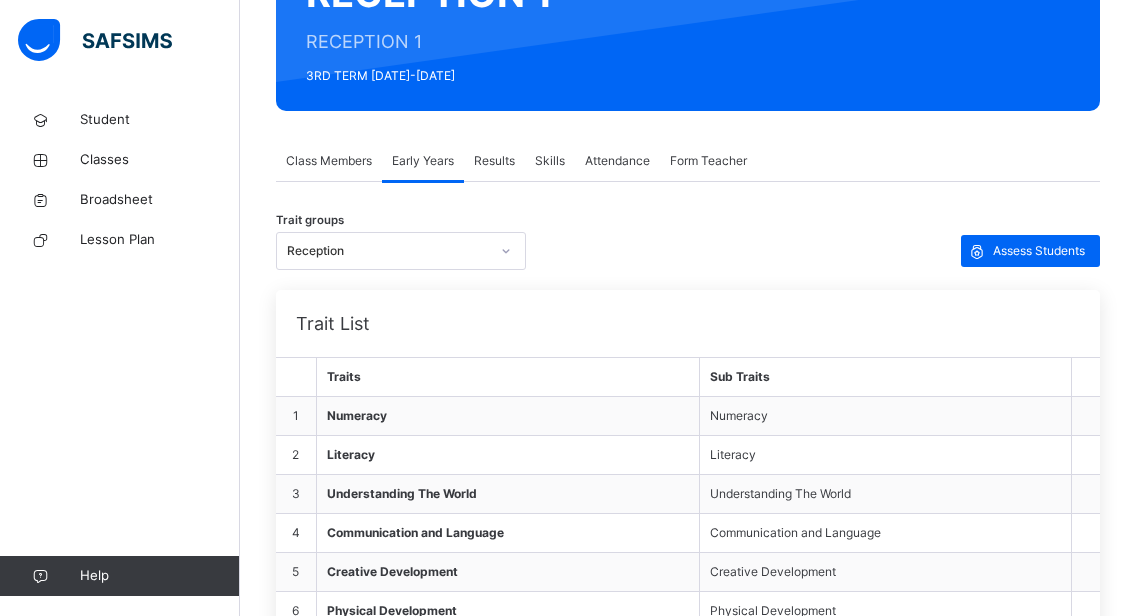 click on "Results" at bounding box center [494, 161] 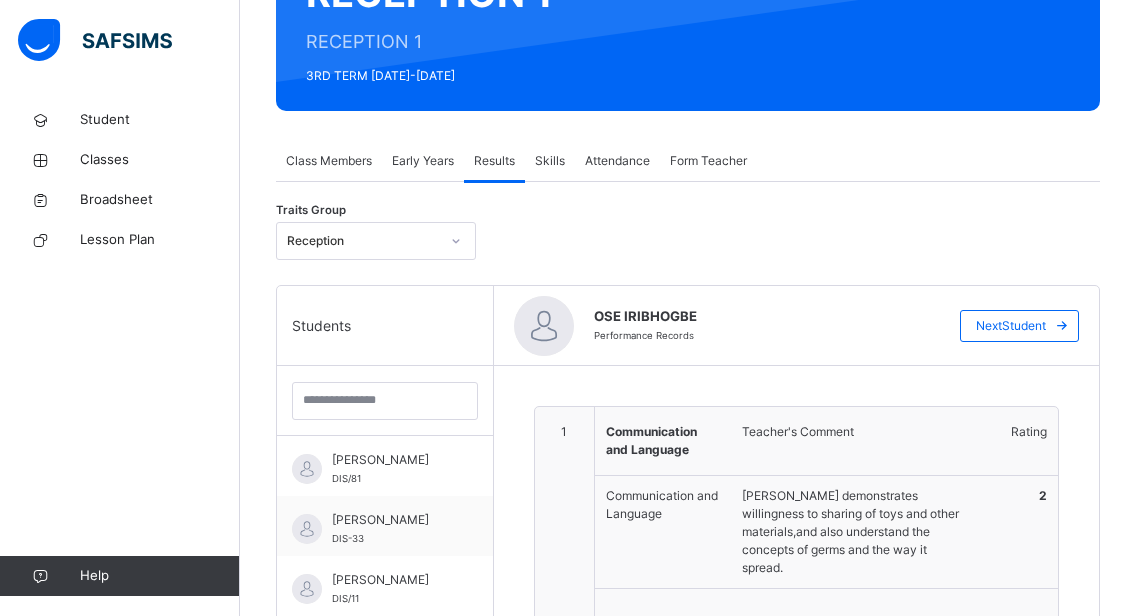click on "Early Years" at bounding box center [423, 161] 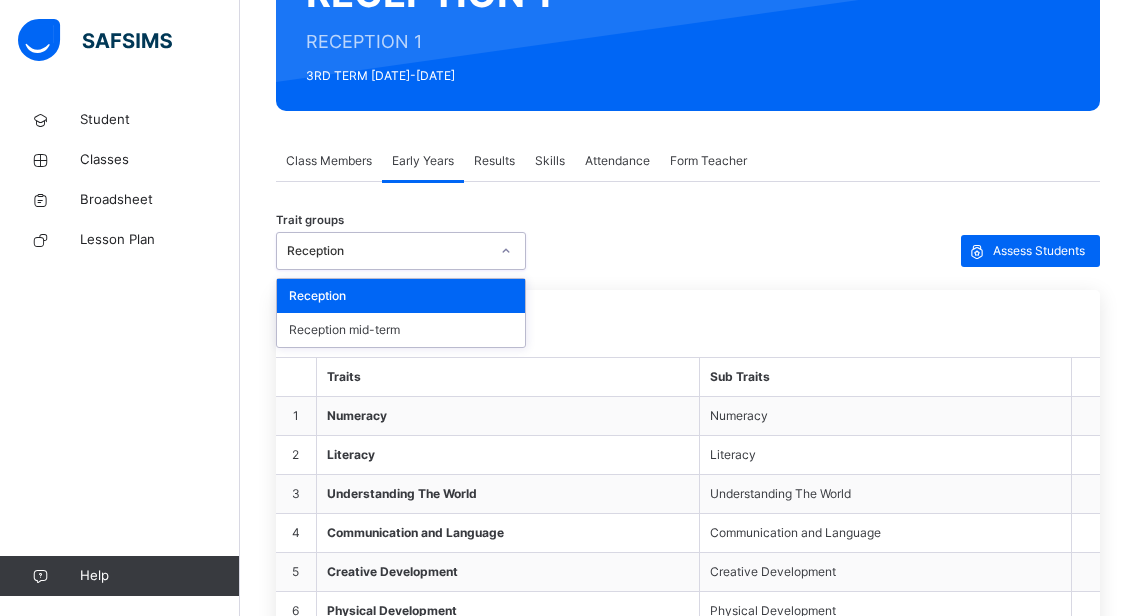 click 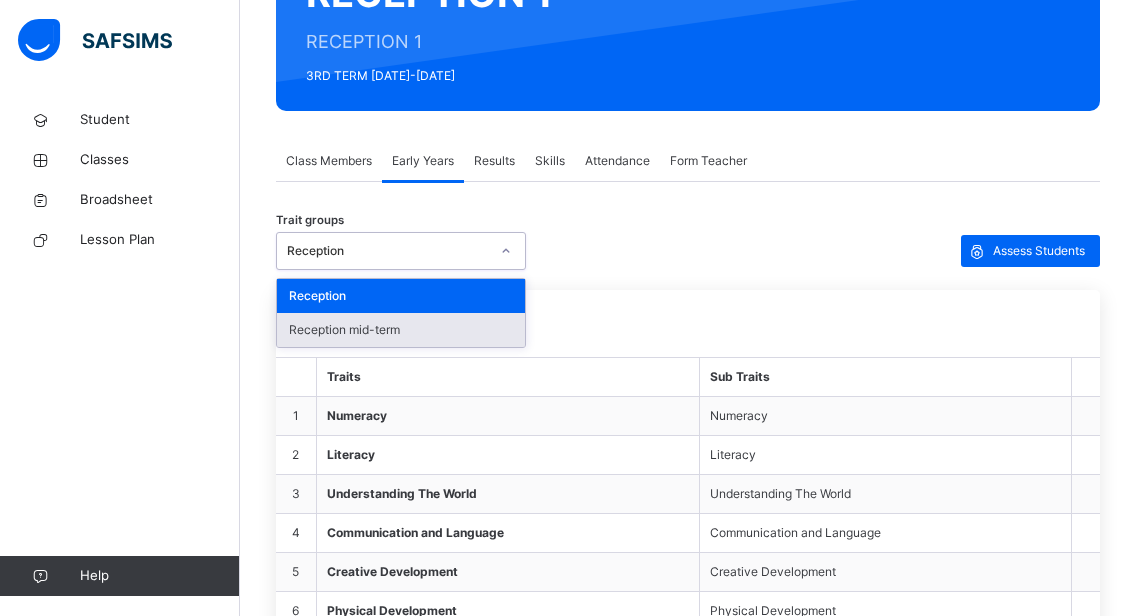 click on "Reception mid-term" at bounding box center (401, 330) 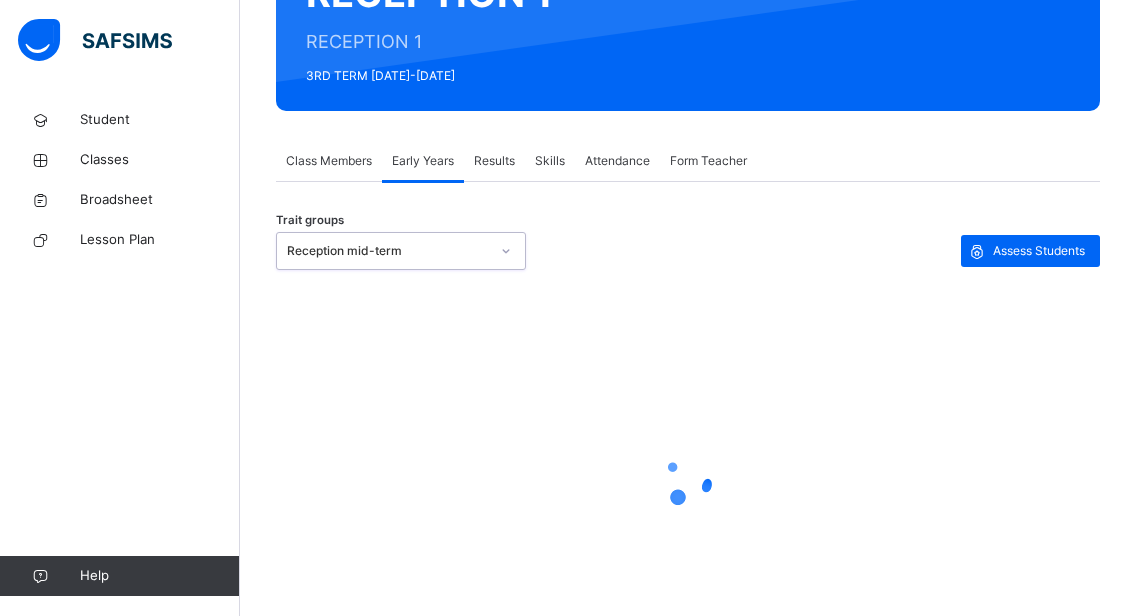 click on "Results" at bounding box center [494, 161] 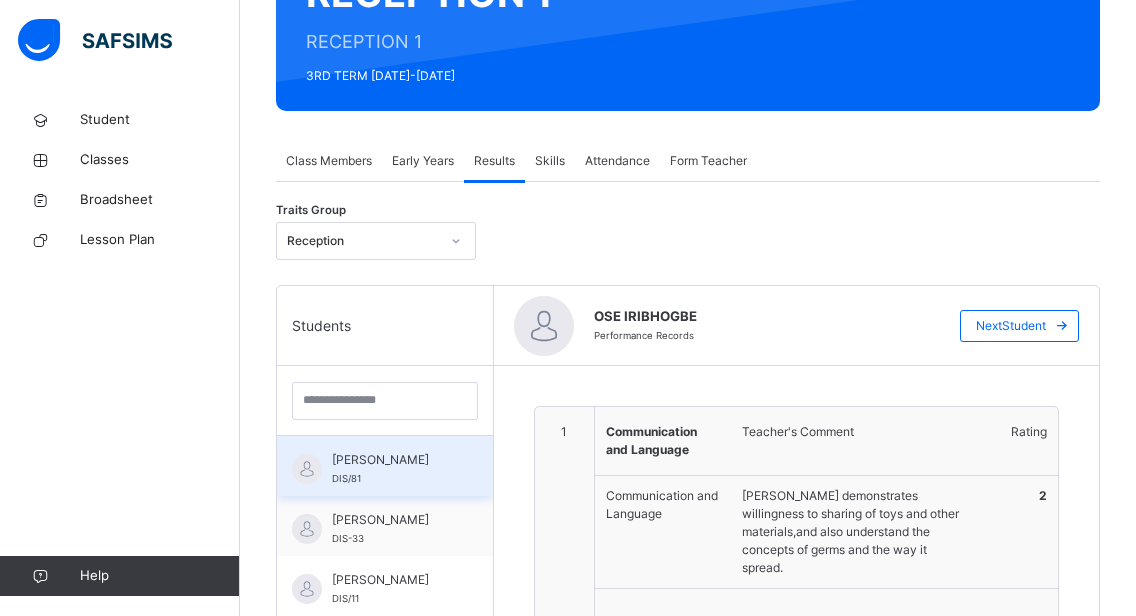 click on "[PERSON_NAME] DIS/81" at bounding box center [385, 466] 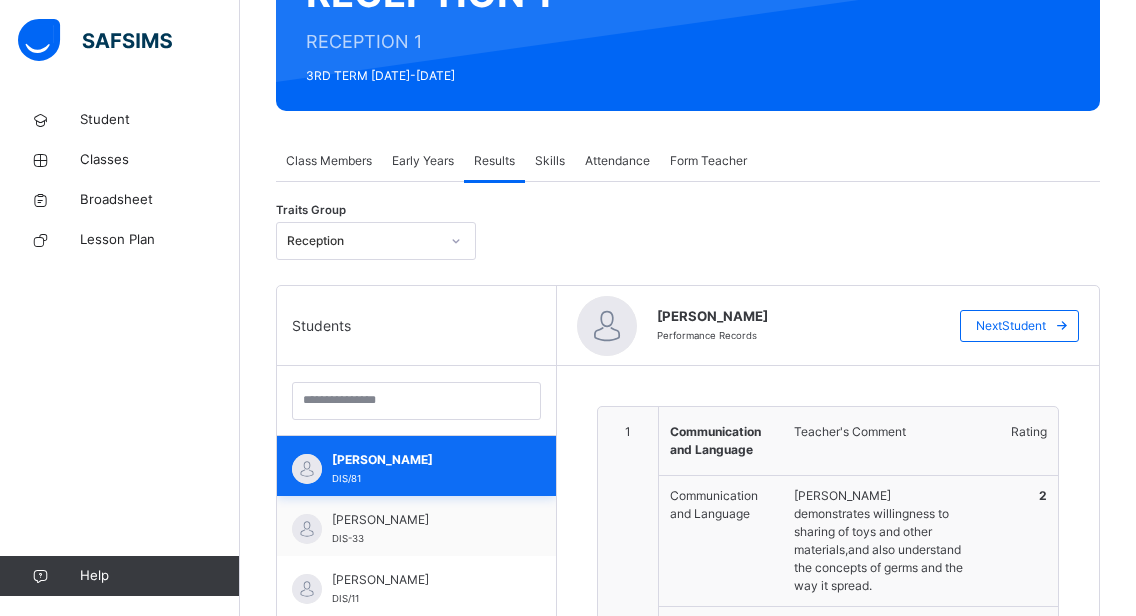 type on "**********" 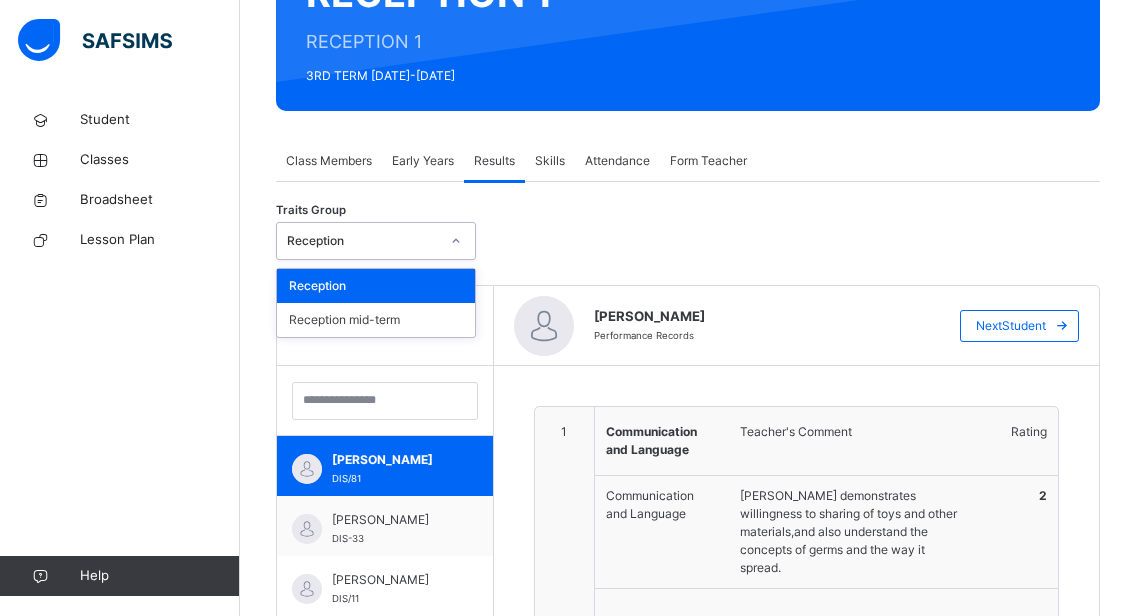 click 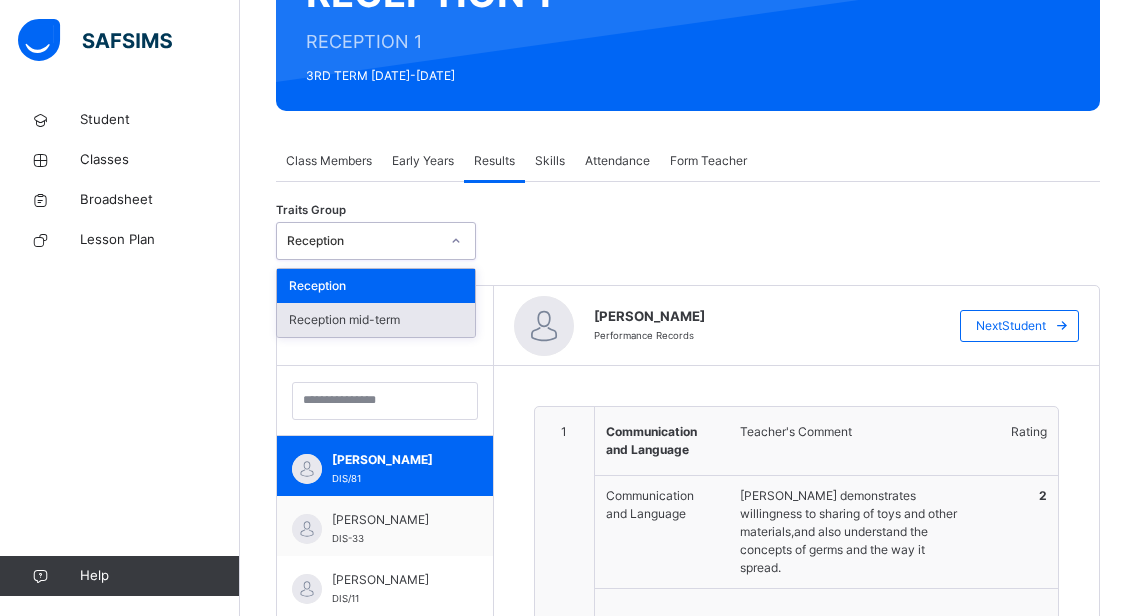 click on "Reception mid-term" at bounding box center (376, 320) 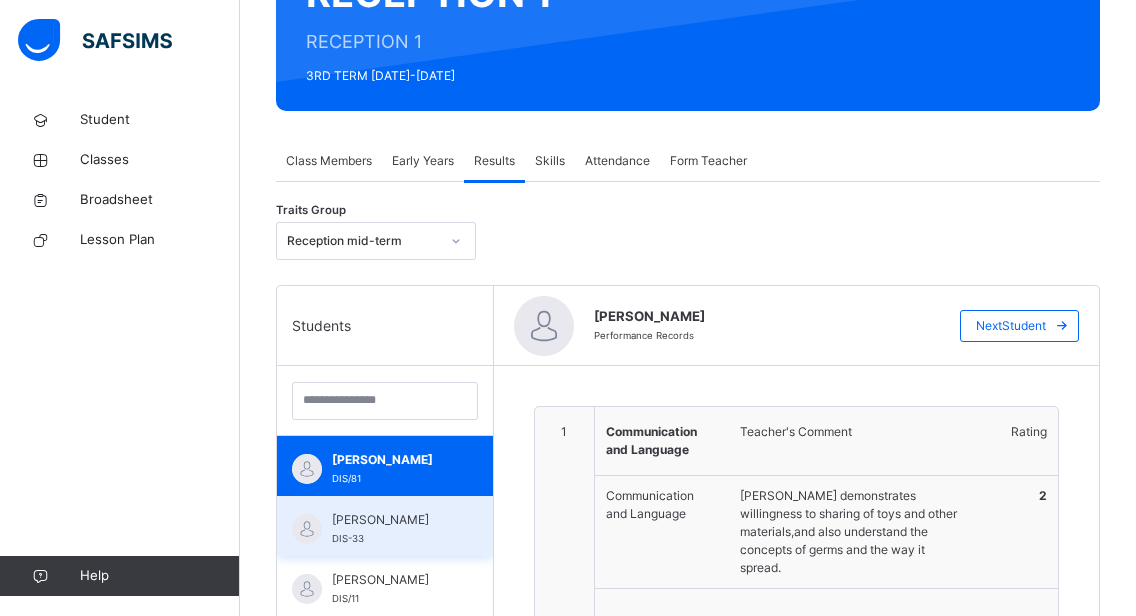 click on "[PERSON_NAME]" at bounding box center [390, 520] 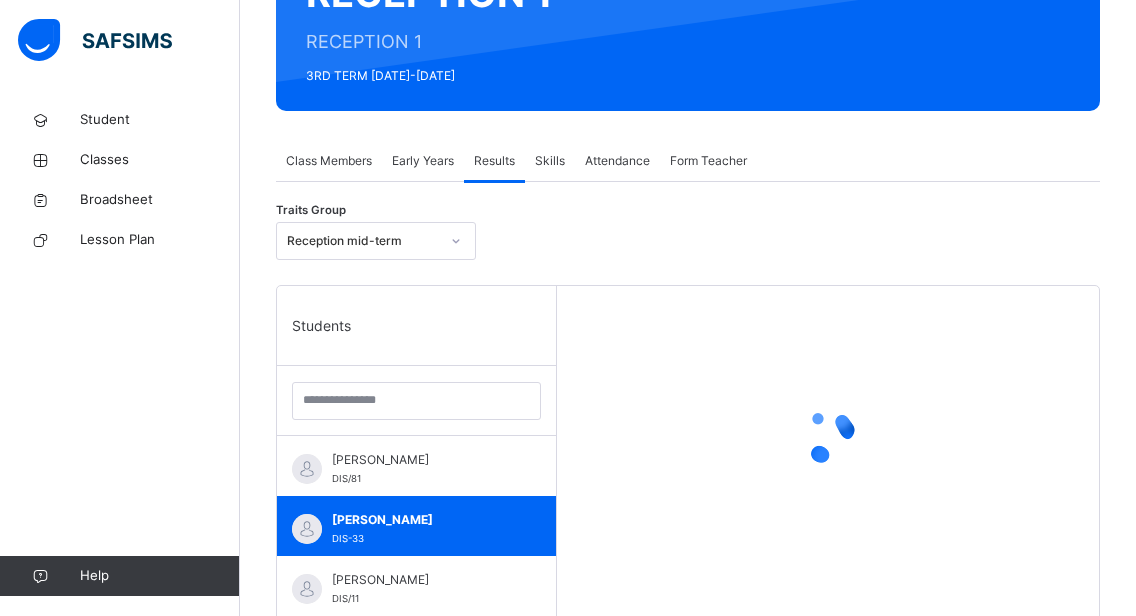scroll, scrollTop: 266, scrollLeft: 0, axis: vertical 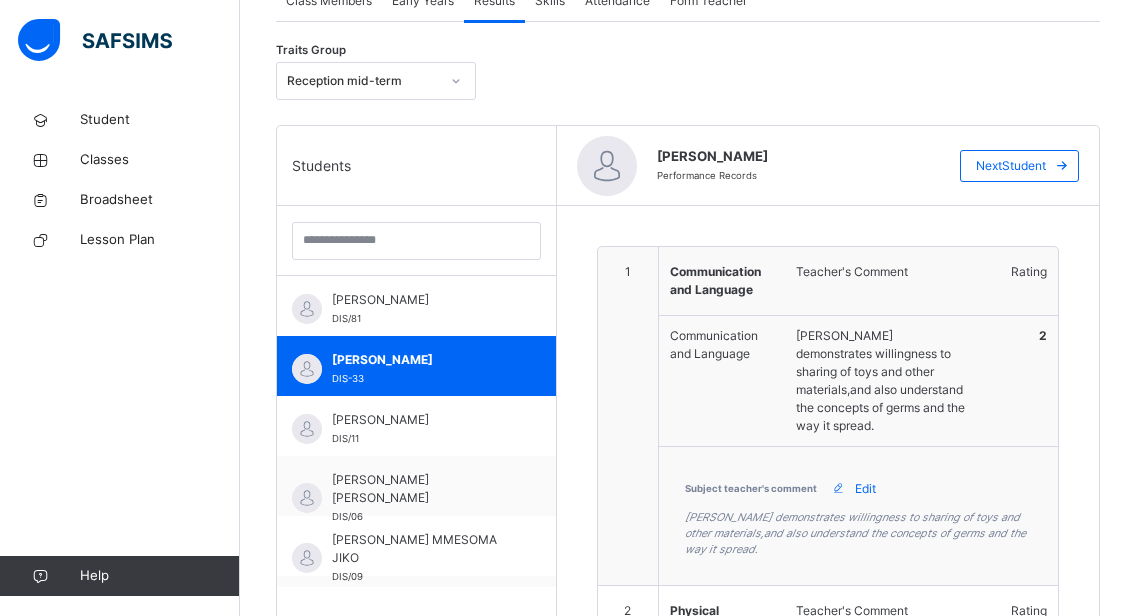 type on "**********" 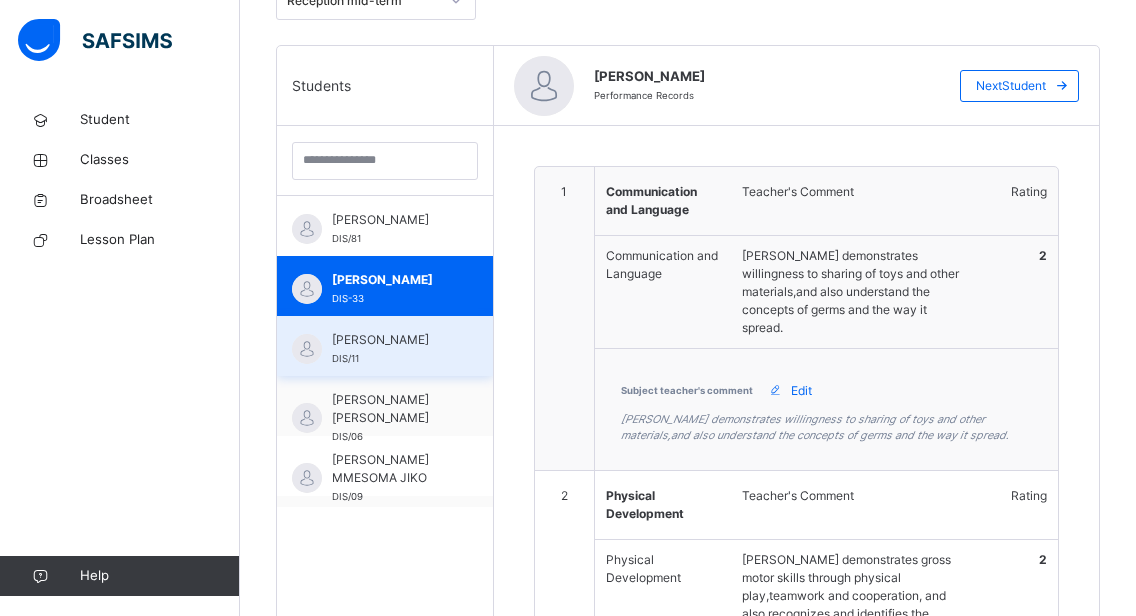 click on "[PERSON_NAME] DIS/11" at bounding box center (385, 346) 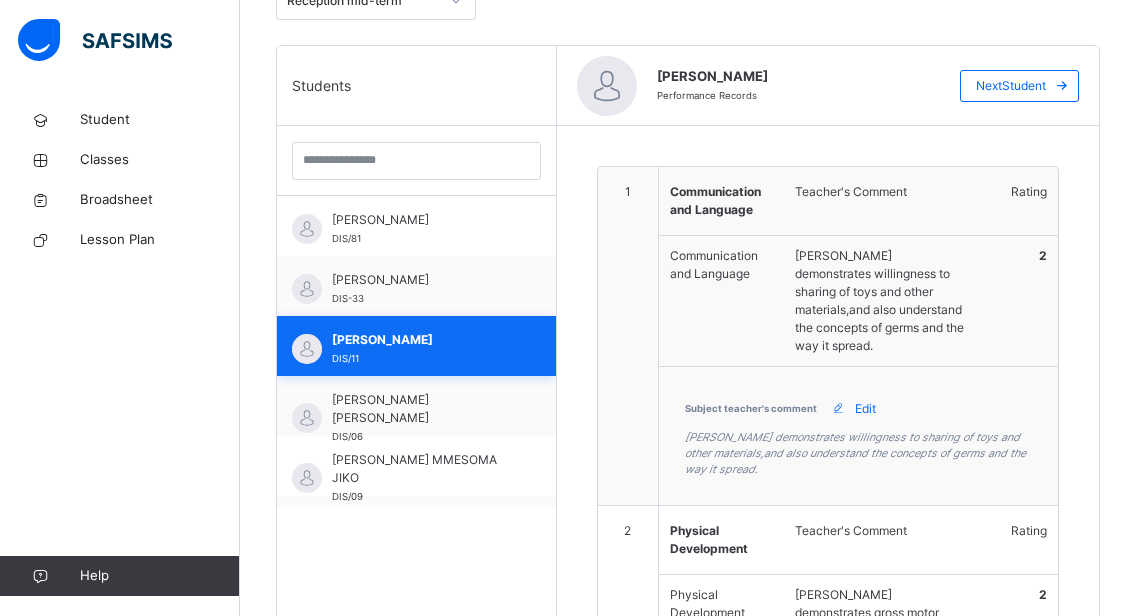 type on "**********" 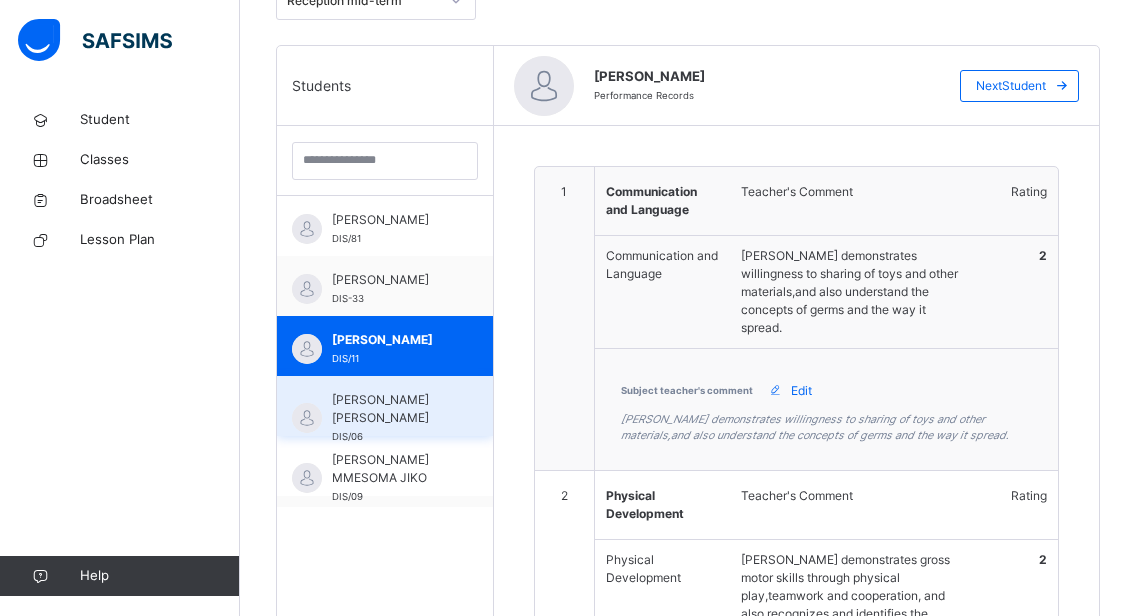 click on "[PERSON_NAME] [PERSON_NAME]" at bounding box center [390, 409] 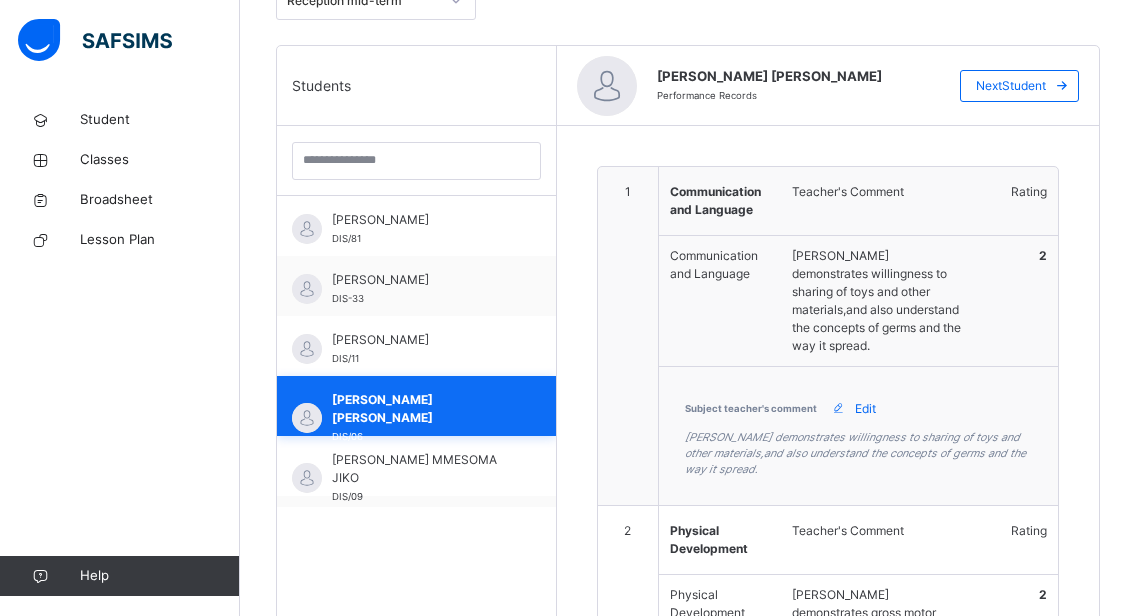 type on "**********" 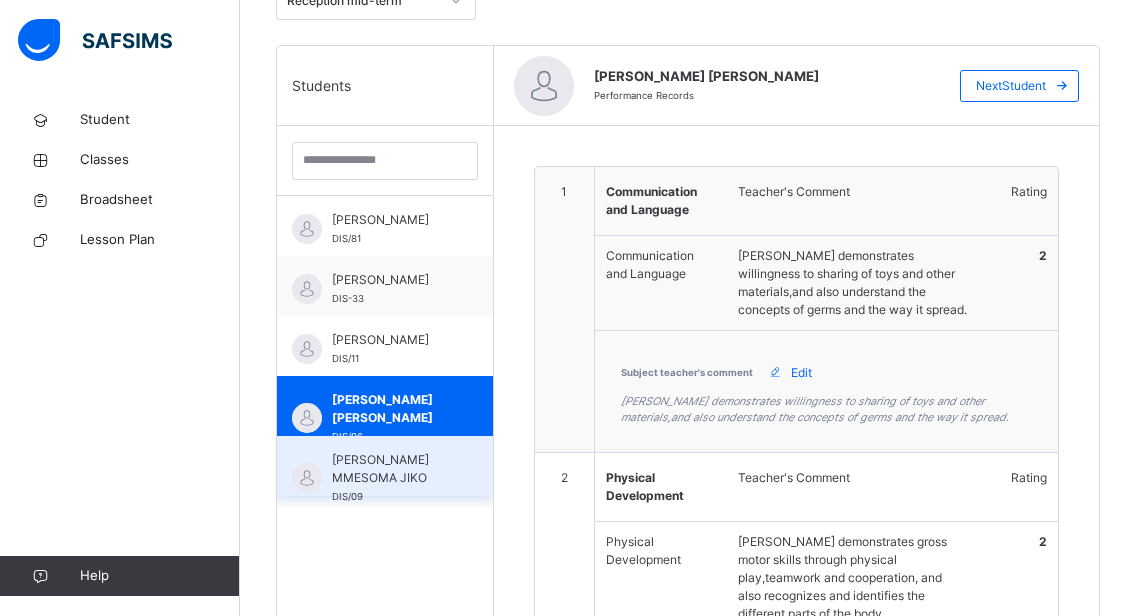 click on "[PERSON_NAME] MMESOMA JIKO" at bounding box center [390, 469] 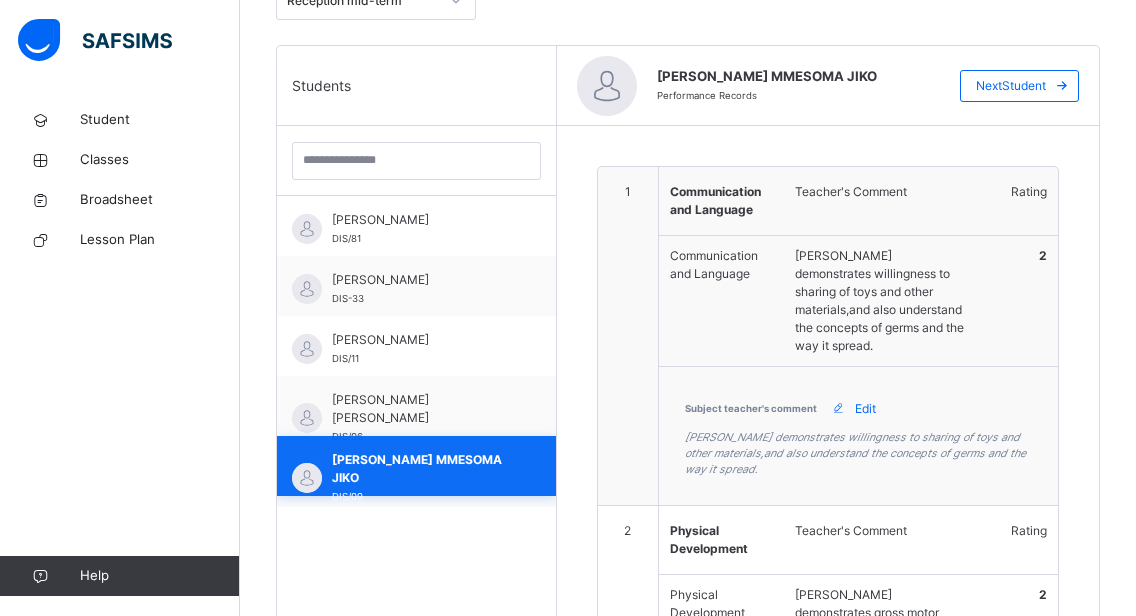 type on "**********" 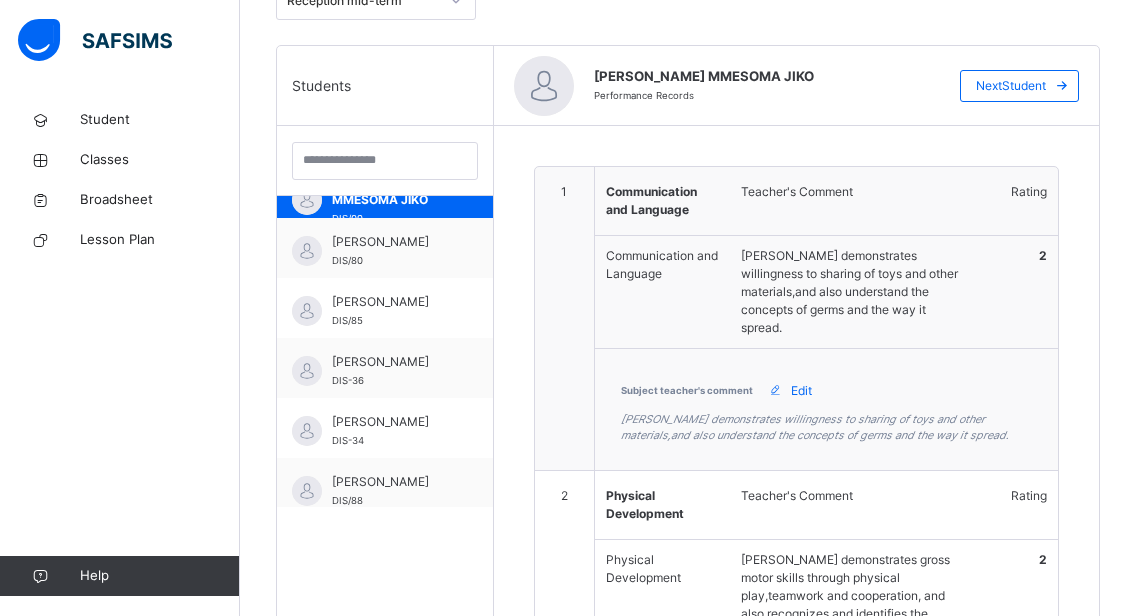 scroll, scrollTop: 280, scrollLeft: 0, axis: vertical 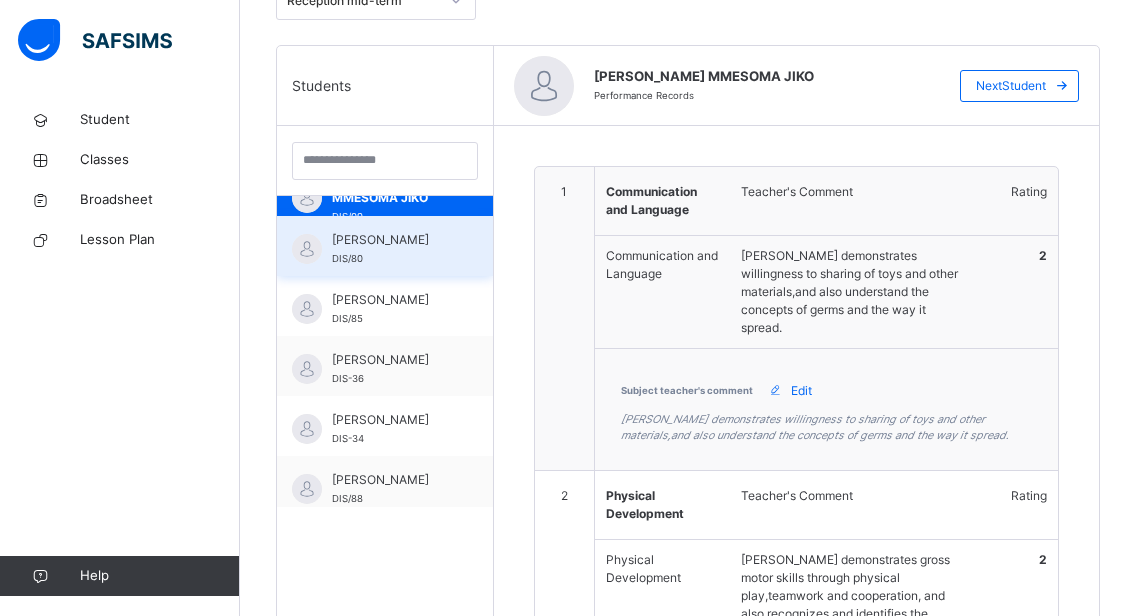 click on "[PERSON_NAME] DIS/80" at bounding box center (390, 249) 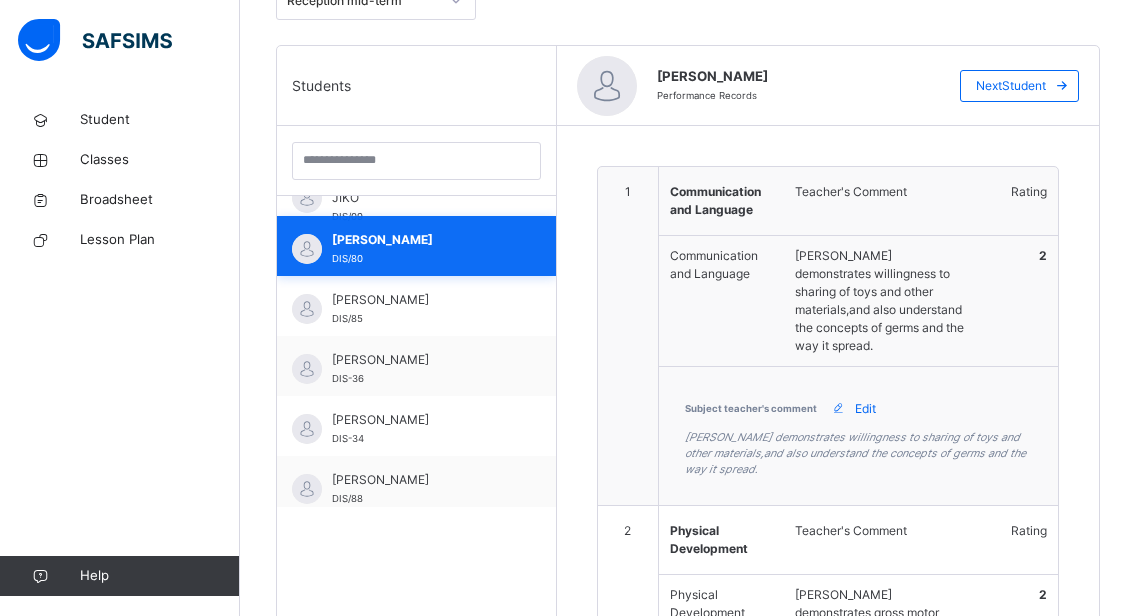 type on "**********" 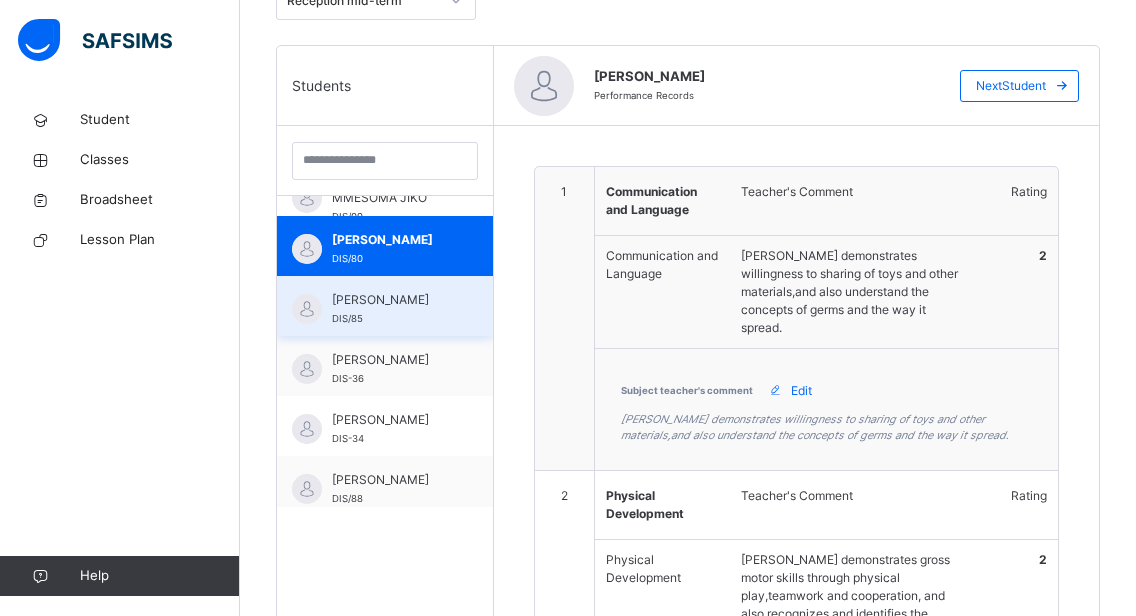 click on "[PERSON_NAME]" at bounding box center [390, 300] 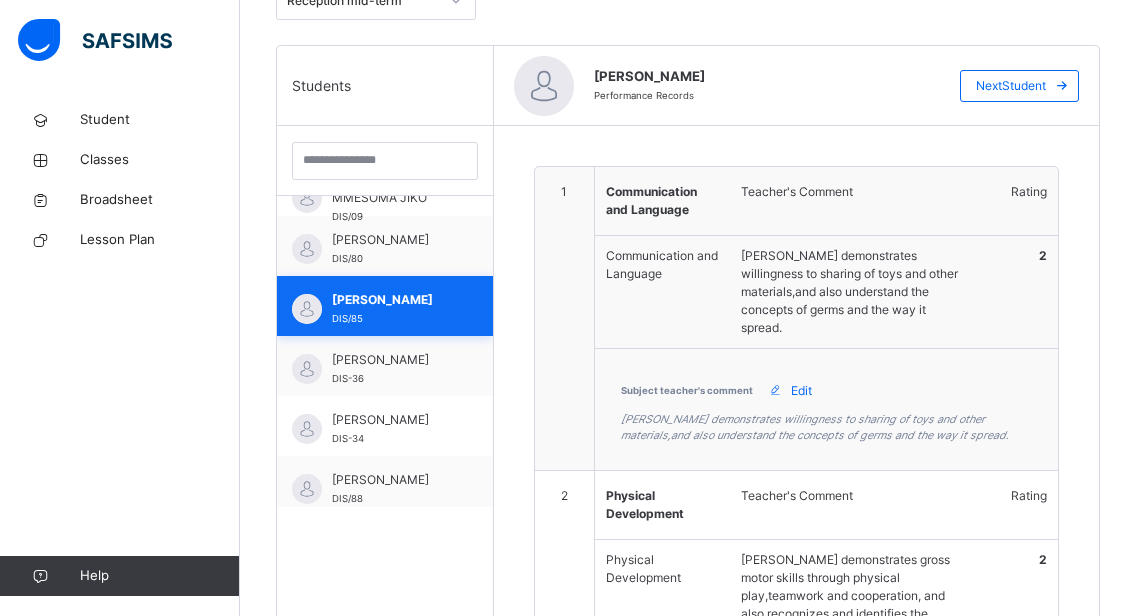 type on "**********" 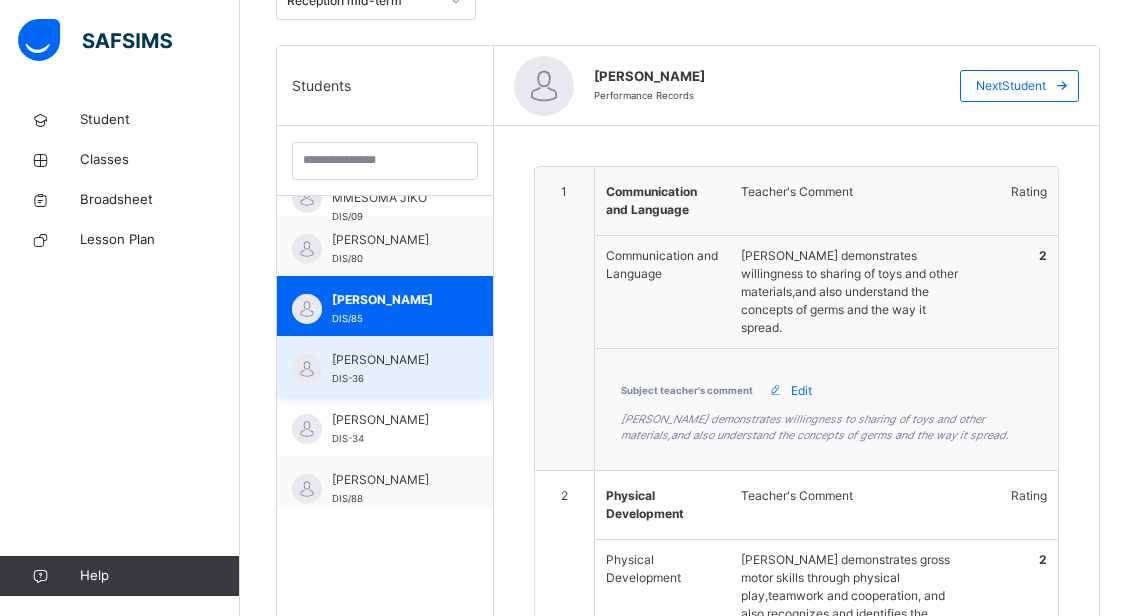 click on "[PERSON_NAME] DIS-36" at bounding box center (390, 369) 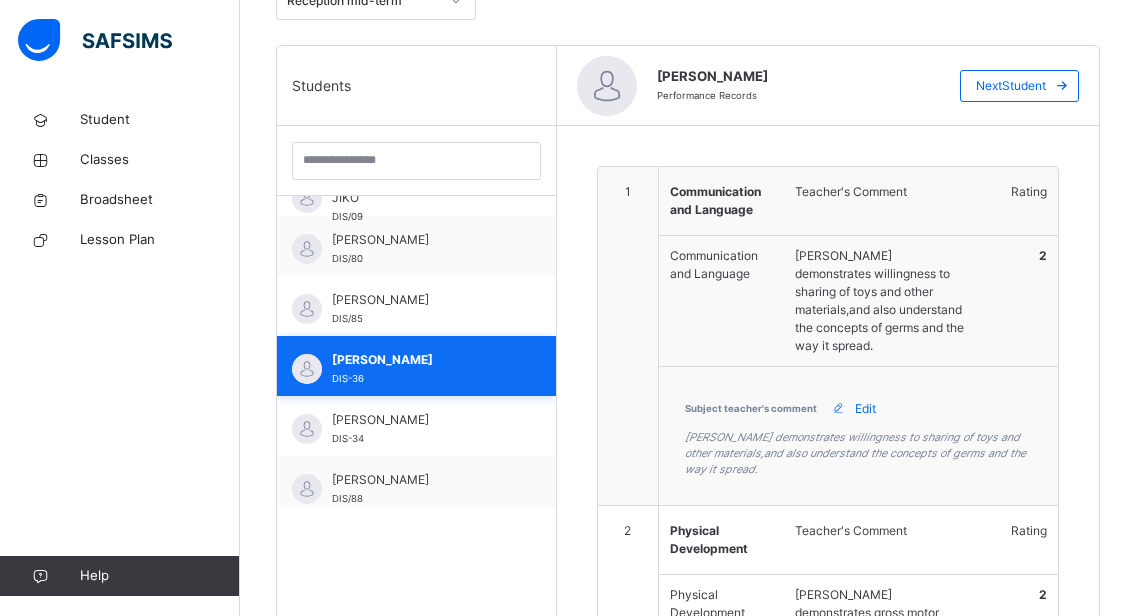 type on "**********" 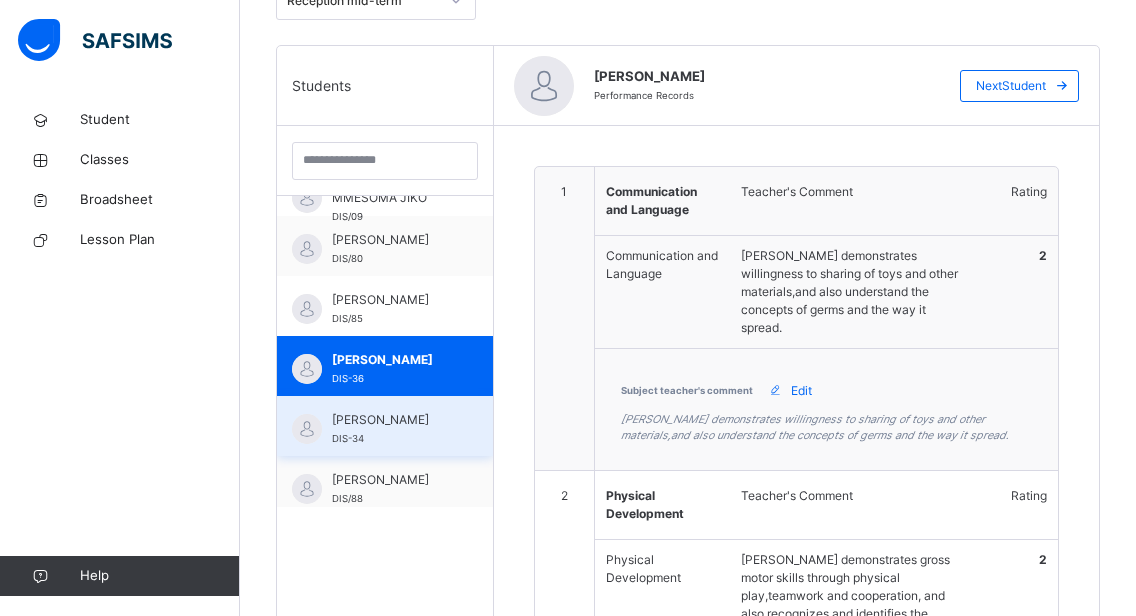 click on "[PERSON_NAME]" at bounding box center (390, 420) 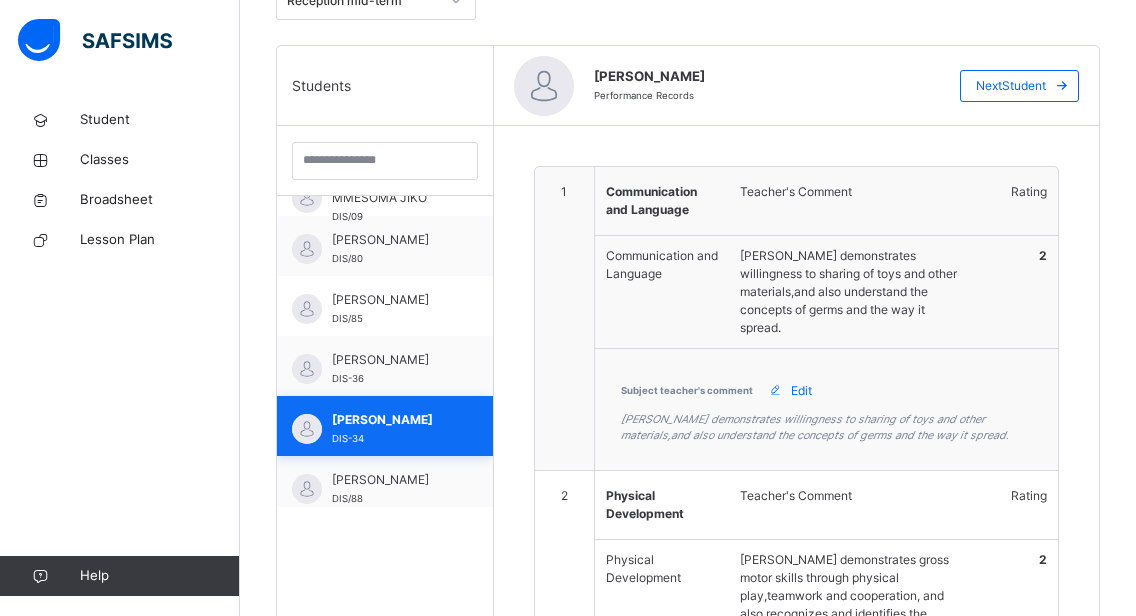 type on "**********" 